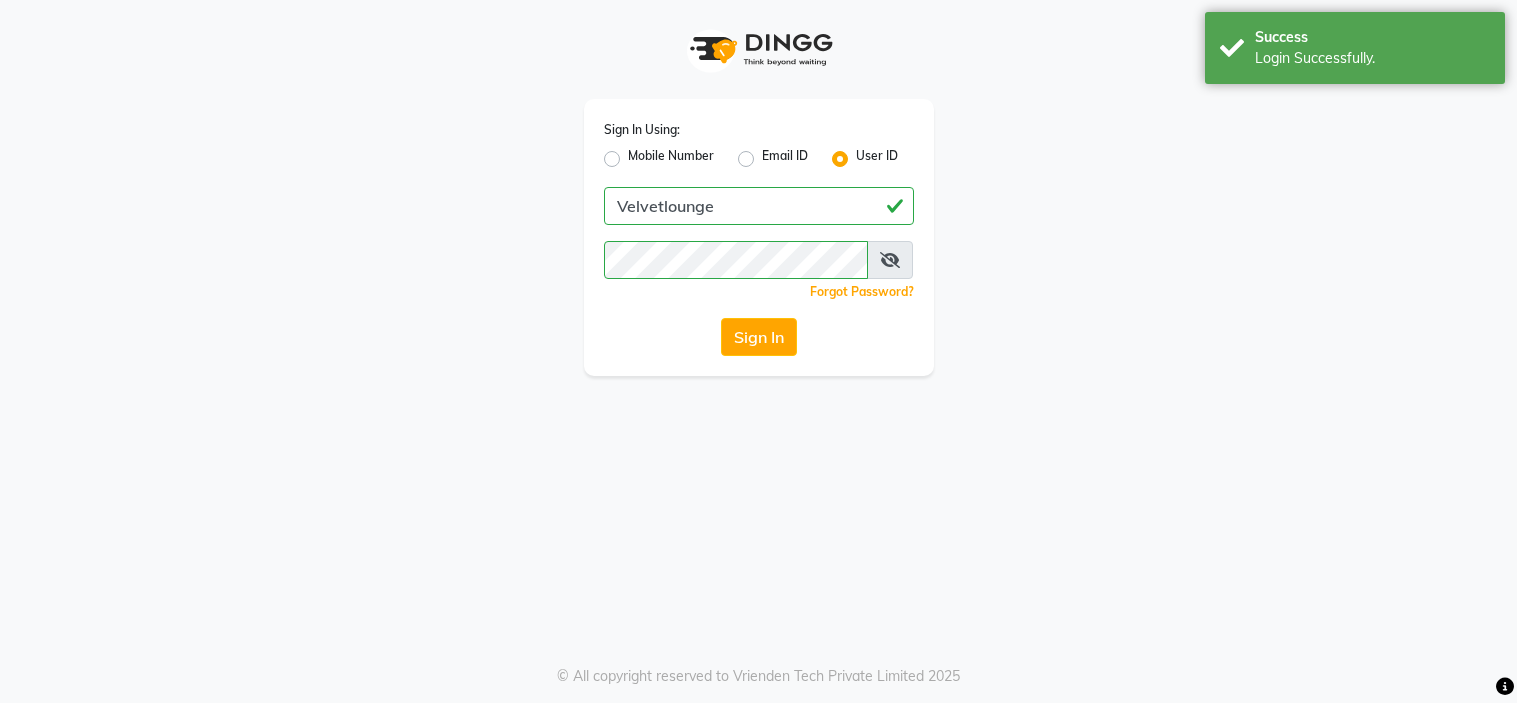 scroll, scrollTop: 0, scrollLeft: 0, axis: both 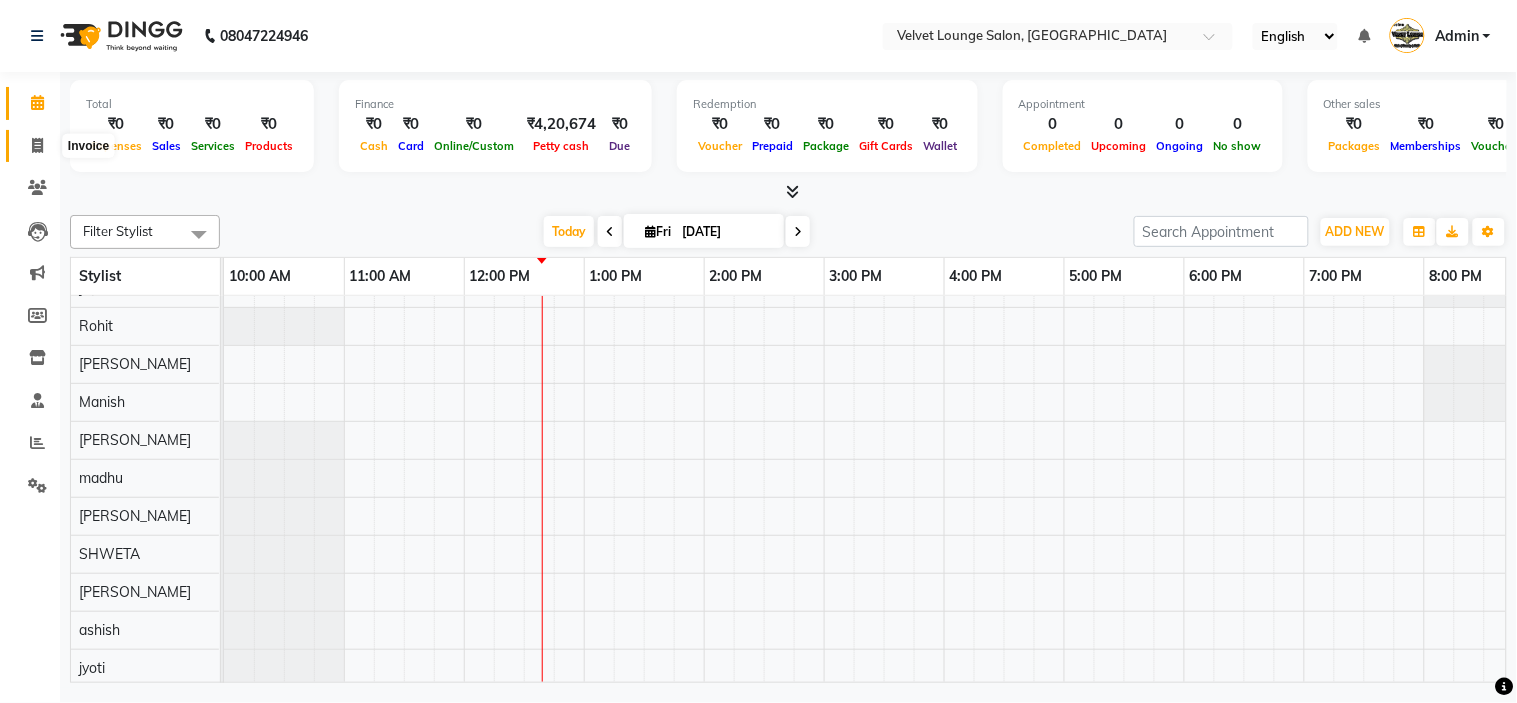 click 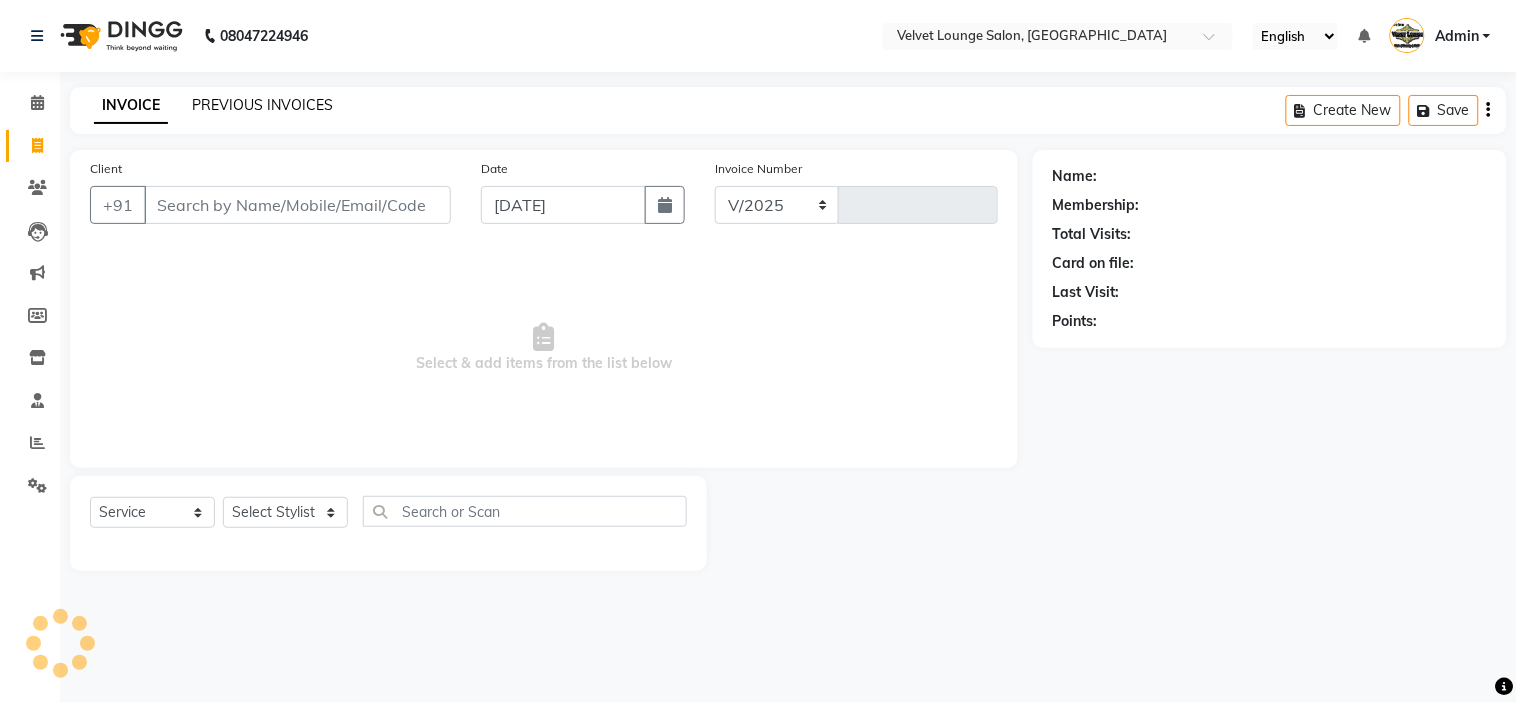 select on "5962" 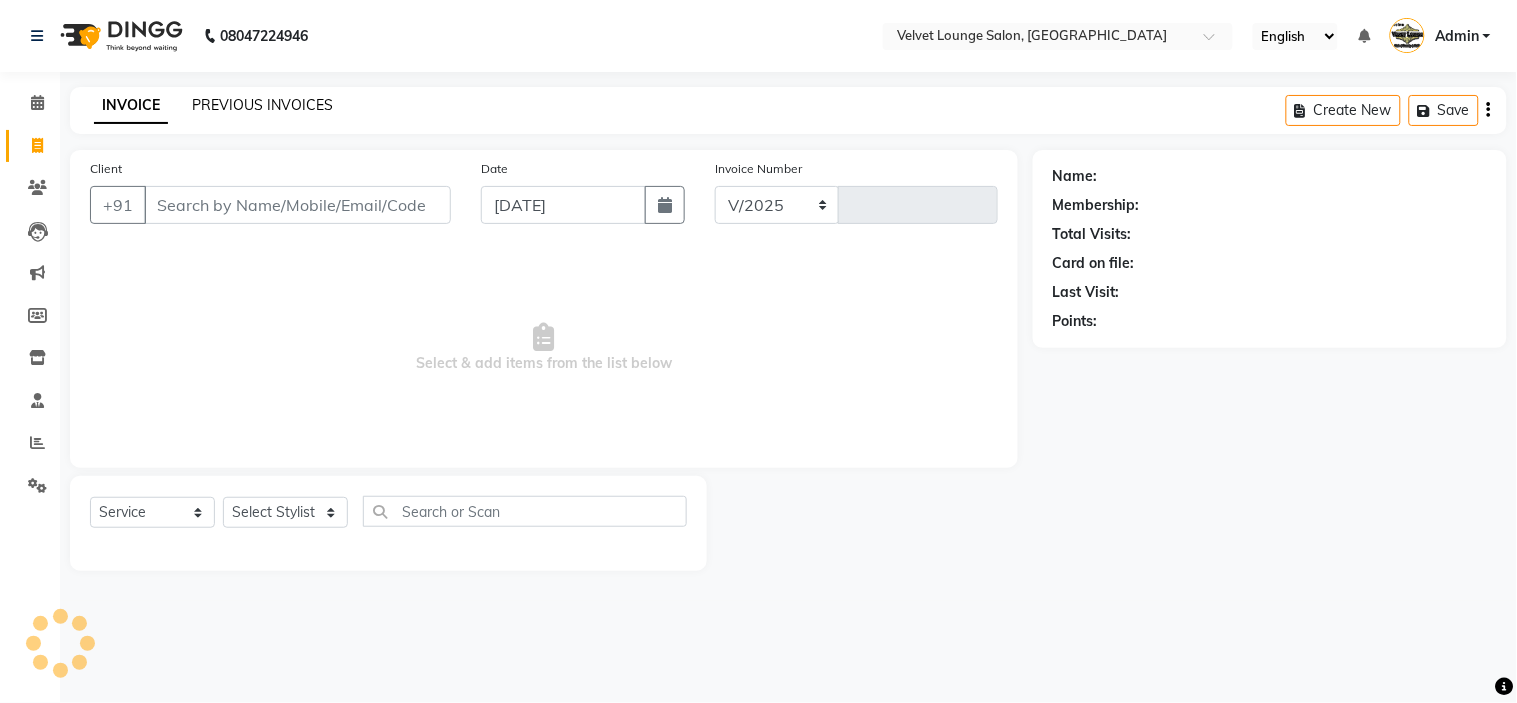 type on "1073" 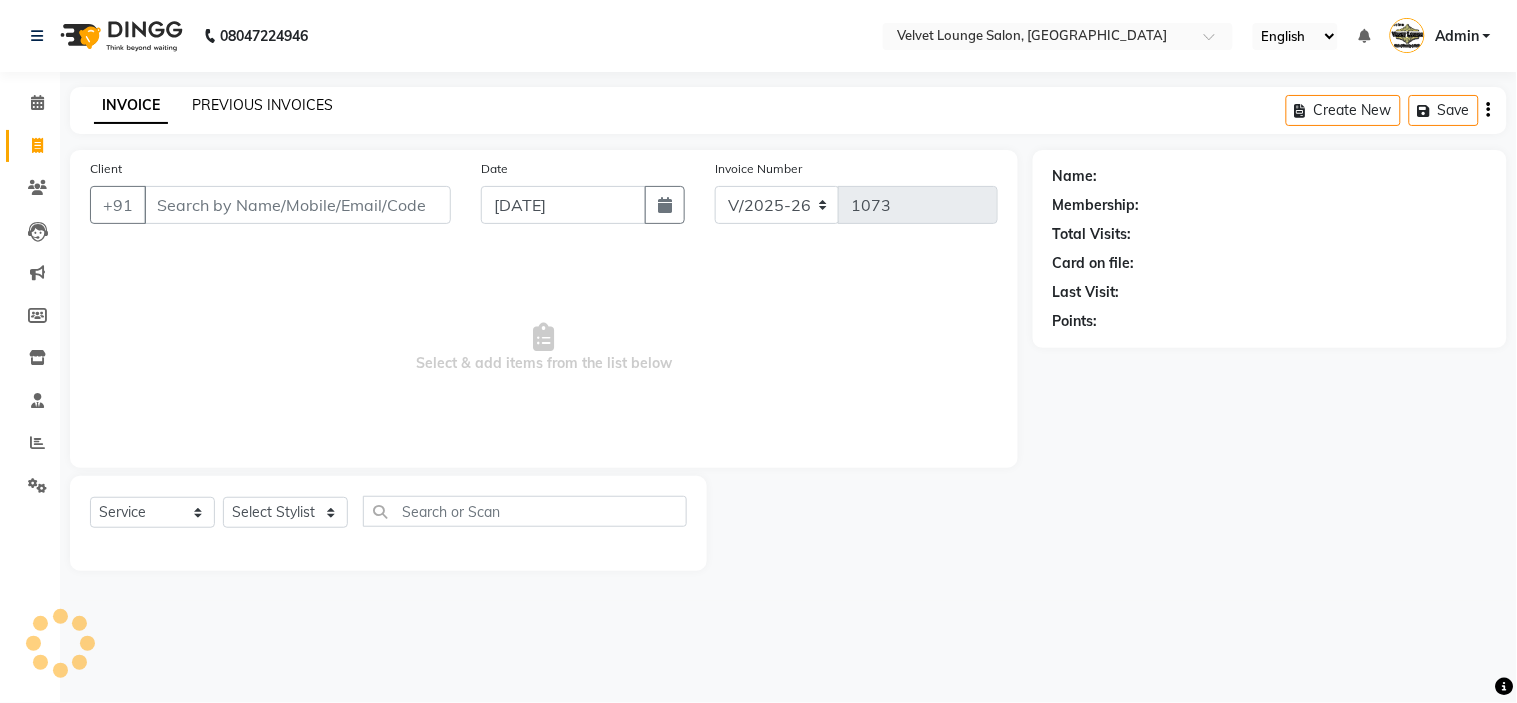 click on "PREVIOUS INVOICES" 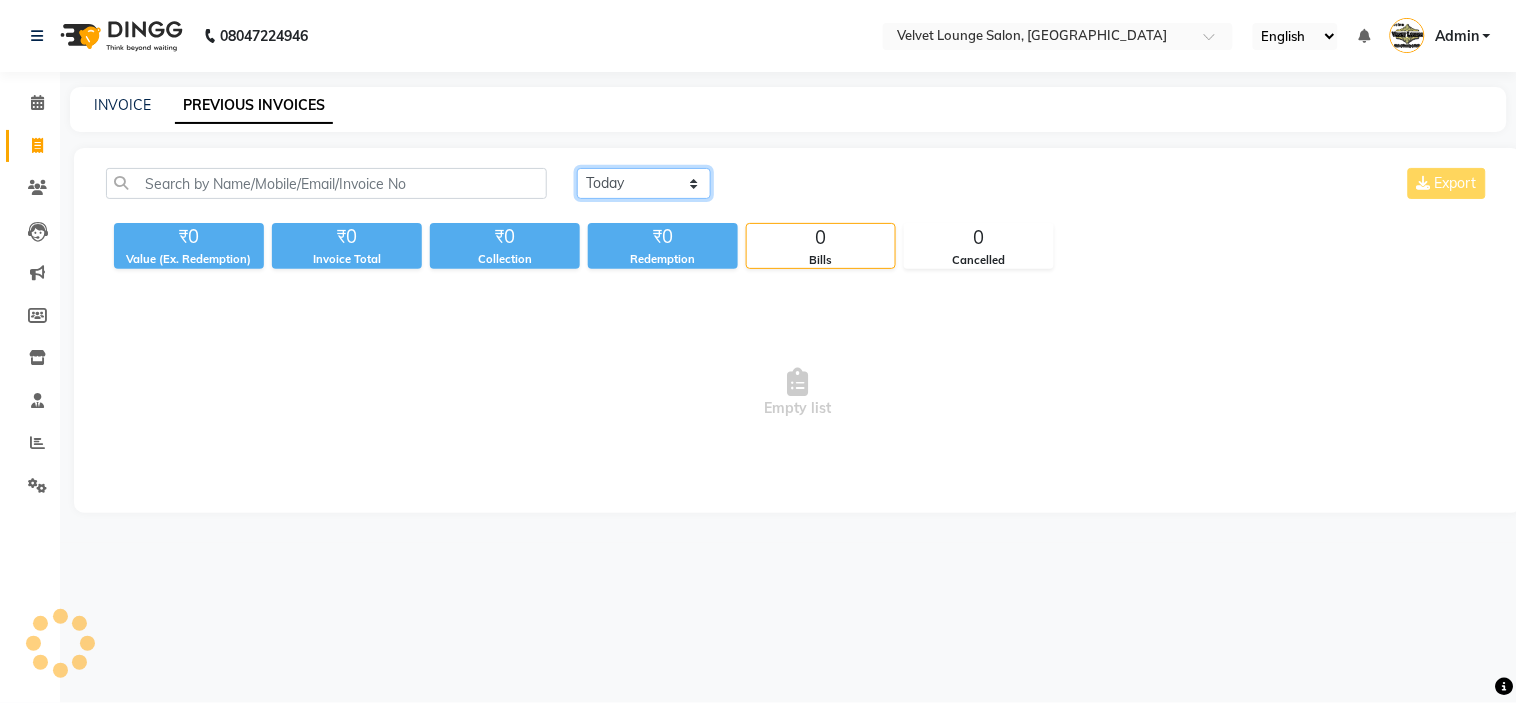 click on "[DATE] [DATE] Custom Range" 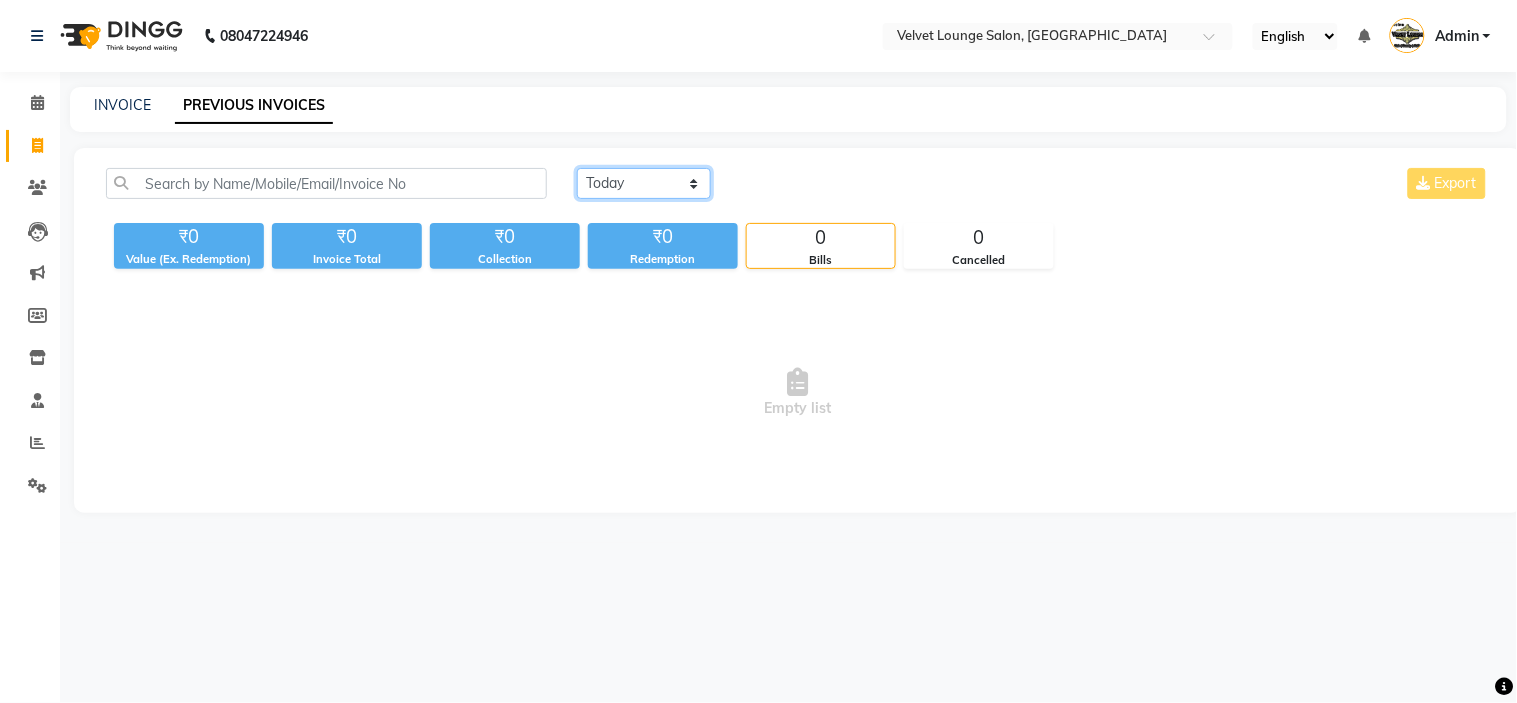 select on "[DATE]" 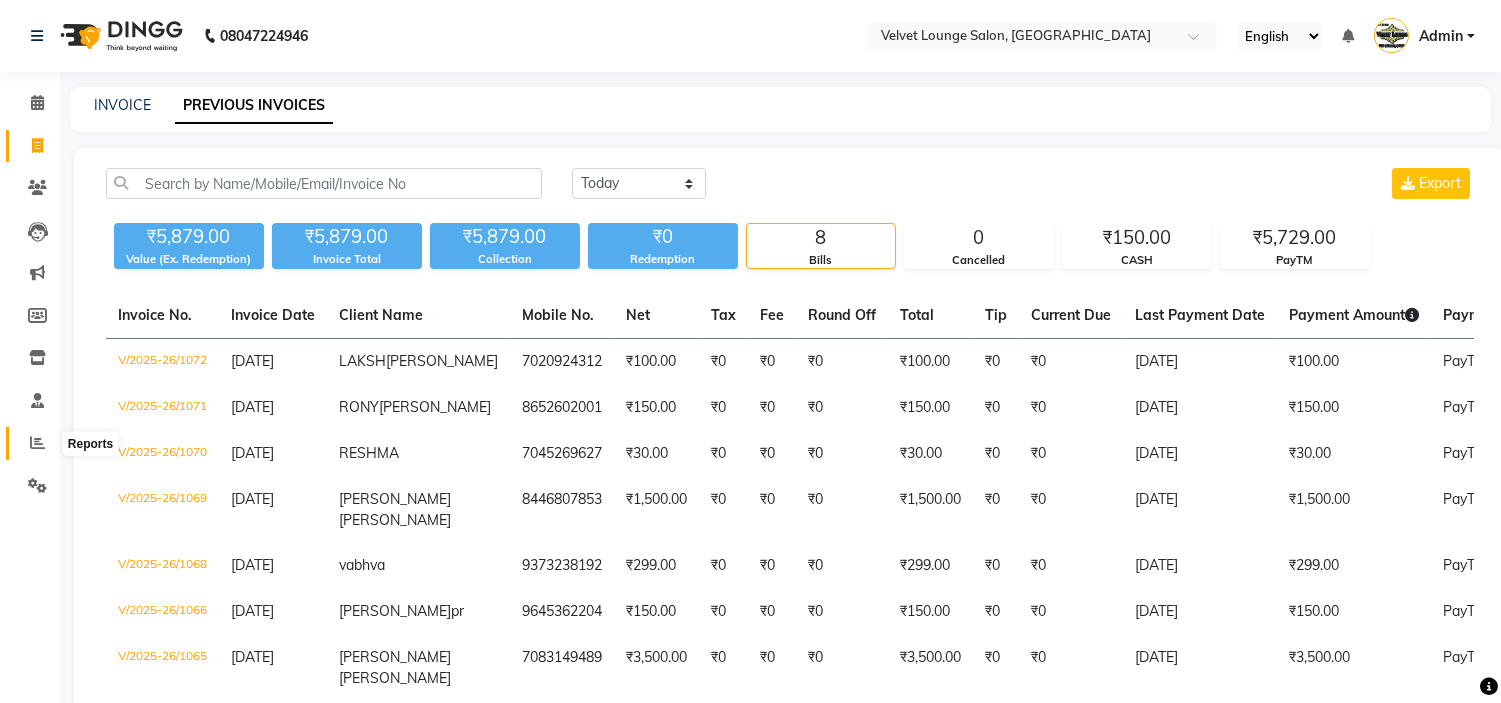 click 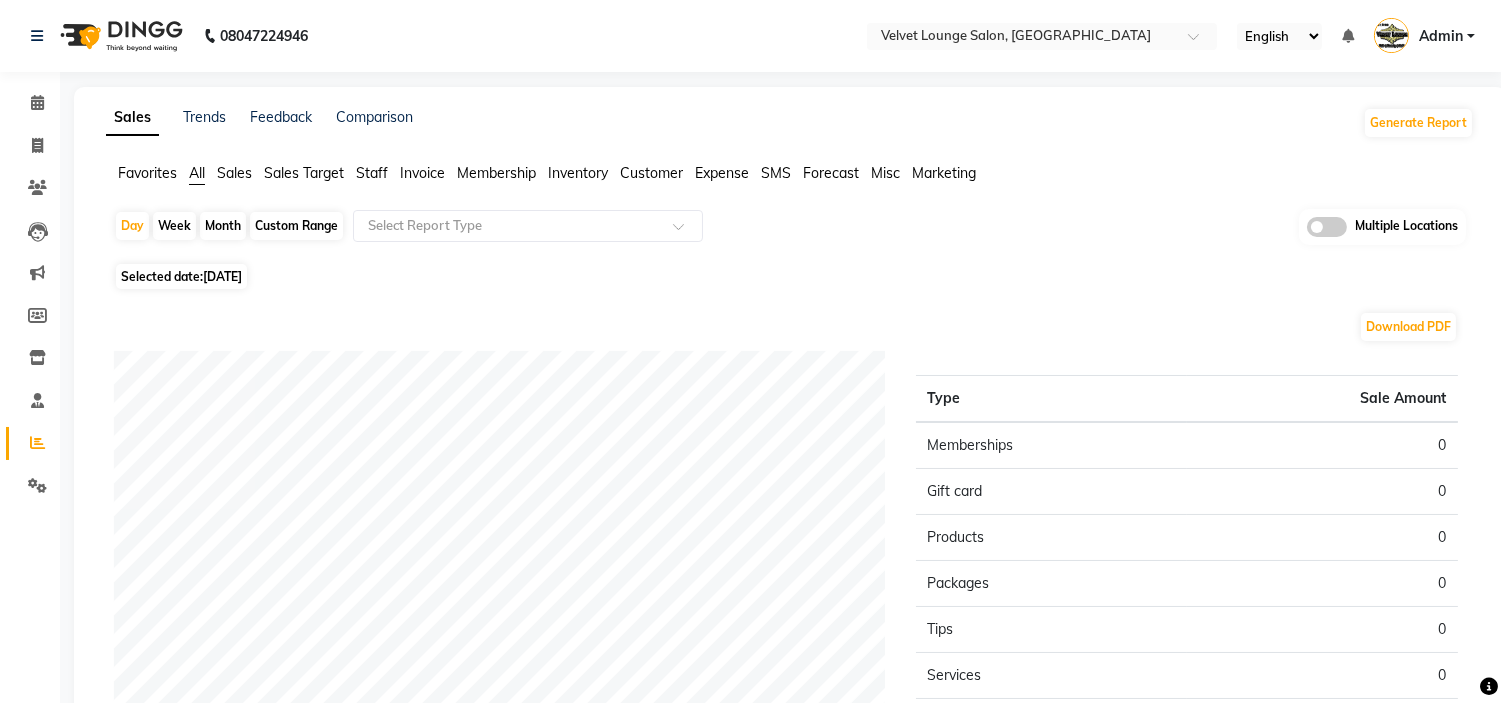 click on "Month" 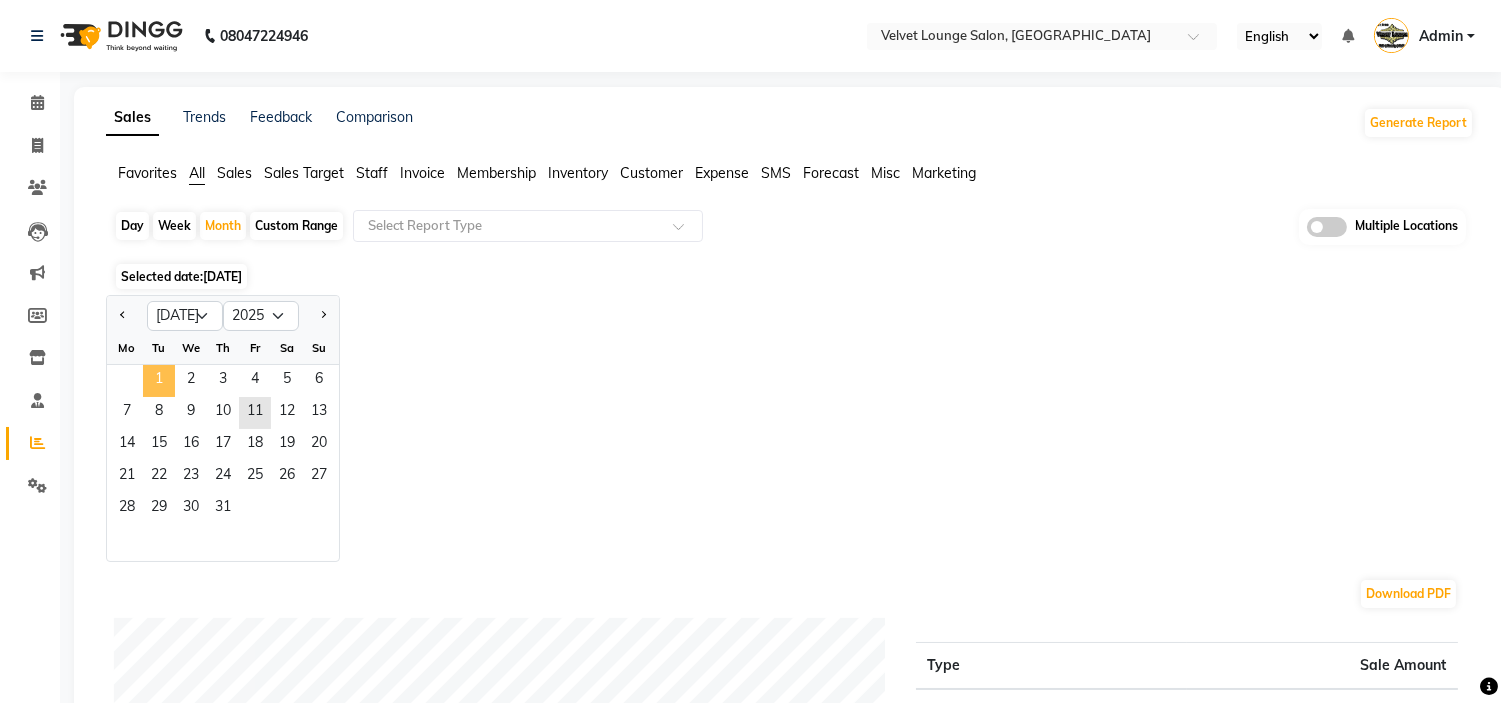 click on "1" 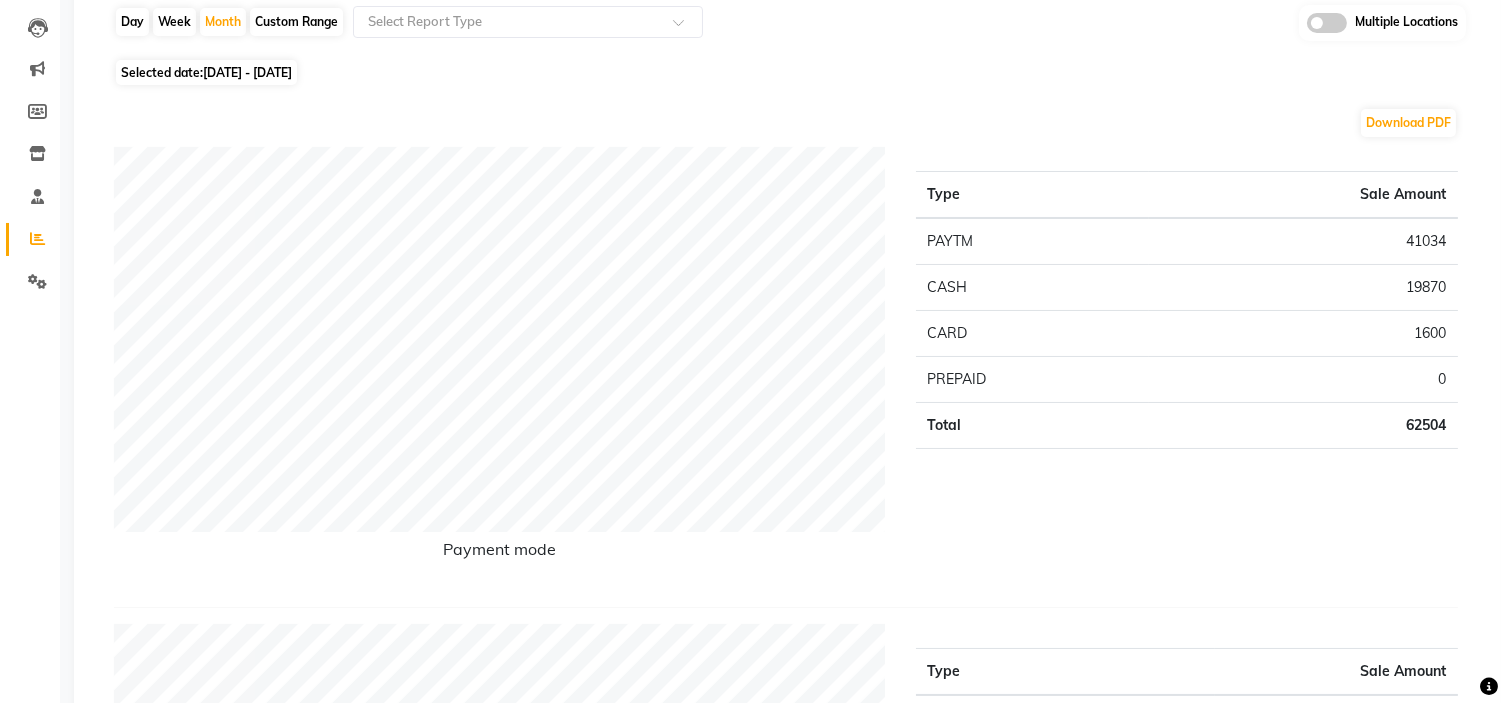 scroll, scrollTop: 198, scrollLeft: 0, axis: vertical 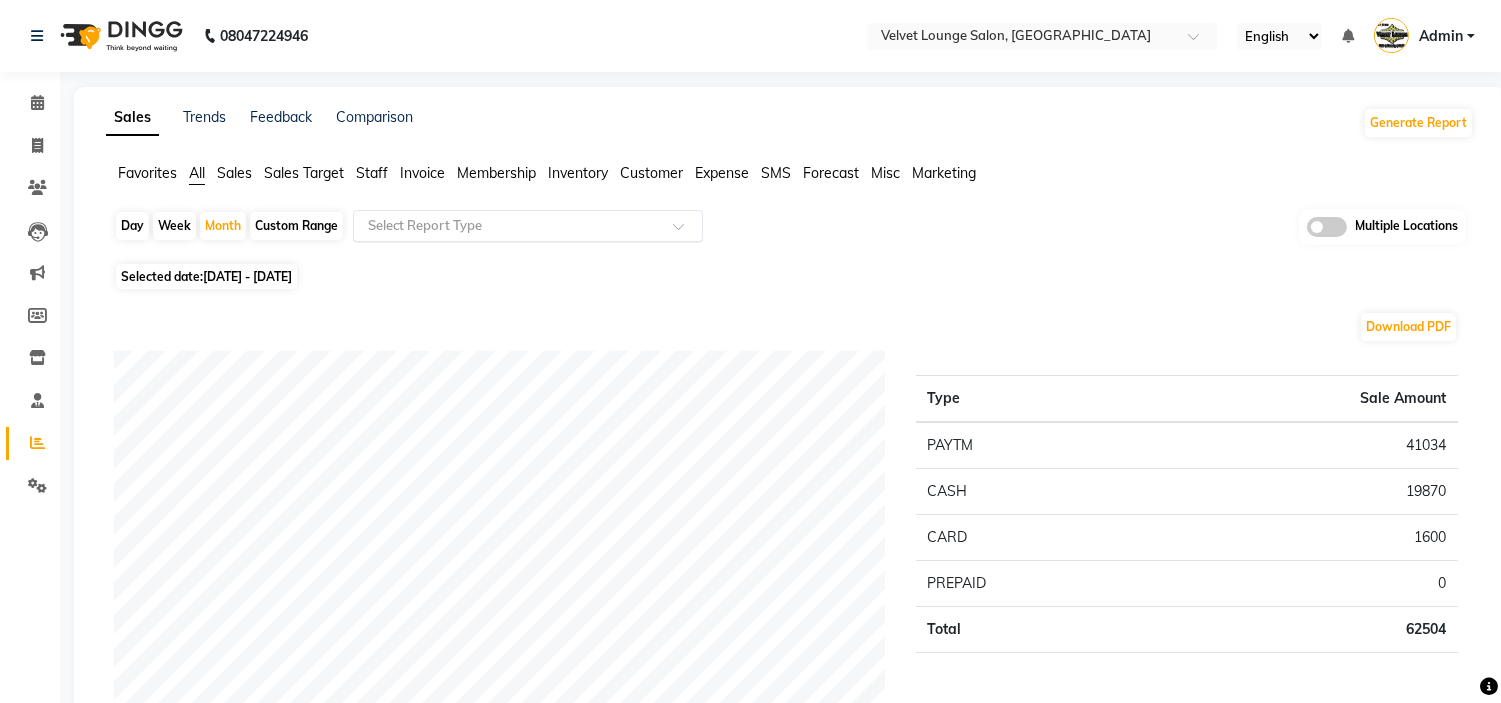 click on "Select Report Type" 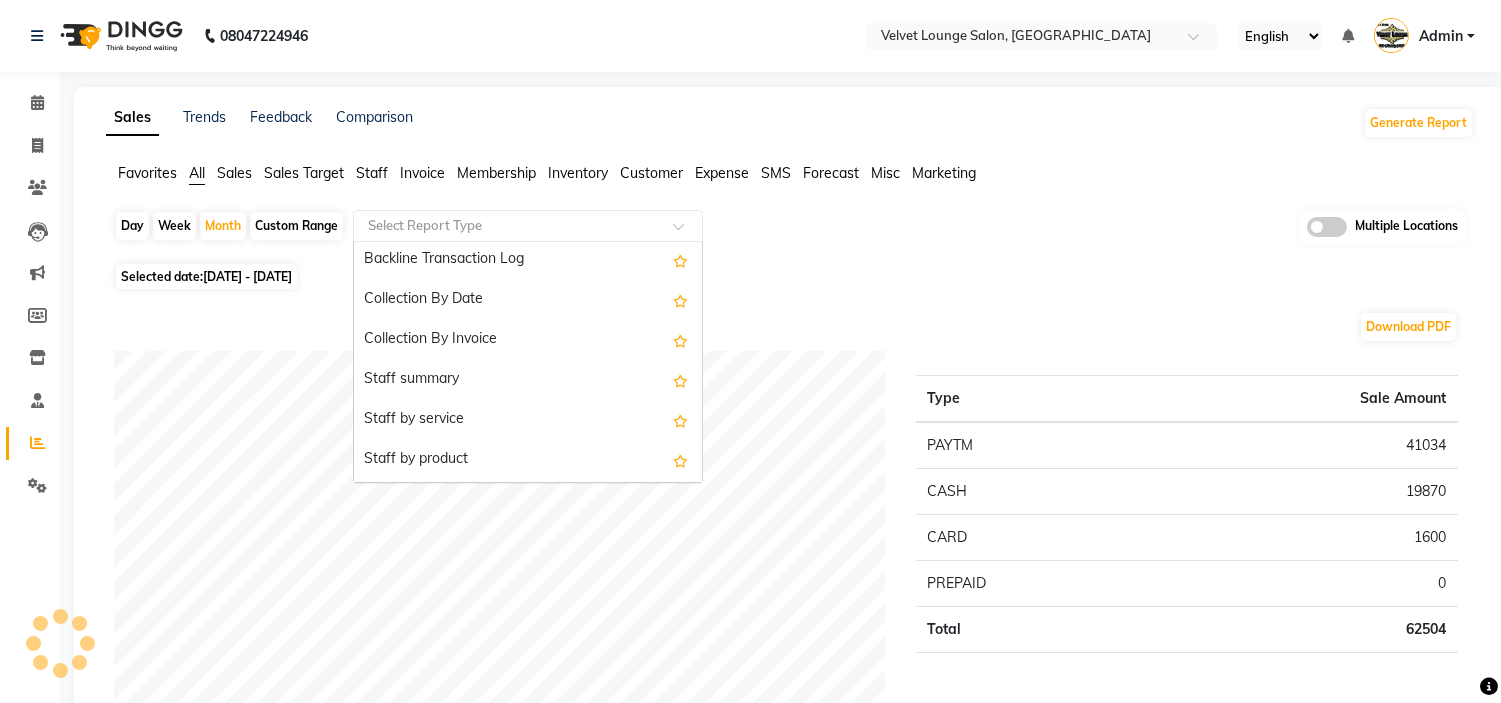 scroll, scrollTop: 622, scrollLeft: 0, axis: vertical 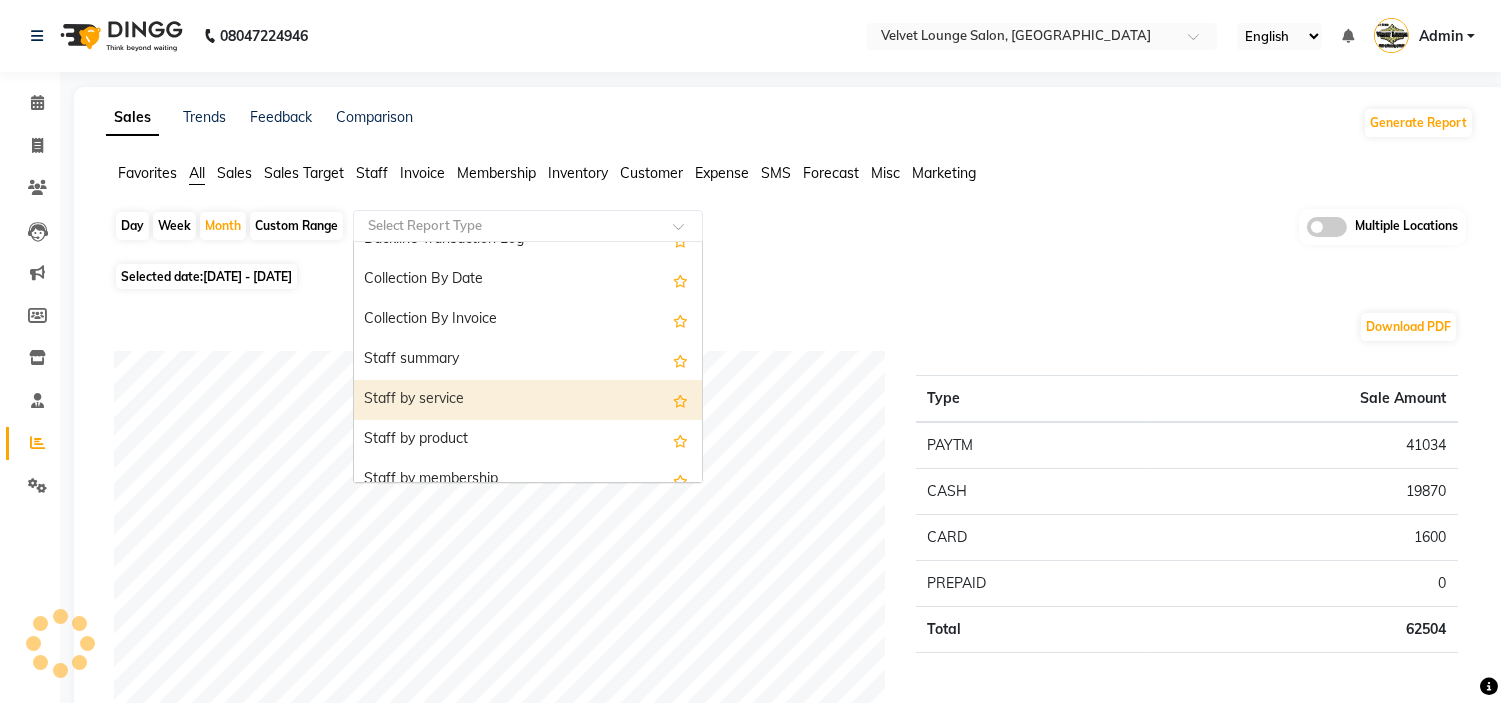 click on "Staff by service" at bounding box center (528, 400) 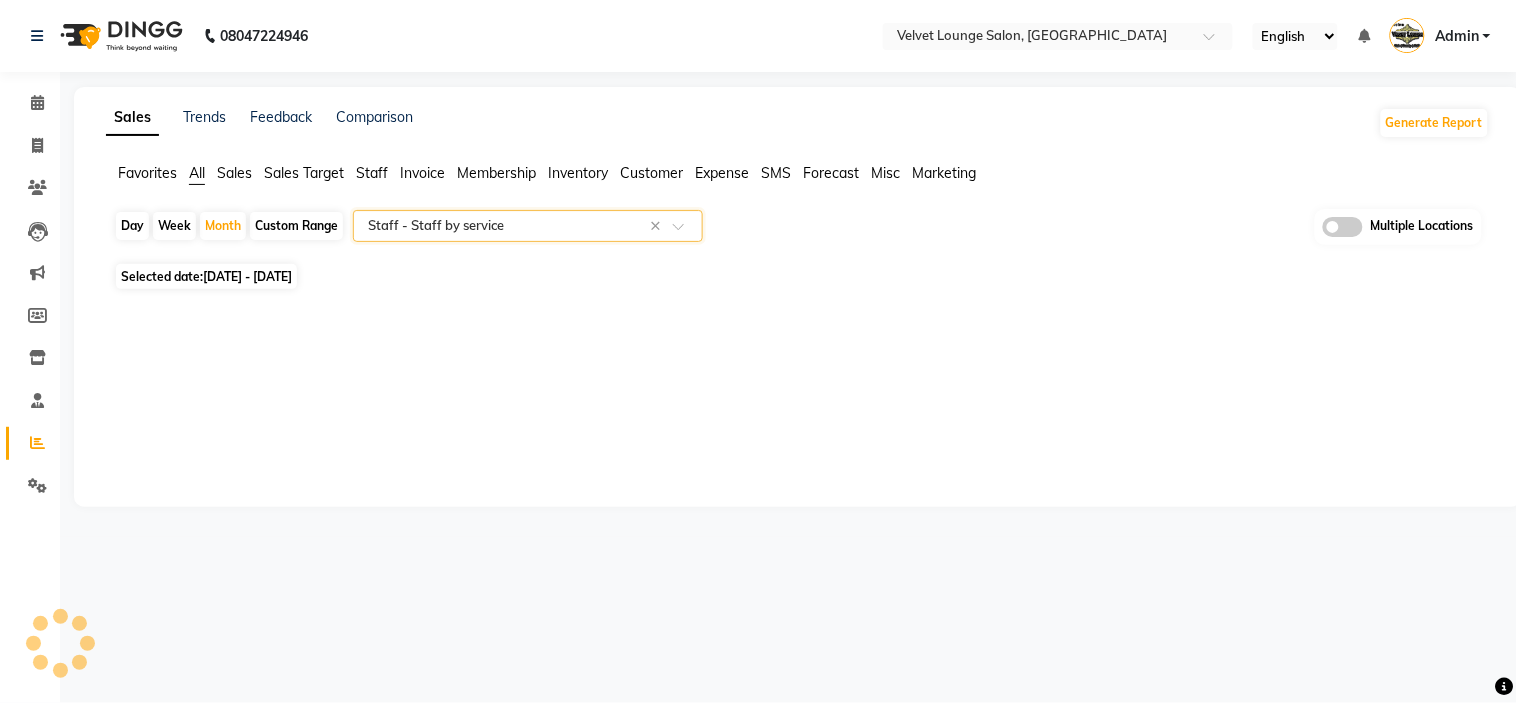 select on "filtered_report" 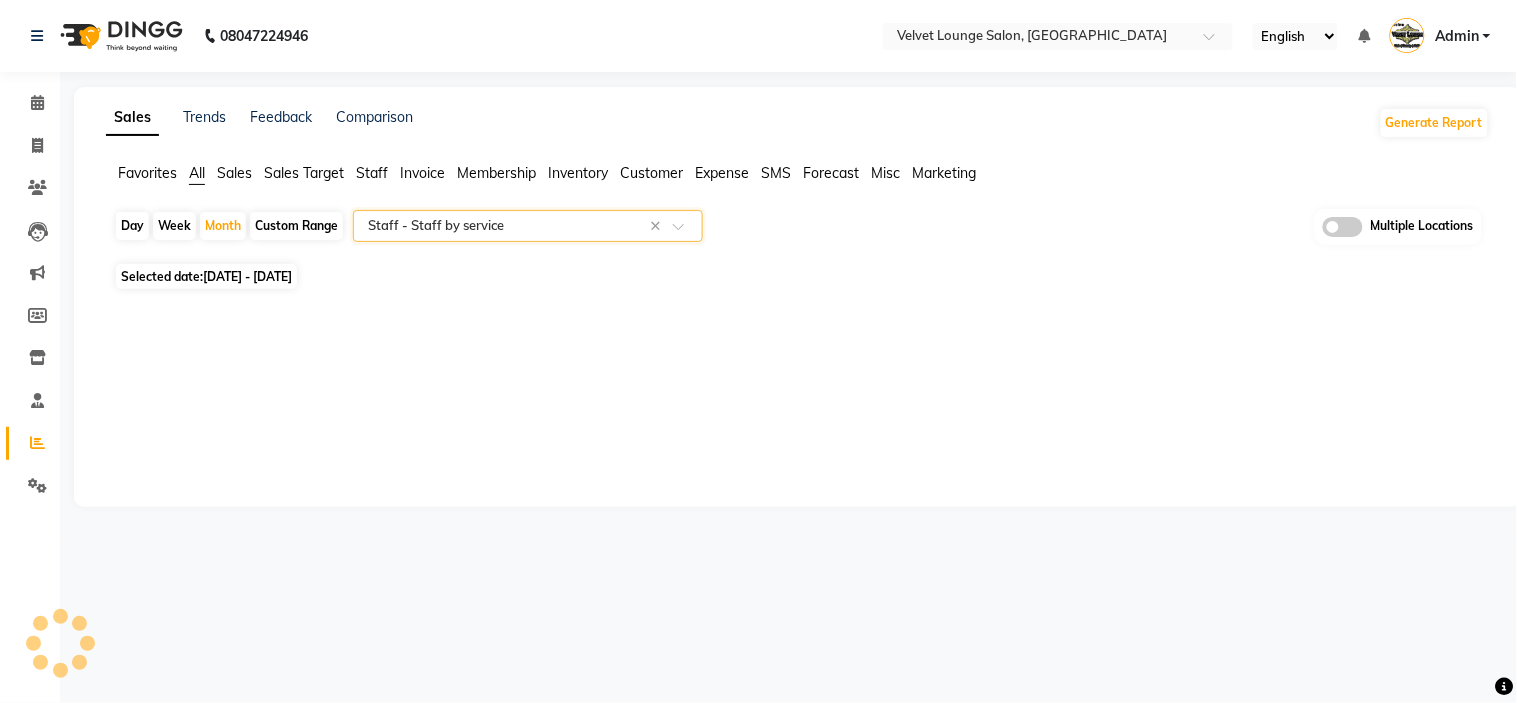 select on "pdf" 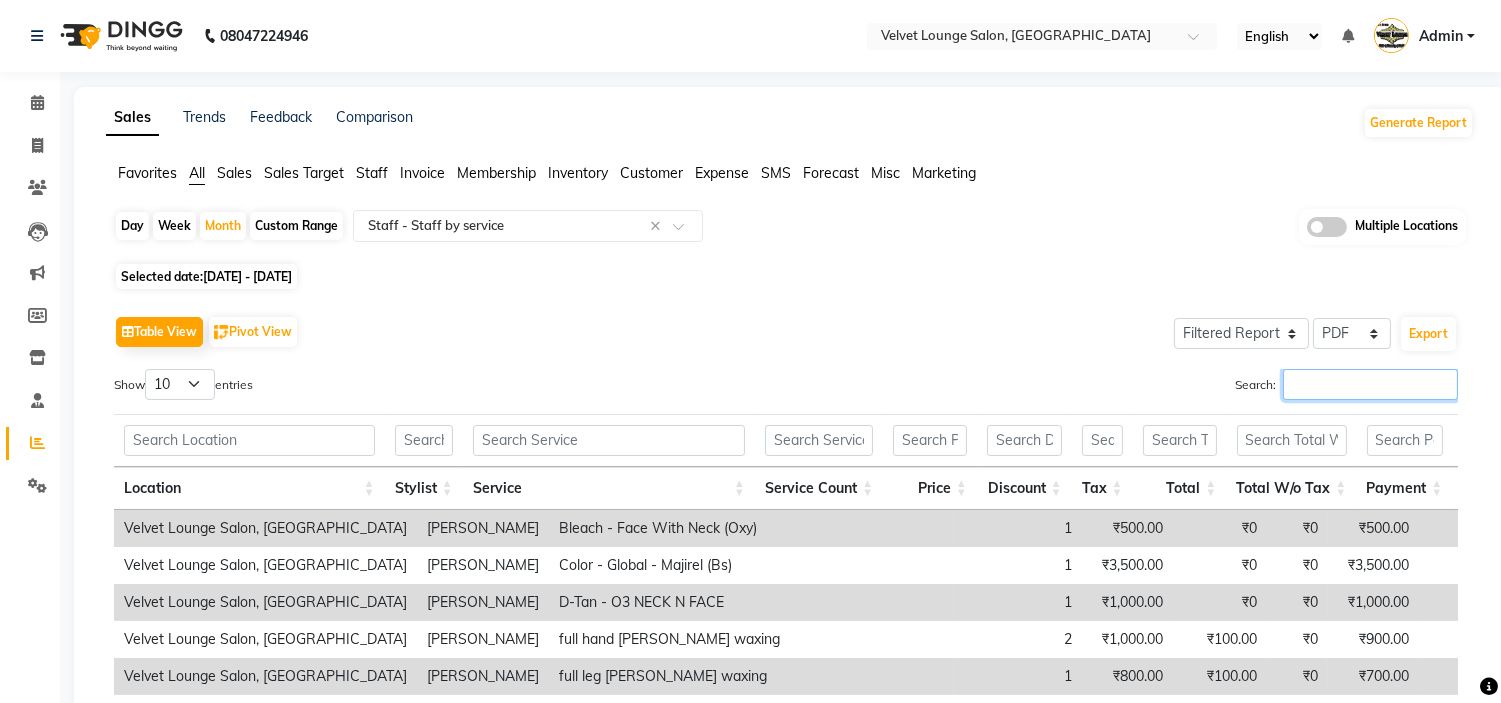 click on "Search:" at bounding box center [1370, 384] 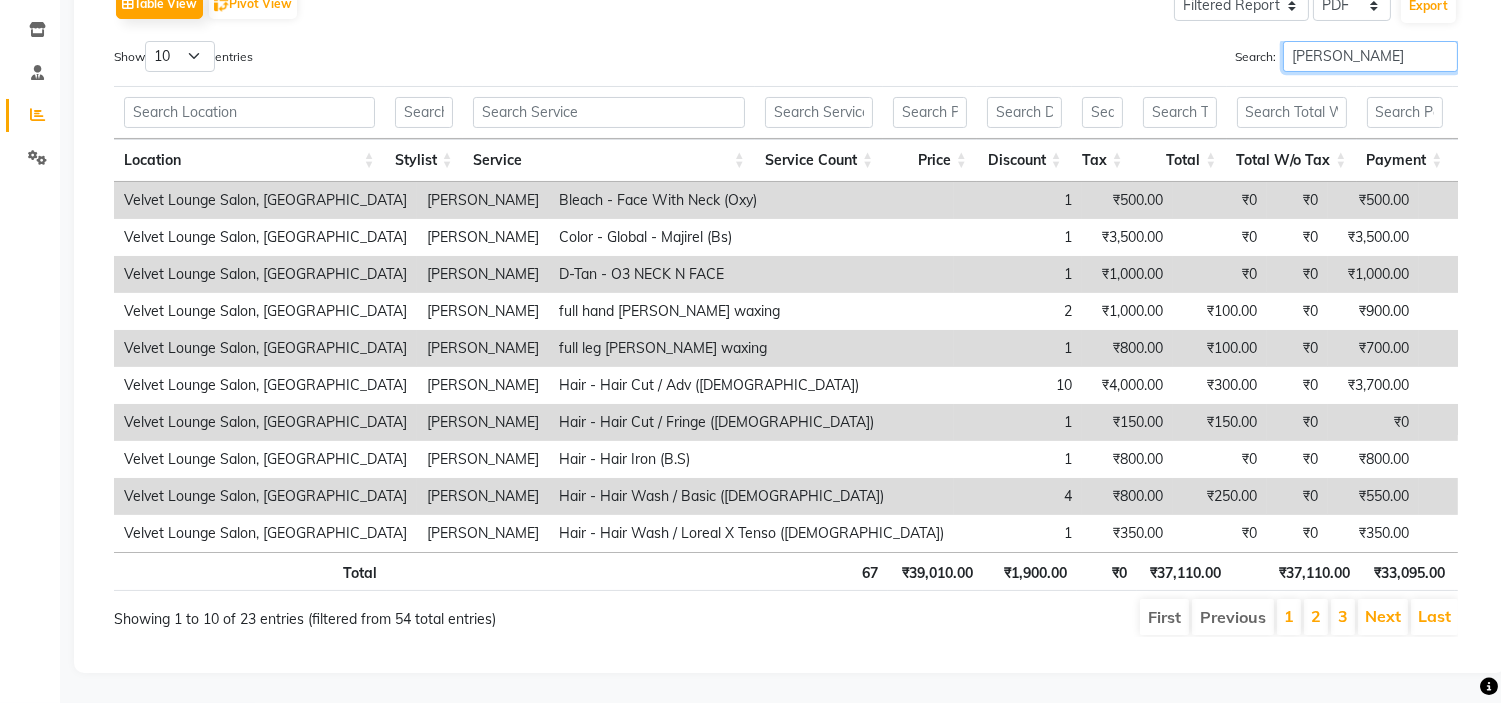 scroll, scrollTop: 0, scrollLeft: 0, axis: both 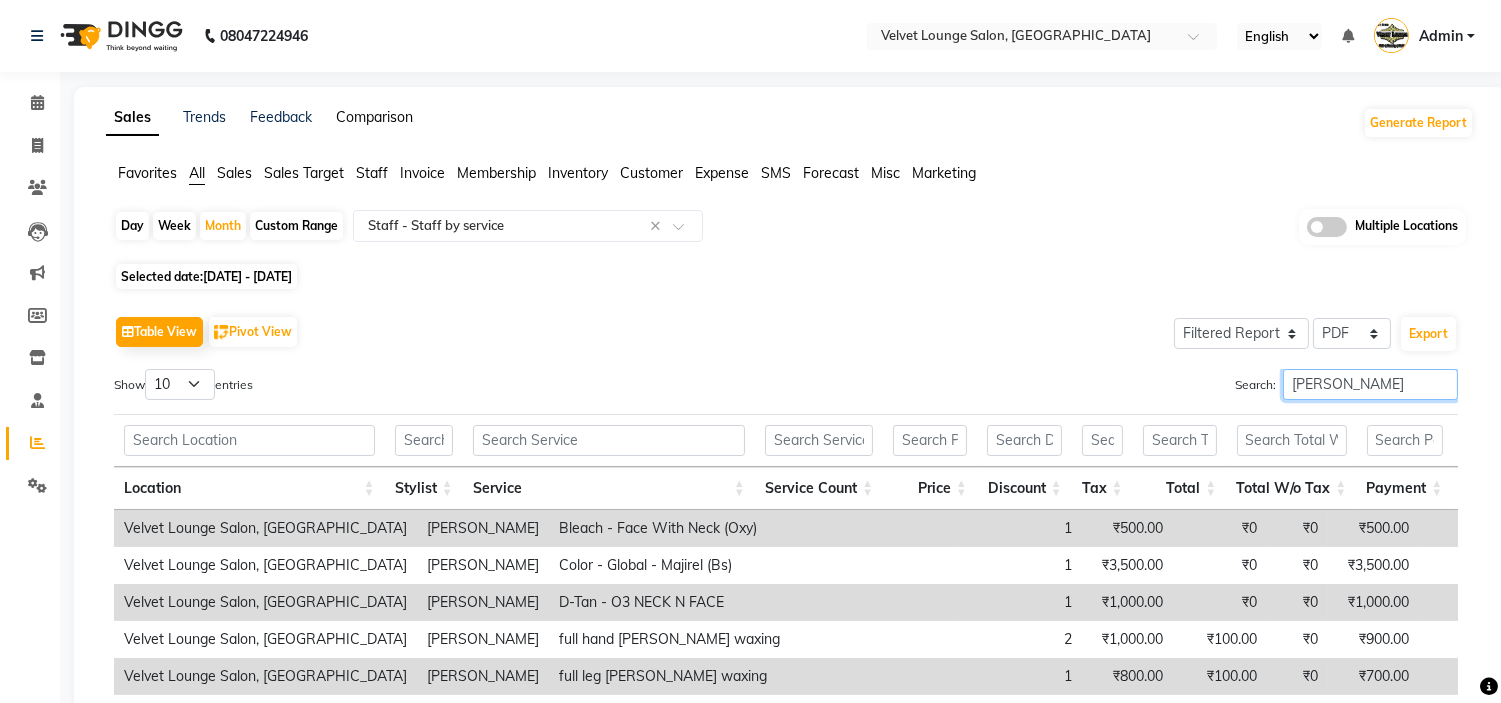 type on "shalu" 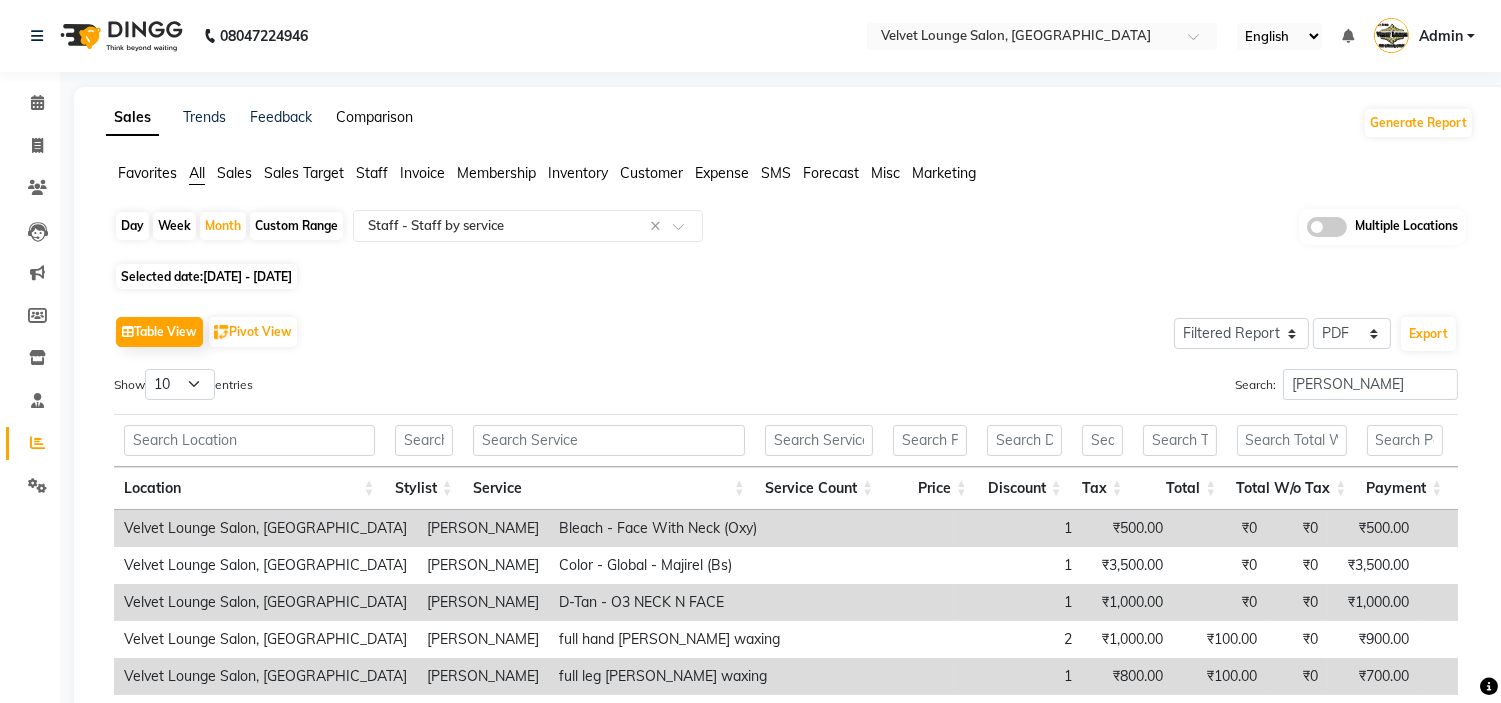 click on "Comparison" 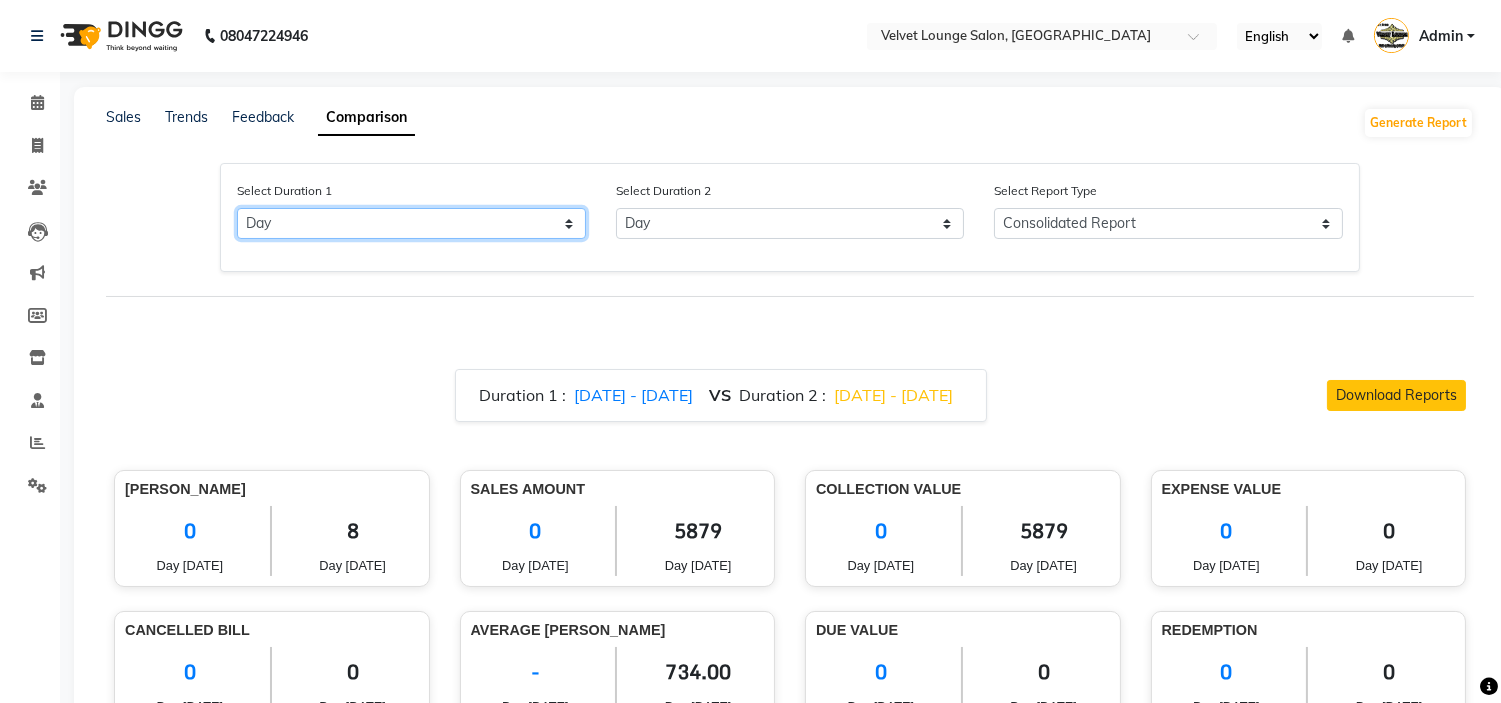 click on "Select Day Month Week Custom" 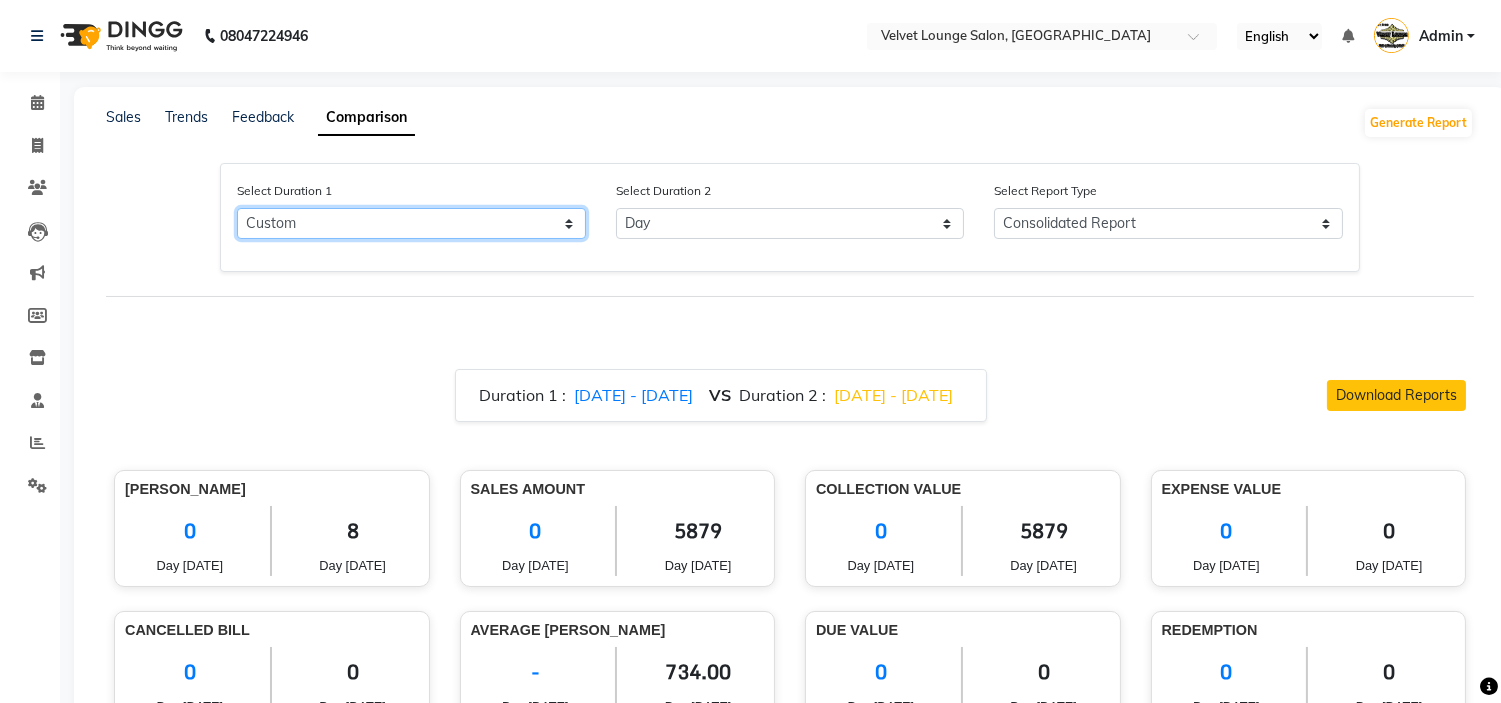 click on "Select Day Month Week Custom" 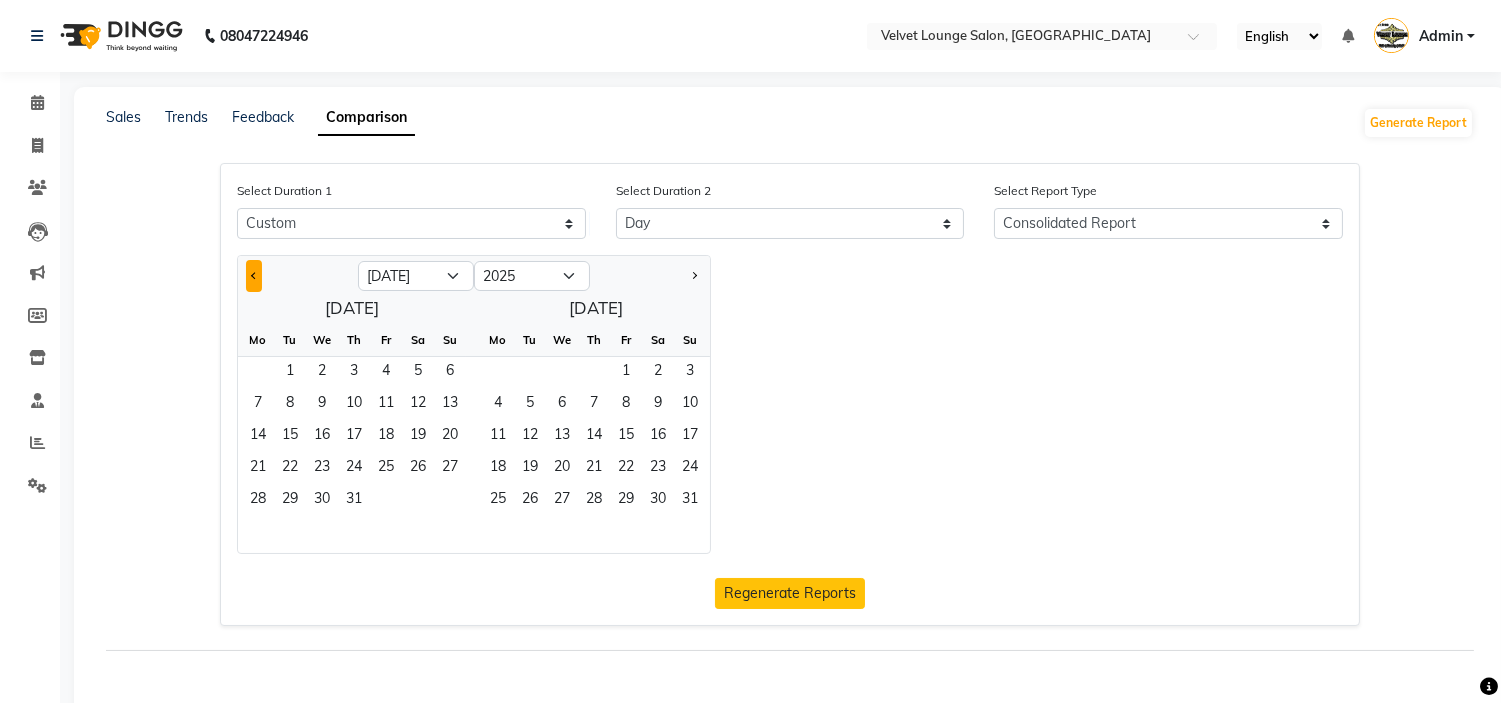 click 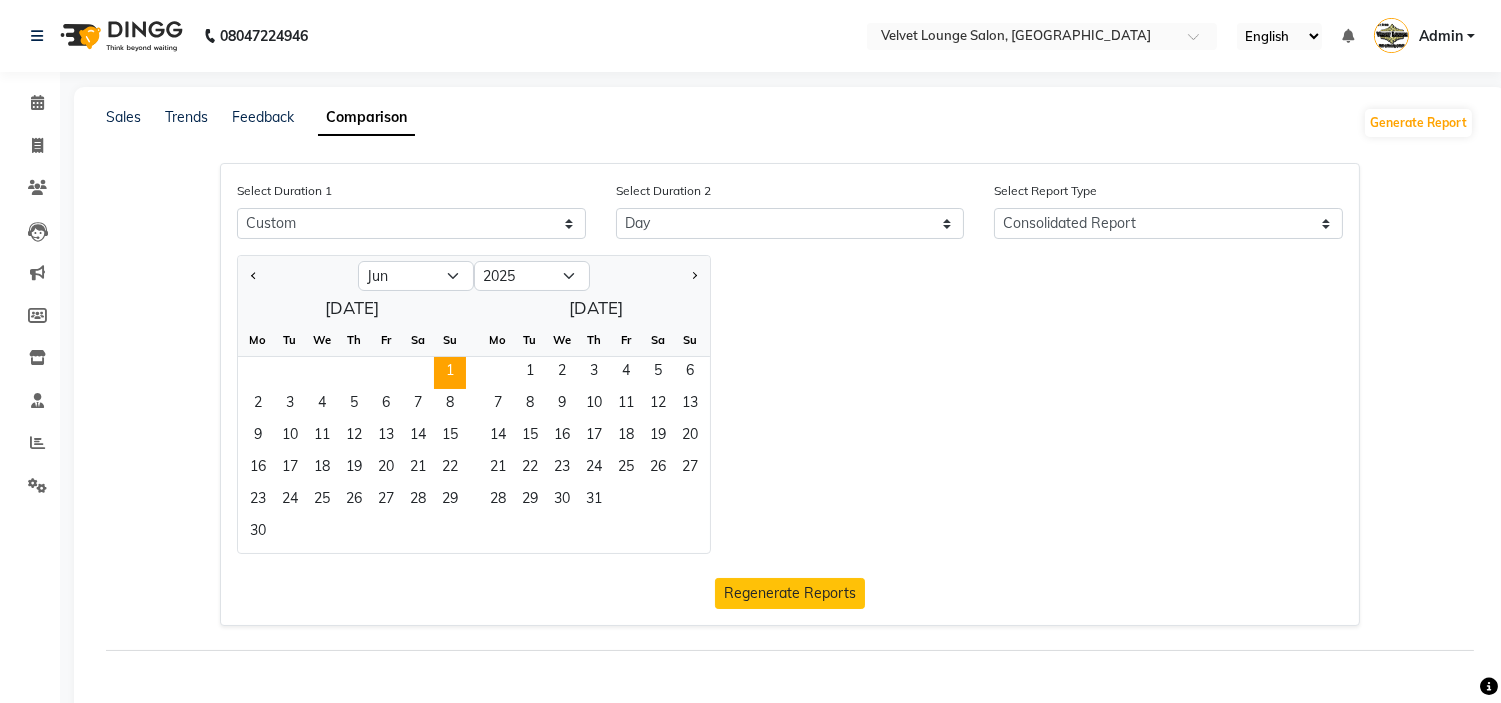 click on "1" 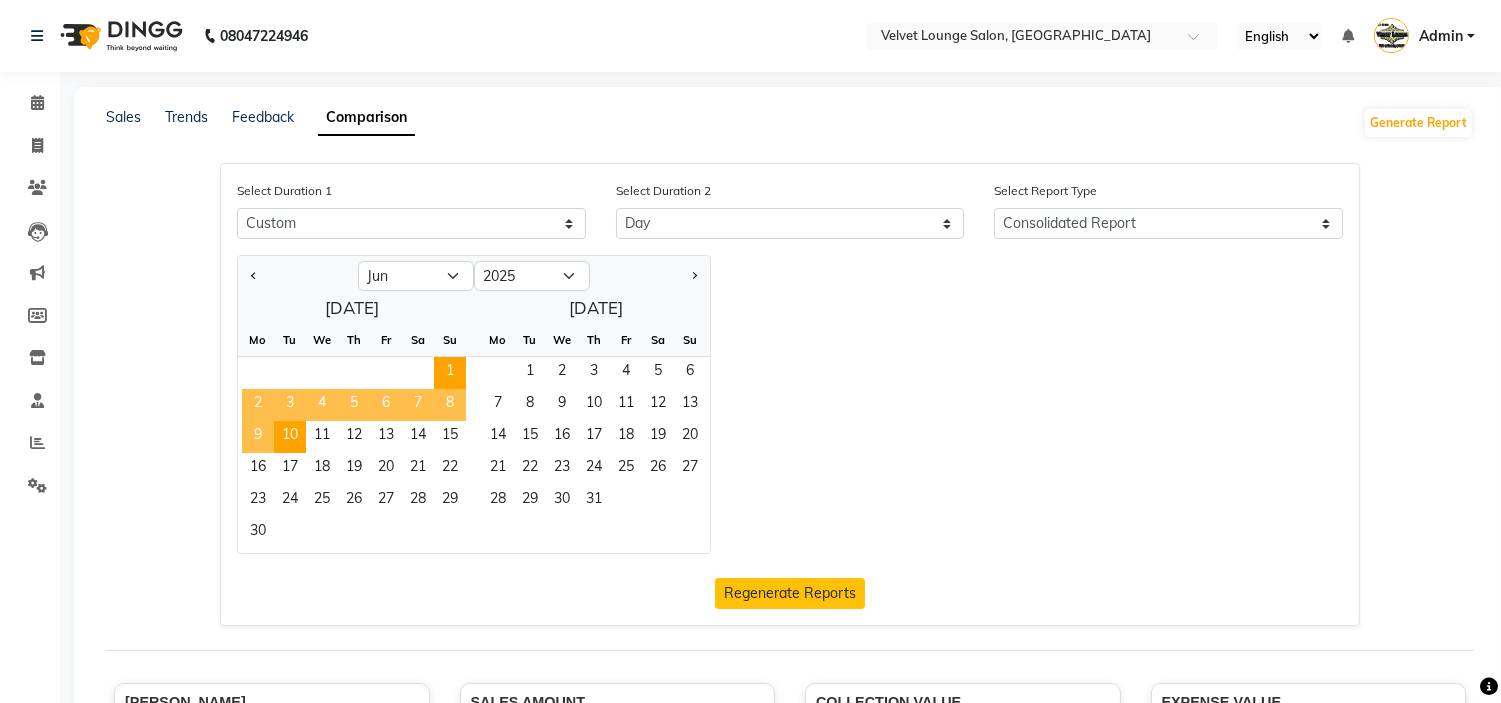 click on "10" 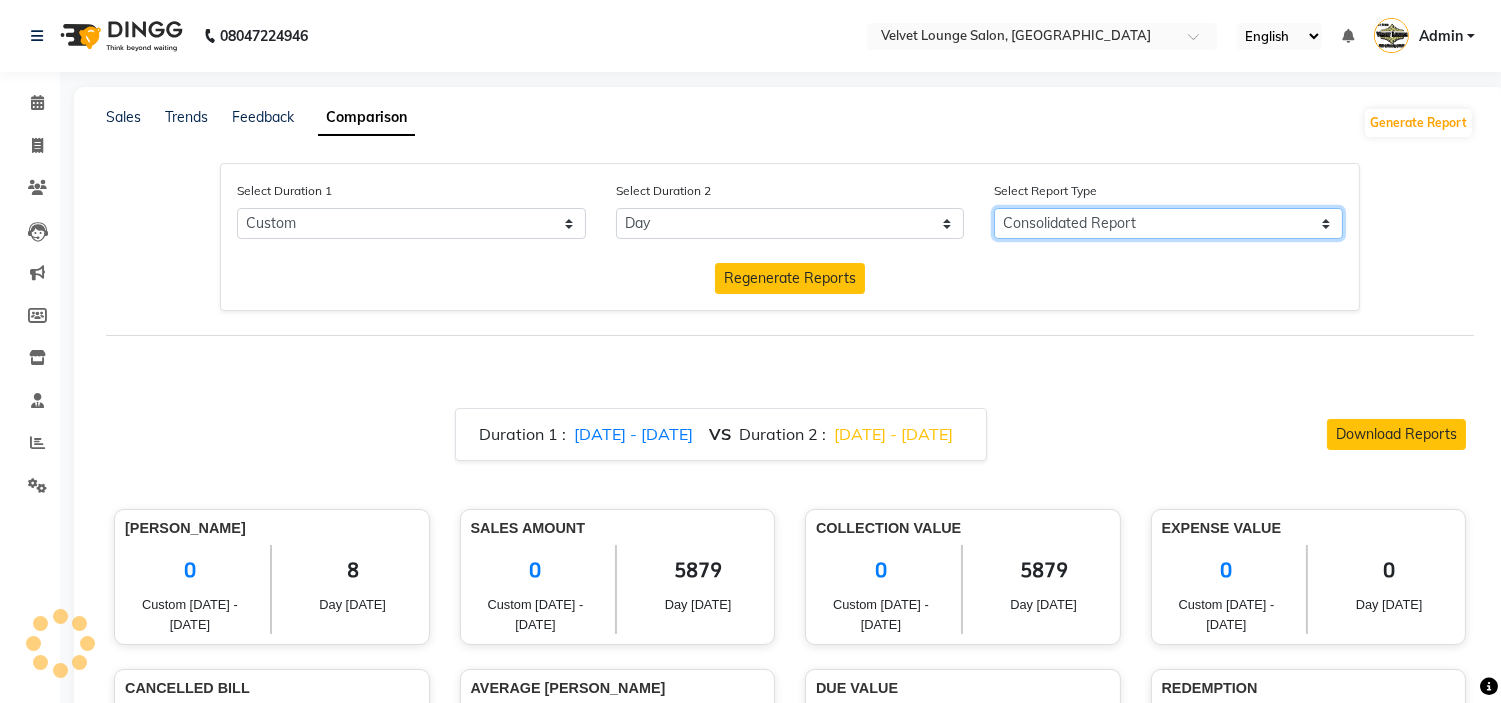 drag, startPoint x: 1134, startPoint y: 225, endPoint x: 1093, endPoint y: 217, distance: 41.773197 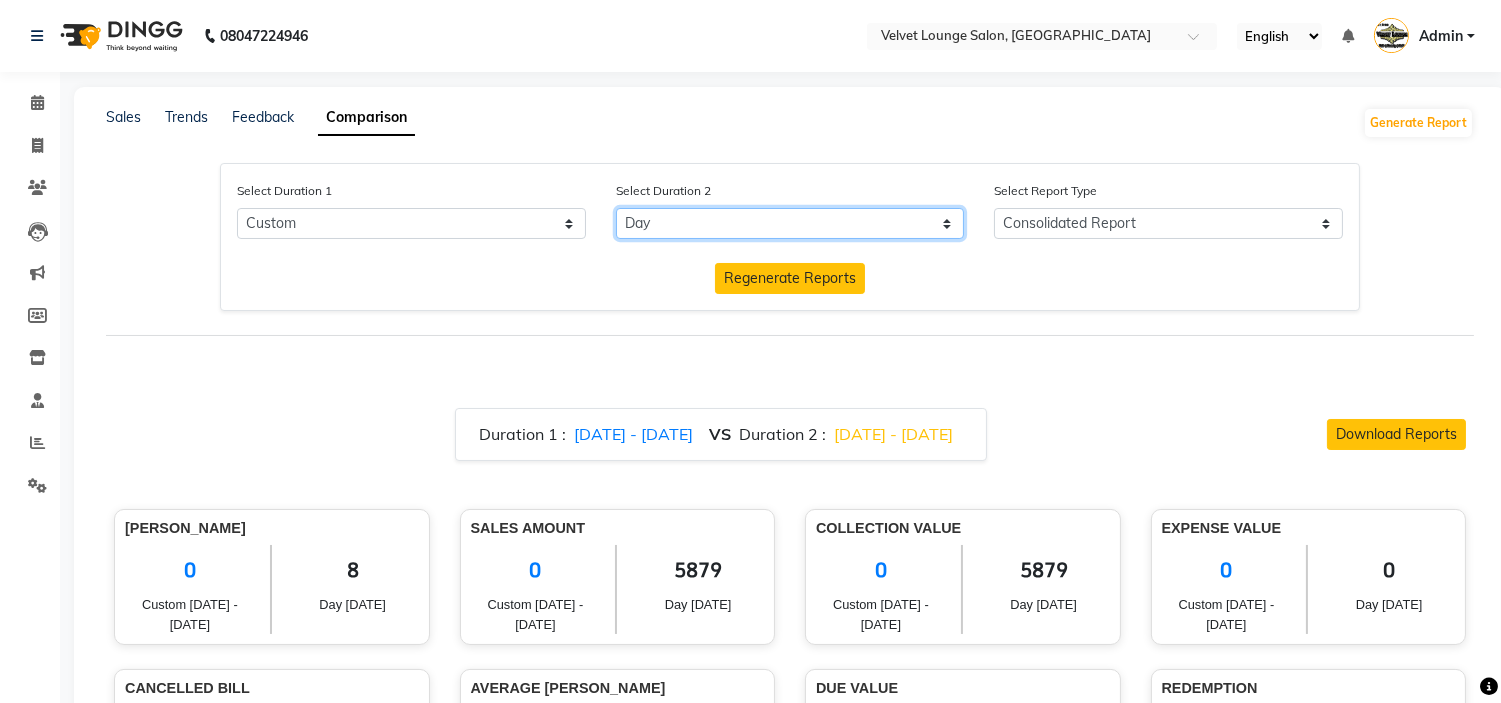 click on "Select Day Month Week Custom" 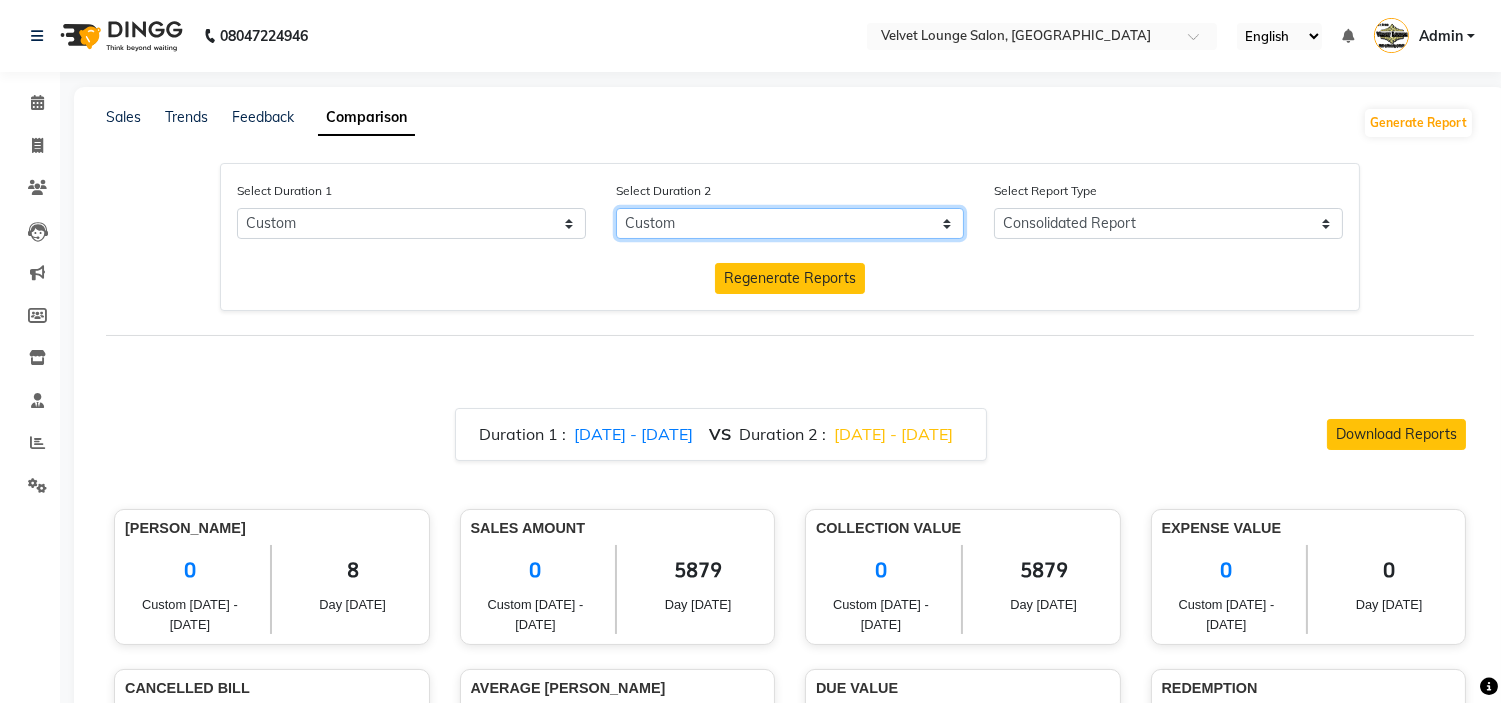click on "Select Day Month Week Custom" 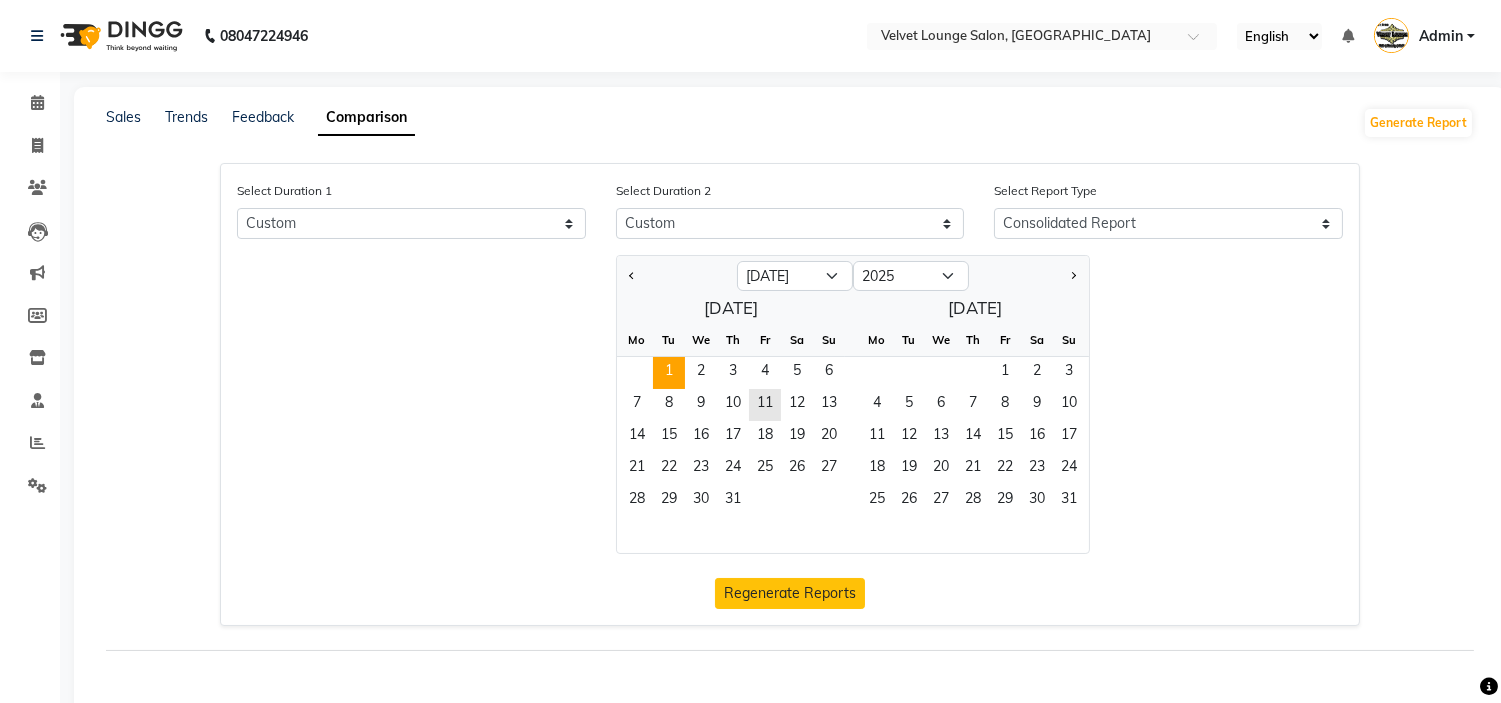 click on "1" 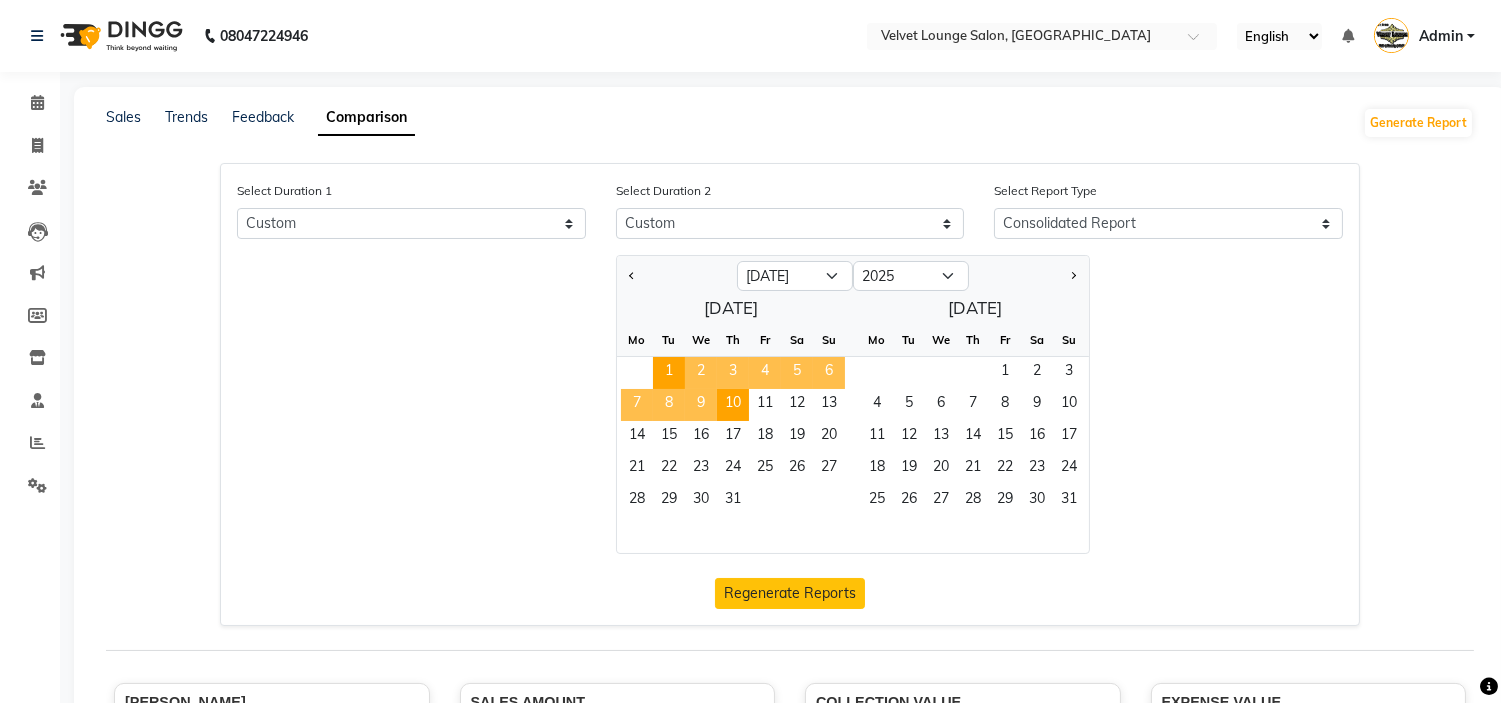 click on "10" 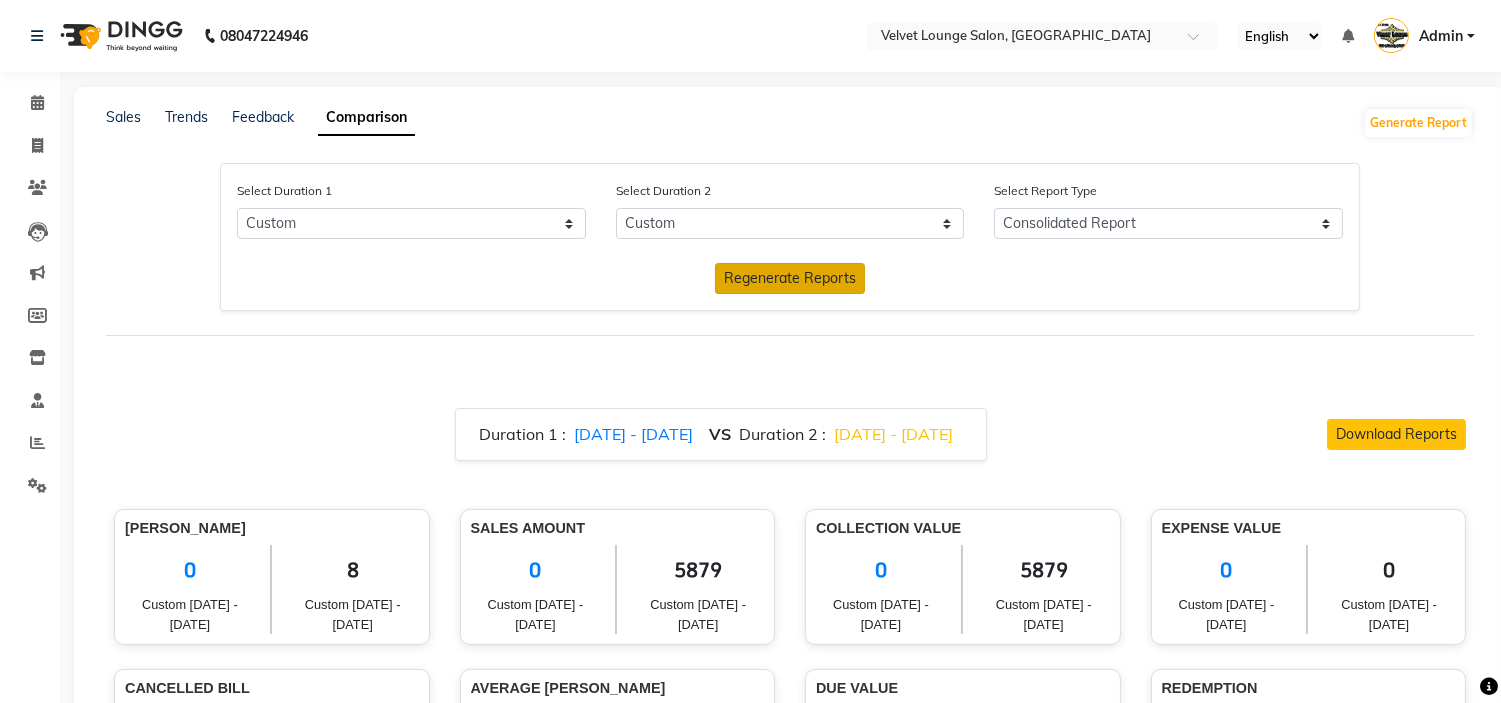 click on "Regenerate Reports" 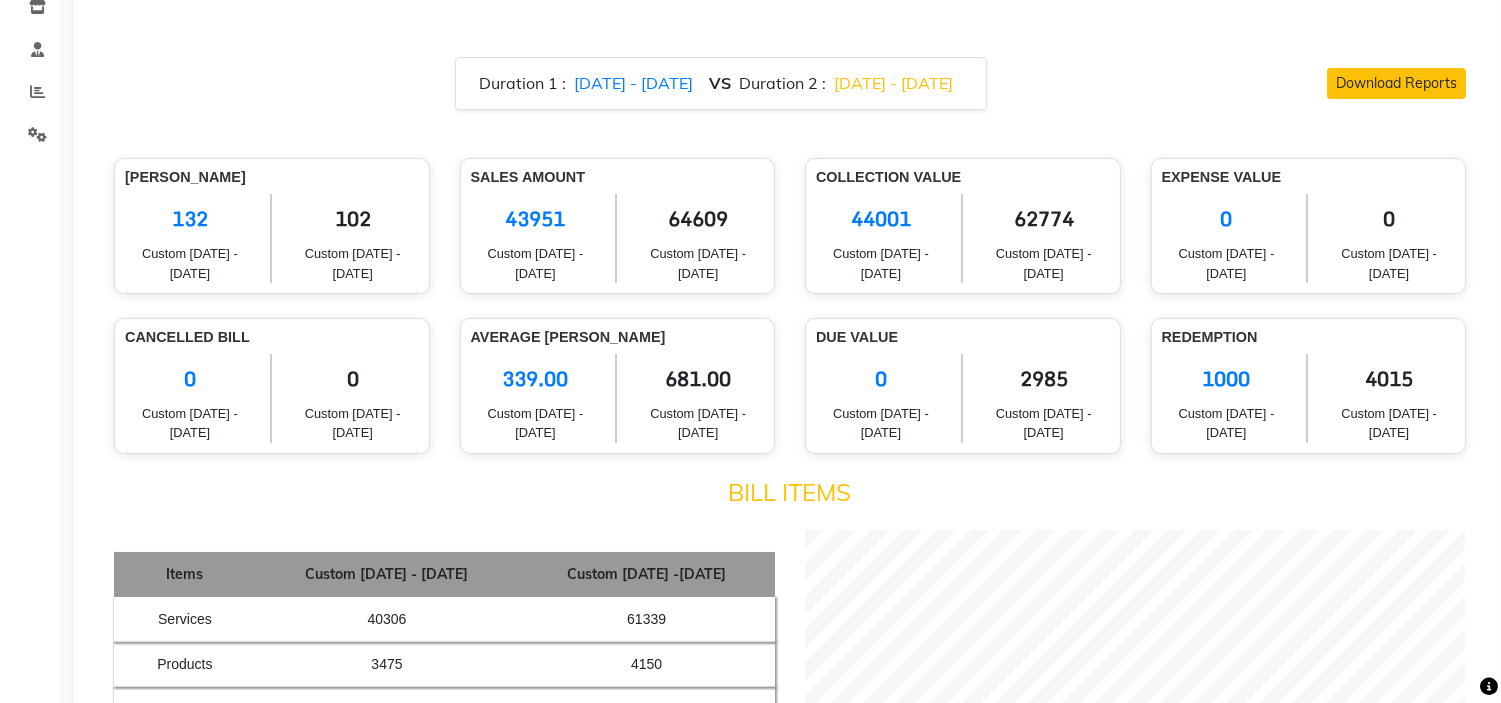 scroll, scrollTop: 324, scrollLeft: 0, axis: vertical 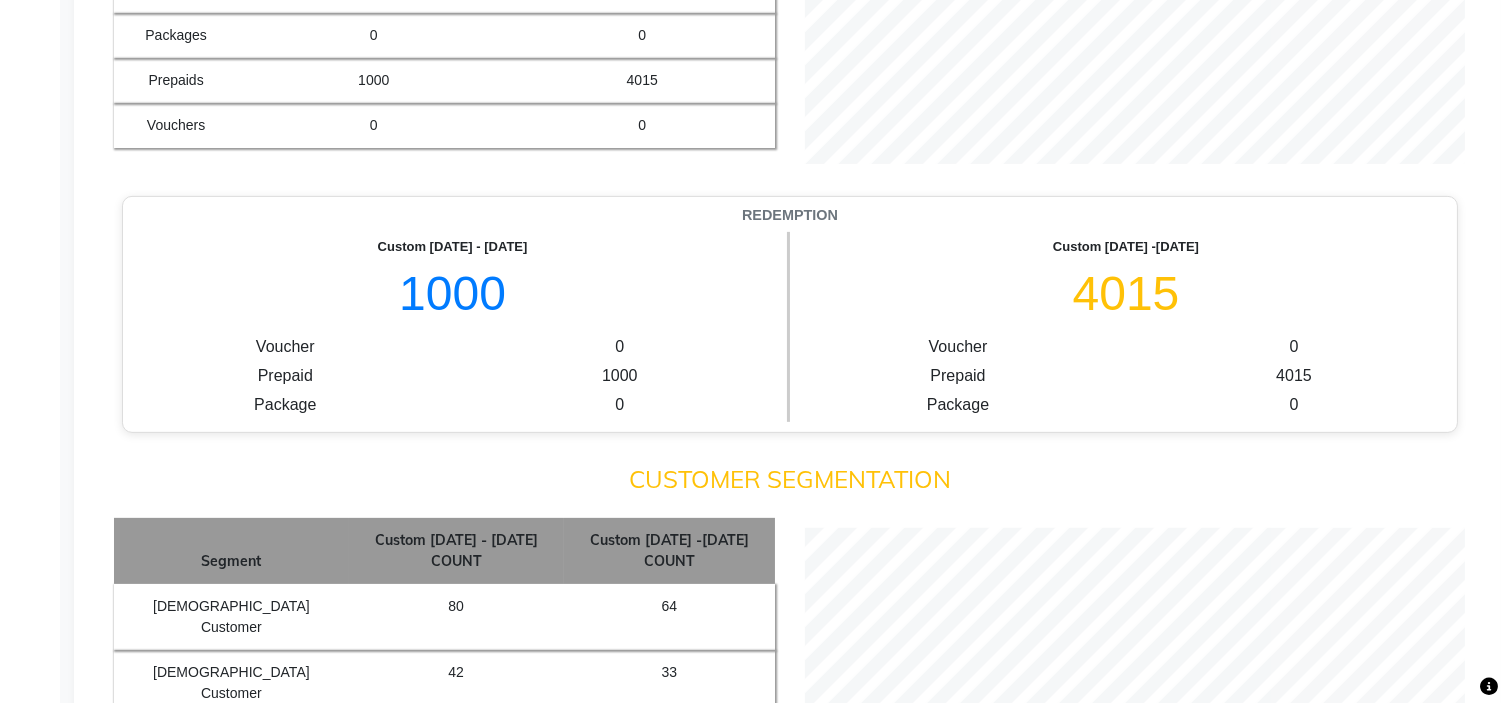 drag, startPoint x: 1485, startPoint y: 166, endPoint x: 1485, endPoint y: 196, distance: 30 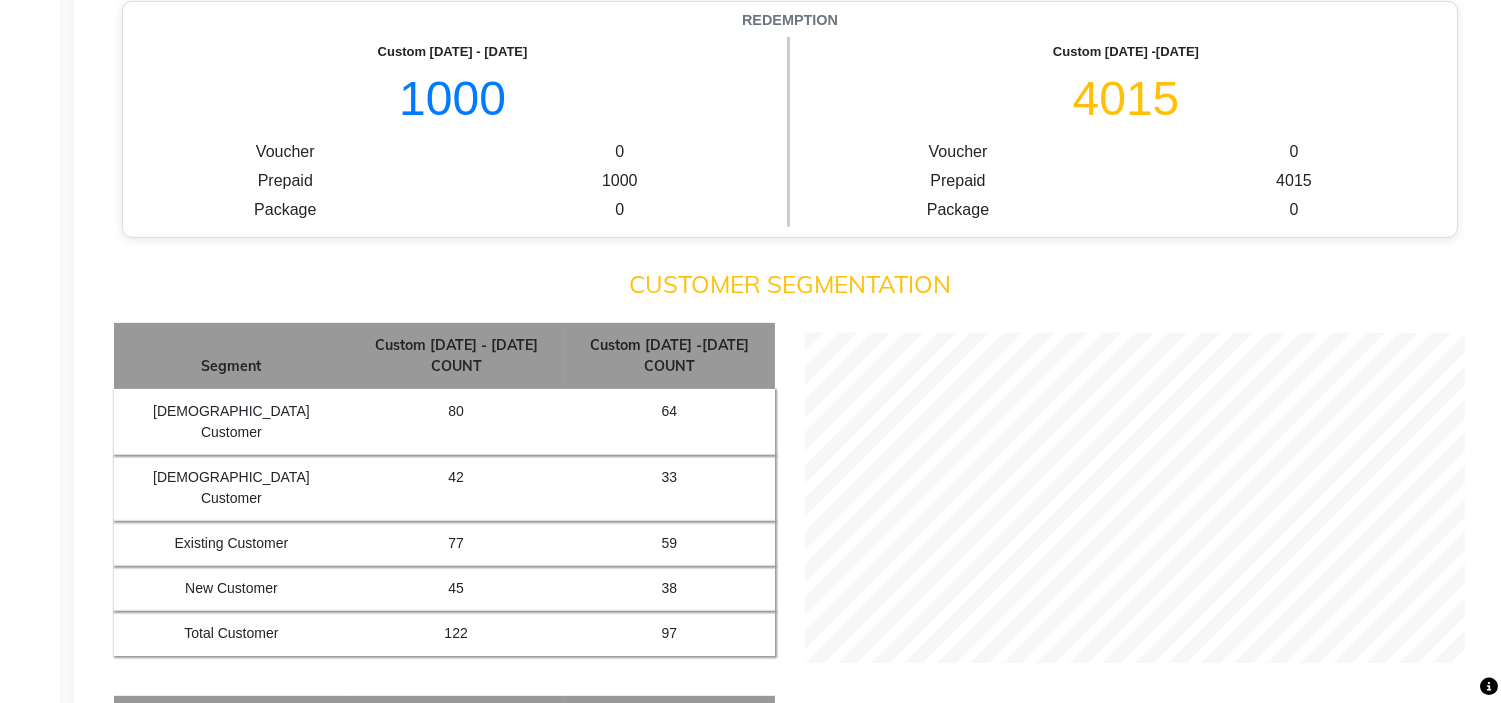 scroll, scrollTop: 1663, scrollLeft: 0, axis: vertical 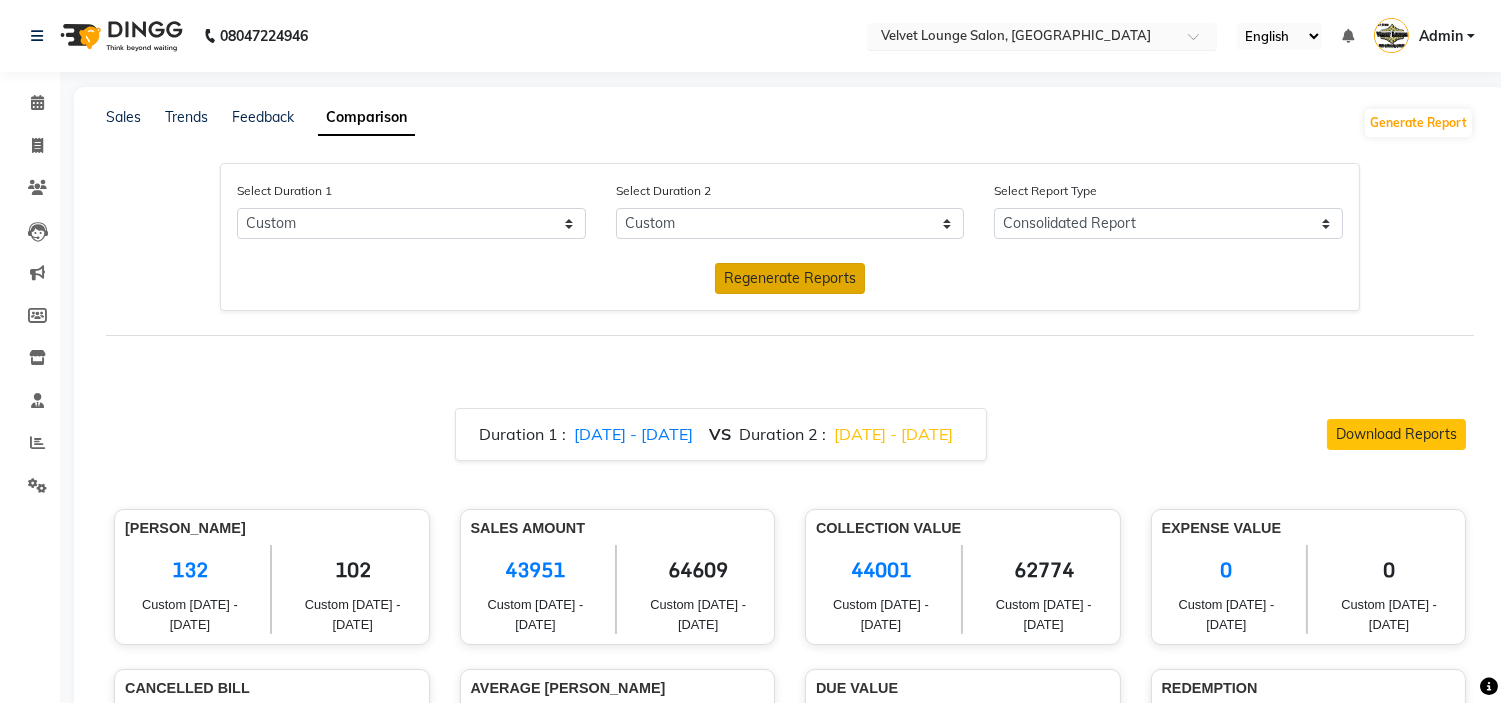 click at bounding box center (1022, 38) 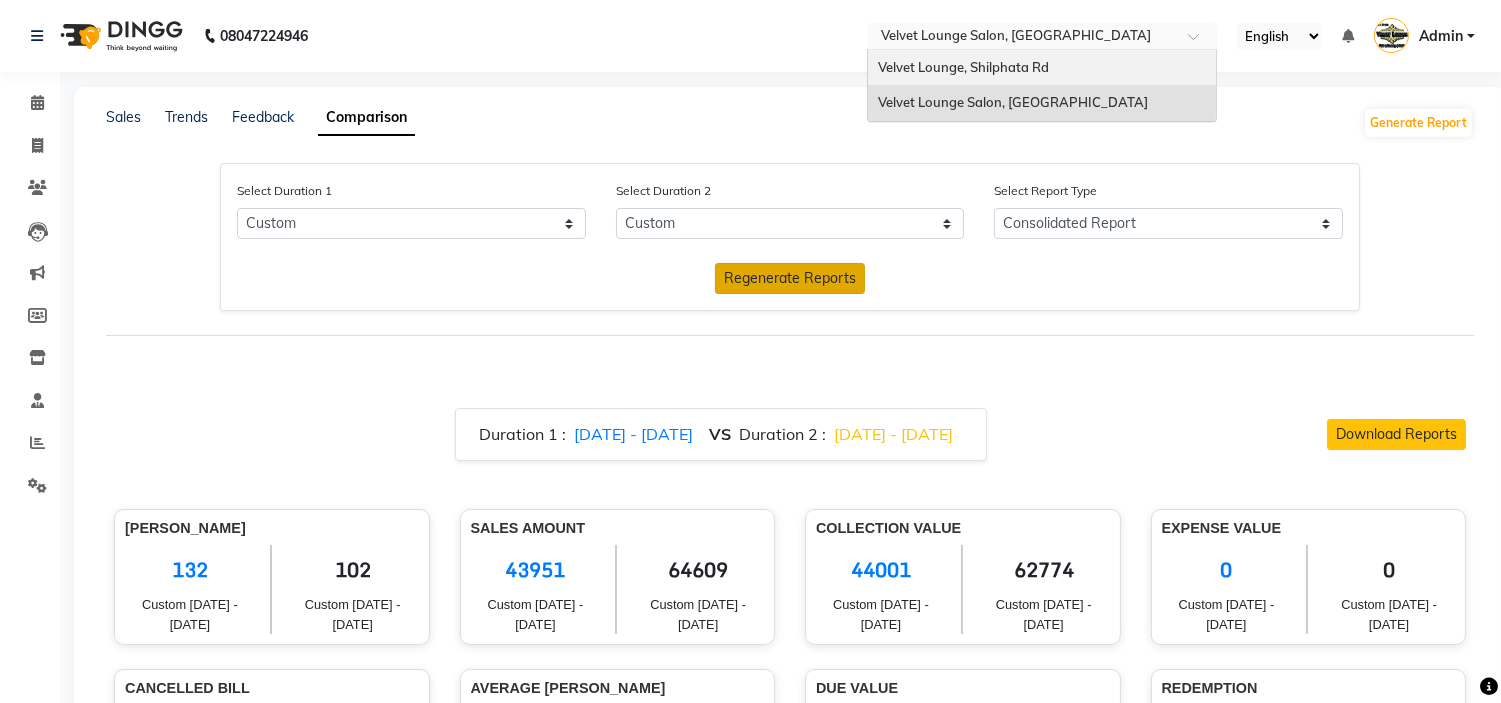 click on "Velvet Lounge, Shilphata Rd" at bounding box center [963, 67] 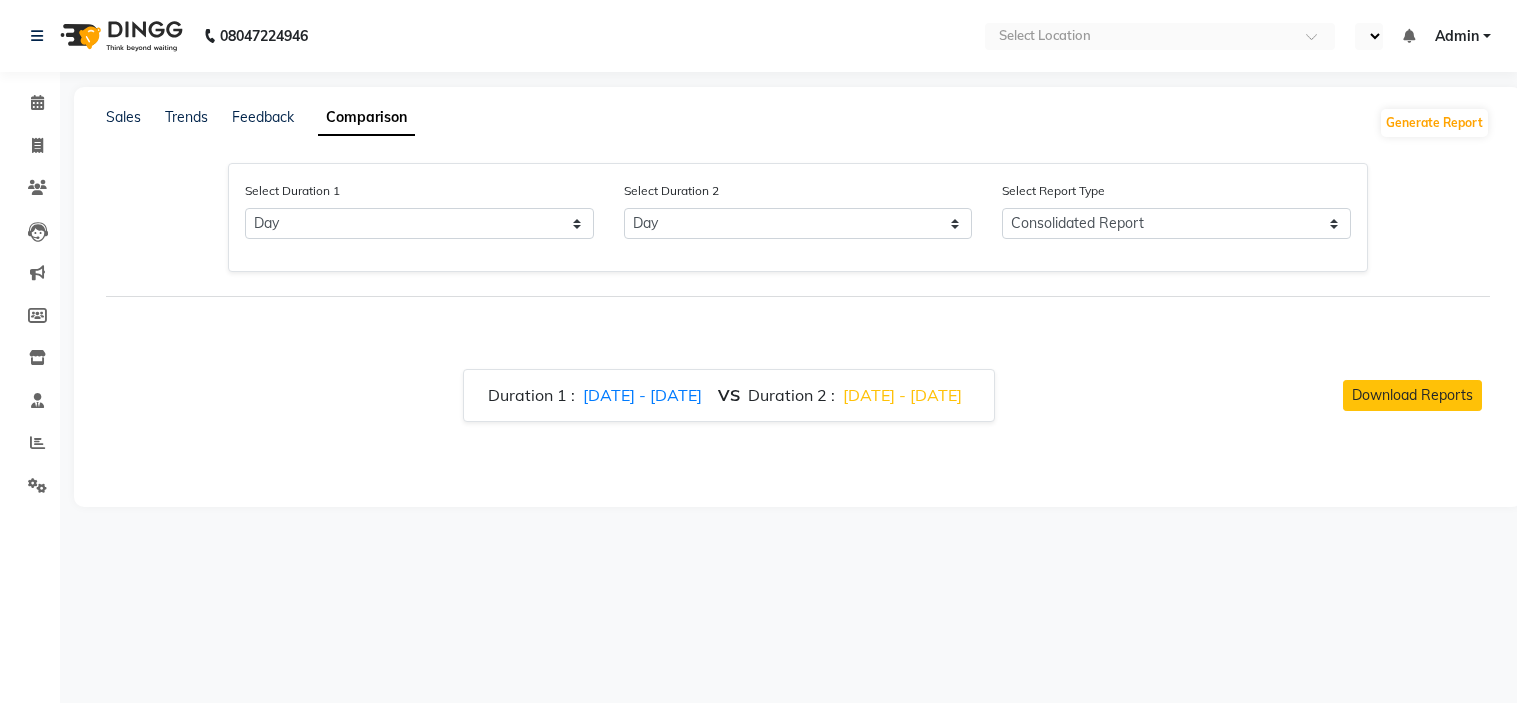 select on "single_date" 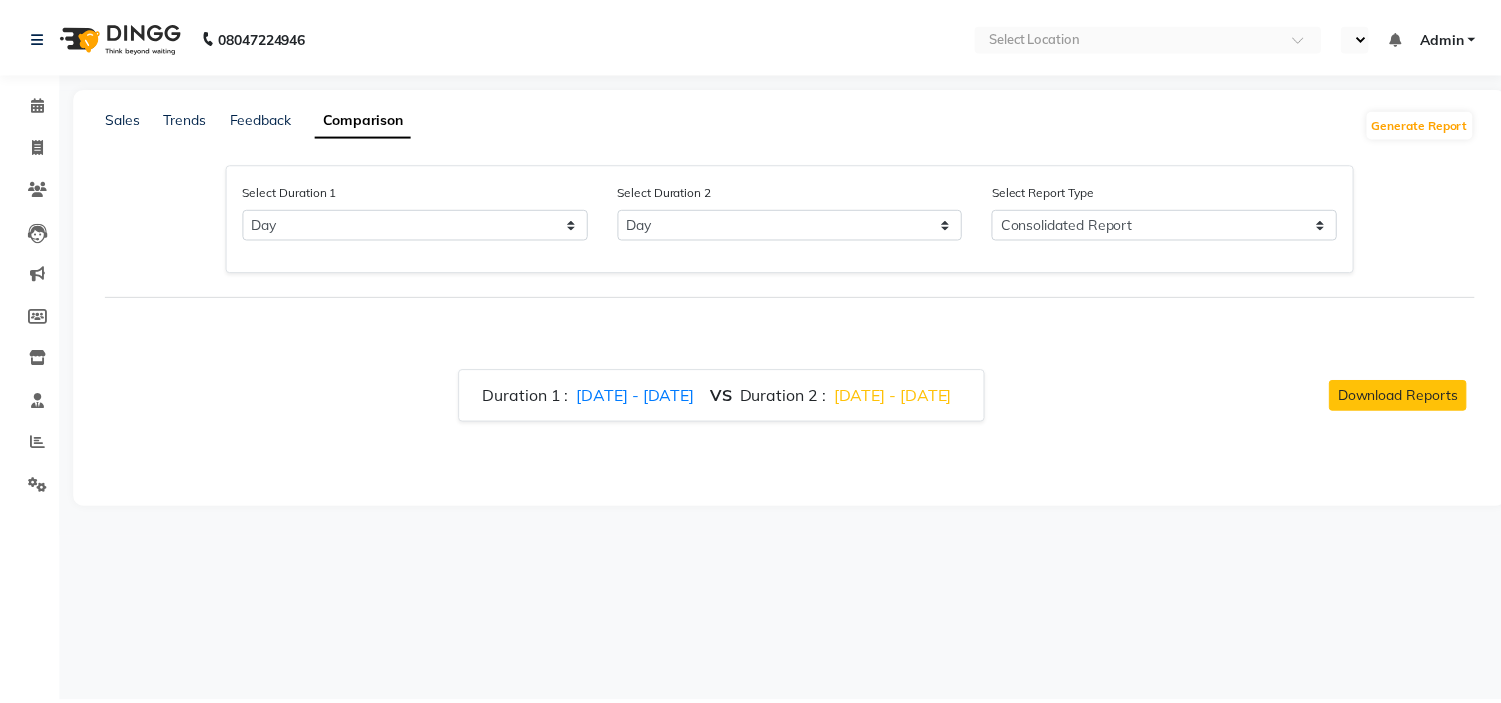 scroll, scrollTop: 0, scrollLeft: 0, axis: both 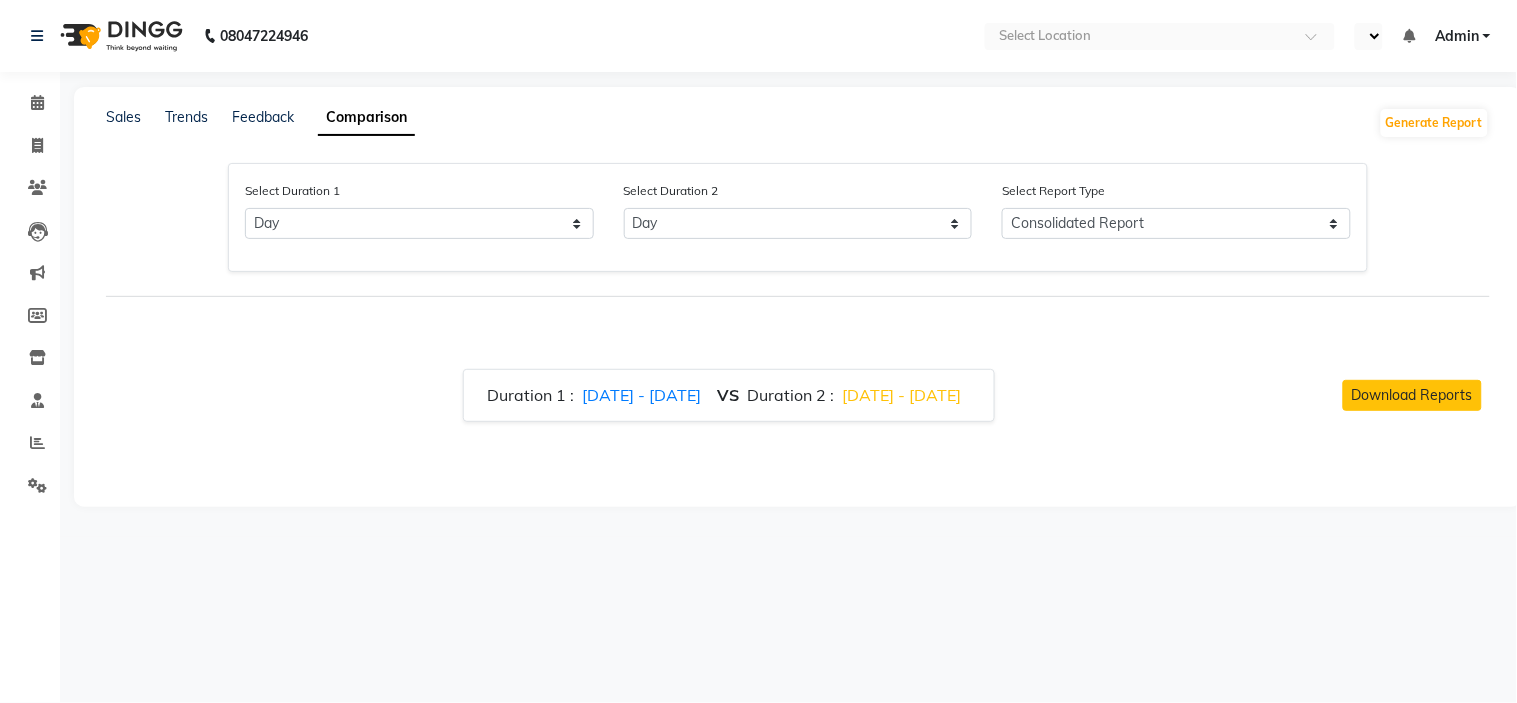 select on "en" 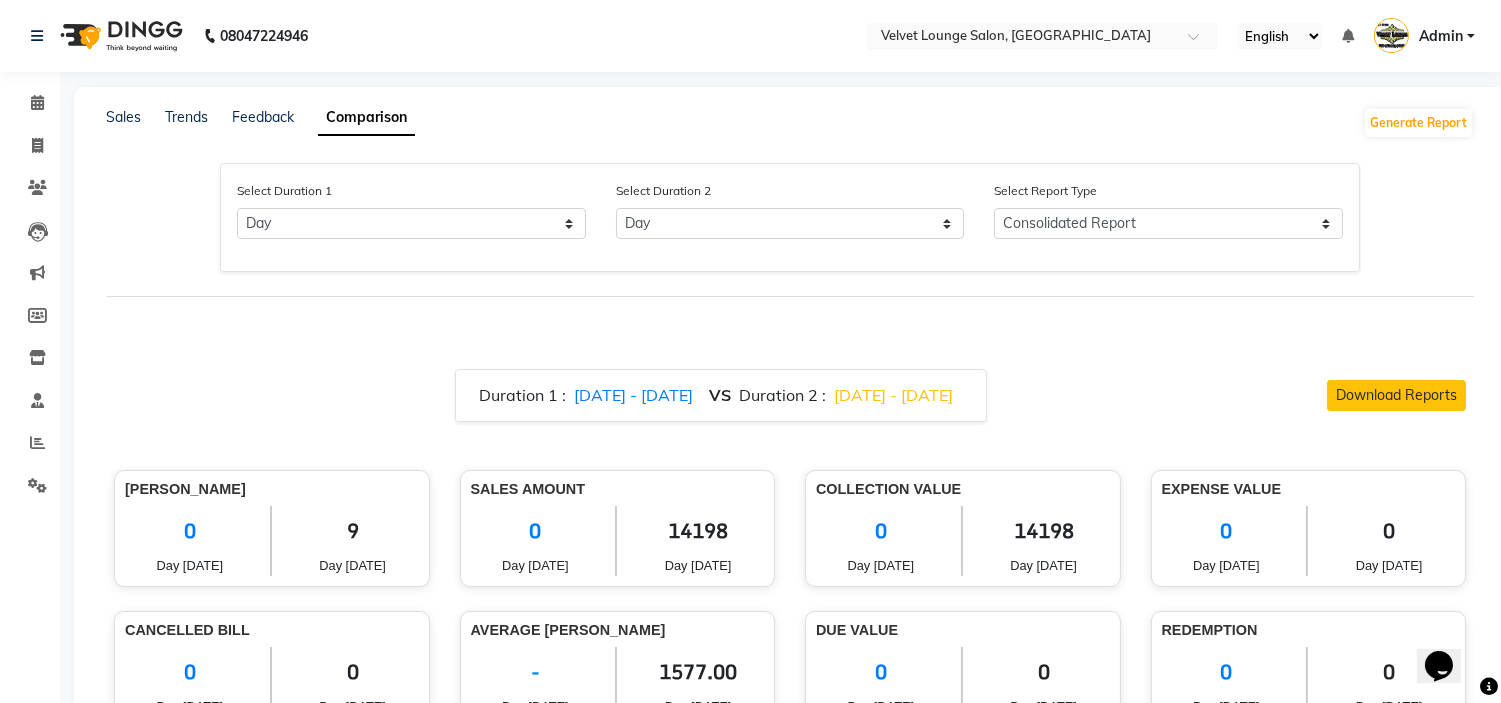 scroll, scrollTop: 0, scrollLeft: 0, axis: both 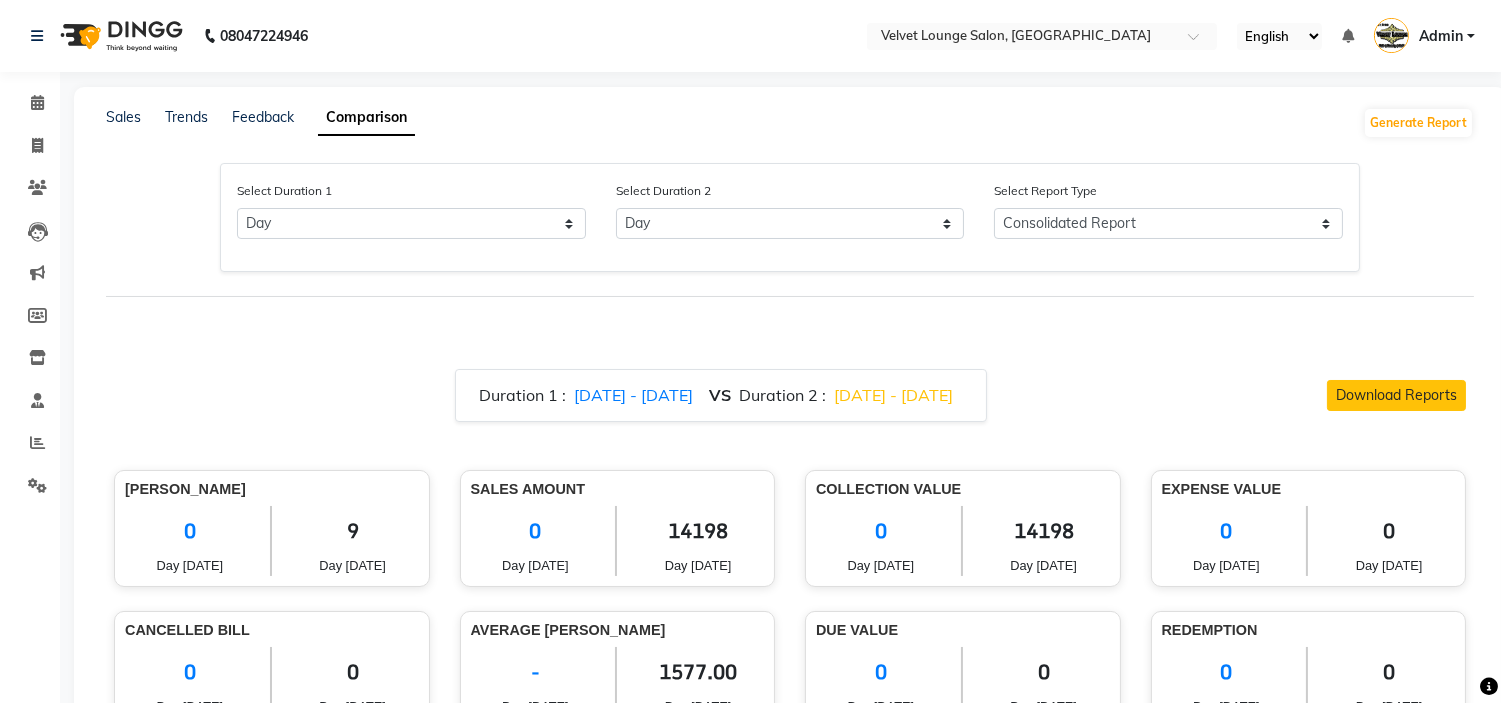 click on "08047224946 Select Location × Velvet Lounge Salon, Shiv Mandir Road English ENGLISH Español العربية मराठी हिंदी ગુજરાતી தமிழ் 中文 Notifications nothing to show Admin Manage Profile Change Password Sign out  Version:3.15.4" 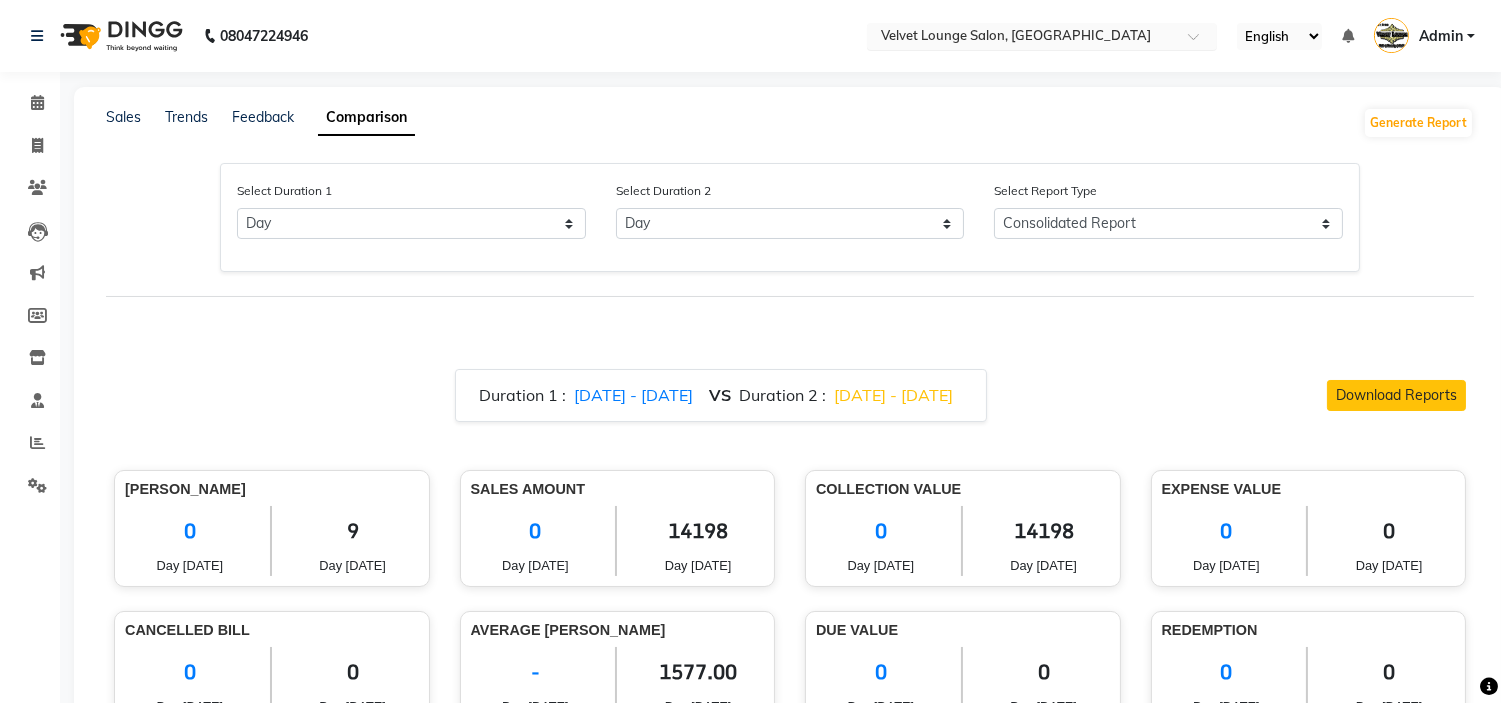 click at bounding box center [1022, 38] 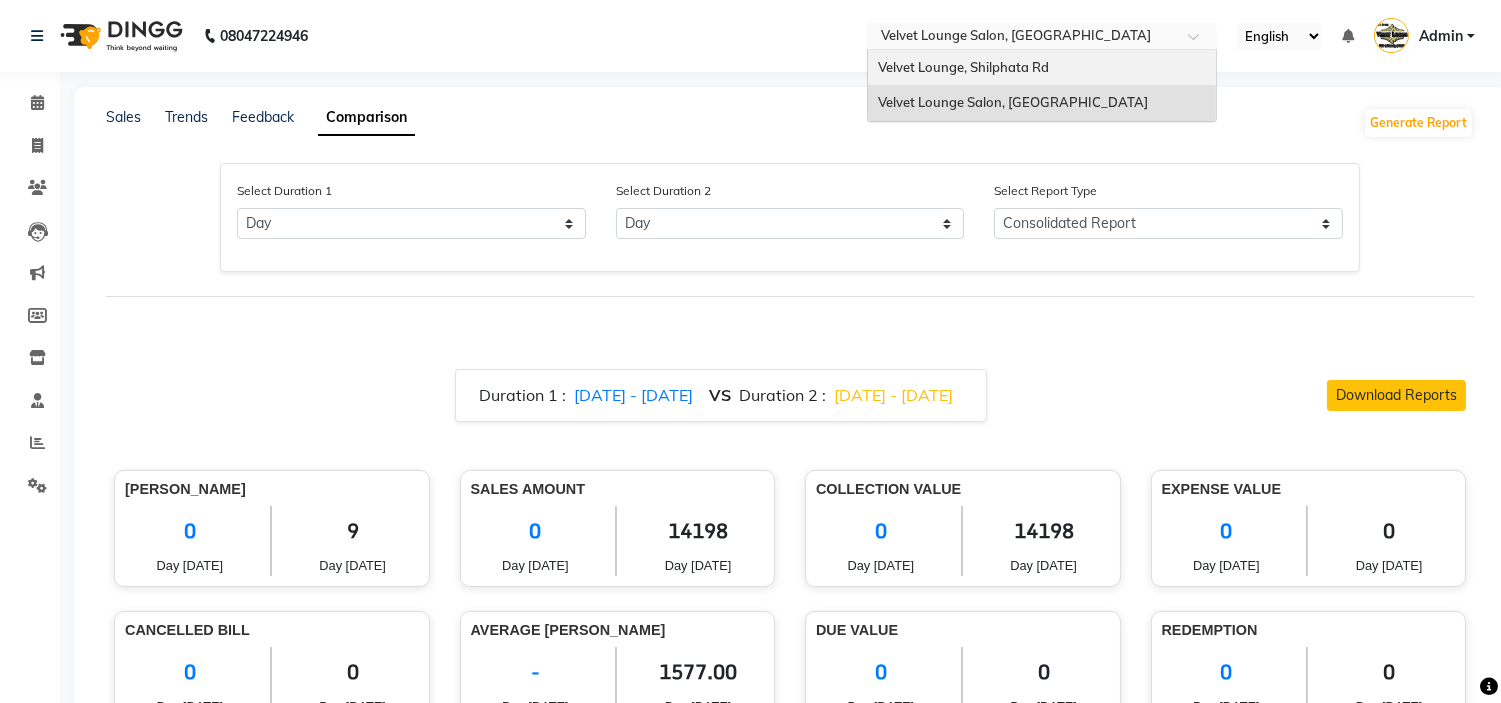 click on "Velvet Lounge, Shilphata Rd" at bounding box center [1042, 68] 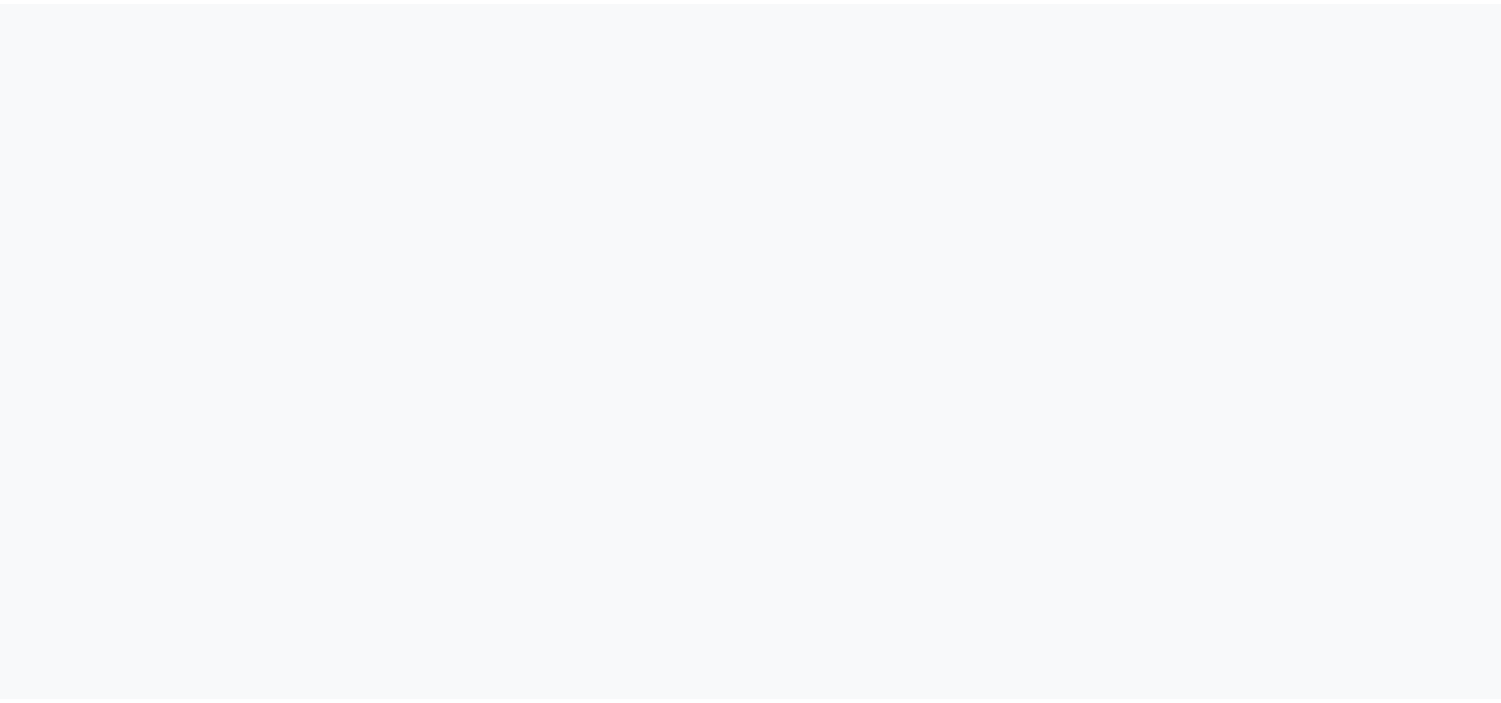 scroll, scrollTop: 0, scrollLeft: 0, axis: both 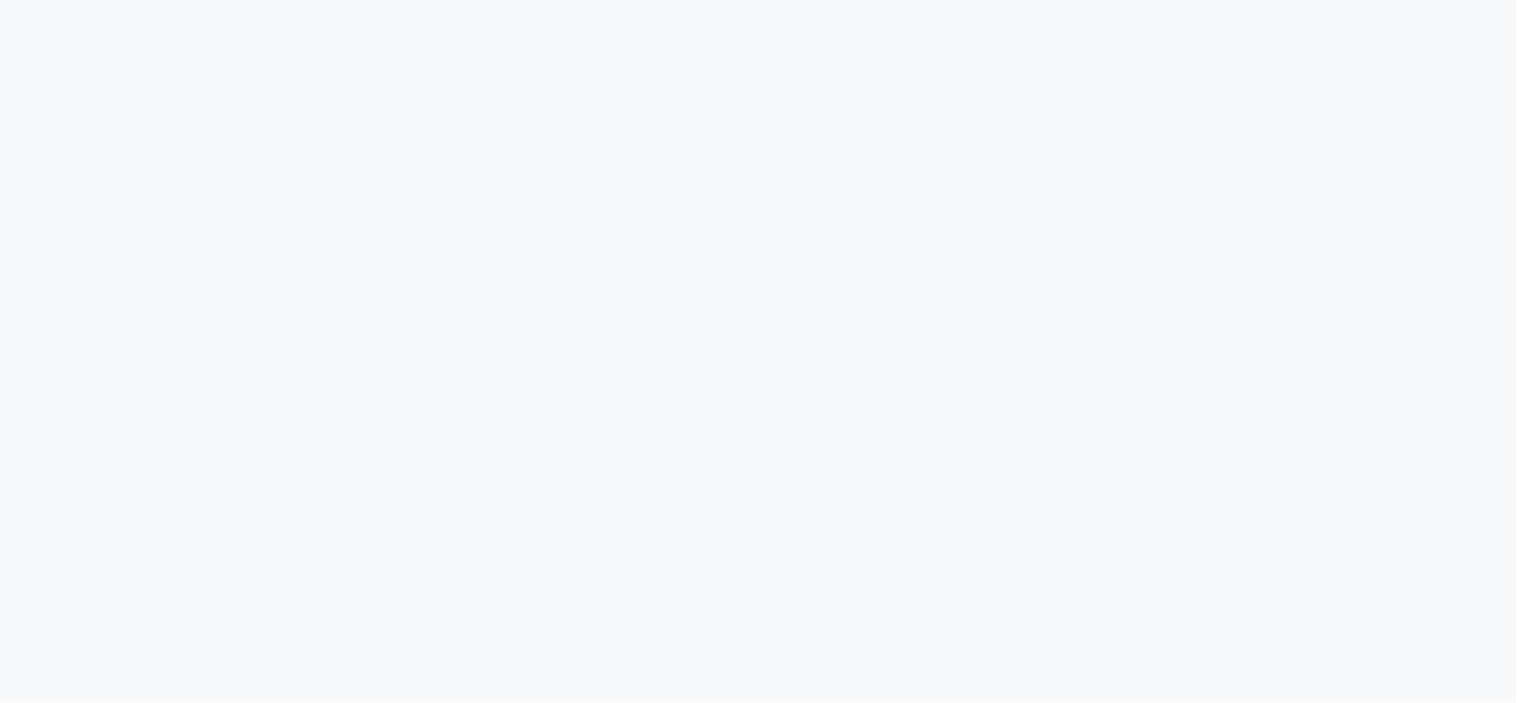 select on "single_date" 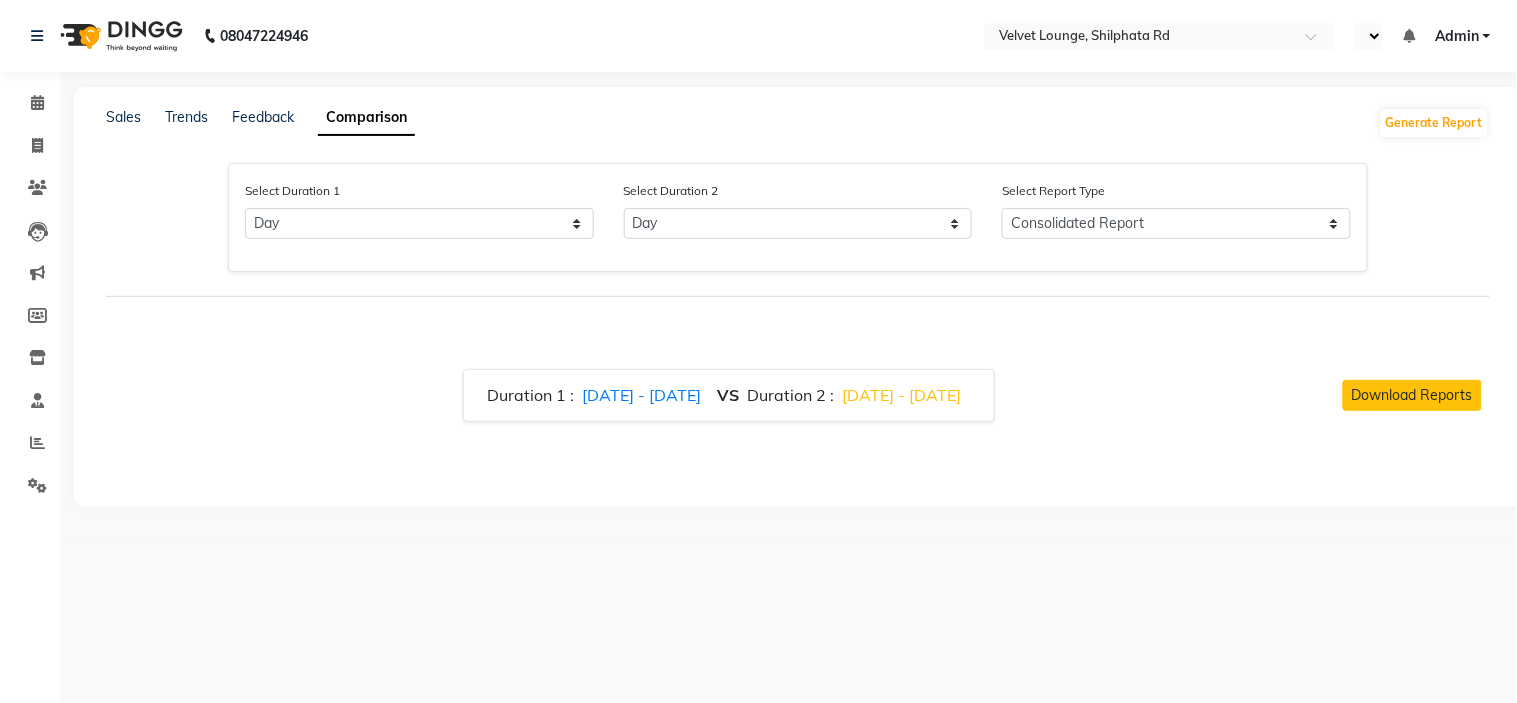 select on "en" 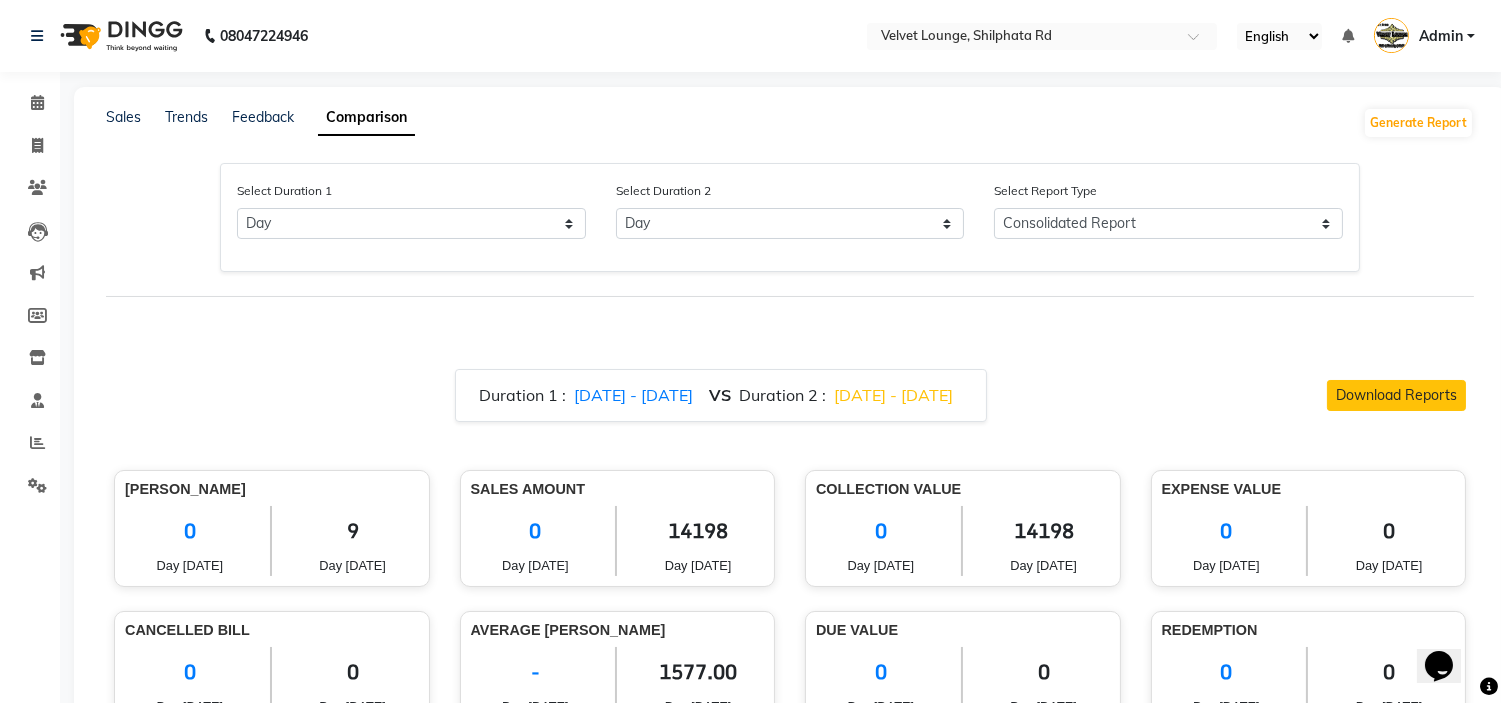 scroll, scrollTop: 0, scrollLeft: 0, axis: both 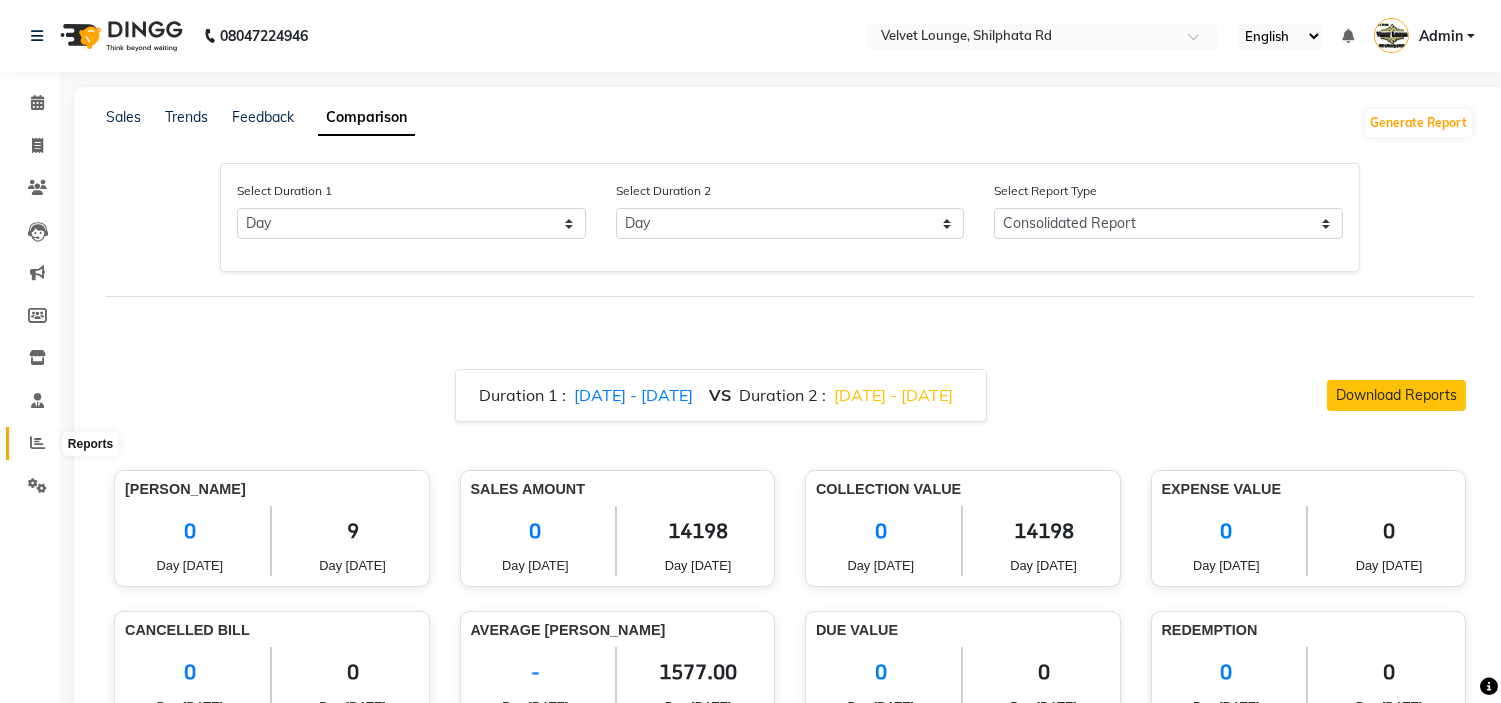 click 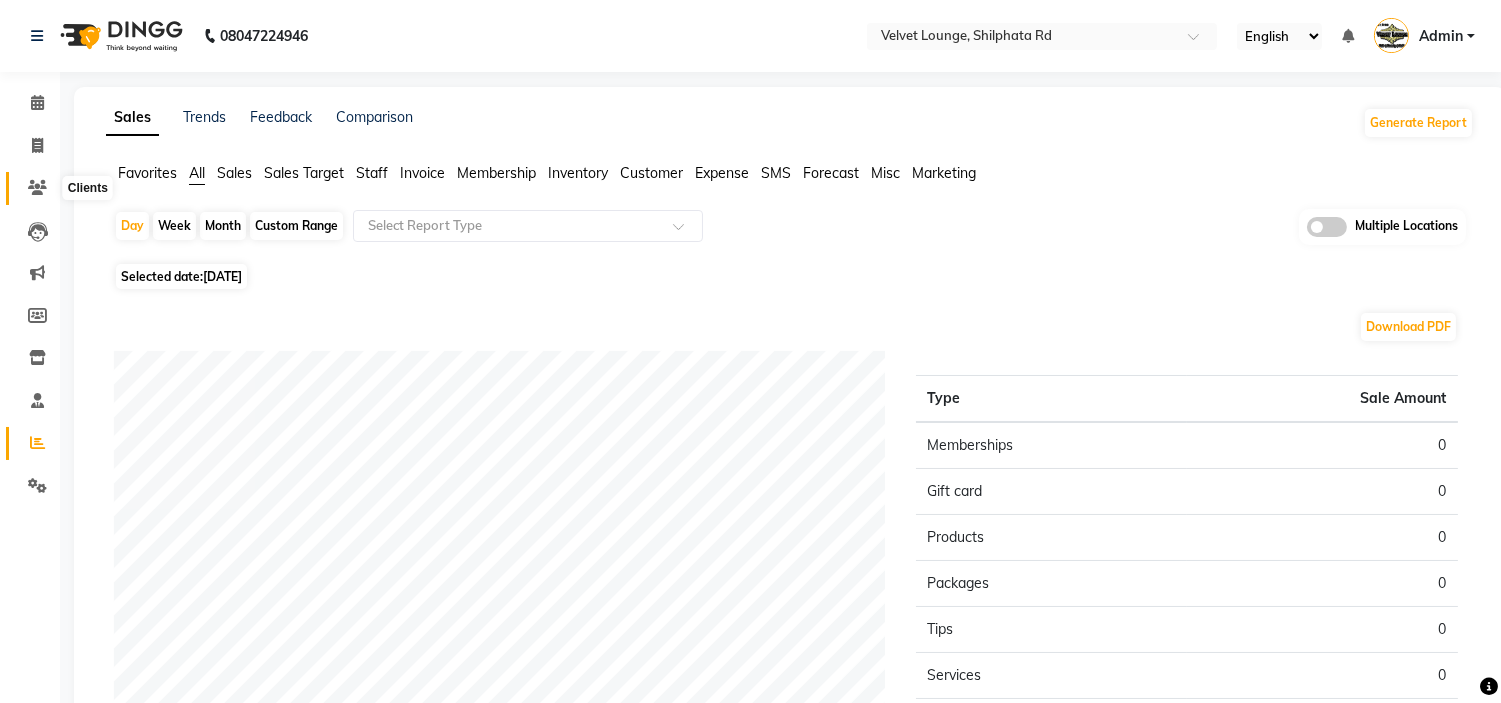 click 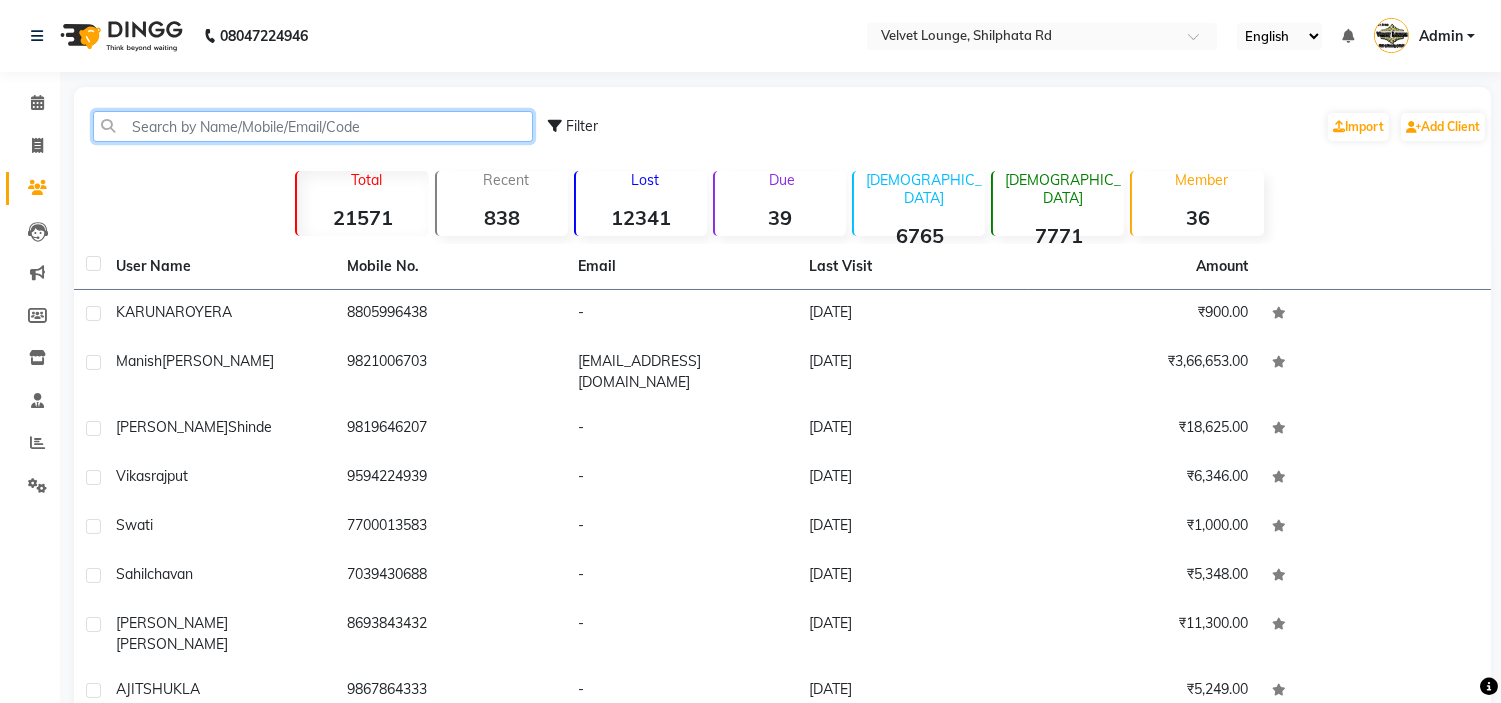 click 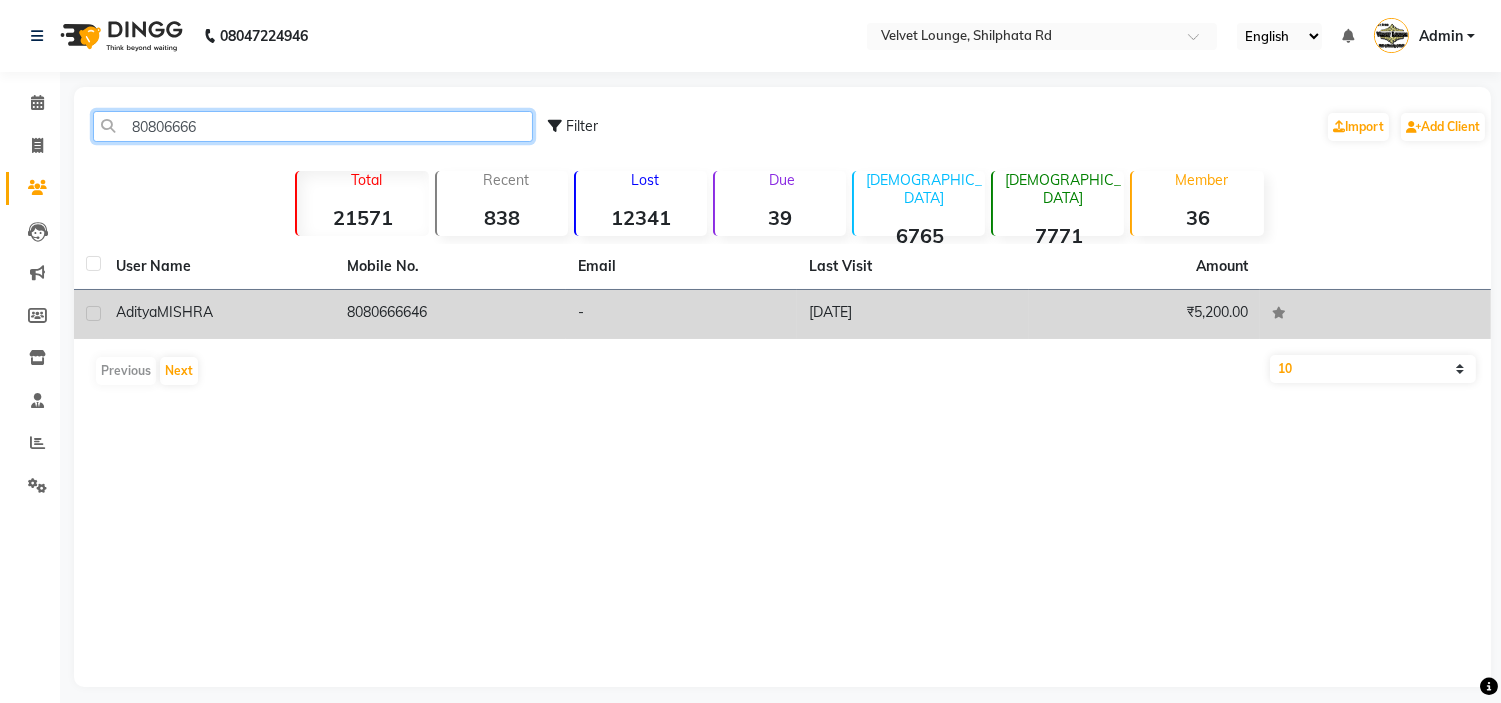 type on "80806666" 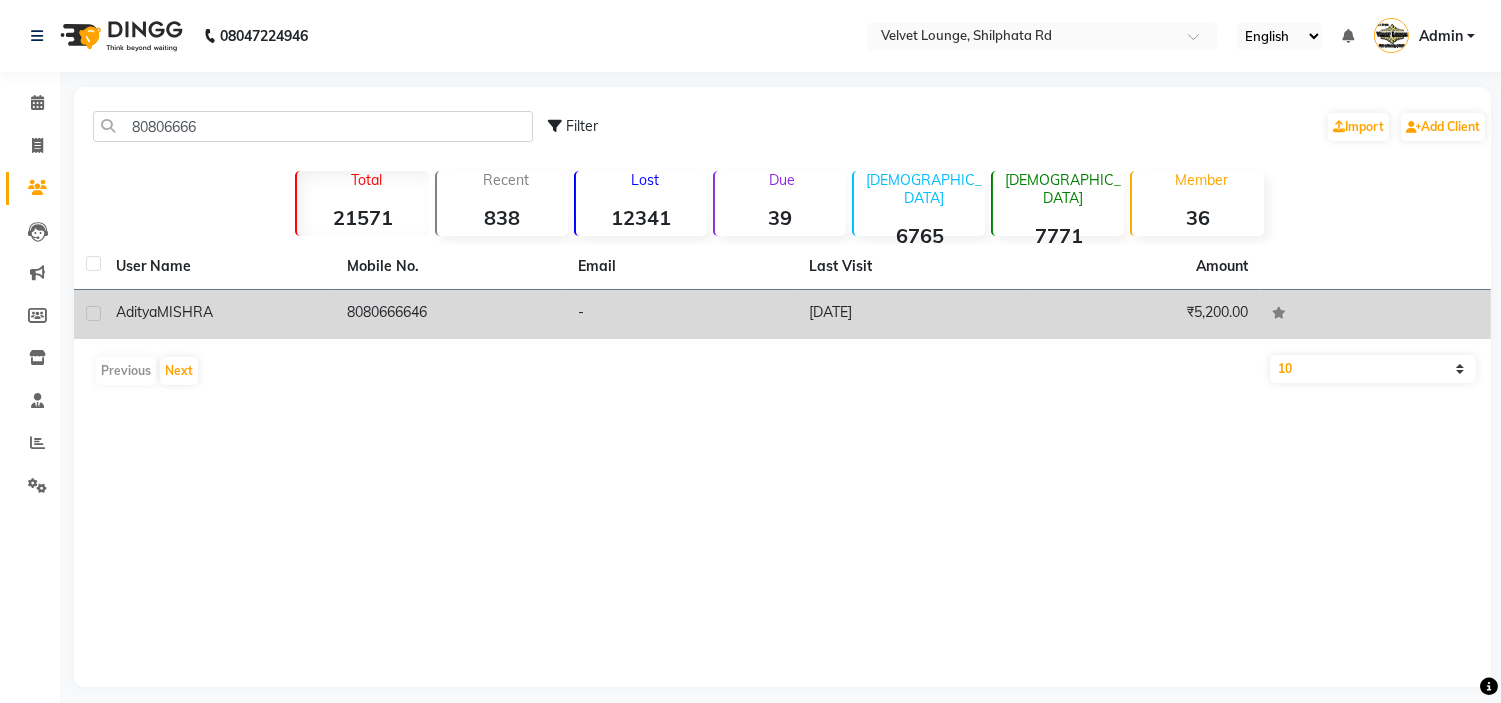 click on "-" 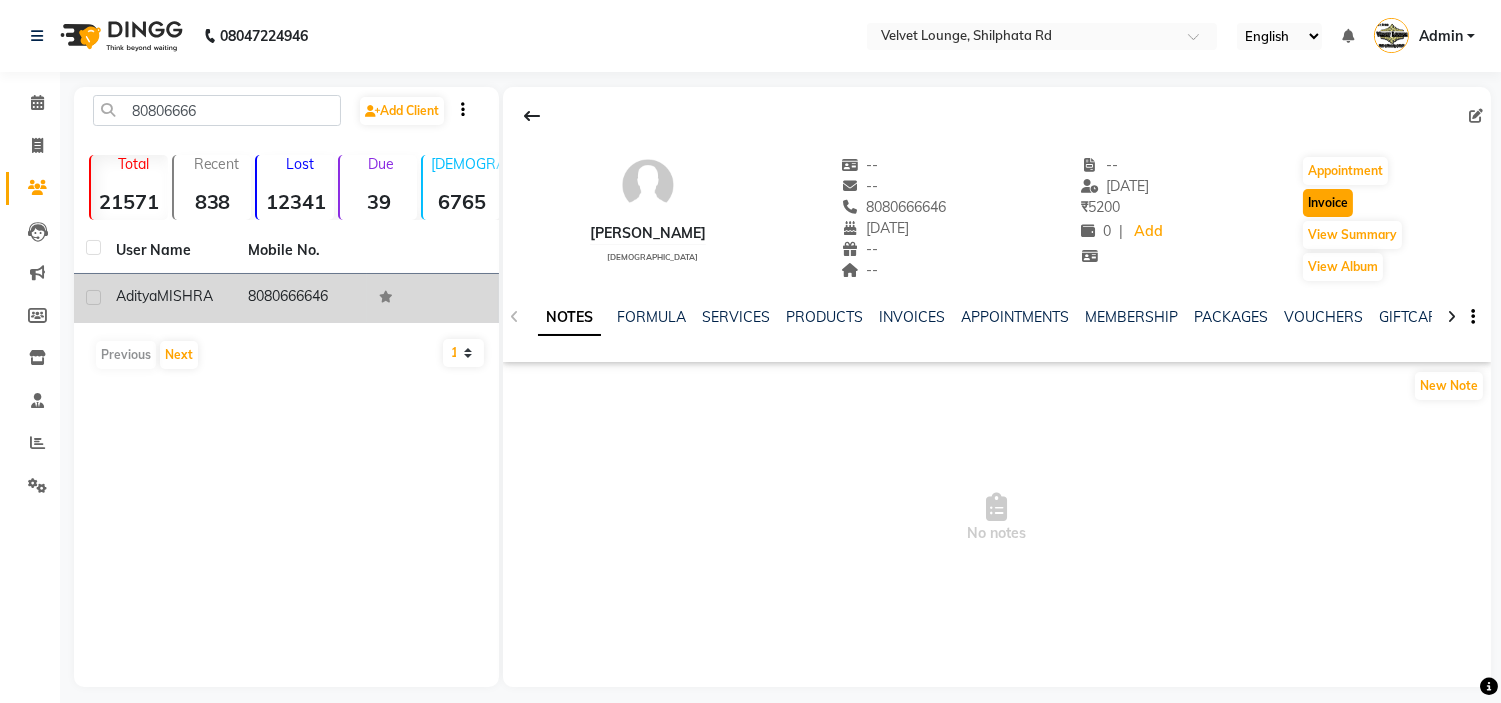 click on "Invoice" 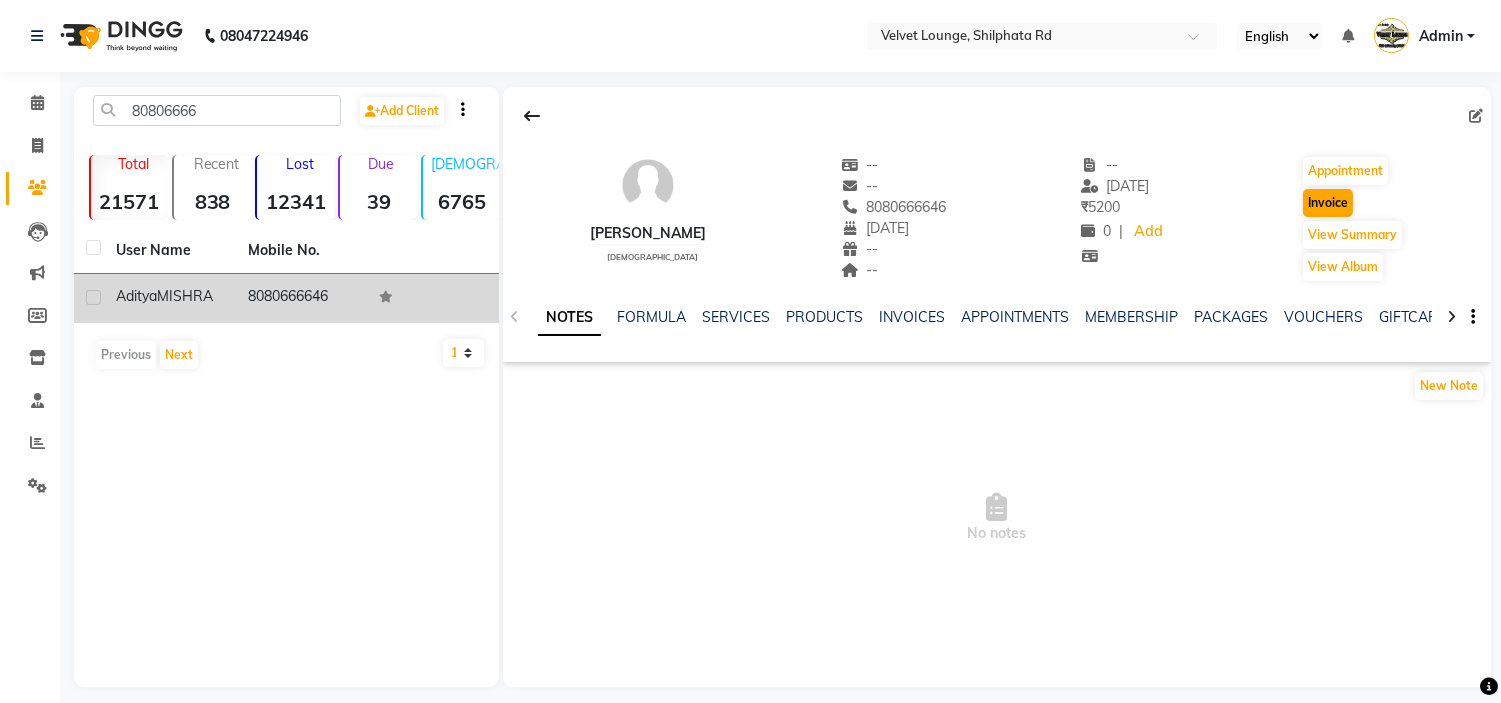select on "service" 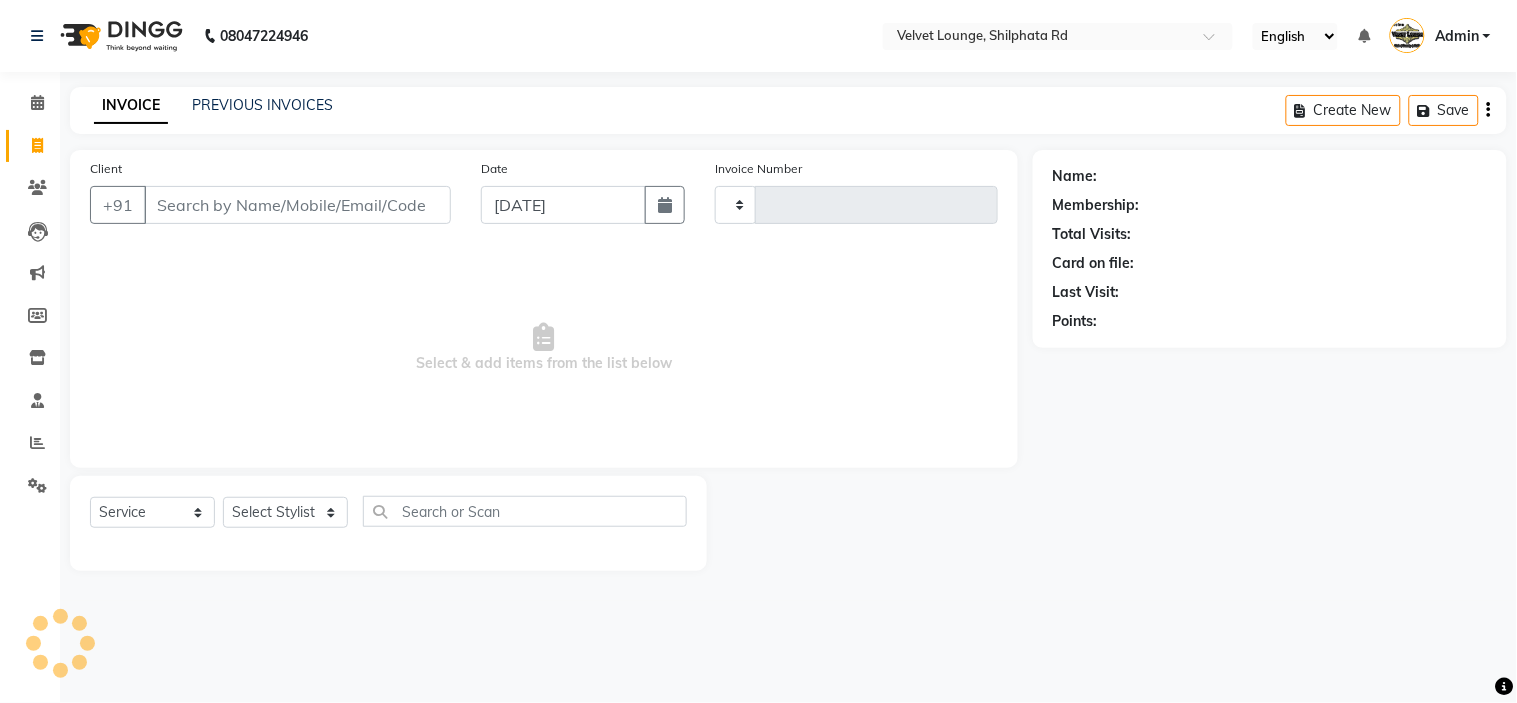 type on "1329" 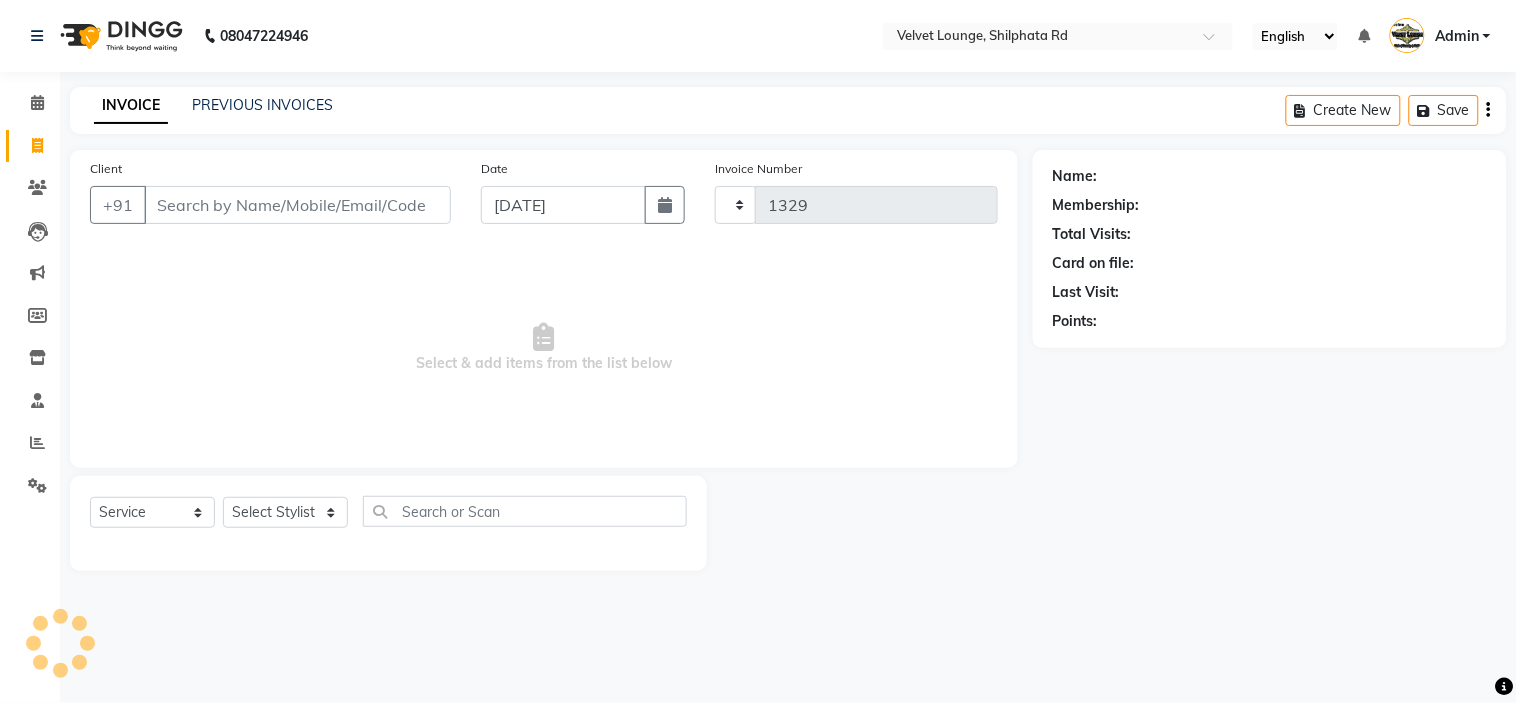 select on "122" 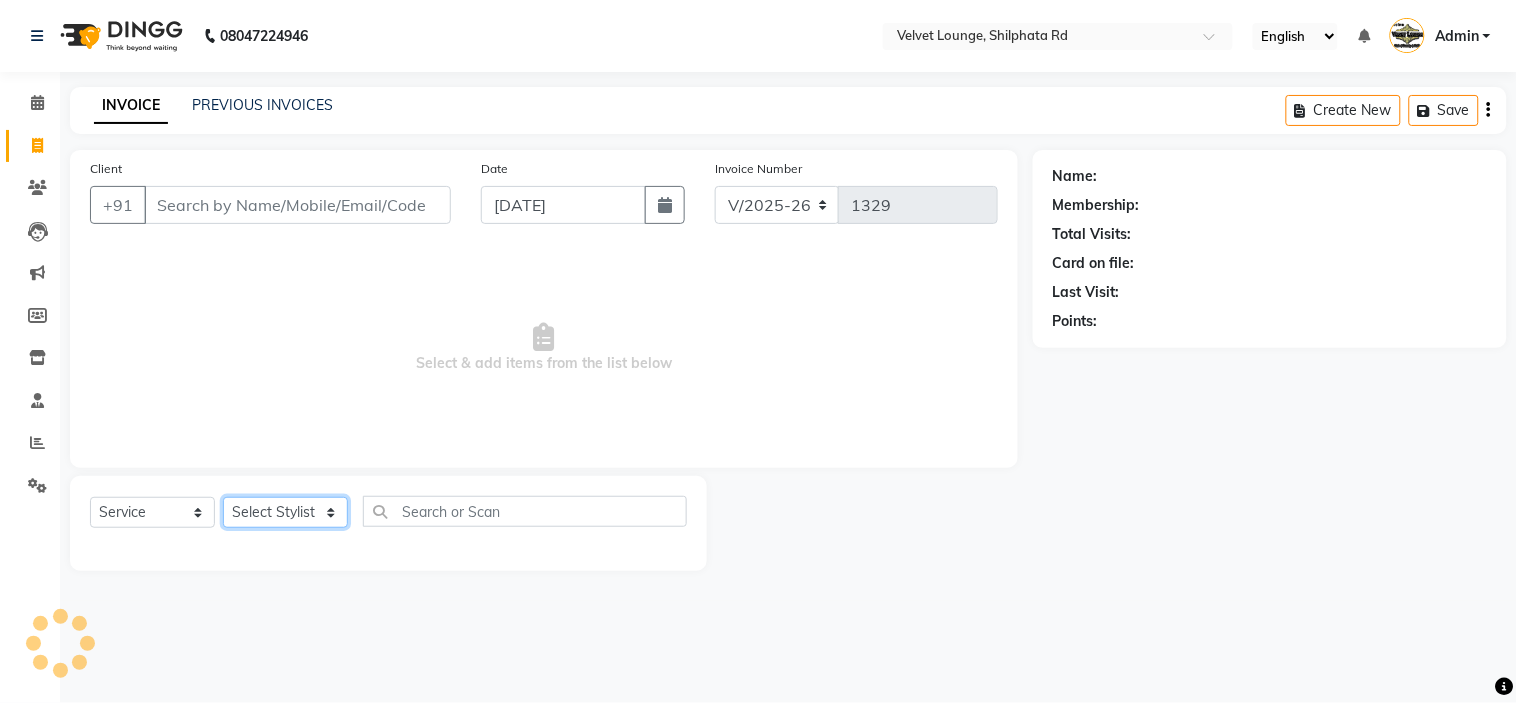 click on "Select Stylist" 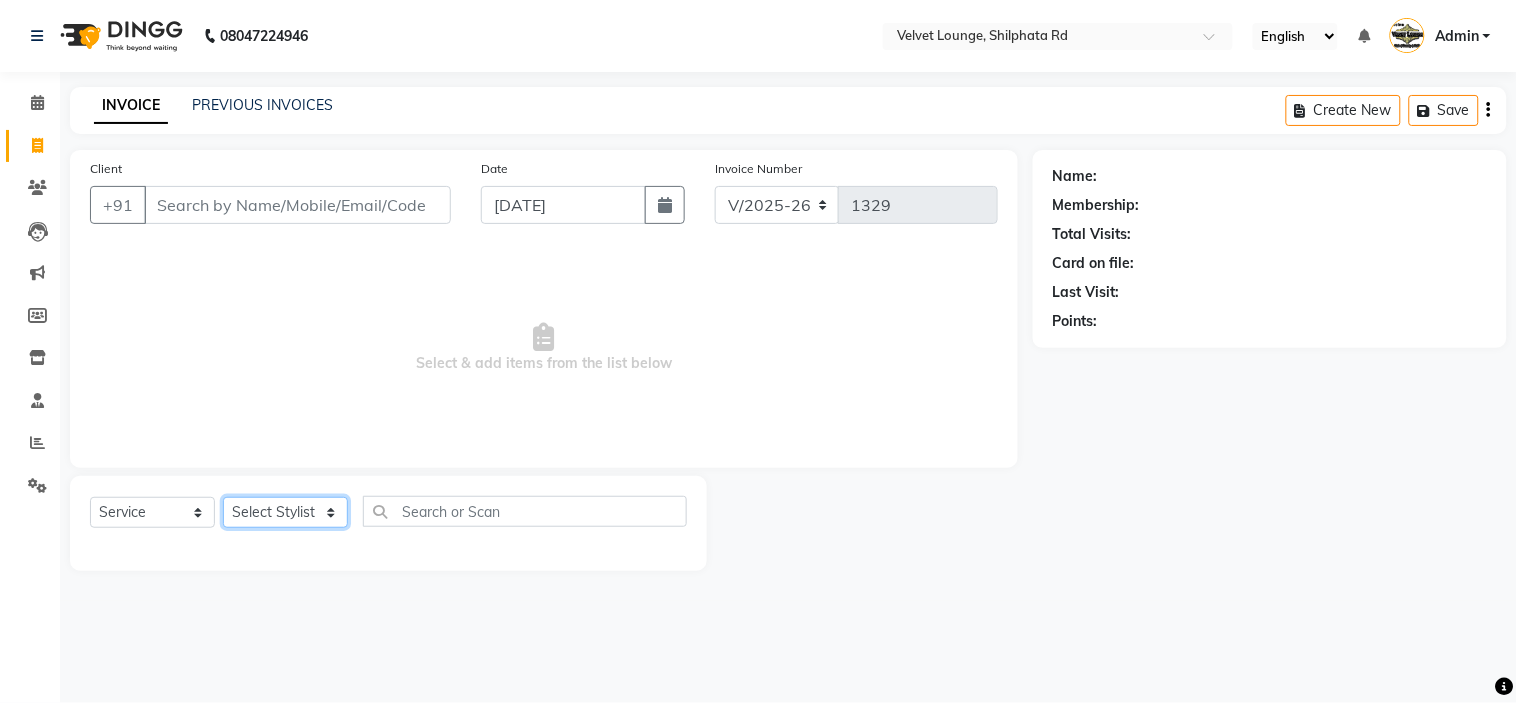 click on "Select Stylist" 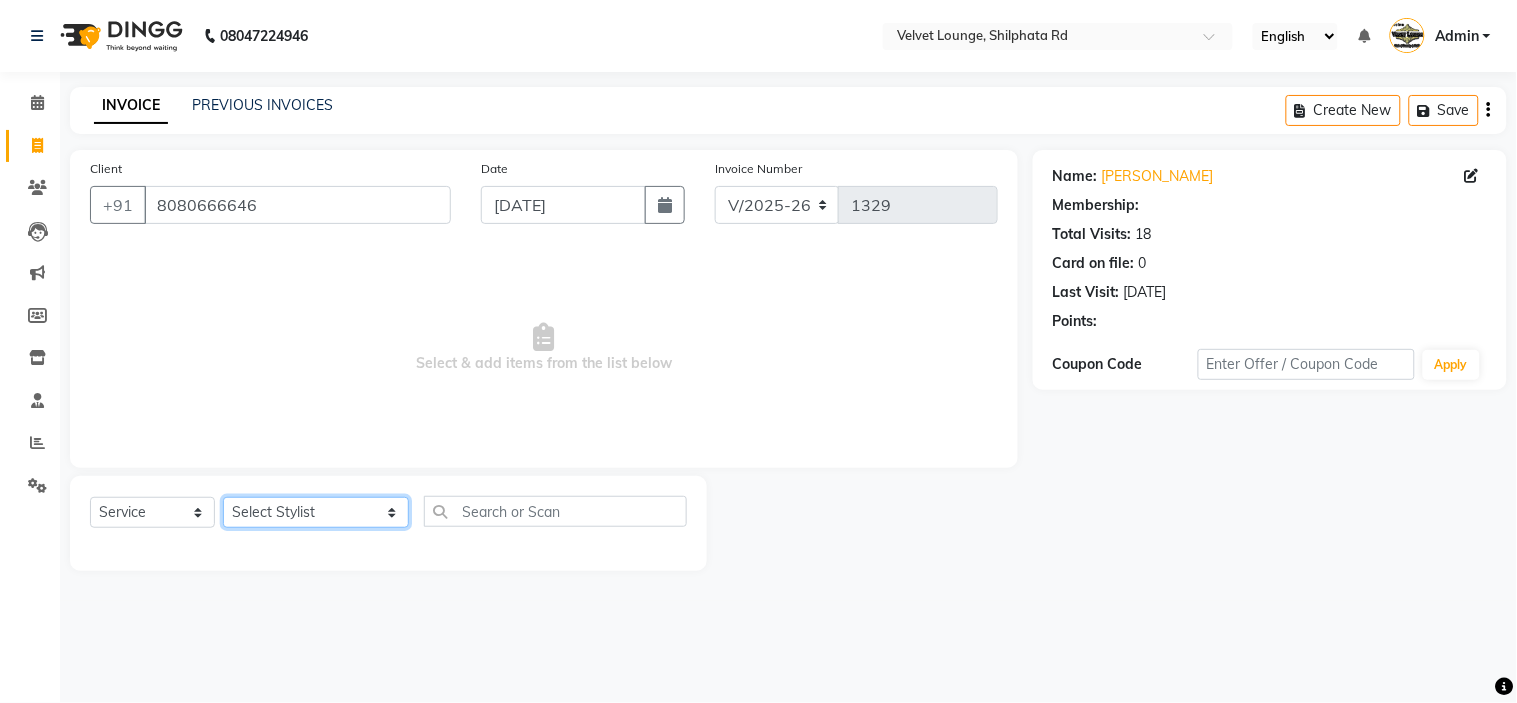select on "1: Object" 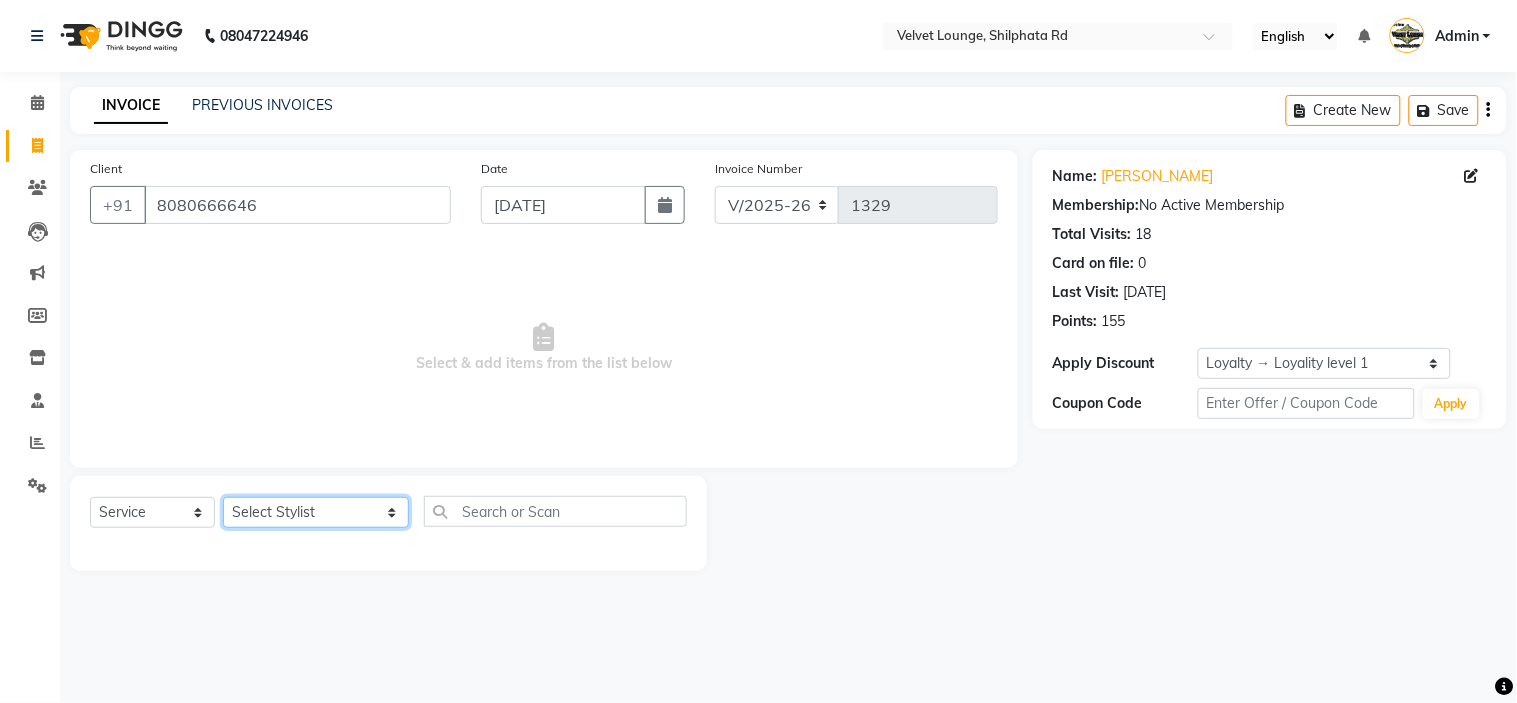 select on "83314" 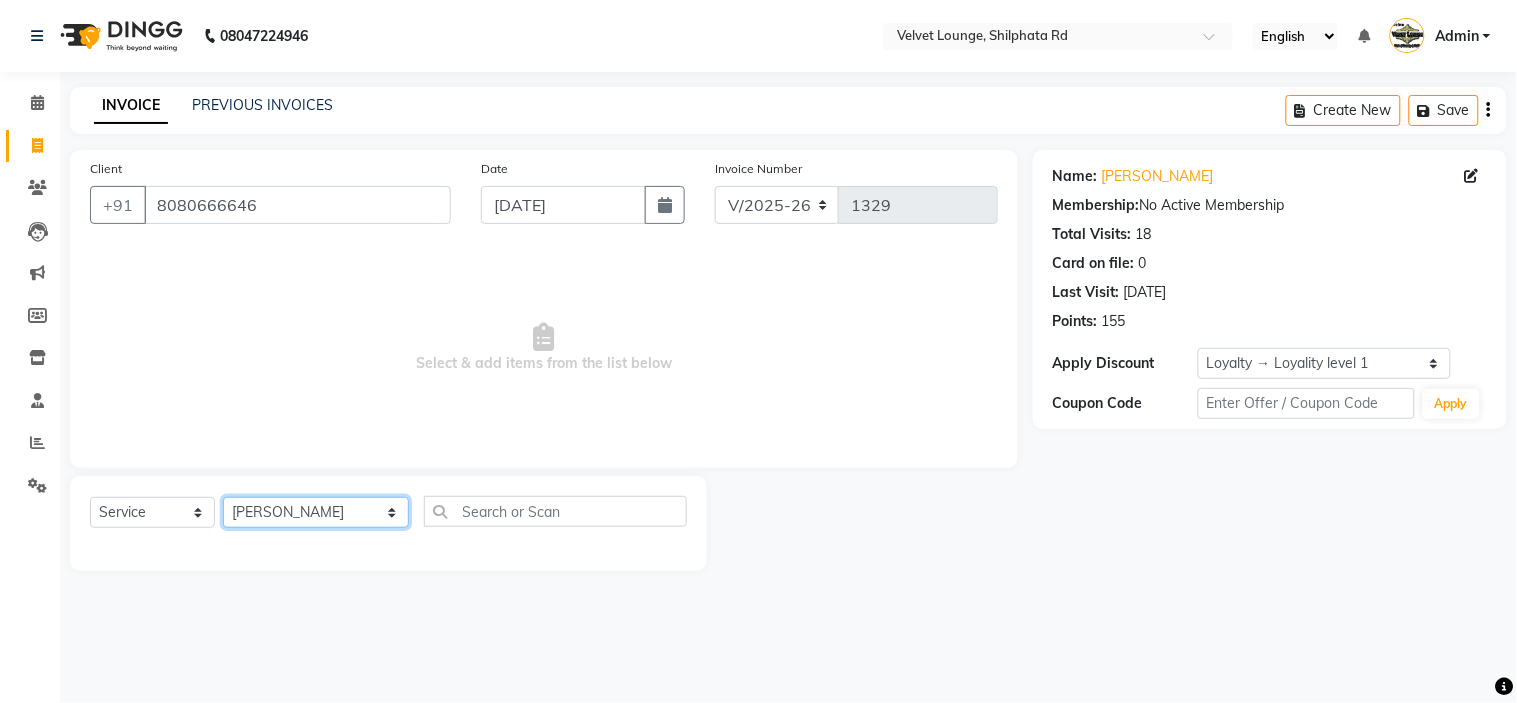 click on "Select Stylist aadil mohaMAD  aarif khan Abrar Ajay ajay jaishwal alam khan aman amit kumar  ANJALI SINGH Ashish singh ashwini palem  chandradeep DOLLY faizan siddique  fardeen shaikh Garima singh Gulshan jaya jyoti deepak chandaliya kalam karan  Madhu manish sir miraj khan  Mohmad Adnan Ansari mustakin neeta kumbhar neha tamatta pradnya rahul thakur RAZAK SALIM SAIKH rohit Rutuja SAHEER sahil khan salman mahomad imran  SALMA SHAIKH SAMEER KHAN sana santosh jaiswal saqib sayali shaddma  ansari shalu mehra shekhar bansode SHIVADURGA GANTAM shubham pal  shweta pandey varshita gurbani vishal shinde" 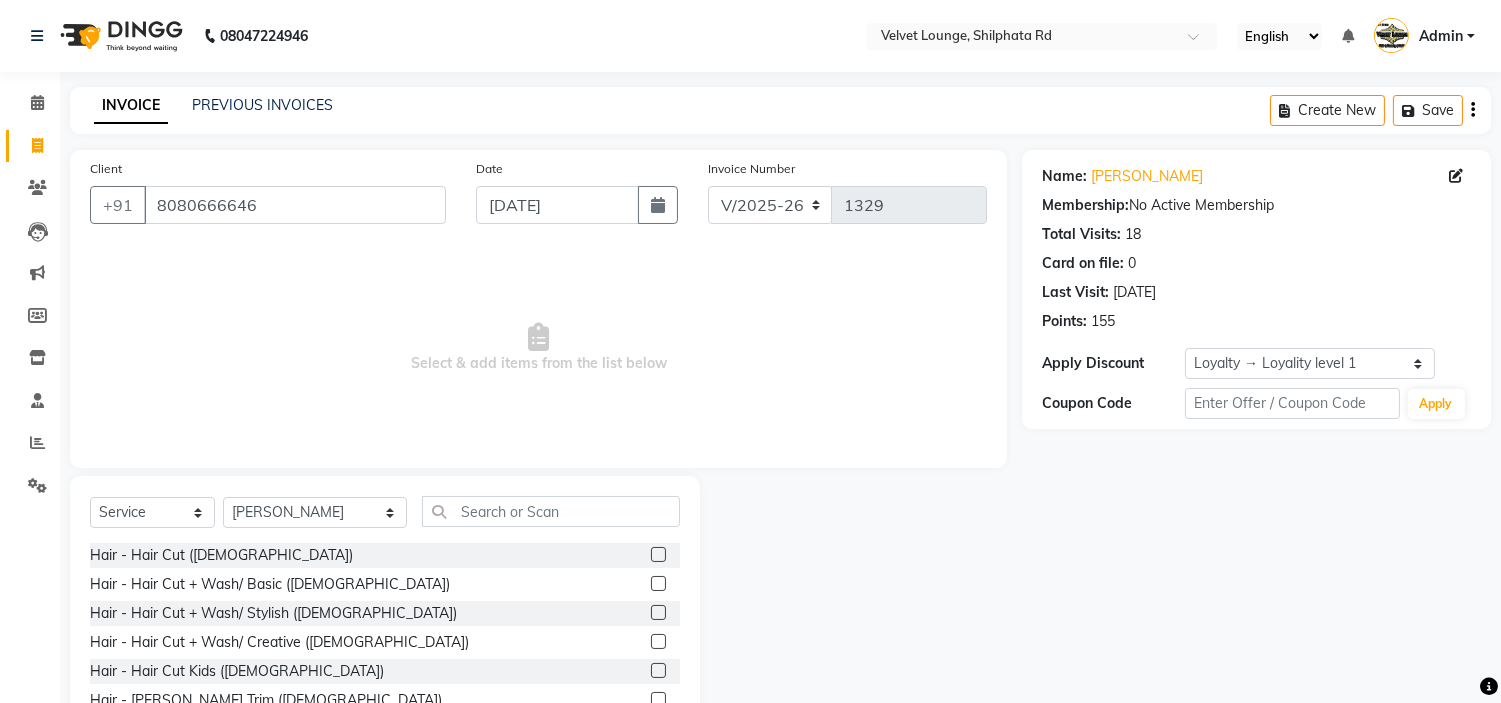 click 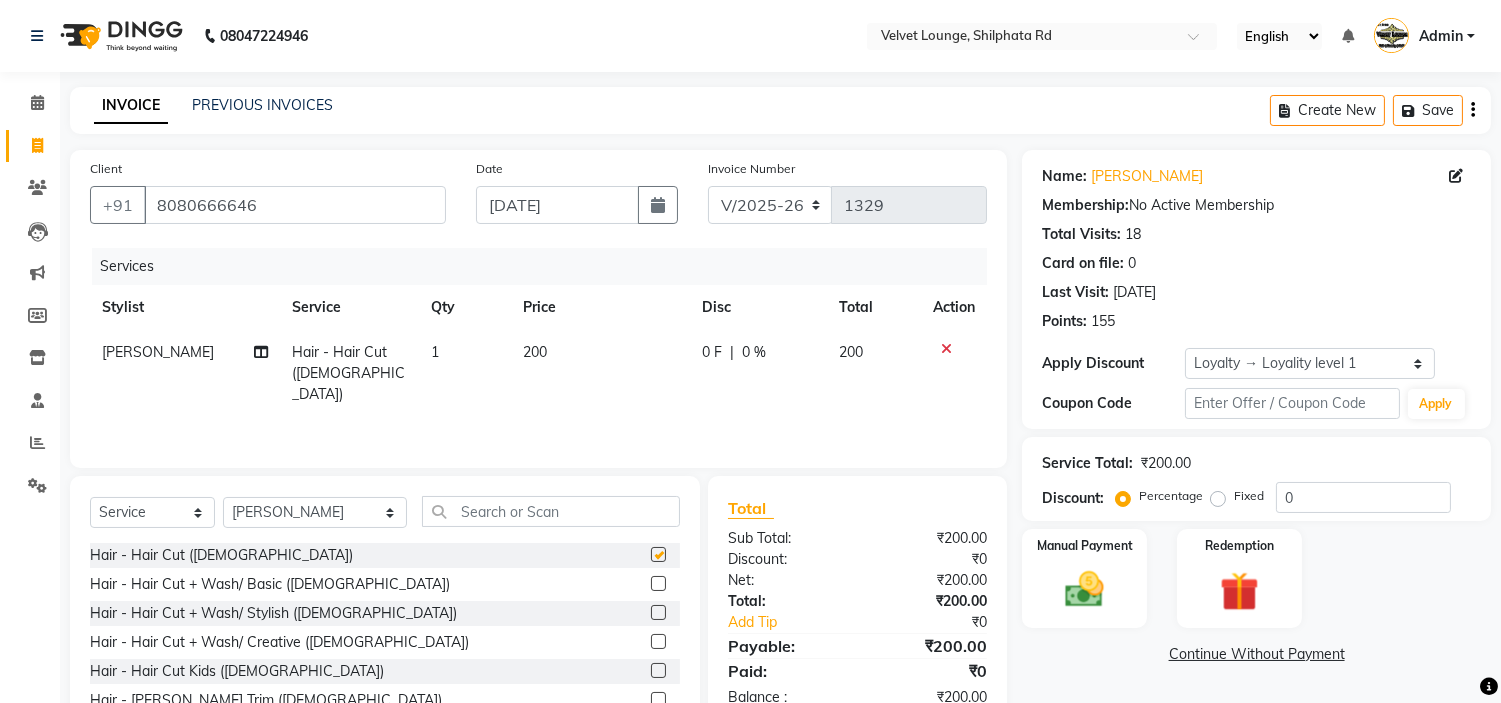 checkbox on "false" 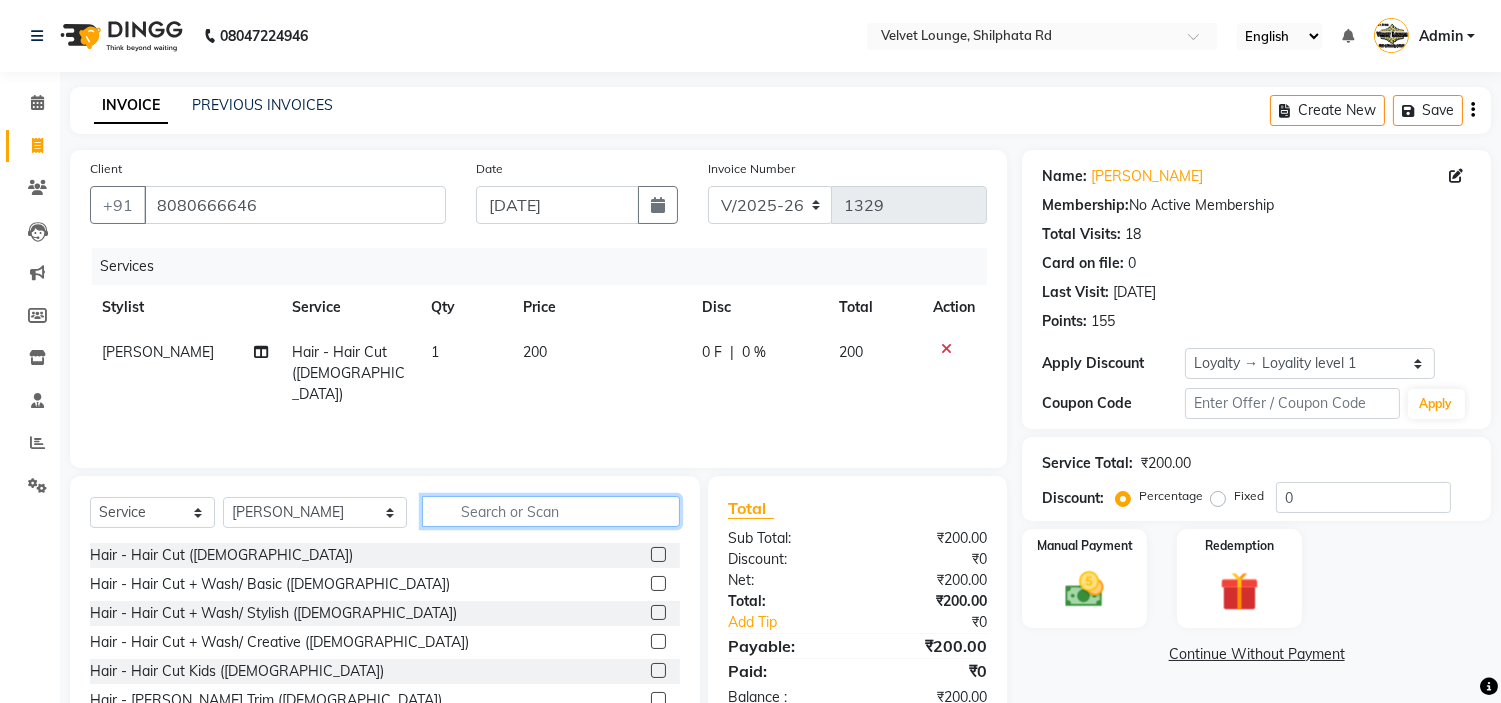 click 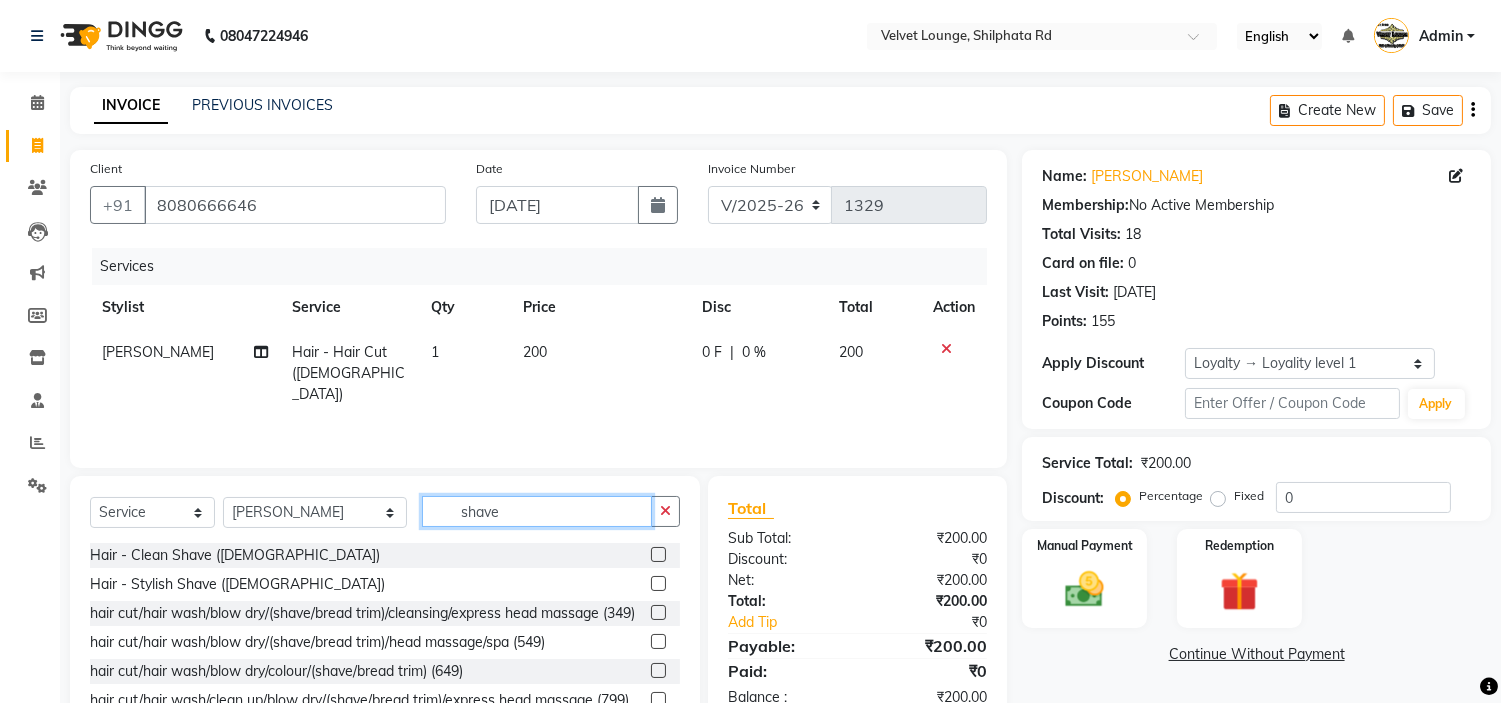 type on "shave" 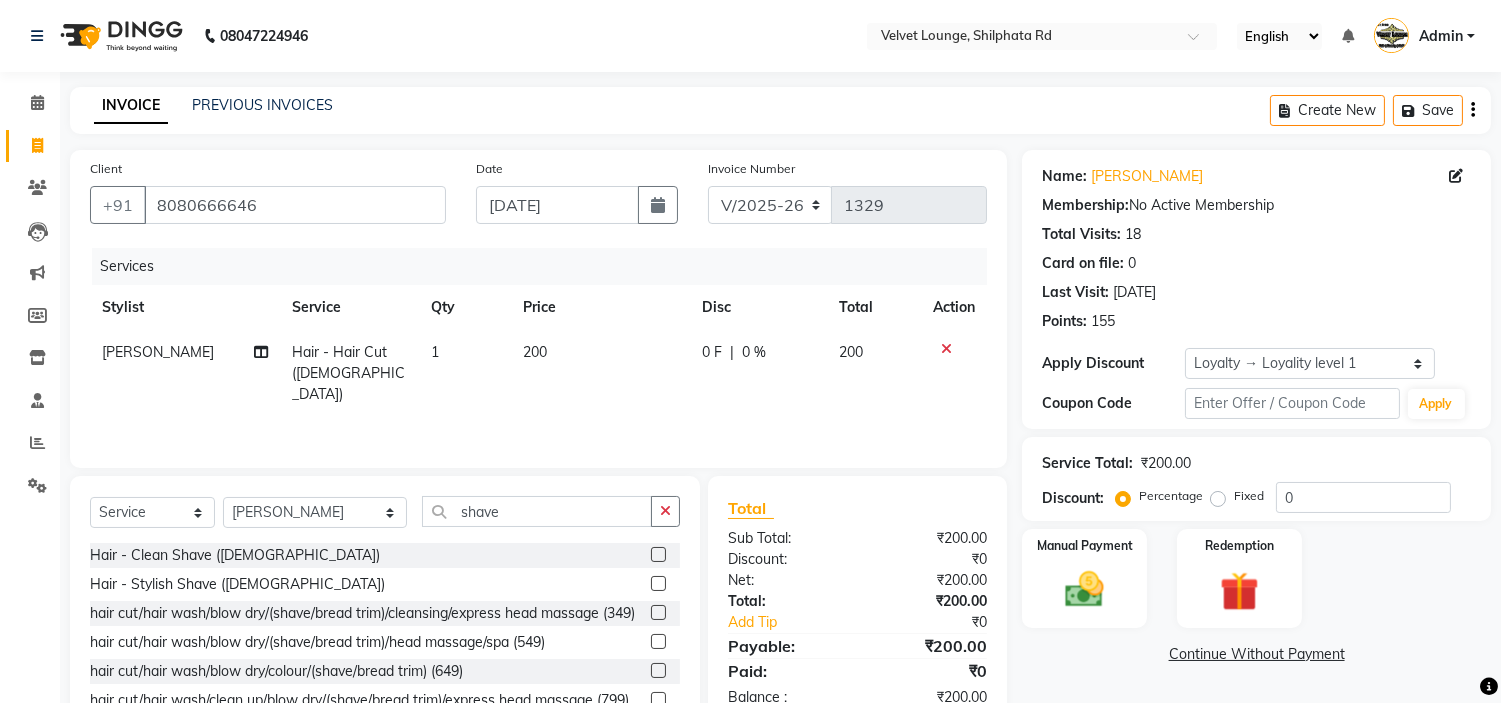 click 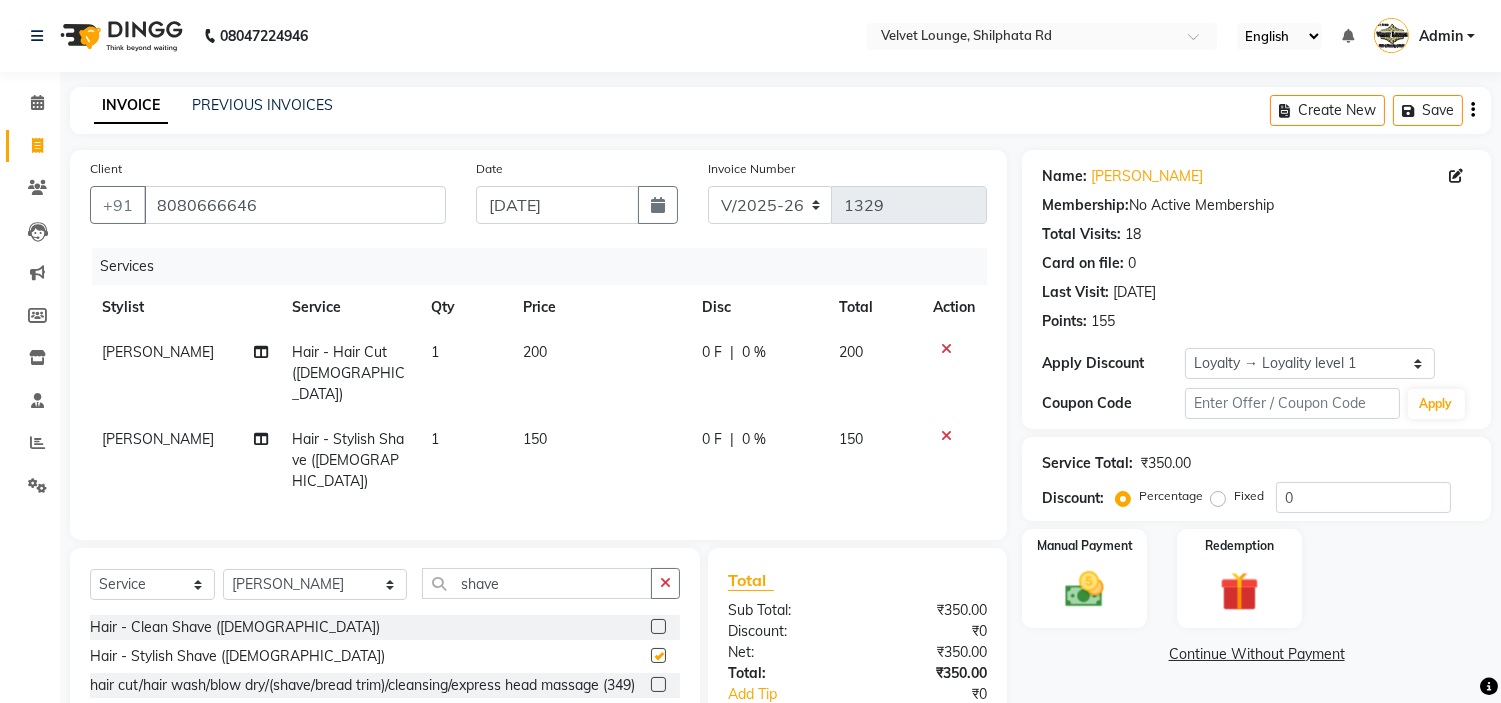 checkbox on "false" 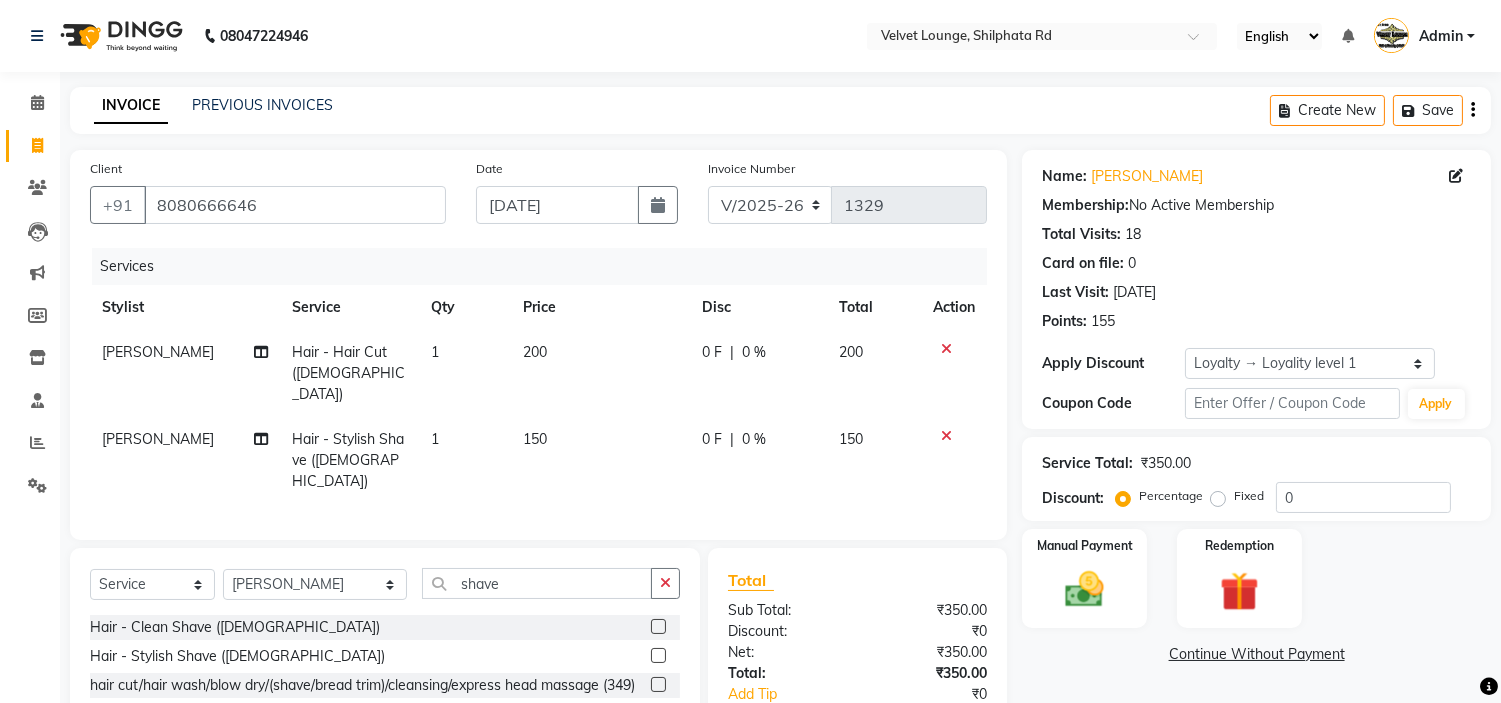 click on "0 F" 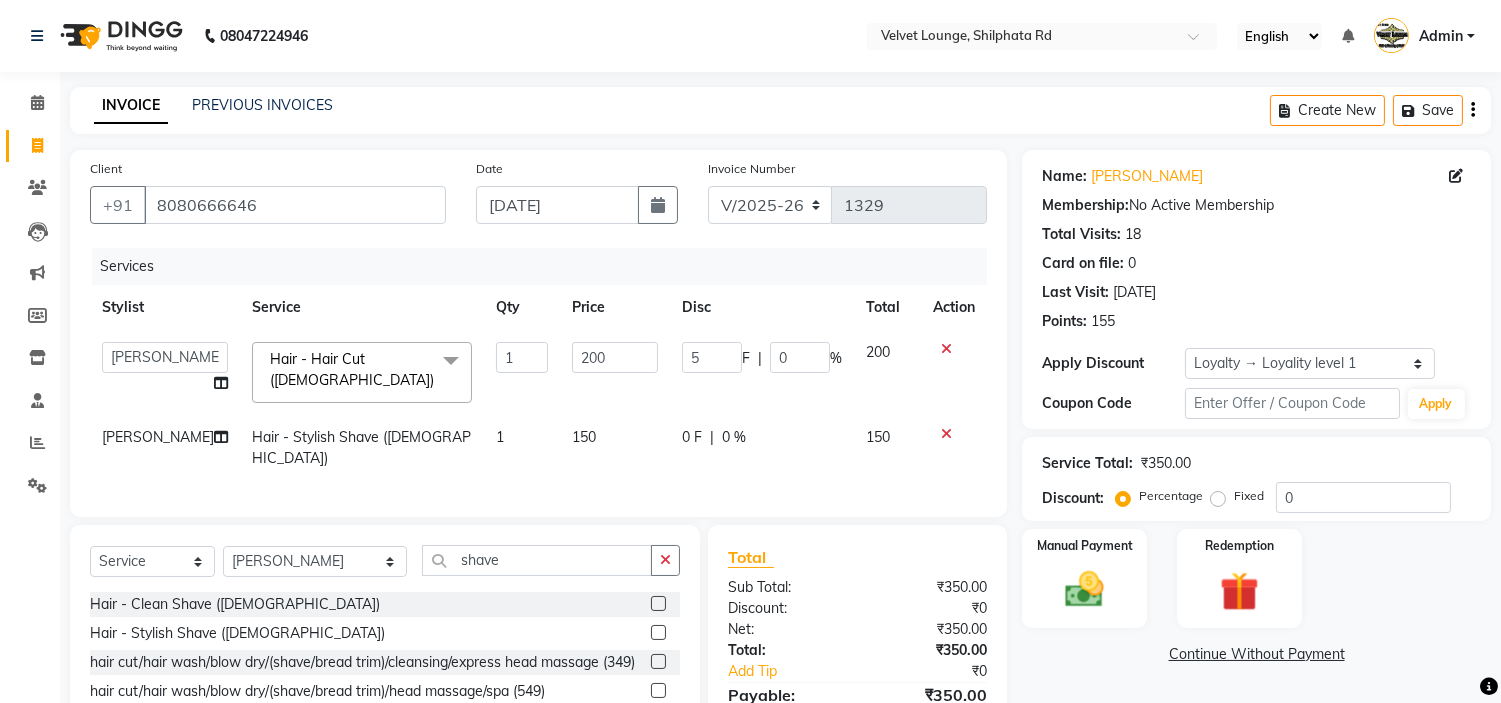 type on "50" 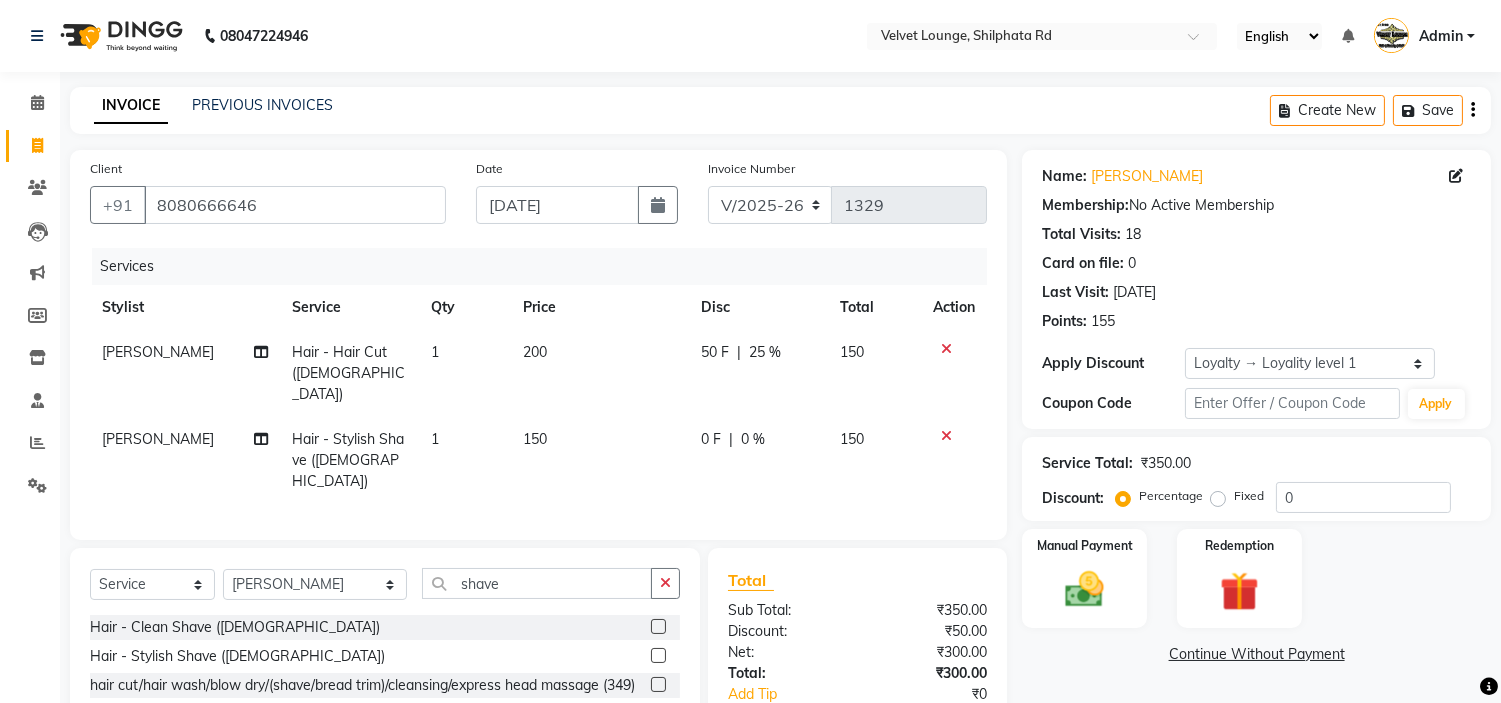 click on "SAMEER KHAN Hair - Hair Cut (Male) 1 200 50 F | 25 % 150 SAMEER KHAN Hair - Stylish Shave (Male) 1 150 0 F | 0 % 150" 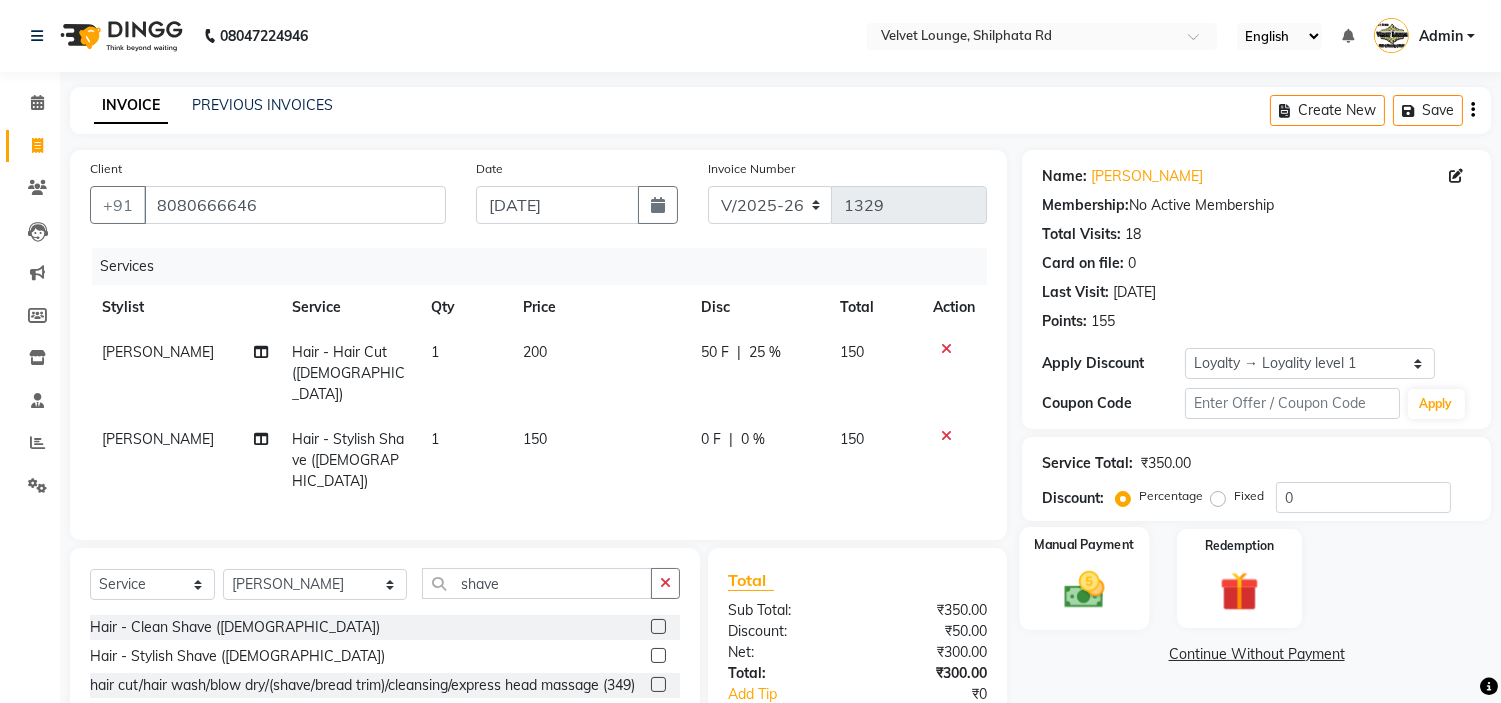 click 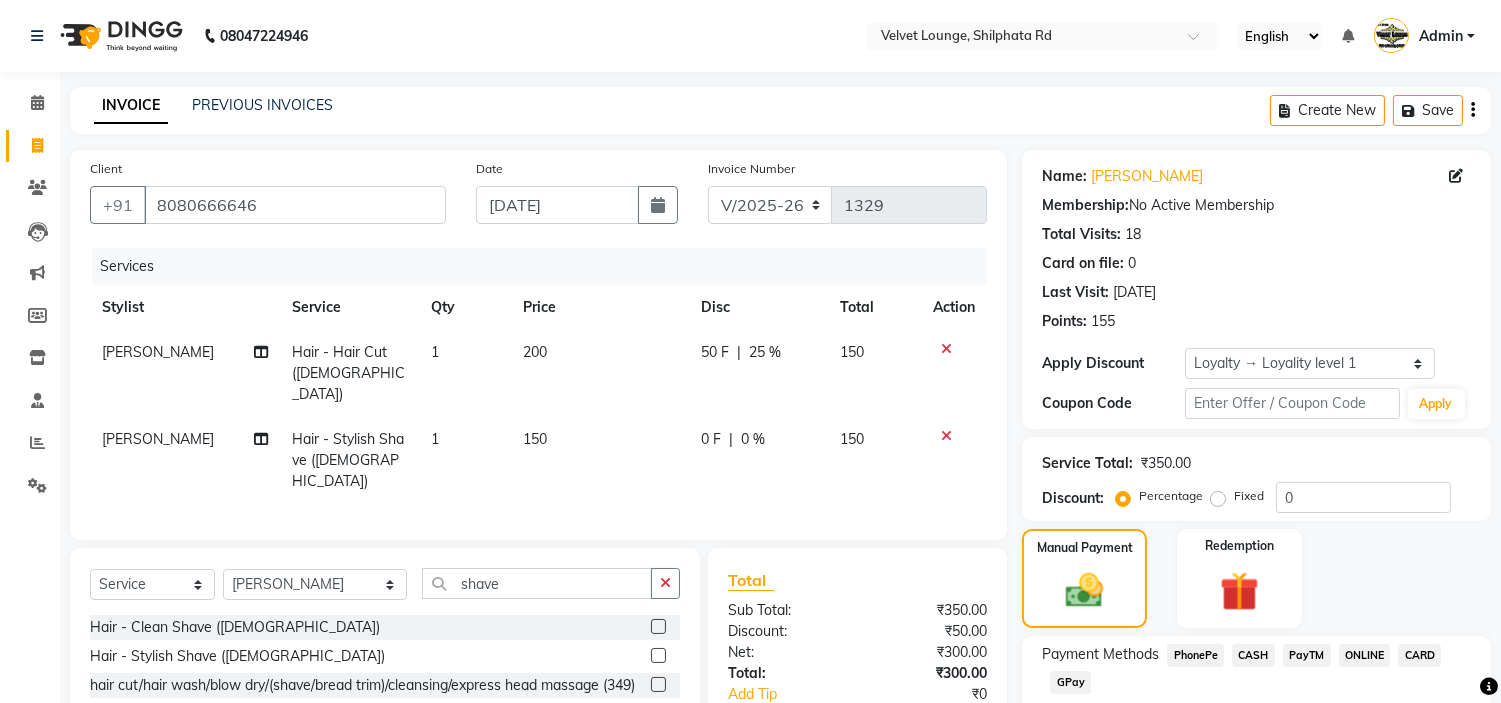 click on "PayTM" 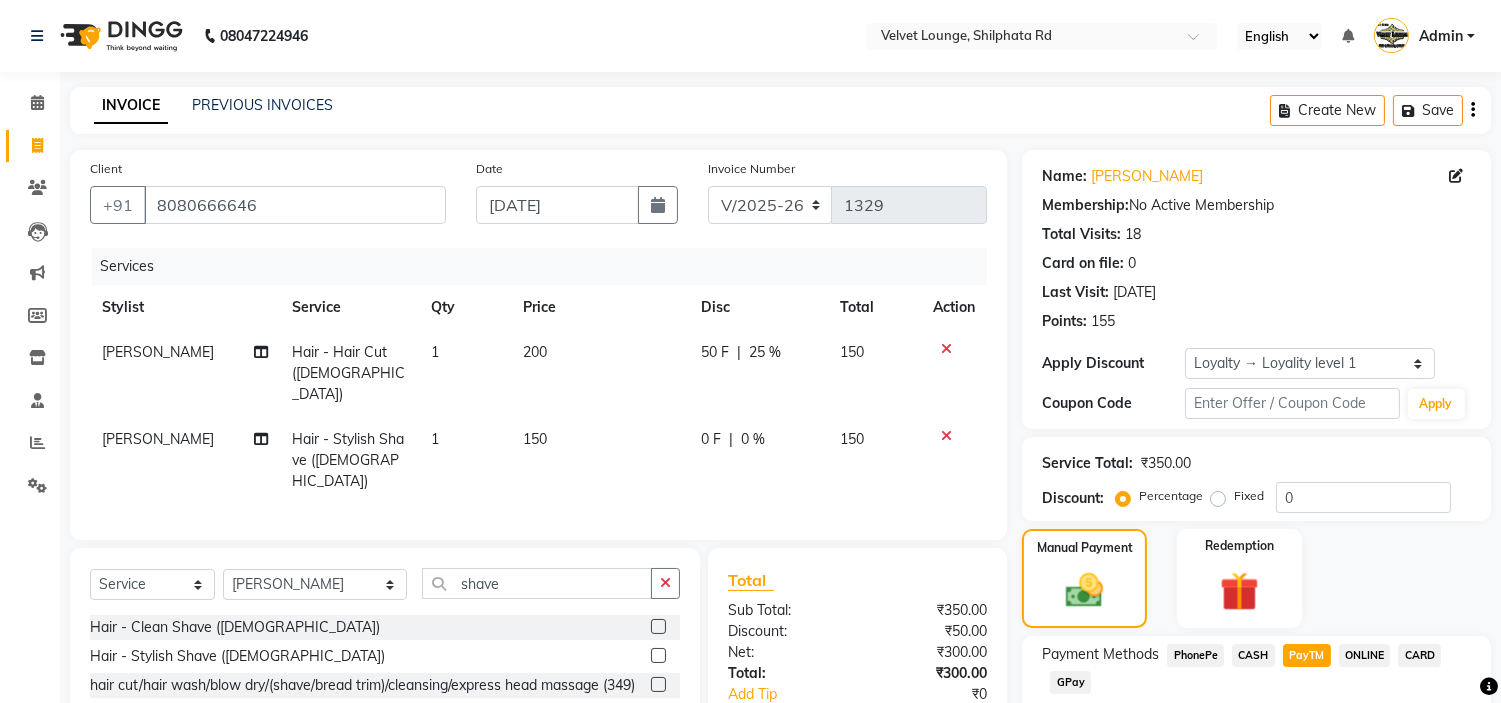 scroll, scrollTop: 180, scrollLeft: 0, axis: vertical 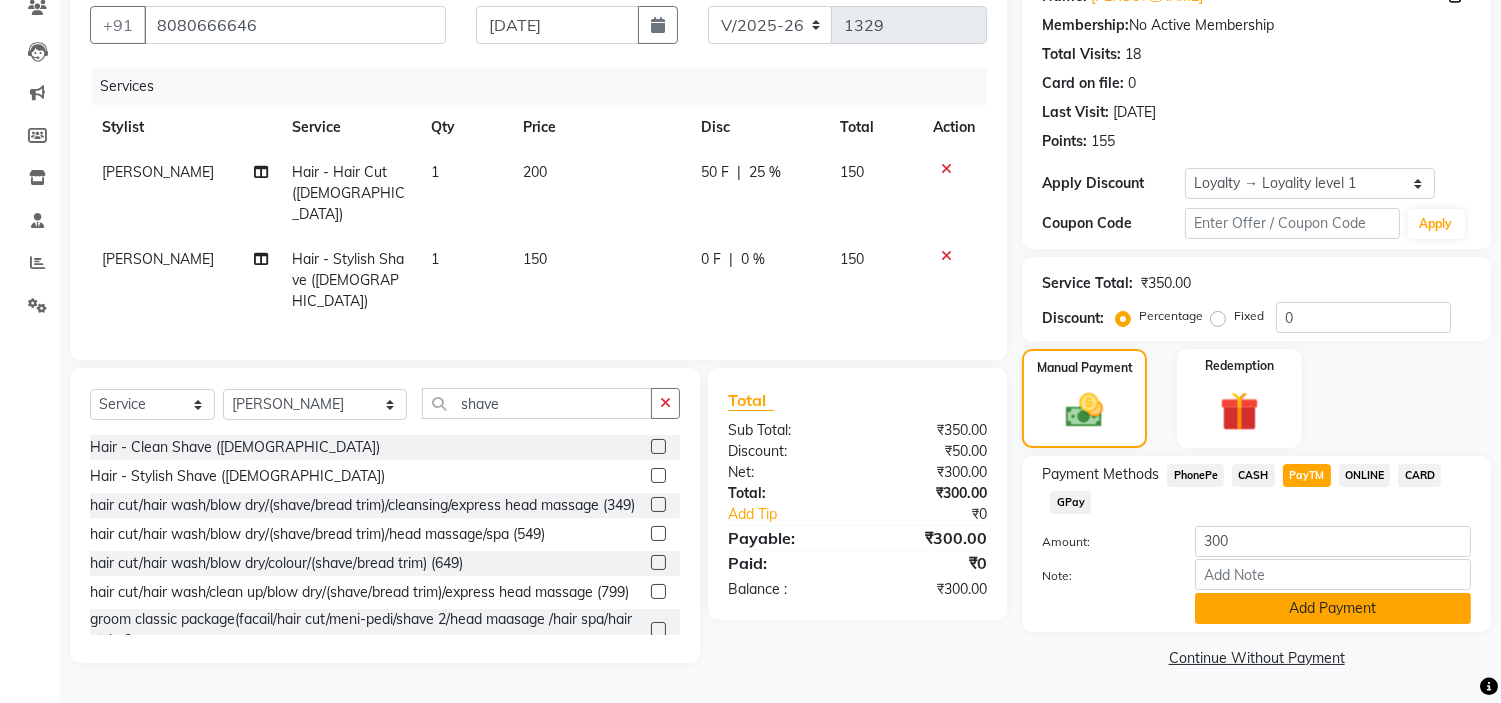 click on "Add Payment" 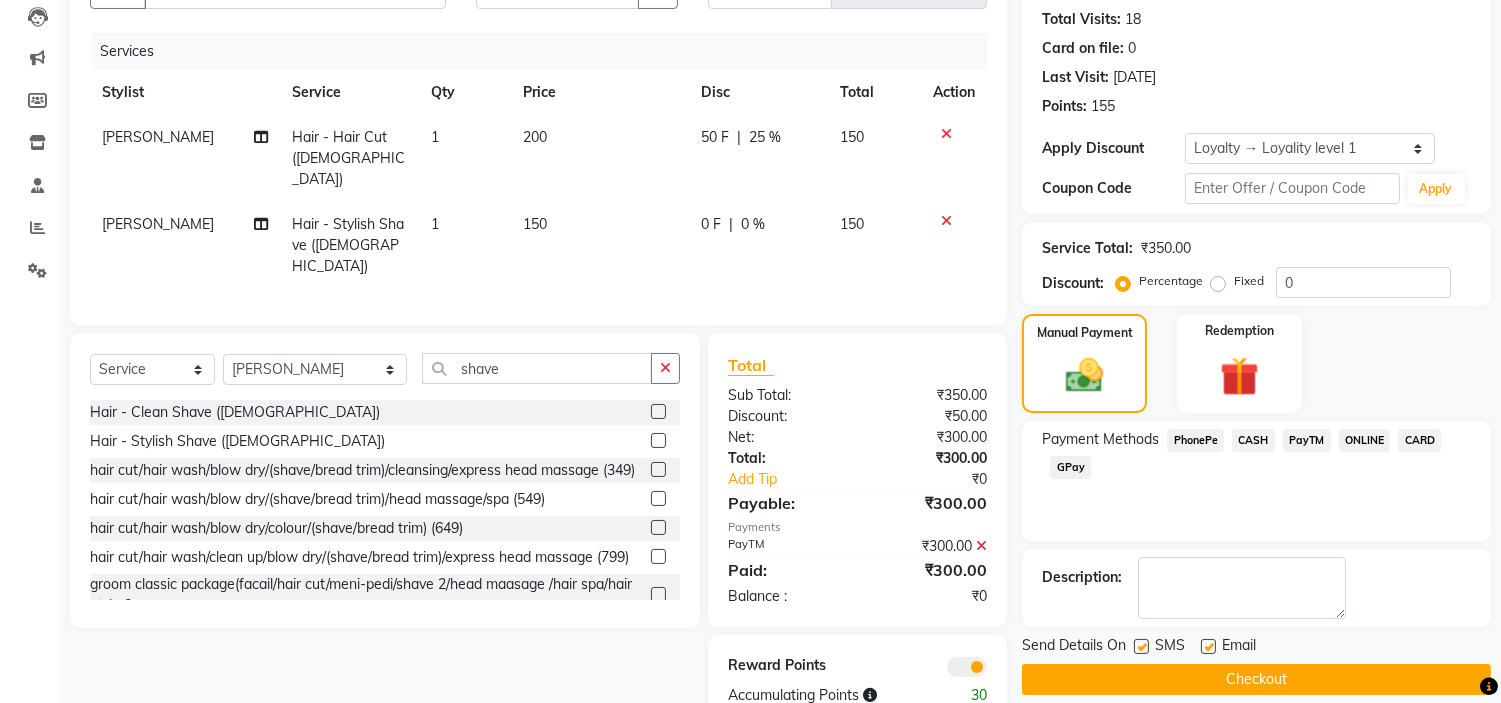 scroll, scrollTop: 242, scrollLeft: 0, axis: vertical 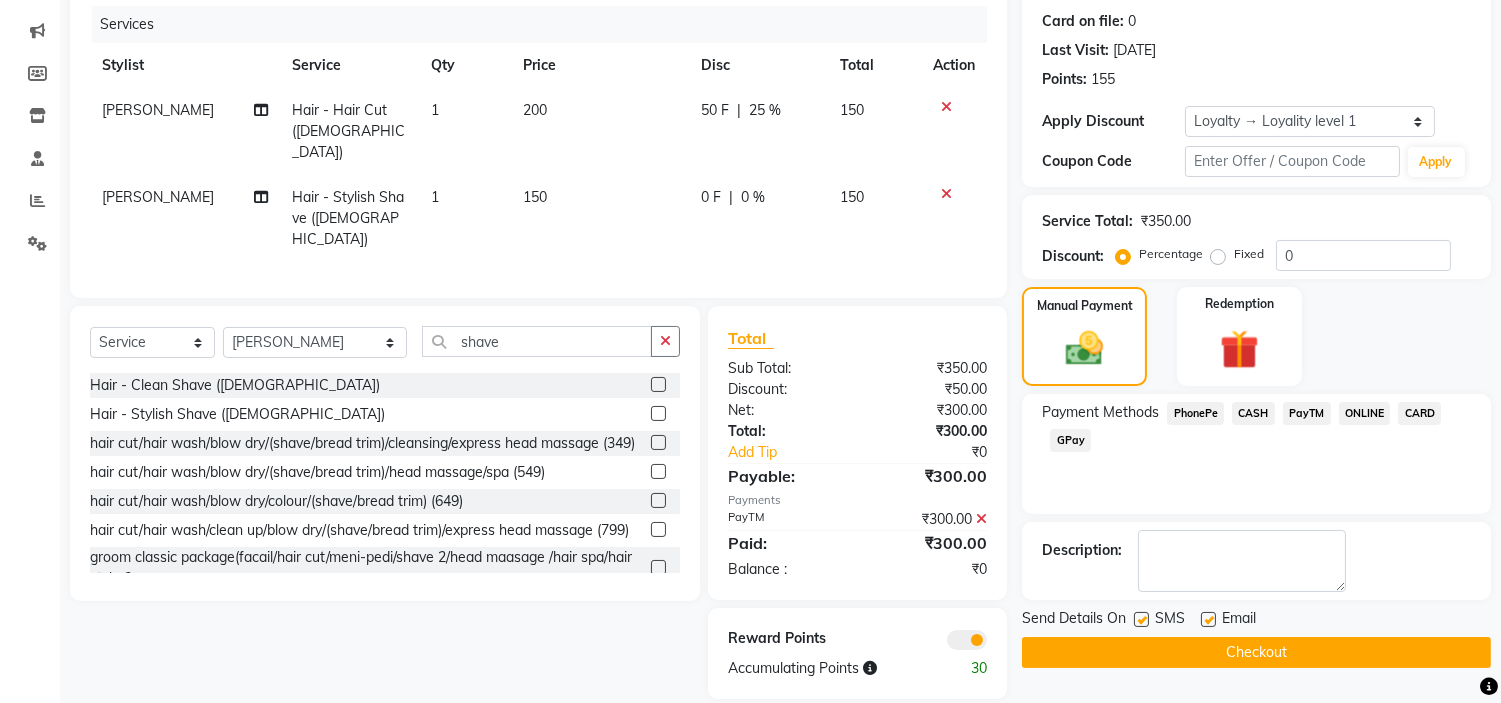 click on "Checkout" 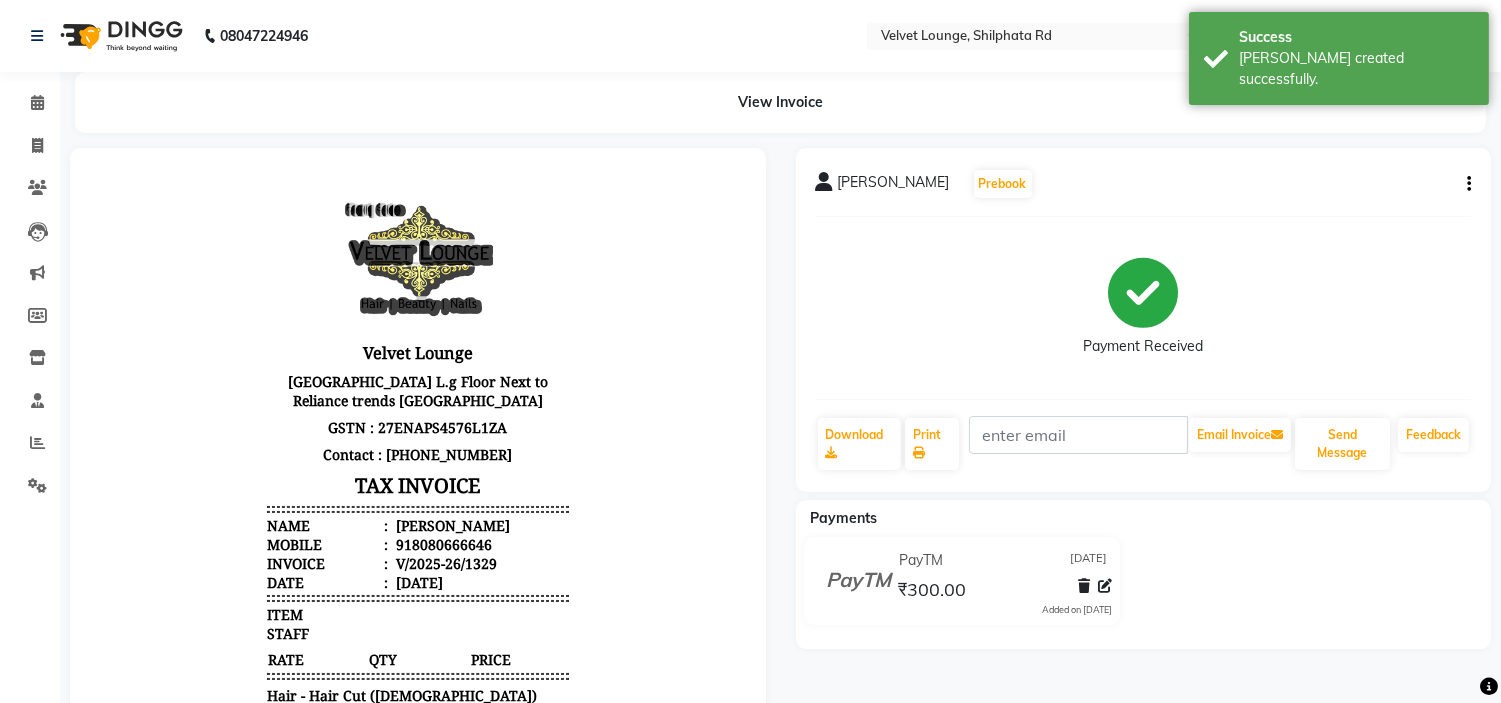 scroll, scrollTop: 0, scrollLeft: 0, axis: both 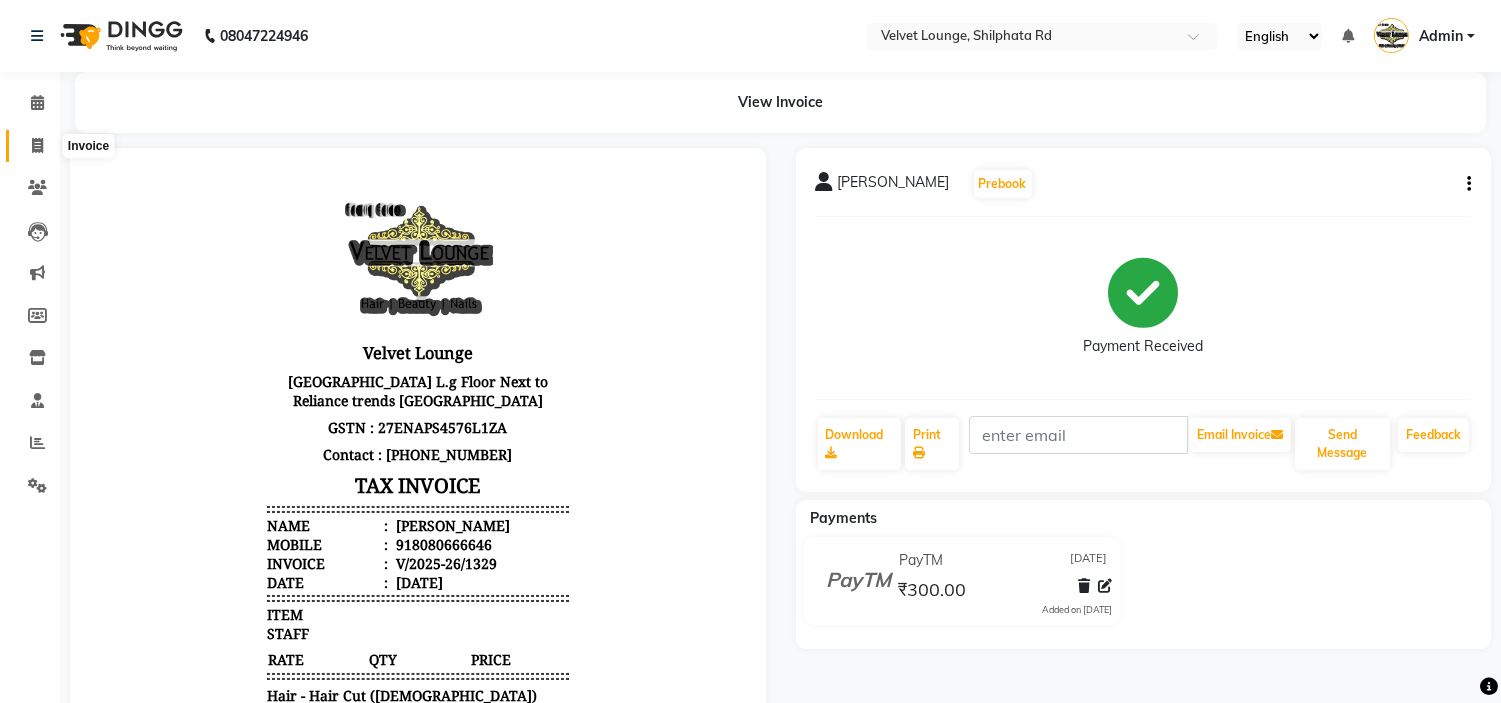 click 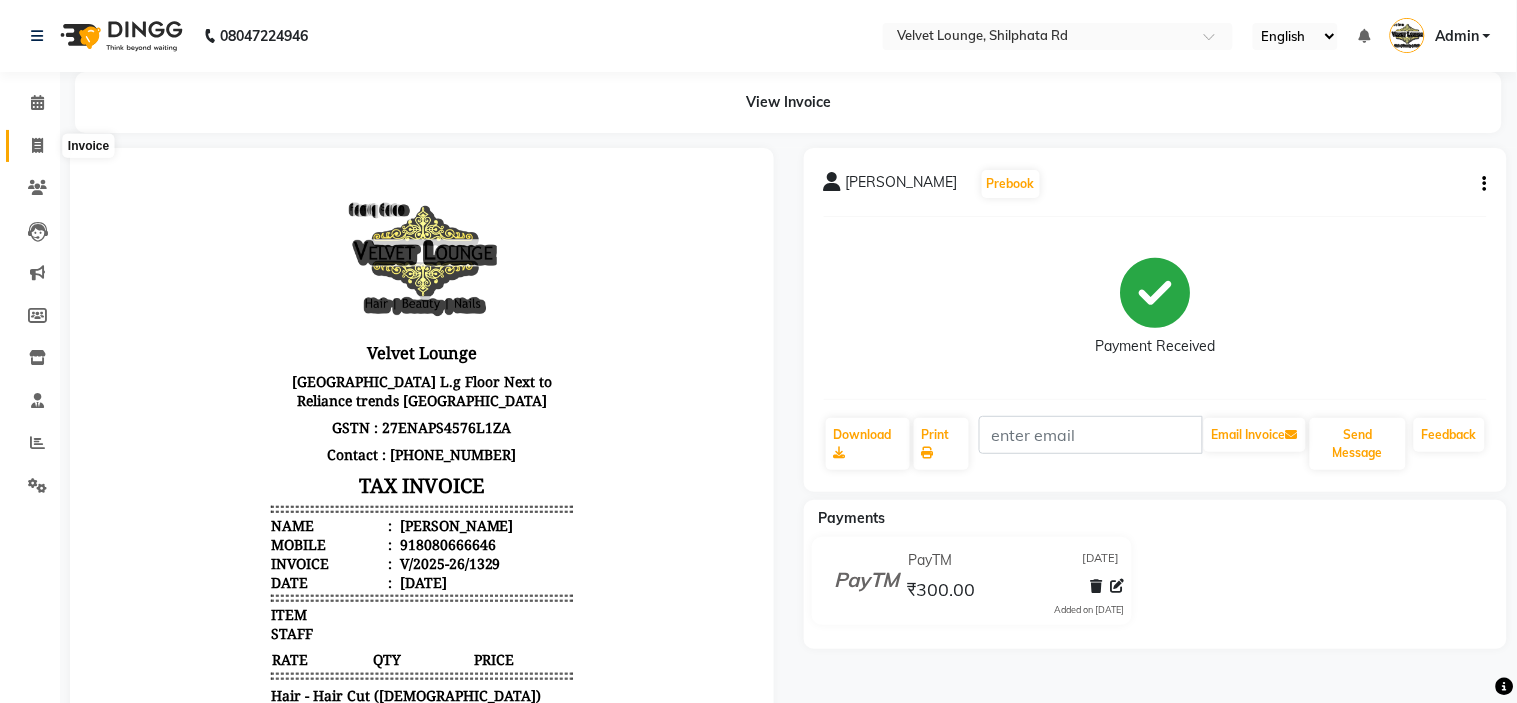 select on "service" 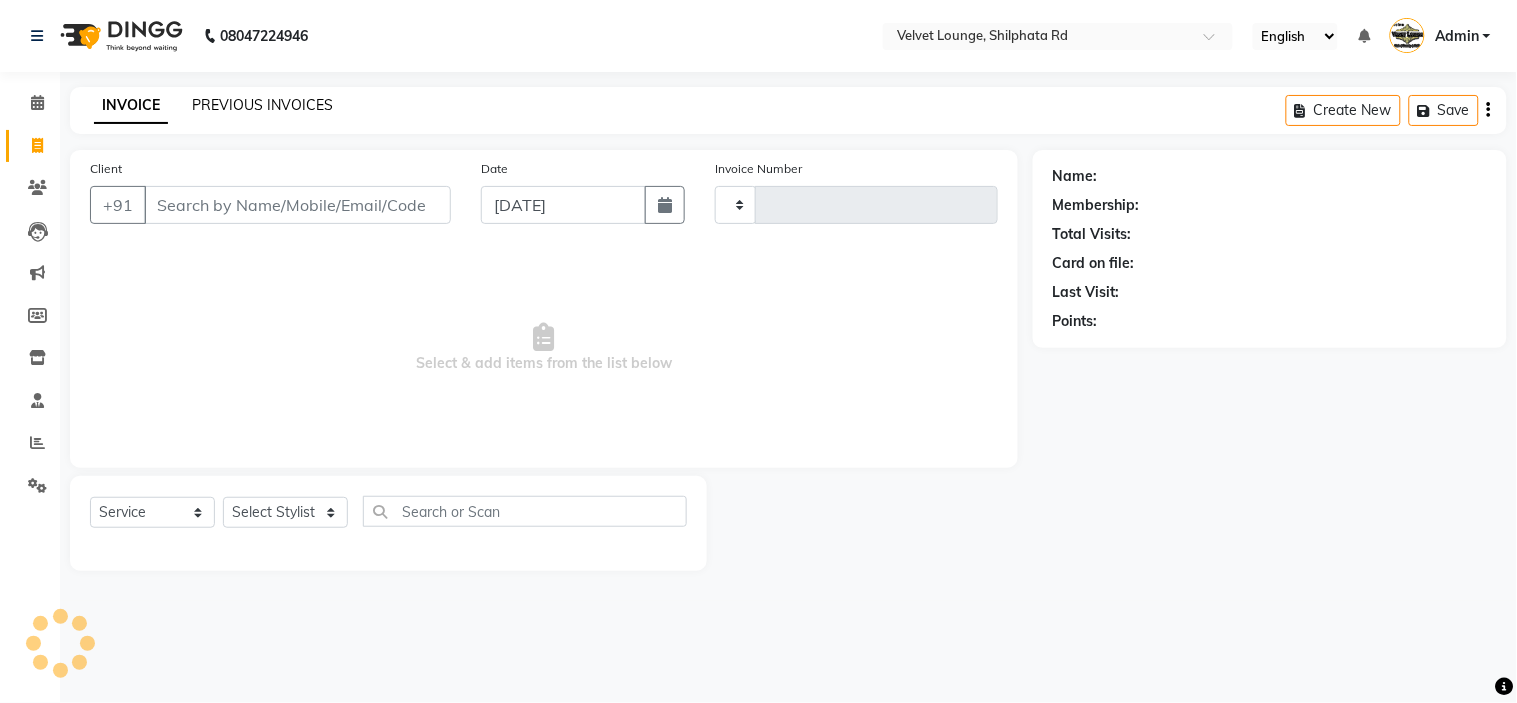 click on "PREVIOUS INVOICES" 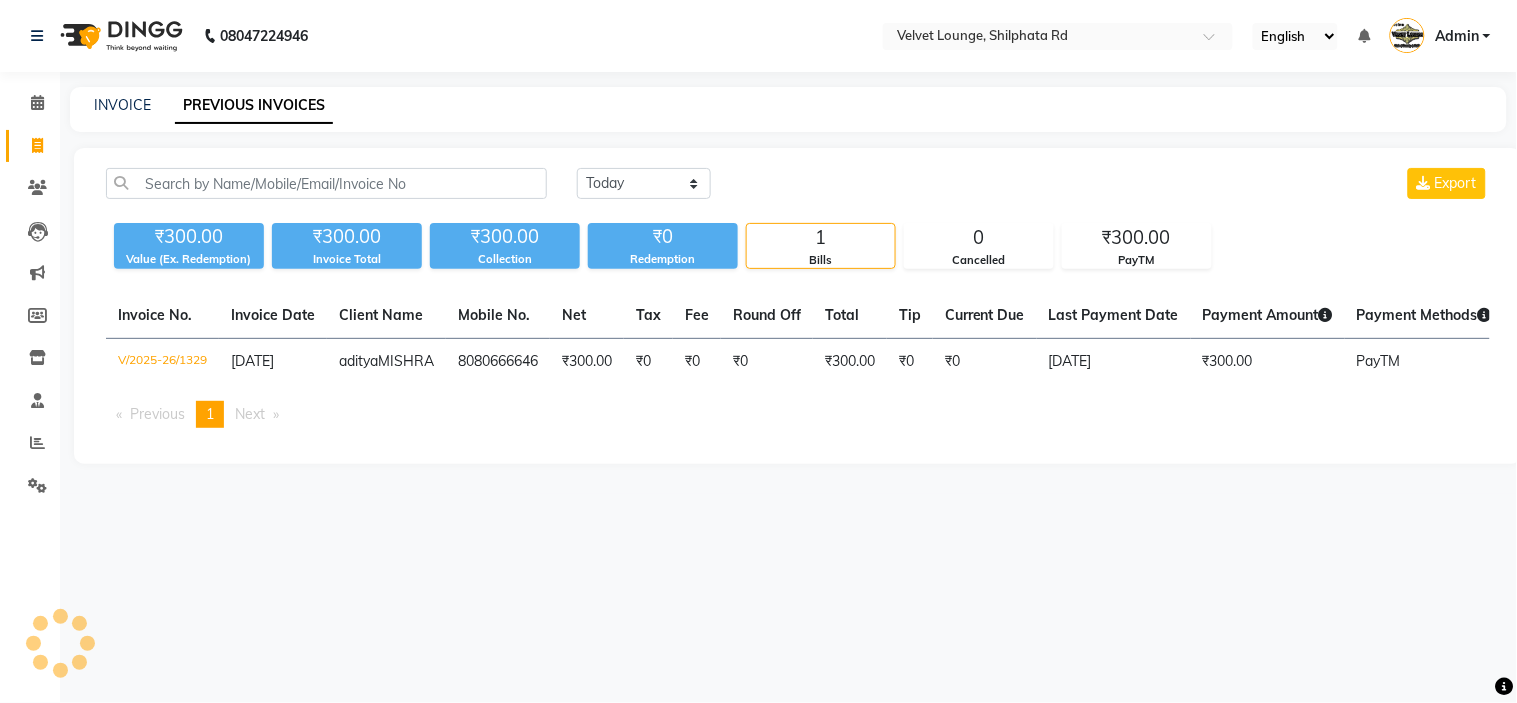 click on "Today Yesterday Custom Range Export" 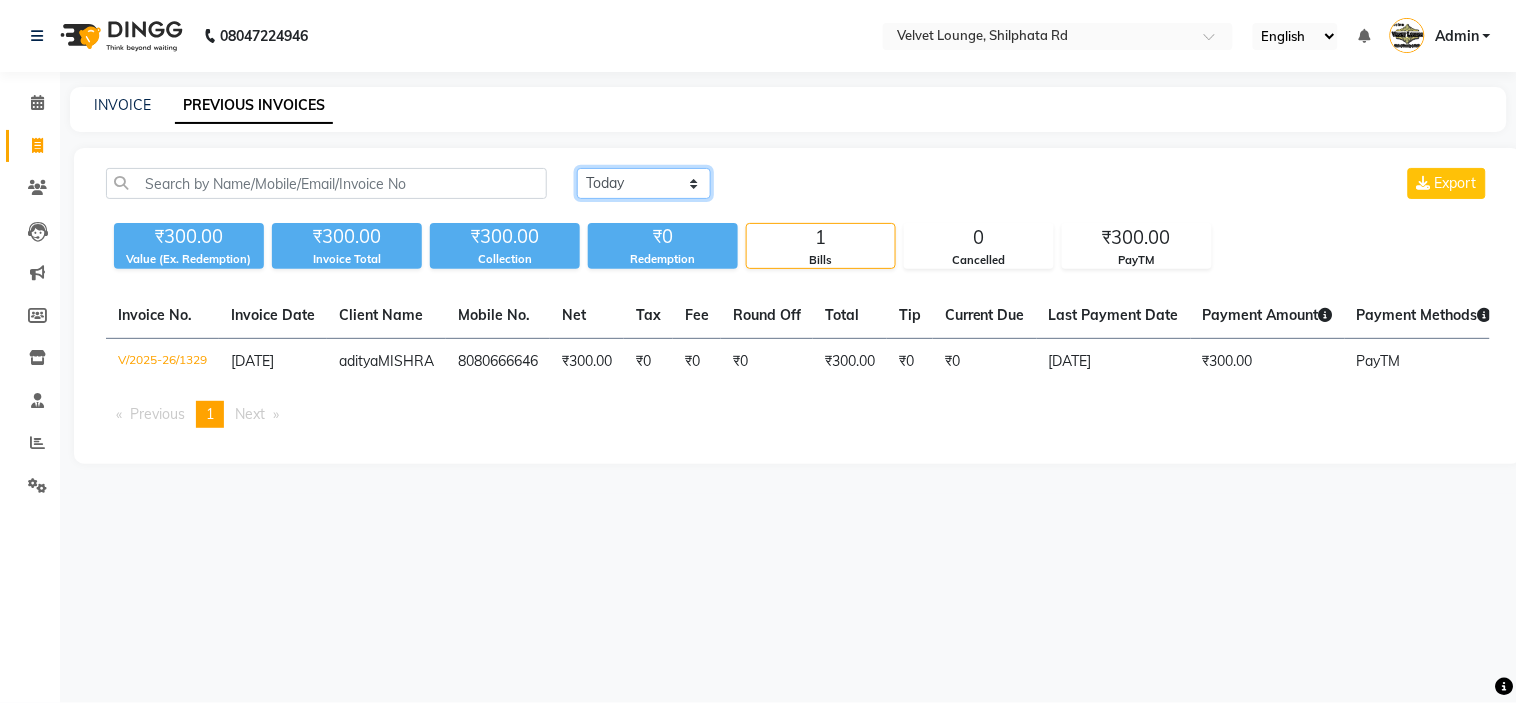 click on "[DATE] [DATE] Custom Range" 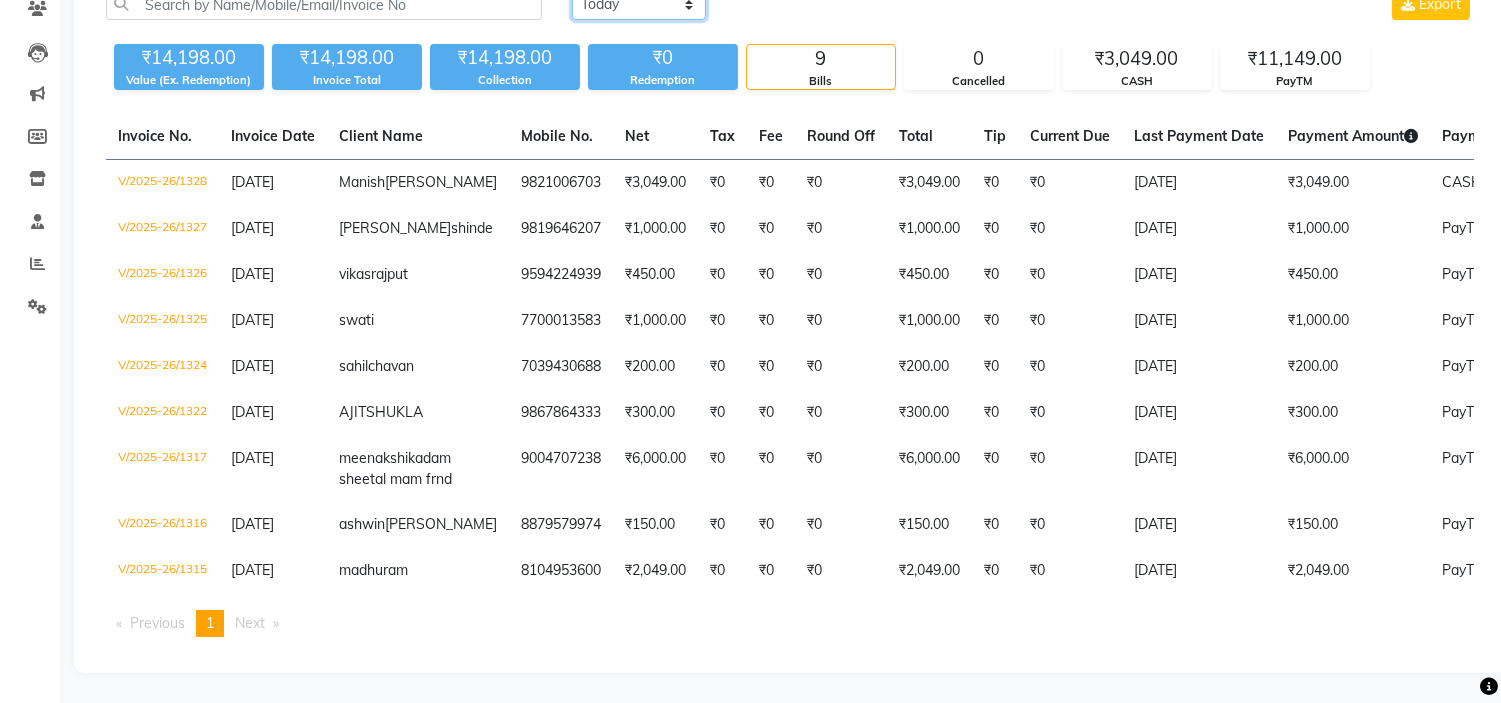 scroll, scrollTop: 205, scrollLeft: 0, axis: vertical 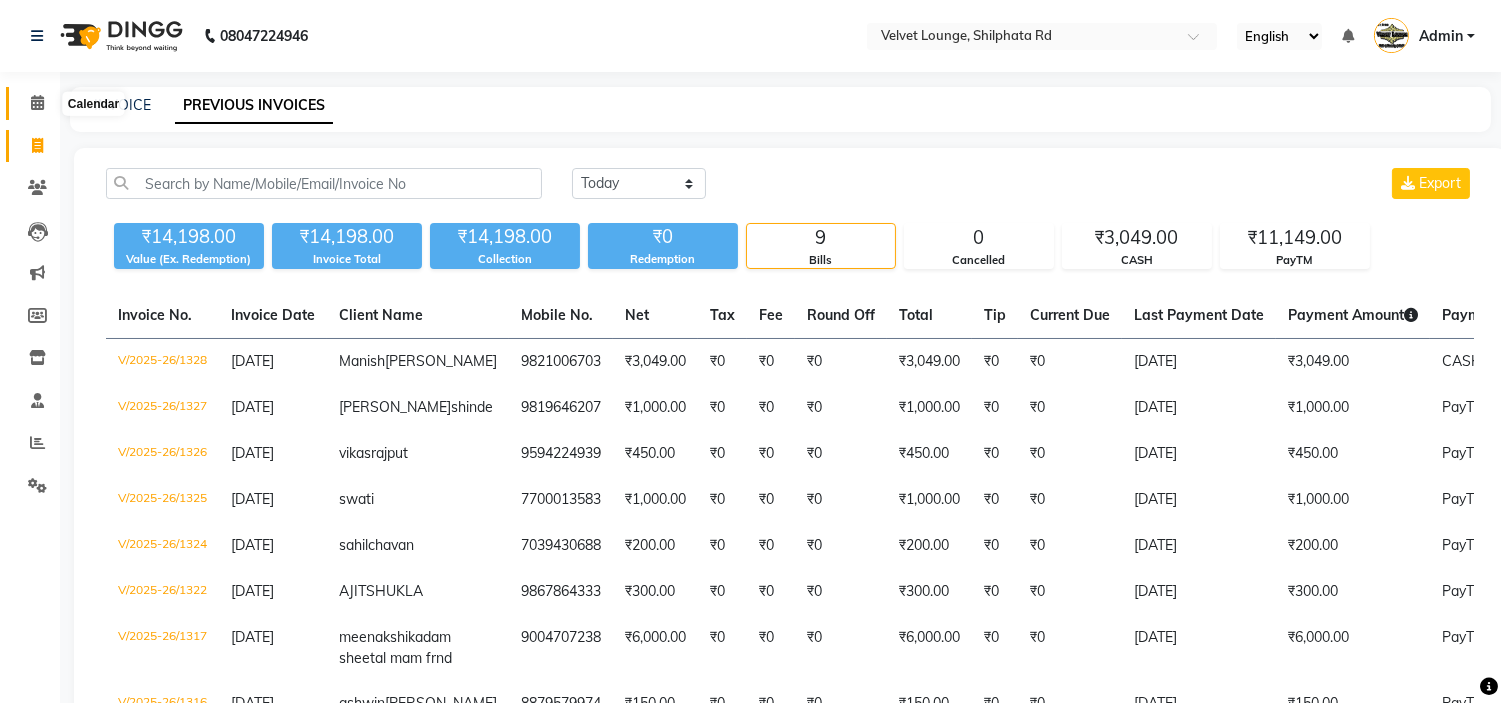 click 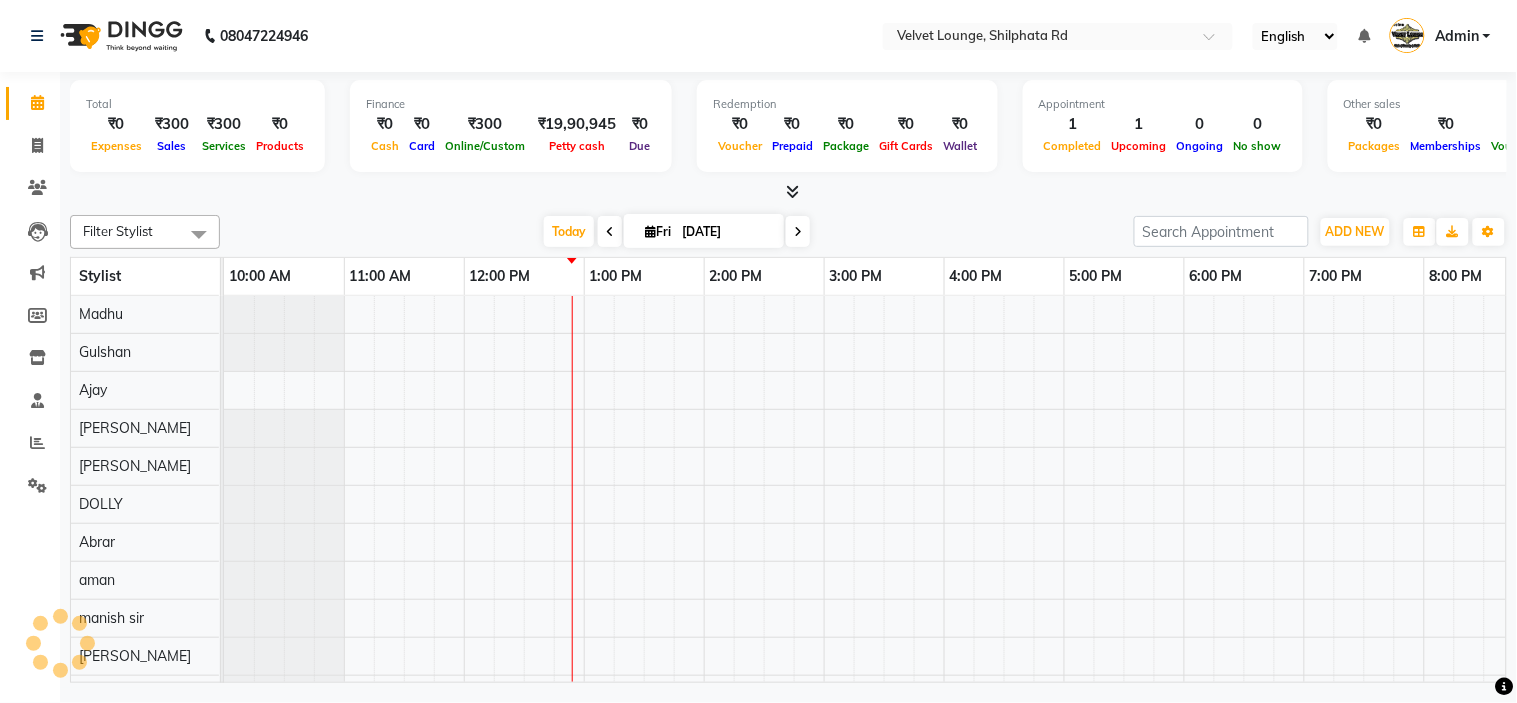 click on "Total  ₹0  Expenses ₹300  Sales ₹300  Services ₹0  Products Finance  ₹0  Cash ₹0  Card ₹300  Online/Custom ₹19,90,945 Petty cash ₹0 Due  Redemption  ₹0 Voucher ₹0 Prepaid ₹0 Package ₹0  Gift Cards ₹0  Wallet  Appointment  1 Completed 1 Upcoming 0 Ongoing 0 No show  Other sales  ₹0  Packages ₹0  Memberships ₹0  Vouchers ₹0  Prepaids ₹0  Gift Cards Filter Stylist Select All  Mohmad Adnan Ansari aadil mohaMAD  aarif khan Abrar Ajay ajay jaishwal alam khan aman amit kumar  ANJALI SINGH Ashish singh ashwini palem  chandradeep DOLLY faizan siddique  fardeen shaikh Garima singh Gulshan jaya jyoti deepak chandaliya kalam karan  Madhu manish sir miraj khan mustakin neeta kumbhar neha tamatta pradnya rahul thakur RAZAK SALIM SAIKH rohit Rutuja SAHEER sahil khan SALMA SHAIKH salman mahomad imran  SAMEER KHAN sana santosh jaiswal saqib sayali shaddma  ansari shalu mehra shekhar bansode SHIVADURGA GANTAM shubham pal  shweta pandey varshita gurbani vishal shinde Today  Fri 11-07-2025" 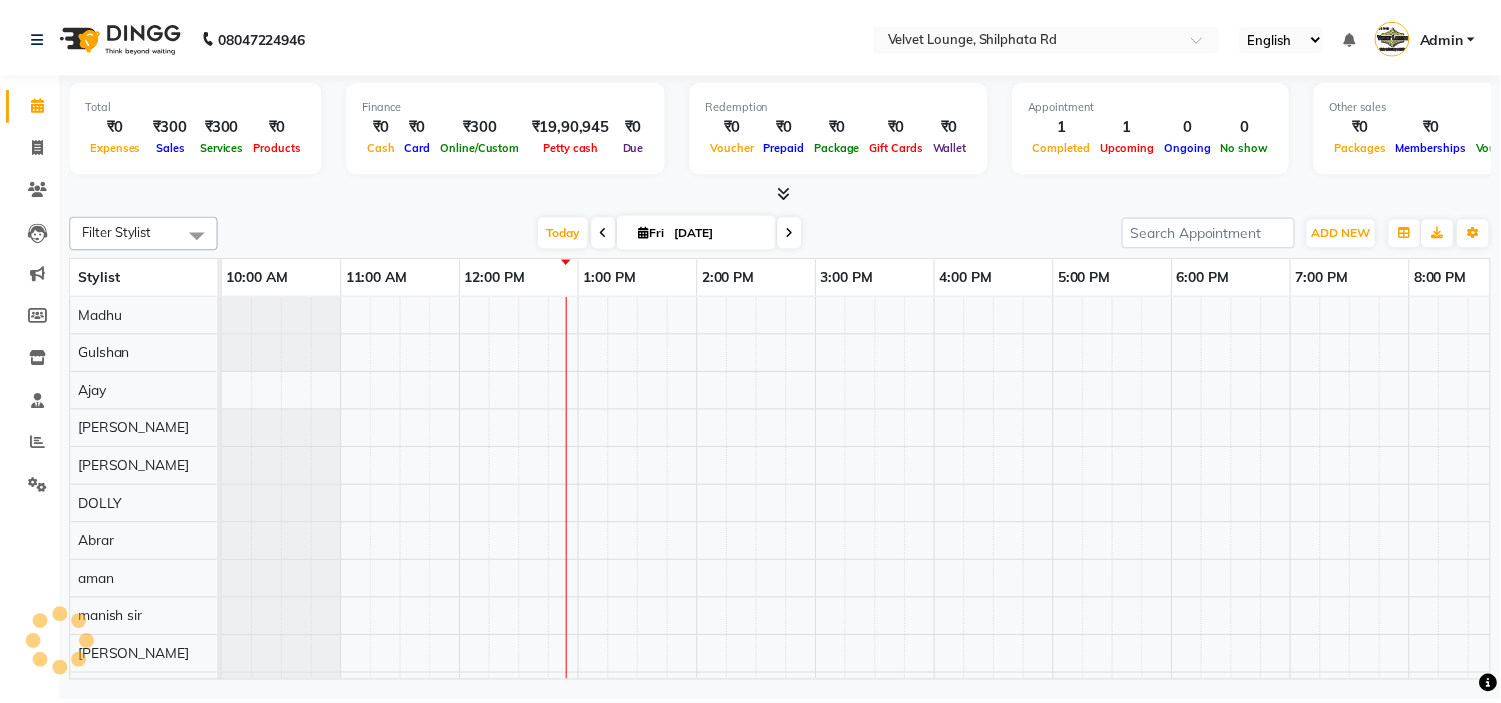 scroll, scrollTop: 26, scrollLeft: 0, axis: vertical 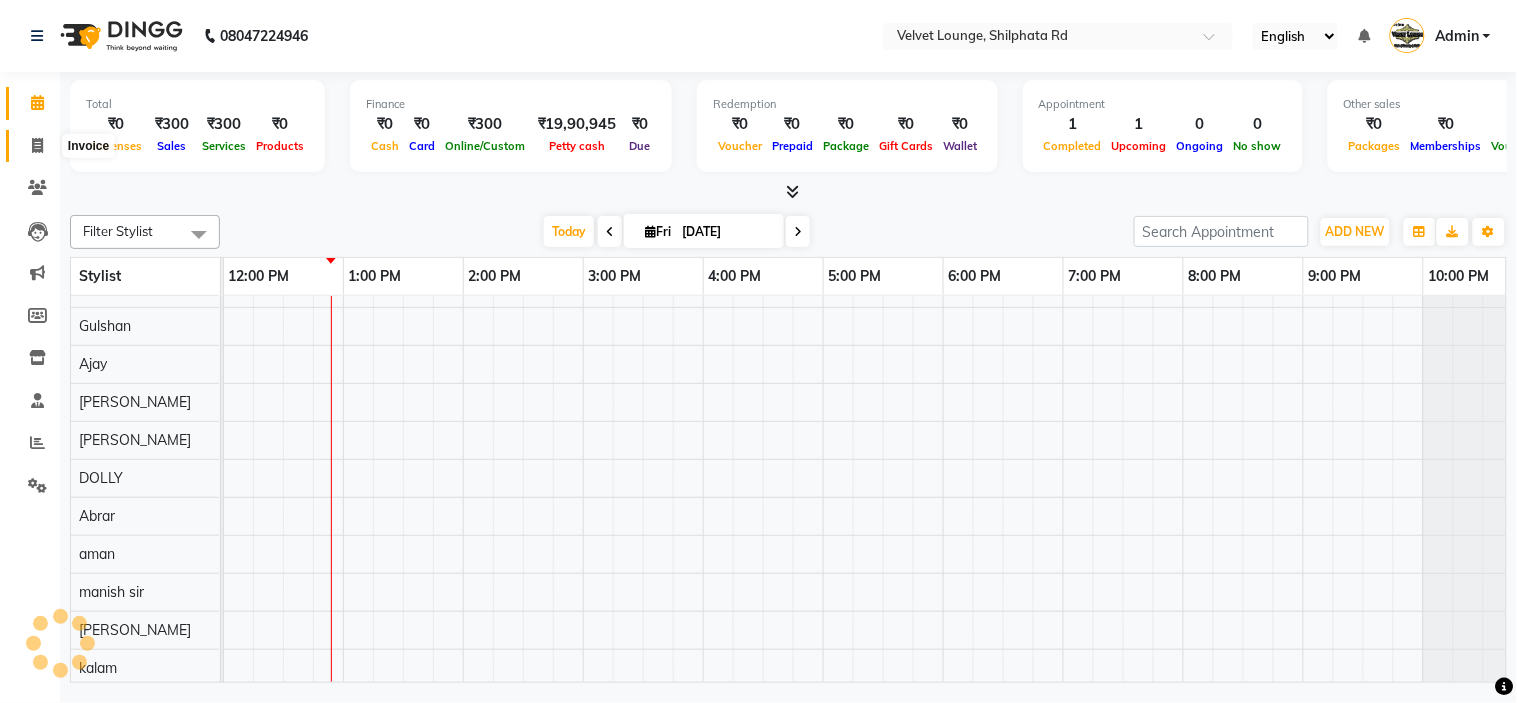 click 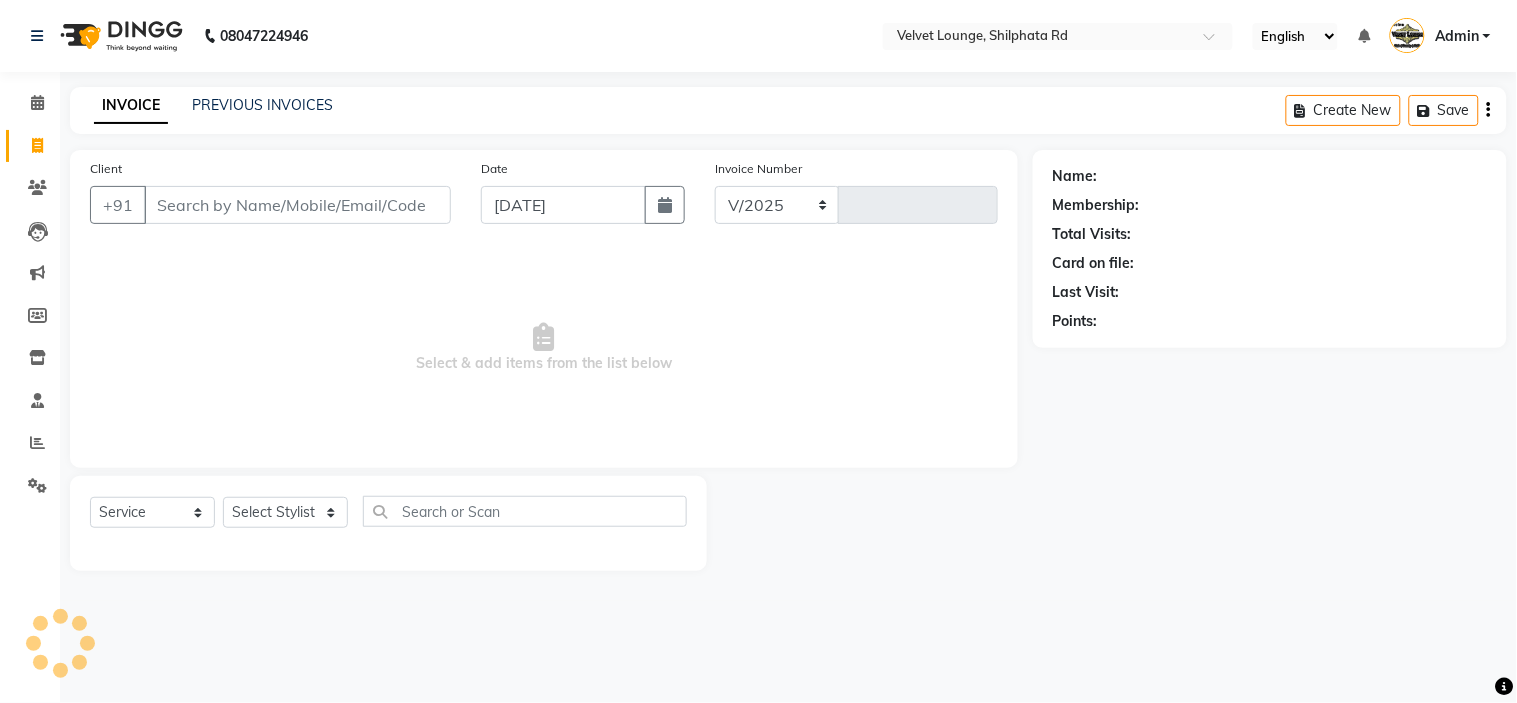 select on "122" 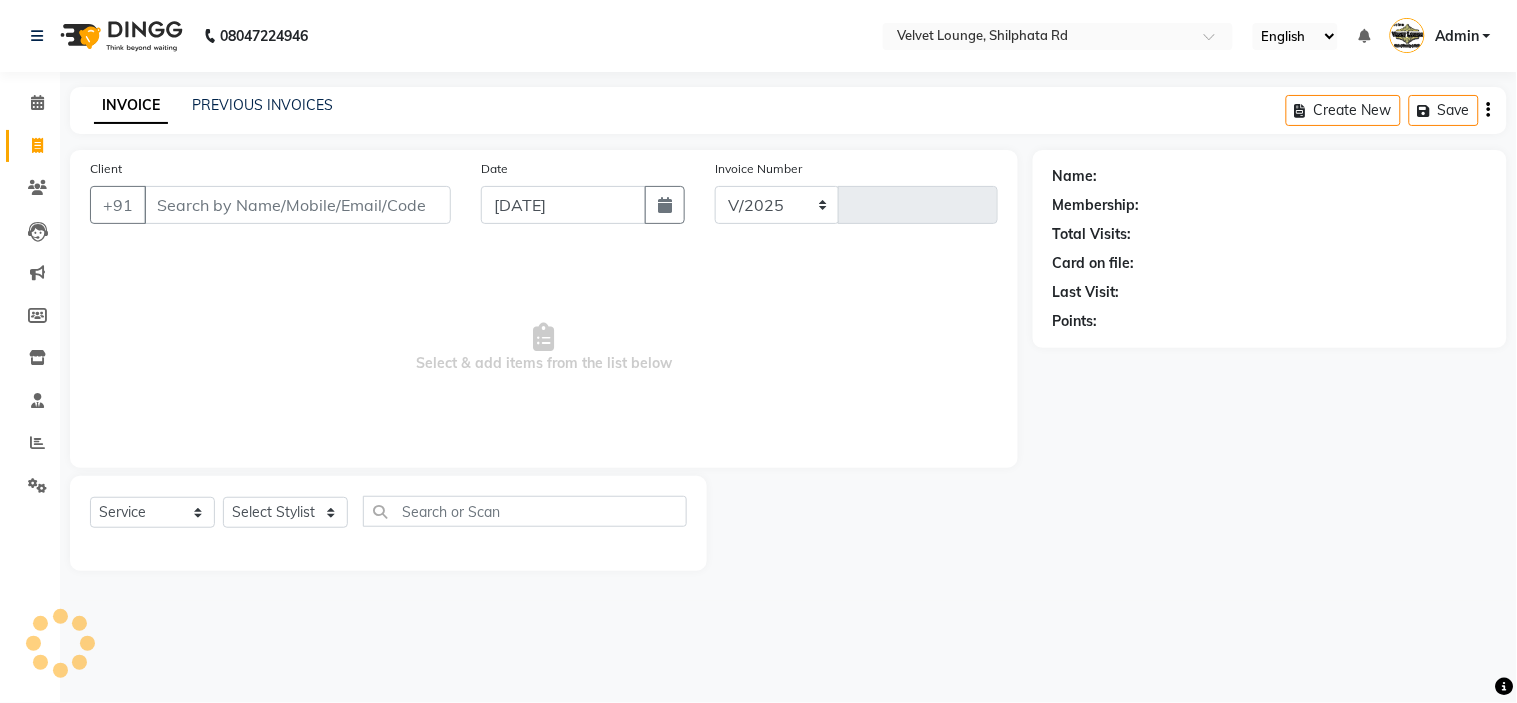 type on "1330" 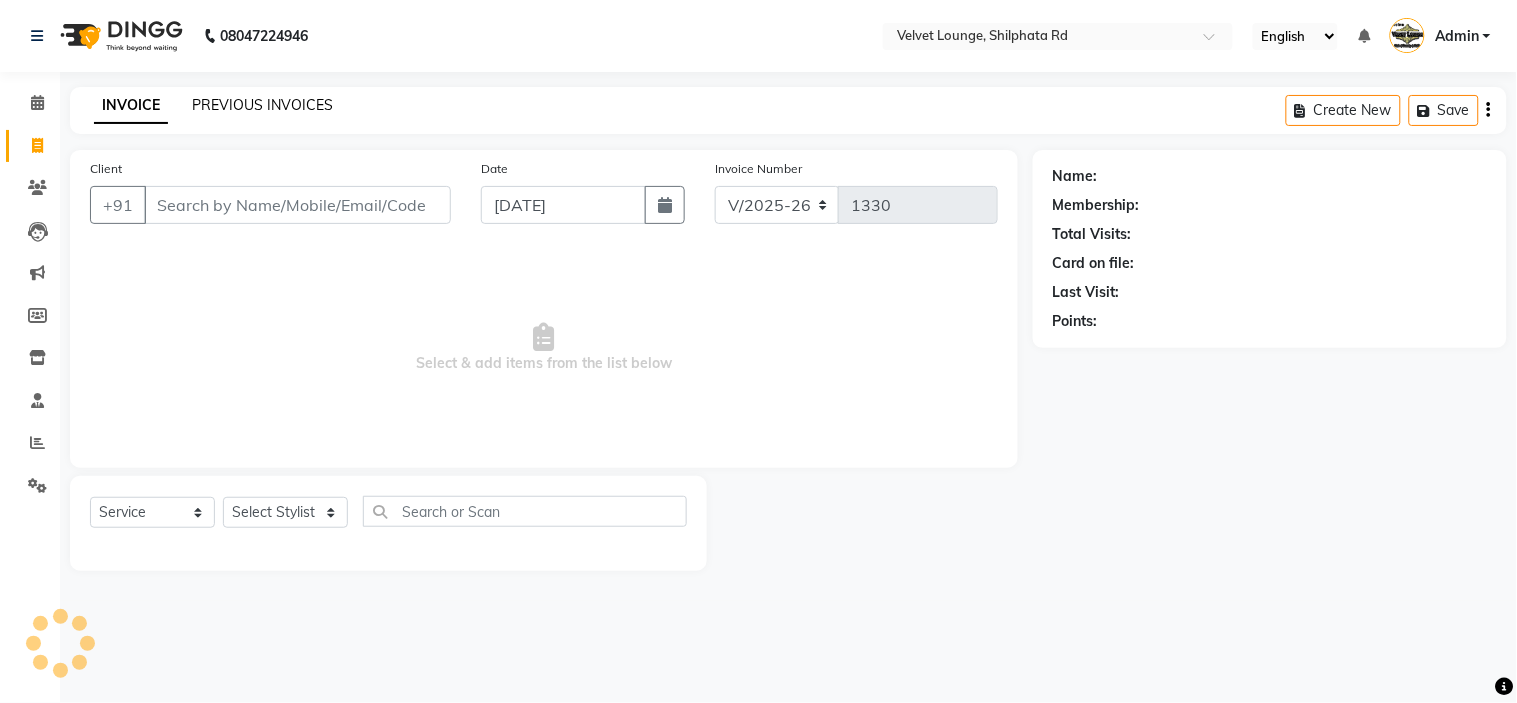 click on "PREVIOUS INVOICES" 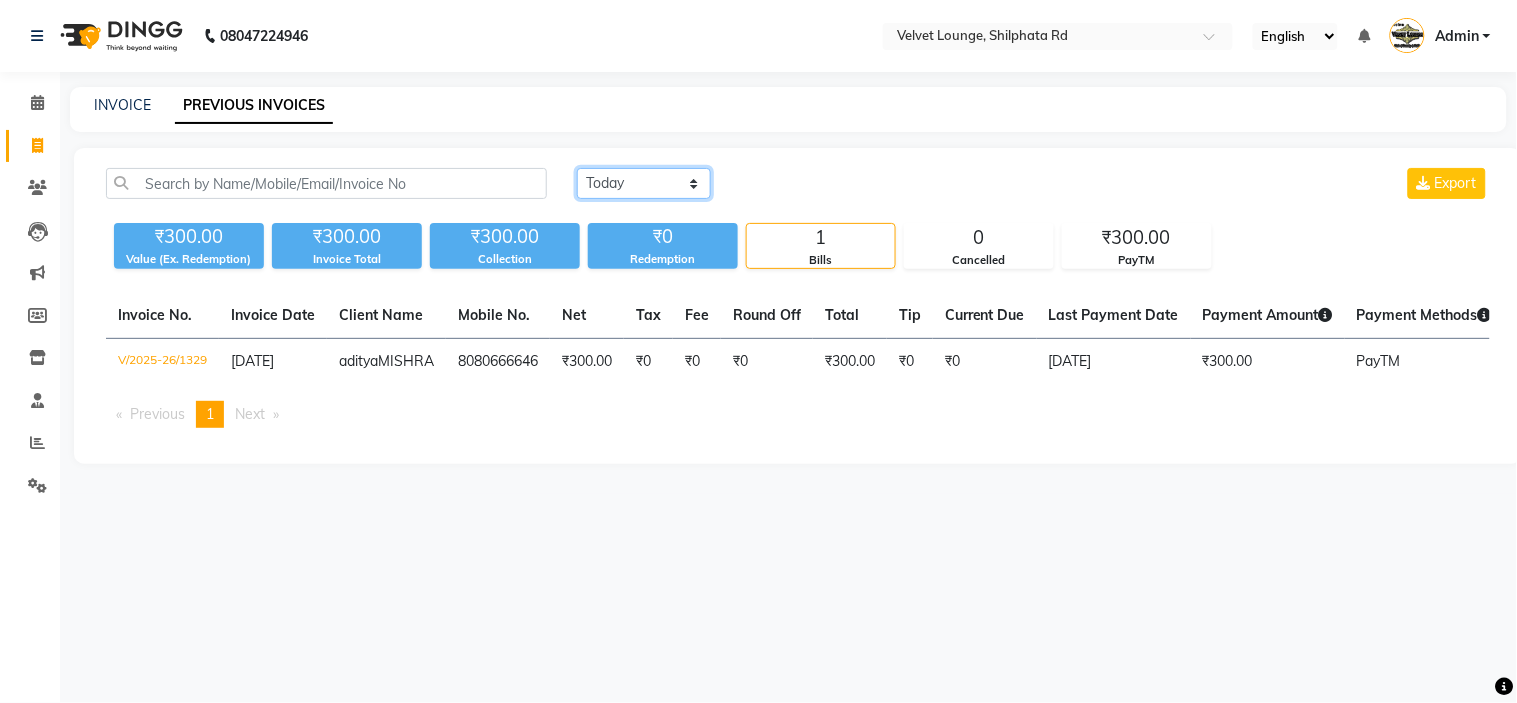 click on "[DATE] [DATE] Custom Range" 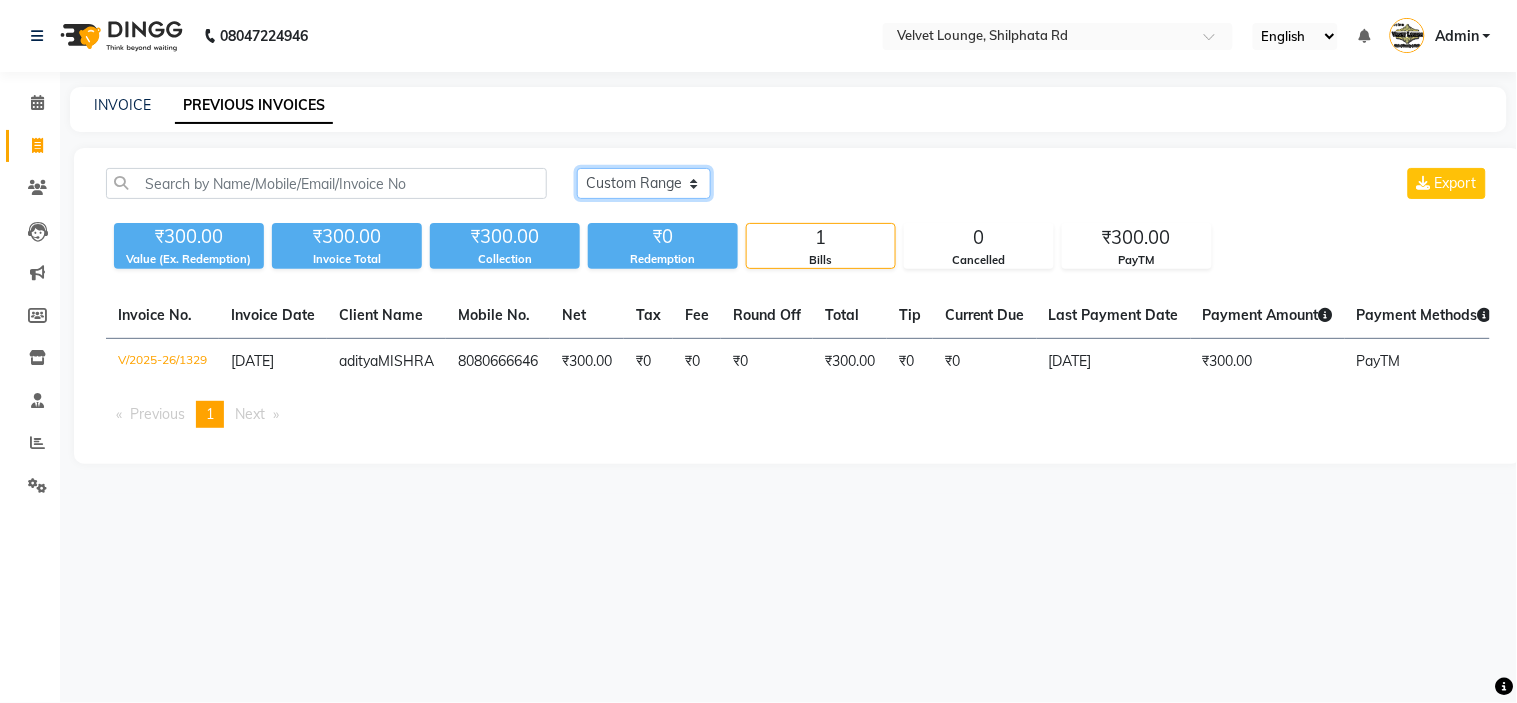click on "[DATE] [DATE] Custom Range" 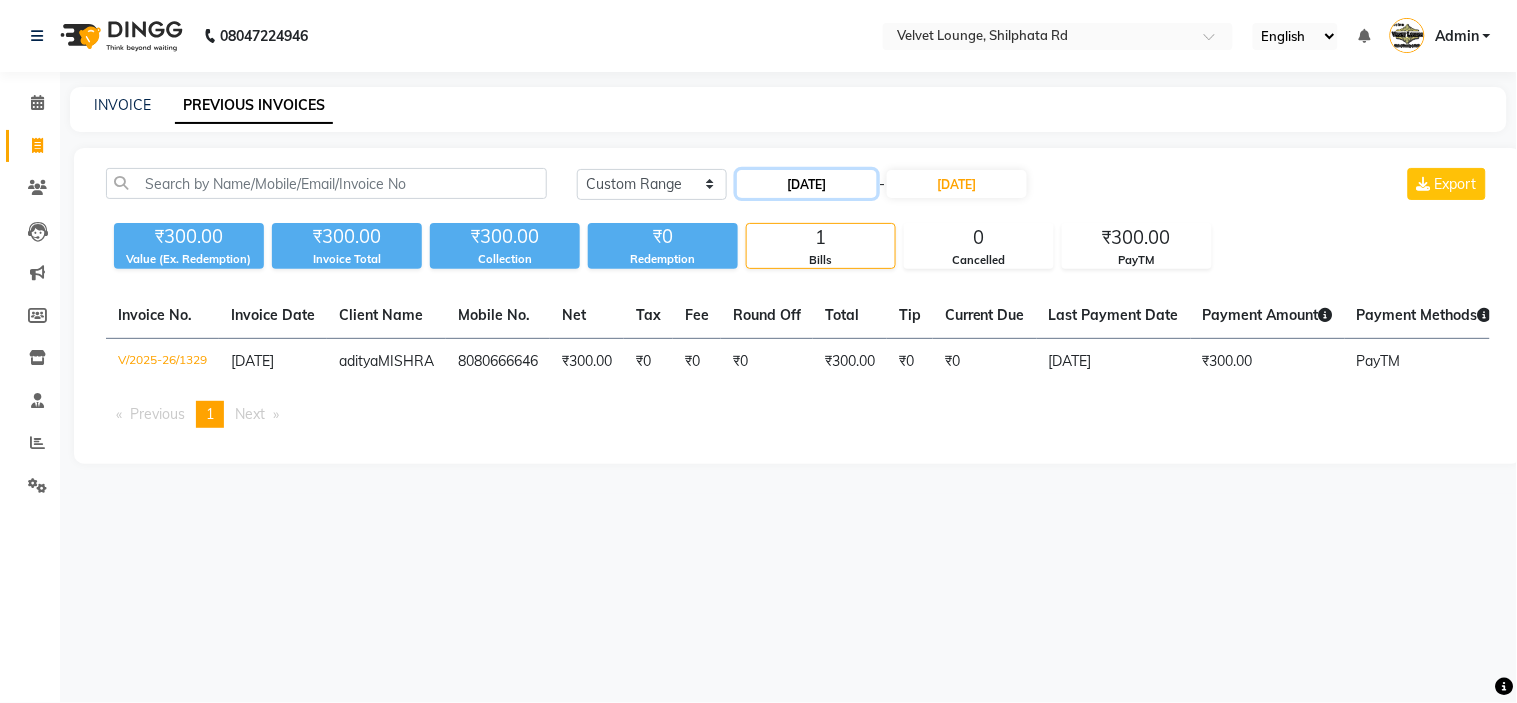 click on "[DATE]" 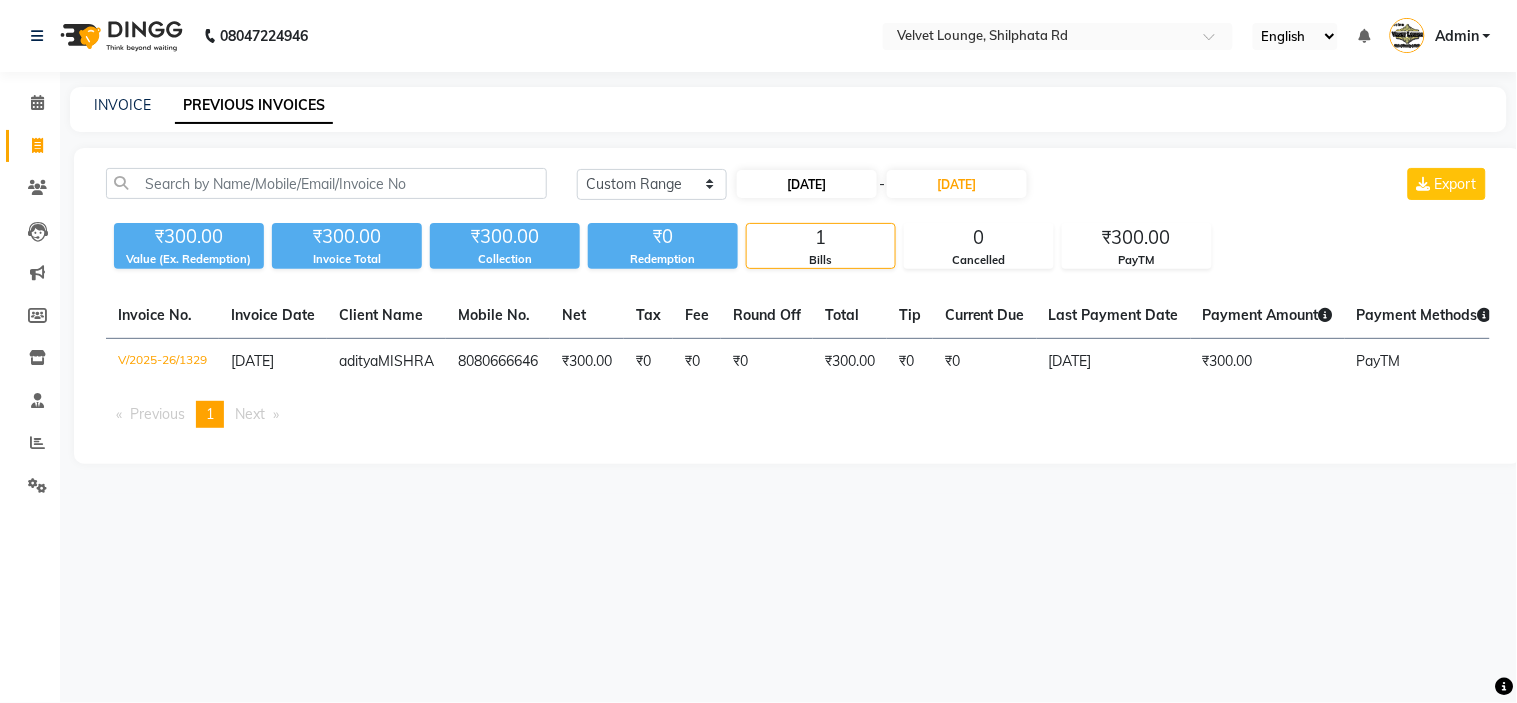 select on "7" 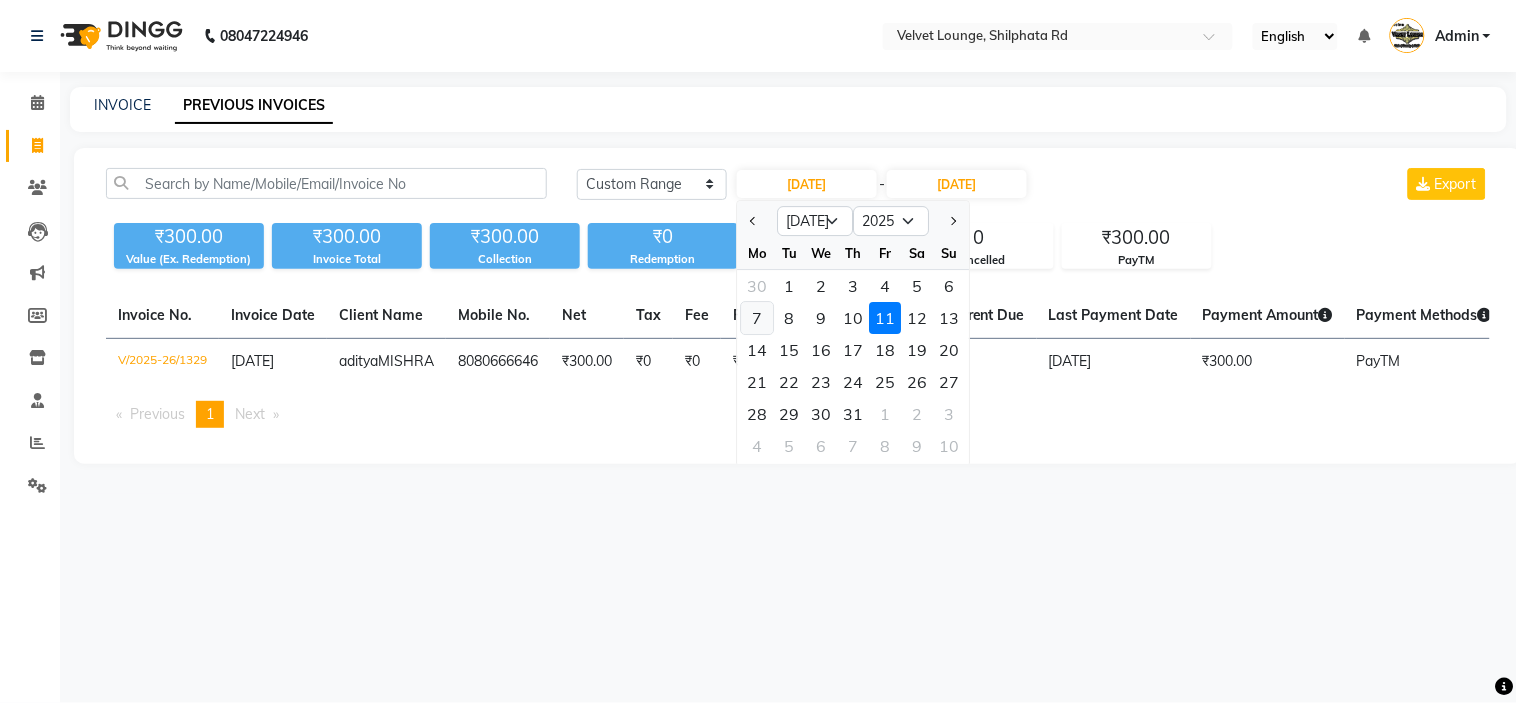 click on "7" 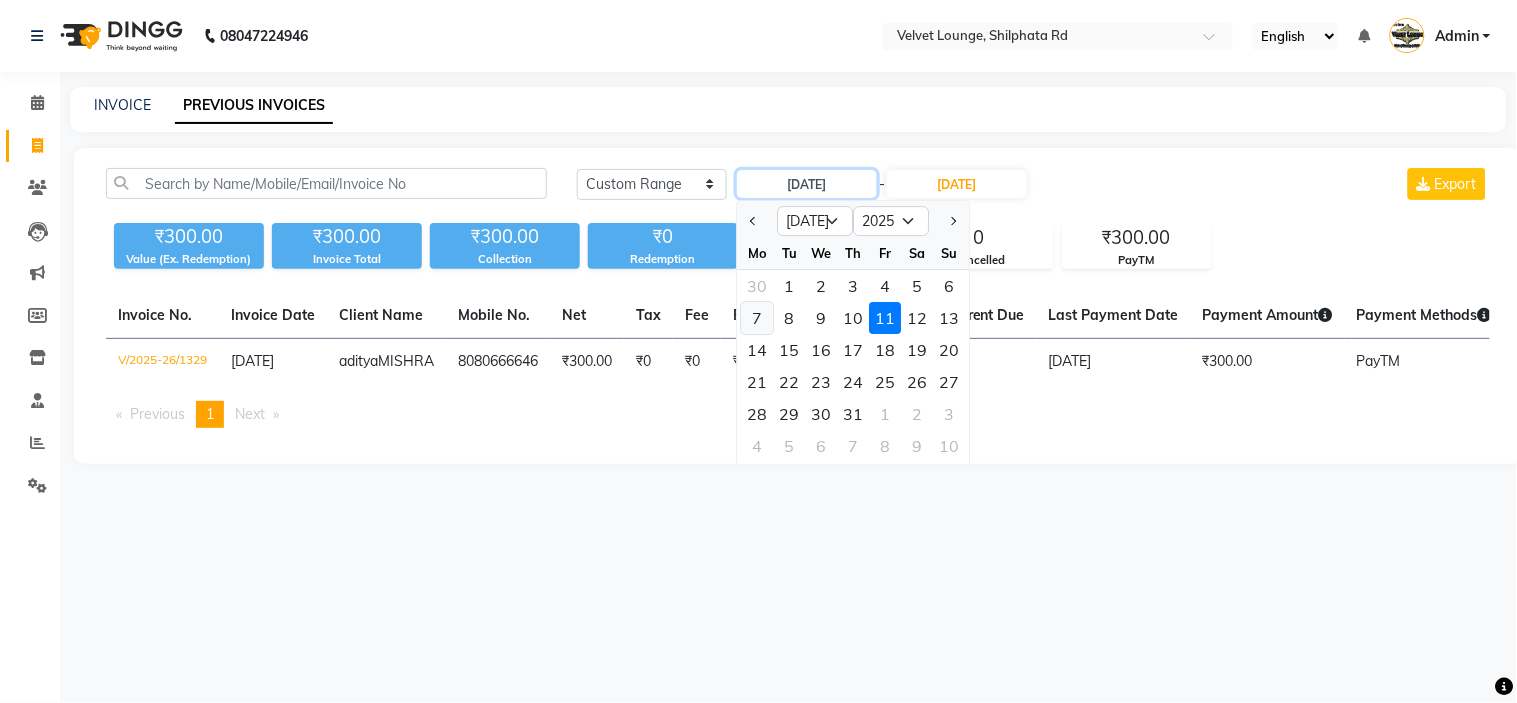 type on "07-07-2025" 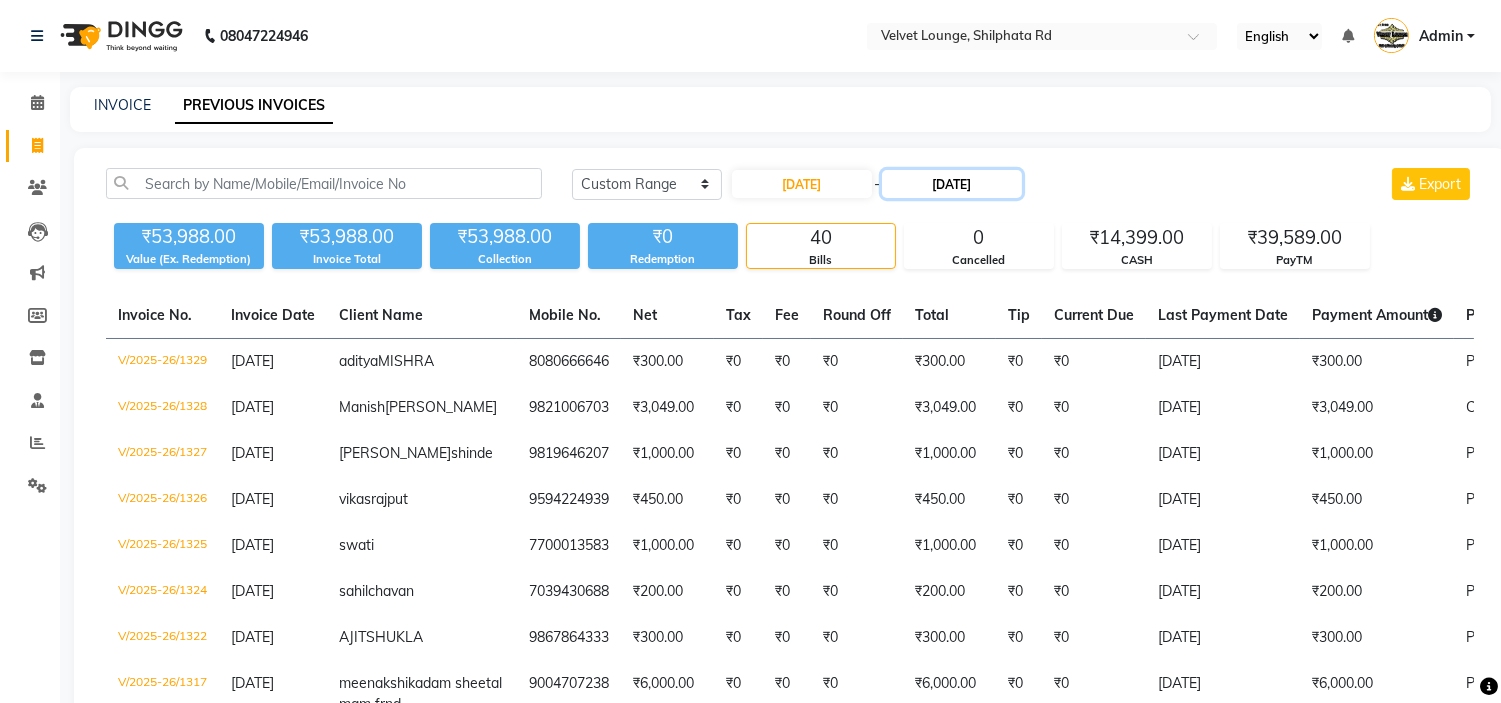 click on "[DATE]" 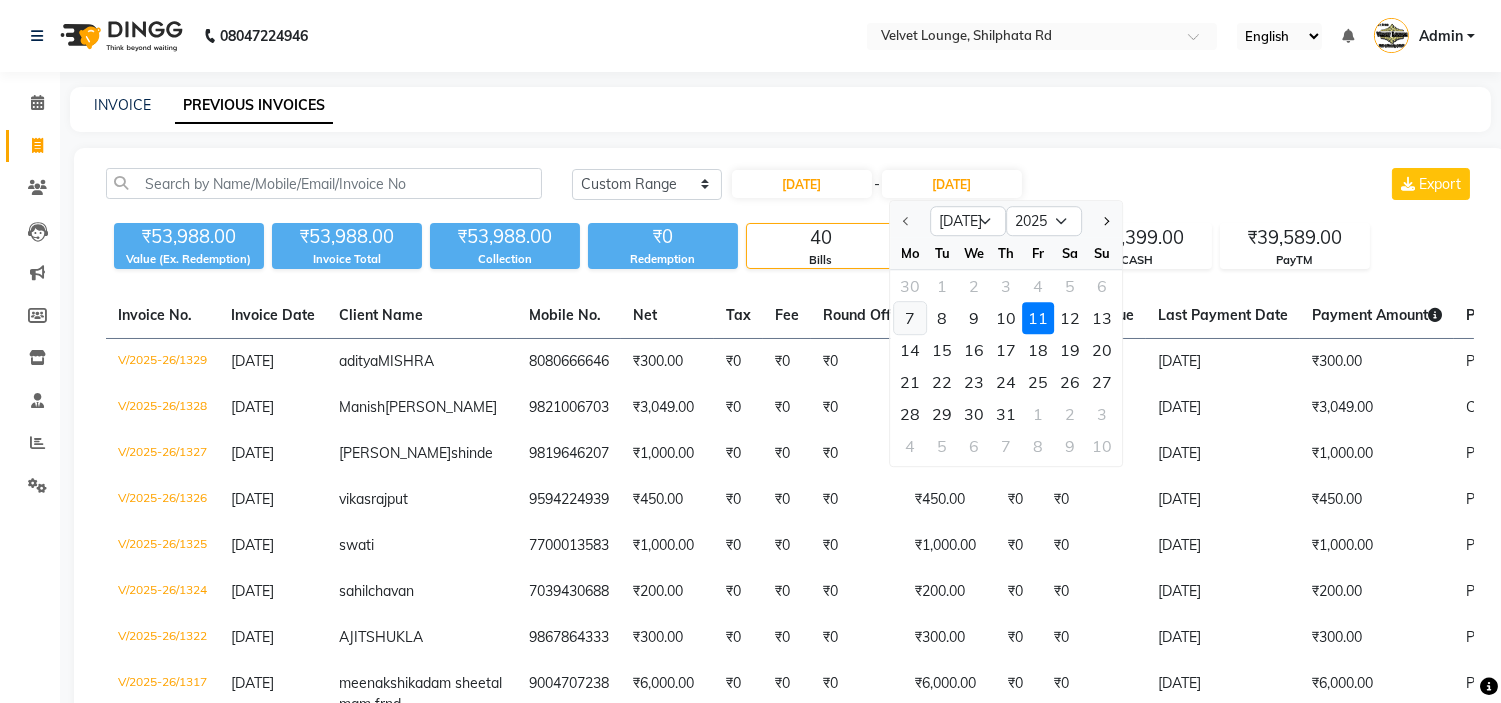 click on "7" 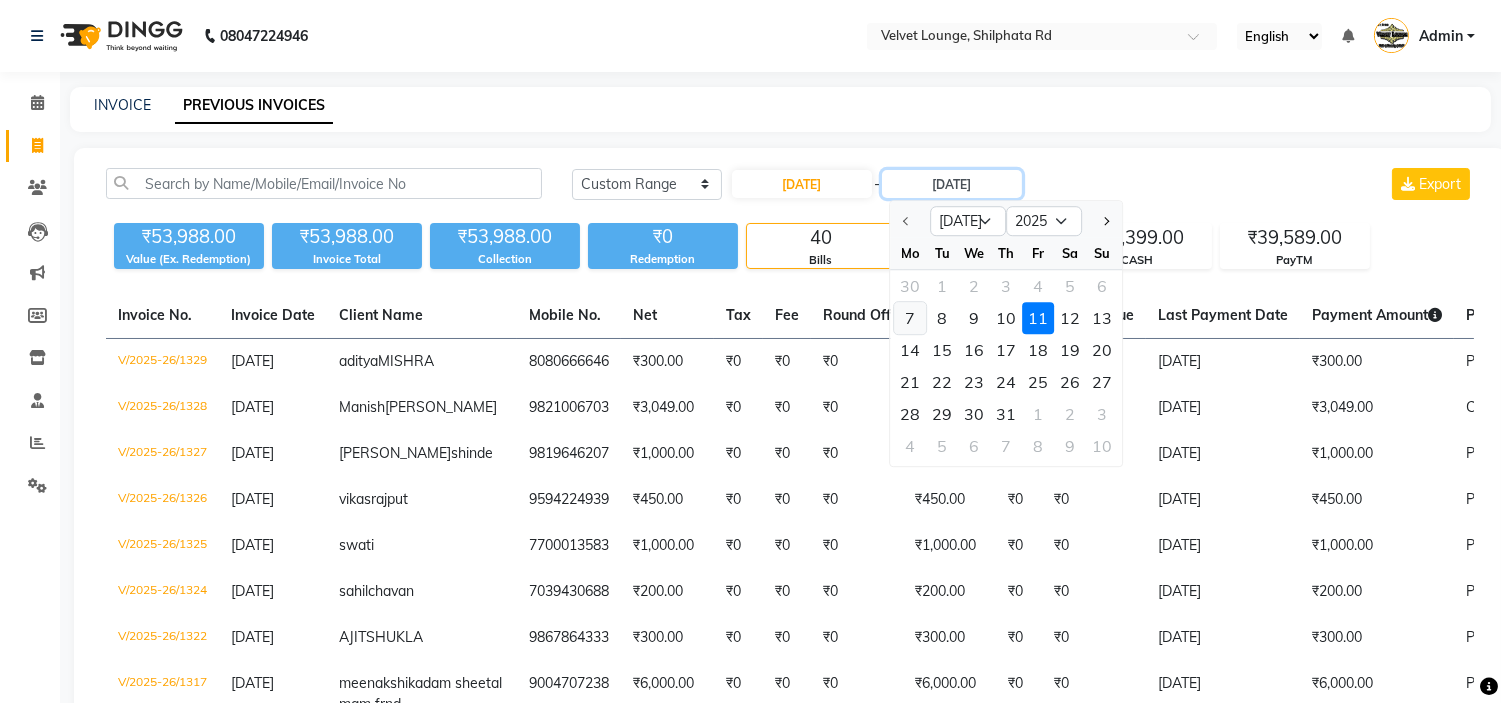 type on "07-07-2025" 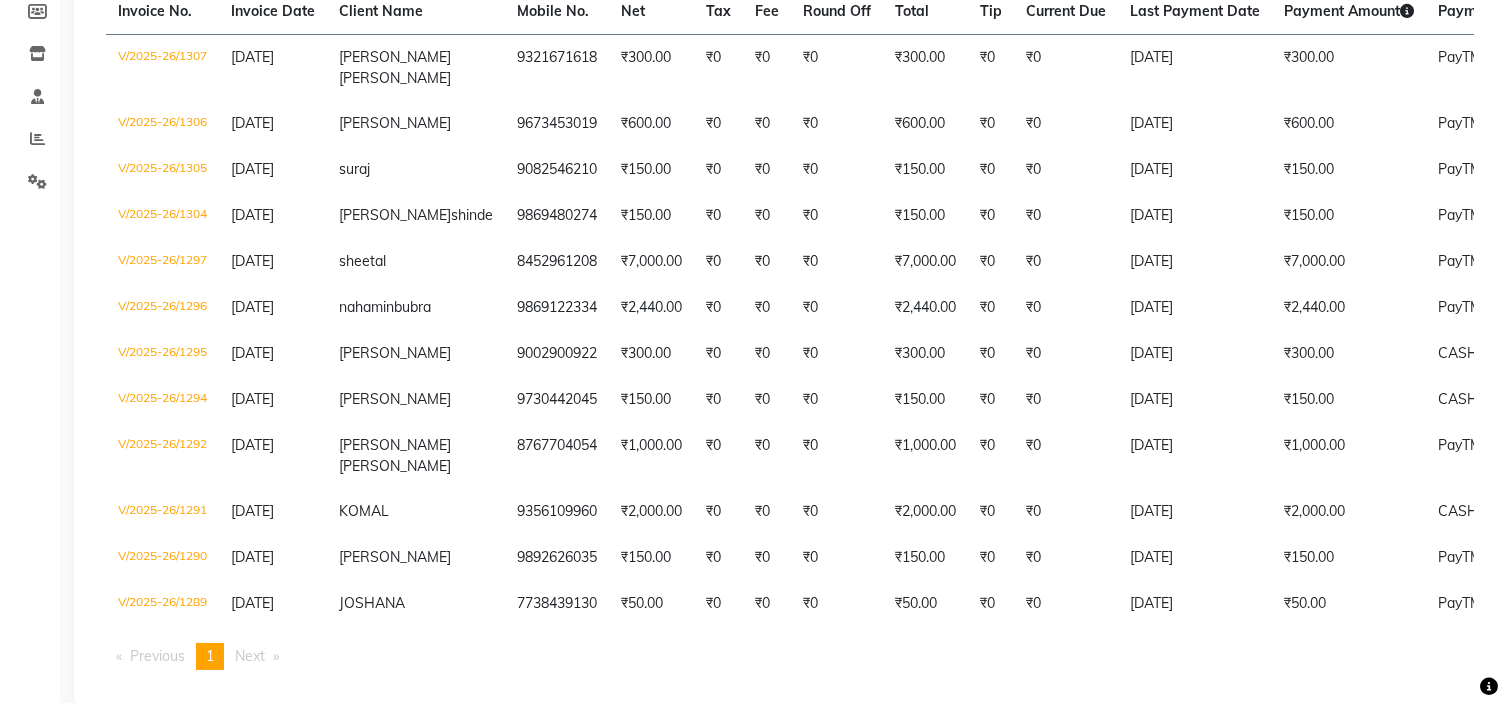scroll, scrollTop: 0, scrollLeft: 0, axis: both 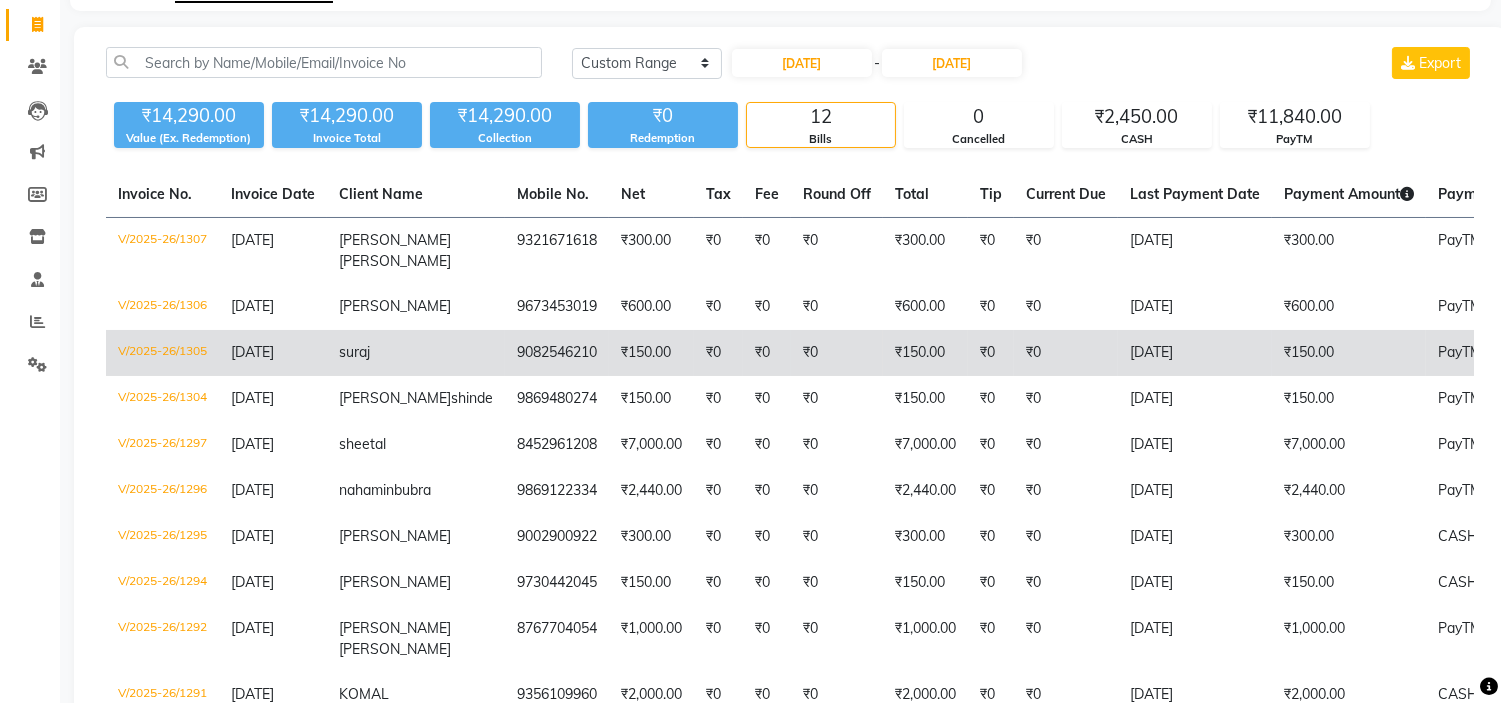 click on "07-07-2025" 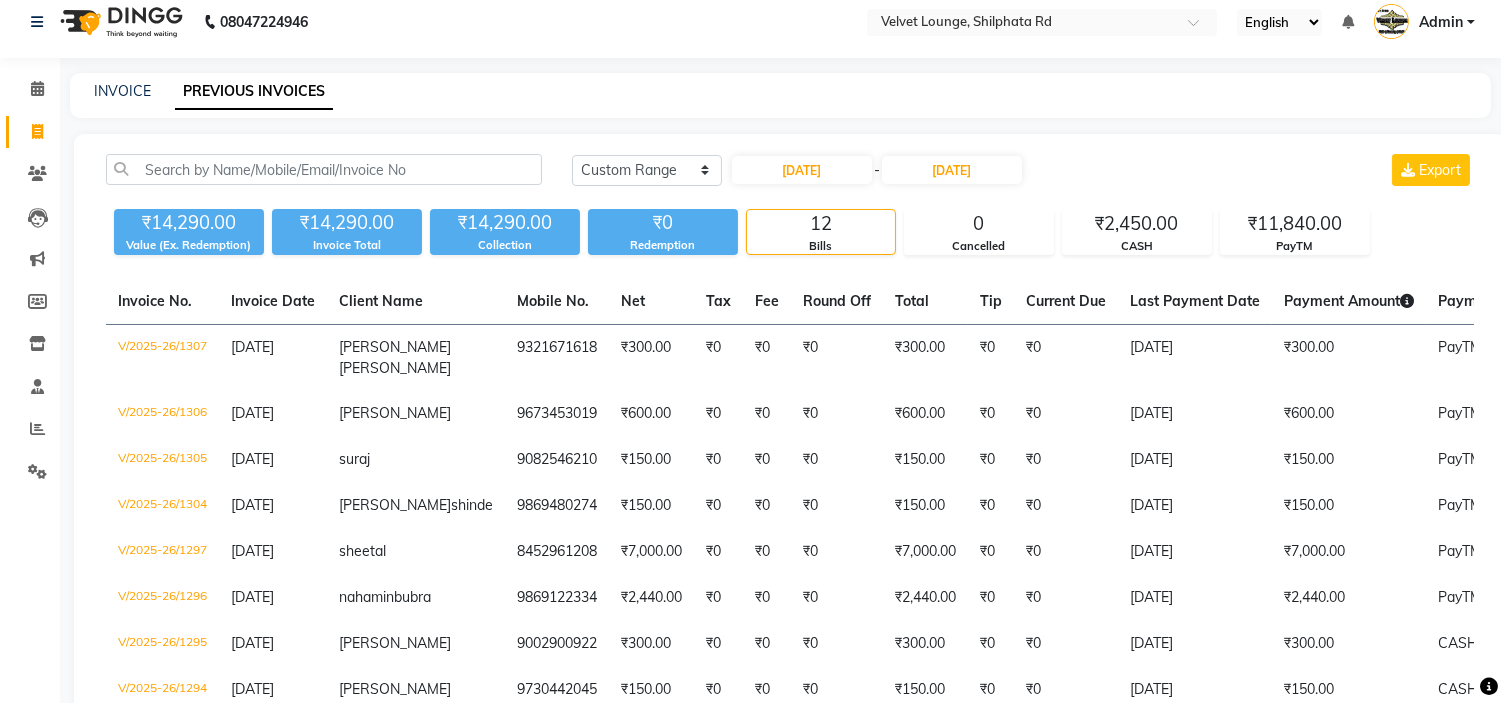 scroll, scrollTop: 3, scrollLeft: 0, axis: vertical 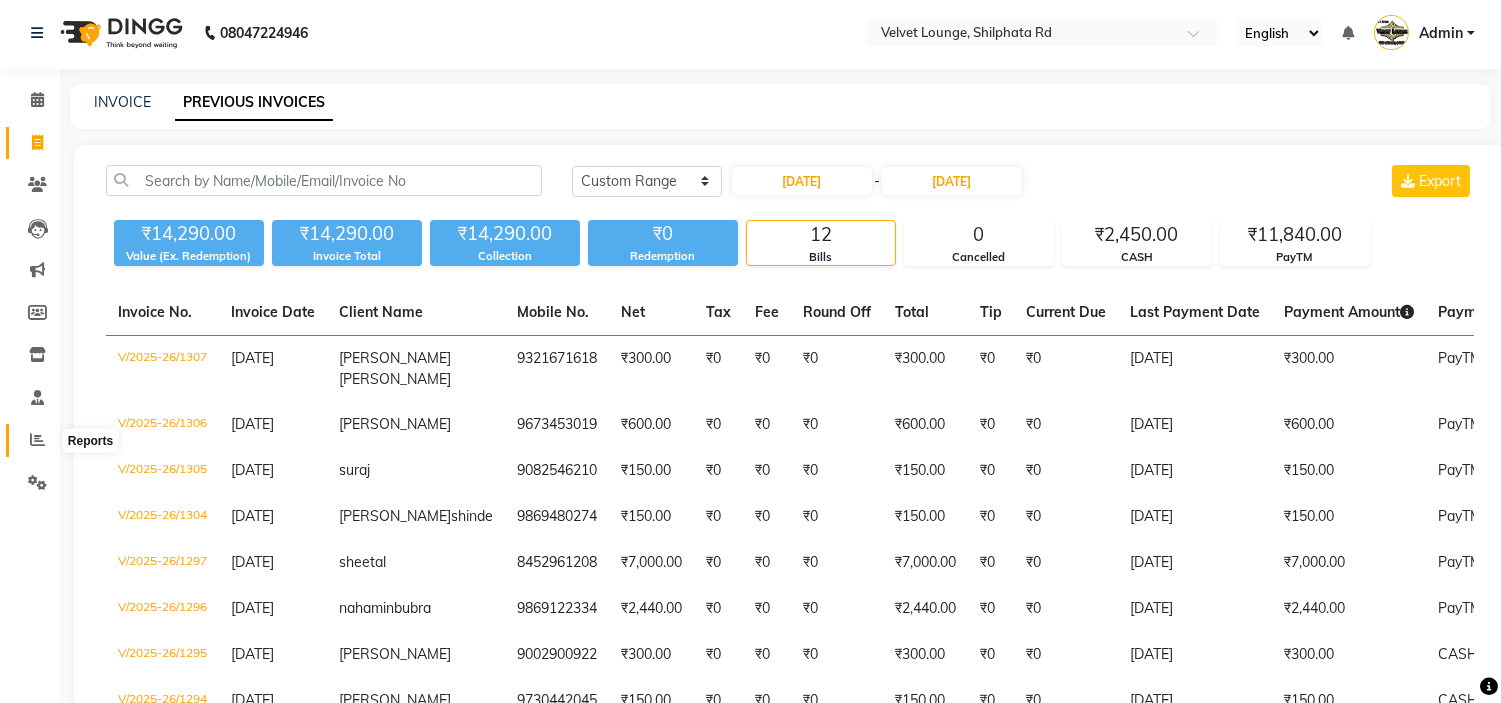click 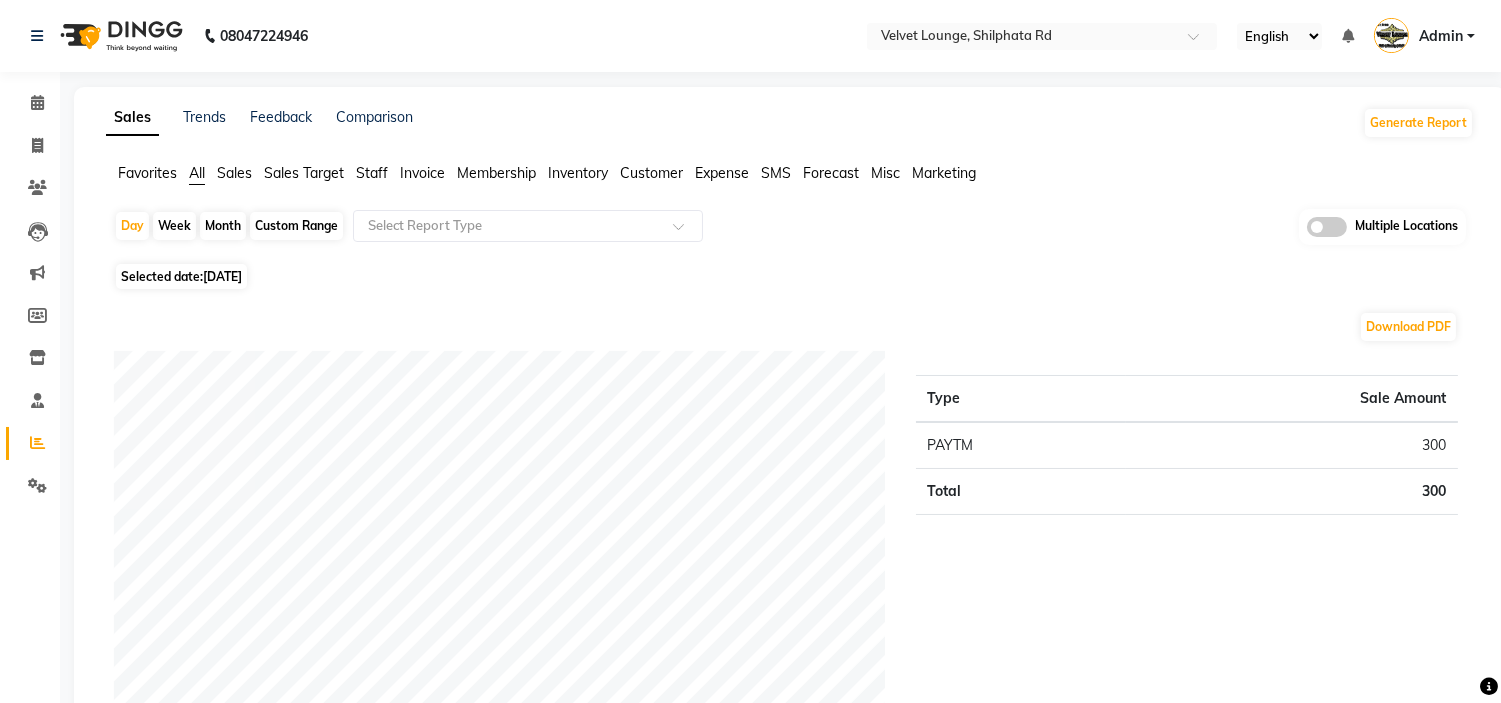 click on "Staff" 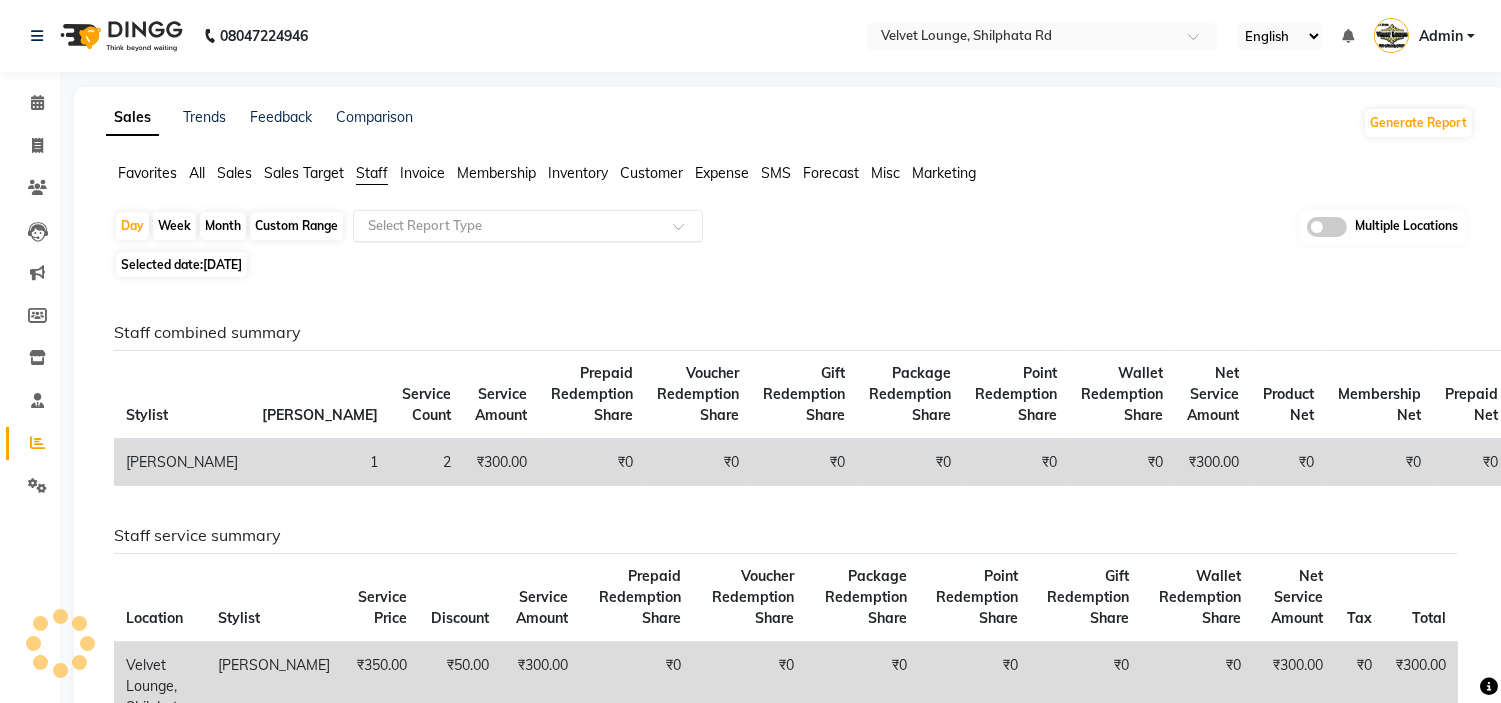 click 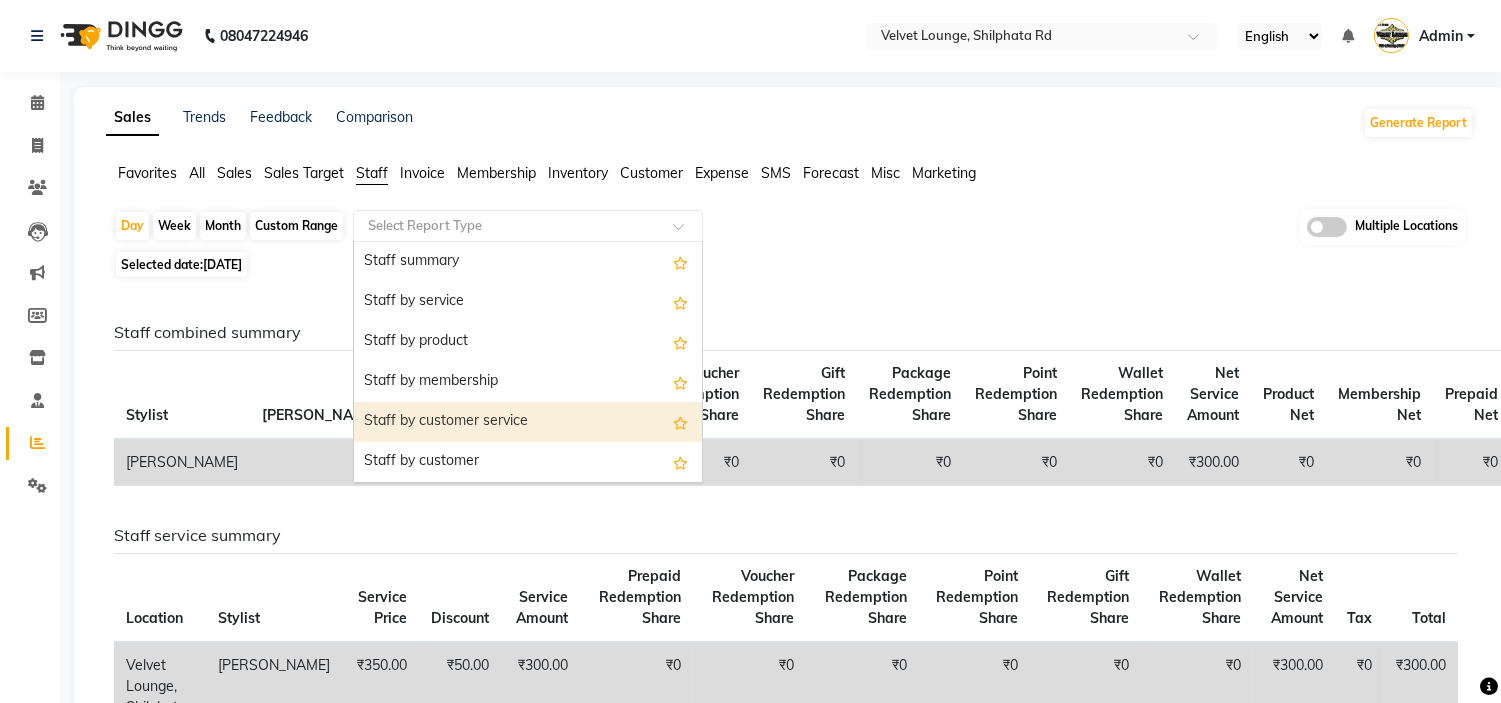 click on "Staff by customer service" at bounding box center [528, 422] 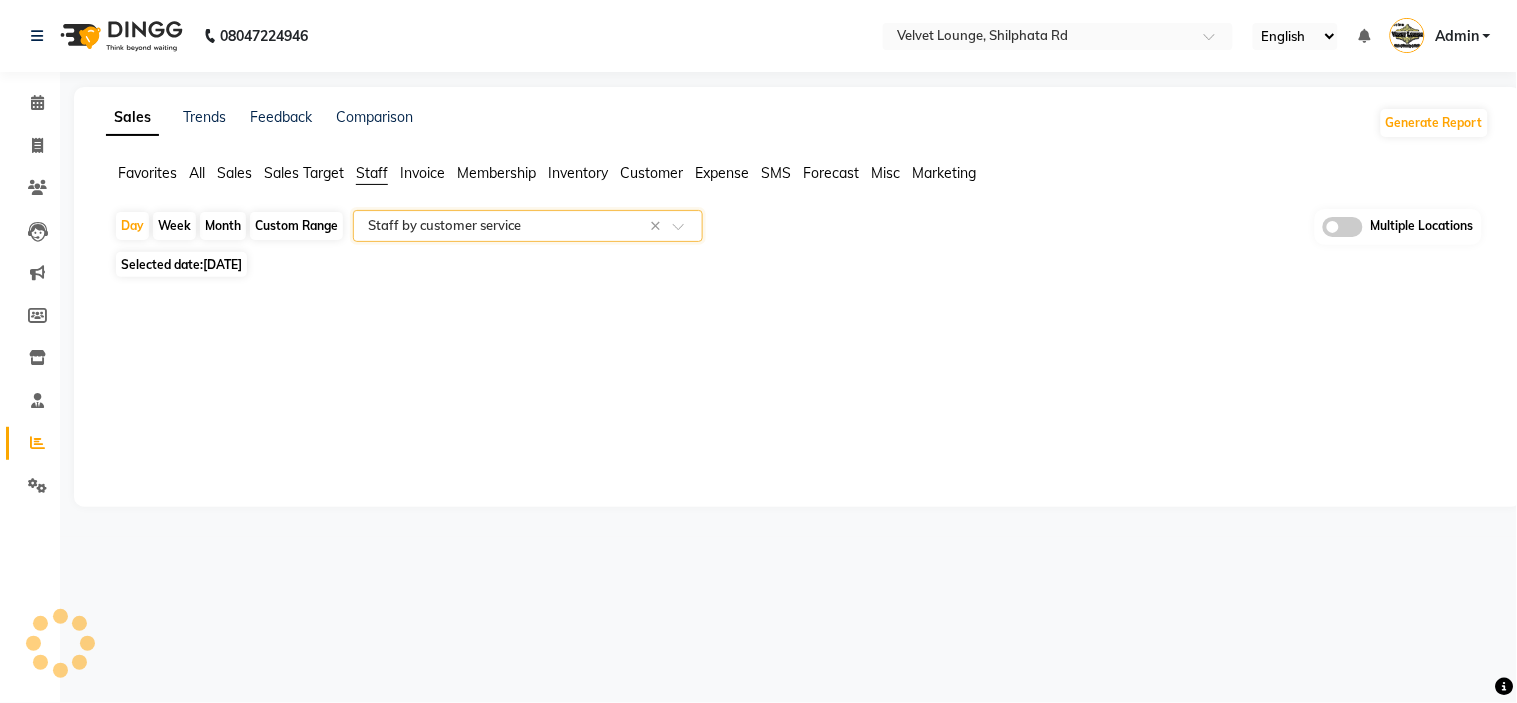 select on "full_report" 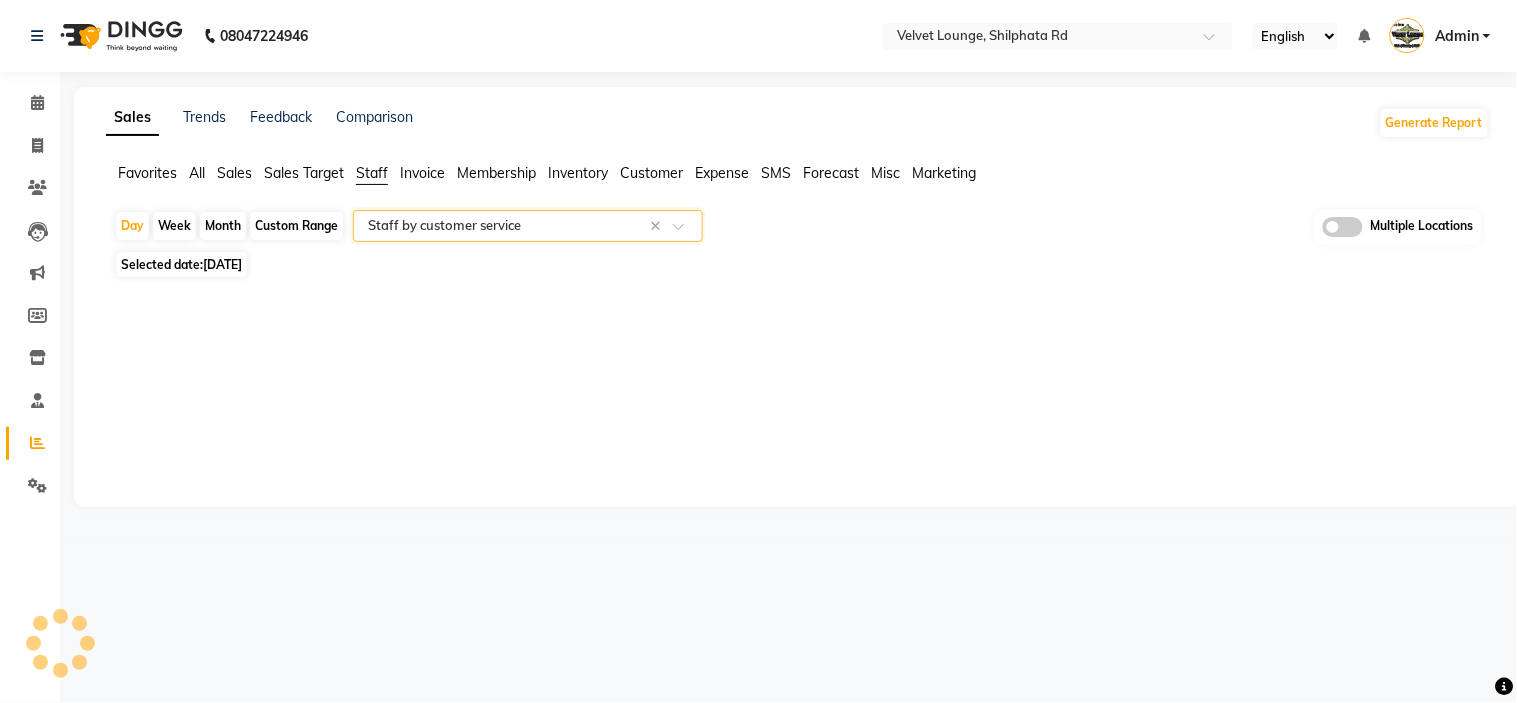 select on "pdf" 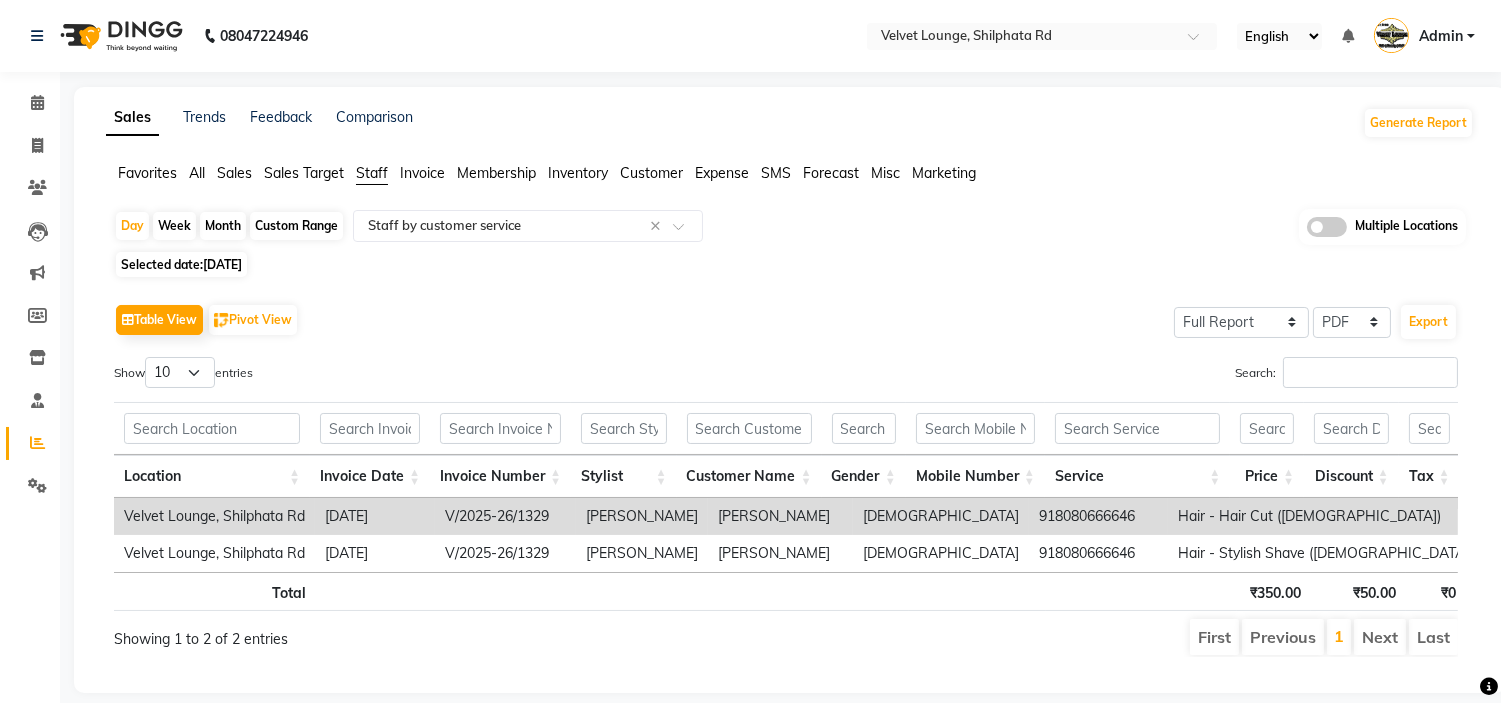 click on "Selected date:  11-07-2025" 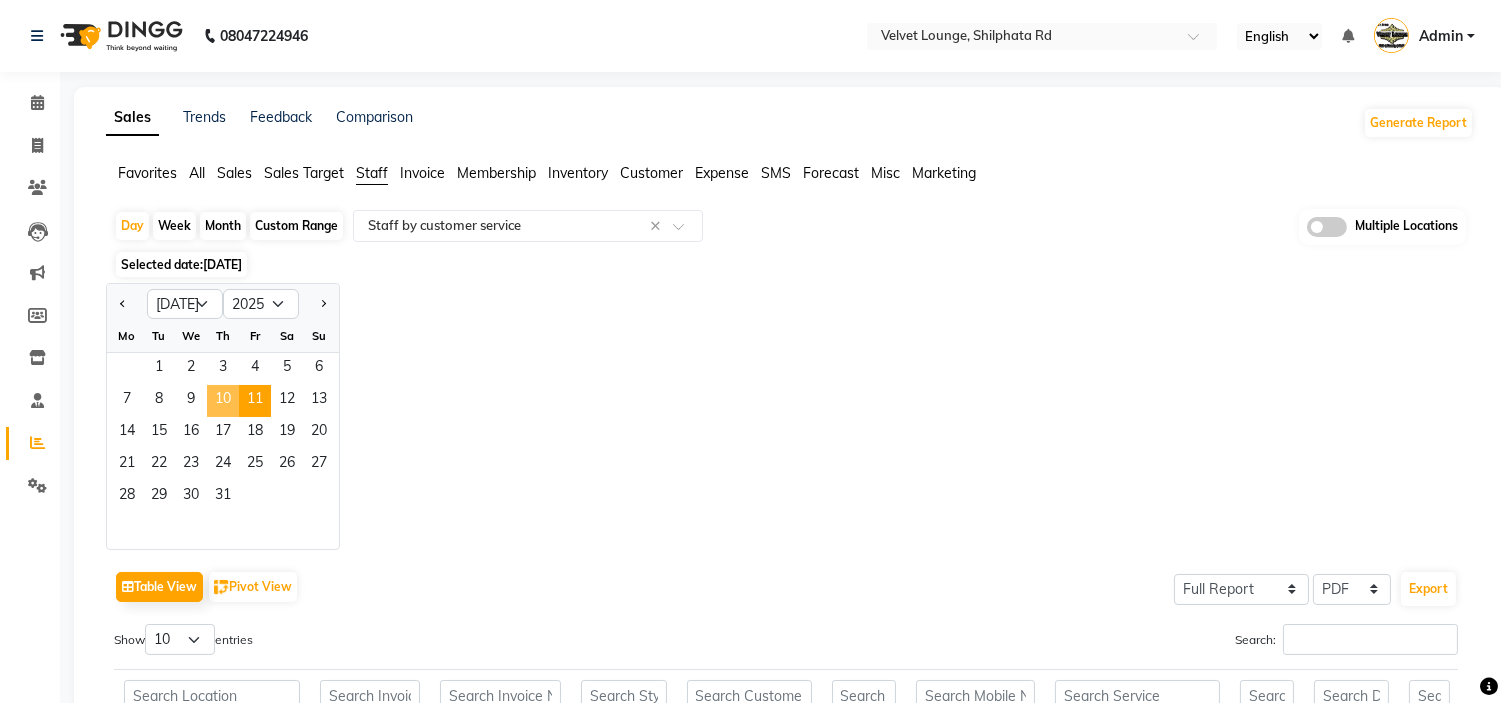 click on "10" 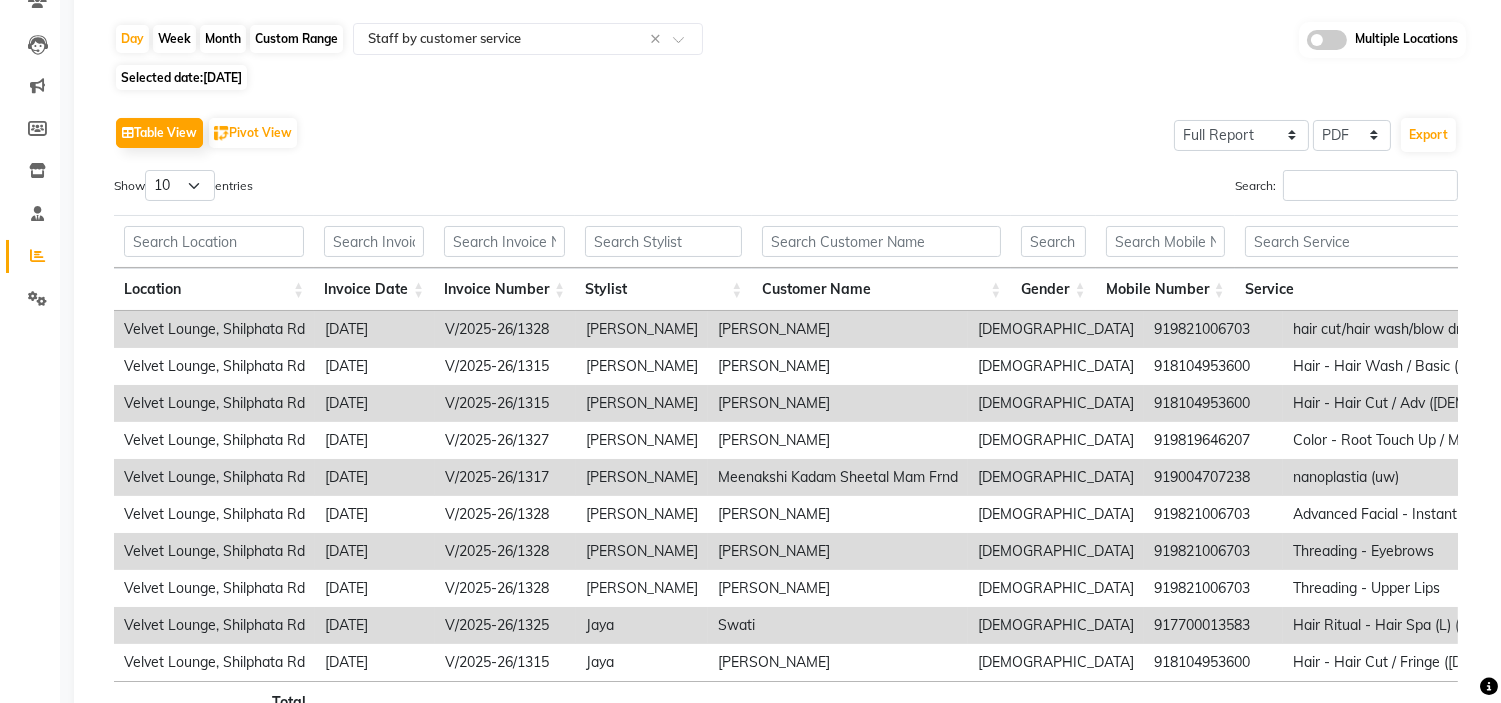 scroll, scrollTop: 194, scrollLeft: 0, axis: vertical 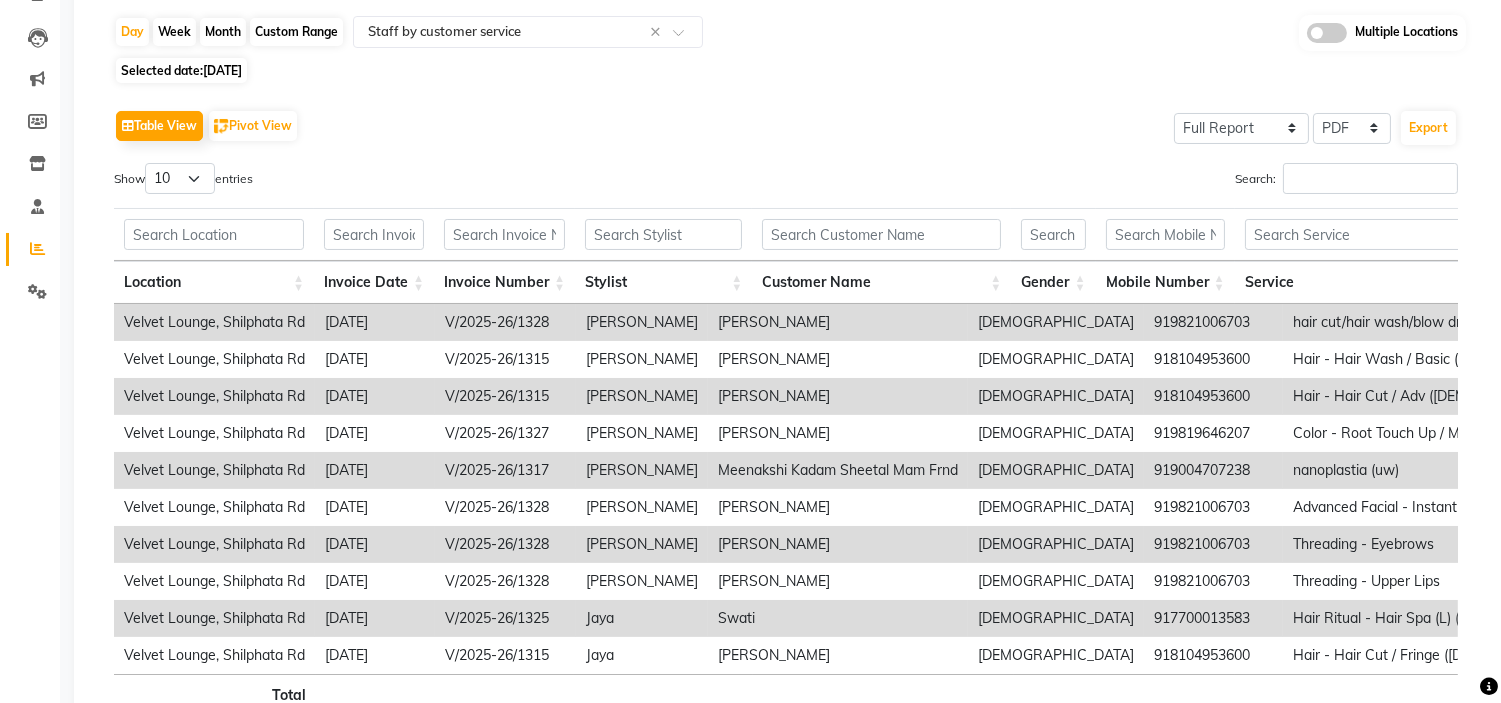 click on "[DATE]" 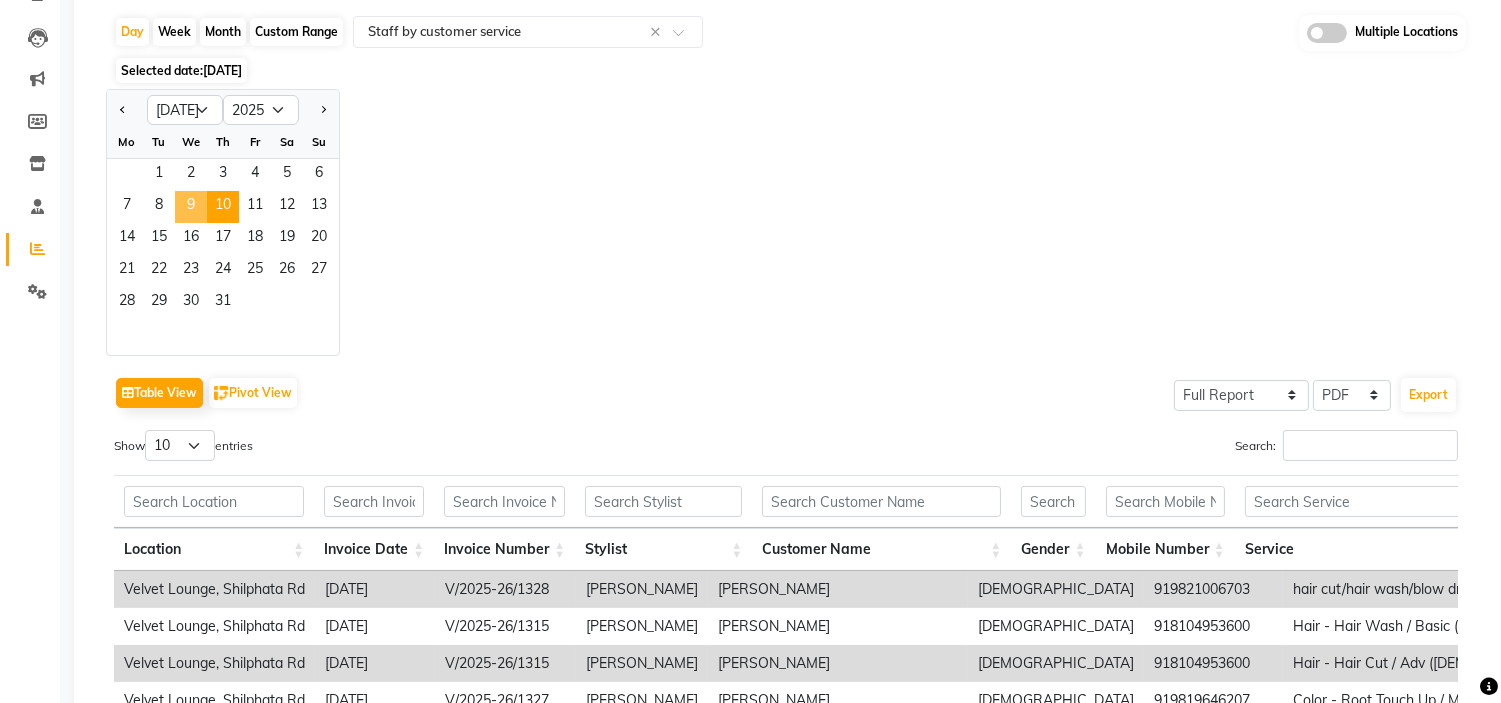 click on "9" 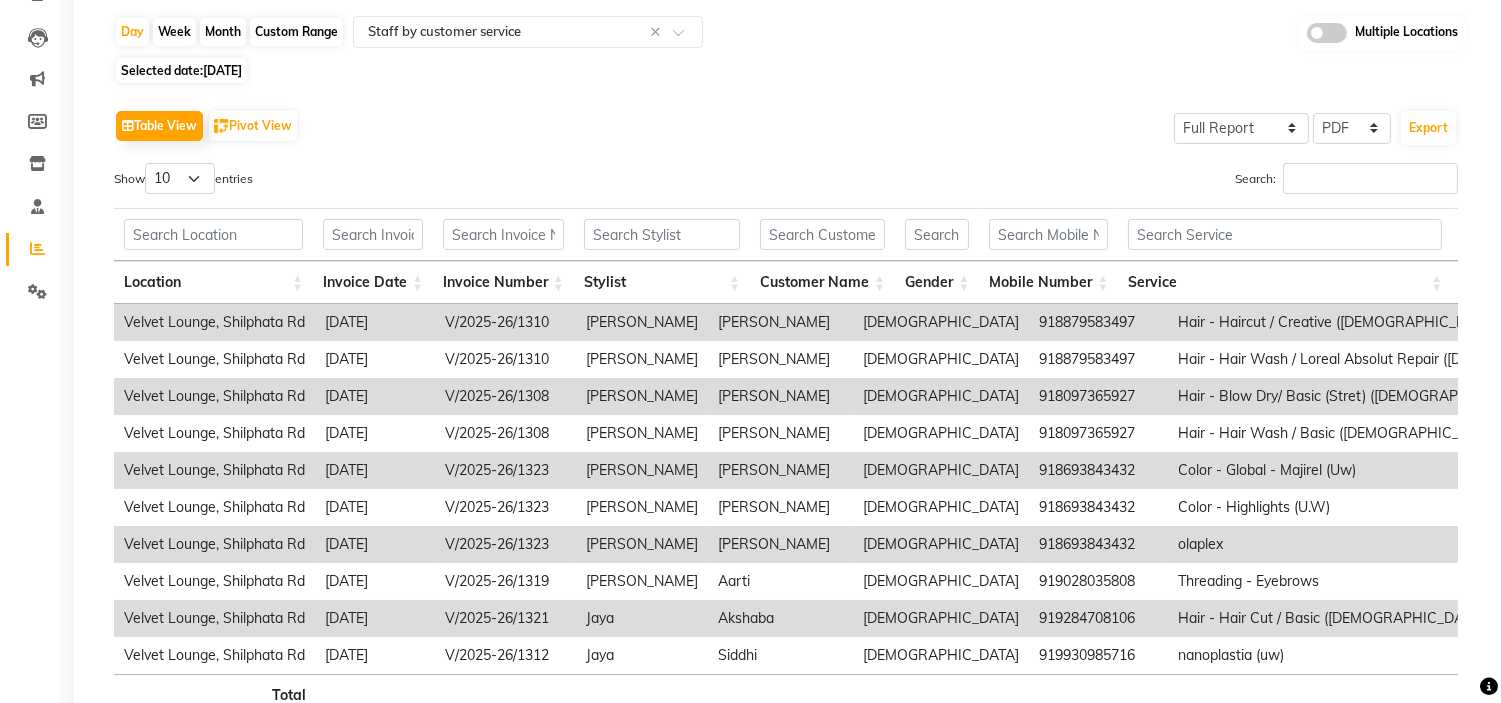 scroll, scrollTop: 0, scrollLeft: 0, axis: both 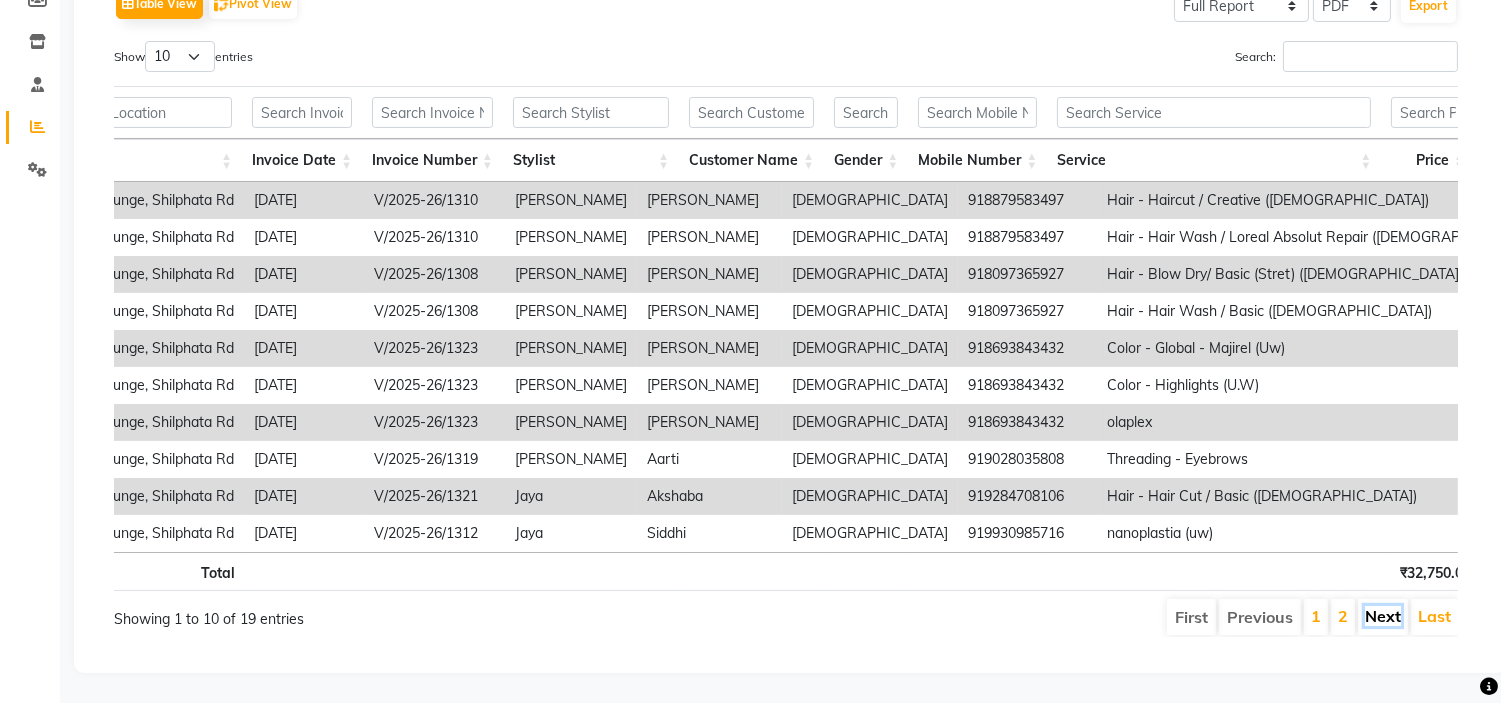 click on "Next" at bounding box center (1383, 616) 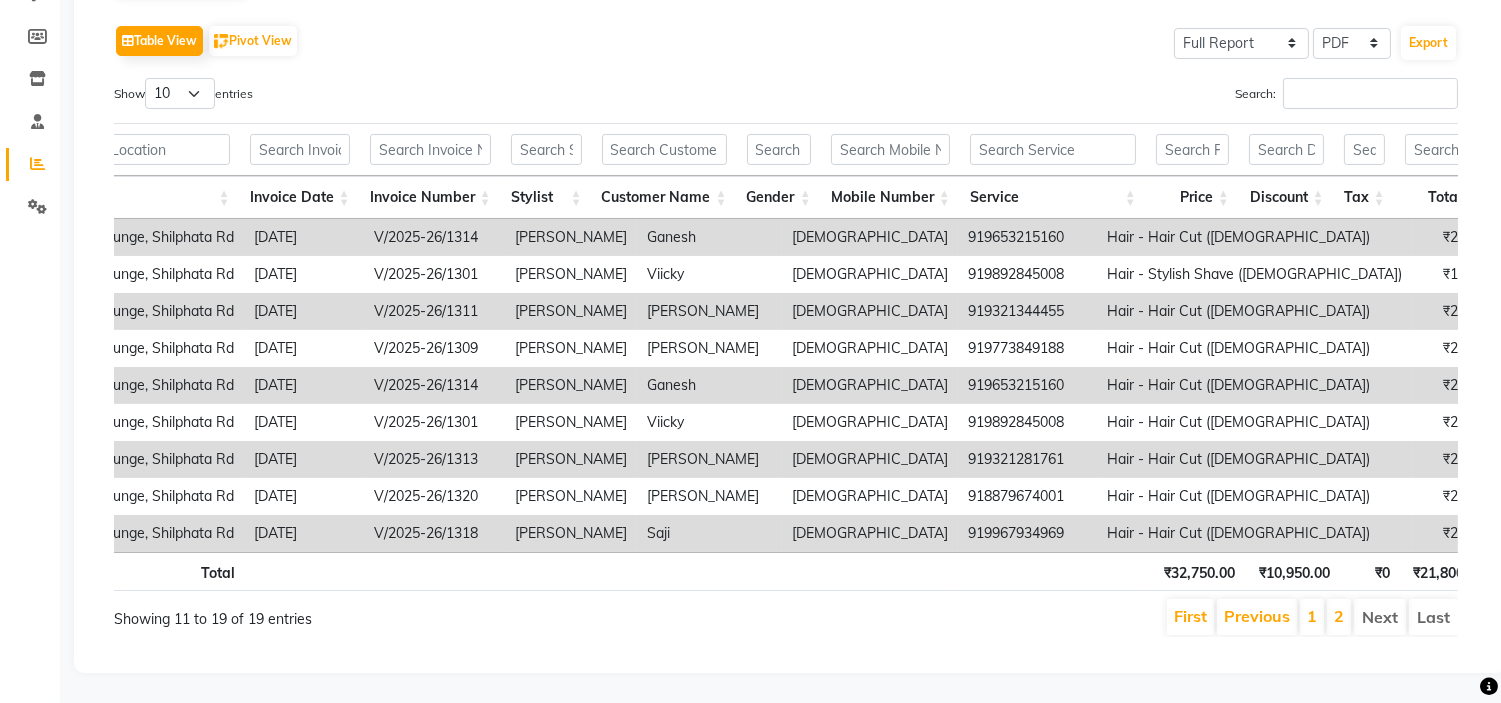scroll, scrollTop: 313, scrollLeft: 0, axis: vertical 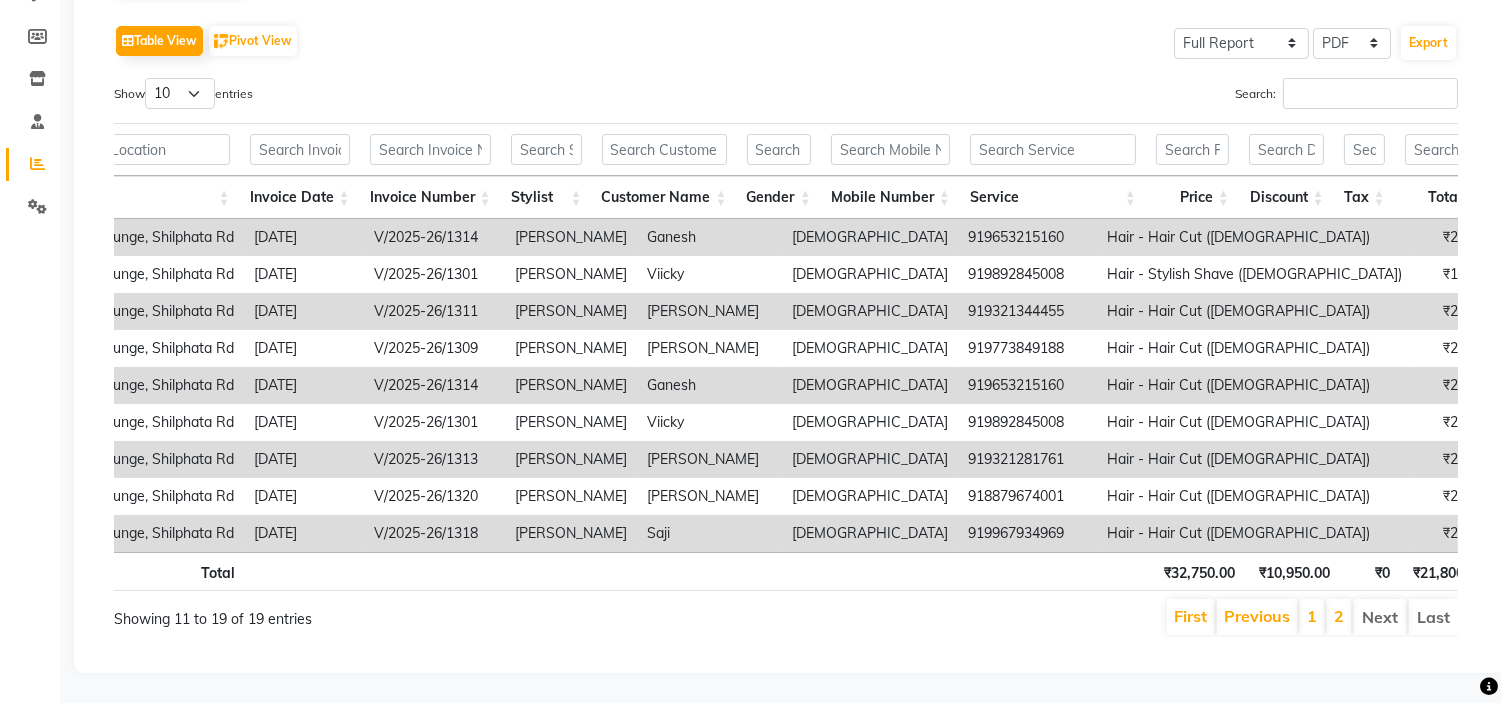 click on "Next" at bounding box center (1380, 617) 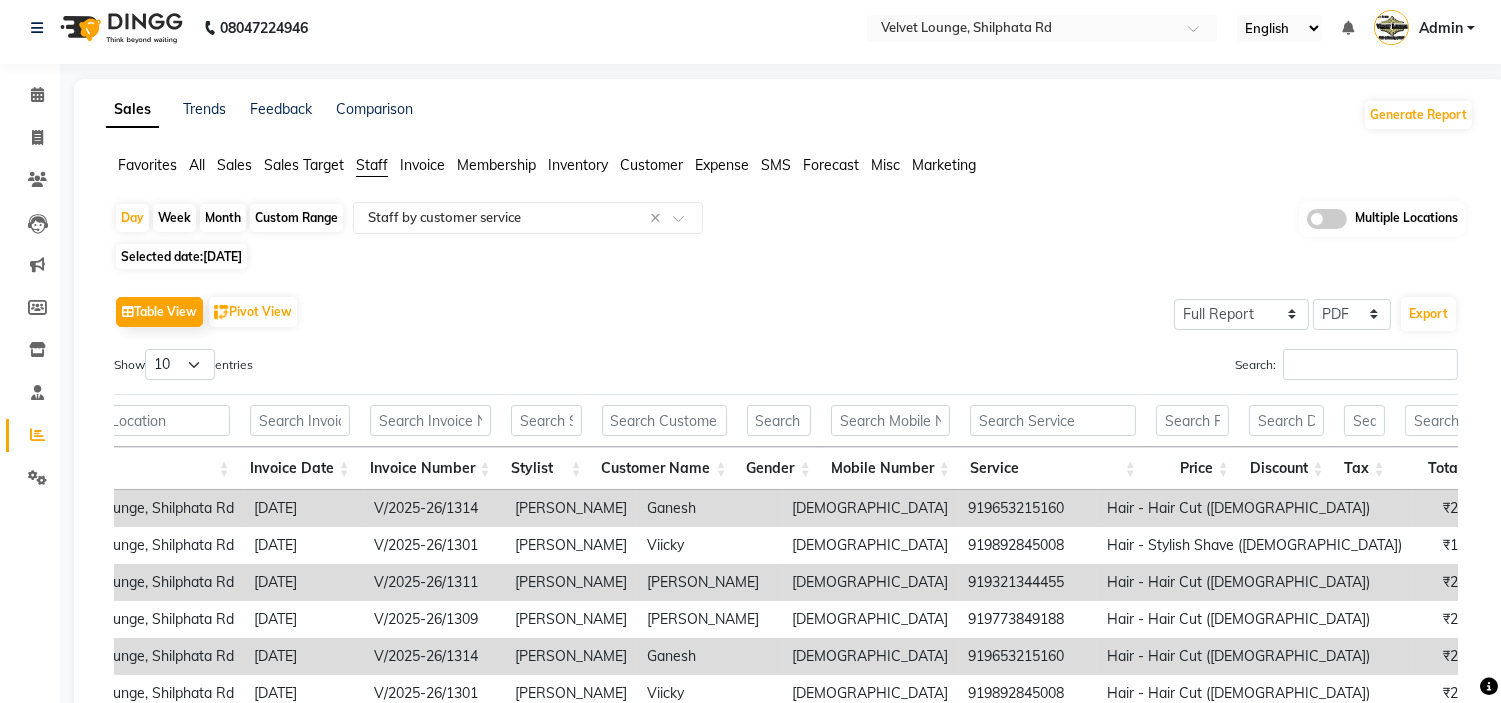 scroll, scrollTop: 0, scrollLeft: 0, axis: both 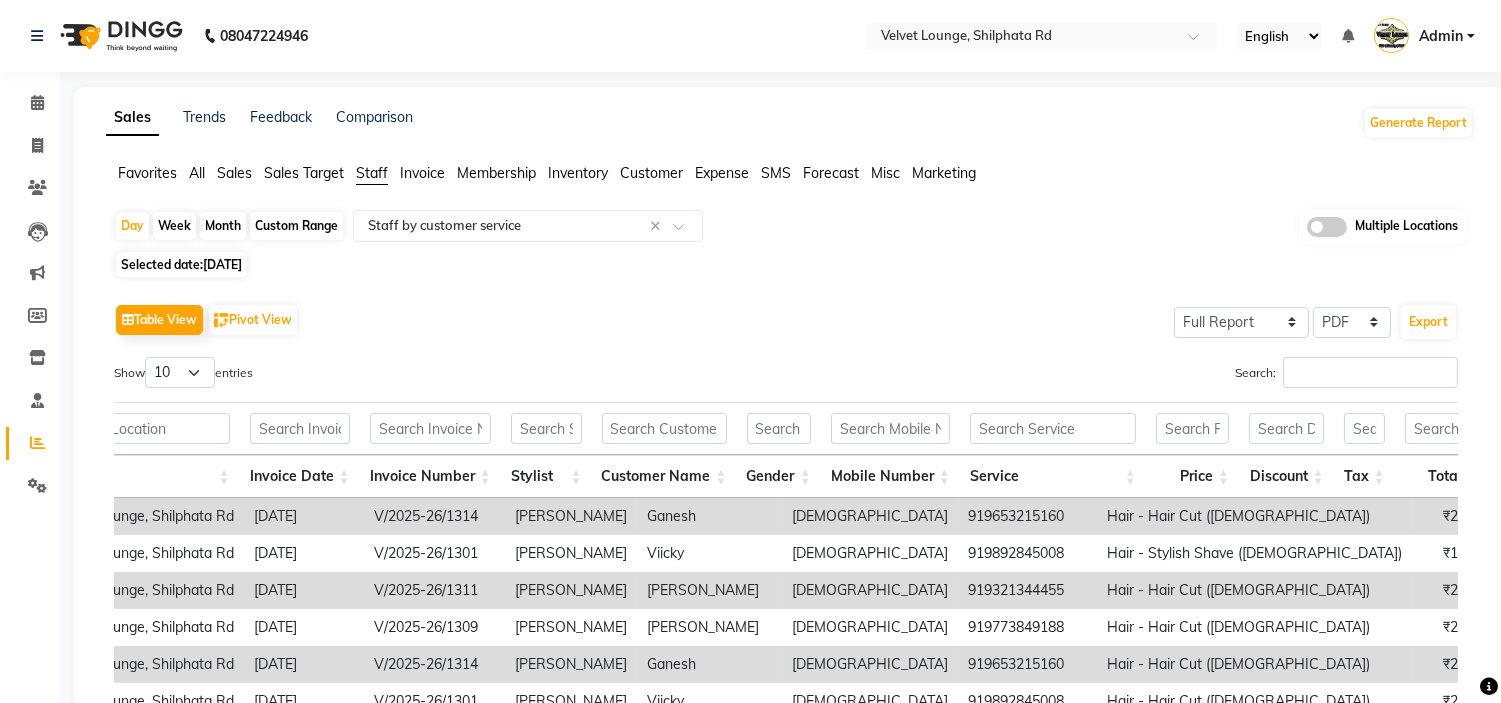 click on "Selected date:  09-07-2025" 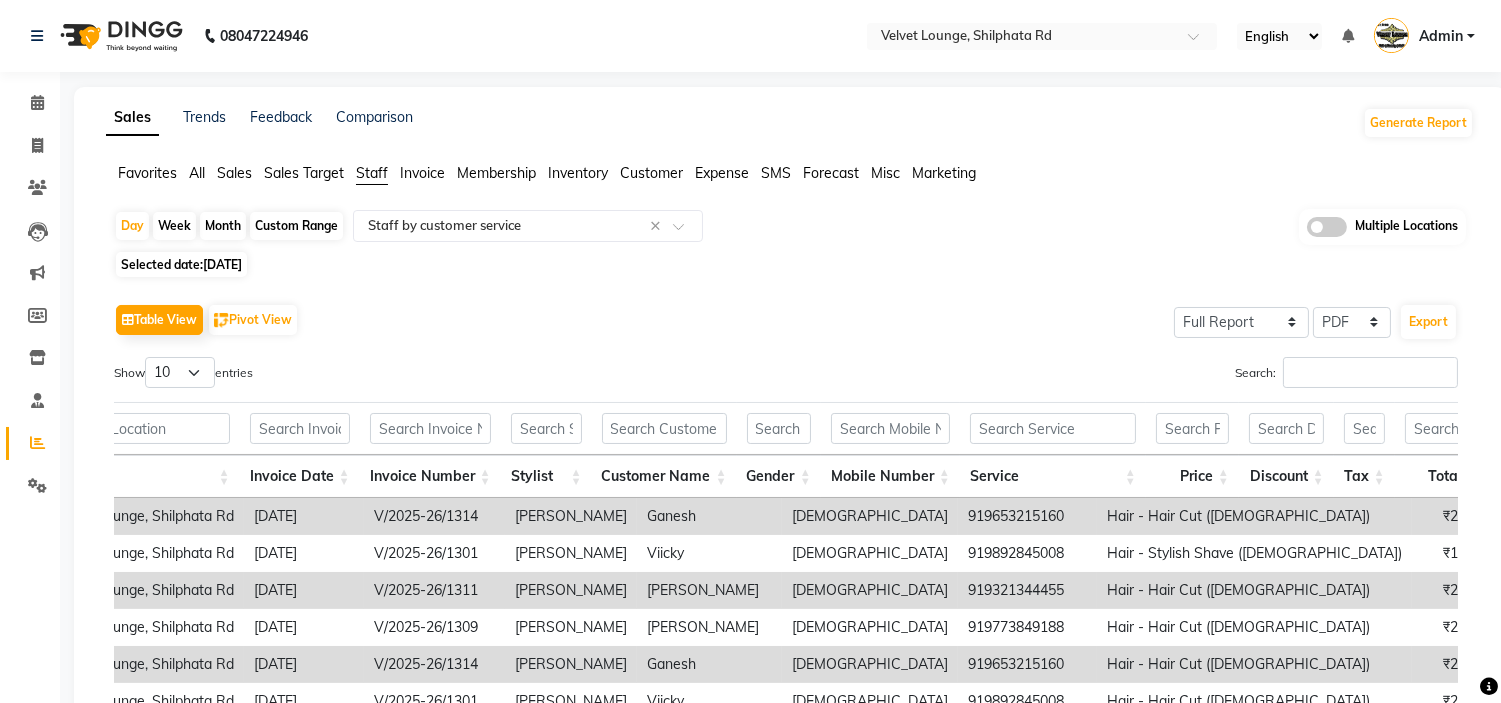select on "7" 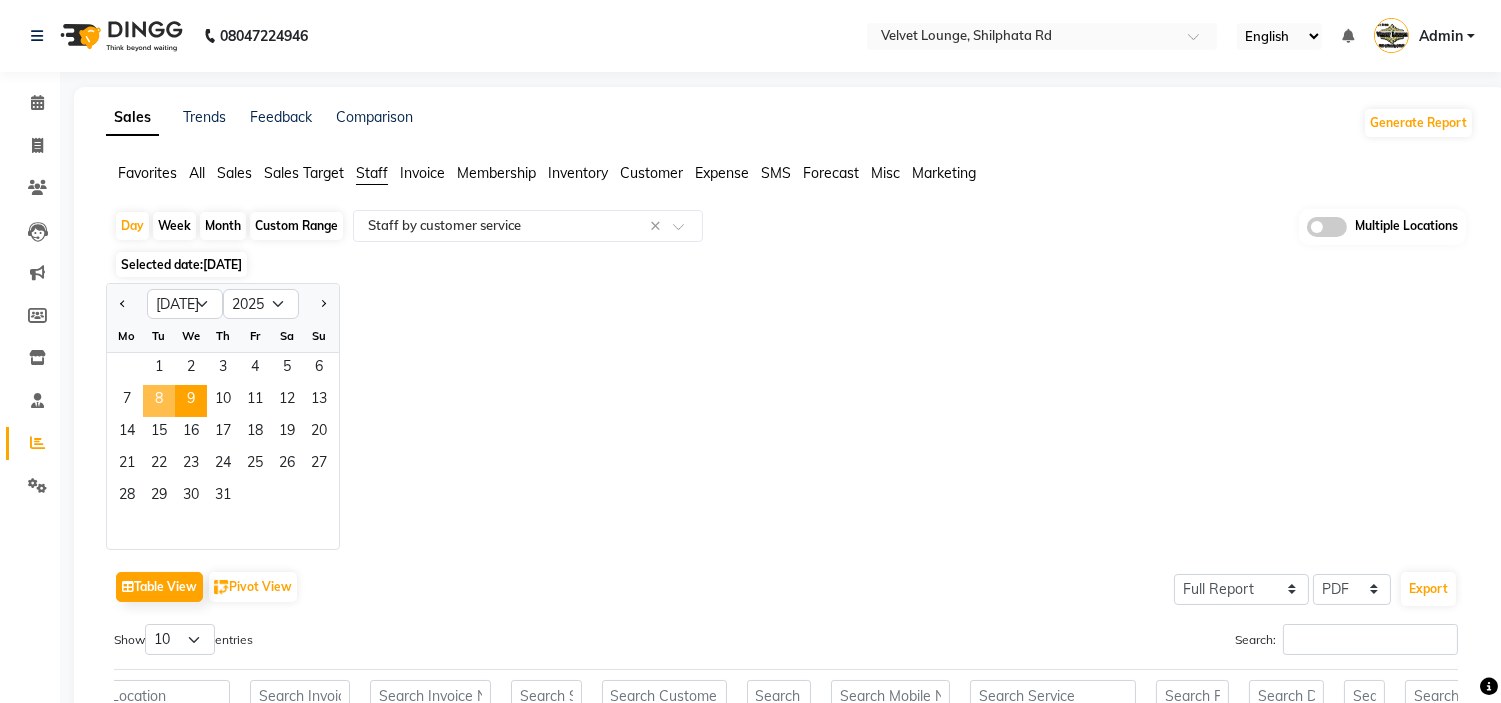 click on "8" 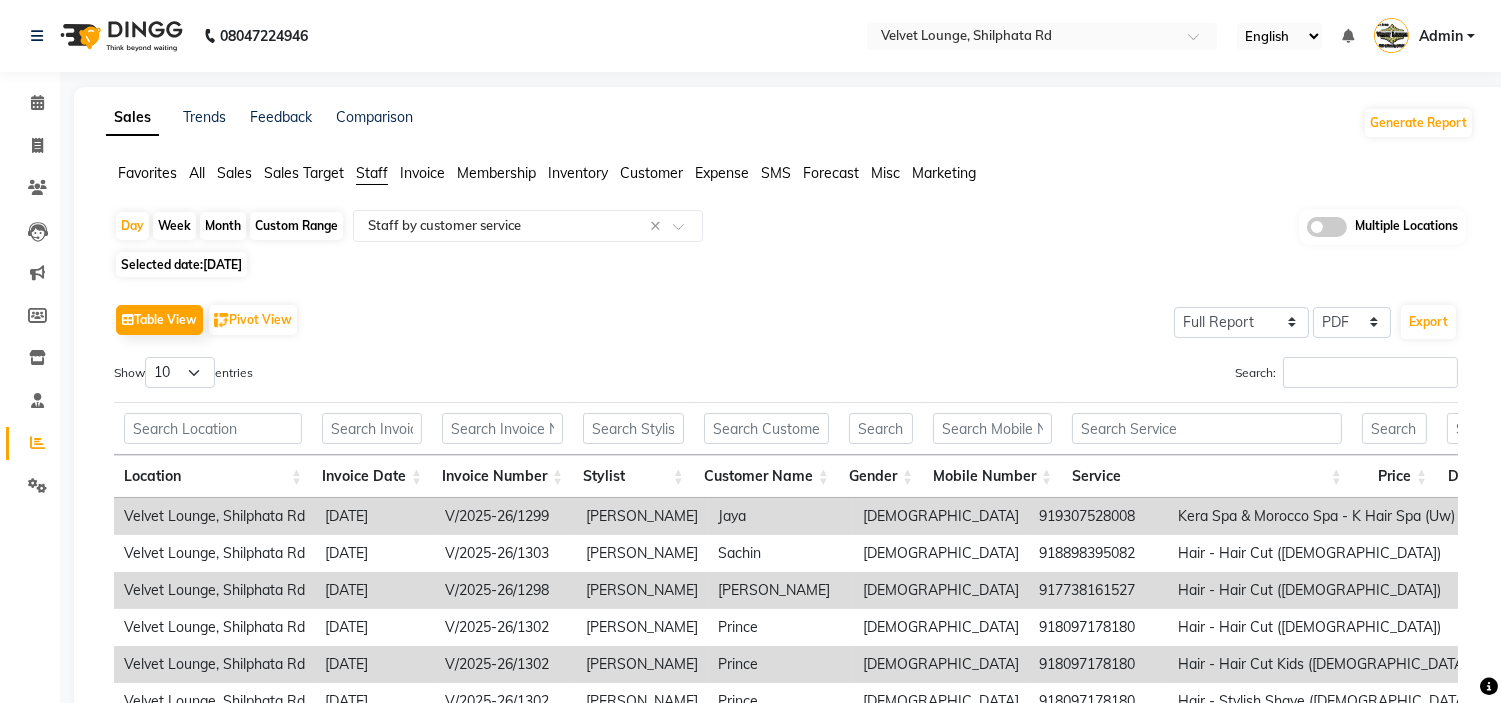 scroll, scrollTop: 238, scrollLeft: 0, axis: vertical 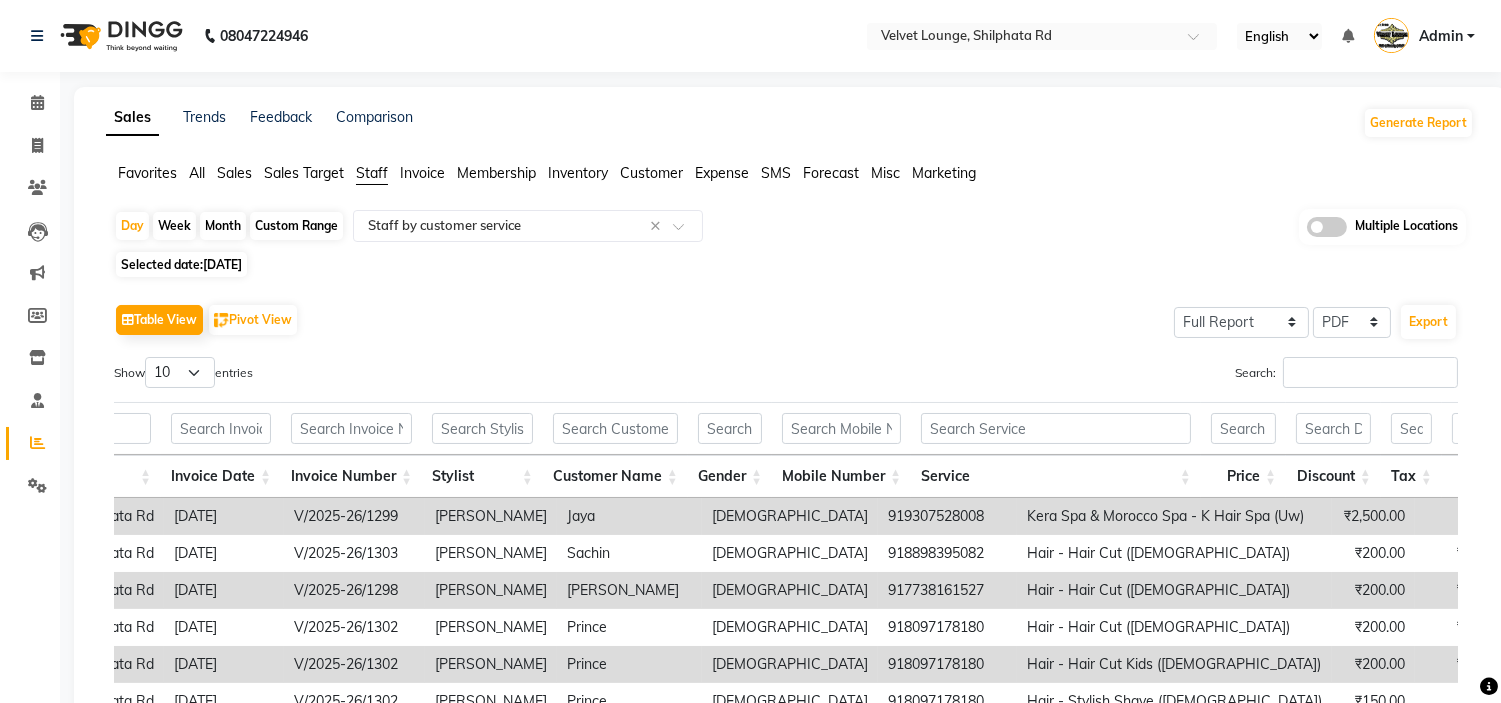 click on "08-07-2025" 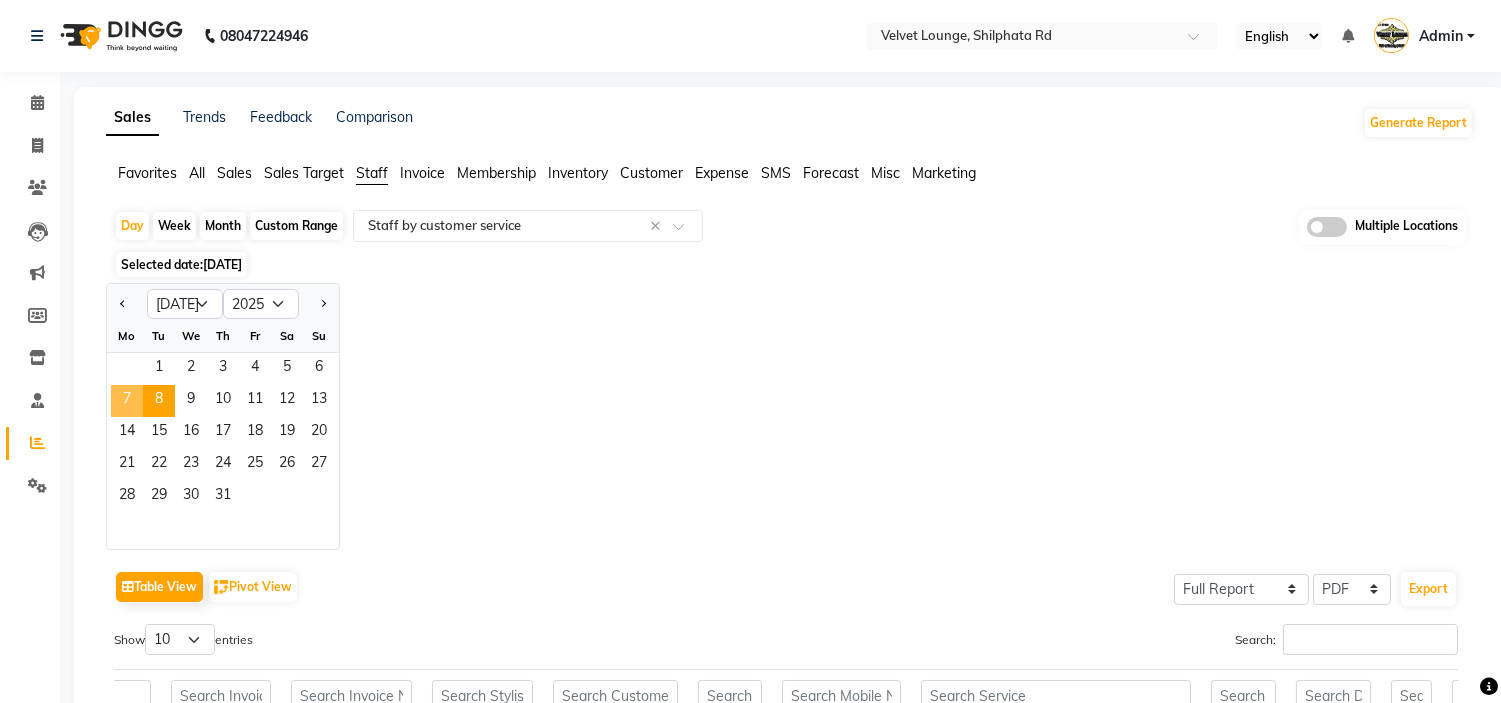click on "7" 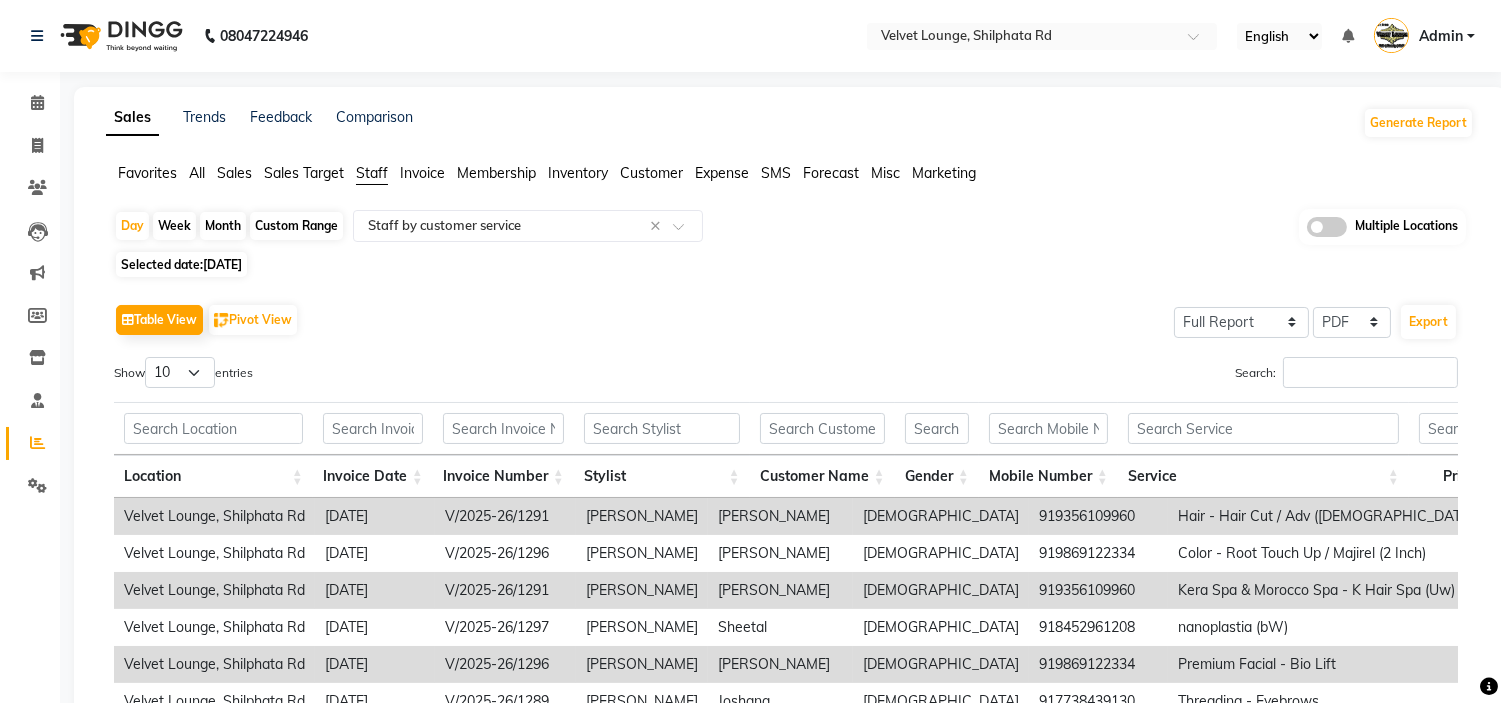 scroll, scrollTop: 350, scrollLeft: 0, axis: vertical 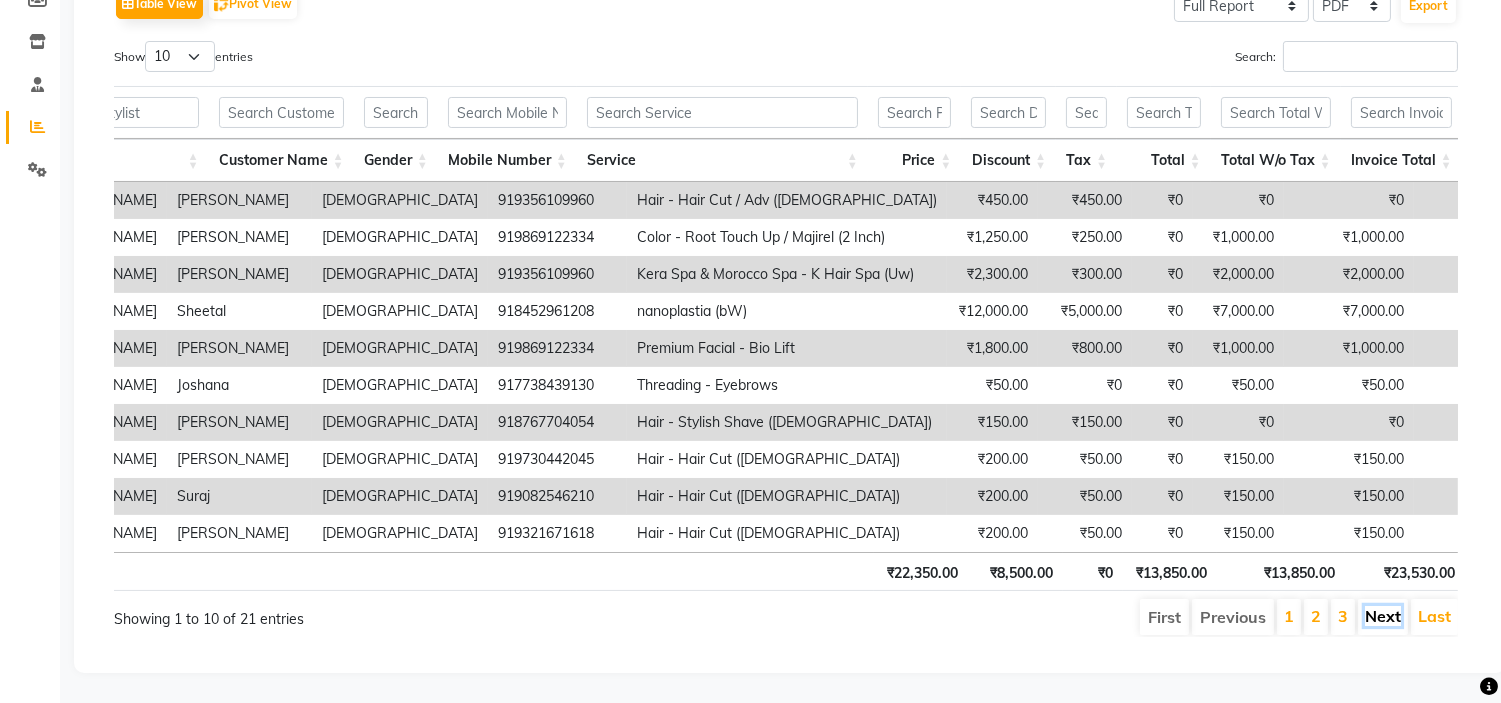 click on "Next" at bounding box center [1383, 616] 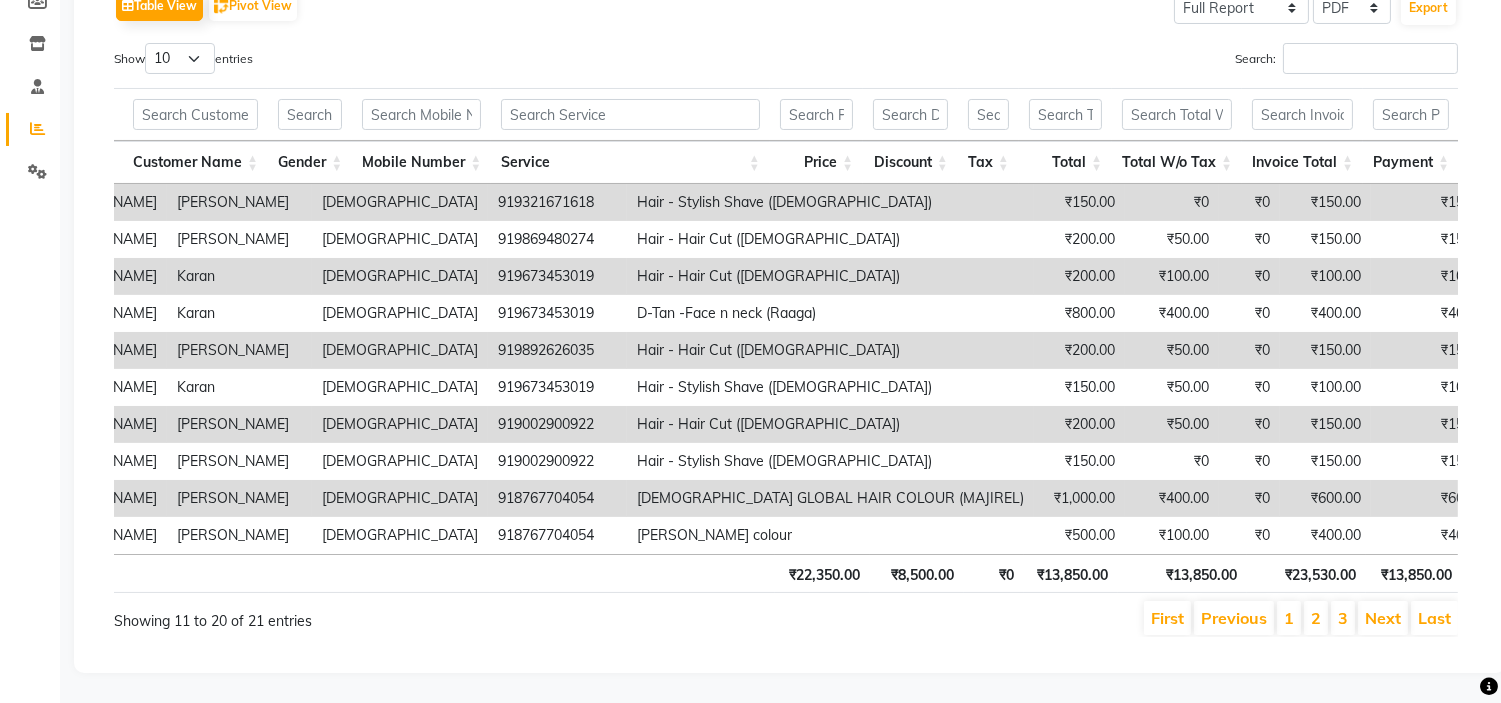 click on "Next" at bounding box center [1383, 618] 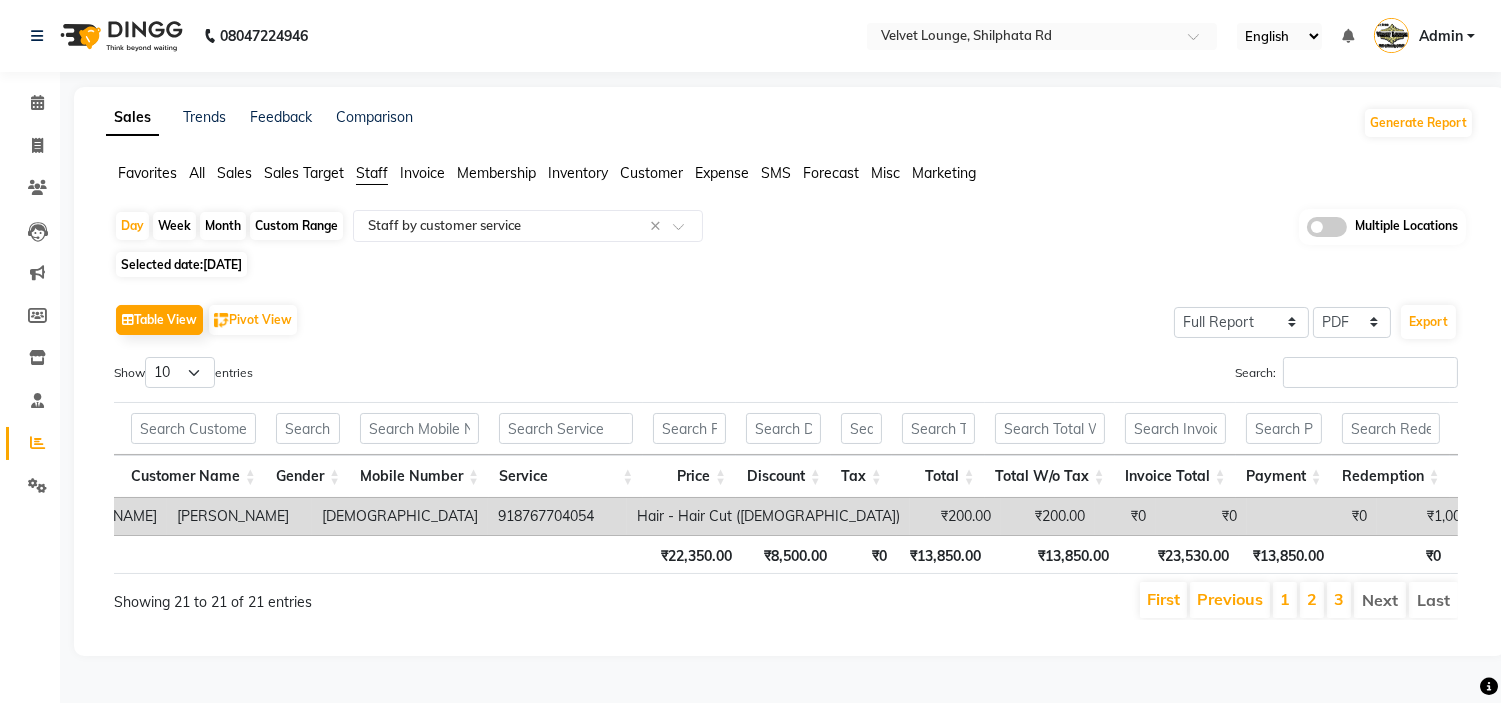 click on "Selected date:  07-07-2025" 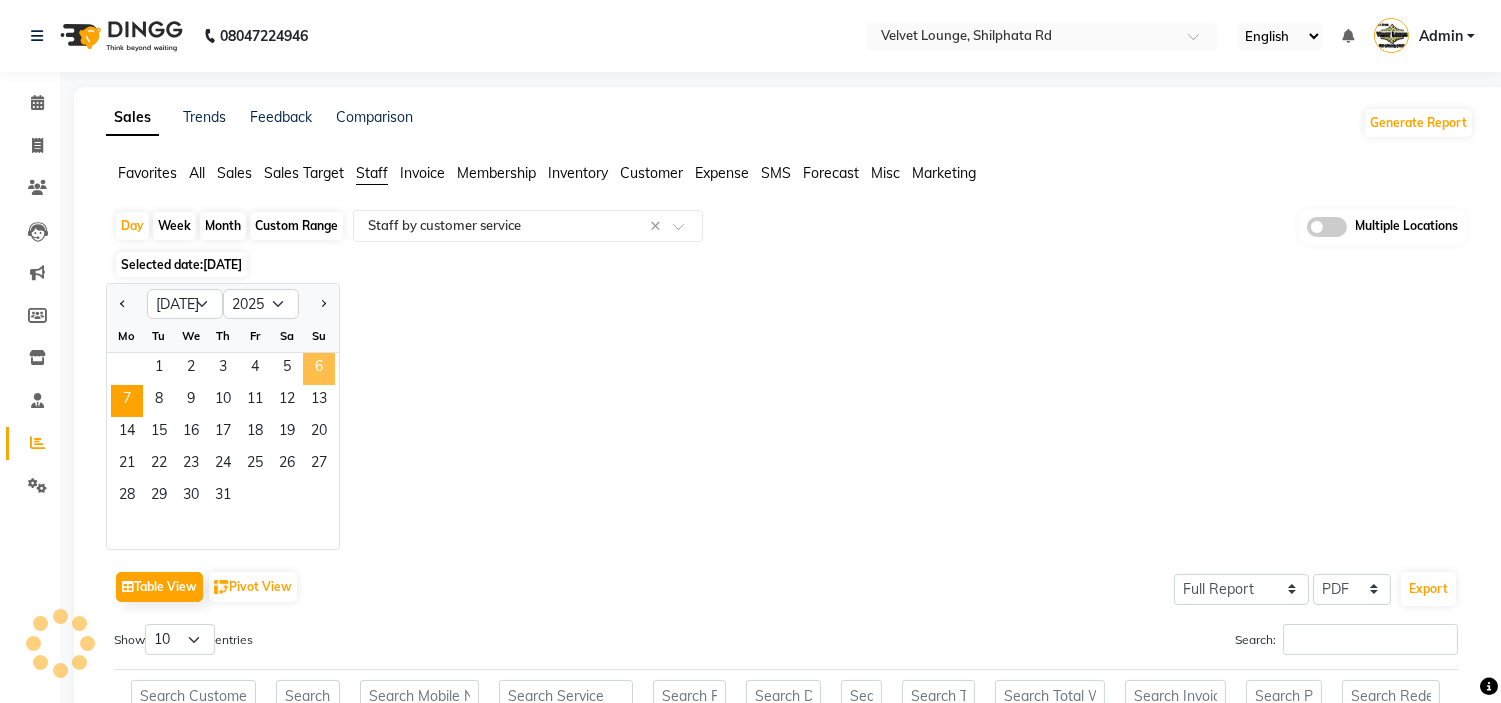 click on "6" 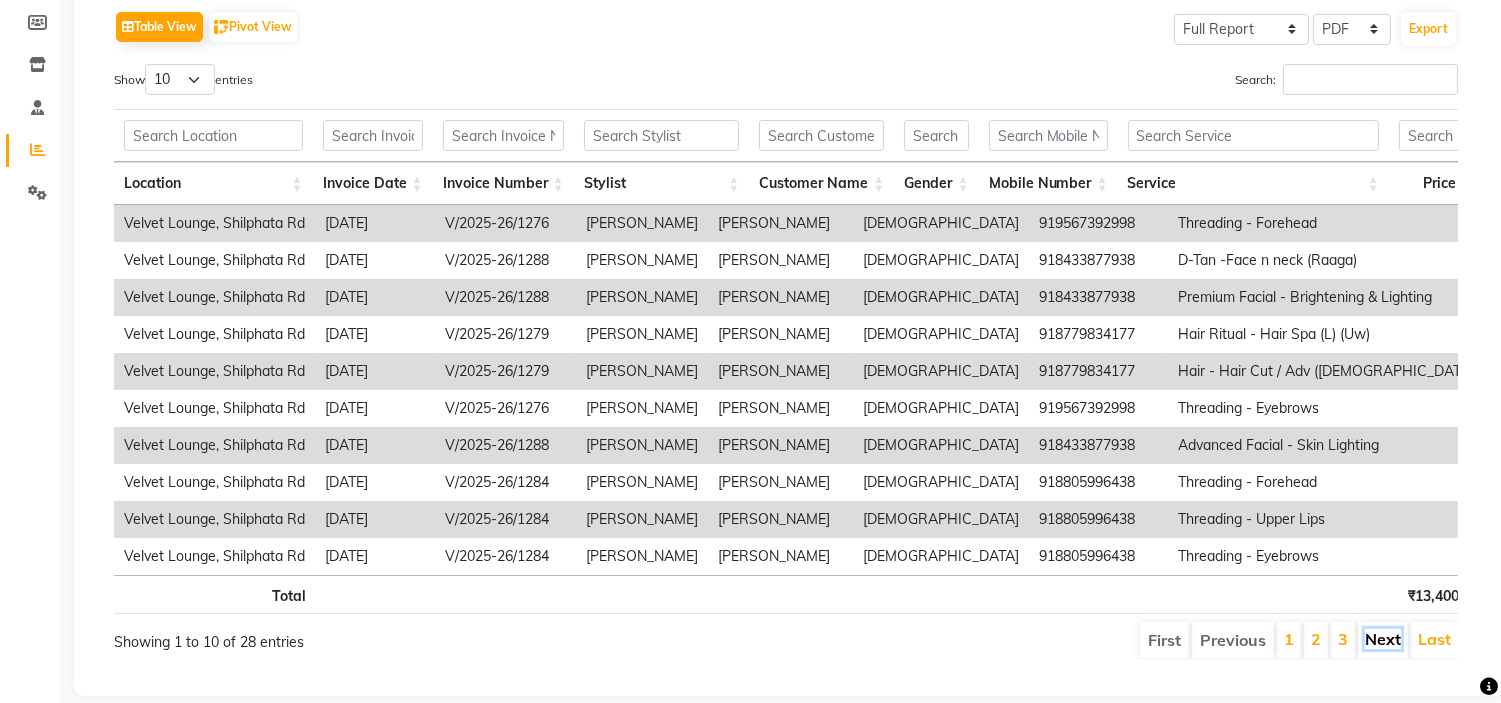 click on "Next" at bounding box center (1383, 639) 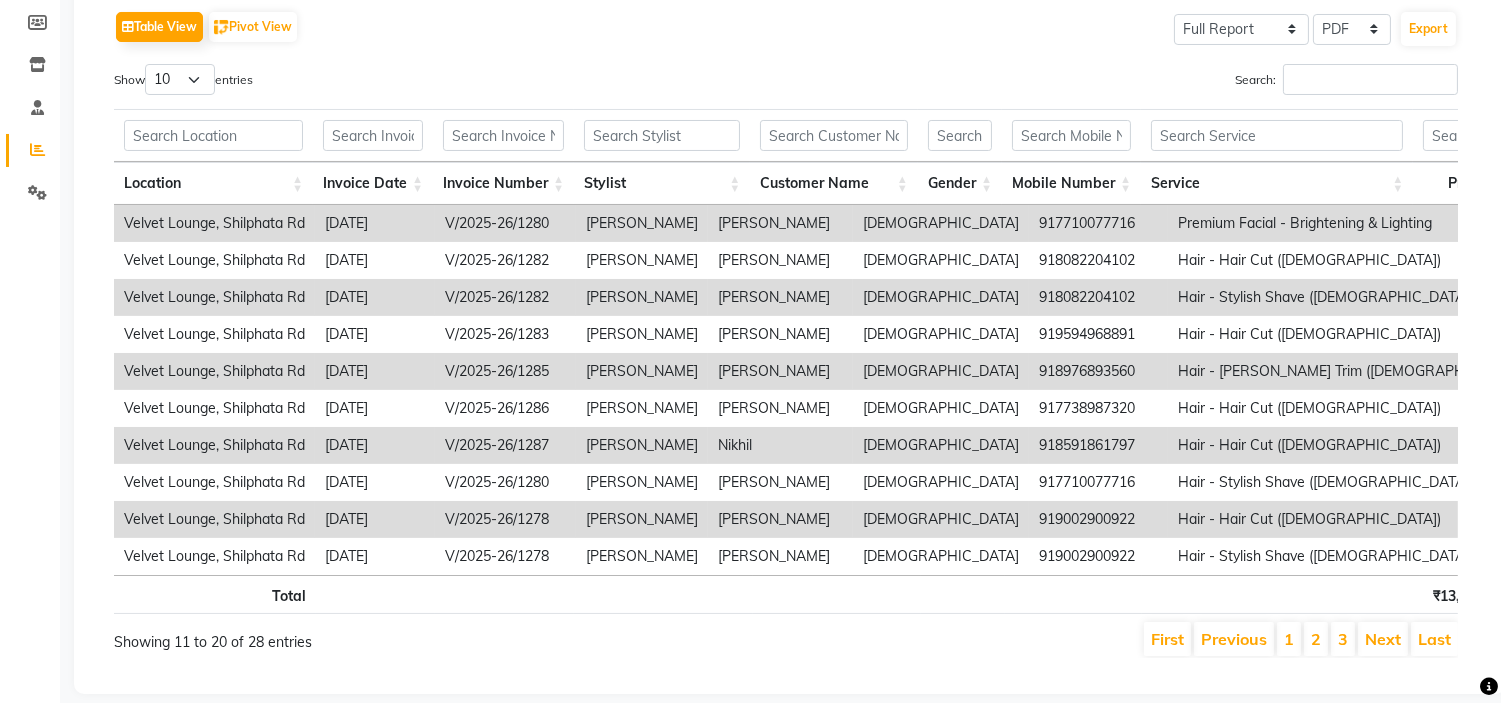 click on "Next" at bounding box center (1383, 639) 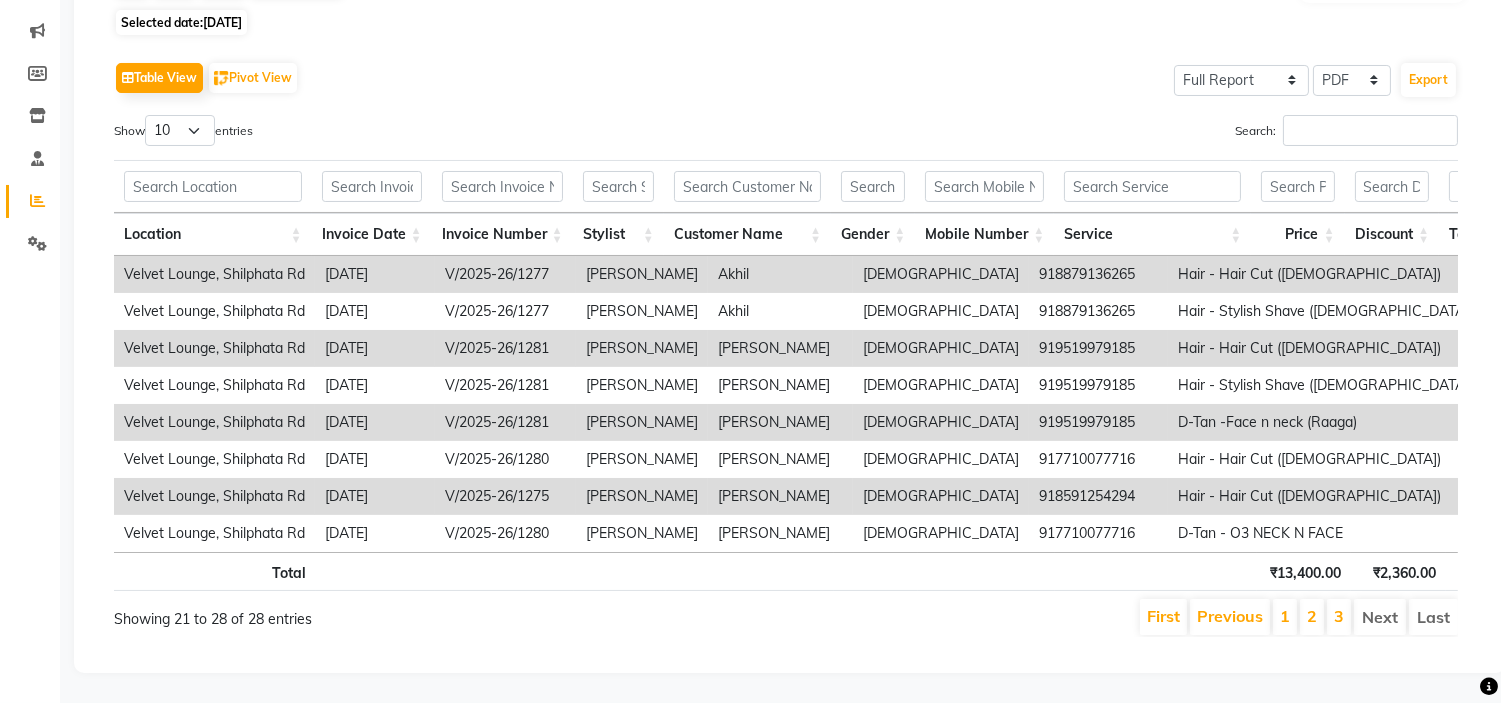 click on "Next" at bounding box center [1380, 617] 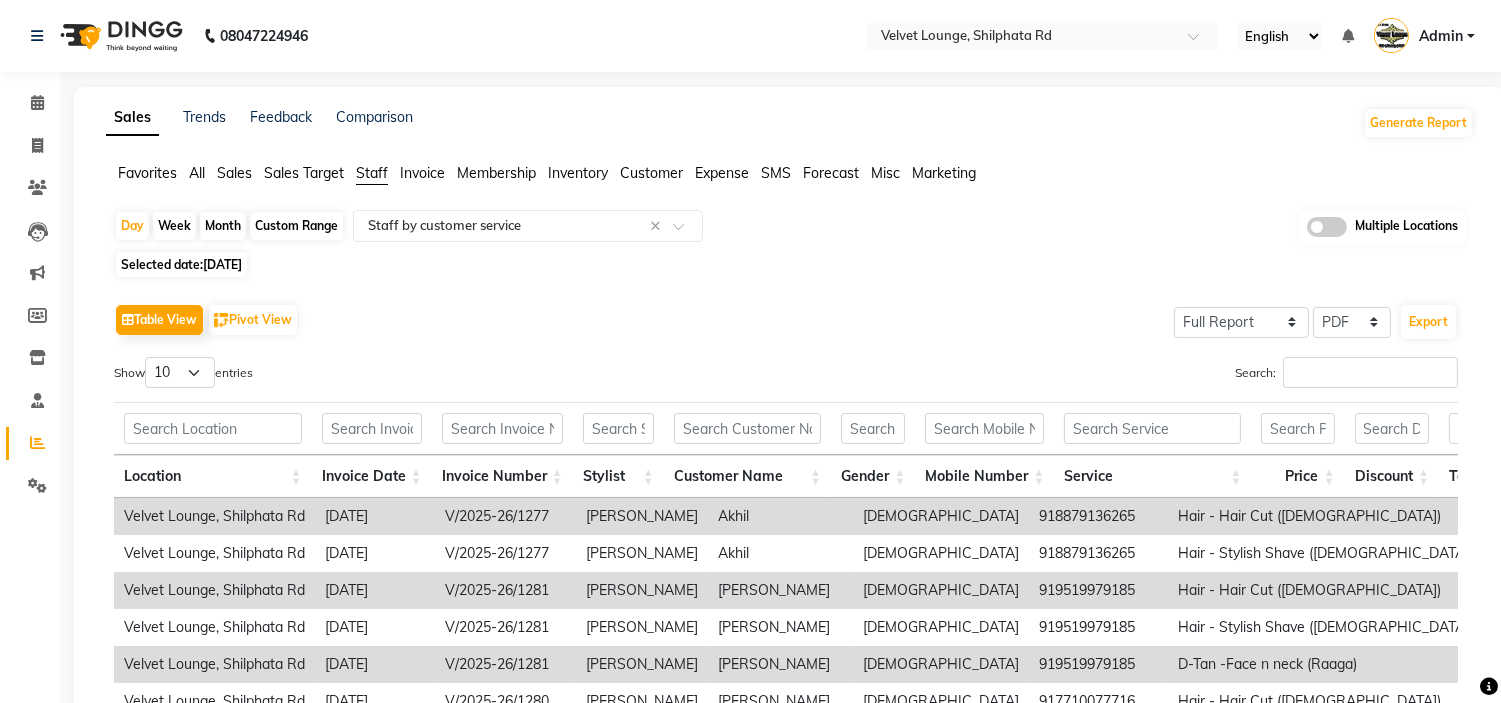 click on "06-07-2025" 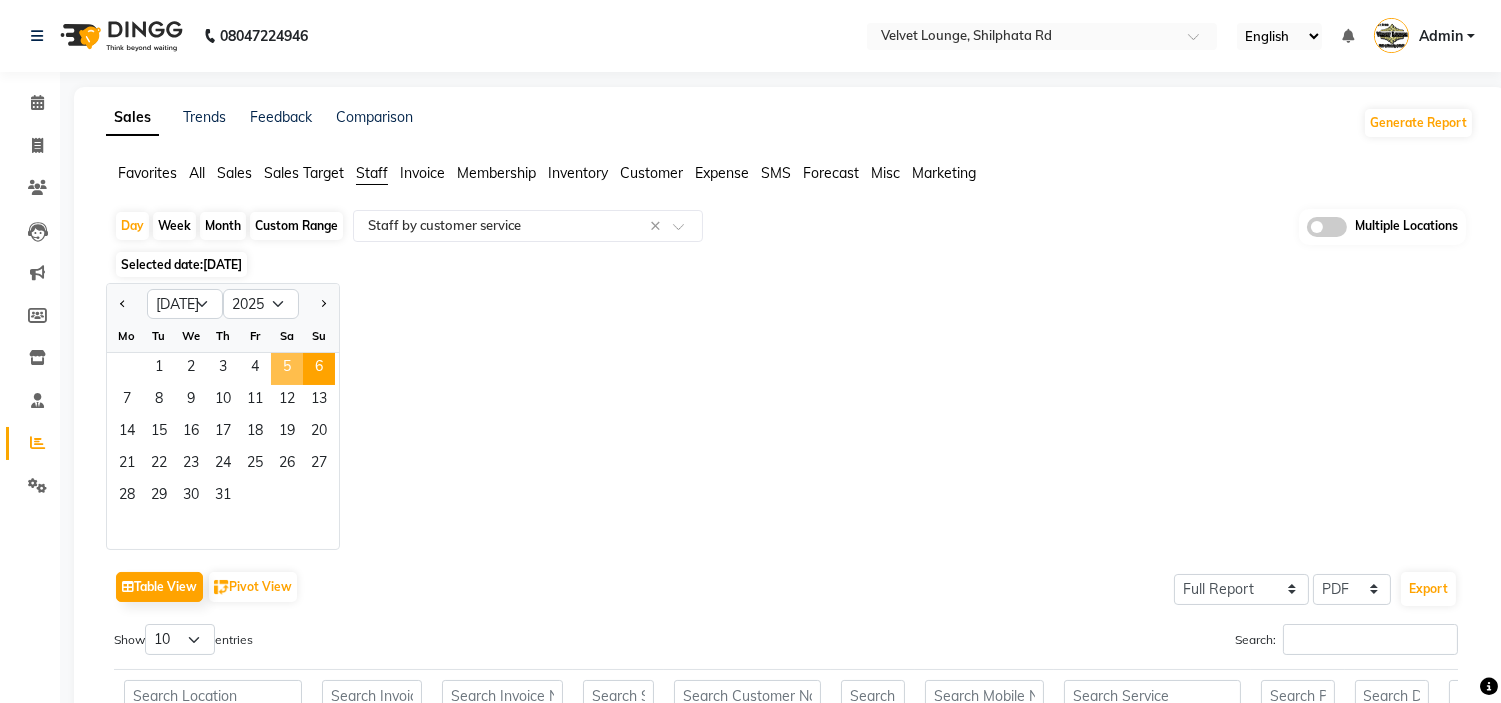 click on "5" 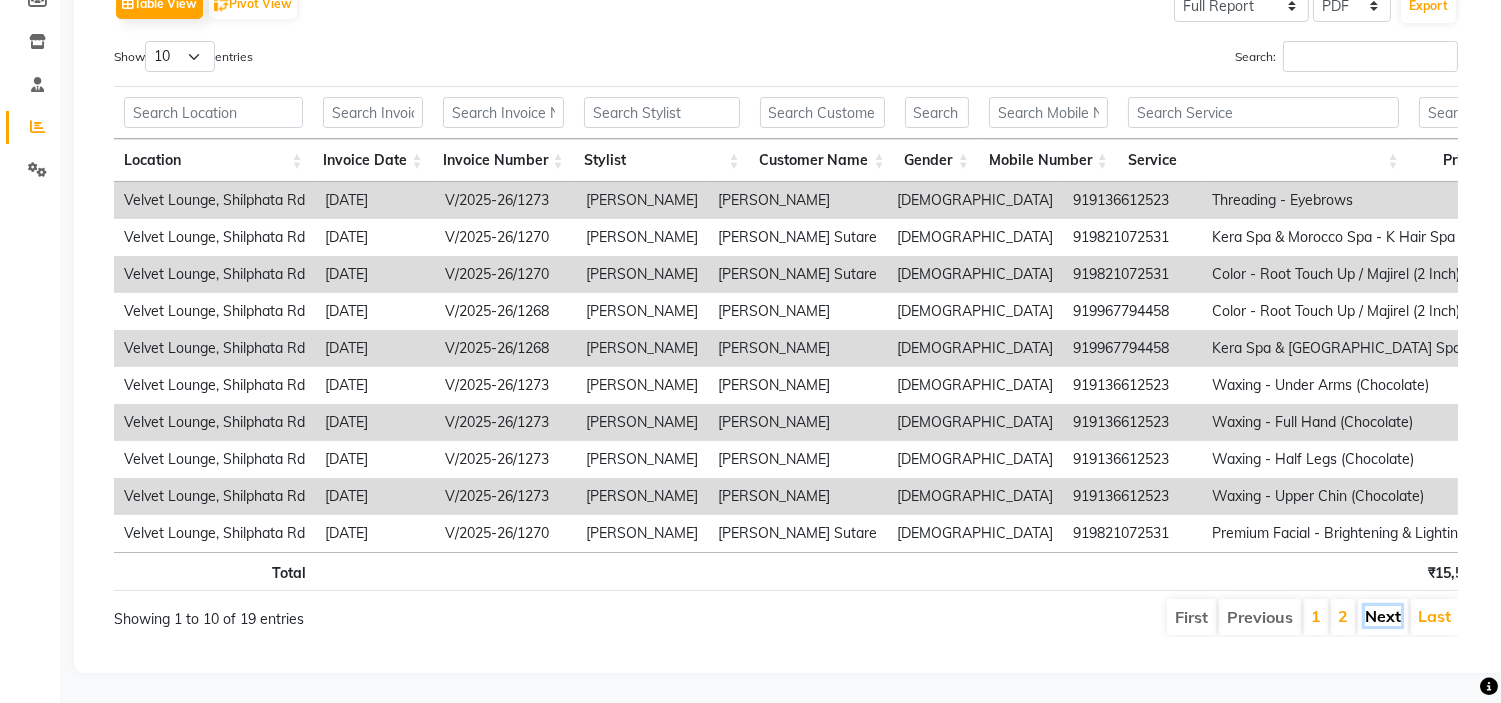 click on "Next" at bounding box center [1383, 616] 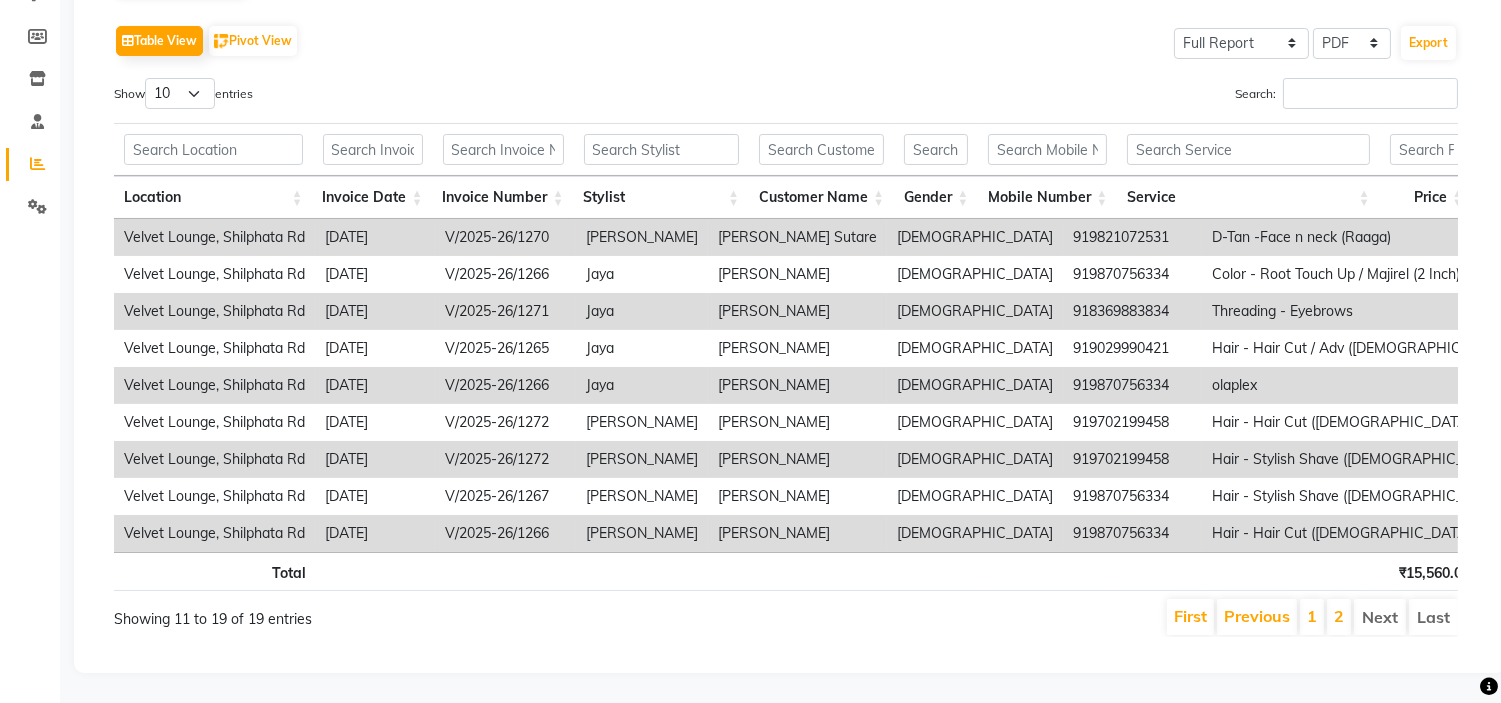 click on "Next" at bounding box center (1380, 617) 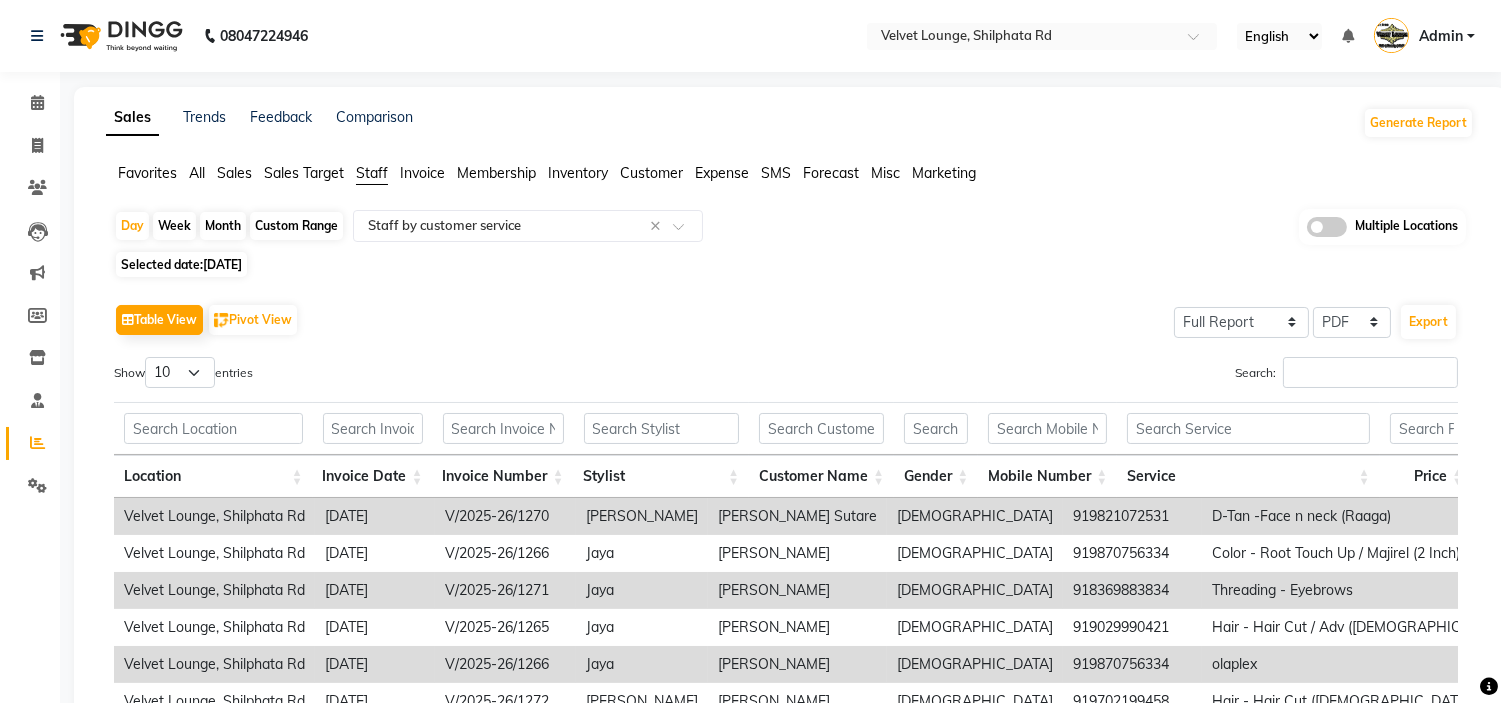 click on "05-07-2025" 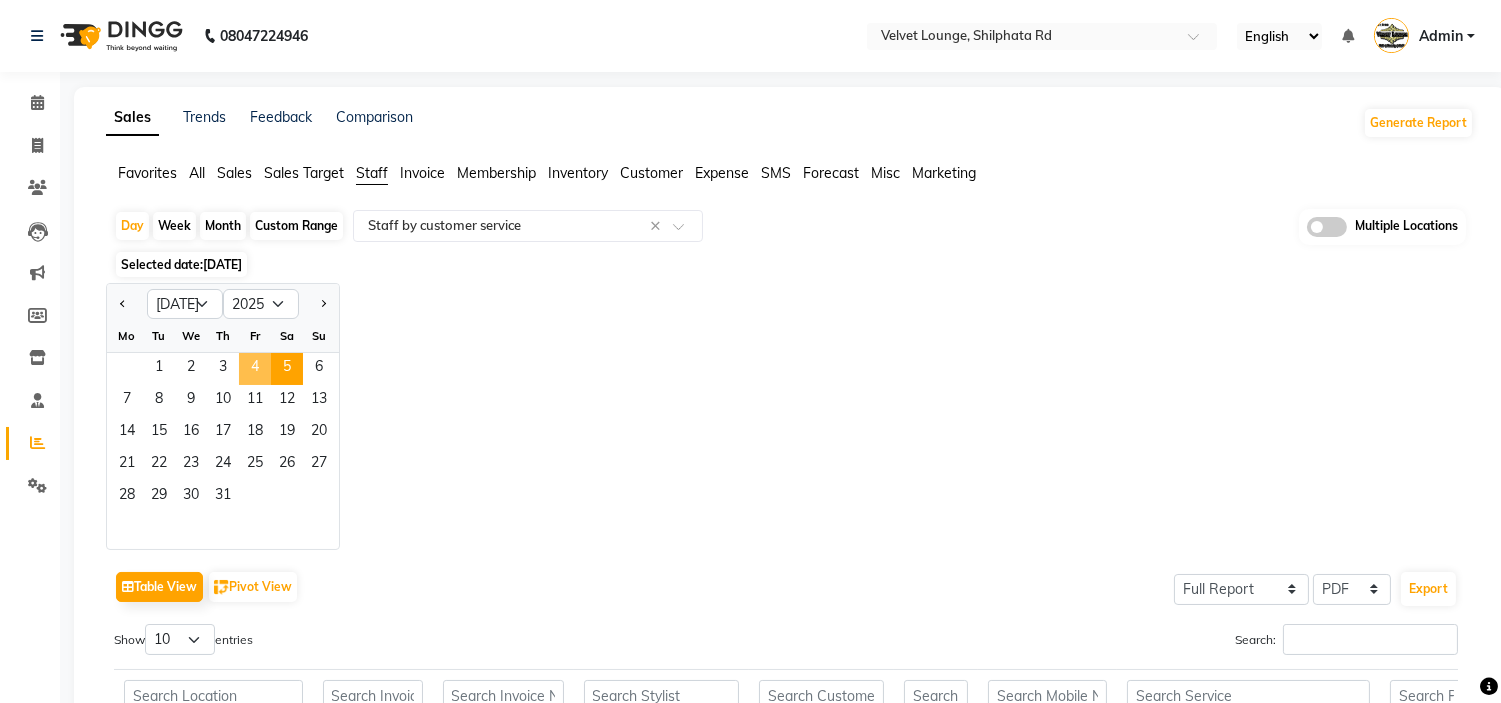 click on "4" 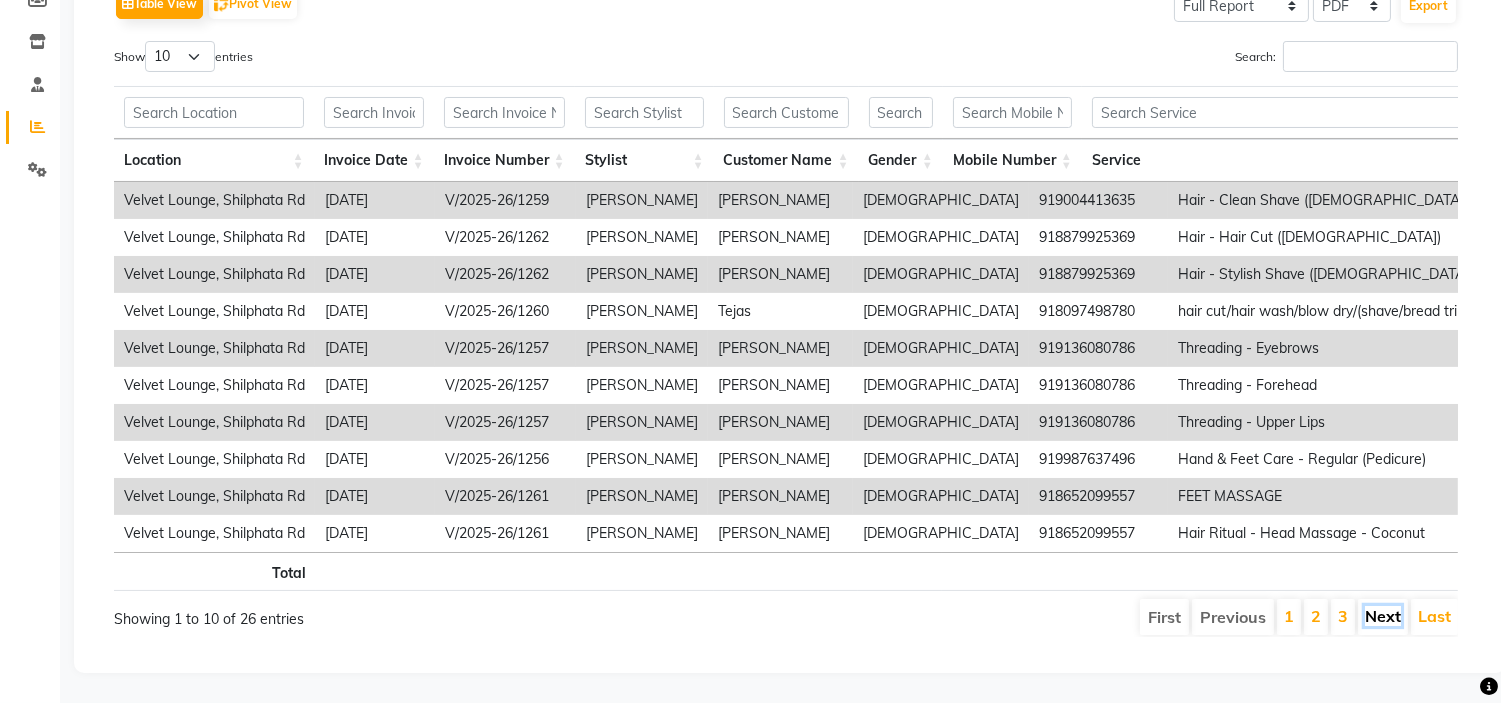 click on "Next" at bounding box center [1383, 616] 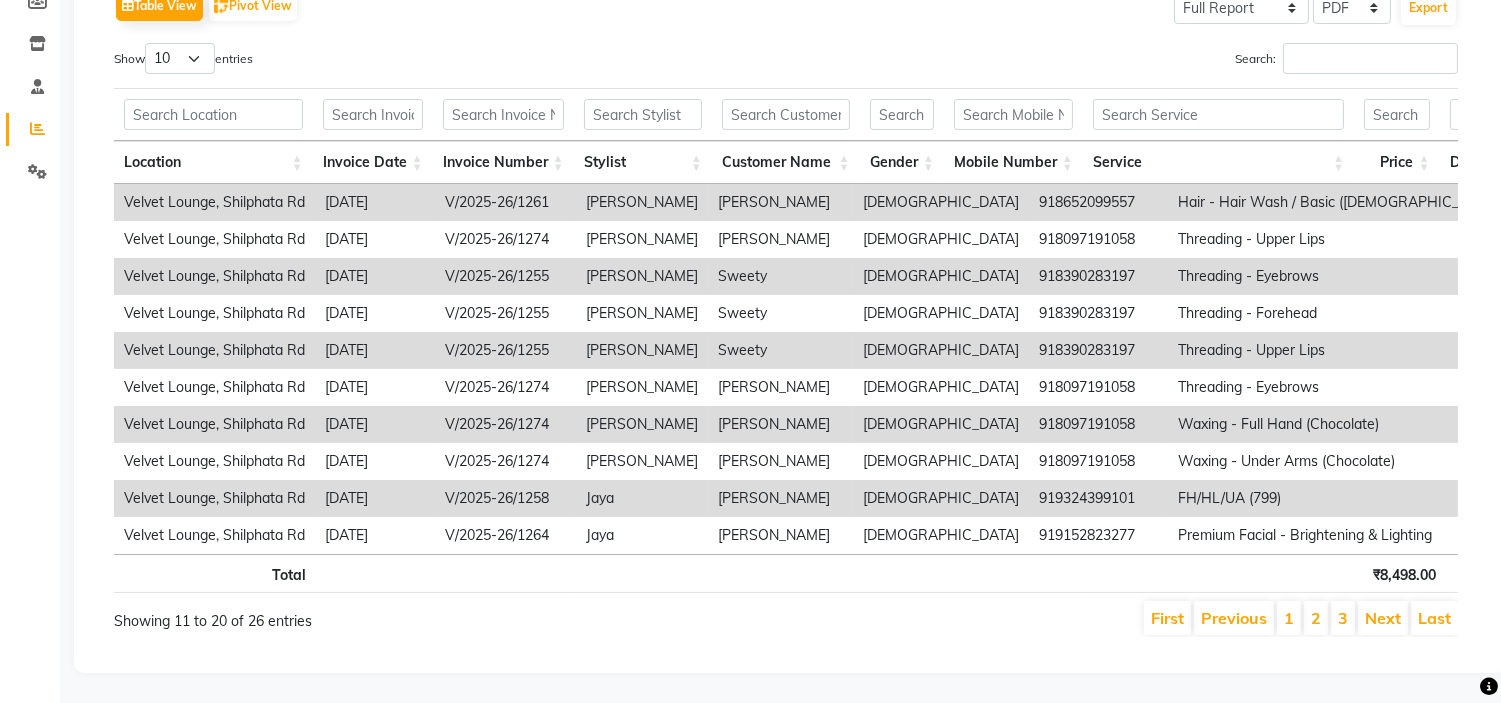 click on "Next" at bounding box center (1383, 618) 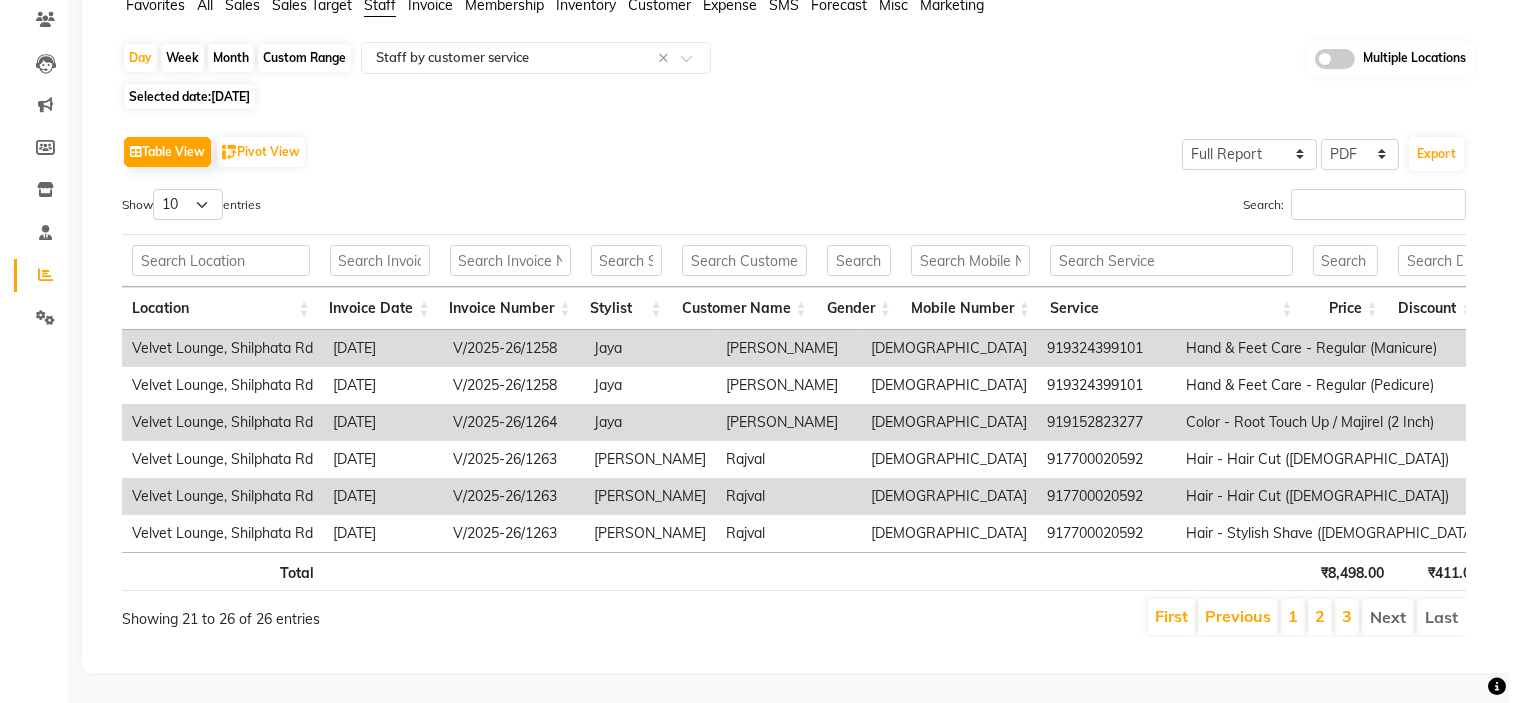 scroll, scrollTop: 0, scrollLeft: 0, axis: both 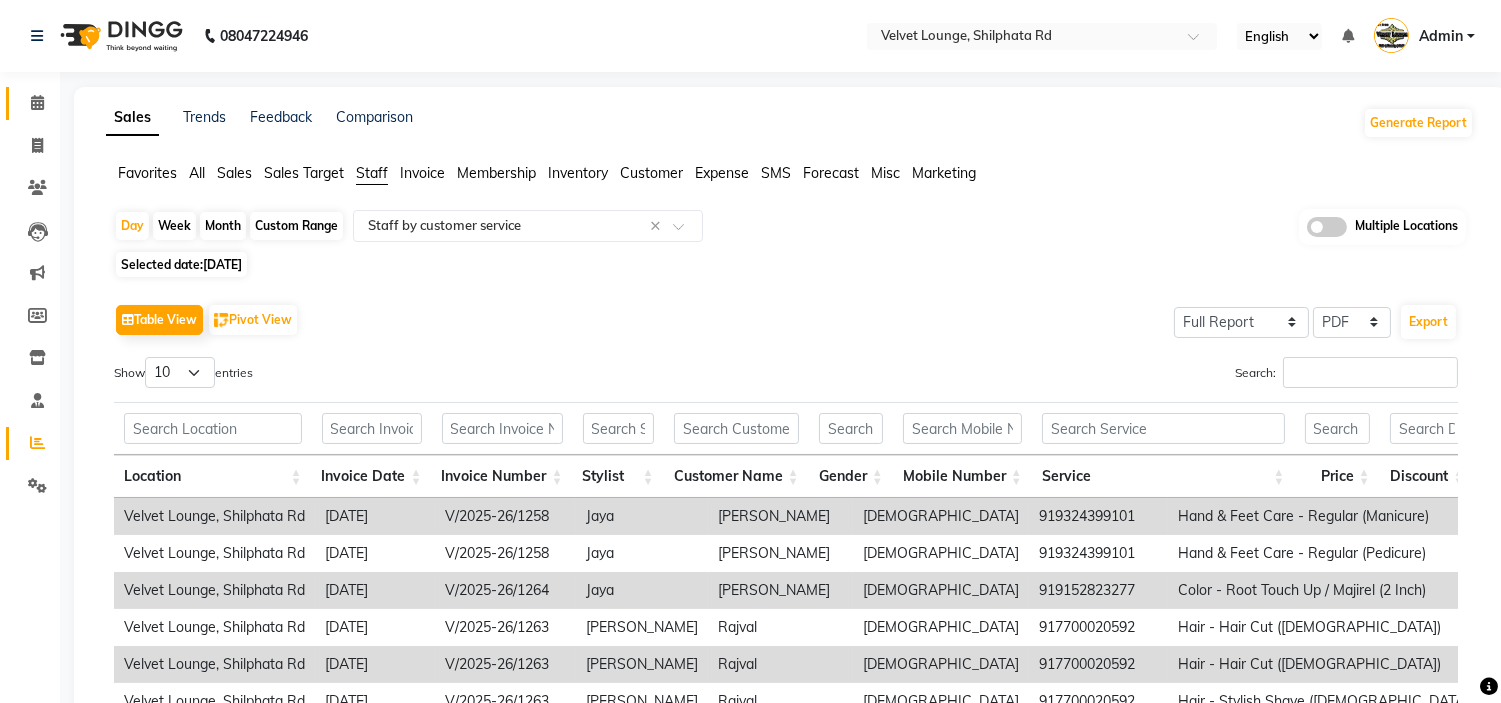 click 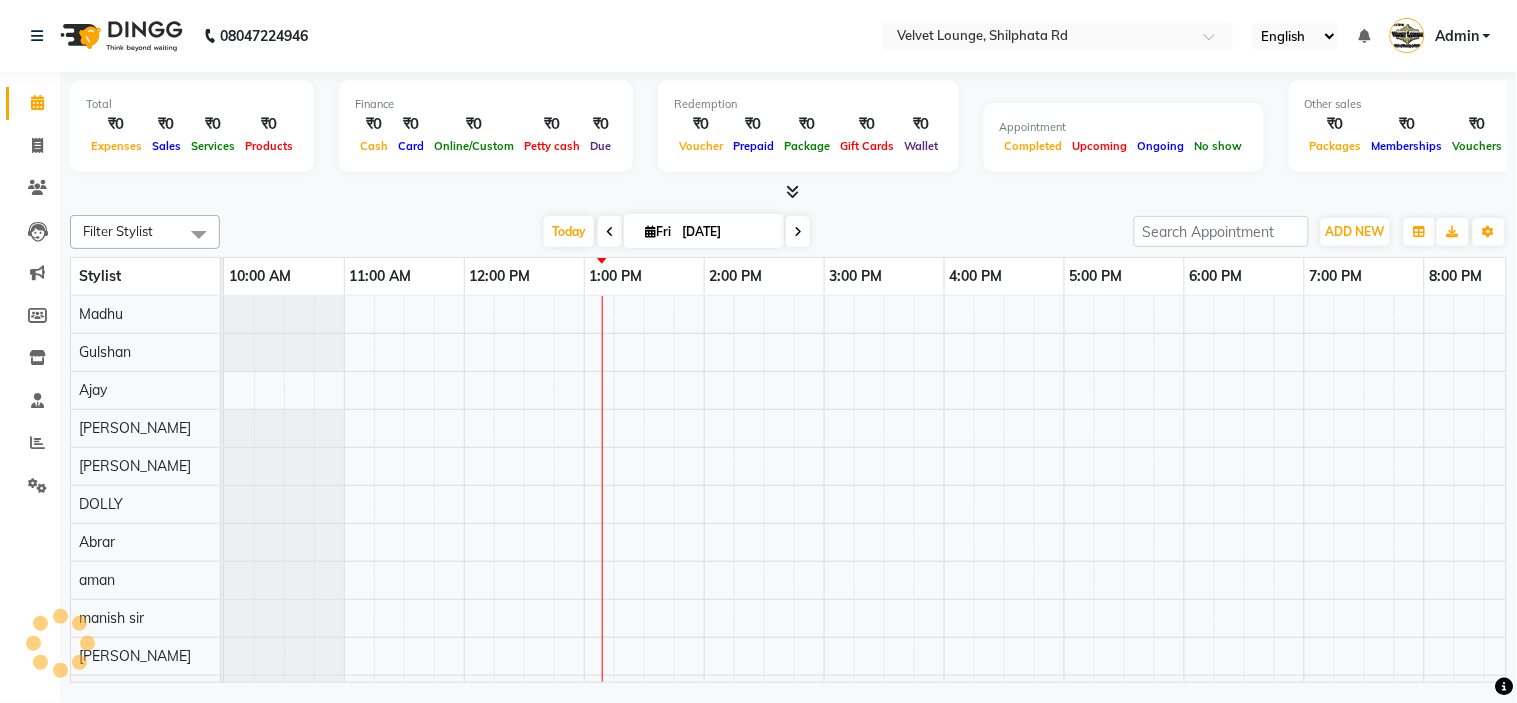 scroll, scrollTop: 26, scrollLeft: 0, axis: vertical 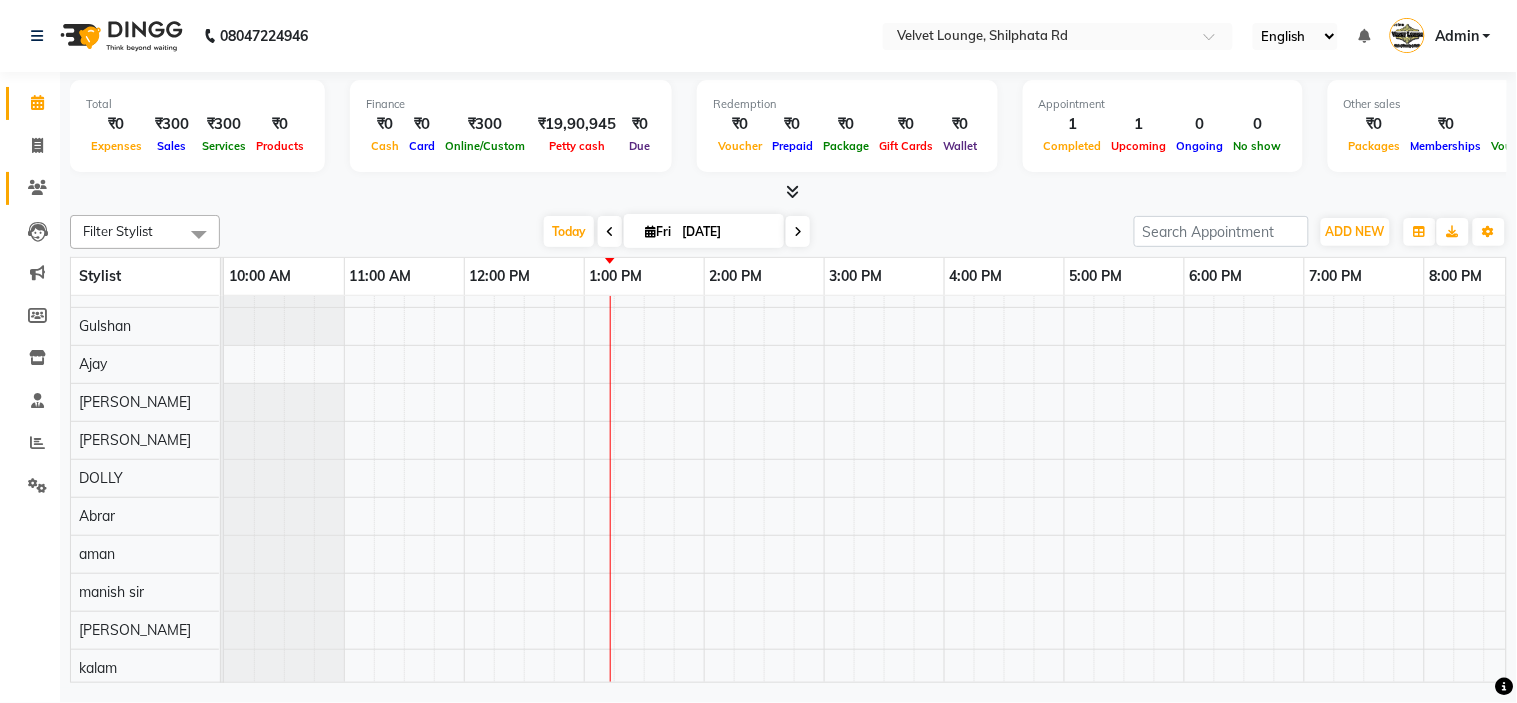 click on "Clients" 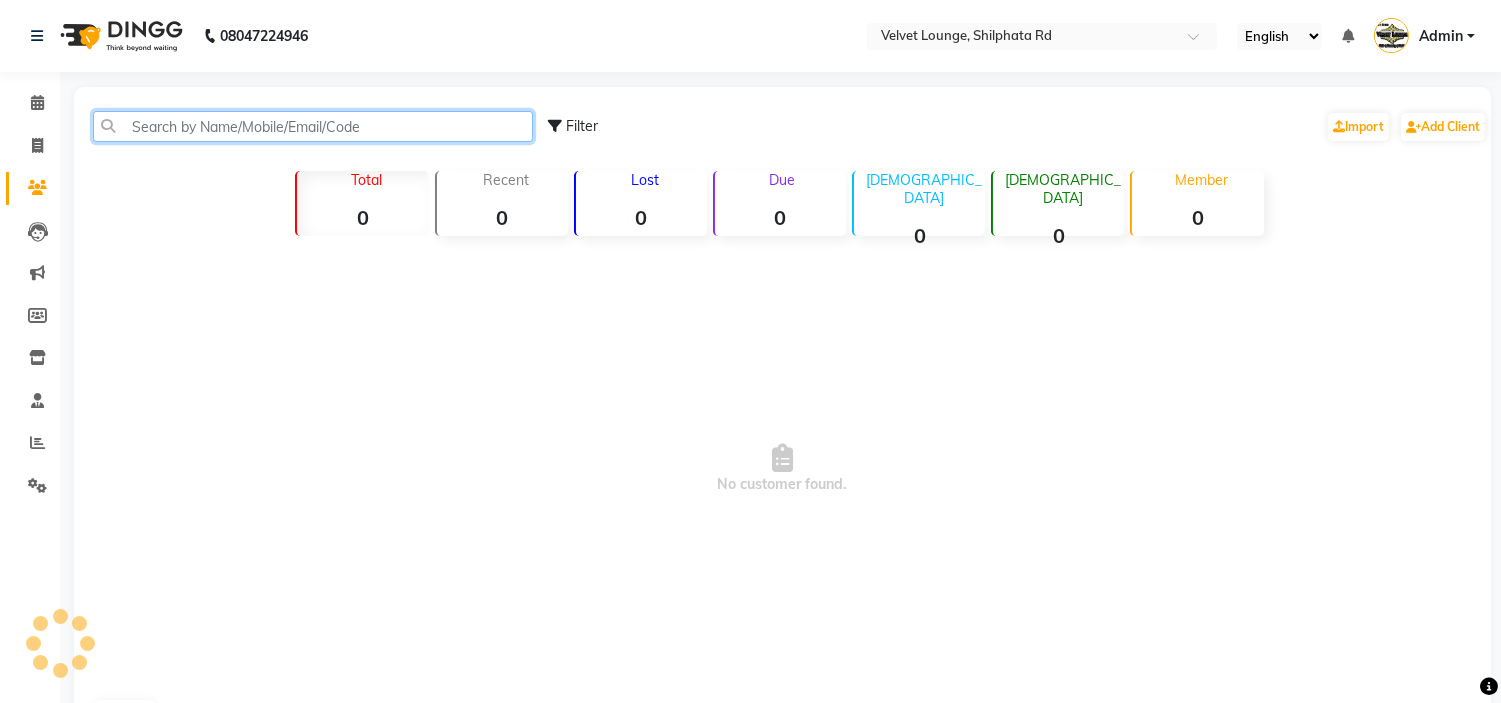 click 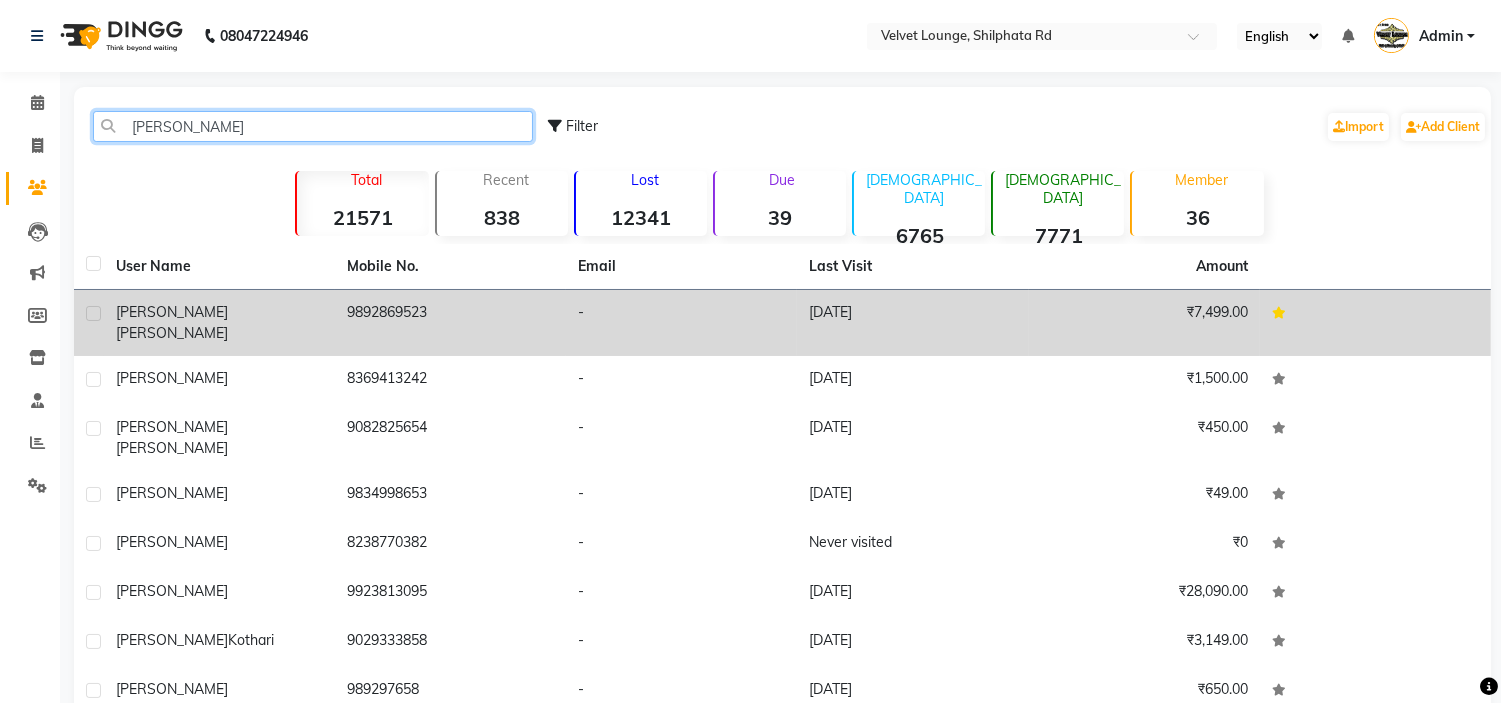 type on "varsha" 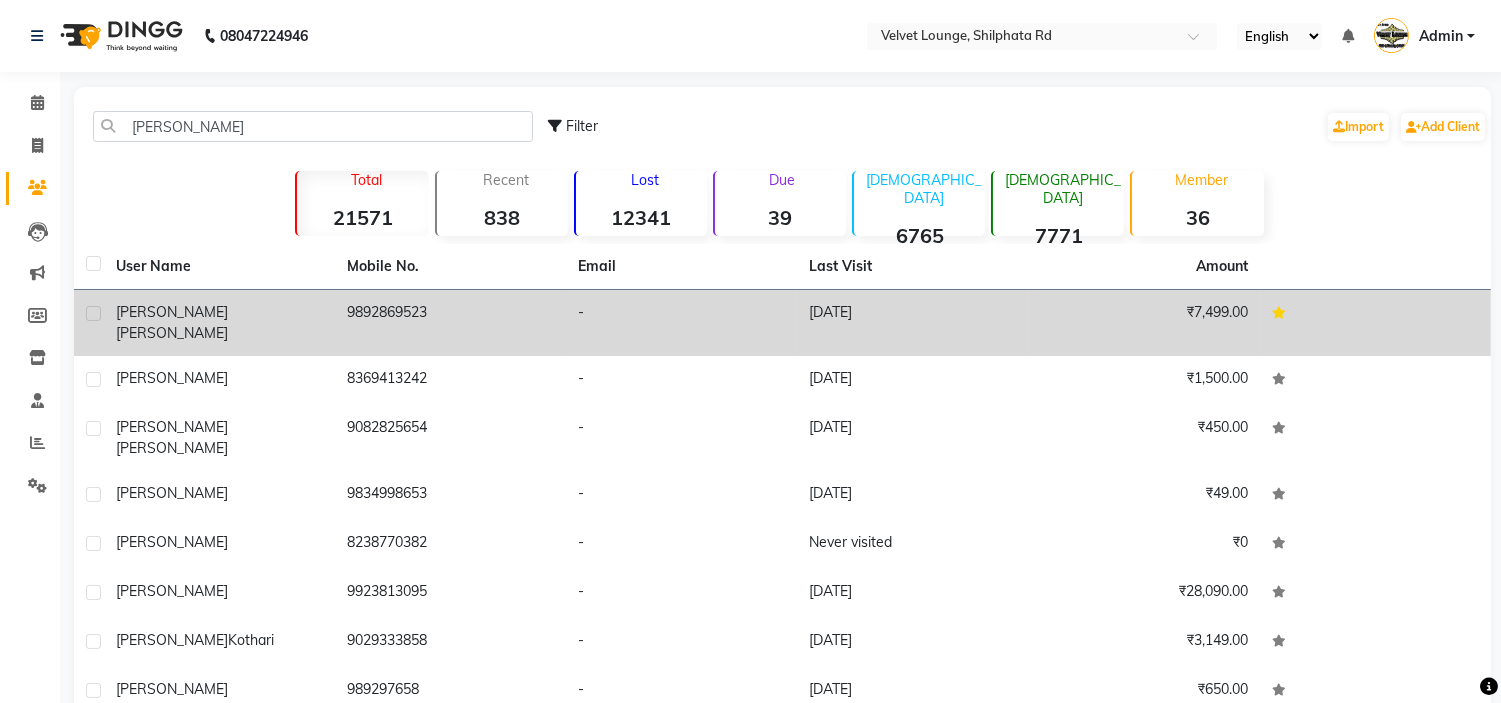click on "varsha  wasnik" 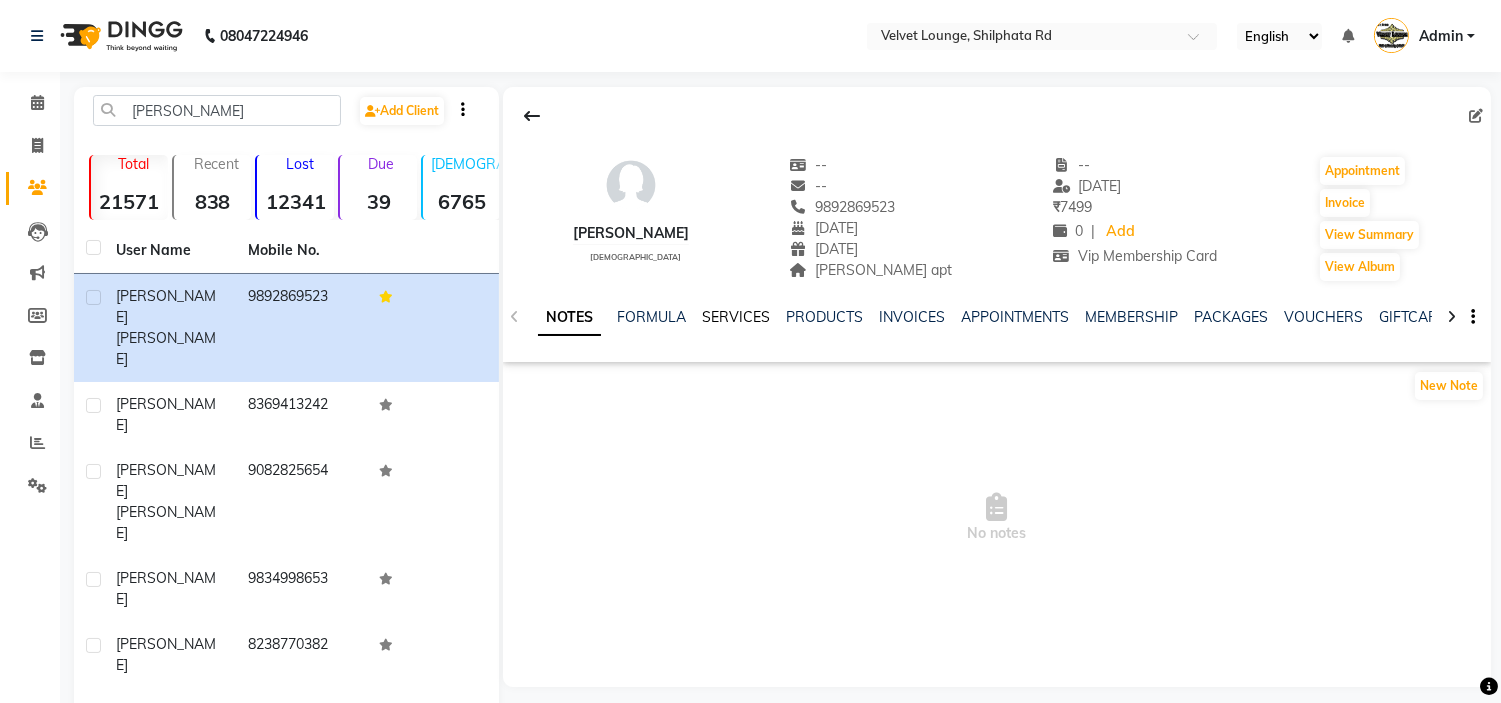 click on "SERVICES" 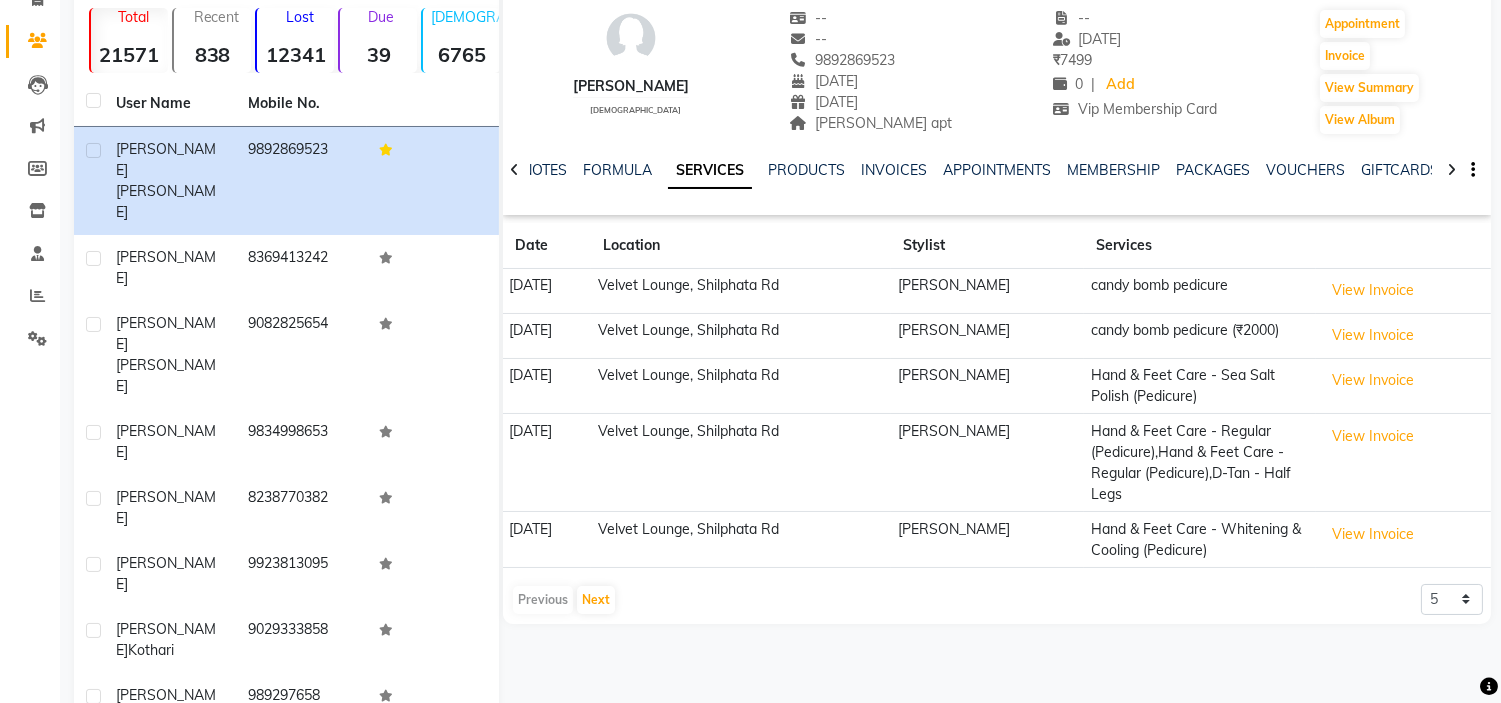 scroll, scrollTop: 180, scrollLeft: 0, axis: vertical 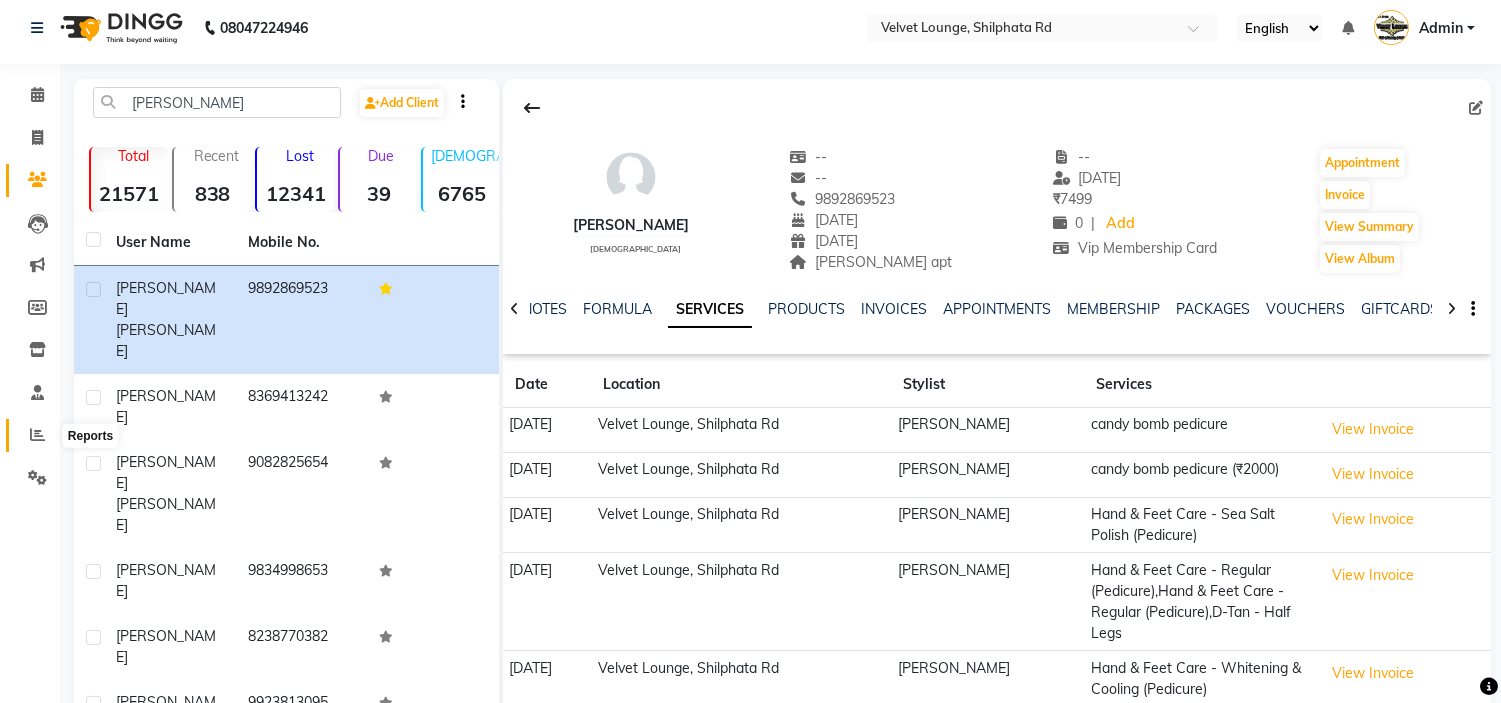 click 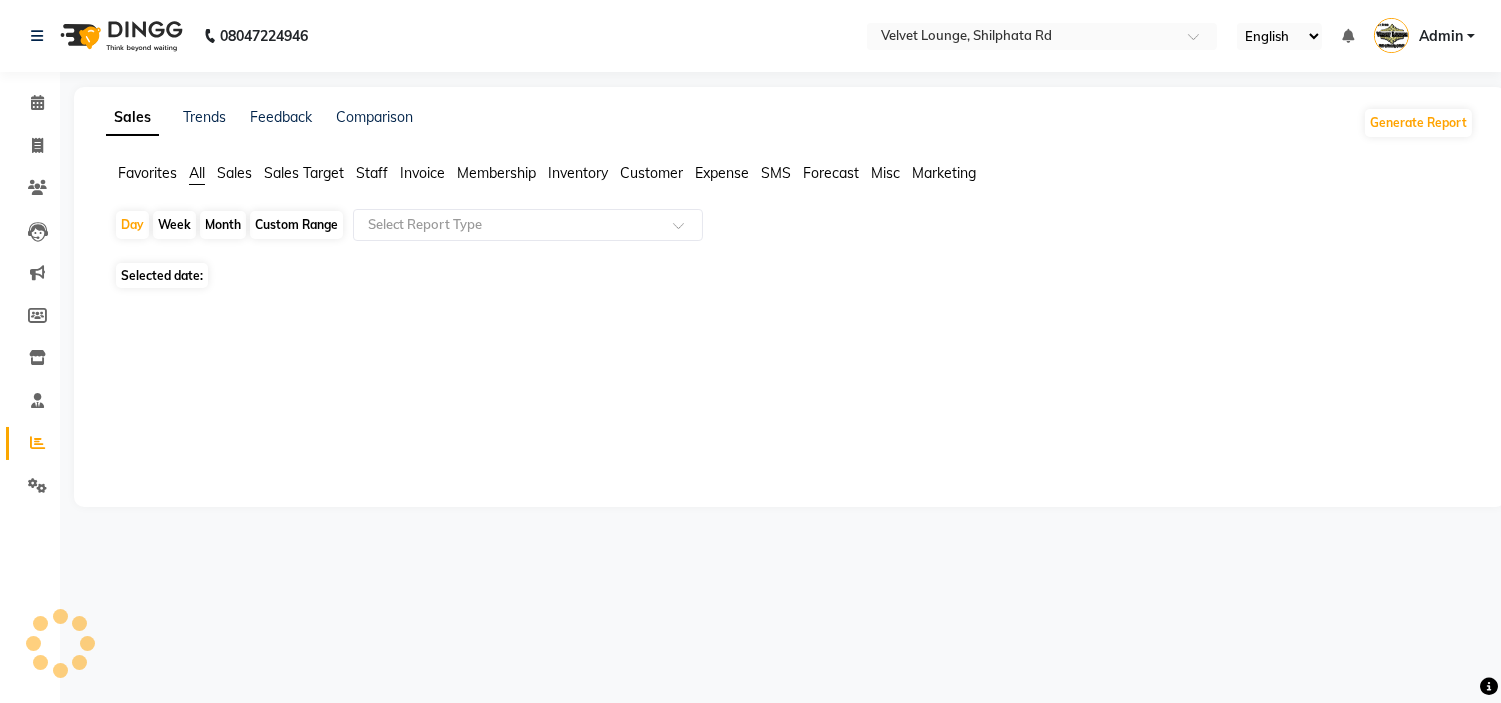 scroll, scrollTop: 0, scrollLeft: 0, axis: both 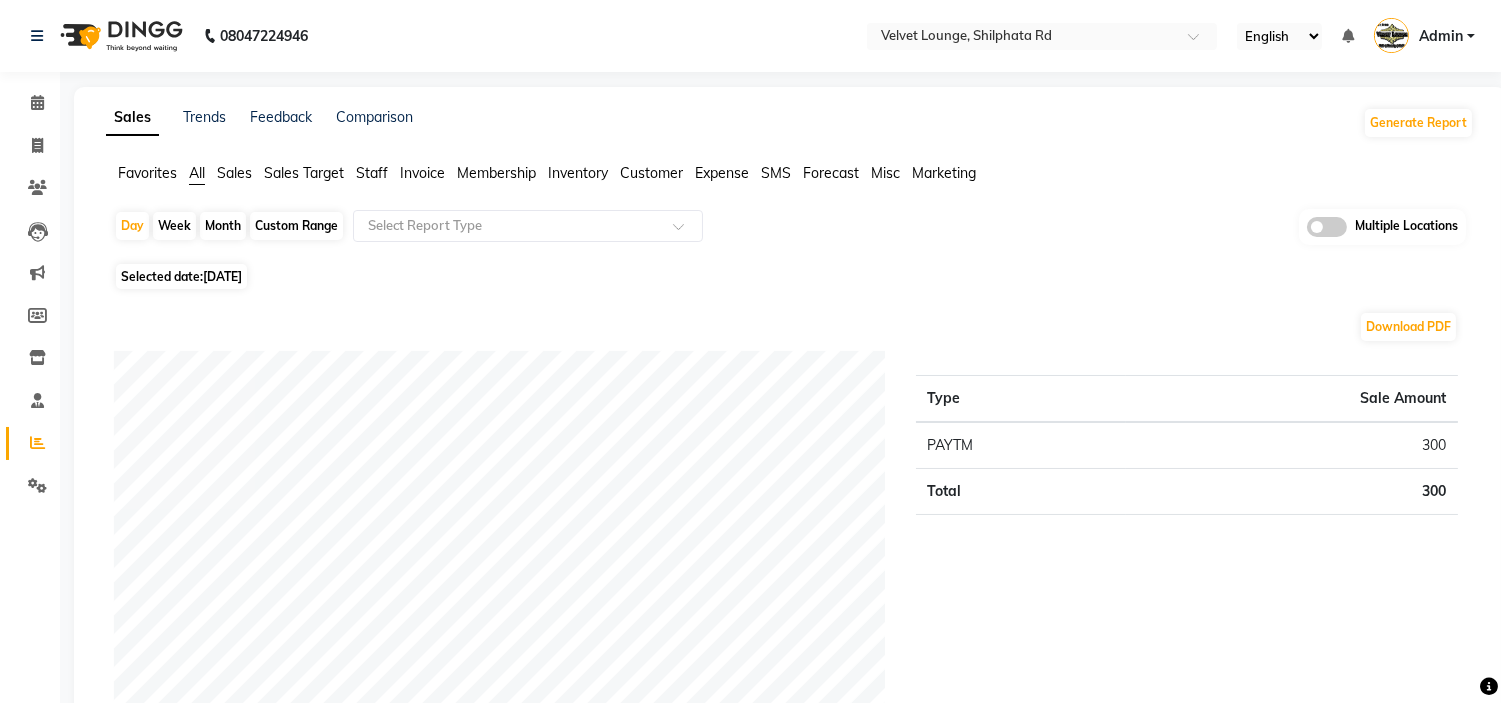 click on "Month" 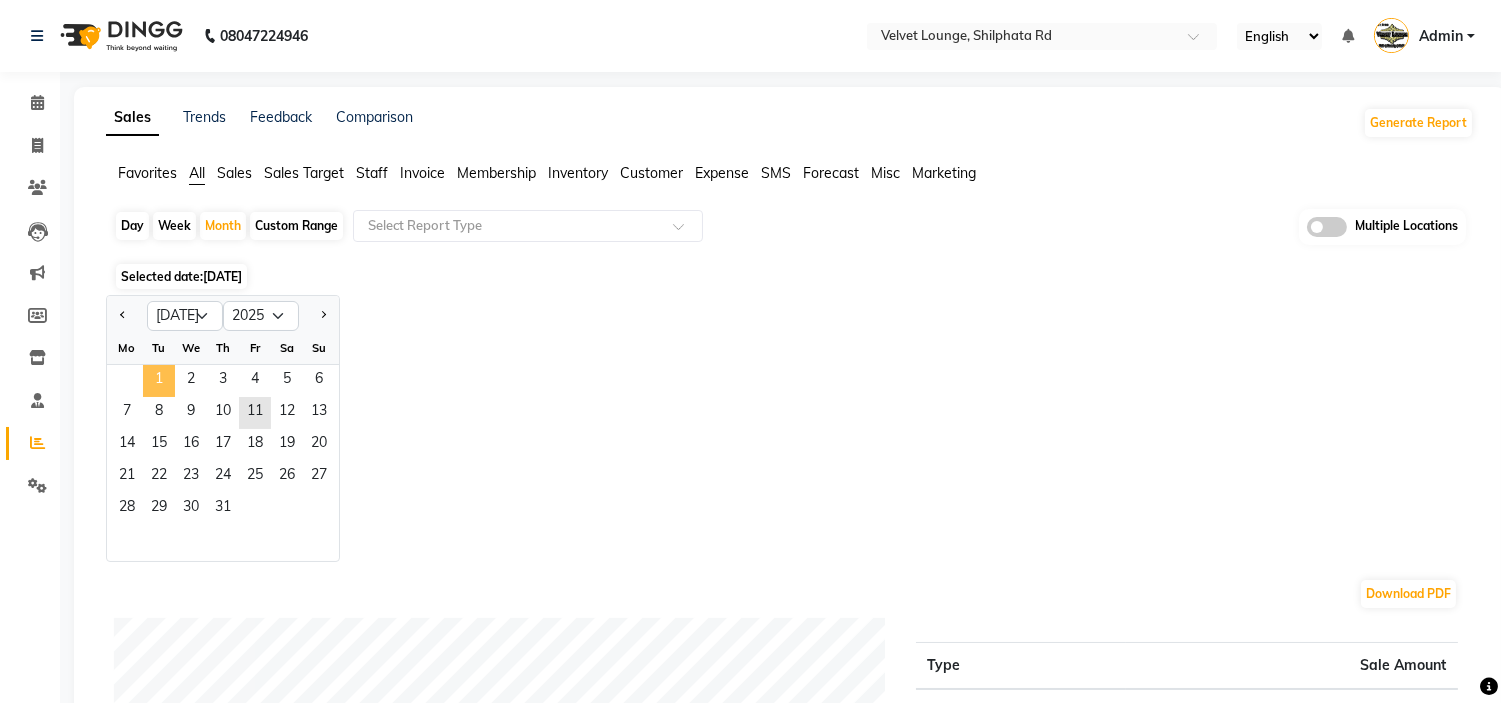 click on "1" 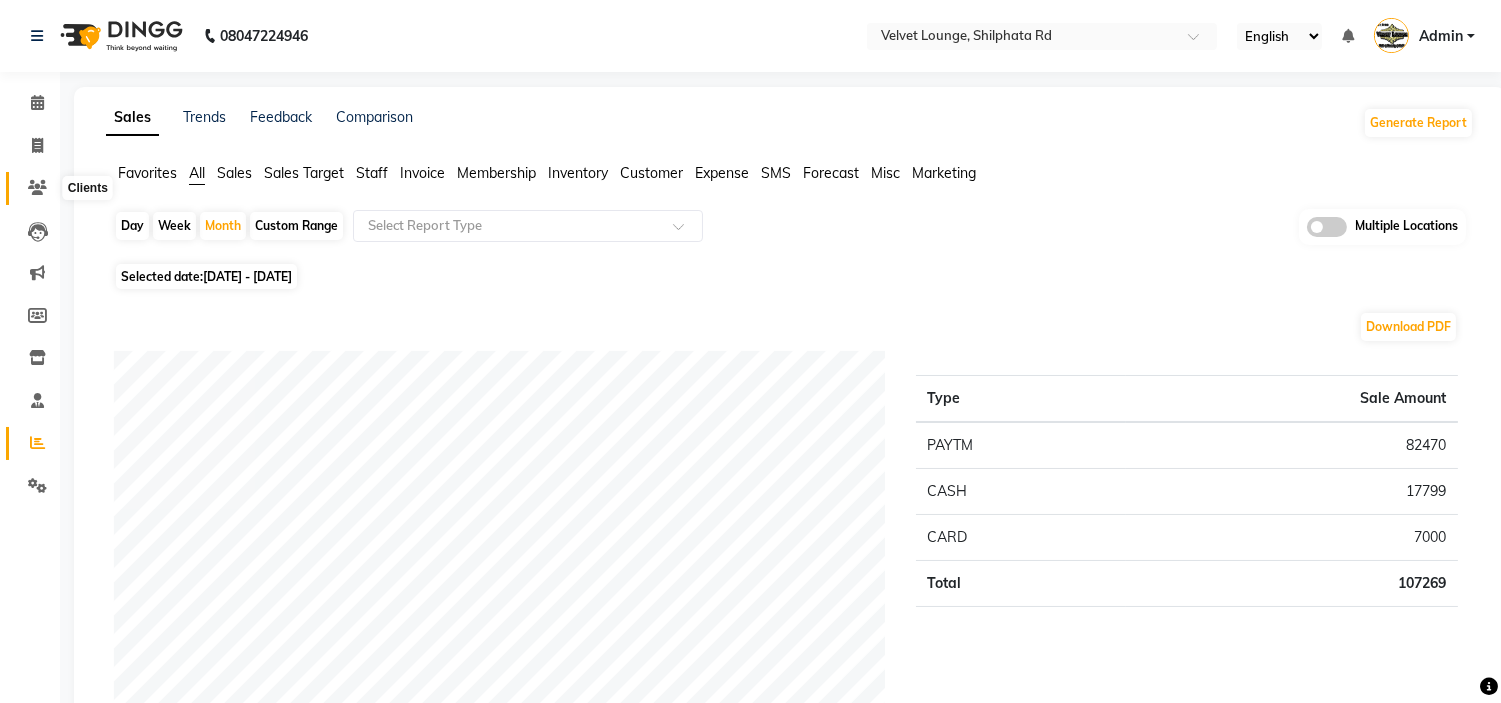 click 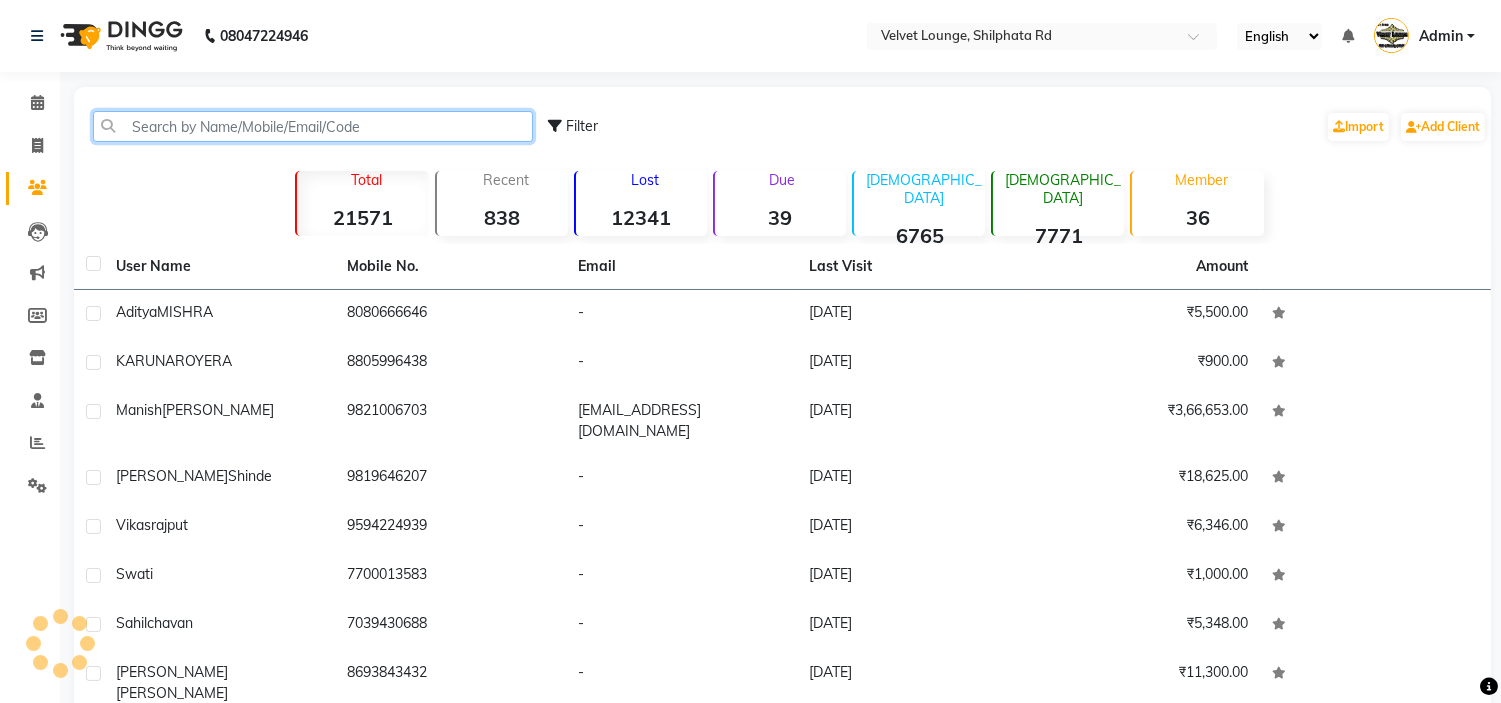 click 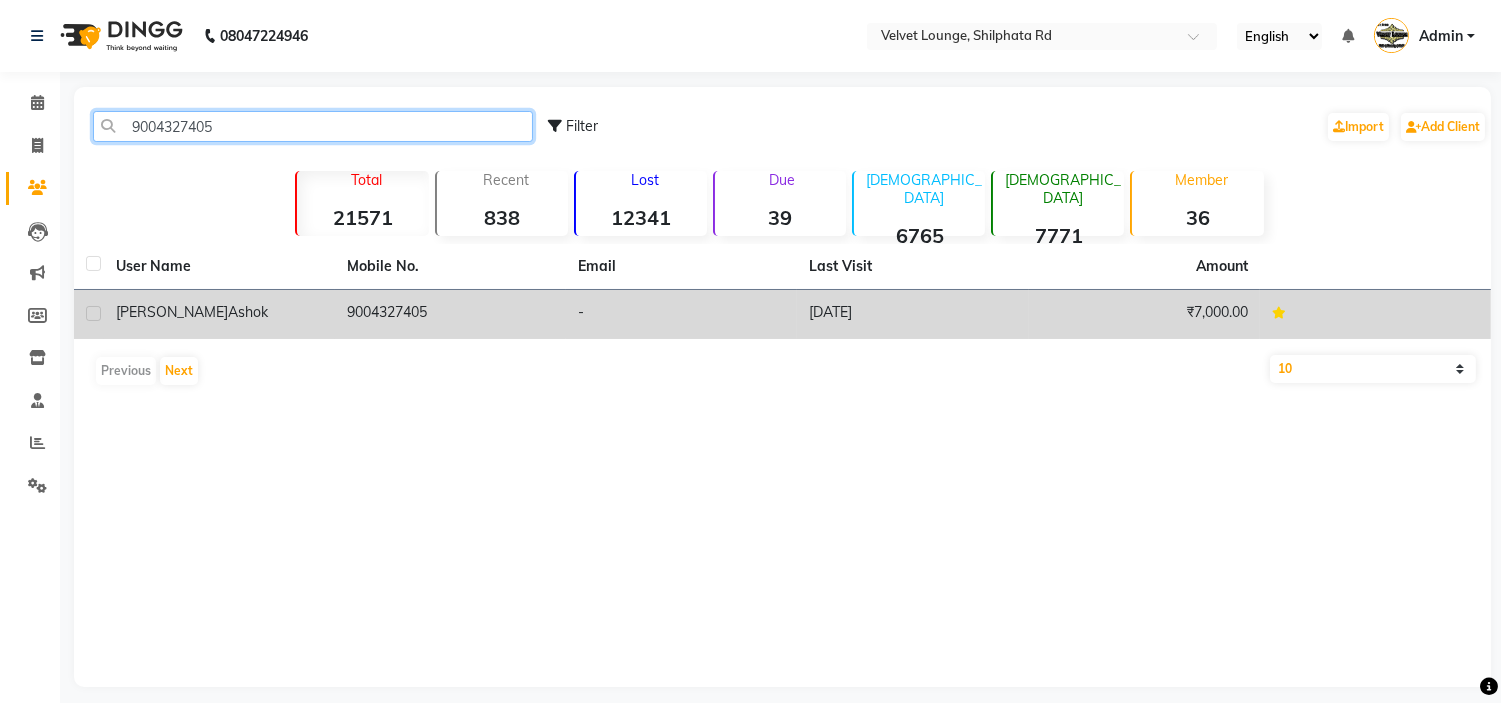 type on "9004327405" 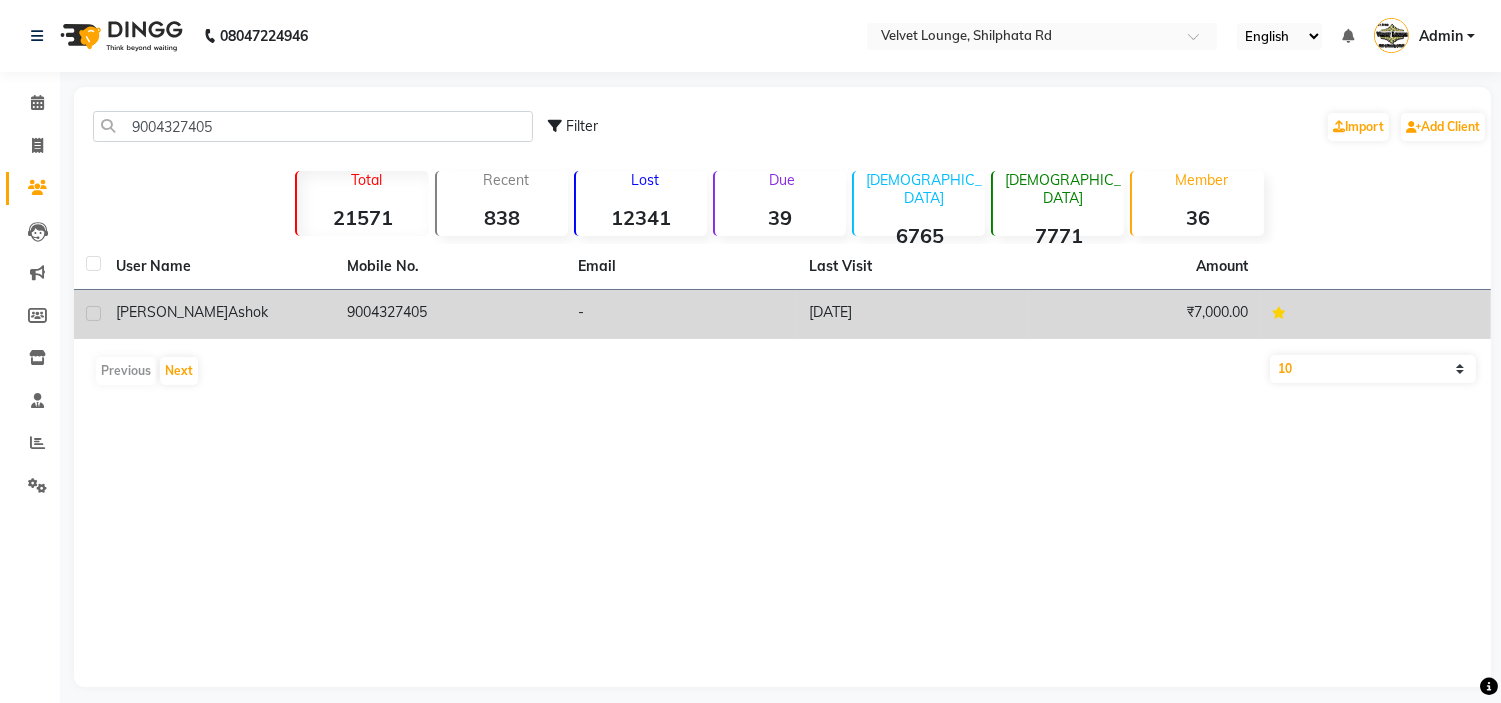 click on "9004327405" 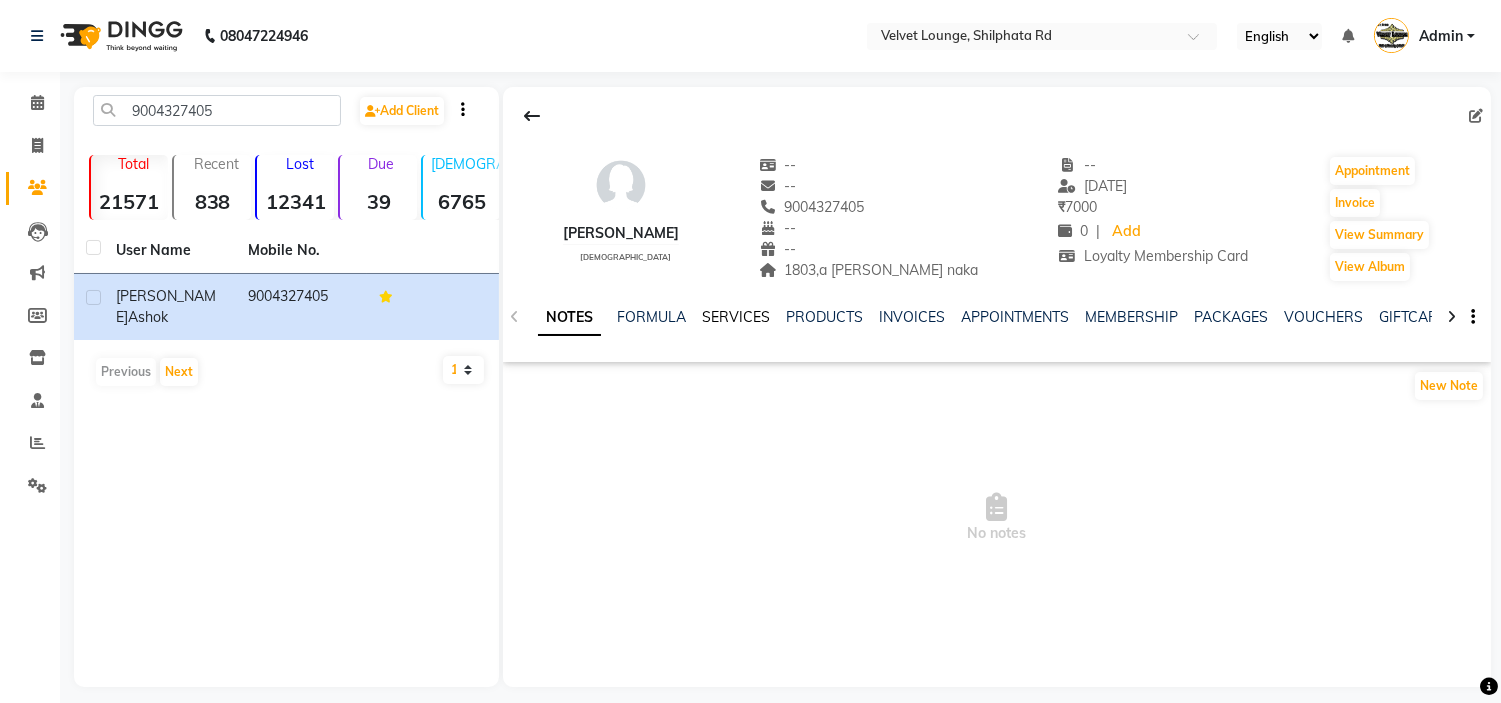click on "SERVICES" 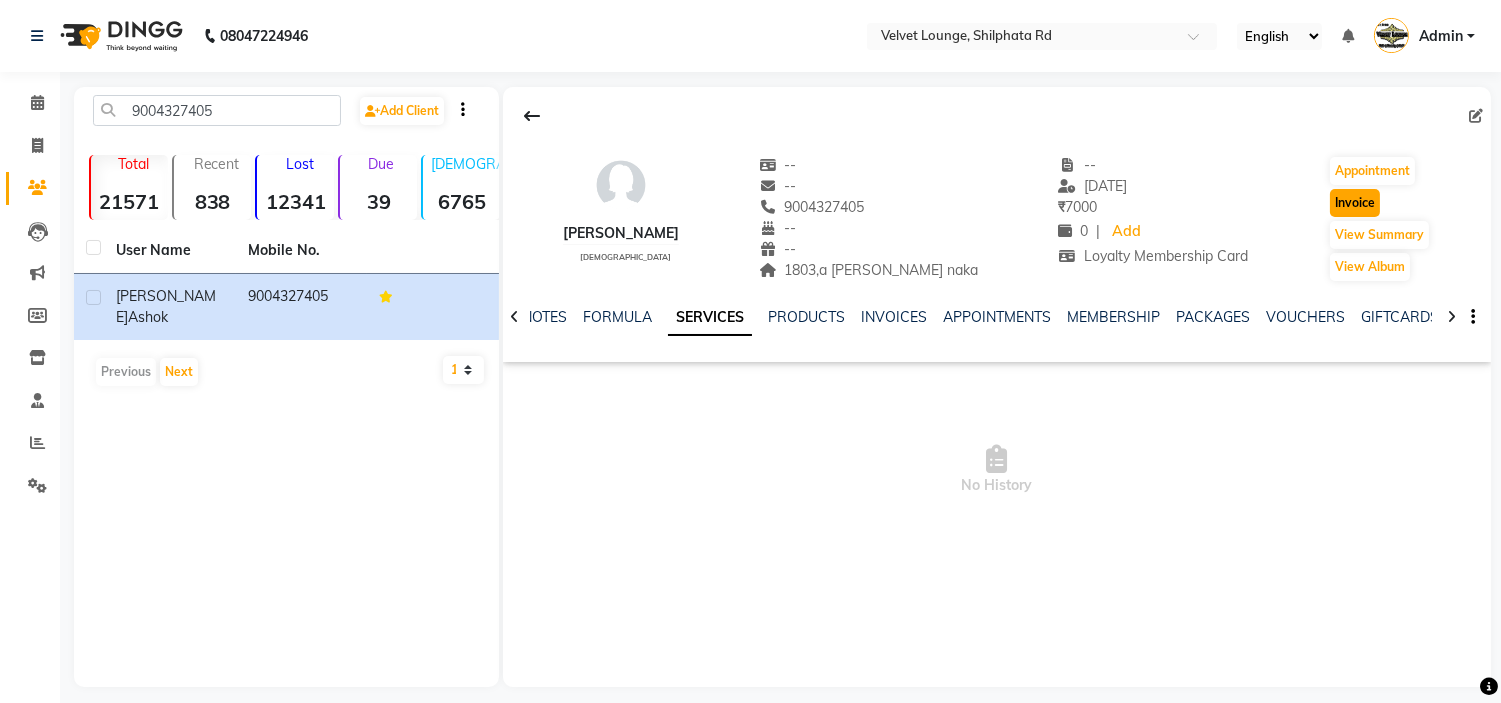 click on "Invoice" 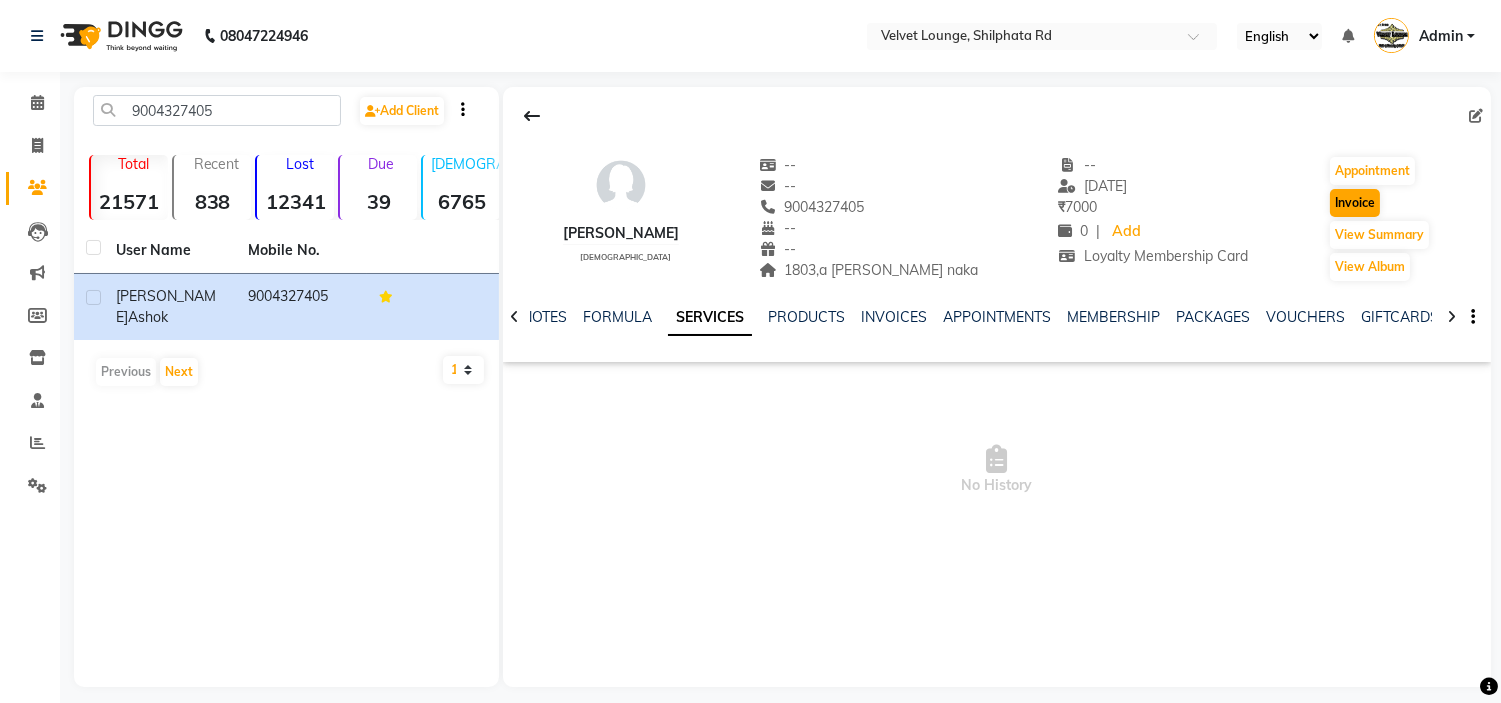 select on "service" 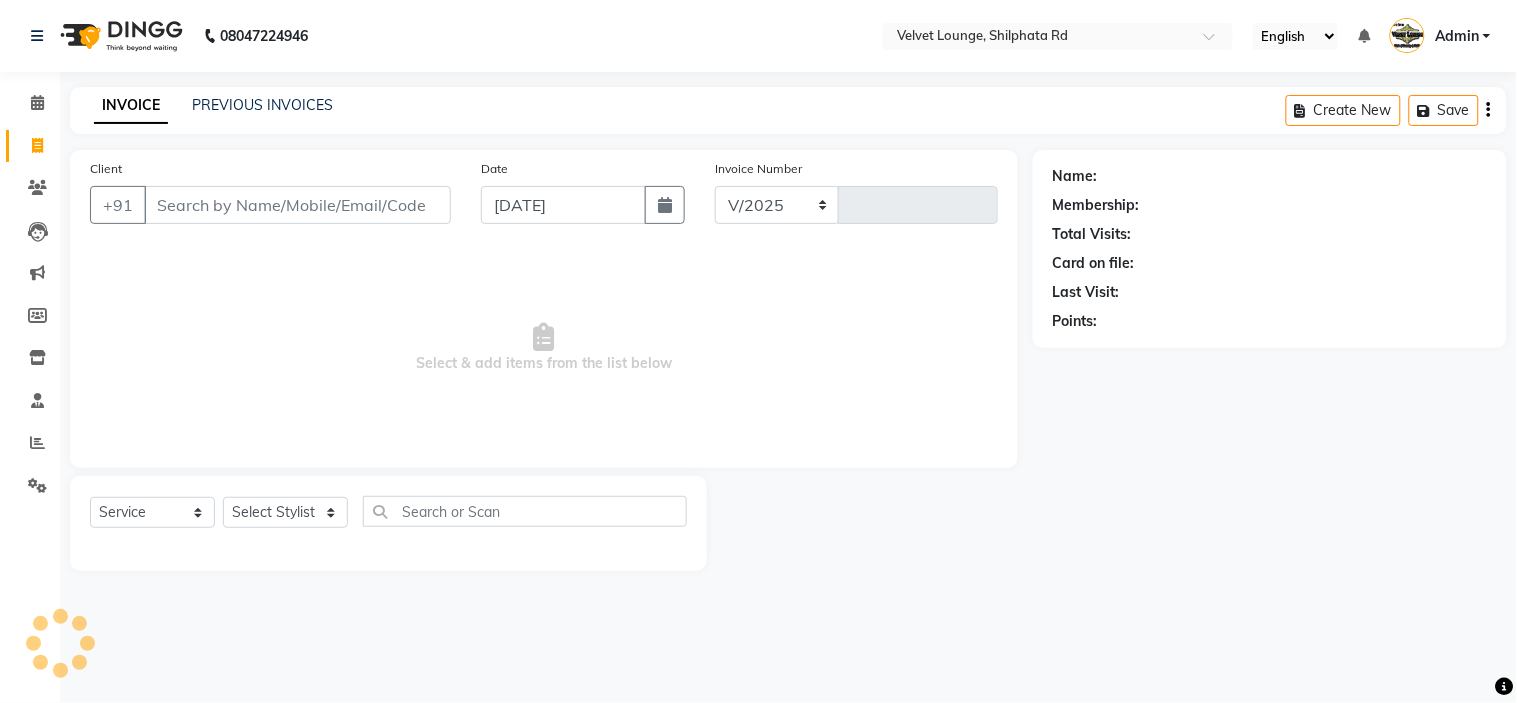 select on "122" 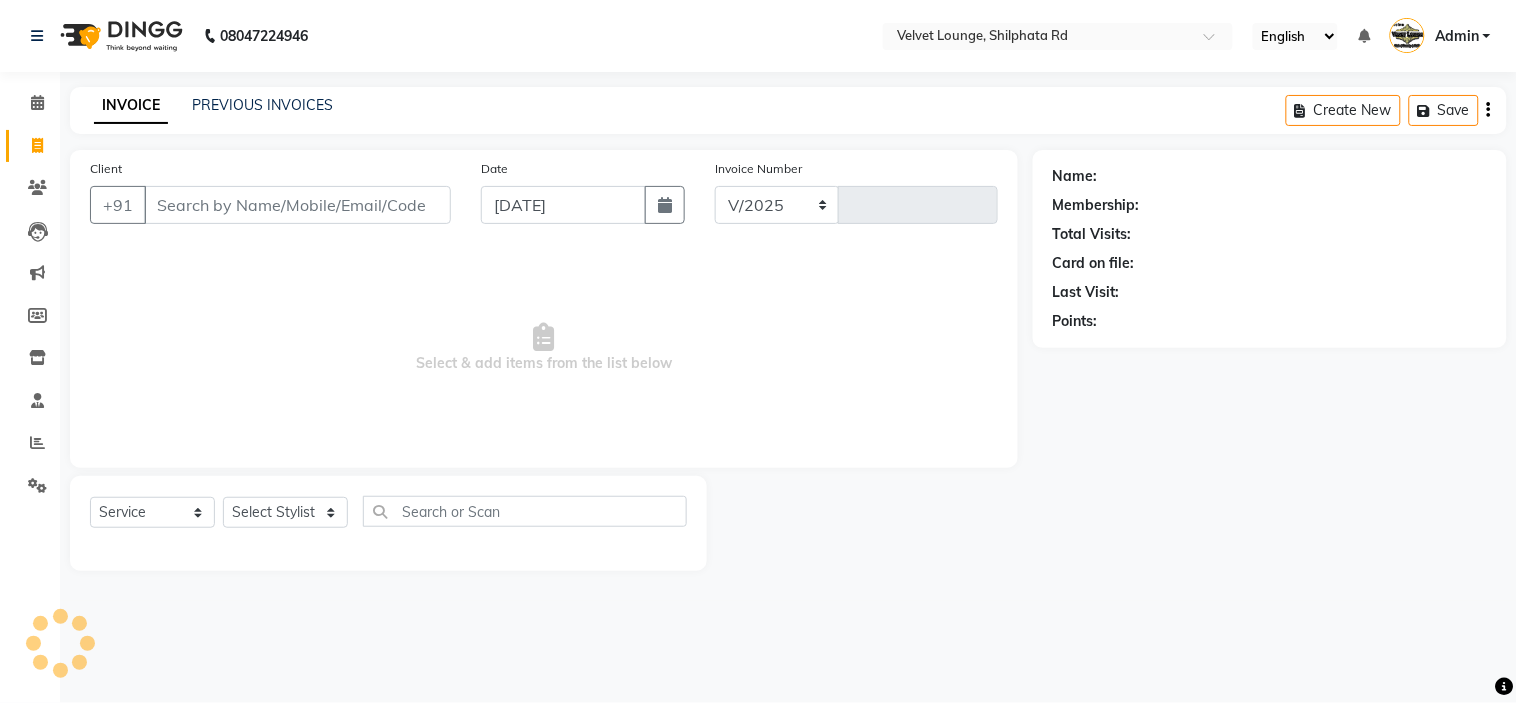 type on "1330" 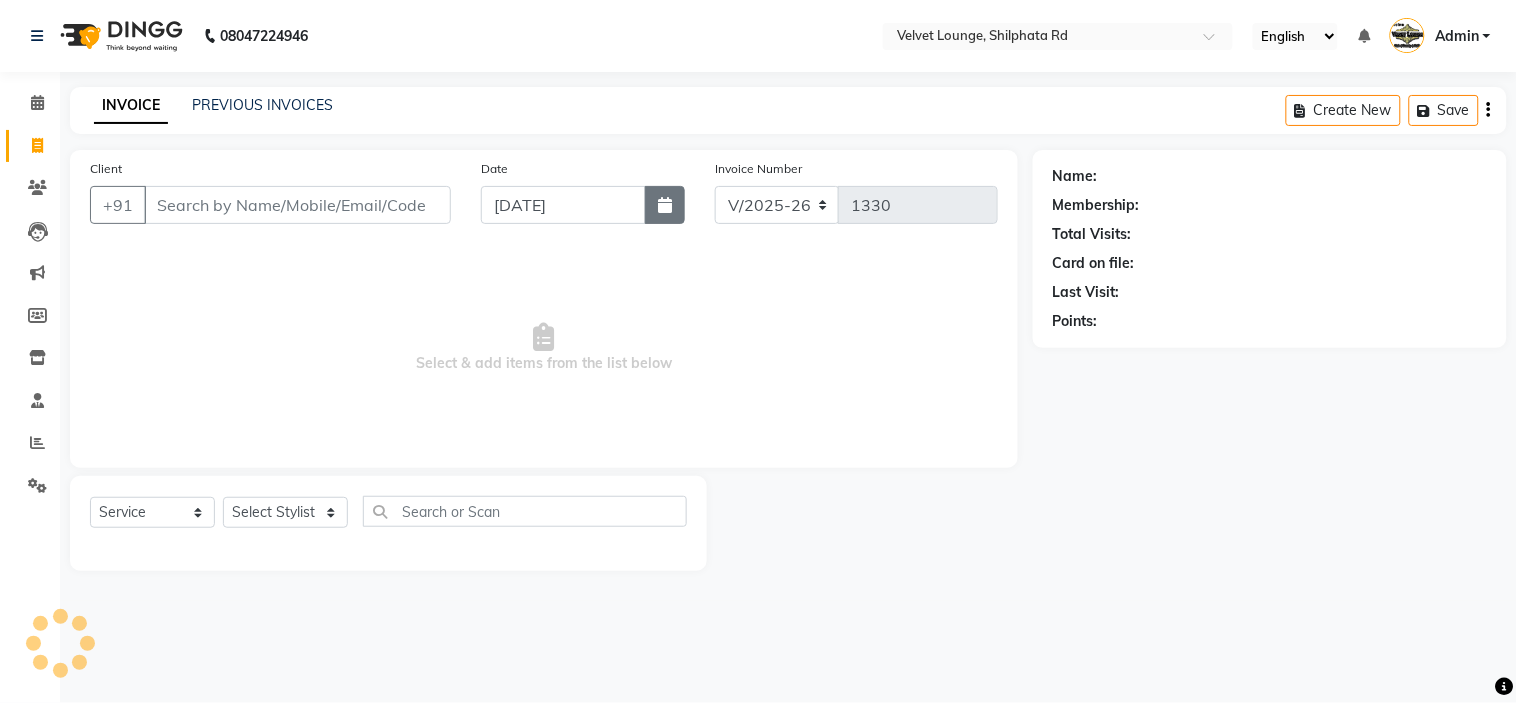 click 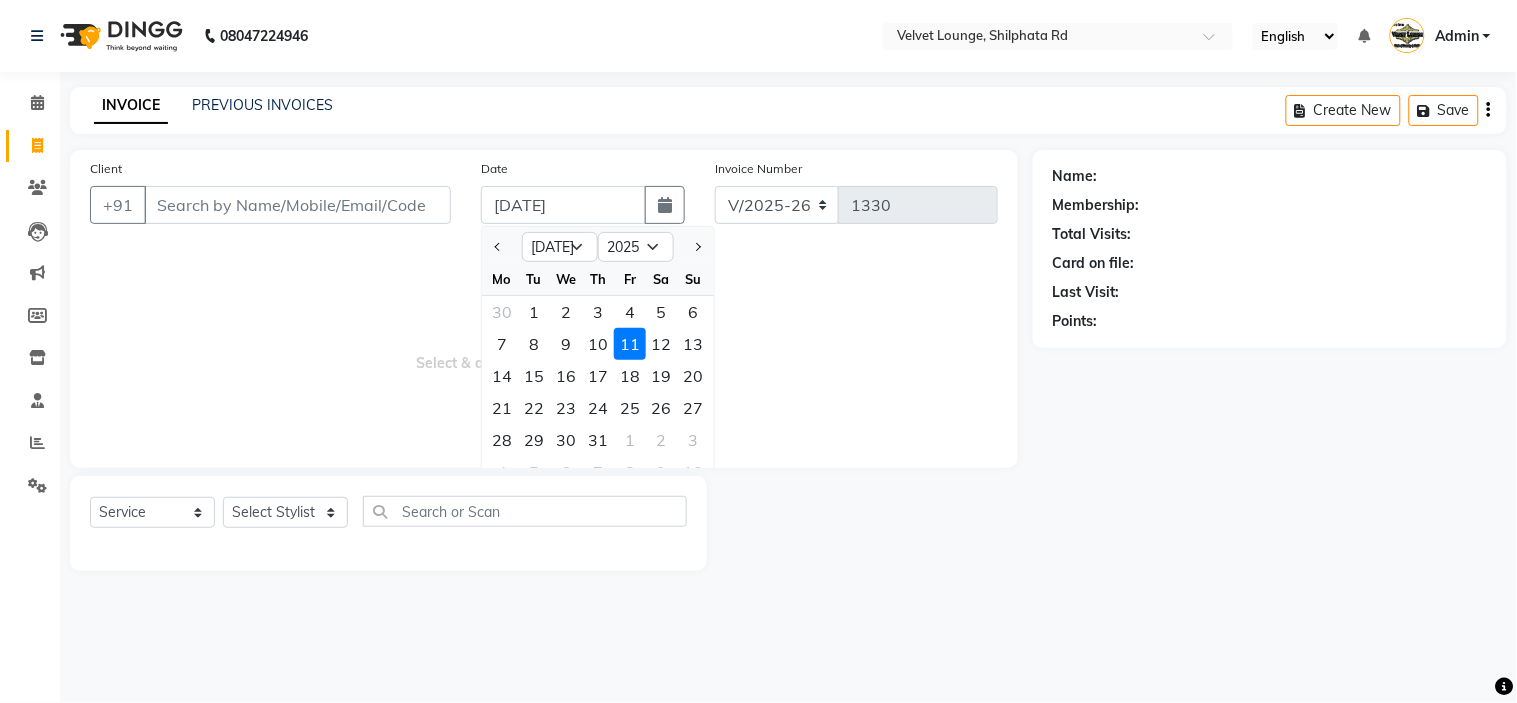type on "9004327405" 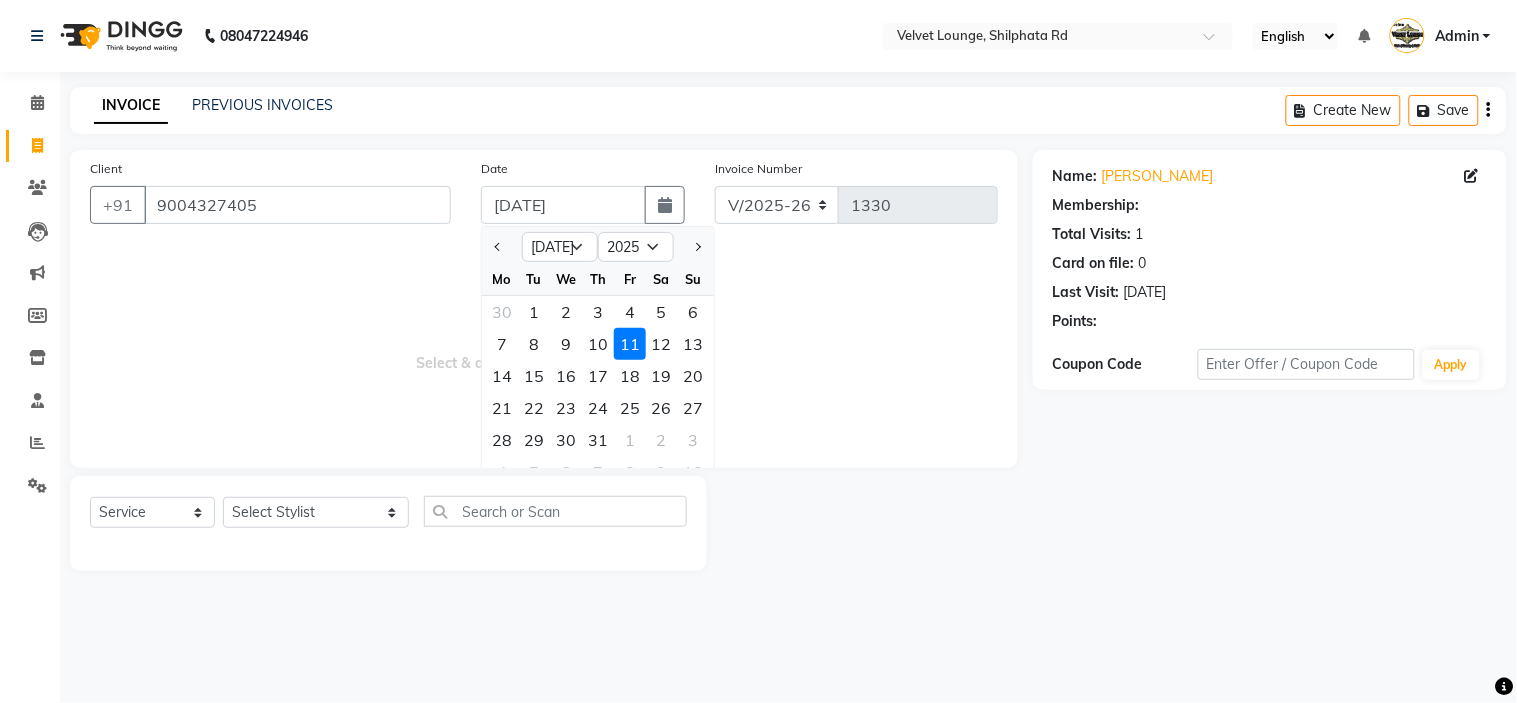 select on "2: Object" 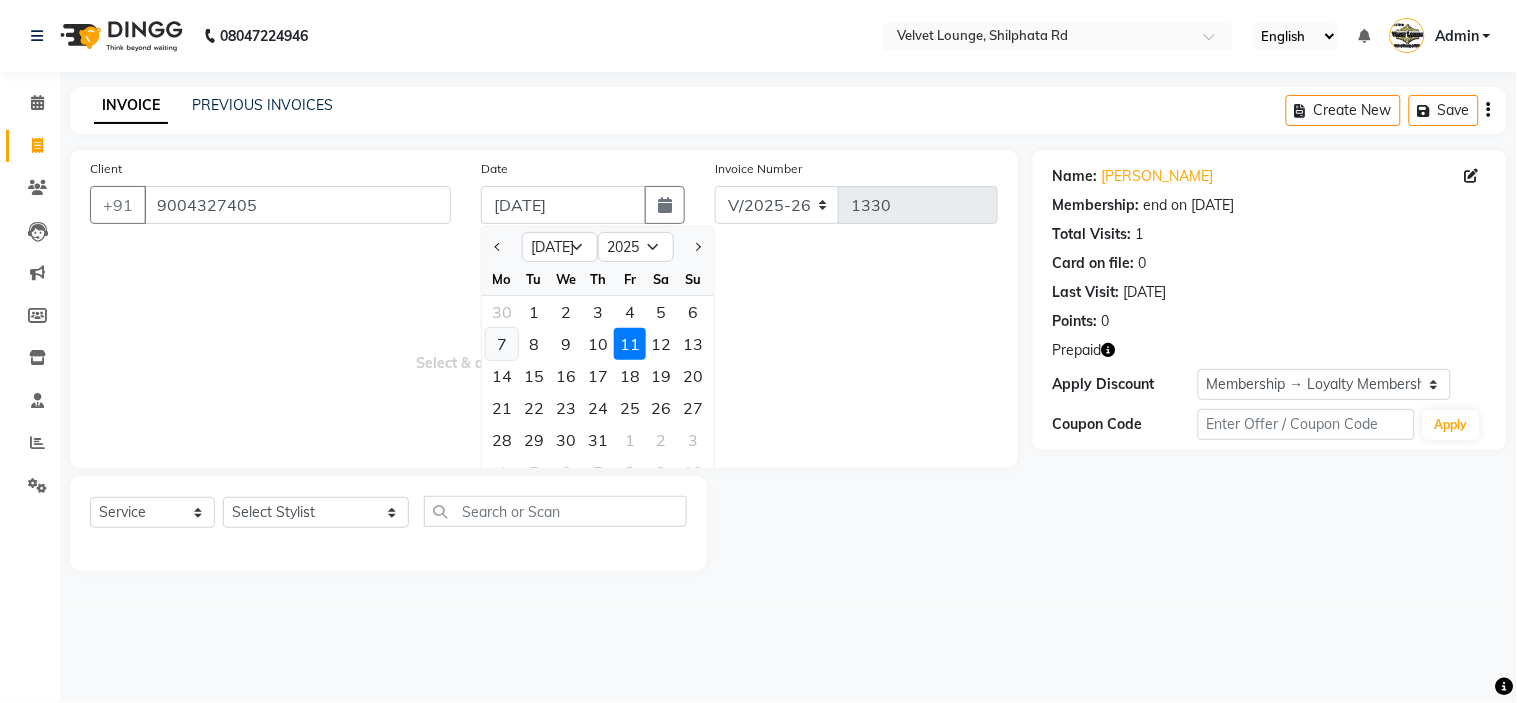 click on "7" 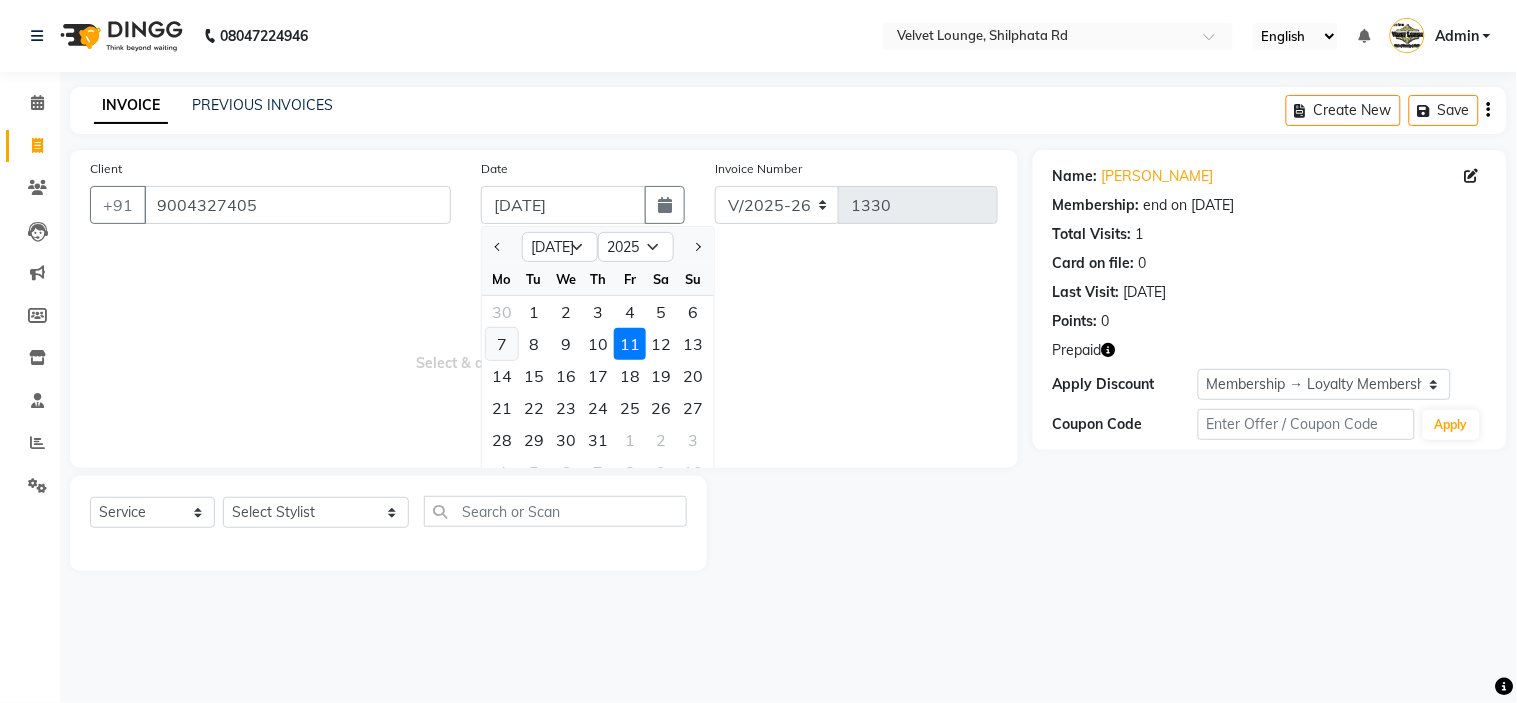 type on "07-07-2025" 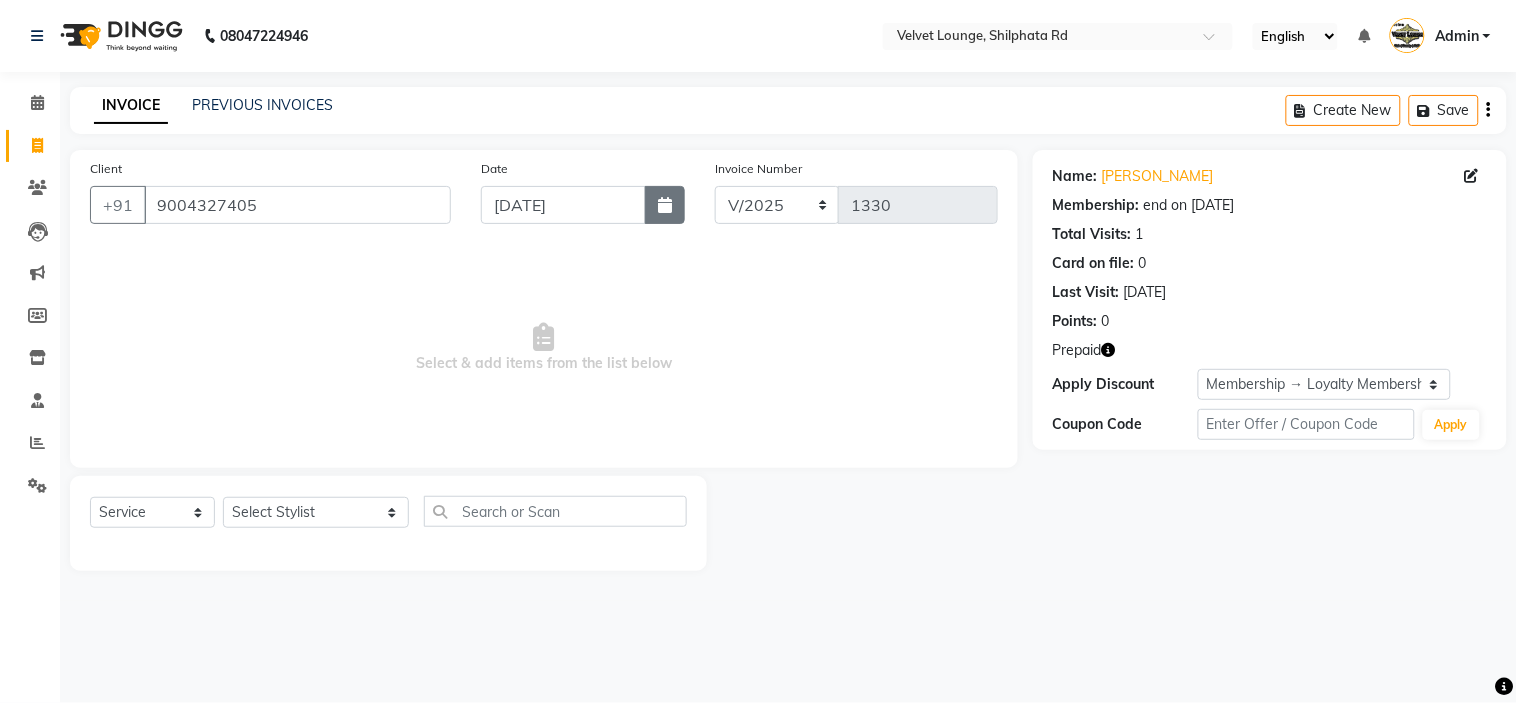 click 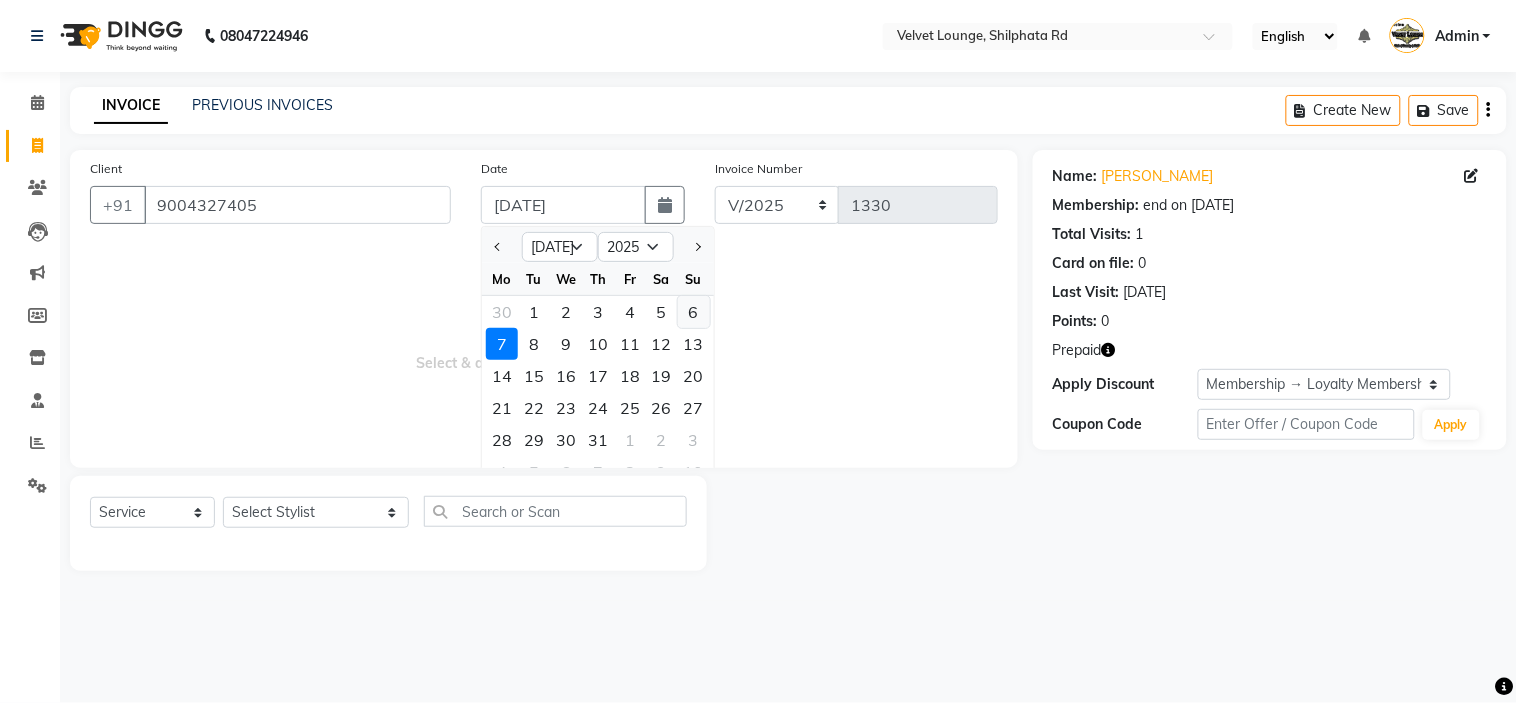 click on "6" 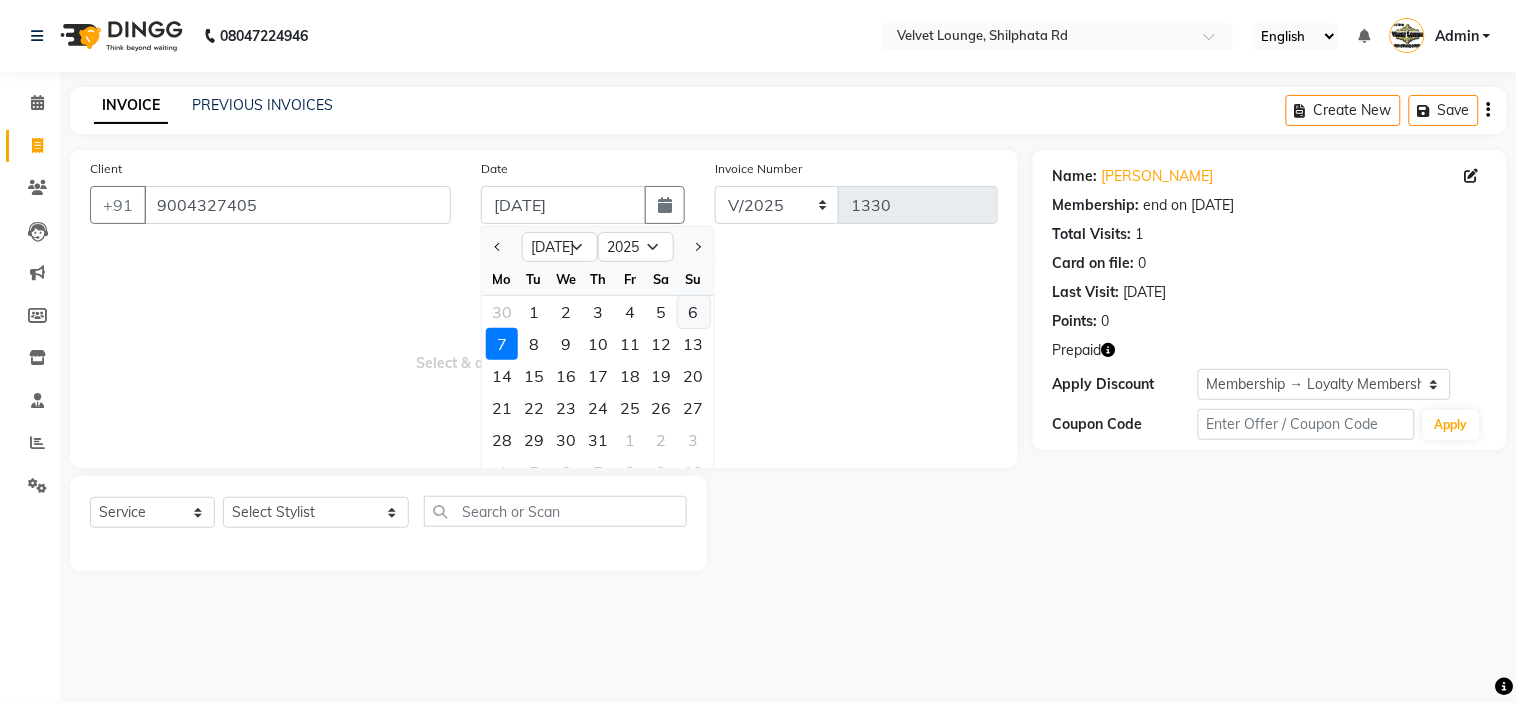type on "06-07-2025" 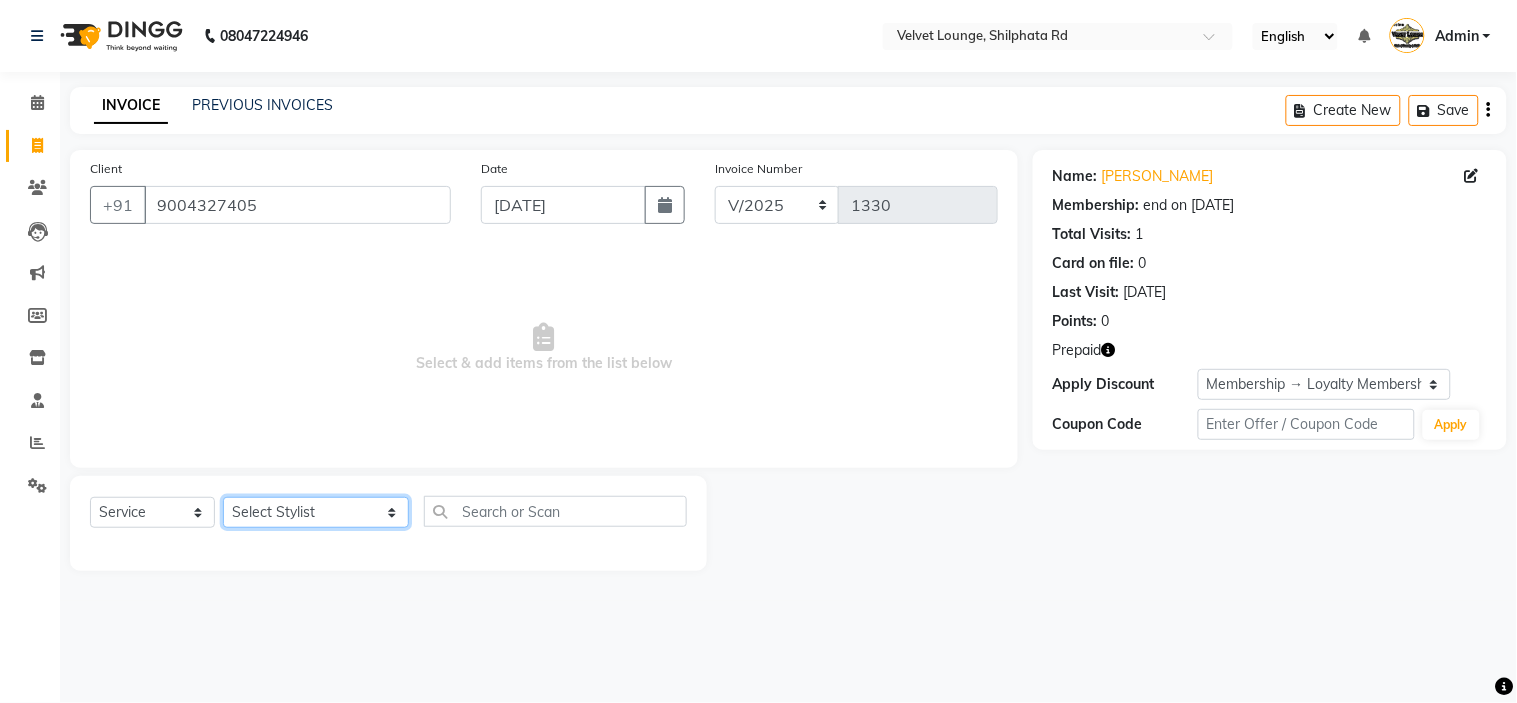 click on "Select Stylist aadil mohaMAD  aarif khan Abrar Ajay ajay jaishwal alam khan aman amit kumar  ANJALI SINGH Ashish singh ashwini palem  chandradeep DOLLY faizan siddique  fardeen shaikh Garima singh Gulshan jaya jyoti deepak chandaliya kalam karan  Madhu manish sir miraj khan  Mohmad Adnan Ansari mustakin neeta kumbhar neha tamatta pradnya rahul thakur RAZAK SALIM SAIKH rohit Rutuja SAHEER sahil khan salman mahomad imran  SALMA SHAIKH SAMEER KHAN sana santosh jaiswal saqib sayali shaddma  ansari shalu mehra shekhar bansode SHIVADURGA GANTAM shubham pal  shweta pandey varshita gurbani vishal shinde" 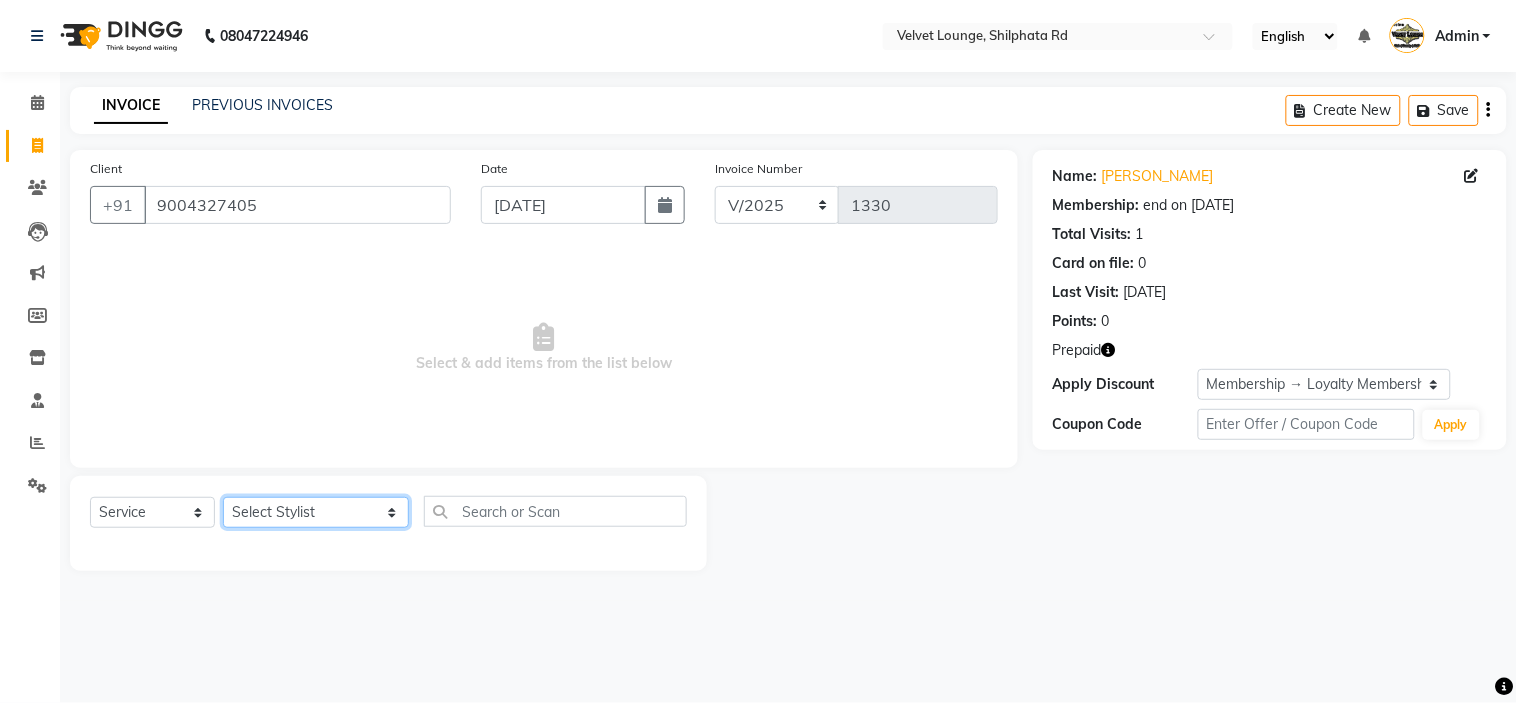 select on "21034" 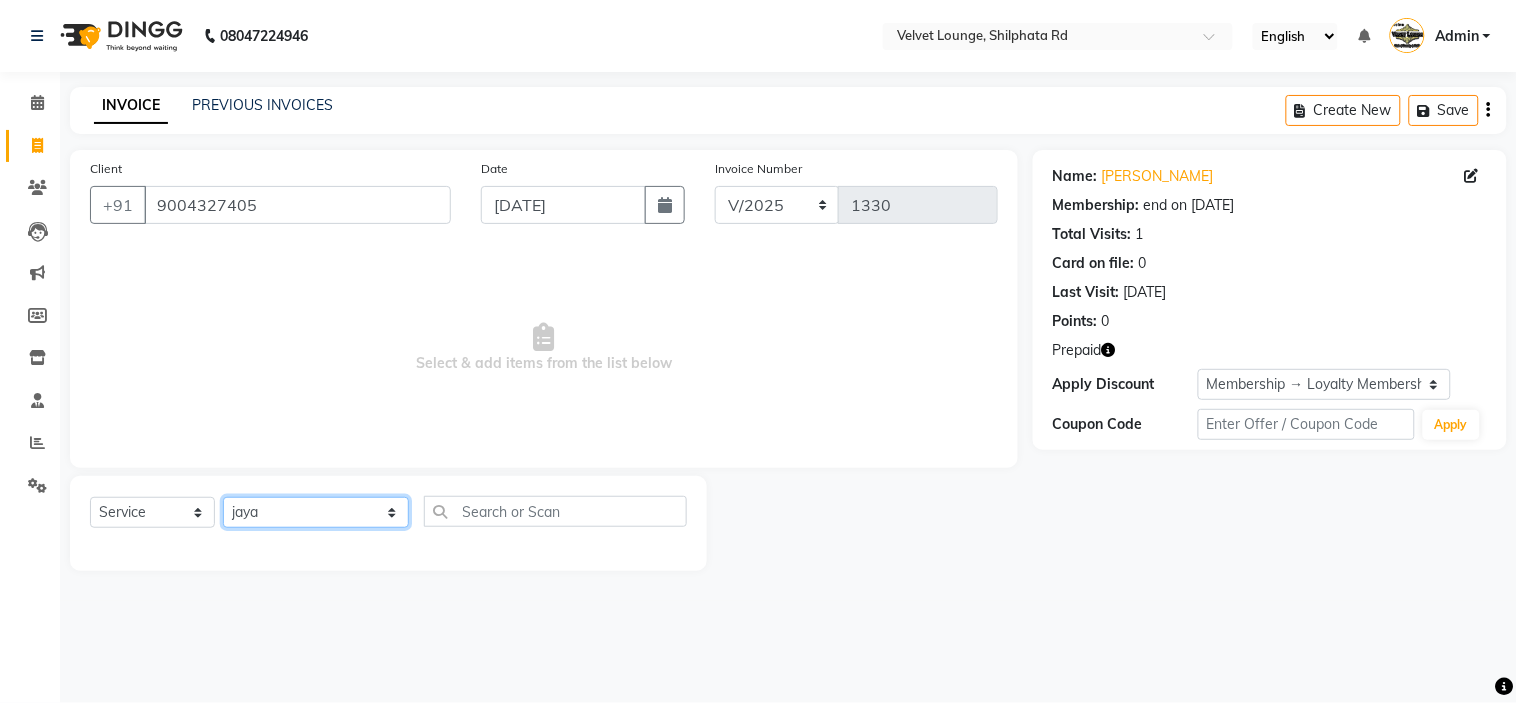 click on "Select Stylist aadil mohaMAD  aarif khan Abrar Ajay ajay jaishwal alam khan aman amit kumar  ANJALI SINGH Ashish singh ashwini palem  chandradeep DOLLY faizan siddique  fardeen shaikh Garima singh Gulshan jaya jyoti deepak chandaliya kalam karan  Madhu manish sir miraj khan  Mohmad Adnan Ansari mustakin neeta kumbhar neha tamatta pradnya rahul thakur RAZAK SALIM SAIKH rohit Rutuja SAHEER sahil khan salman mahomad imran  SALMA SHAIKH SAMEER KHAN sana santosh jaiswal saqib sayali shaddma  ansari shalu mehra shekhar bansode SHIVADURGA GANTAM shubham pal  shweta pandey varshita gurbani vishal shinde" 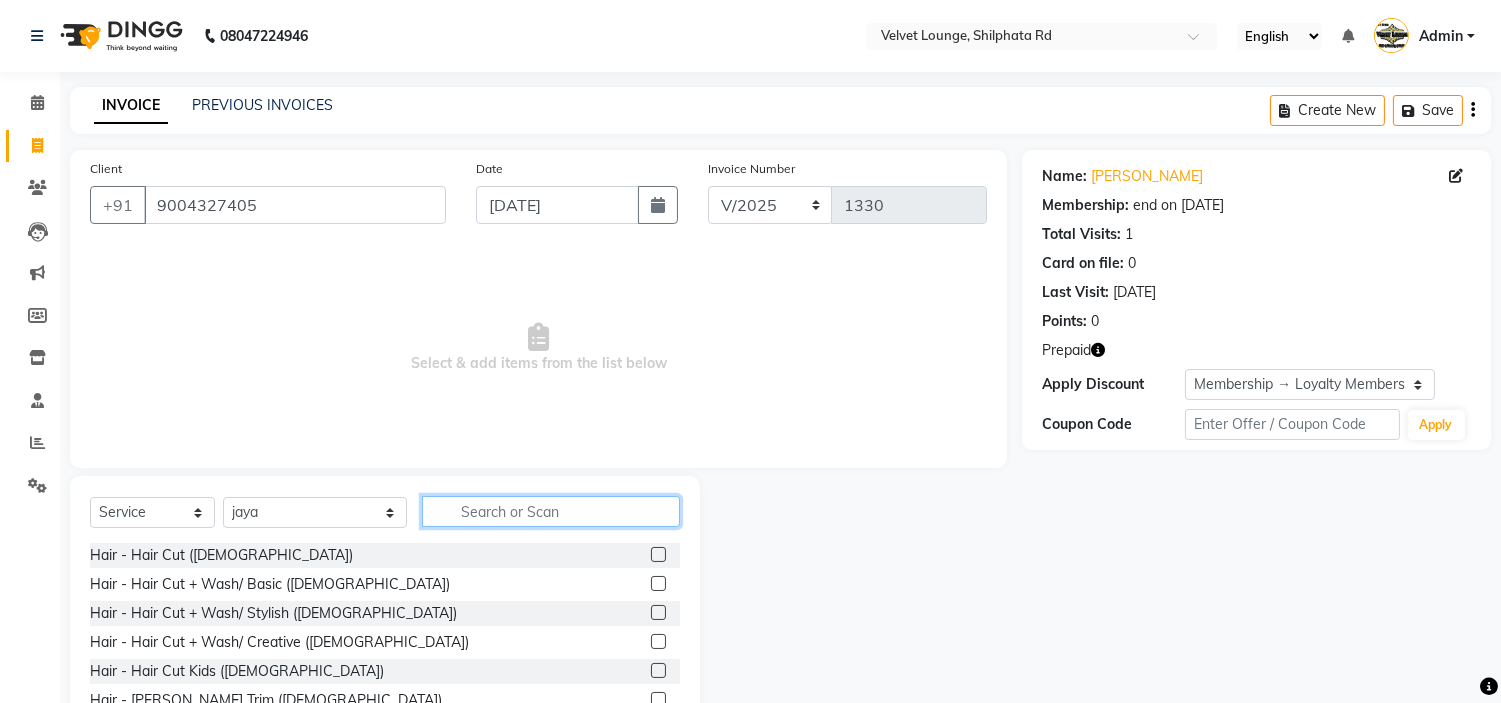 click 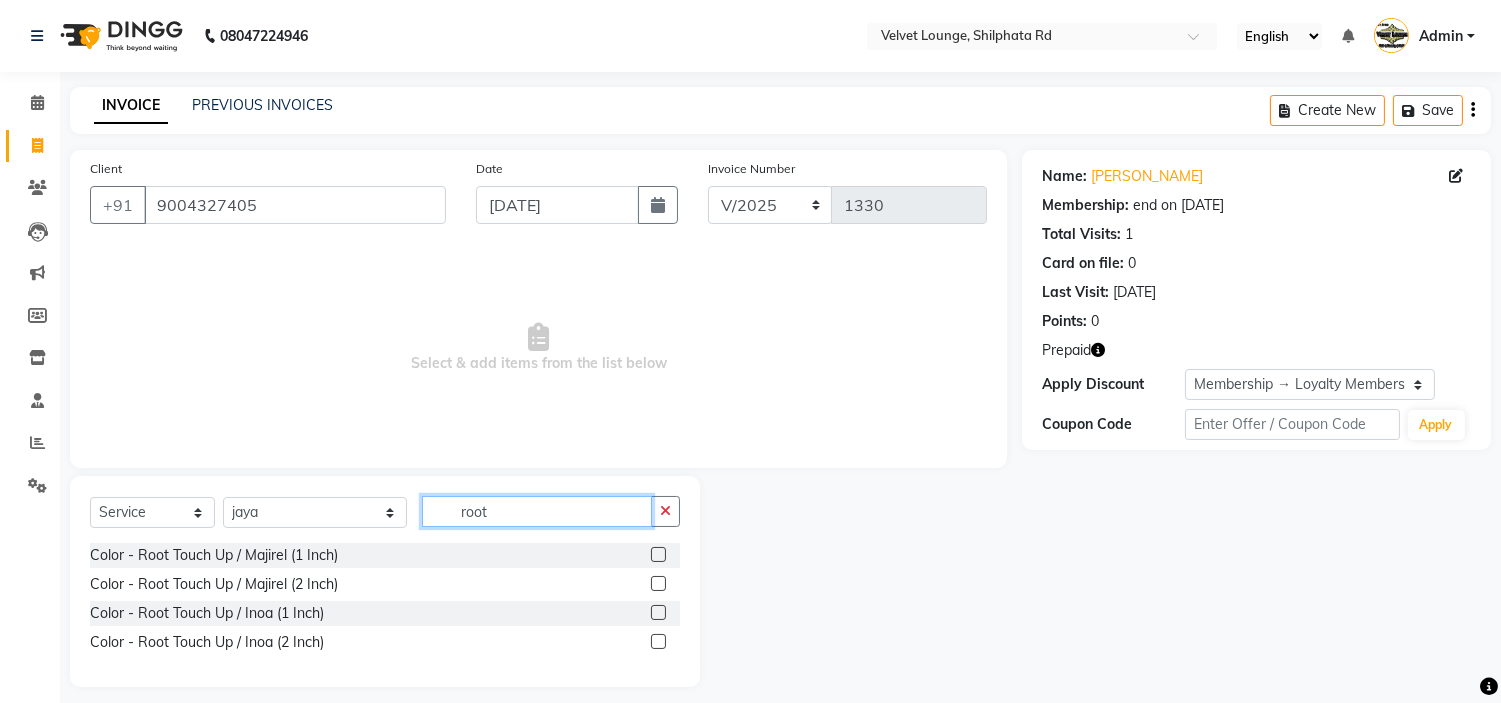 type on "root" 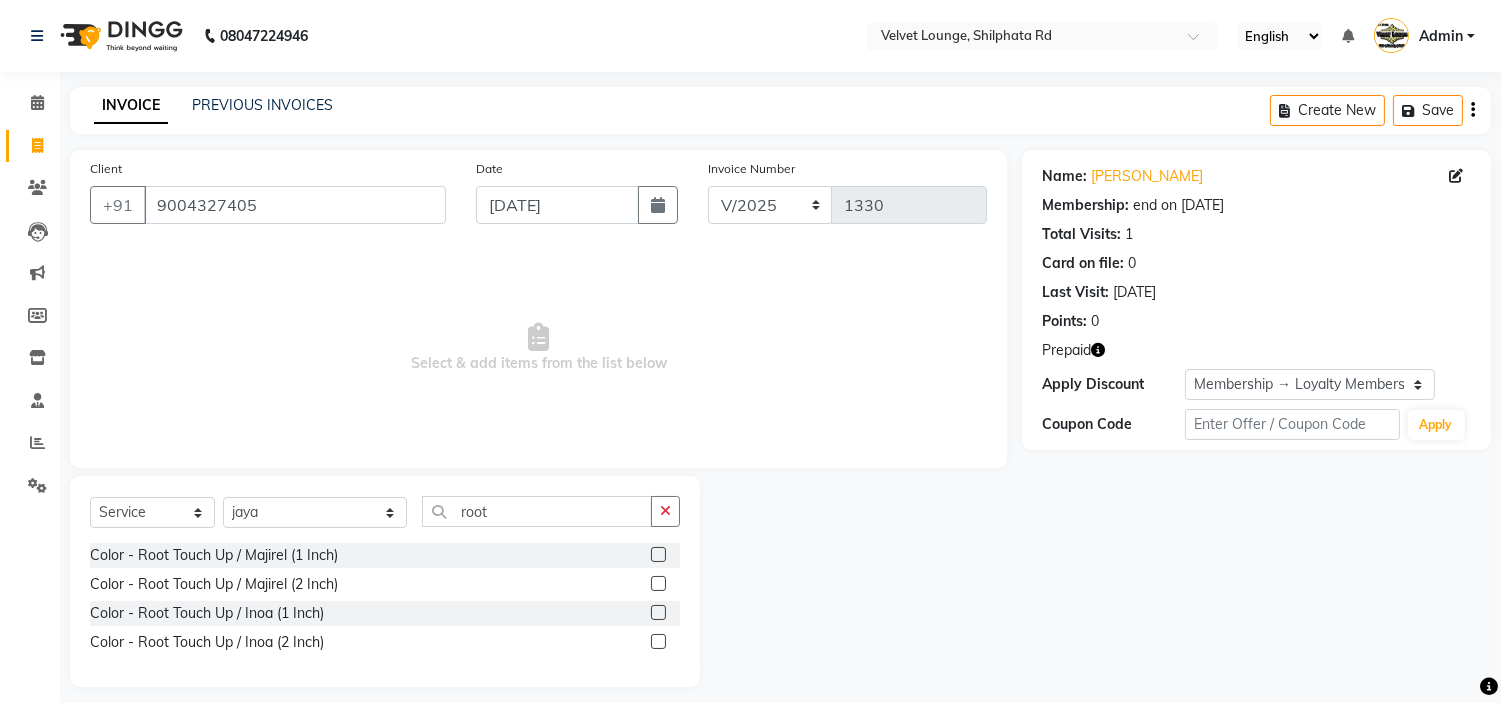 click 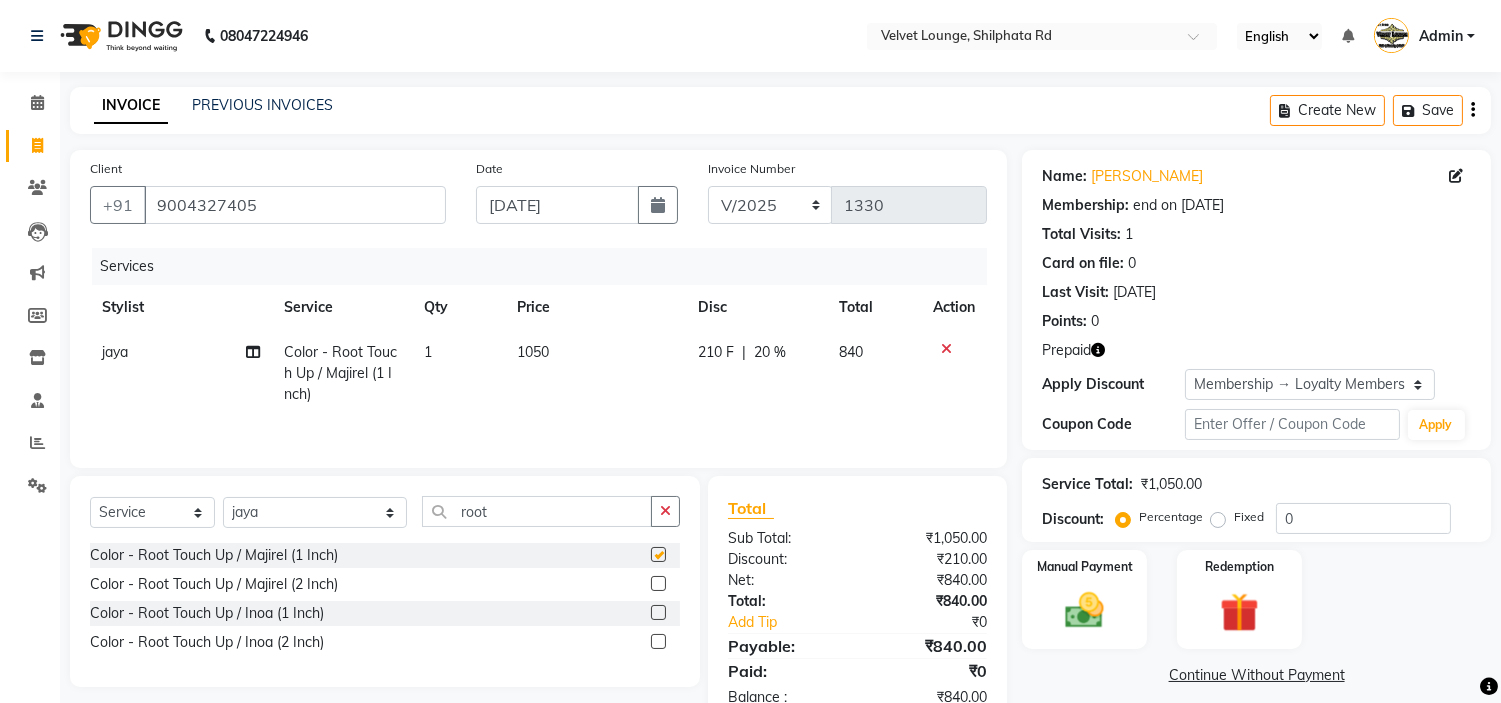 checkbox on "false" 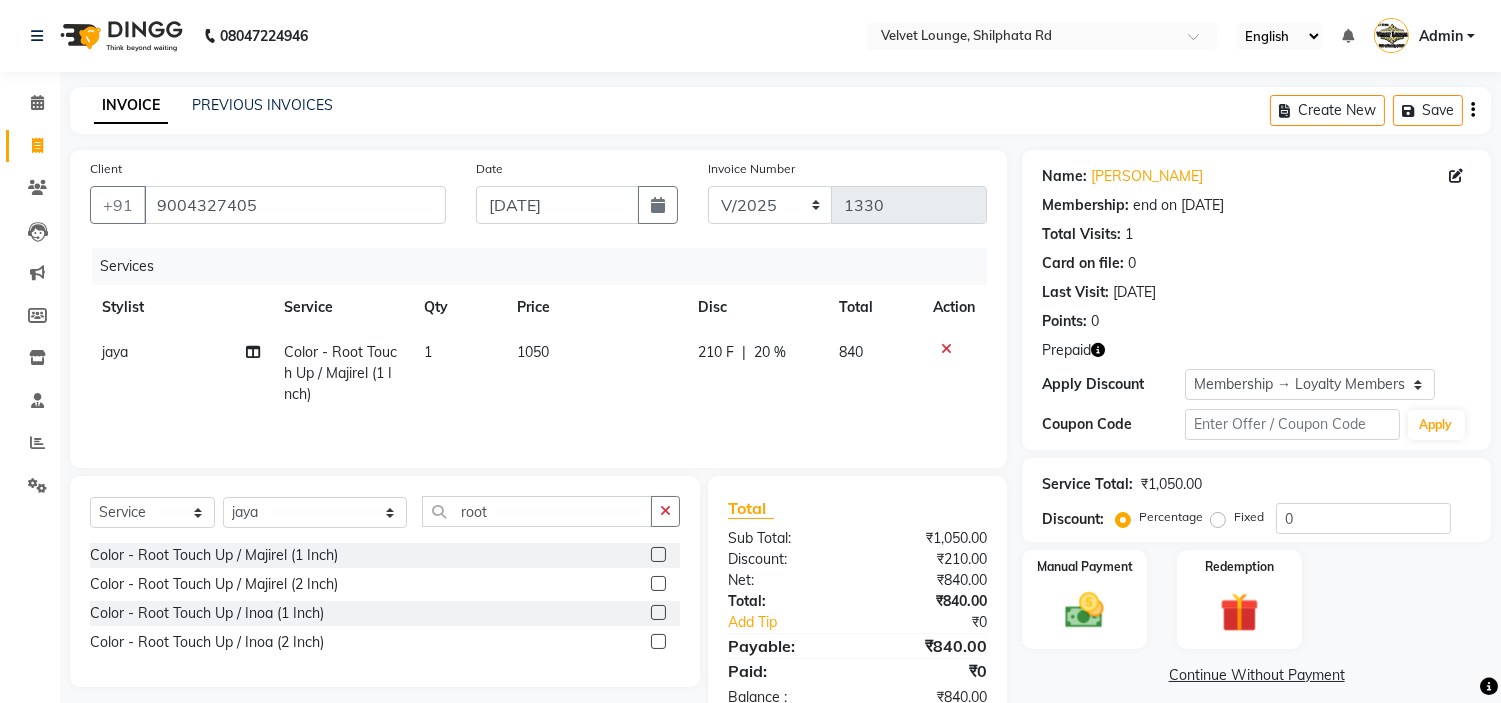 click on "210 F" 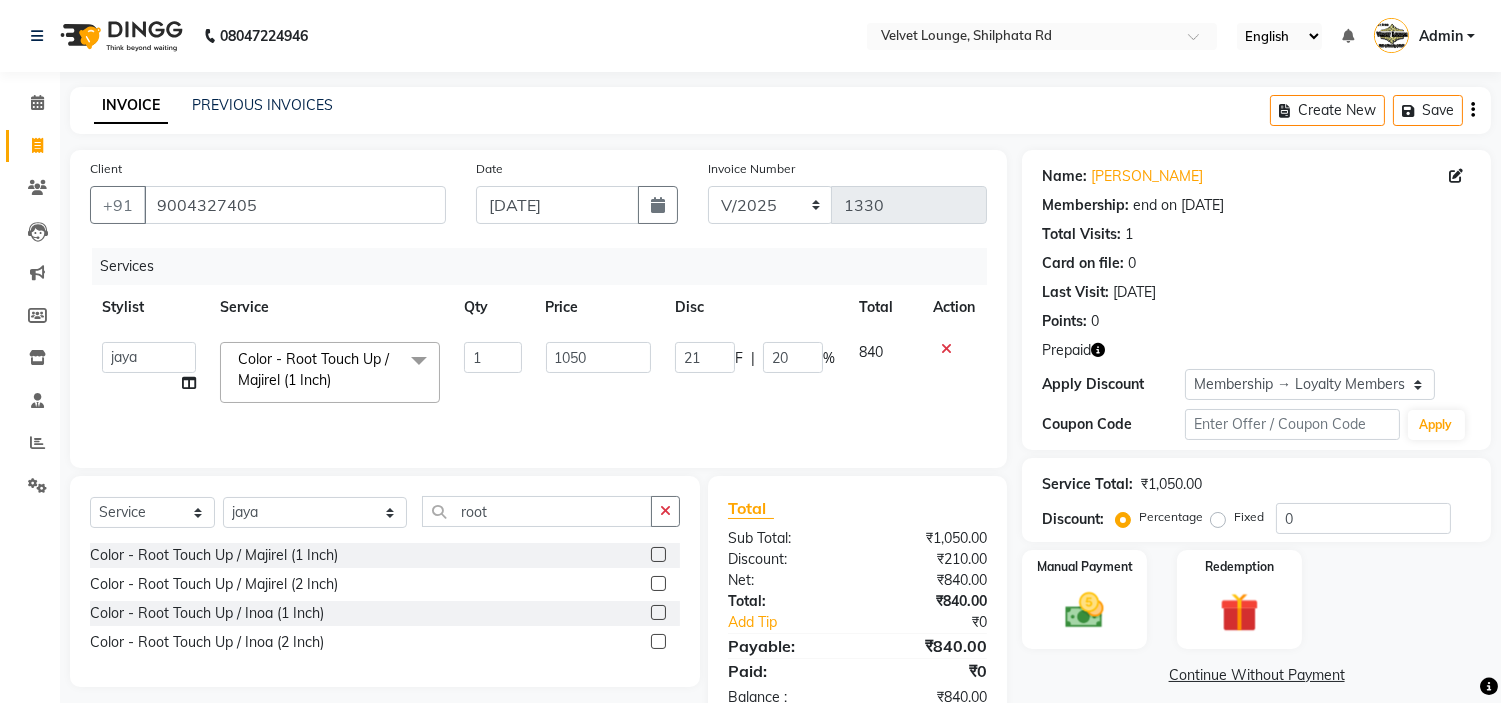 type on "2" 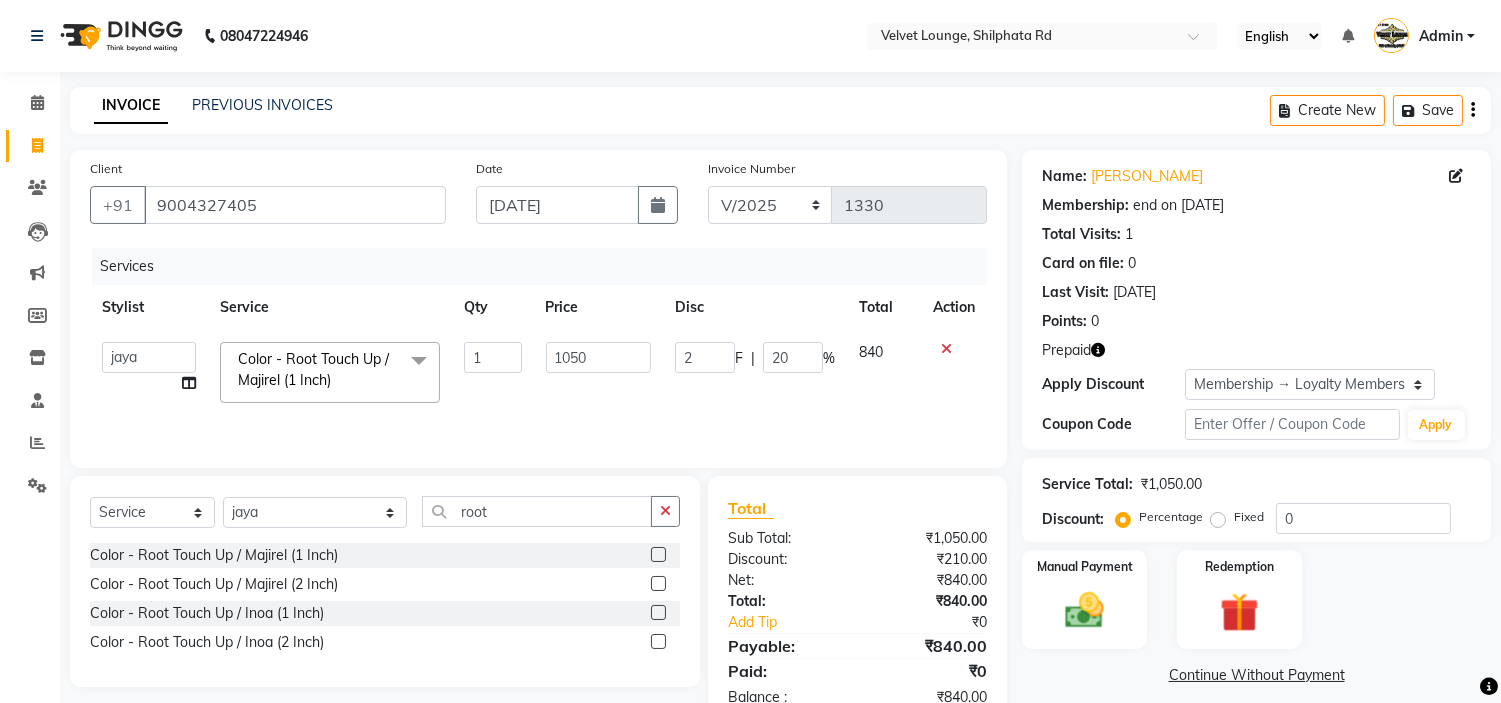 type 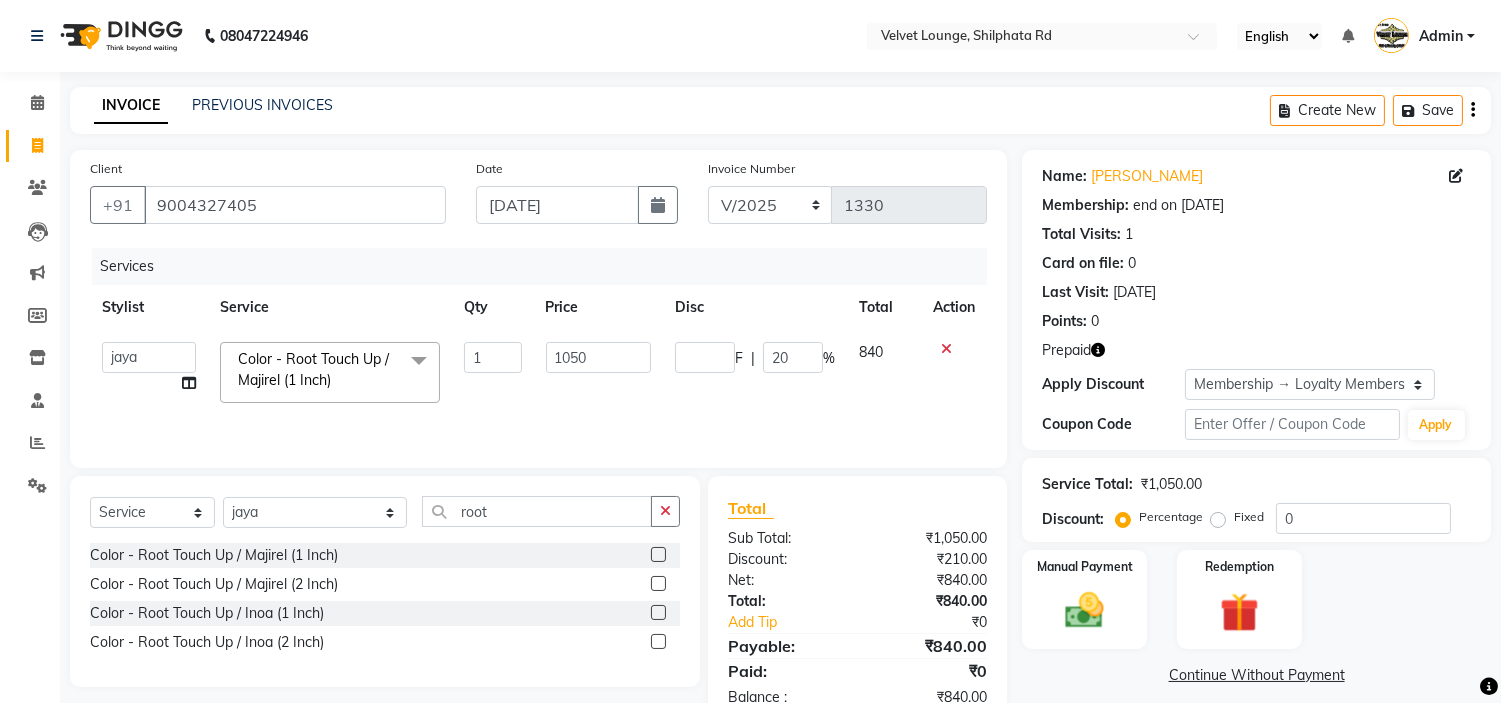 click on "F | 20 %" 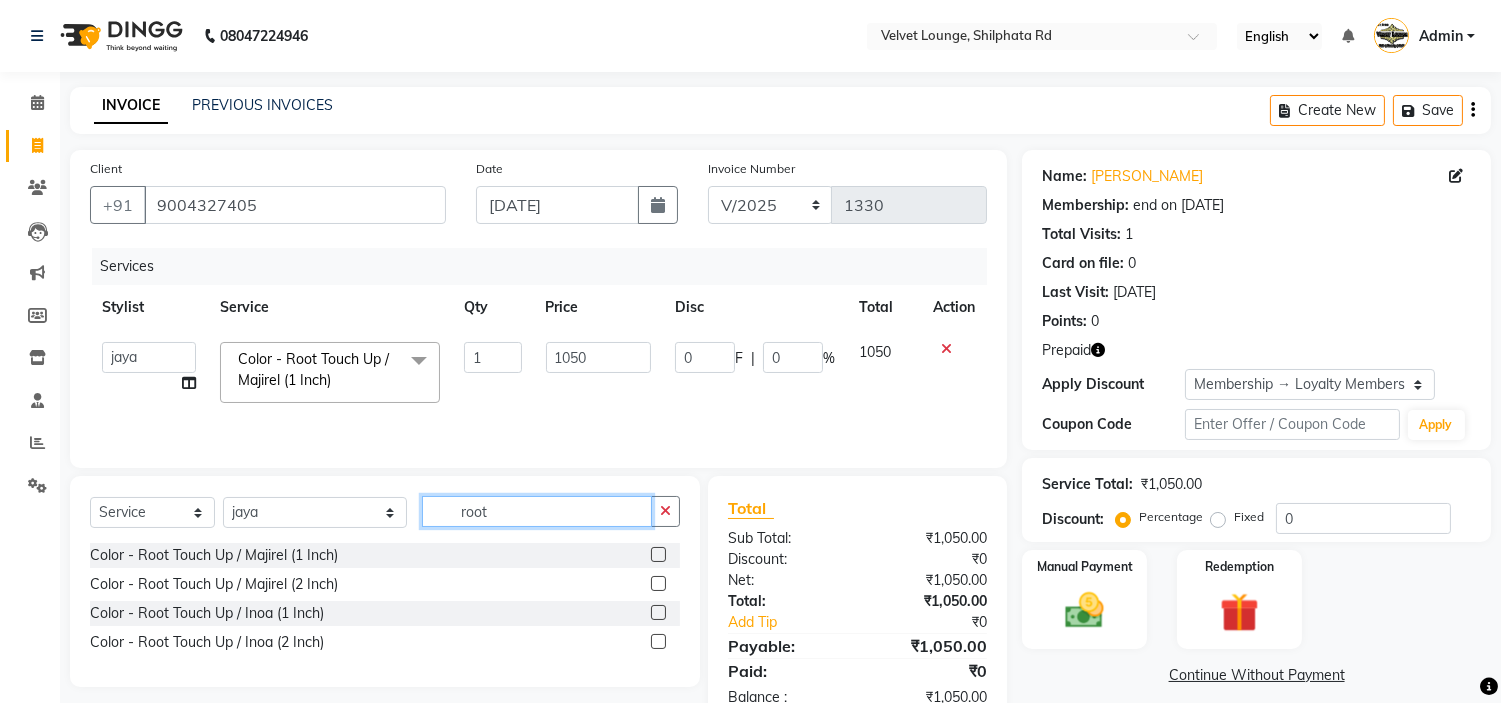 click on "root" 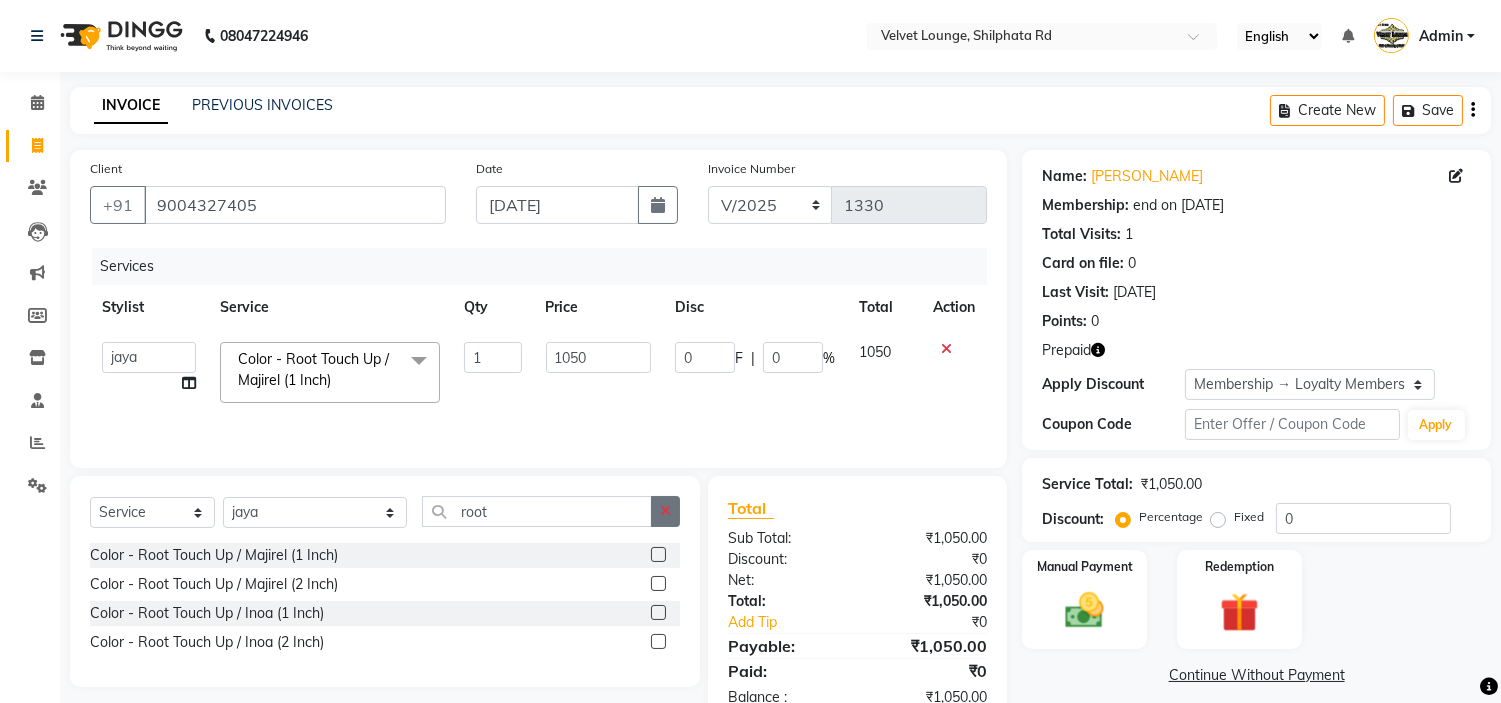 click 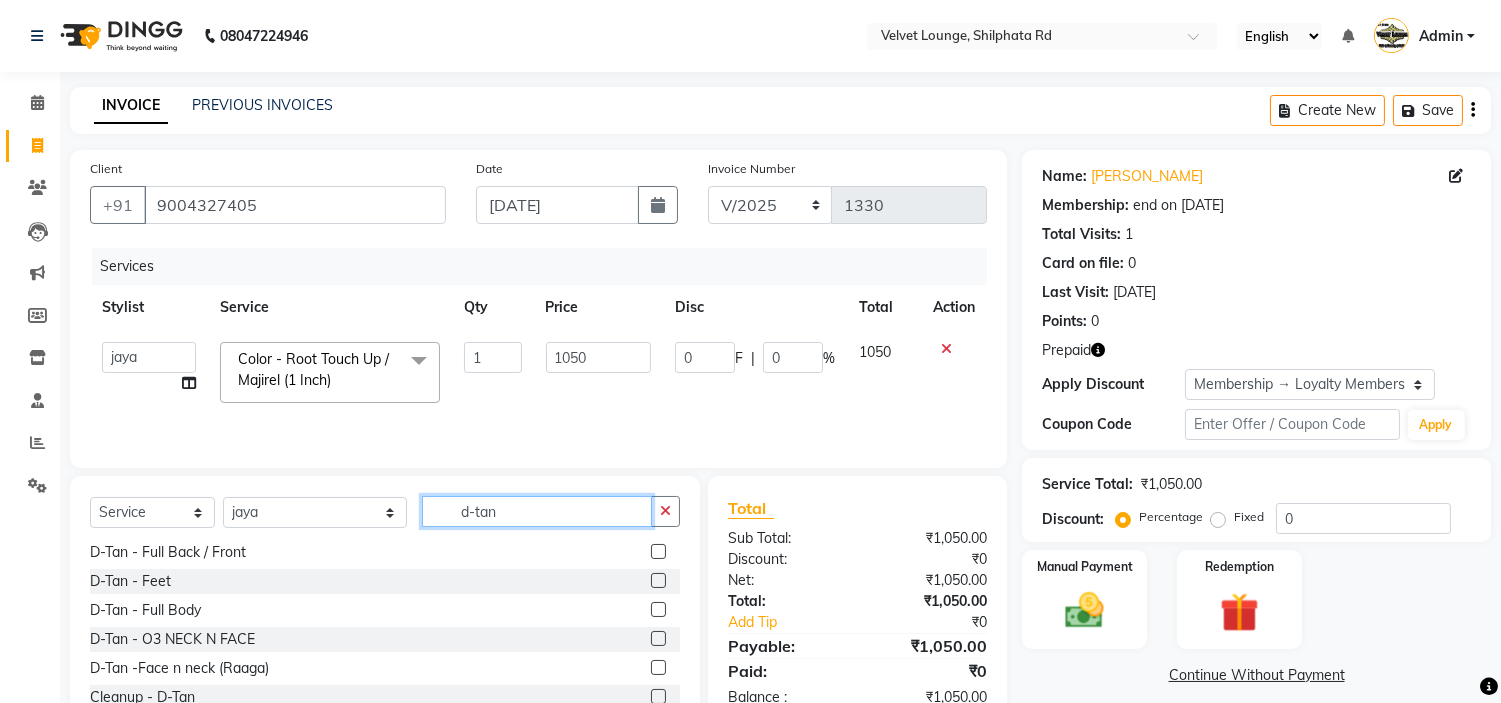 scroll, scrollTop: 243, scrollLeft: 0, axis: vertical 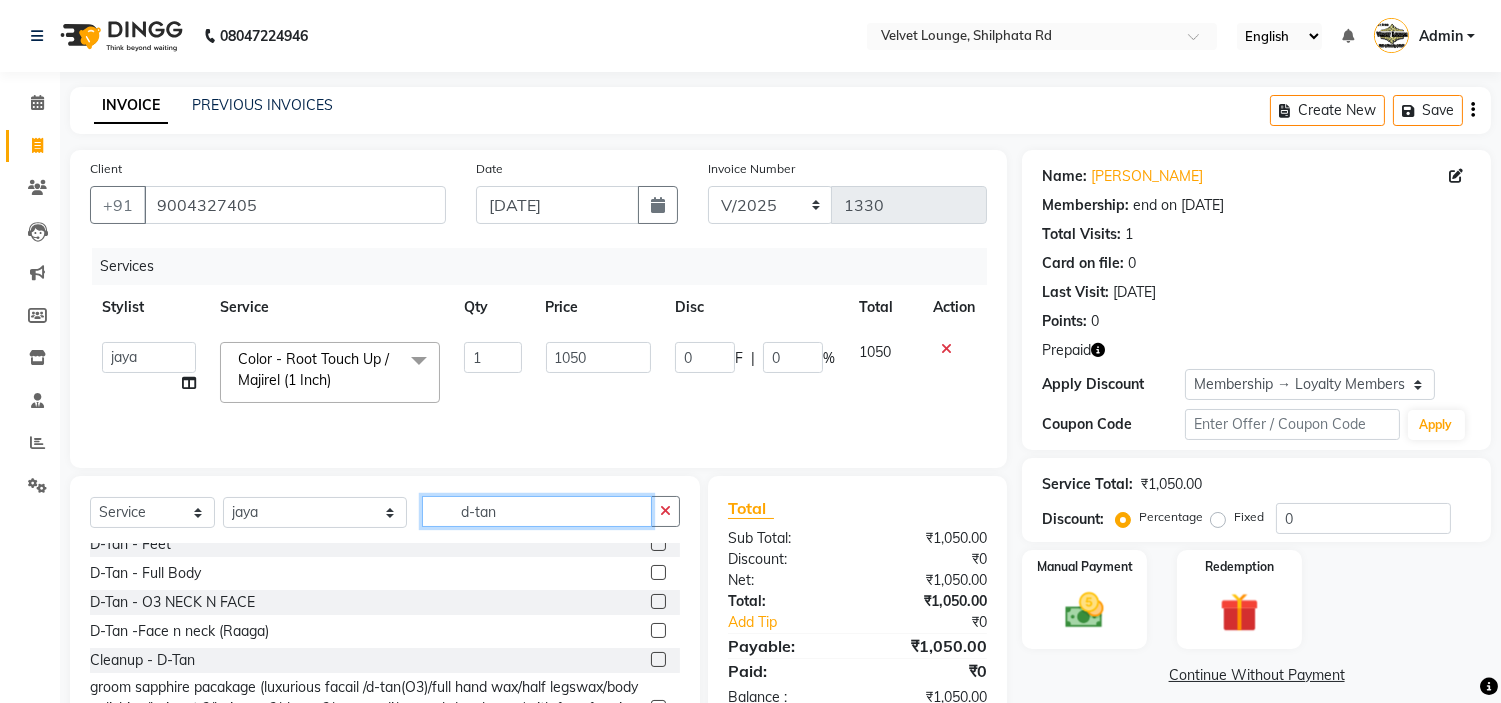 type on "d-tan" 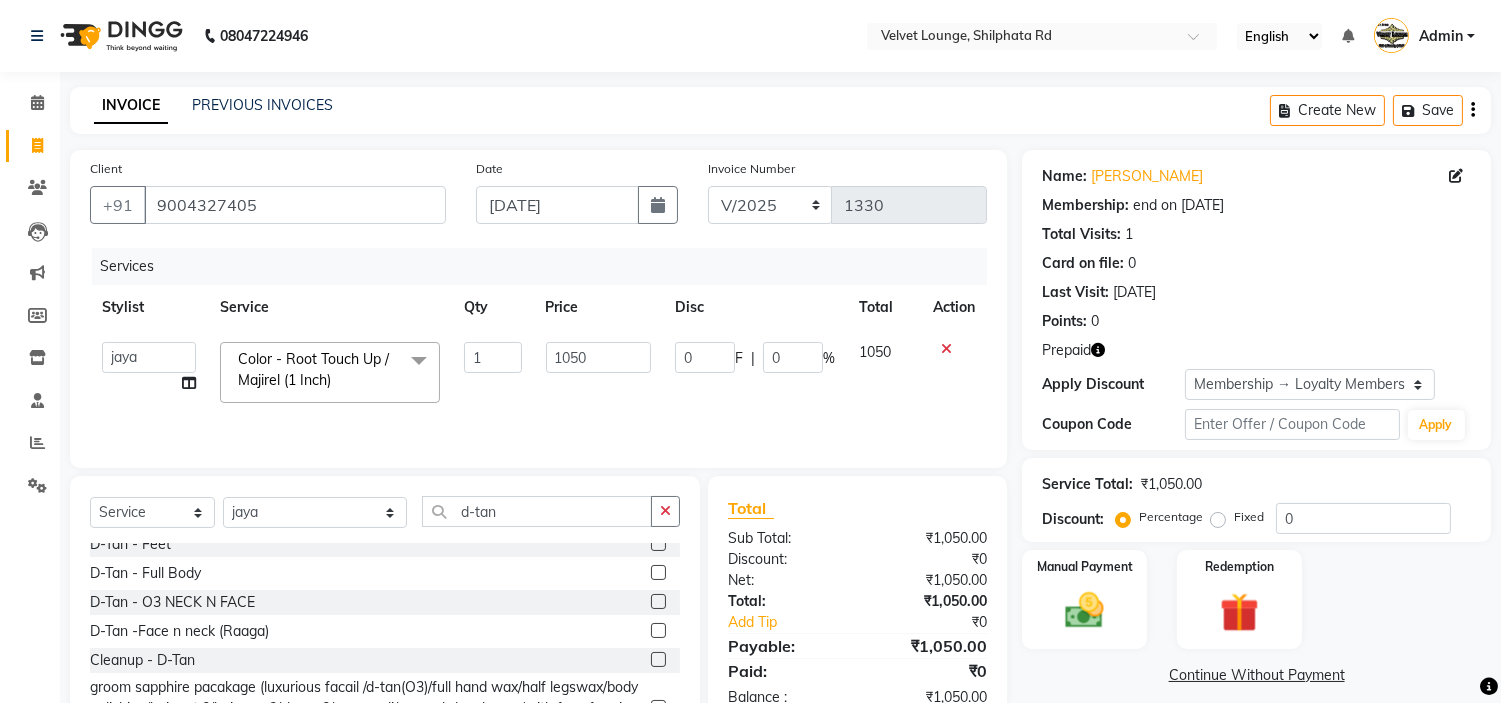 click 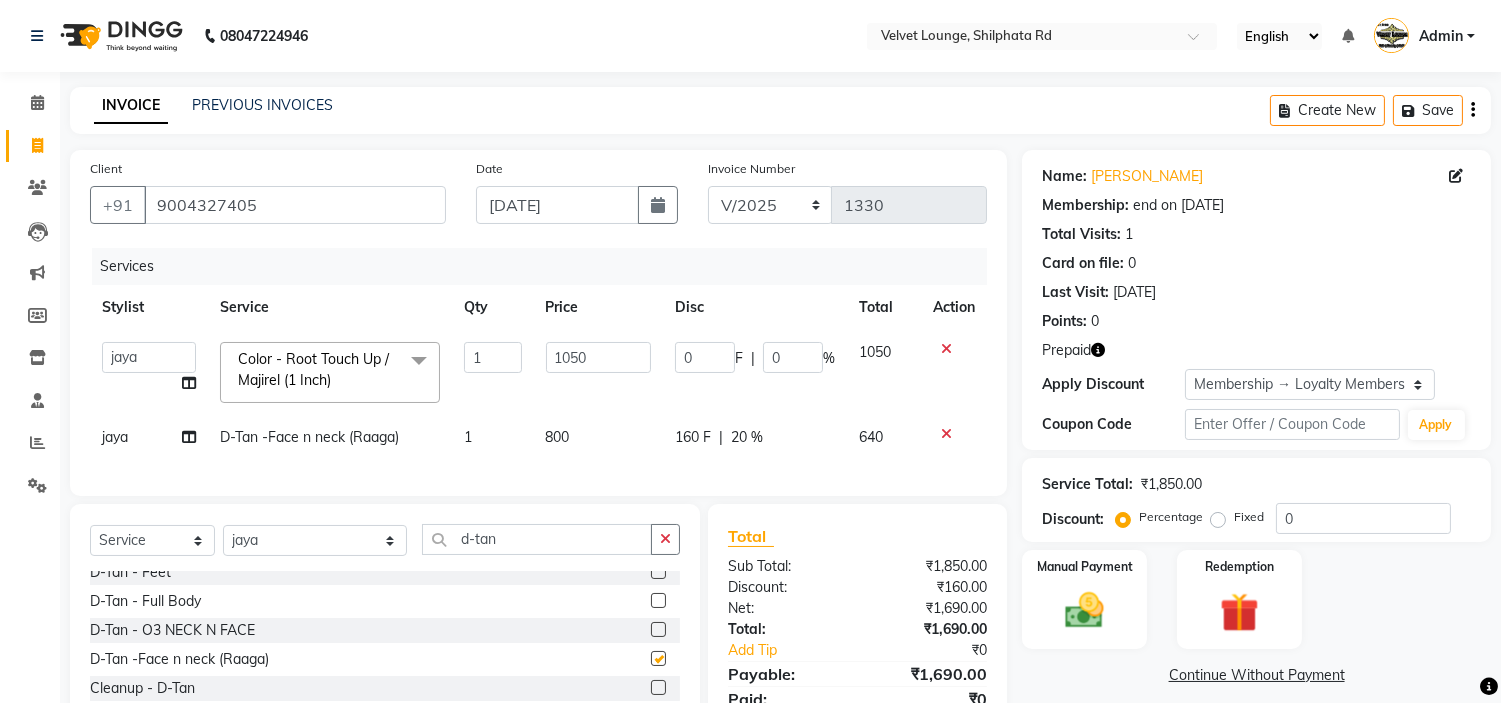 checkbox on "false" 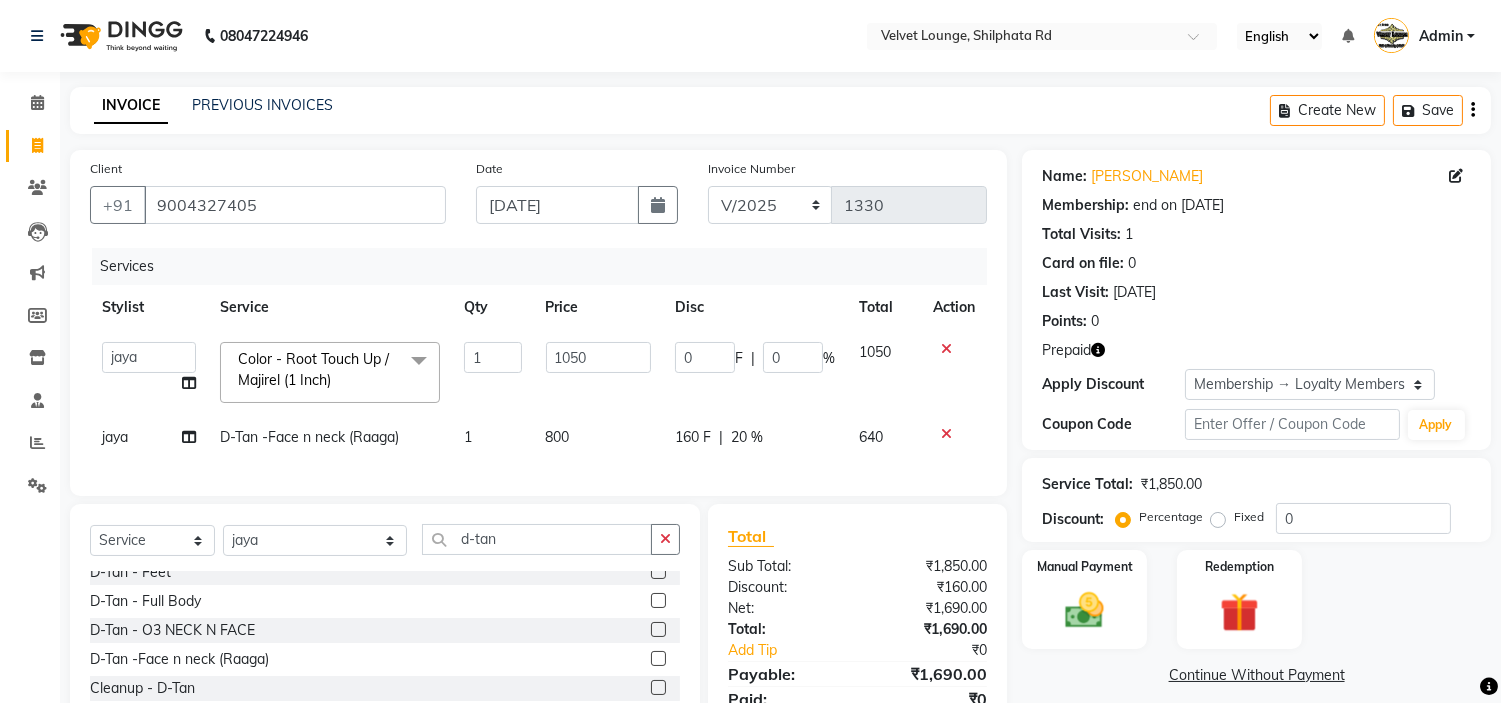 click on "160 F" 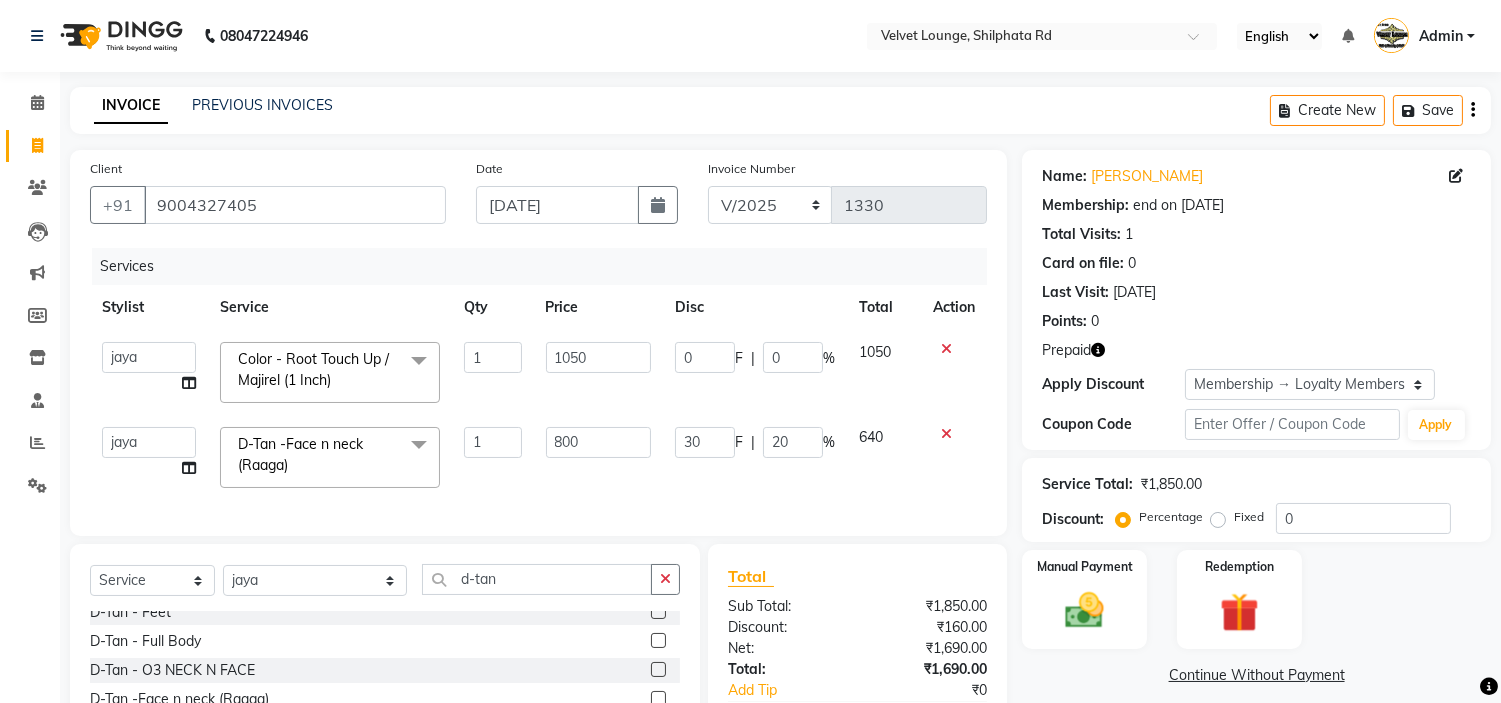 type on "300" 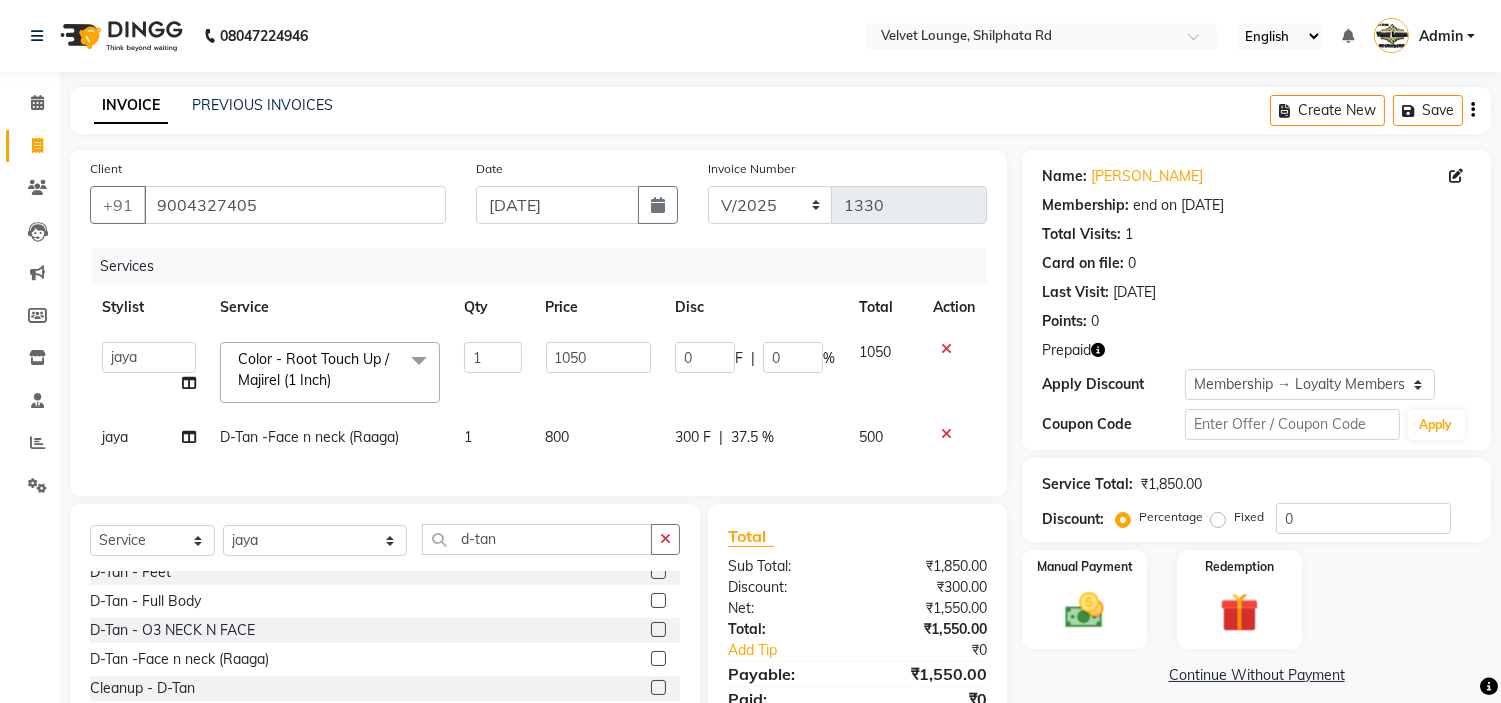 click on "Services Stylist Service Qty Price Disc Total Action  aadil mohaMAD    aarif khan   Abrar   Ajay   ajay jaishwal   alam khan   aman   amit kumar    ANJALI SINGH   Ashish singh   ashwini palem    chandradeep   DOLLY   faizan siddique    fardeen shaikh   Garima singh   Gulshan   jaya   jyoti deepak chandaliya   kalam   karan    Madhu   manish sir   miraj khan    Mohmad Adnan Ansari   mustakin   neeta kumbhar   neha tamatta   pradnya   rahul thakur   RAZAK SALIM SAIKH   rohit   Rutuja   SAHEER   sahil khan   salman mahomad imran    SALMA SHAIKH   SAMEER KHAN   sana   santosh jaiswal   saqib   sayali   shaddma  ansari   shalu mehra   shekhar bansode   SHIVADURGA GANTAM   shubham pal    shweta pandey   varshita gurbani   vishal shinde  Color - Root Touch Up / Majirel (1 Inch)  x Hair - Hair Cut (Male) Hair - Hair Cut + Wash/ Basic (Male) Hair - Hair Cut + Wash/ Stylish (Male) Hair - Hair Cut + Wash/ Creative (Male) Hair - Hair Cut Kids (Male) Hair - Beard Trim (Male) Hair - Clean Shave (Male) Hair - Tongs (Us) 1" 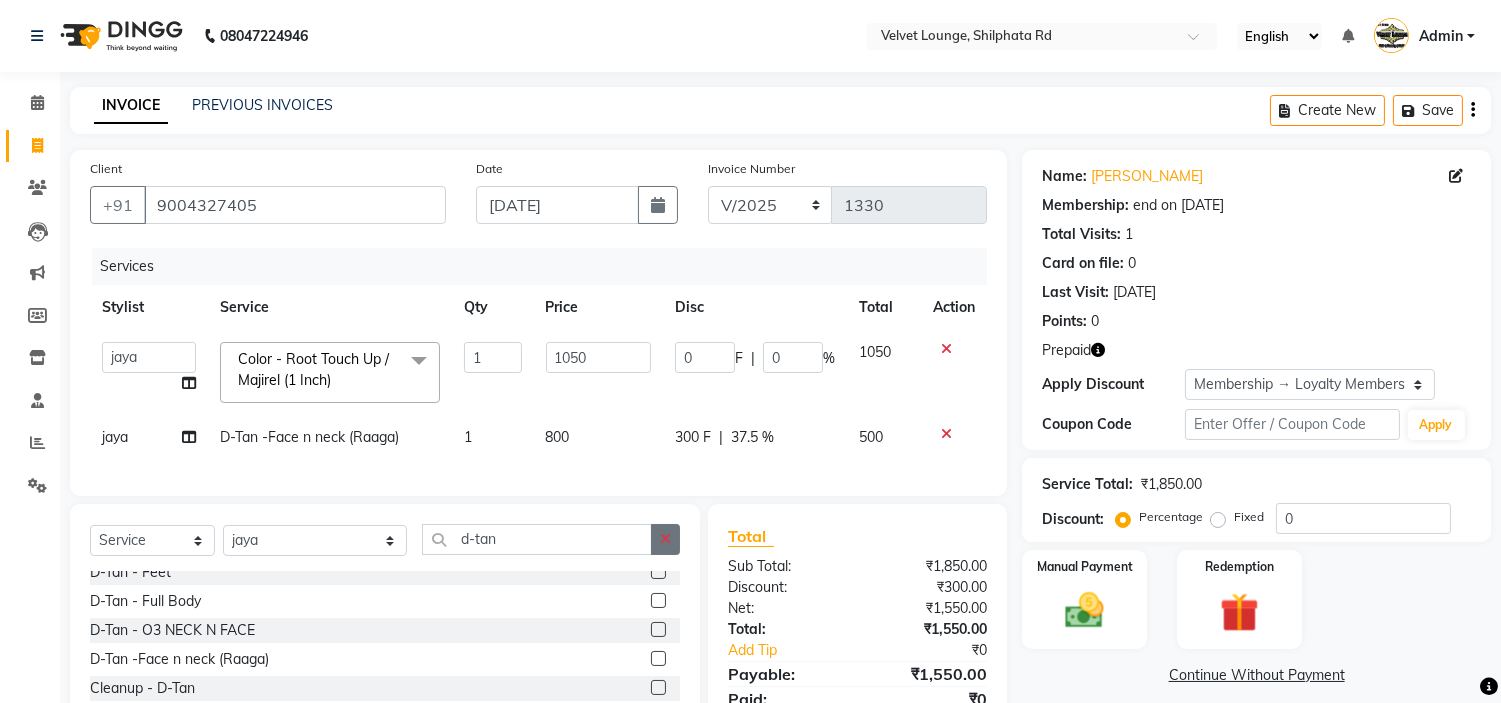 click 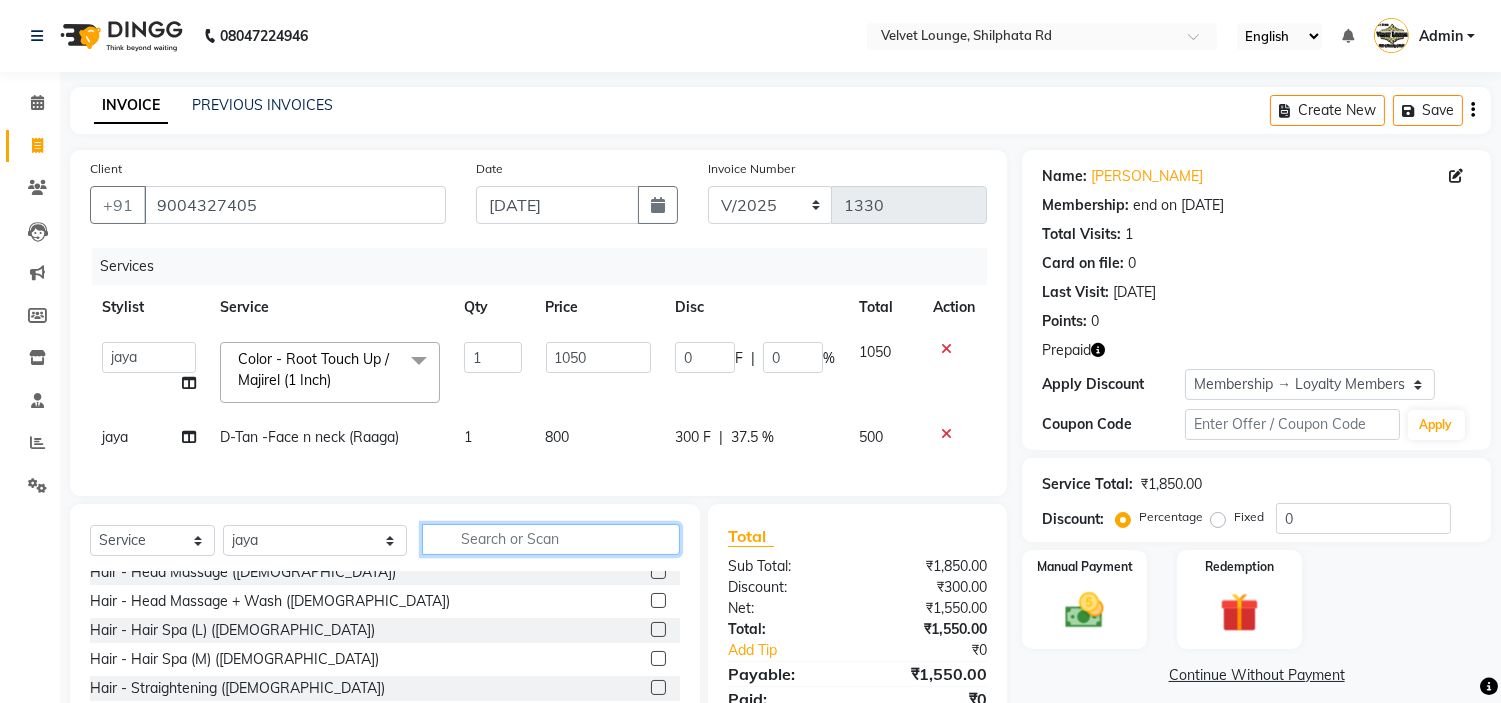 type on "g" 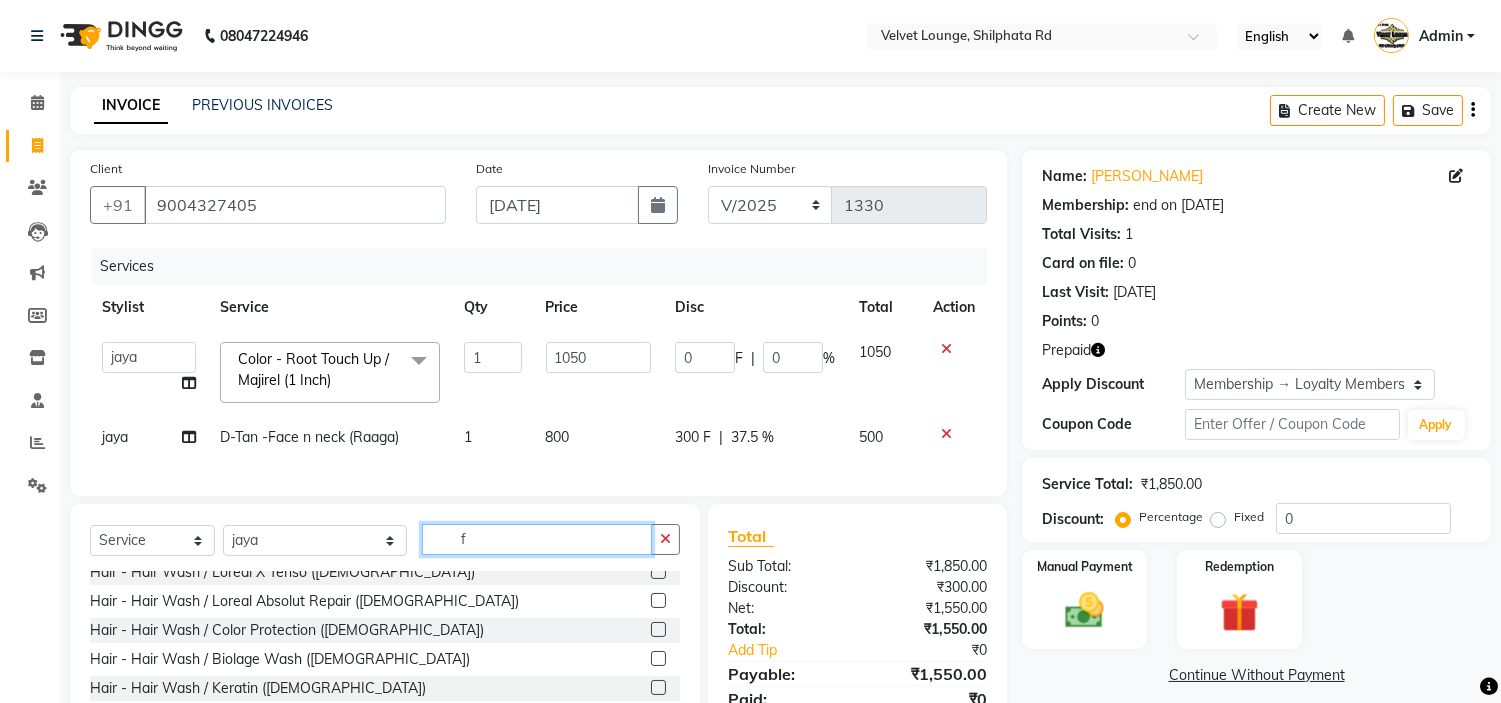 scroll, scrollTop: 0, scrollLeft: 0, axis: both 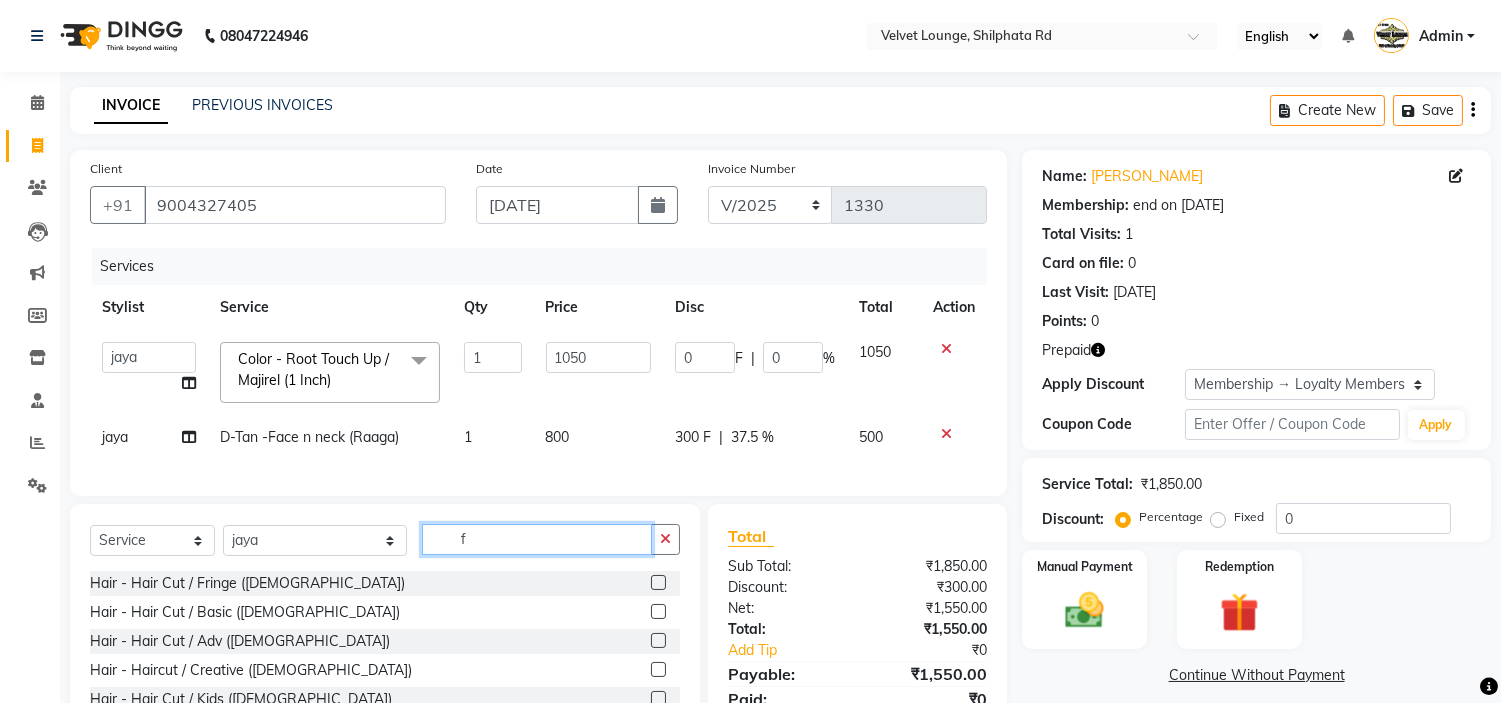type on "f" 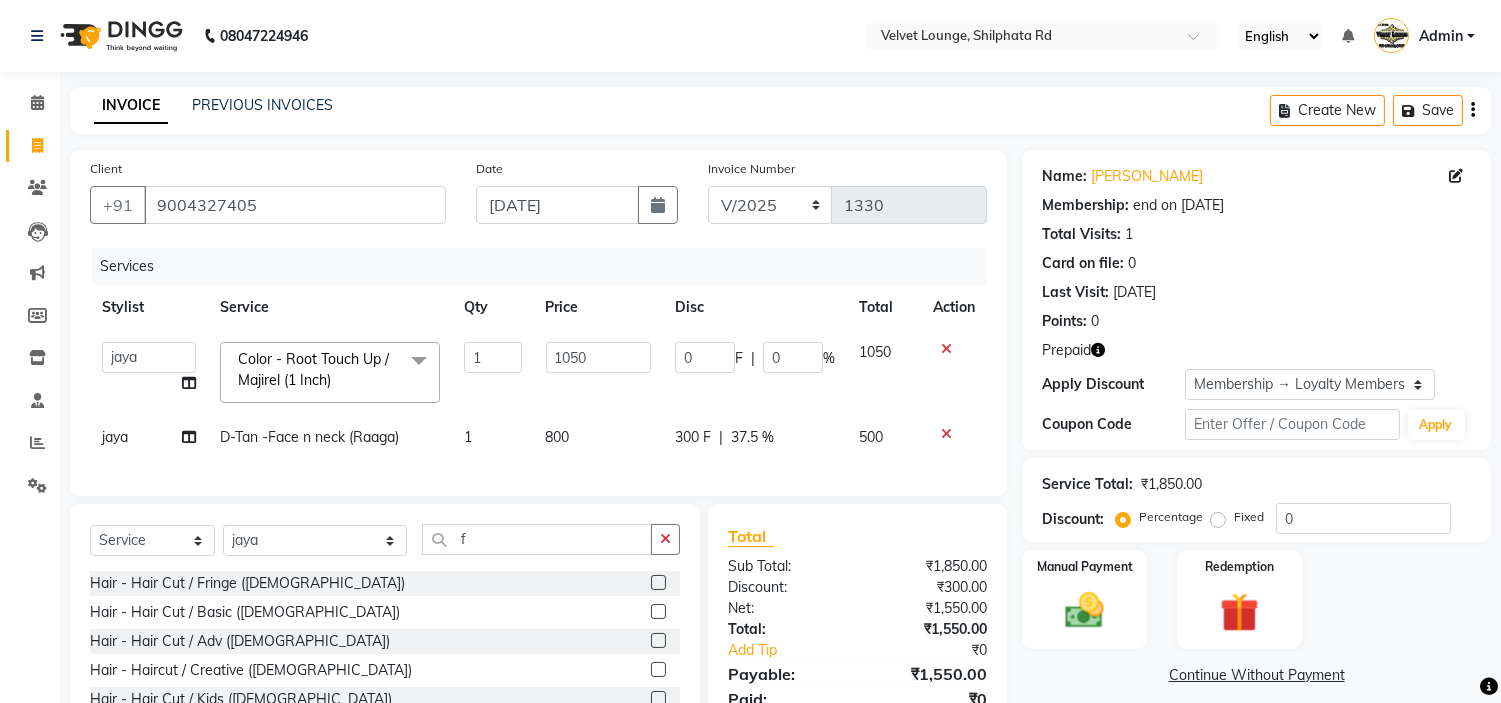 click 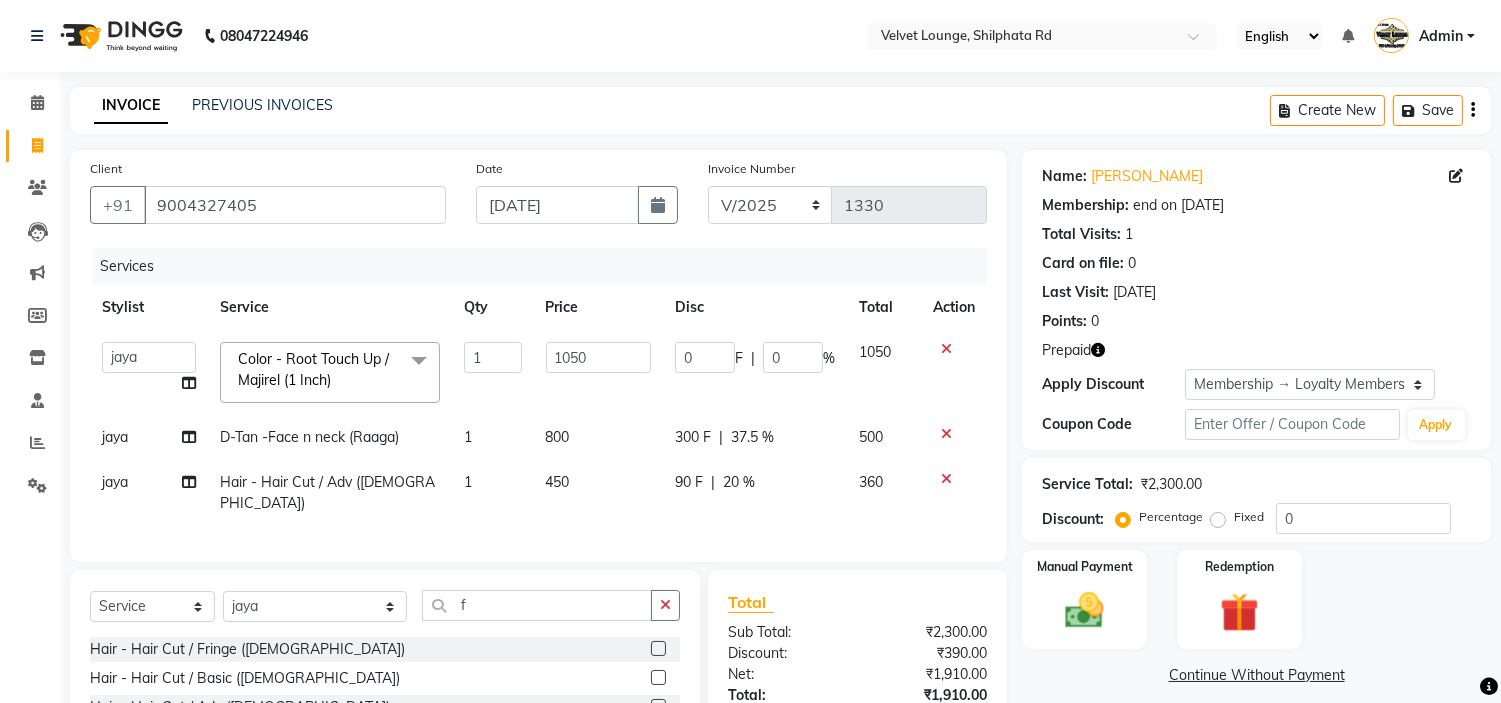 checkbox on "false" 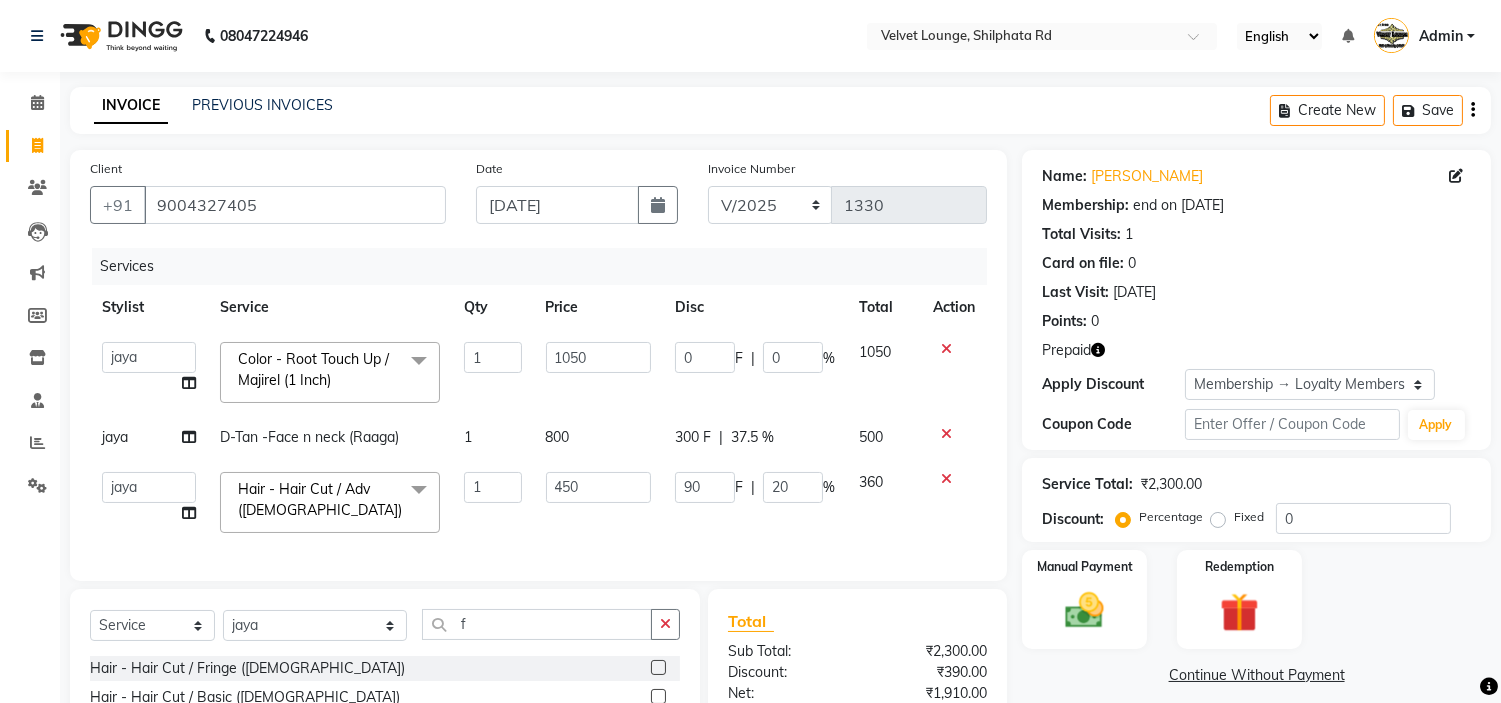 type 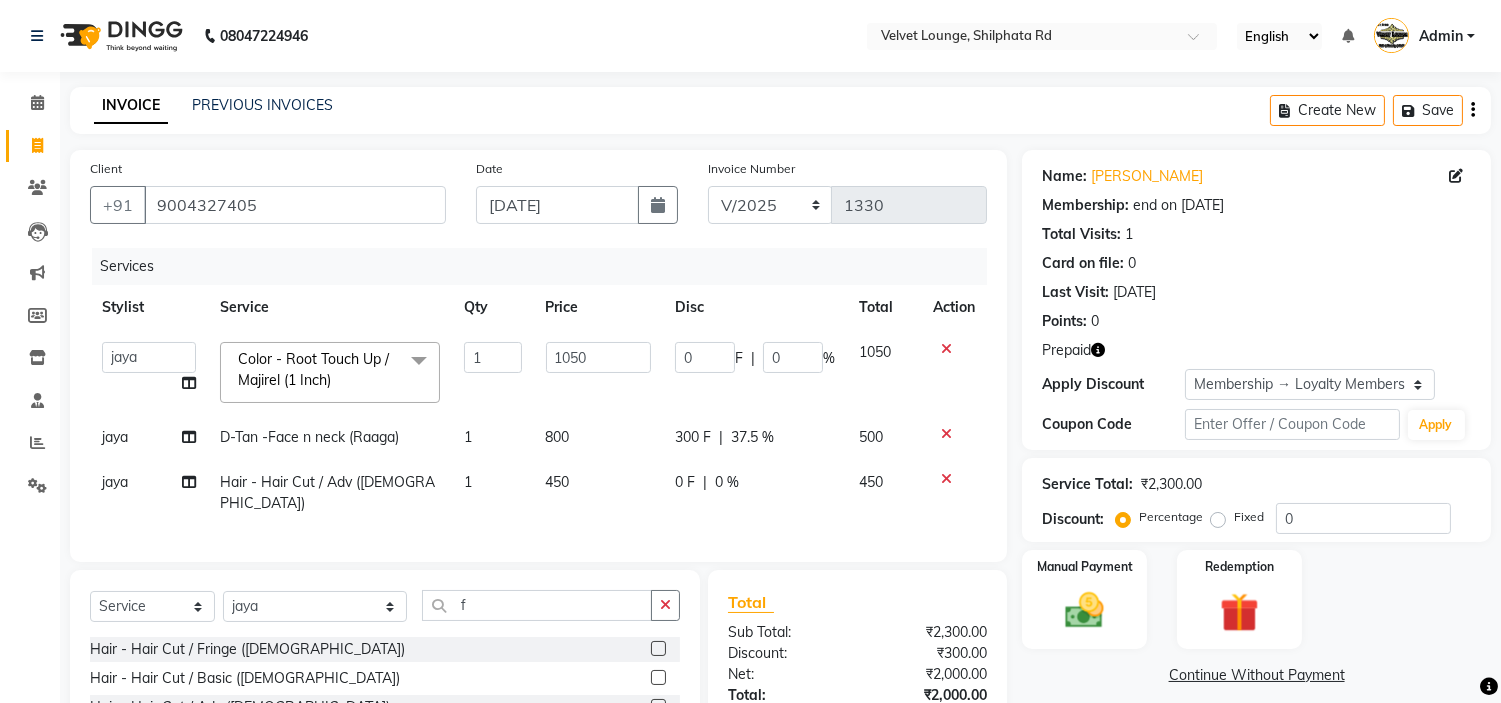 click on "Services Stylist Service Qty Price Disc Total Action  aadil mohaMAD    aarif khan   Abrar   Ajay   ajay jaishwal   alam khan   aman   amit kumar    ANJALI SINGH   Ashish singh   ashwini palem    chandradeep   DOLLY   faizan siddique    fardeen shaikh   Garima singh   Gulshan   jaya   jyoti deepak chandaliya   kalam   karan    Madhu   manish sir   miraj khan    Mohmad Adnan Ansari   mustakin   neeta kumbhar   neha tamatta   pradnya   rahul thakur   RAZAK SALIM SAIKH   rohit   Rutuja   SAHEER   sahil khan   salman mahomad imran    SALMA SHAIKH   SAMEER KHAN   sana   santosh jaiswal   saqib   sayali   shaddma  ansari   shalu mehra   shekhar bansode   SHIVADURGA GANTAM   shubham pal    shweta pandey   varshita gurbani   vishal shinde  Color - Root Touch Up / Majirel (1 Inch)  x Hair - Hair Cut (Male) Hair - Hair Cut + Wash/ Basic (Male) Hair - Hair Cut + Wash/ Stylish (Male) Hair - Hair Cut + Wash/ Creative (Male) Hair - Hair Cut Kids (Male) Hair - Beard Trim (Male) Hair - Clean Shave (Male) Hair - Tongs (Us) 1" 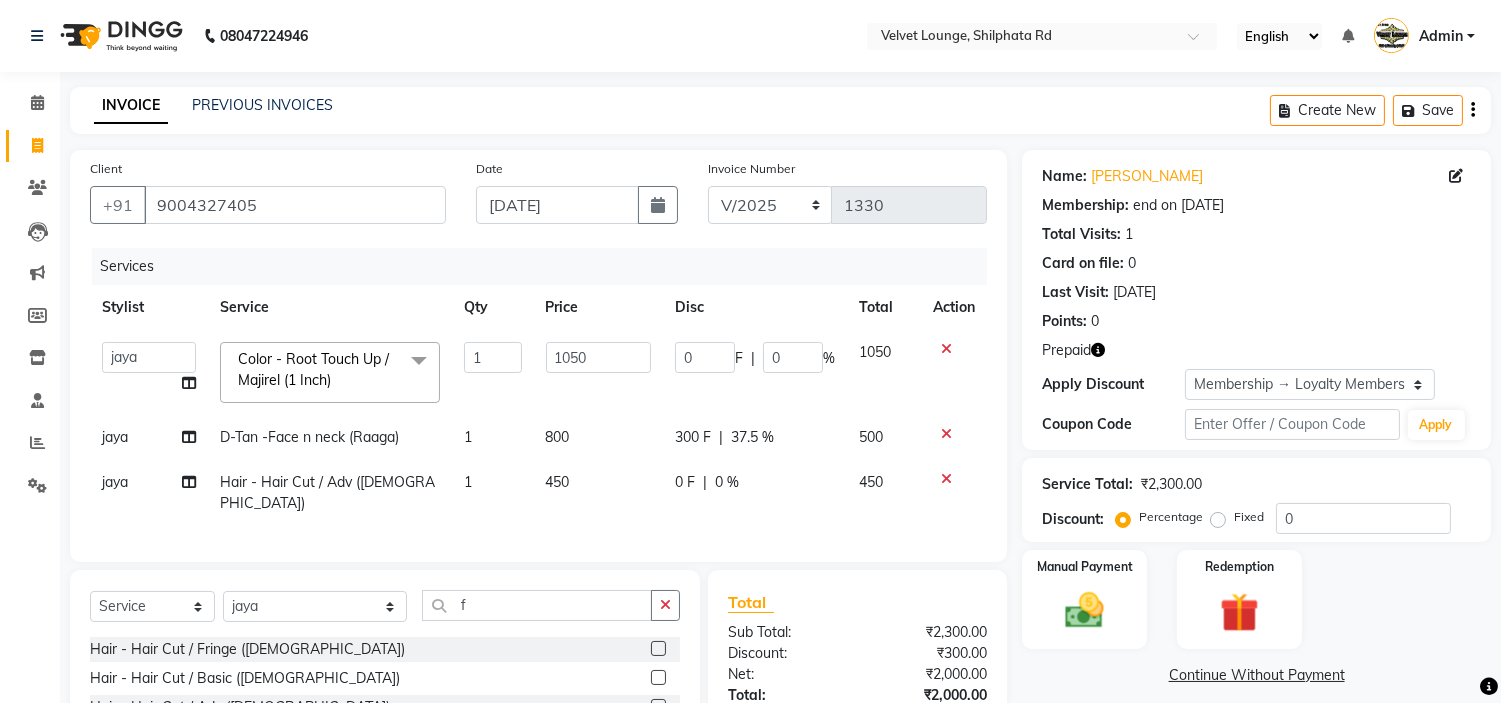 scroll, scrollTop: 187, scrollLeft: 0, axis: vertical 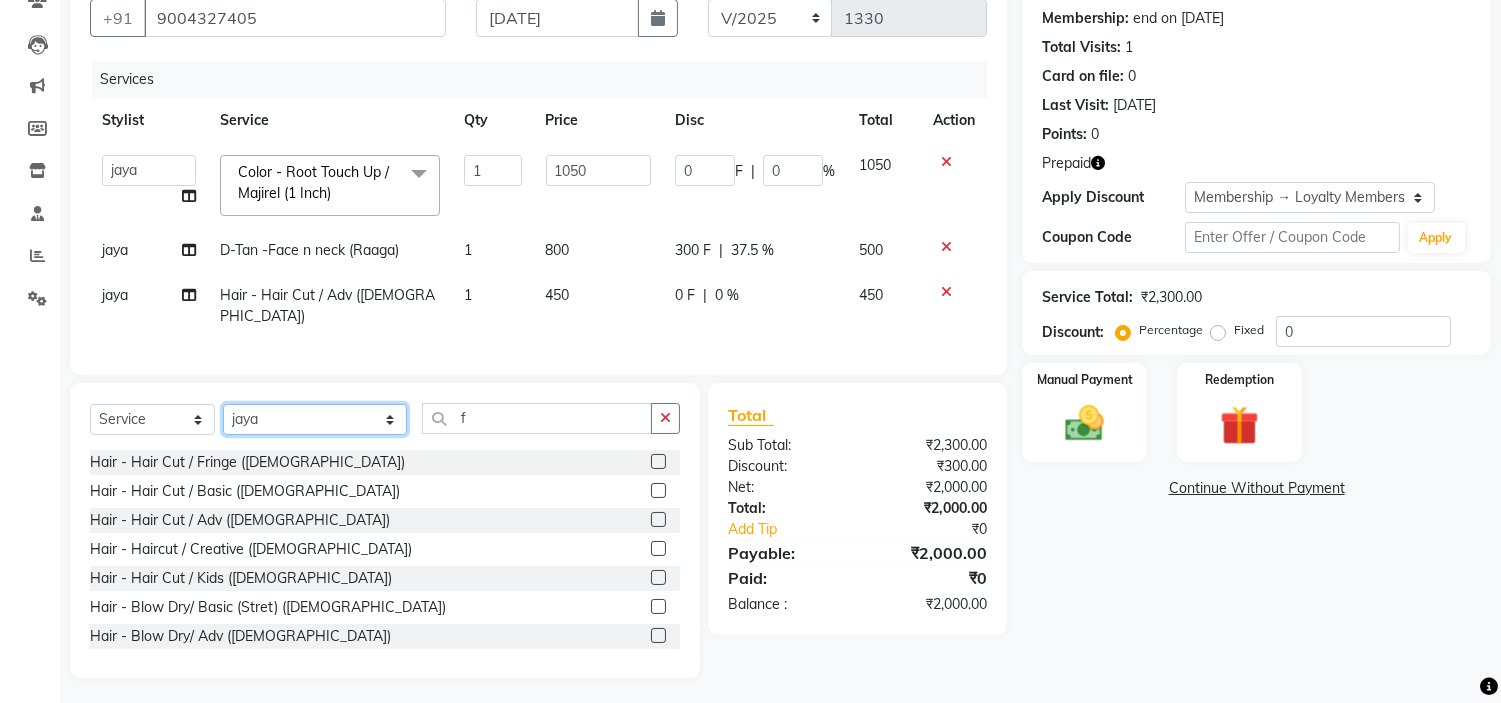 click on "Select Stylist aadil mohaMAD  aarif khan Abrar Ajay ajay jaishwal alam khan aman amit kumar  ANJALI SINGH Ashish singh ashwini palem  chandradeep DOLLY faizan siddique  fardeen shaikh Garima singh Gulshan jaya jyoti deepak chandaliya kalam karan  Madhu manish sir miraj khan  Mohmad Adnan Ansari mustakin neeta kumbhar neha tamatta pradnya rahul thakur RAZAK SALIM SAIKH rohit Rutuja SAHEER sahil khan salman mahomad imran  SALMA SHAIKH SAMEER KHAN sana santosh jaiswal saqib sayali shaddma  ansari shalu mehra shekhar bansode SHIVADURGA GANTAM shubham pal  shweta pandey varshita gurbani vishal shinde" 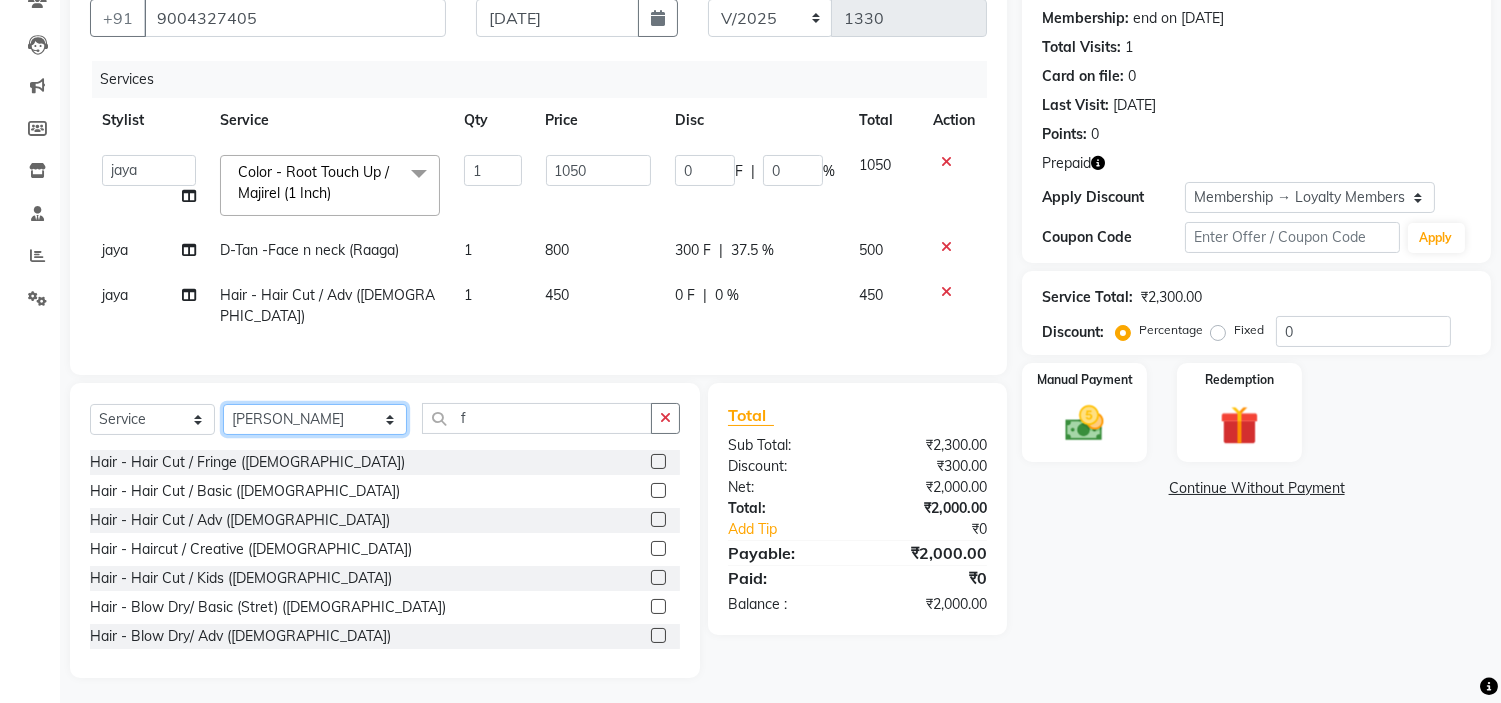 click on "Select Stylist aadil mohaMAD  aarif khan Abrar Ajay ajay jaishwal alam khan aman amit kumar  ANJALI SINGH Ashish singh ashwini palem  chandradeep DOLLY faizan siddique  fardeen shaikh Garima singh Gulshan jaya jyoti deepak chandaliya kalam karan  Madhu manish sir miraj khan  Mohmad Adnan Ansari mustakin neeta kumbhar neha tamatta pradnya rahul thakur RAZAK SALIM SAIKH rohit Rutuja SAHEER sahil khan salman mahomad imran  SALMA SHAIKH SAMEER KHAN sana santosh jaiswal saqib sayali shaddma  ansari shalu mehra shekhar bansode SHIVADURGA GANTAM shubham pal  shweta pandey varshita gurbani vishal shinde" 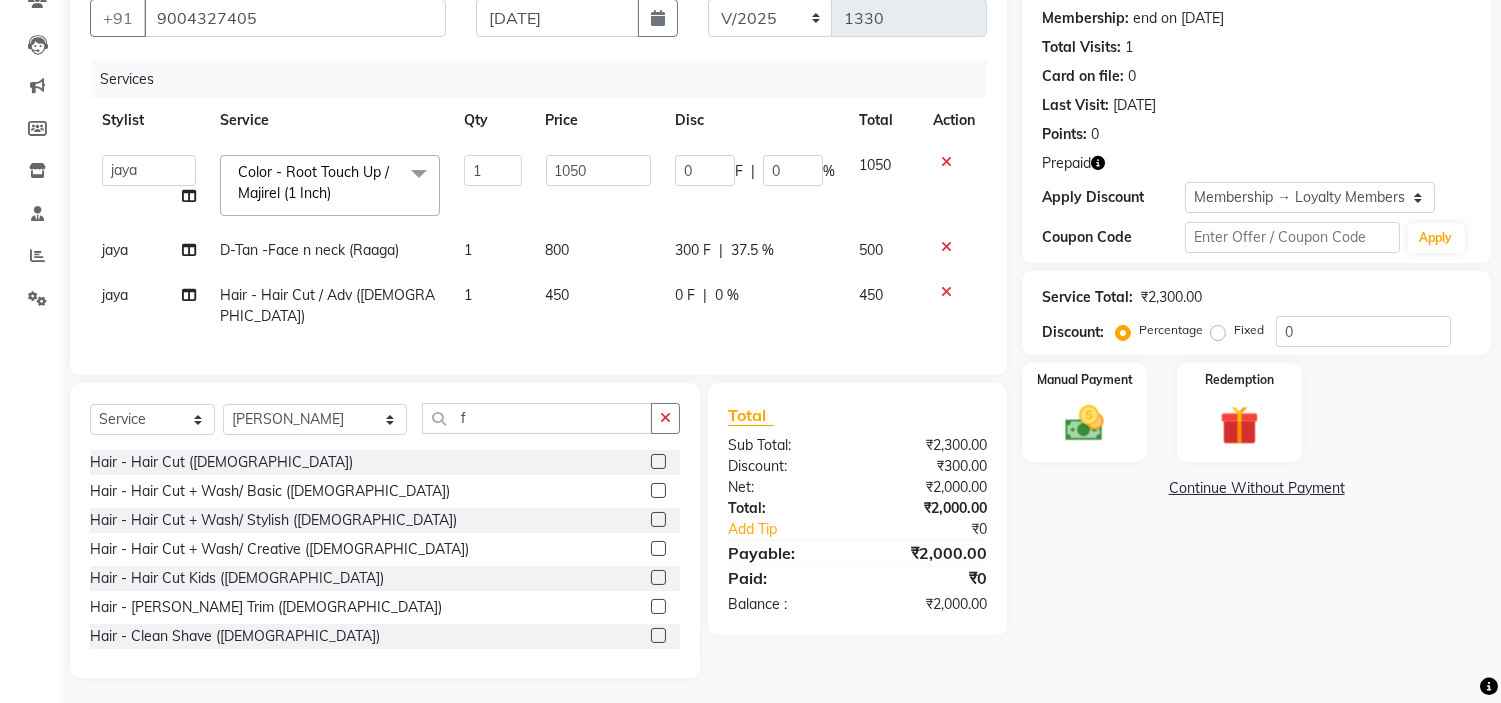 click 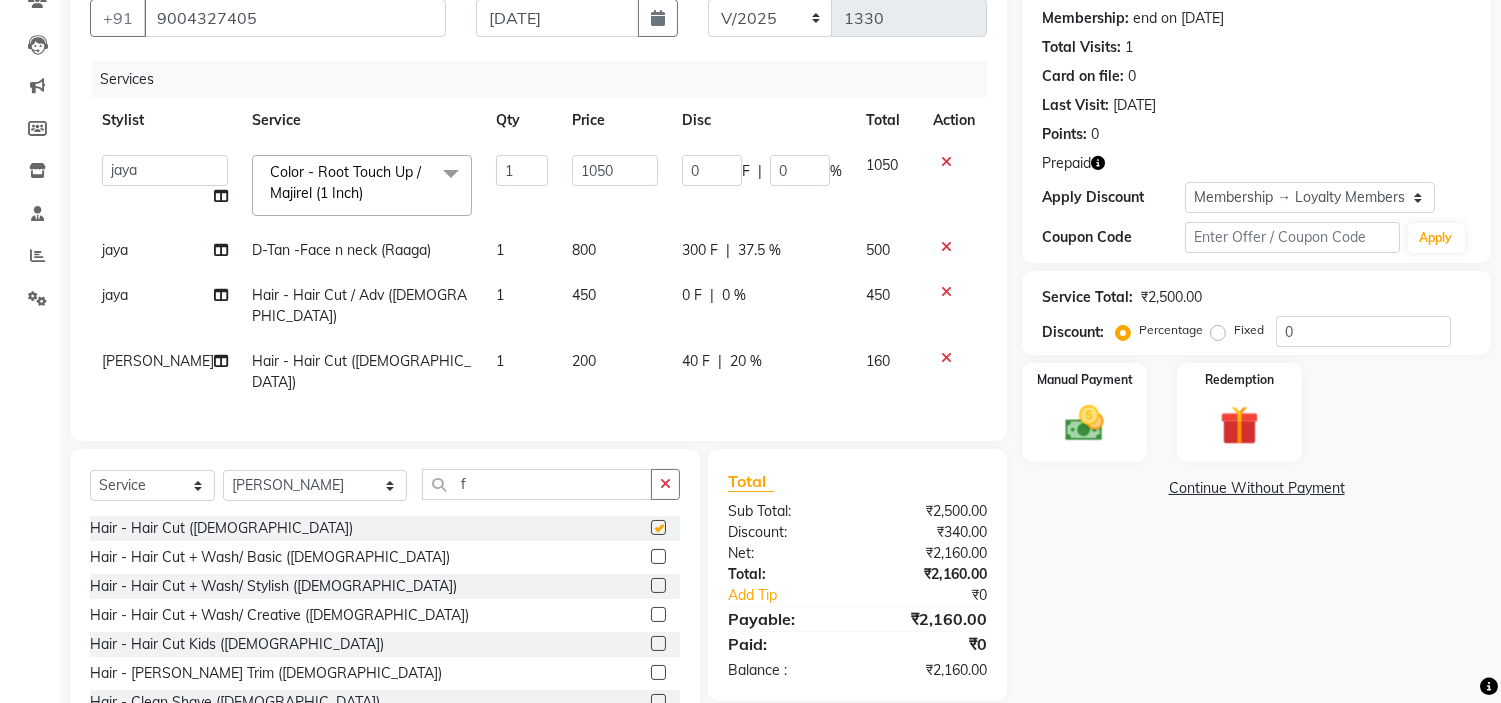 checkbox on "false" 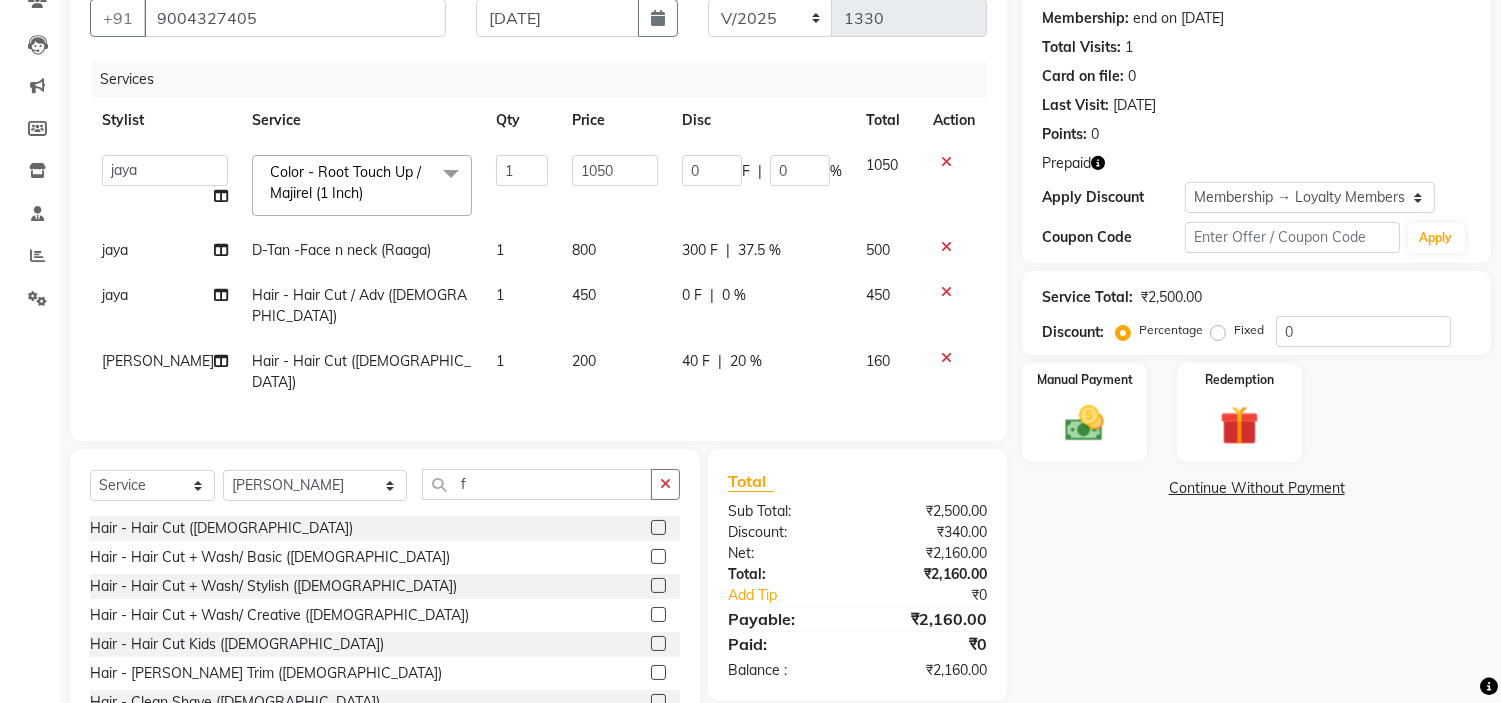 click on "40 F" 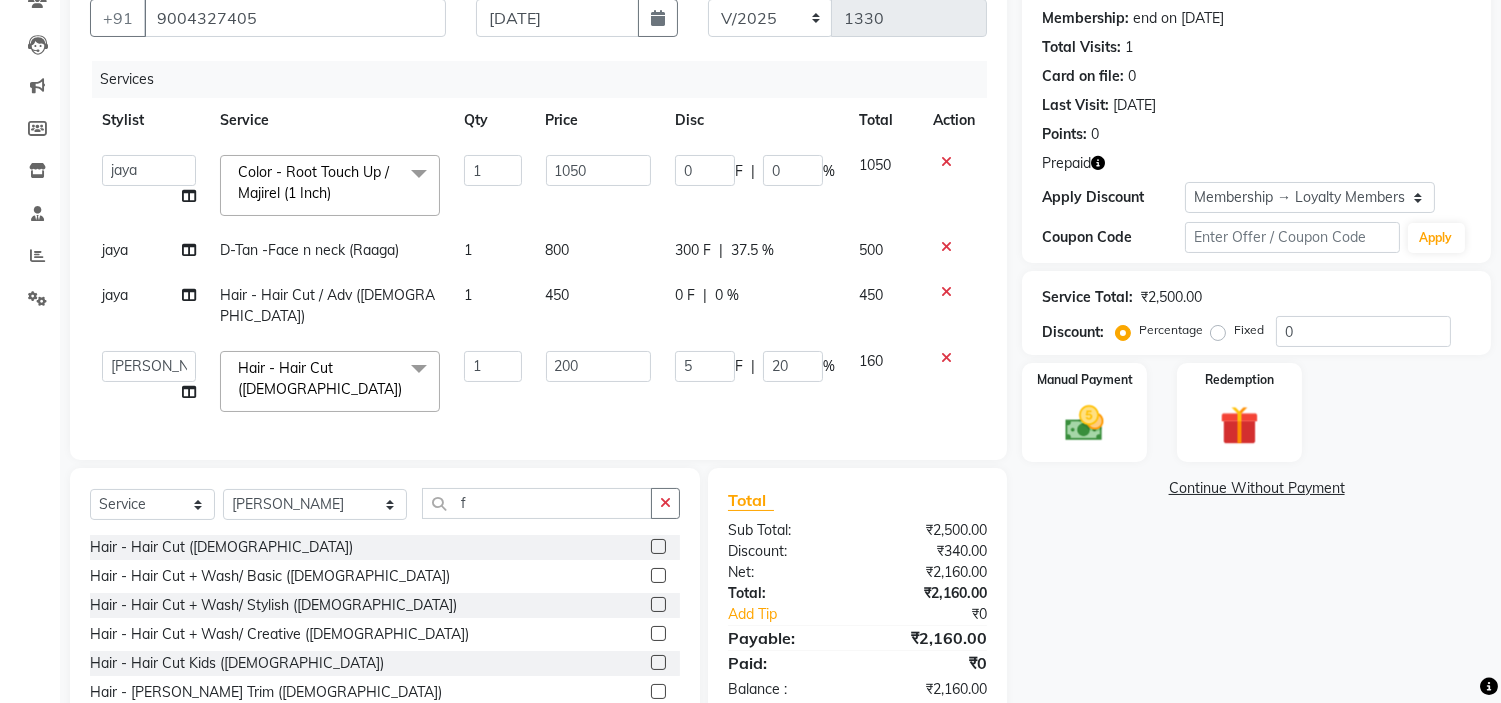 type on "50" 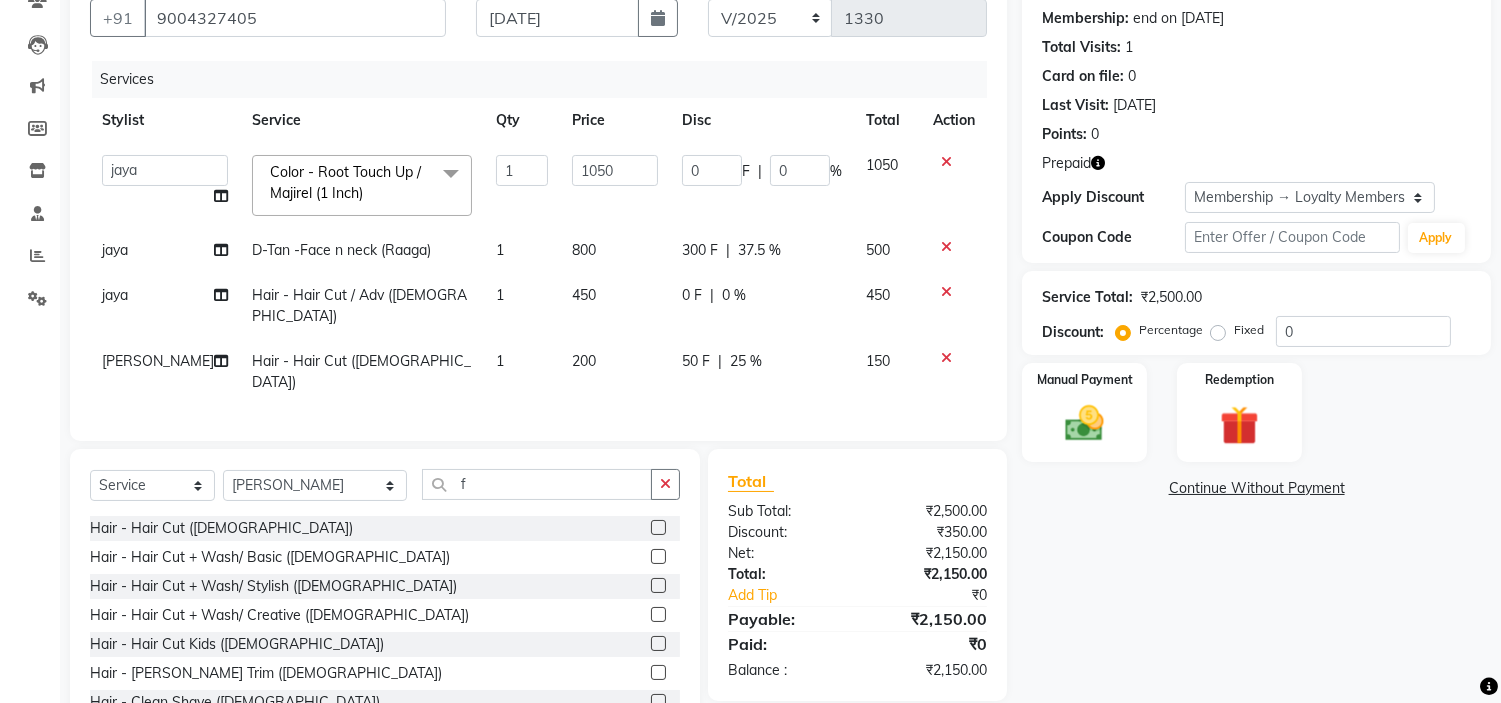 click on "Services Stylist Service Qty Price Disc Total Action  aadil mohaMAD    aarif khan   Abrar   Ajay   ajay jaishwal   alam khan   aman   amit kumar    ANJALI SINGH   Ashish singh   ashwini palem    chandradeep   DOLLY   faizan siddique    fardeen shaikh   Garima singh   Gulshan   jaya   jyoti deepak chandaliya   kalam   karan    Madhu   manish sir   miraj khan    Mohmad Adnan Ansari   mustakin   neeta kumbhar   neha tamatta   pradnya   rahul thakur   RAZAK SALIM SAIKH   rohit   Rutuja   SAHEER   sahil khan   salman mahomad imran    SALMA SHAIKH   SAMEER KHAN   sana   santosh jaiswal   saqib   sayali   shaddma  ansari   shalu mehra   shekhar bansode   SHIVADURGA GANTAM   shubham pal    shweta pandey   varshita gurbani   vishal shinde  Color - Root Touch Up / Majirel (1 Inch)  x Hair - Hair Cut (Male) Hair - Hair Cut + Wash/ Basic (Male) Hair - Hair Cut + Wash/ Stylish (Male) Hair - Hair Cut + Wash/ Creative (Male) Hair - Hair Cut Kids (Male) Hair - Beard Trim (Male) Hair - Clean Shave (Male) Hair - Tongs (Us) 1" 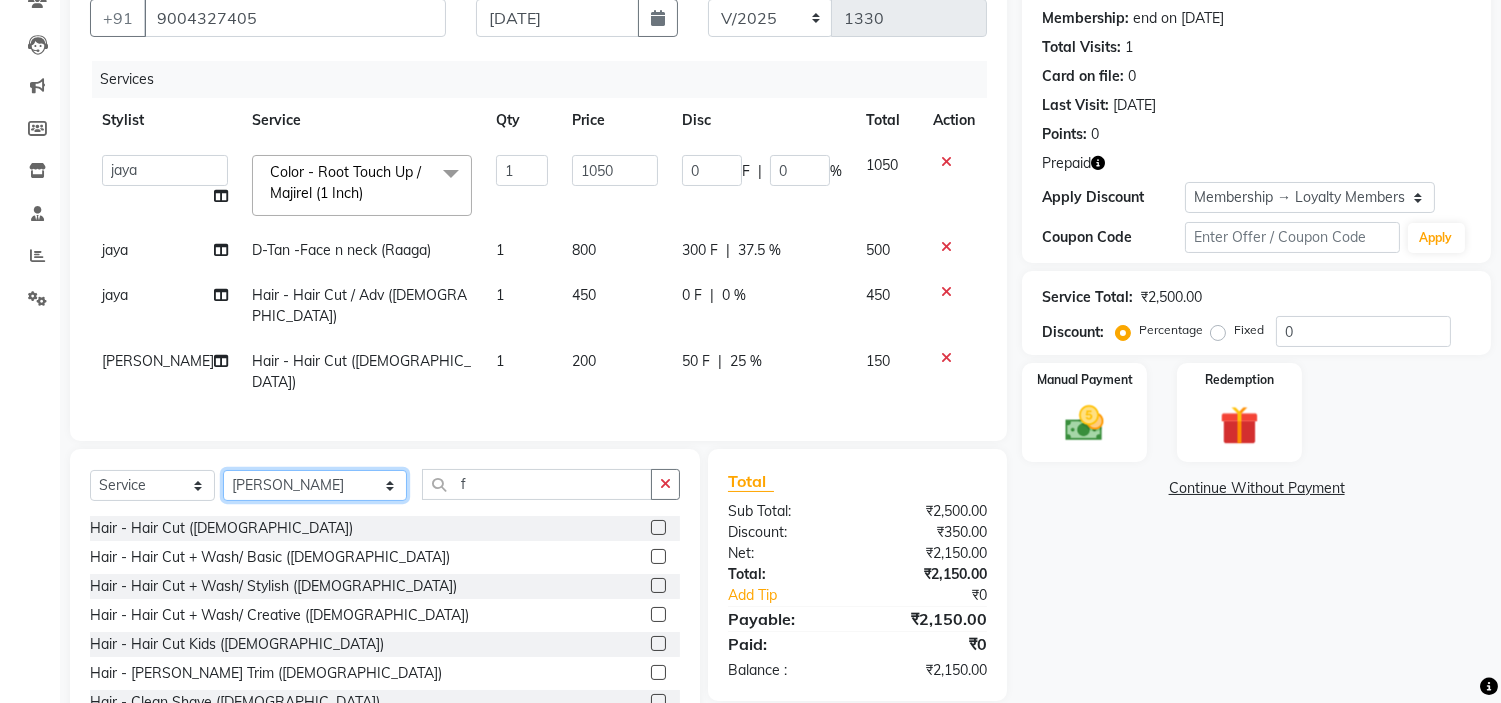 click on "Select Stylist aadil mohaMAD  aarif khan Abrar Ajay ajay jaishwal alam khan aman amit kumar  ANJALI SINGH Ashish singh ashwini palem  chandradeep DOLLY faizan siddique  fardeen shaikh Garima singh Gulshan jaya jyoti deepak chandaliya kalam karan  Madhu manish sir miraj khan  Mohmad Adnan Ansari mustakin neeta kumbhar neha tamatta pradnya rahul thakur RAZAK SALIM SAIKH rohit Rutuja SAHEER sahil khan salman mahomad imran  SALMA SHAIKH SAMEER KHAN sana santosh jaiswal saqib sayali shaddma  ansari shalu mehra shekhar bansode SHIVADURGA GANTAM shubham pal  shweta pandey varshita gurbani vishal shinde" 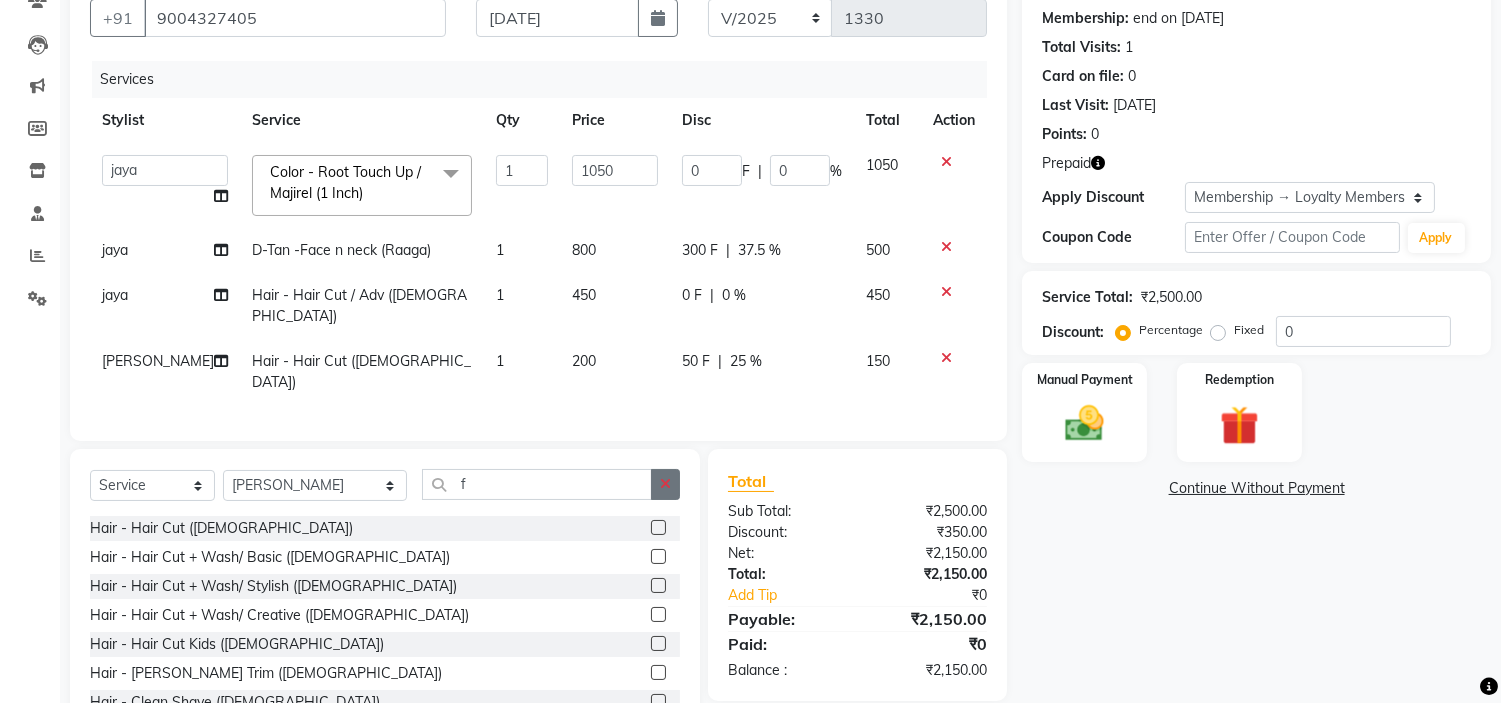 click 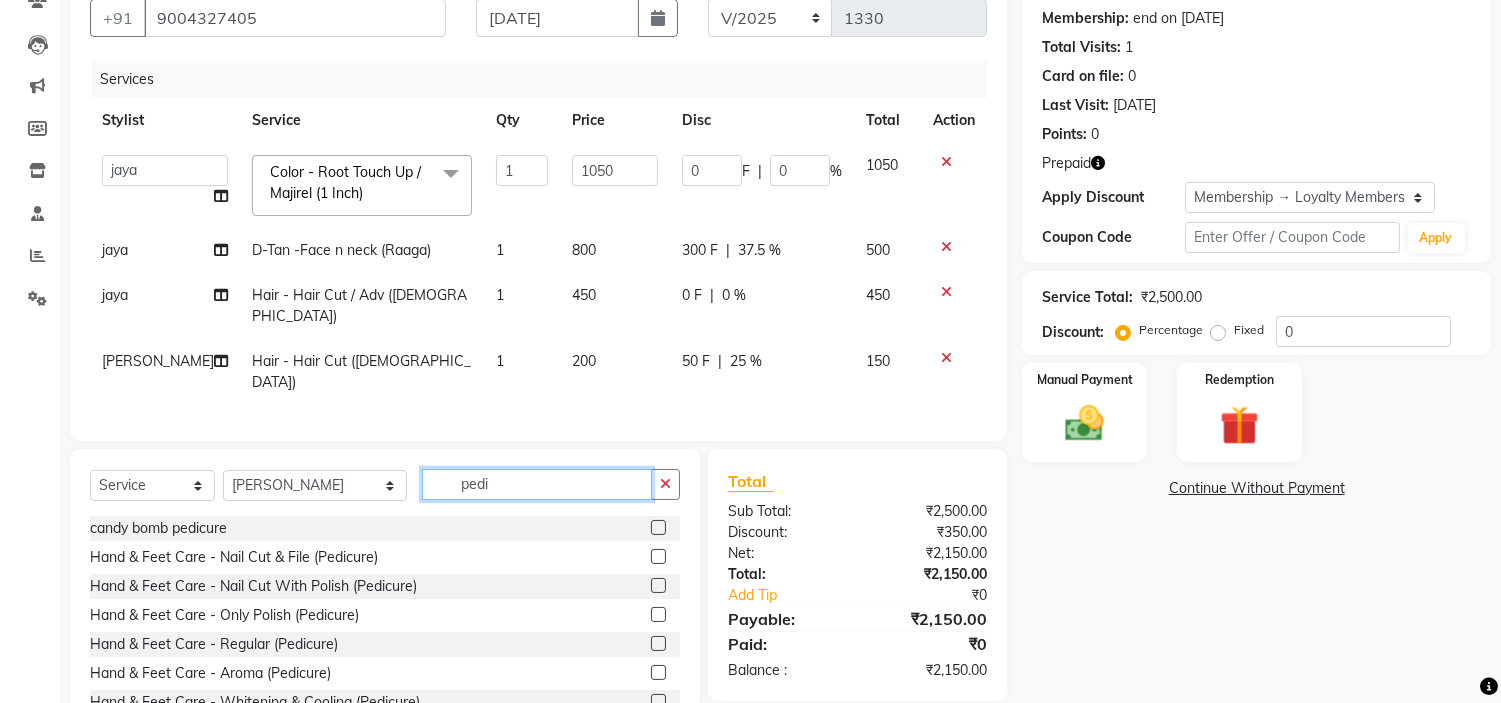 type on "pedi" 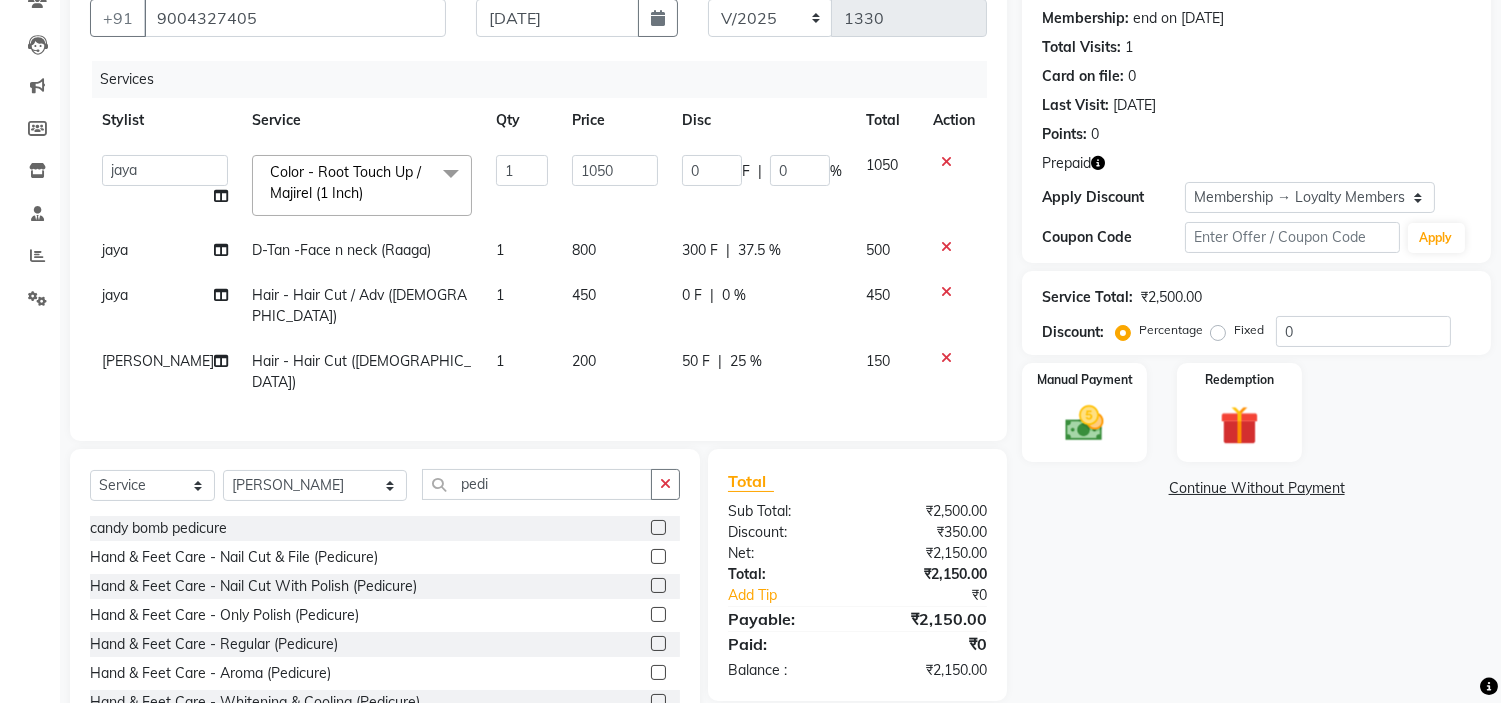 click 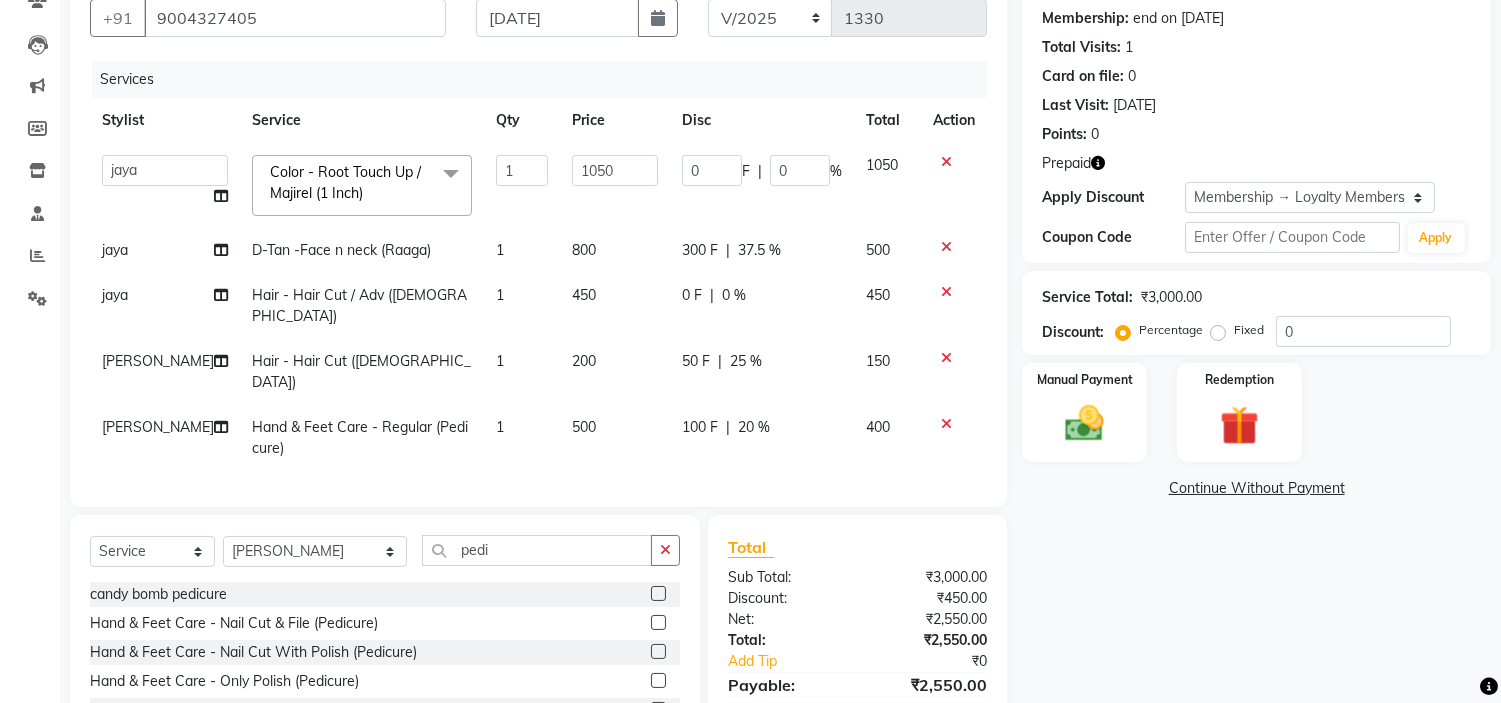 checkbox on "false" 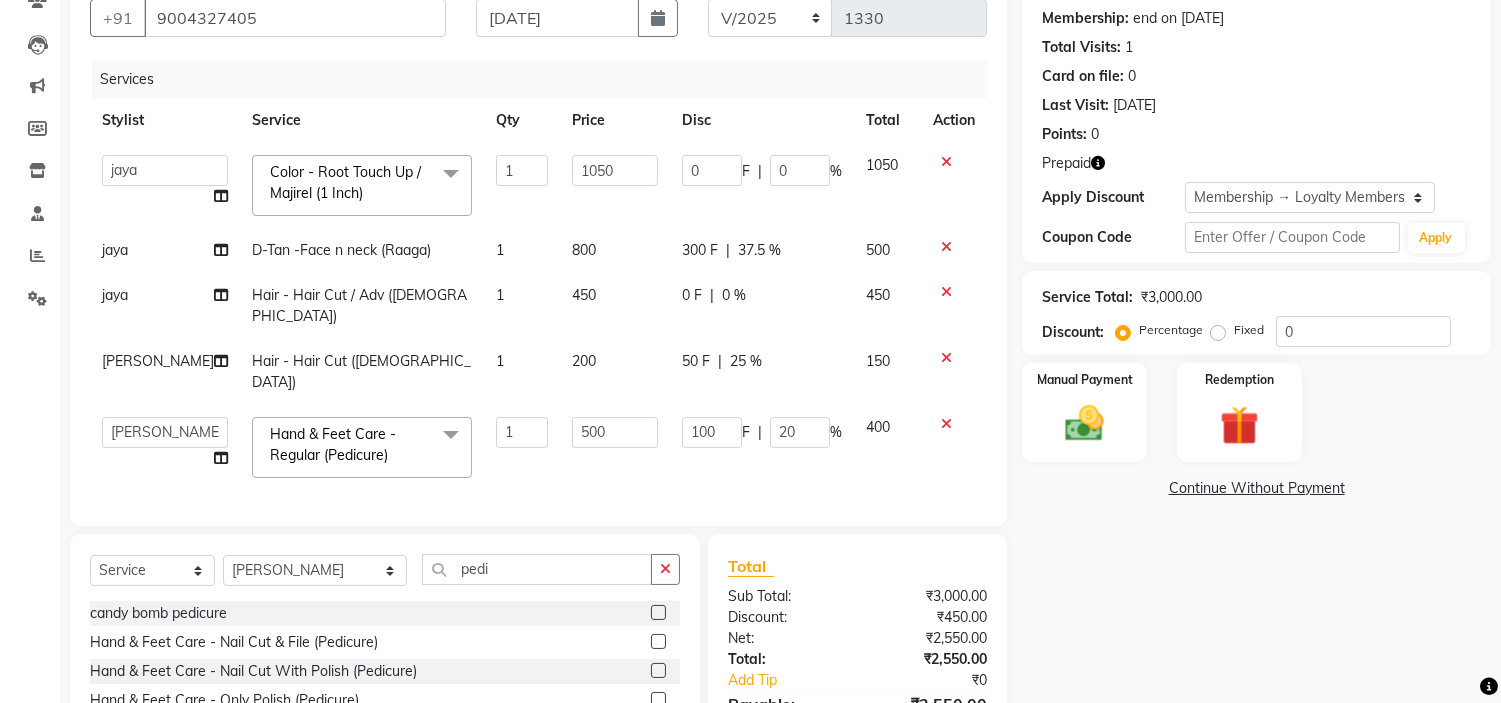type 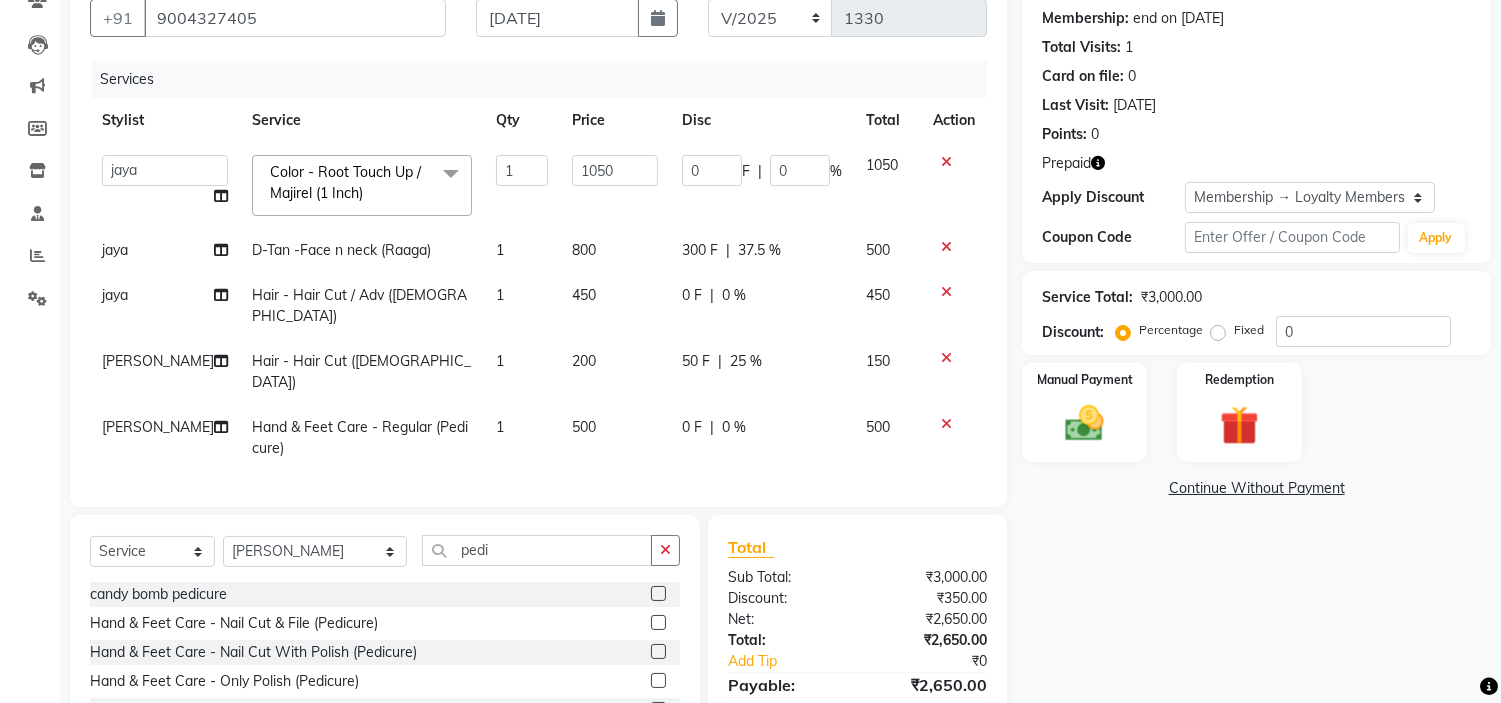 click on "Services Stylist Service Qty Price Disc Total Action  aadil mohaMAD    aarif khan   Abrar   Ajay   ajay jaishwal   alam khan   aman   amit kumar    ANJALI SINGH   Ashish singh   ashwini palem    chandradeep   DOLLY   faizan siddique    fardeen shaikh   Garima singh   Gulshan   jaya   jyoti deepak chandaliya   kalam   karan    Madhu   manish sir   miraj khan    Mohmad Adnan Ansari   mustakin   neeta kumbhar   neha tamatta   pradnya   rahul thakur   RAZAK SALIM SAIKH   rohit   Rutuja   SAHEER   sahil khan   salman mahomad imran    SALMA SHAIKH   SAMEER KHAN   sana   santosh jaiswal   saqib   sayali   shaddma  ansari   shalu mehra   shekhar bansode   SHIVADURGA GANTAM   shubham pal    shweta pandey   varshita gurbani   vishal shinde  Color - Root Touch Up / Majirel (1 Inch)  x Hair - Hair Cut (Male) Hair - Hair Cut + Wash/ Basic (Male) Hair - Hair Cut + Wash/ Stylish (Male) Hair - Hair Cut + Wash/ Creative (Male) Hair - Hair Cut Kids (Male) Hair - Beard Trim (Male) Hair - Clean Shave (Male) Hair - Tongs (Us) 1" 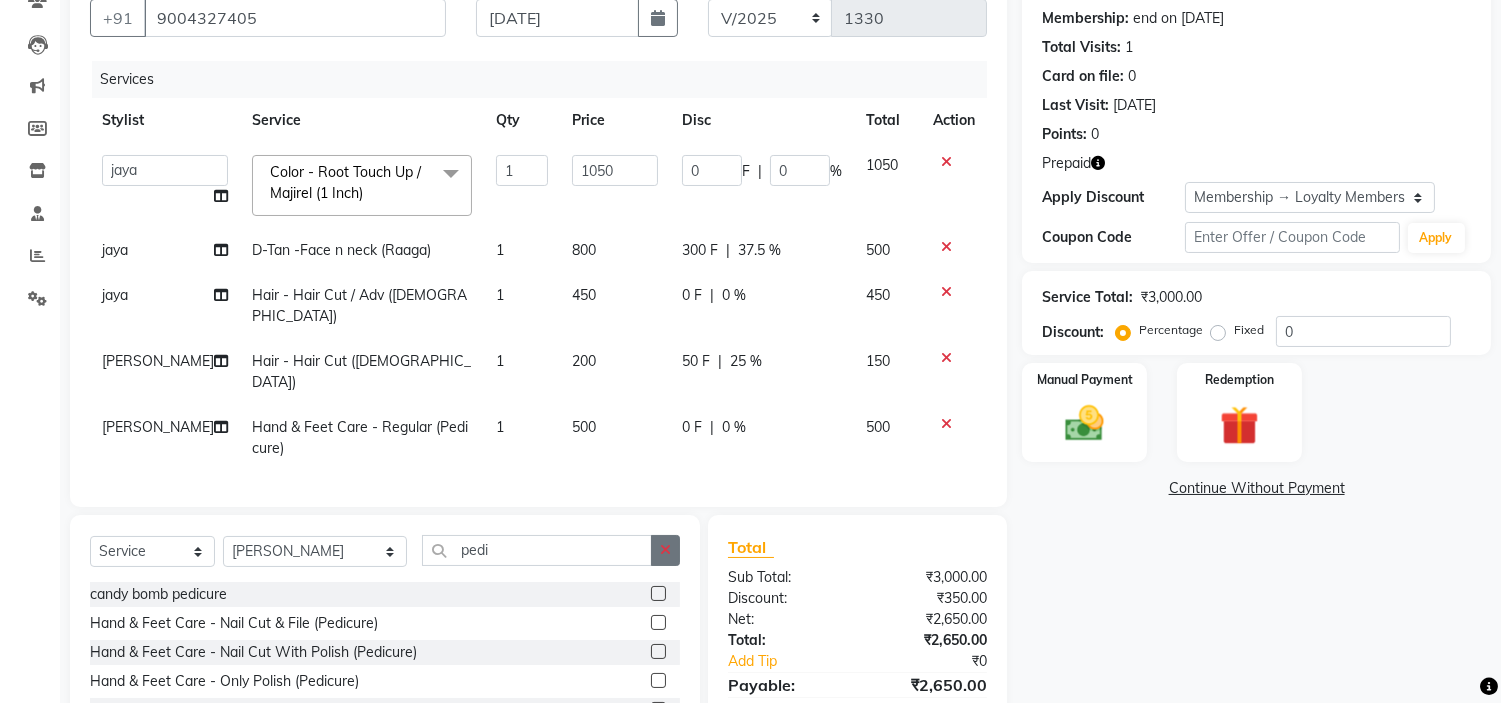 click 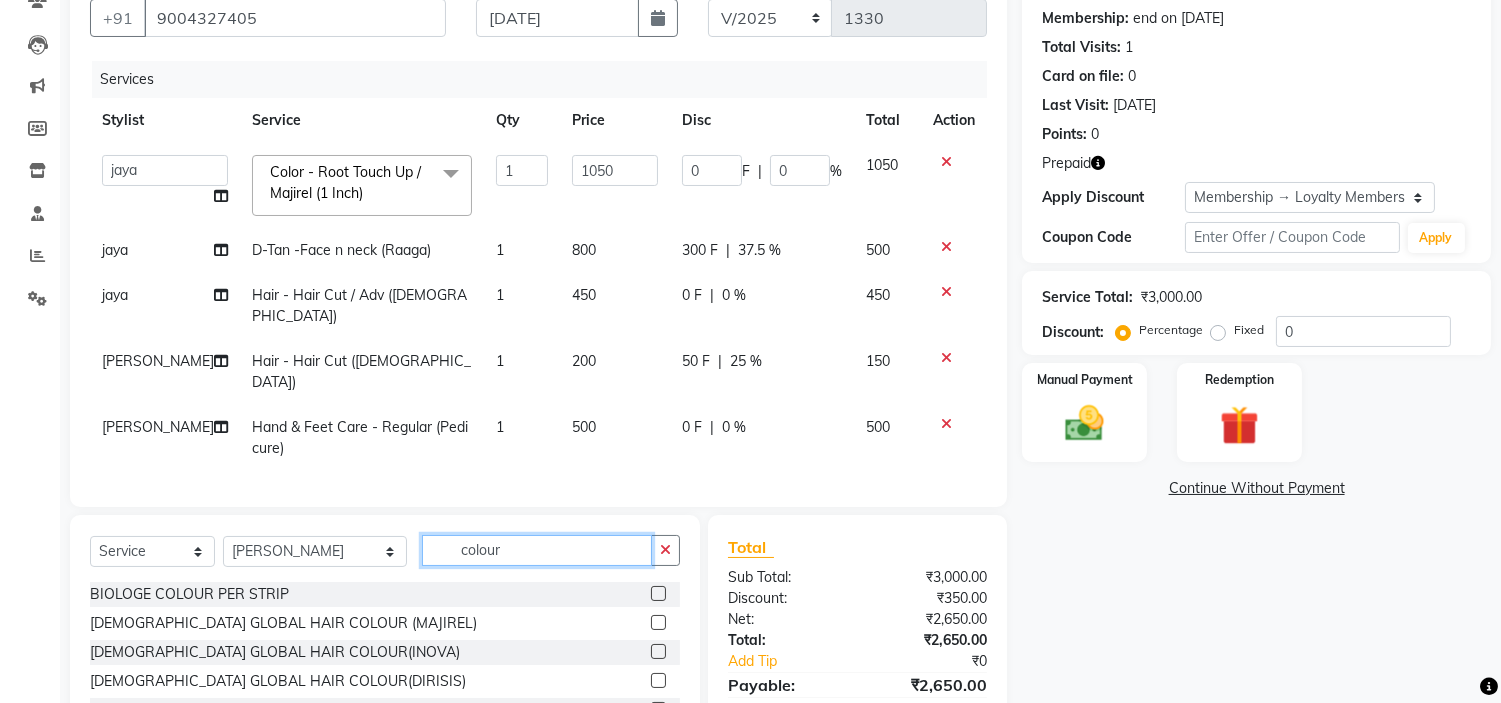 type on "colour" 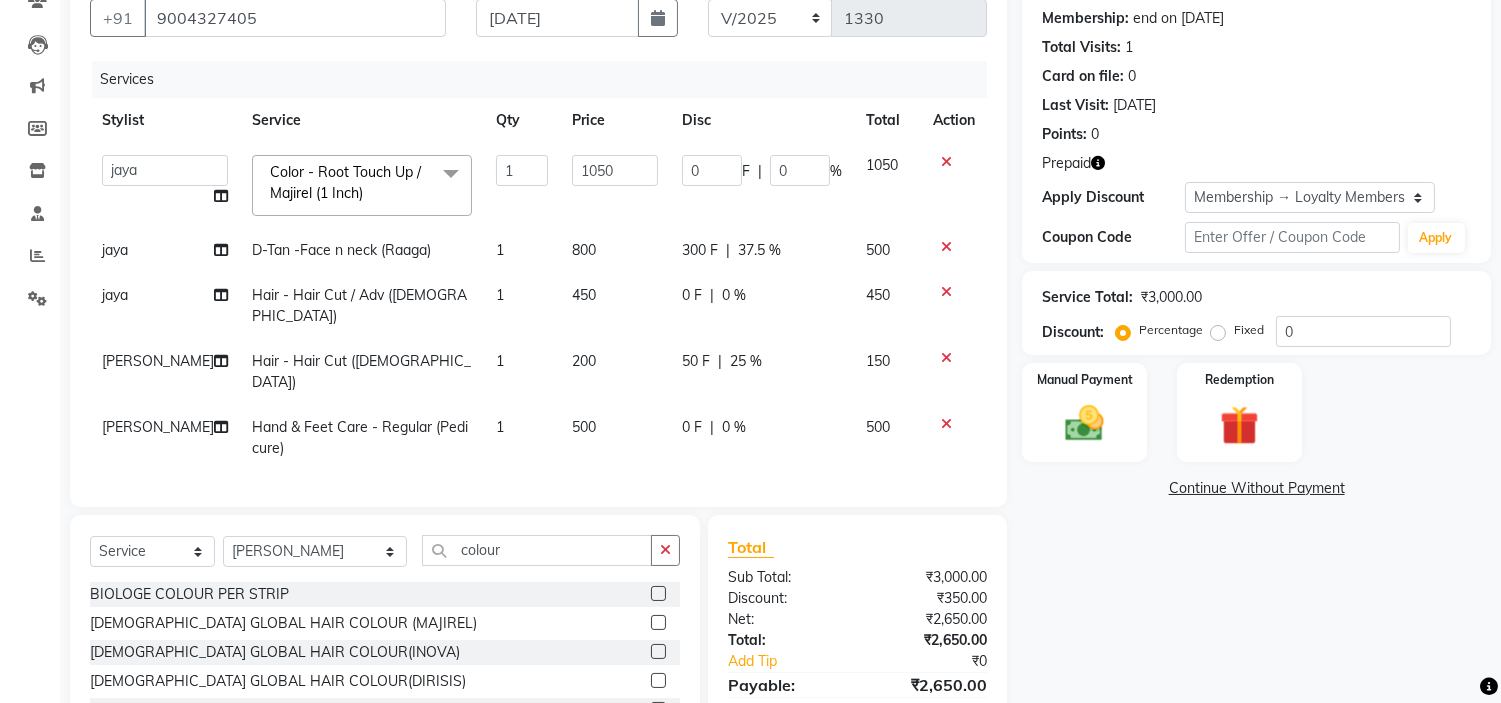 click 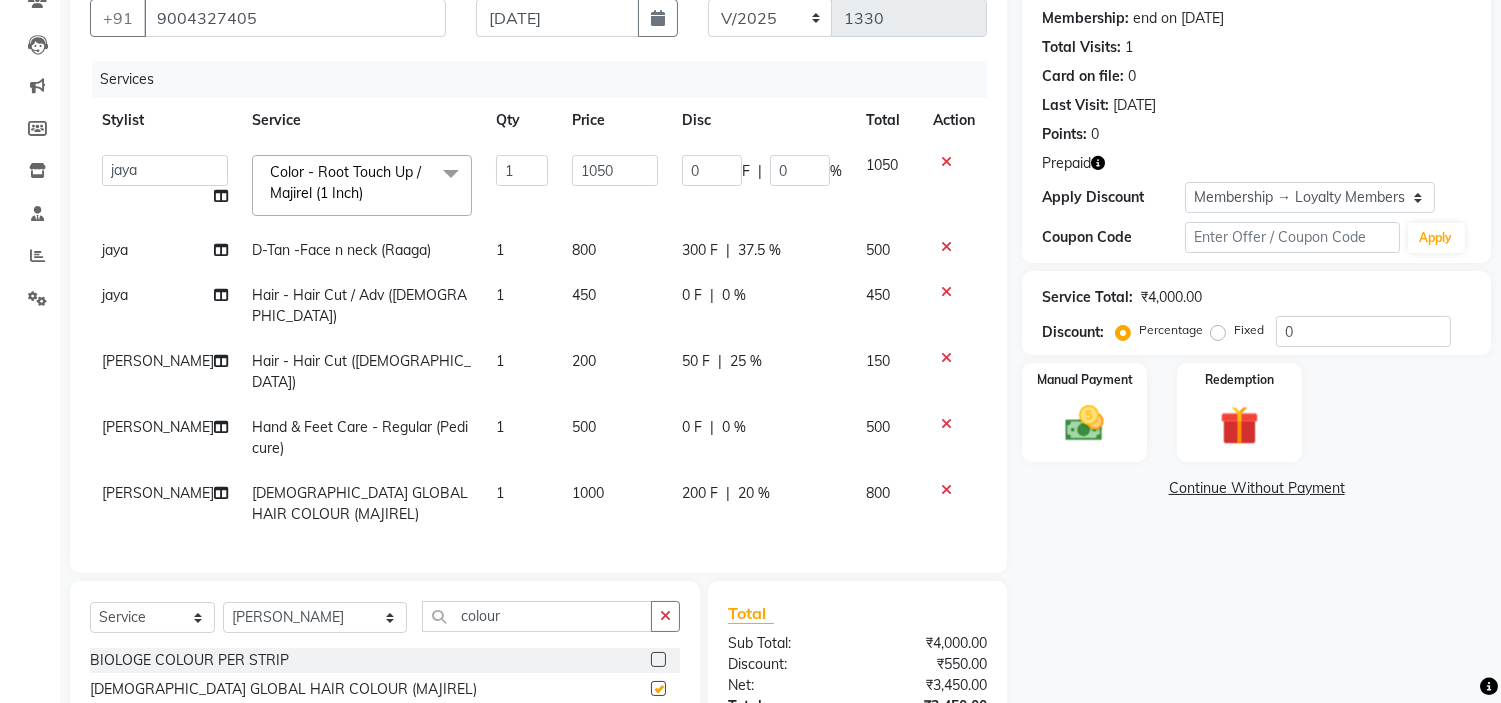 checkbox on "false" 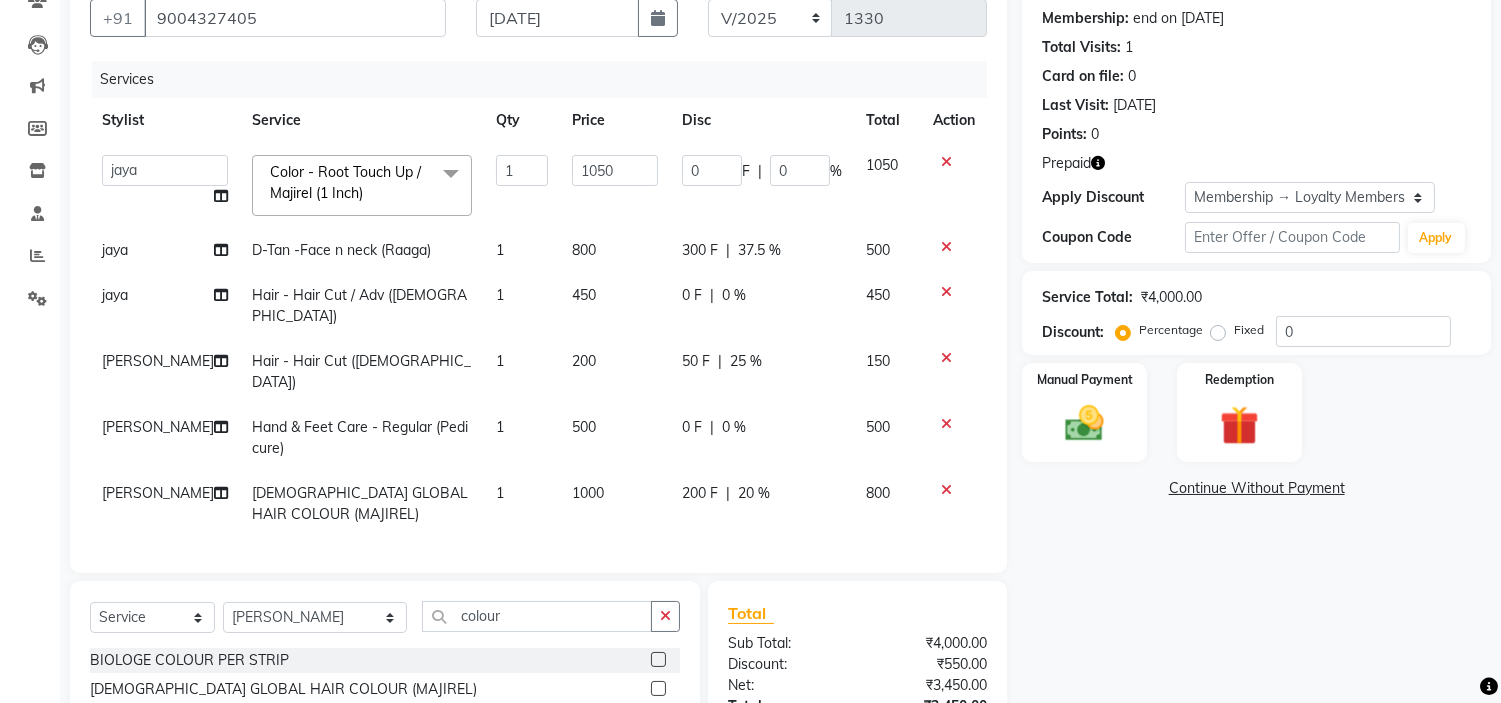 click on "200 F" 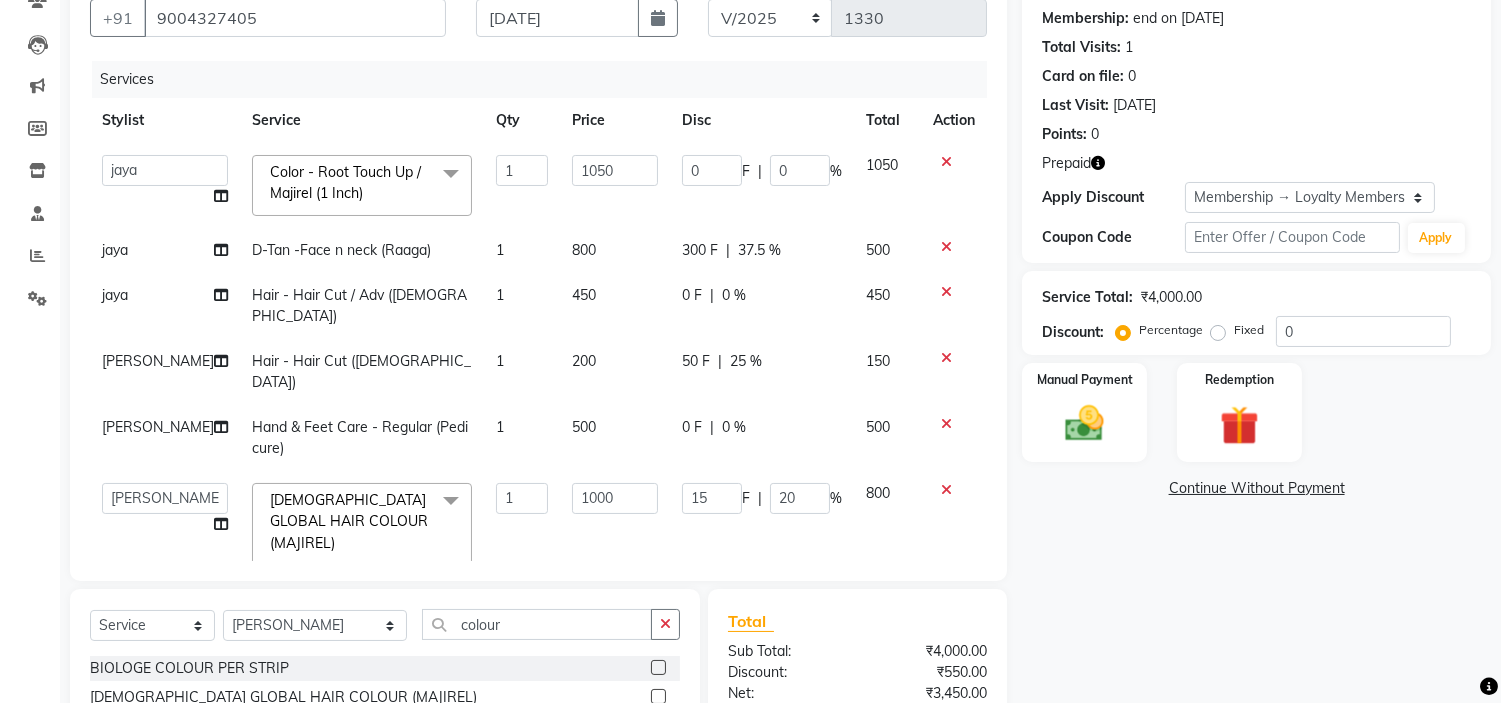 type on "150" 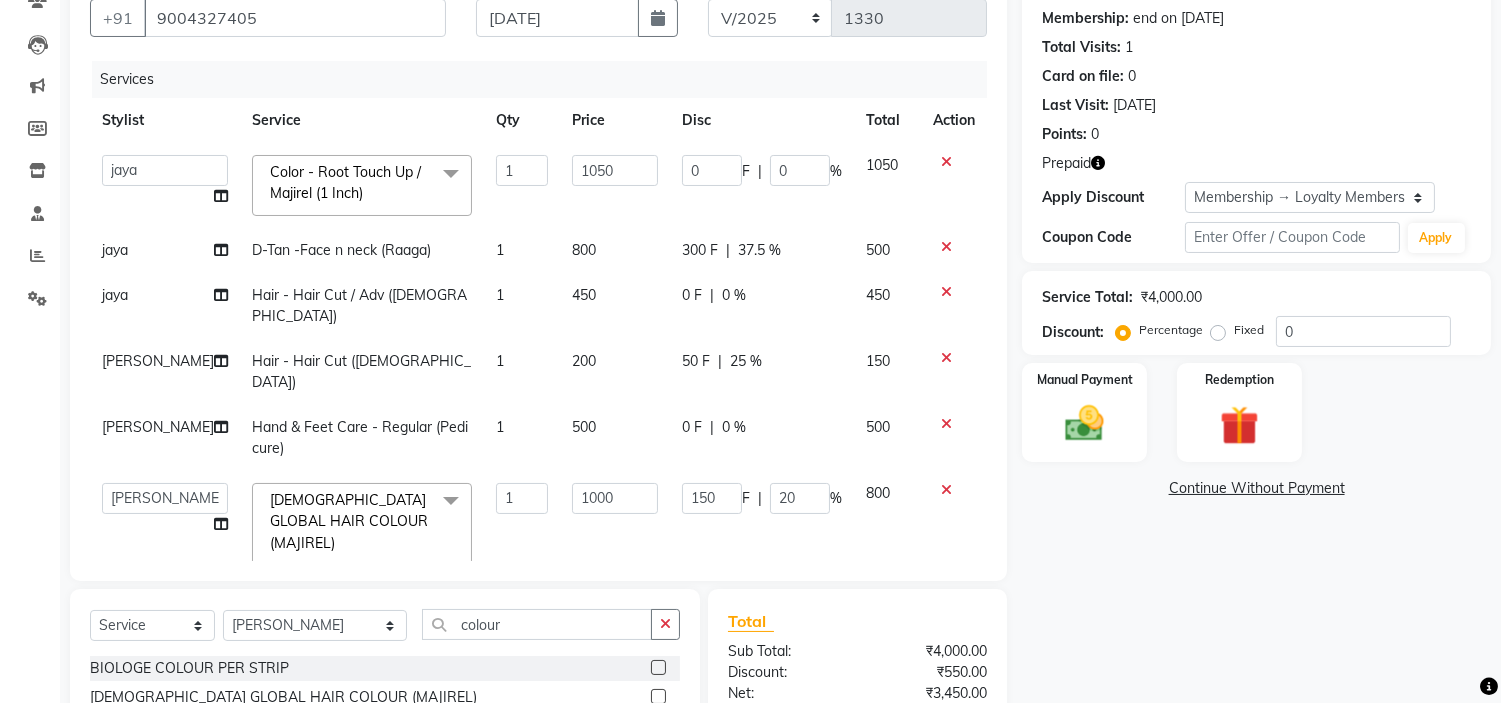 click on "Services Stylist Service Qty Price Disc Total Action  aadil mohaMAD    aarif khan   Abrar   Ajay   ajay jaishwal   alam khan   aman   amit kumar    ANJALI SINGH   Ashish singh   ashwini palem    chandradeep   DOLLY   faizan siddique    fardeen shaikh   Garima singh   Gulshan   jaya   jyoti deepak chandaliya   kalam   karan    Madhu   manish sir   miraj khan    Mohmad Adnan Ansari   mustakin   neeta kumbhar   neha tamatta   pradnya   rahul thakur   RAZAK SALIM SAIKH   rohit   Rutuja   SAHEER   sahil khan   salman mahomad imran    SALMA SHAIKH   SAMEER KHAN   sana   santosh jaiswal   saqib   sayali   shaddma  ansari   shalu mehra   shekhar bansode   SHIVADURGA GANTAM   shubham pal    shweta pandey   varshita gurbani   vishal shinde  Color - Root Touch Up / Majirel (1 Inch)  x Hair - Hair Cut (Male) Hair - Hair Cut + Wash/ Basic (Male) Hair - Hair Cut + Wash/ Stylish (Male) Hair - Hair Cut + Wash/ Creative (Male) Hair - Hair Cut Kids (Male) Hair - Beard Trim (Male) Hair - Clean Shave (Male) Hair - Tongs (Us) 1" 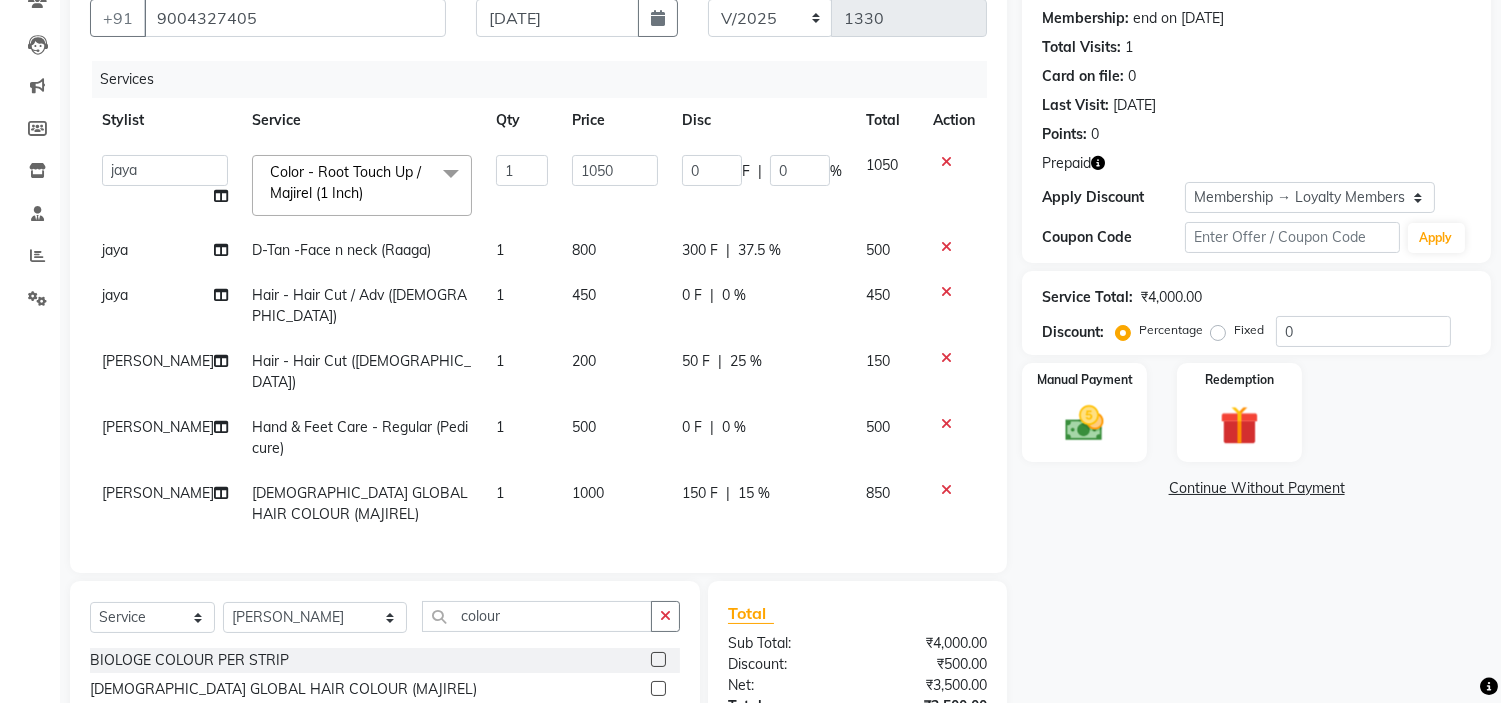 scroll, scrollTop: 364, scrollLeft: 0, axis: vertical 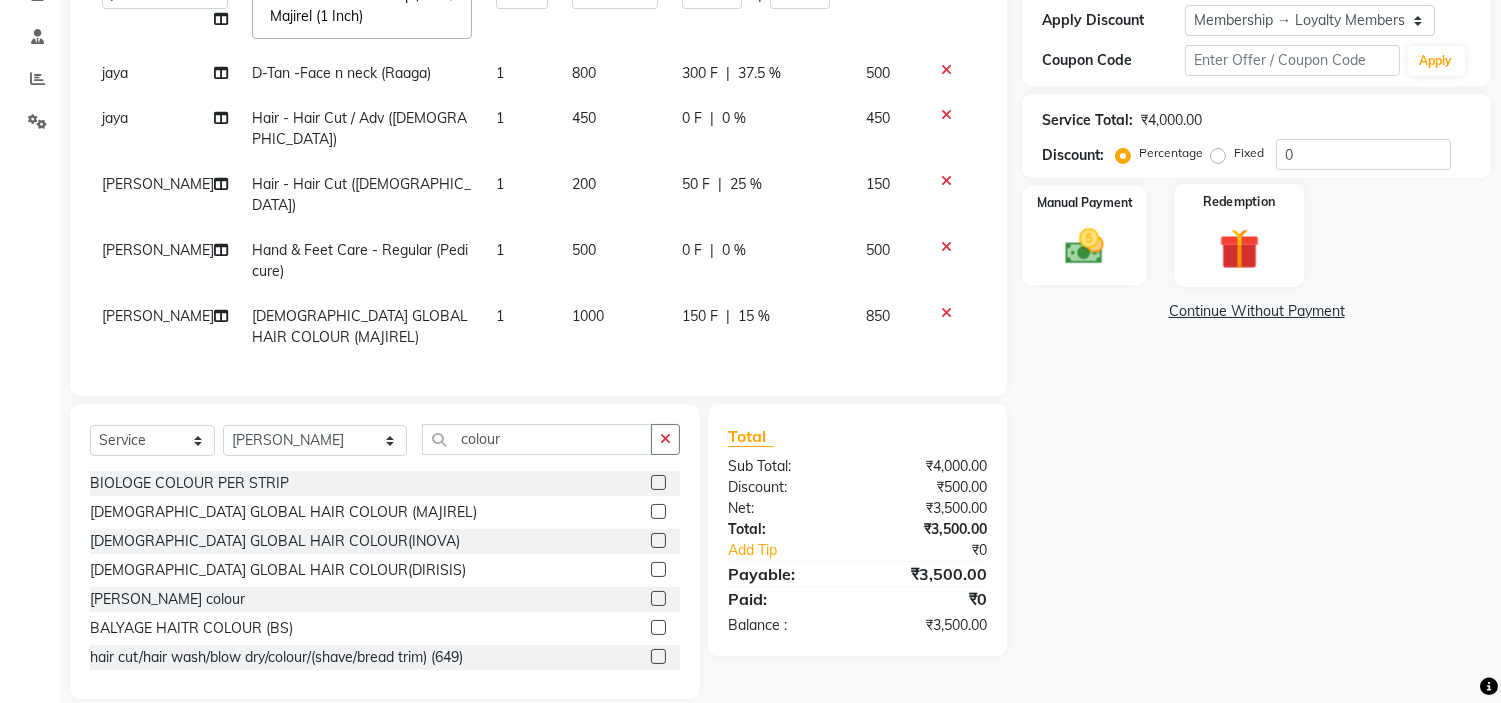 click 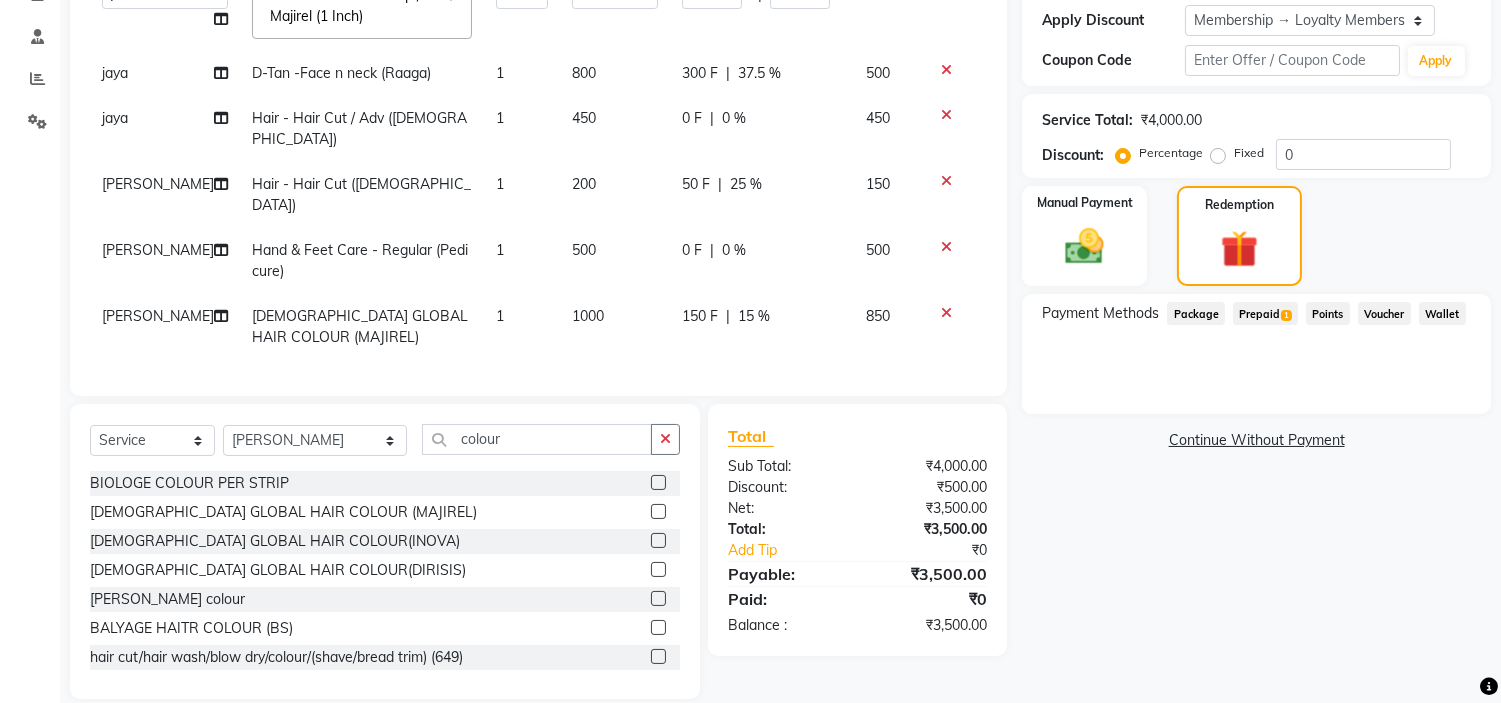 click on "Prepaid  1" 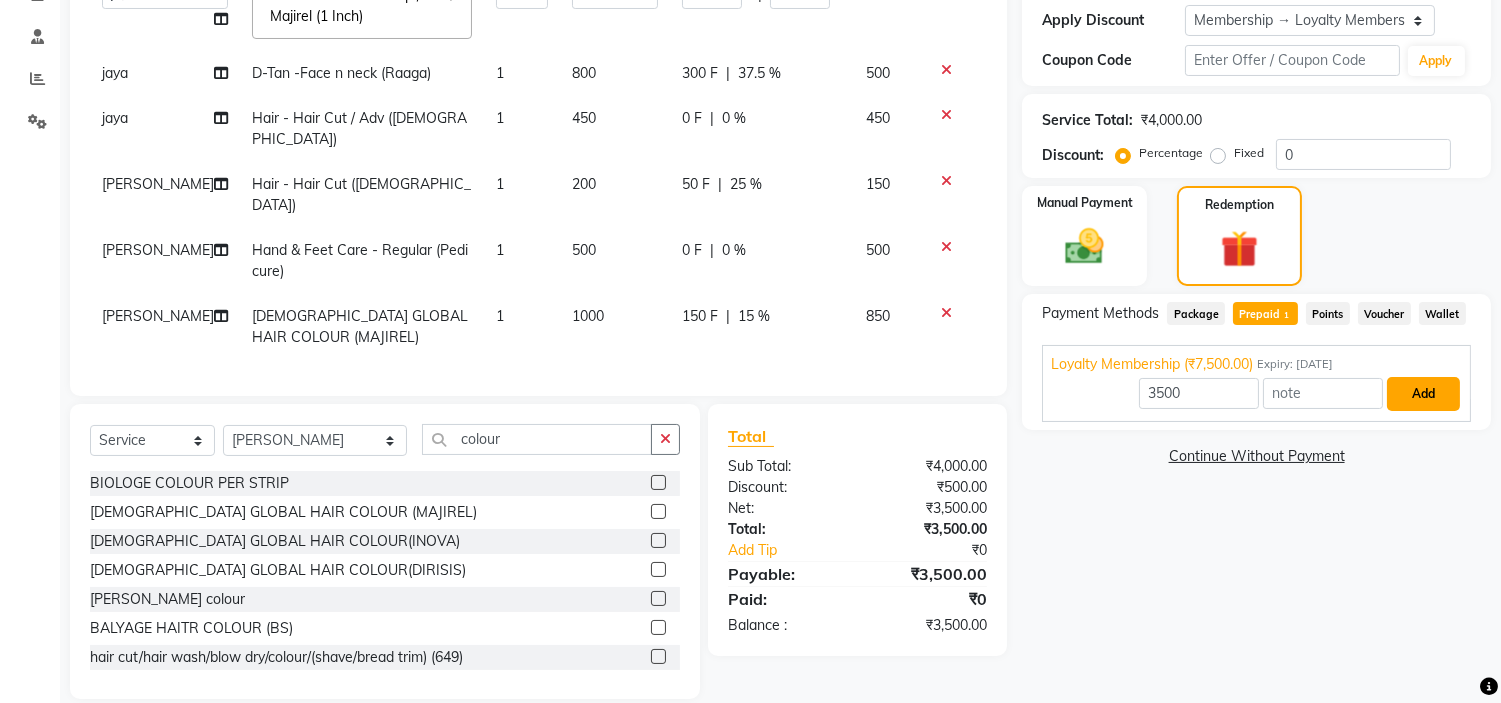 click on "Add" at bounding box center (1423, 394) 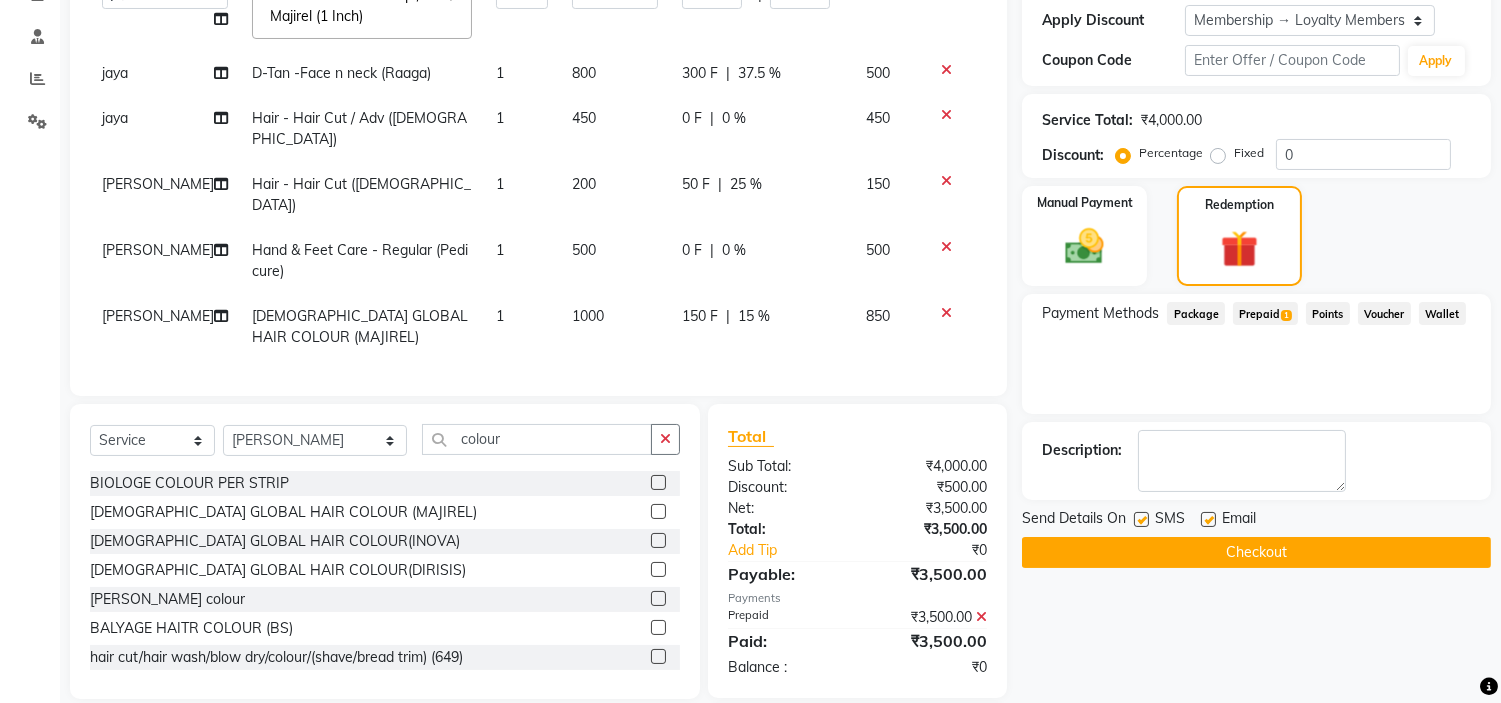 click on "Checkout" 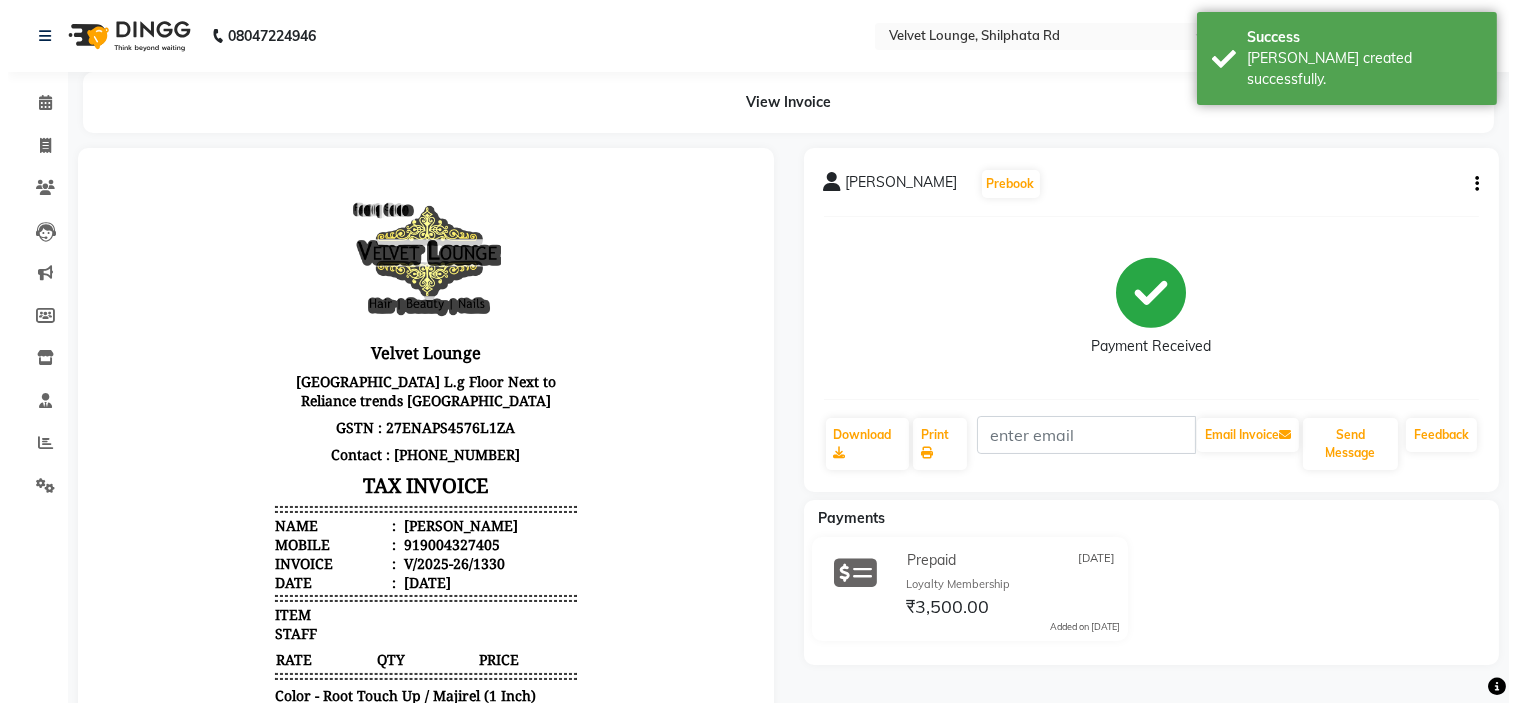 scroll, scrollTop: 0, scrollLeft: 0, axis: both 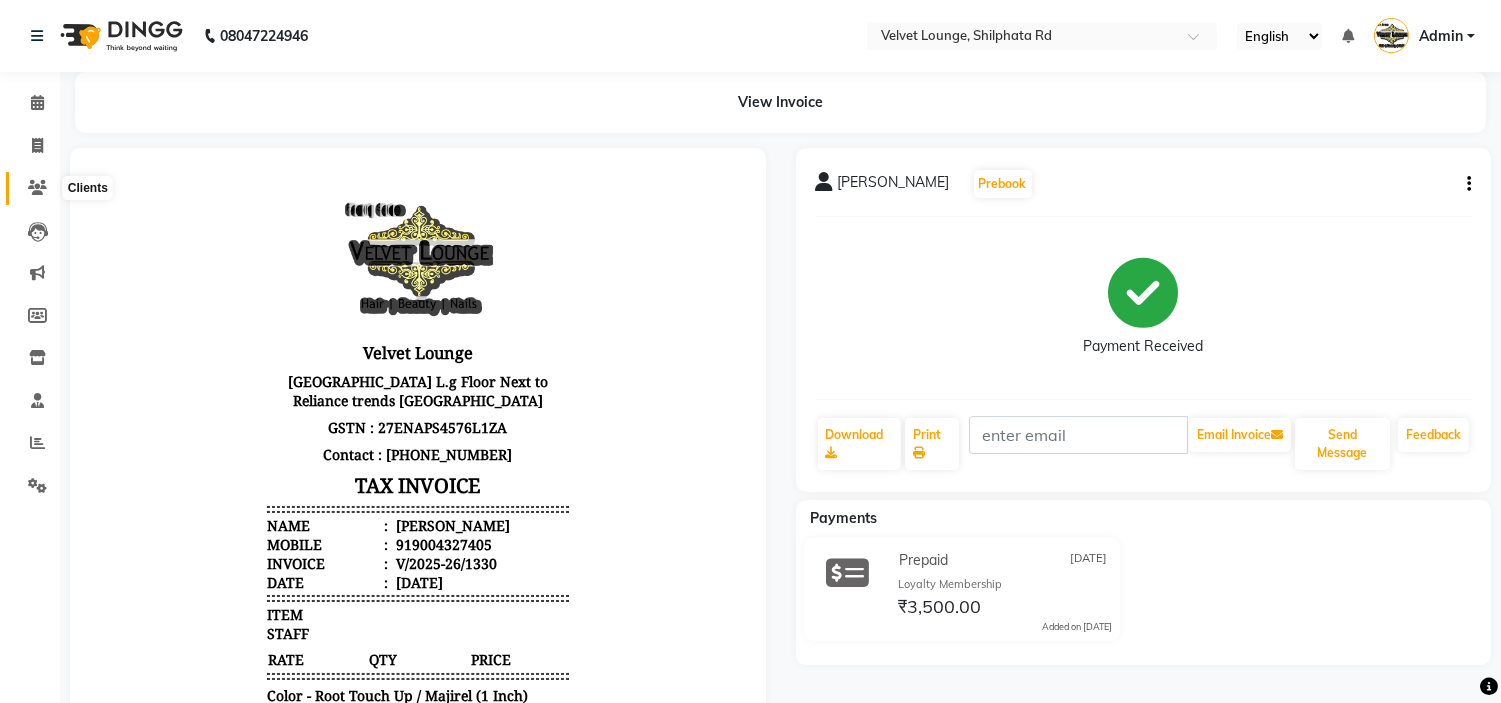 click 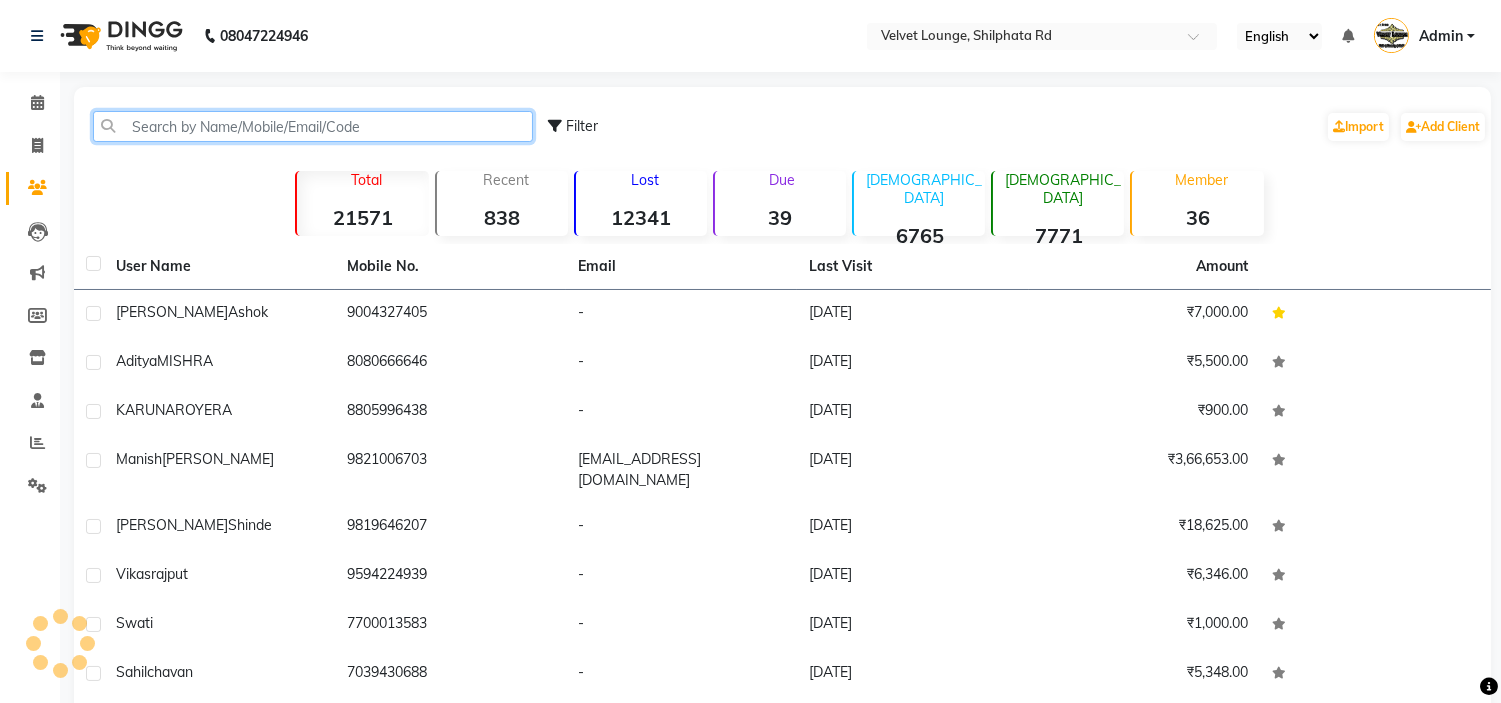 click 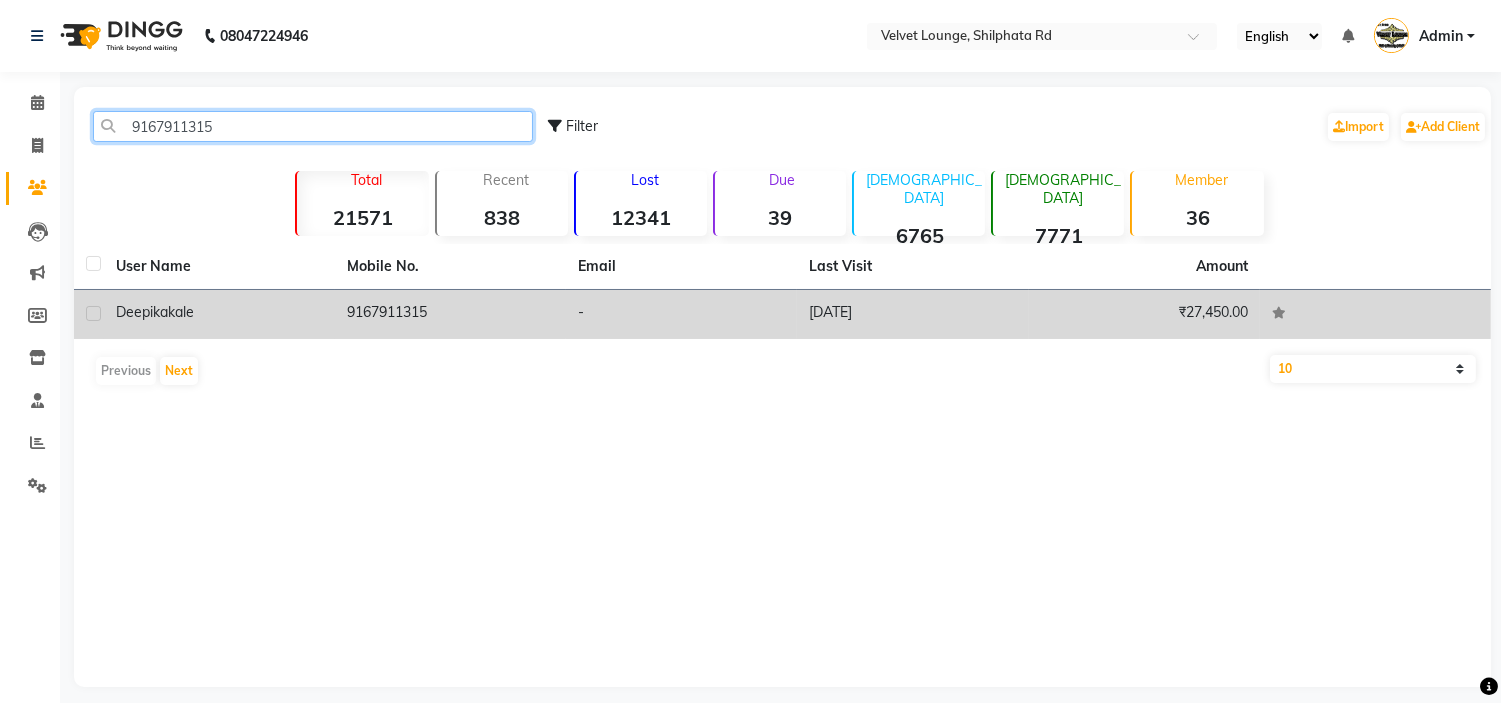 type on "9167911315" 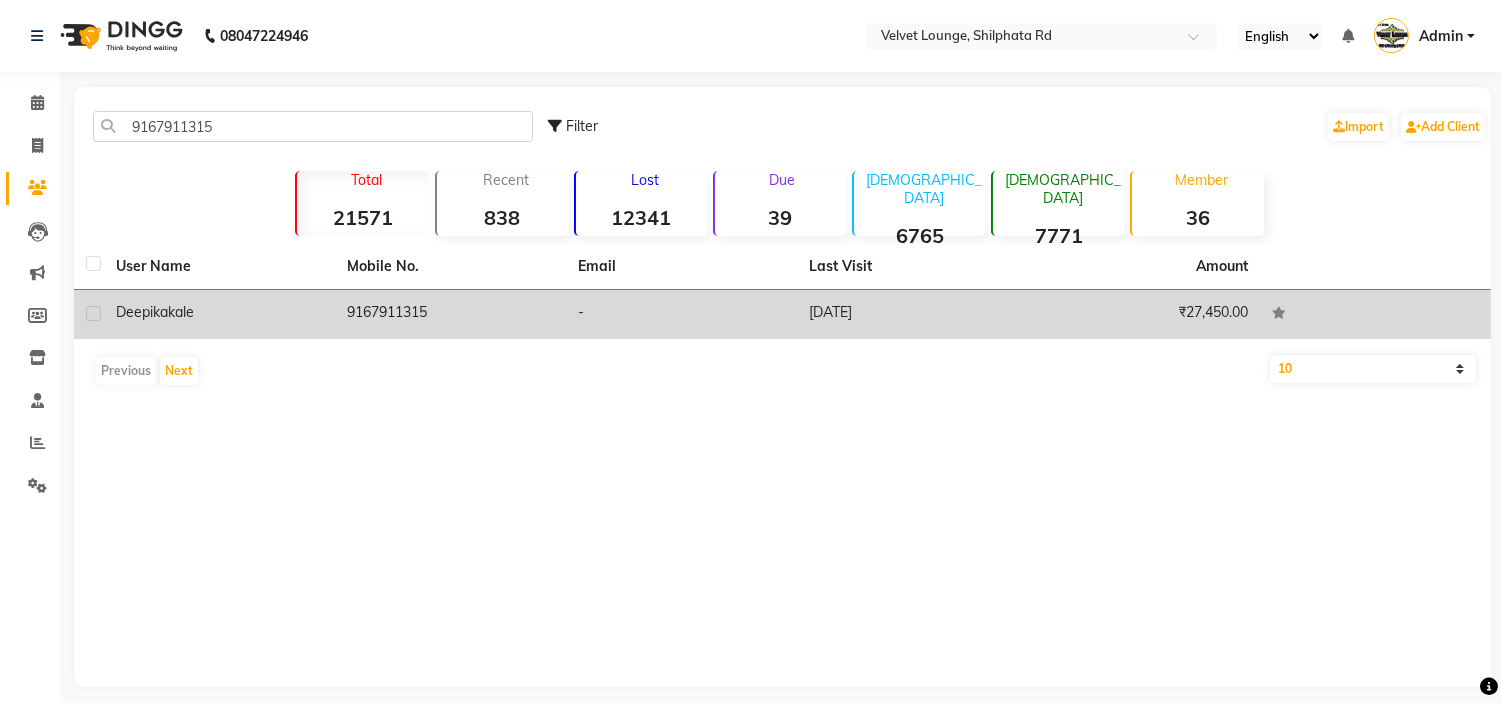 click on "-" 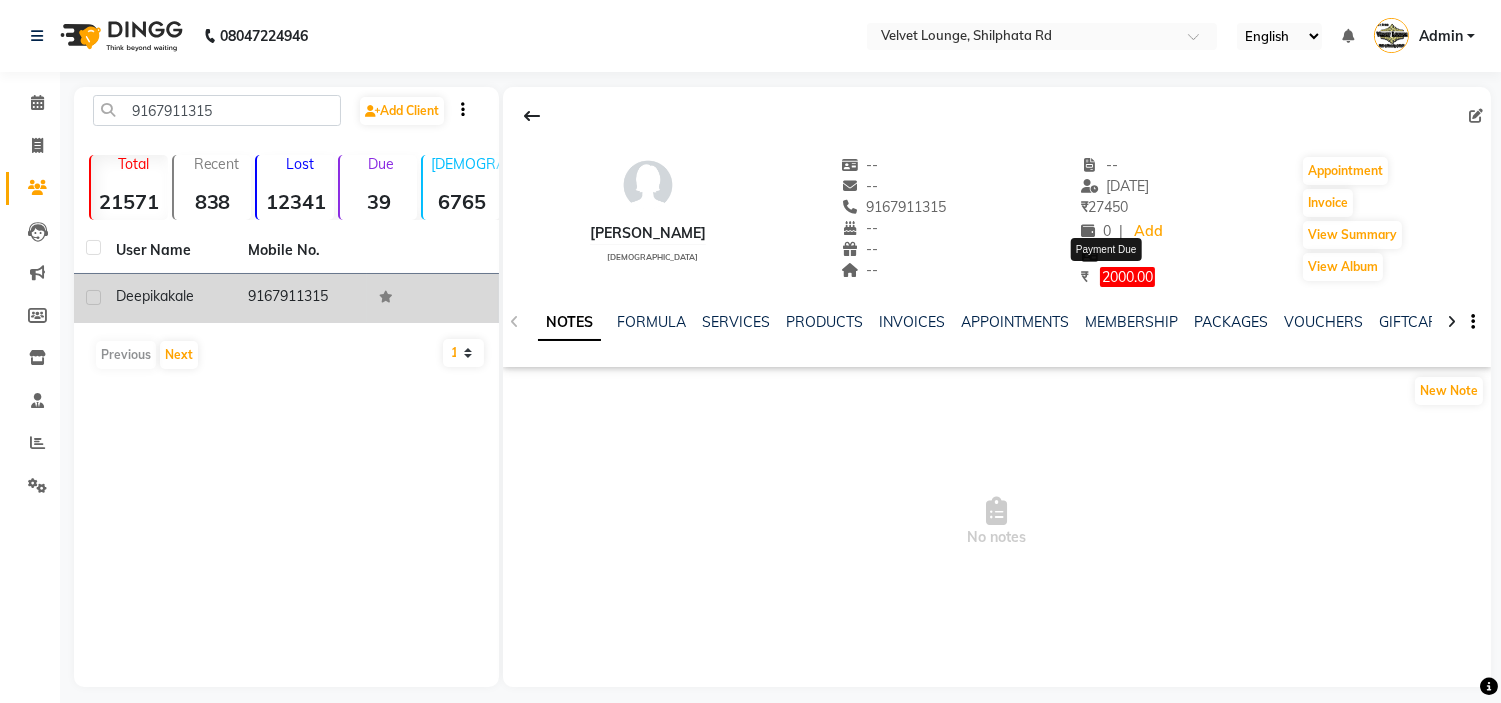 click on "2000.00" 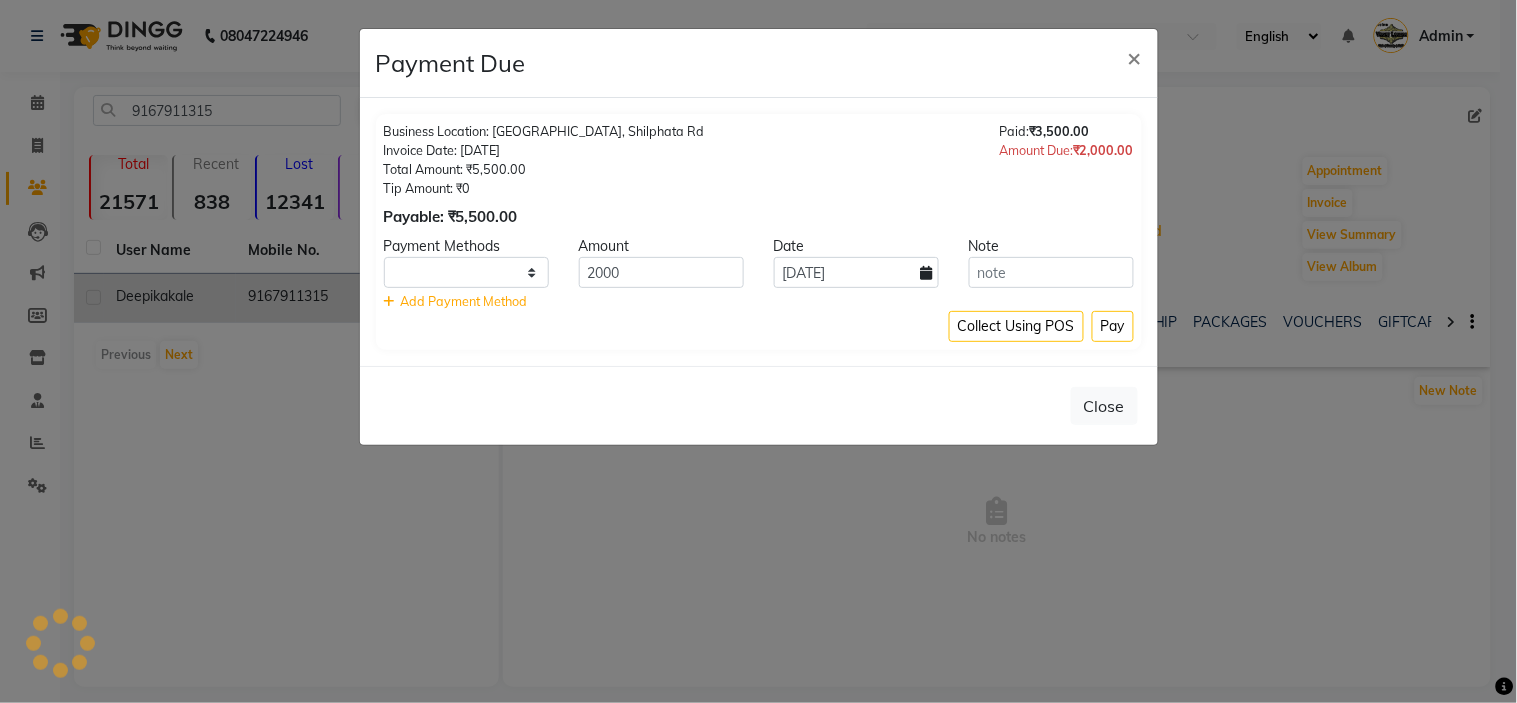 select on "1" 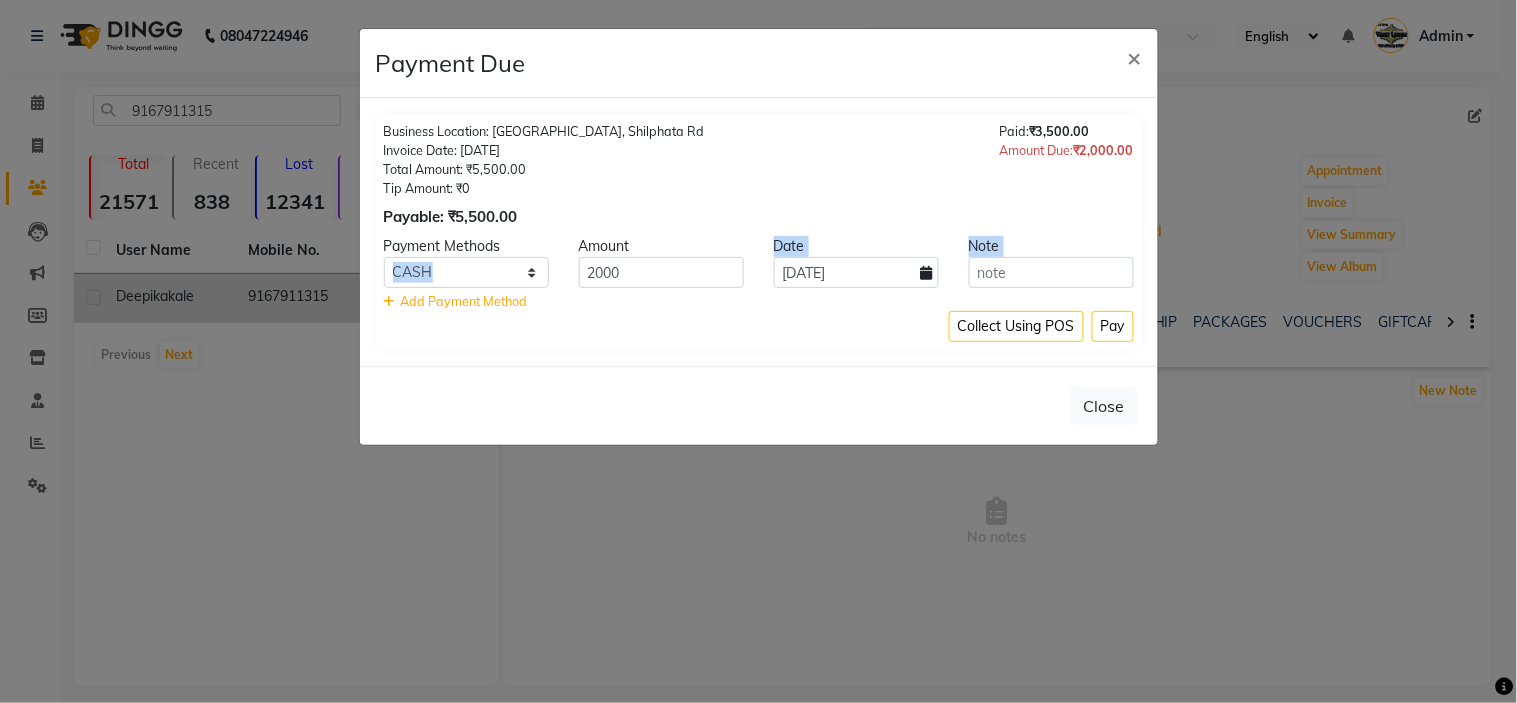 drag, startPoint x: 670, startPoint y: 252, endPoint x: 666, endPoint y: 263, distance: 11.7046995 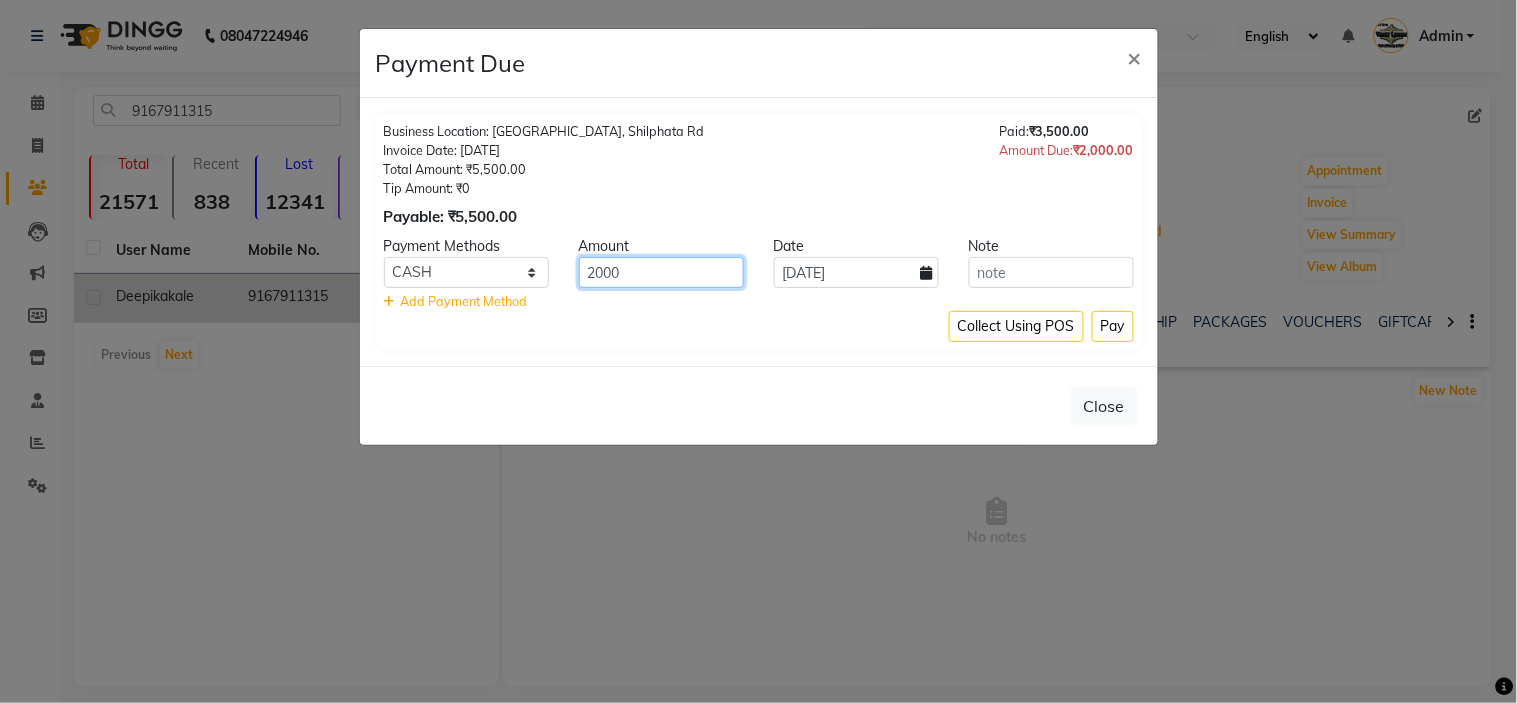 click on "2000" 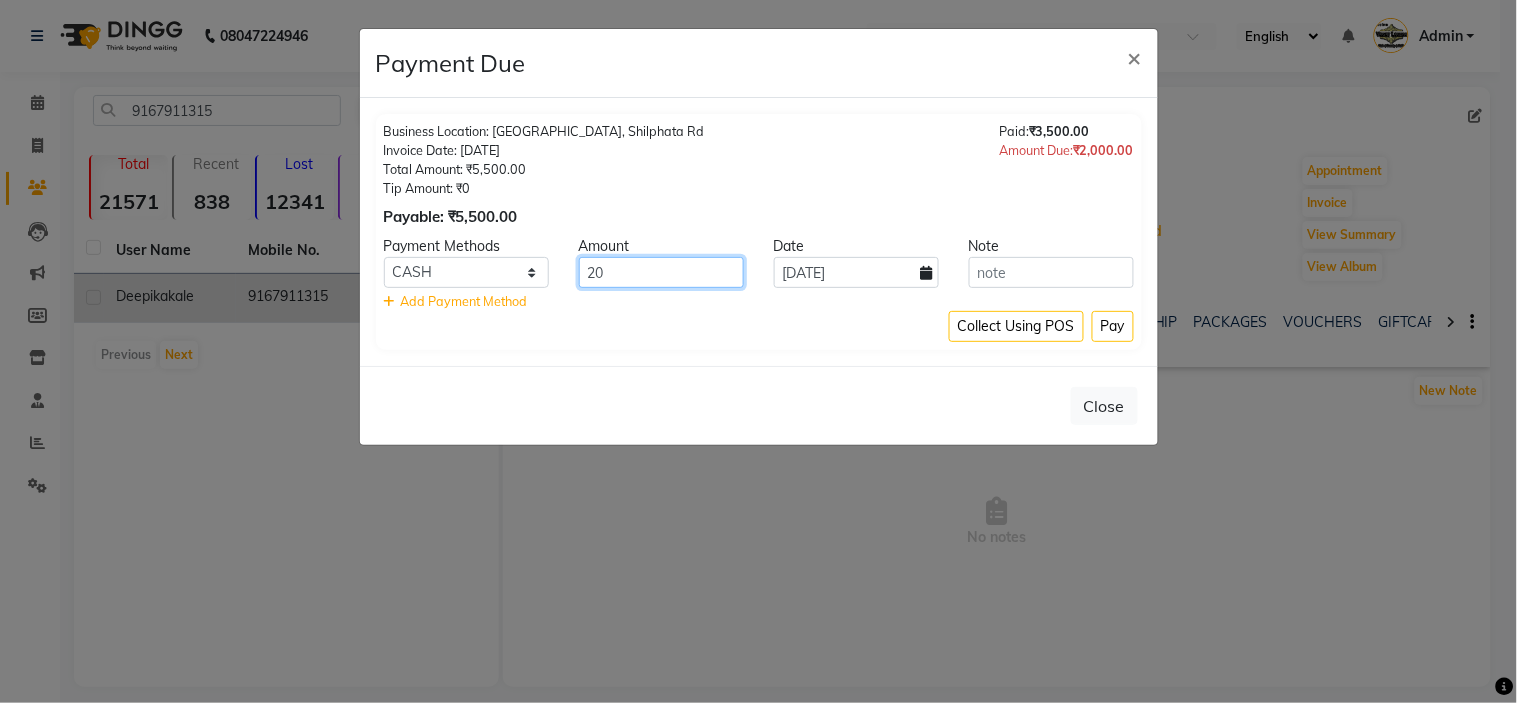 type on "2" 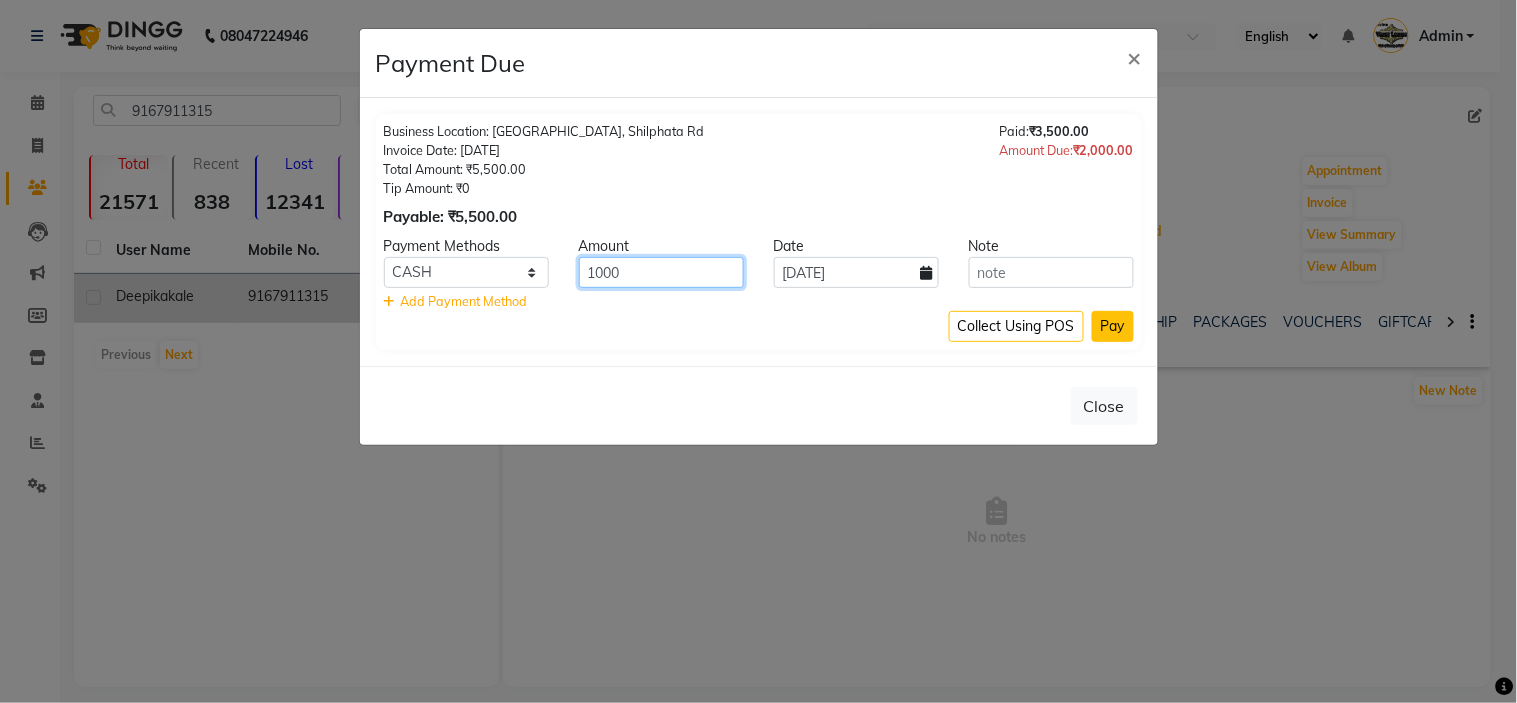 type on "1000" 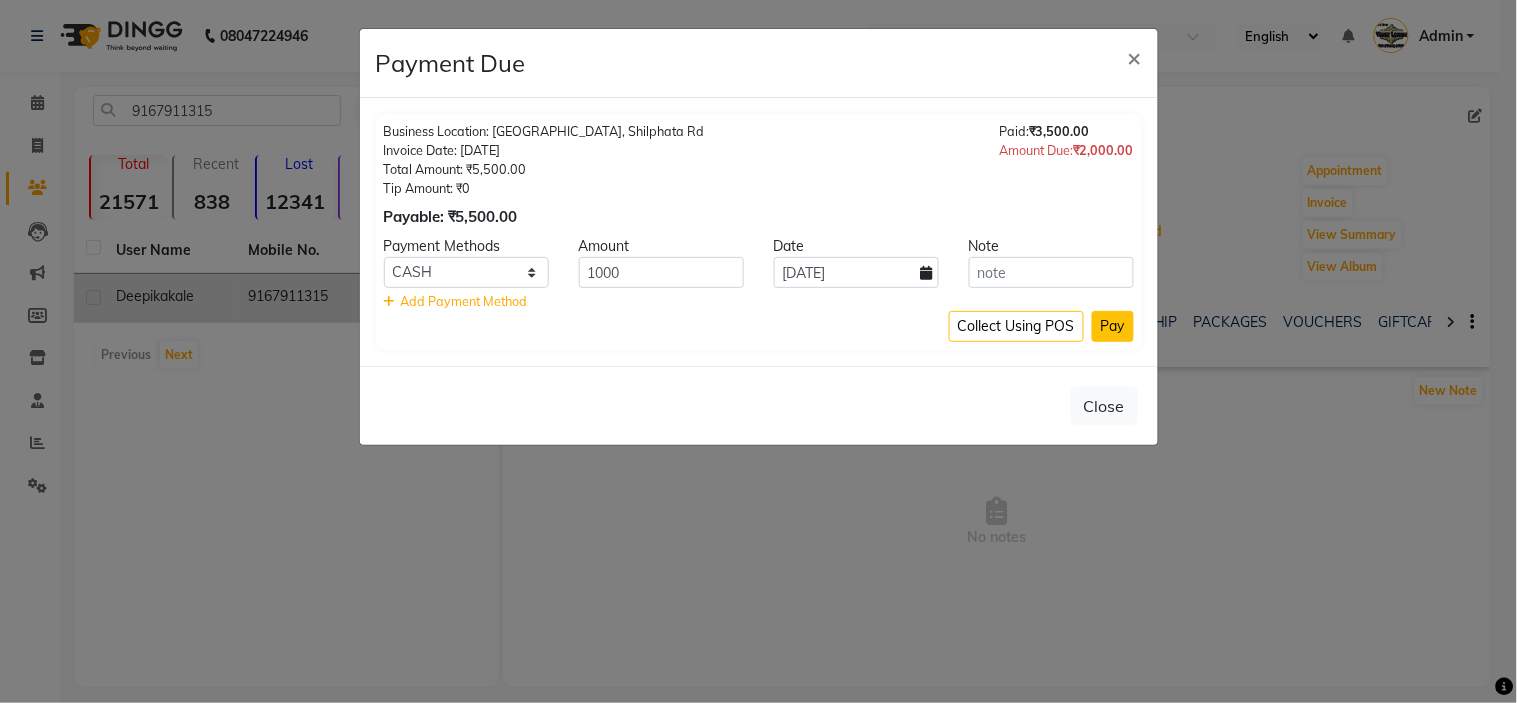 click on "Pay" 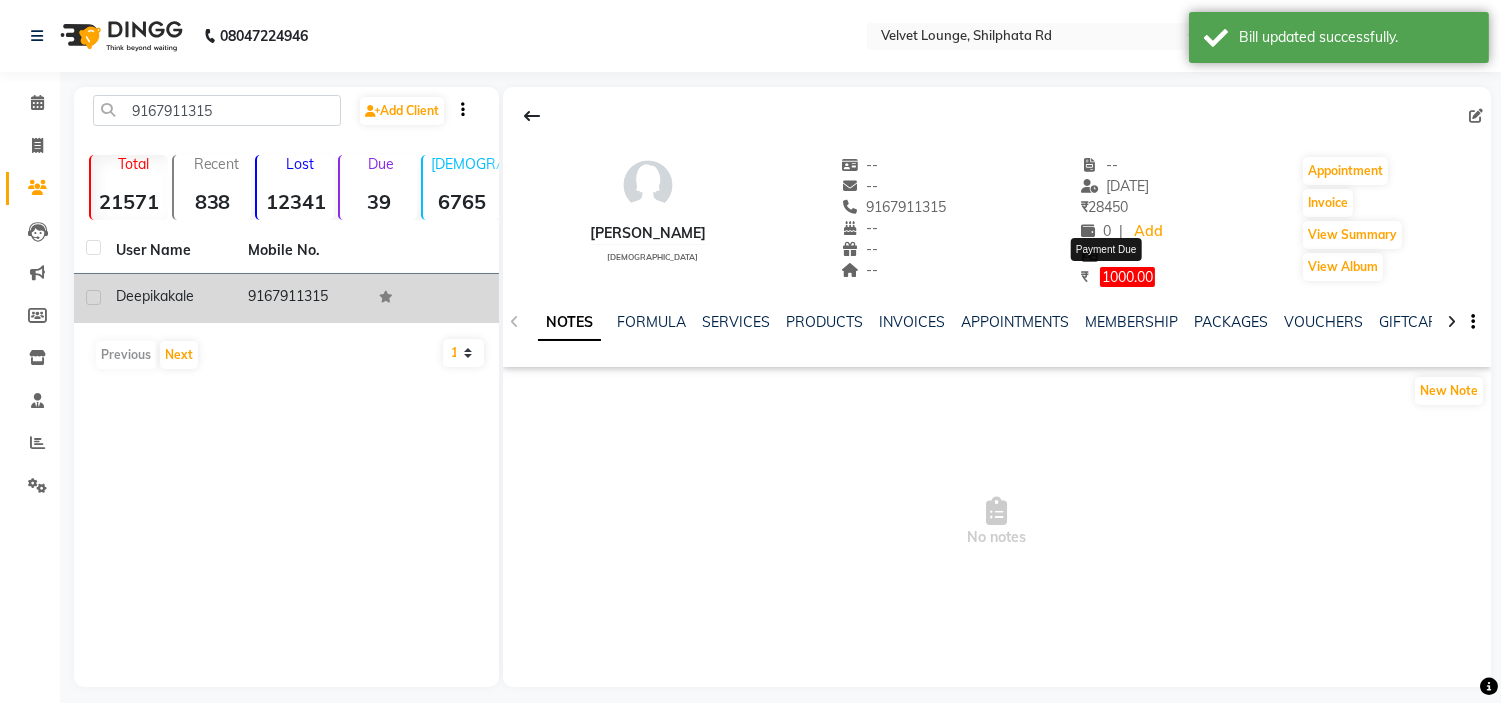click on "1000.00" 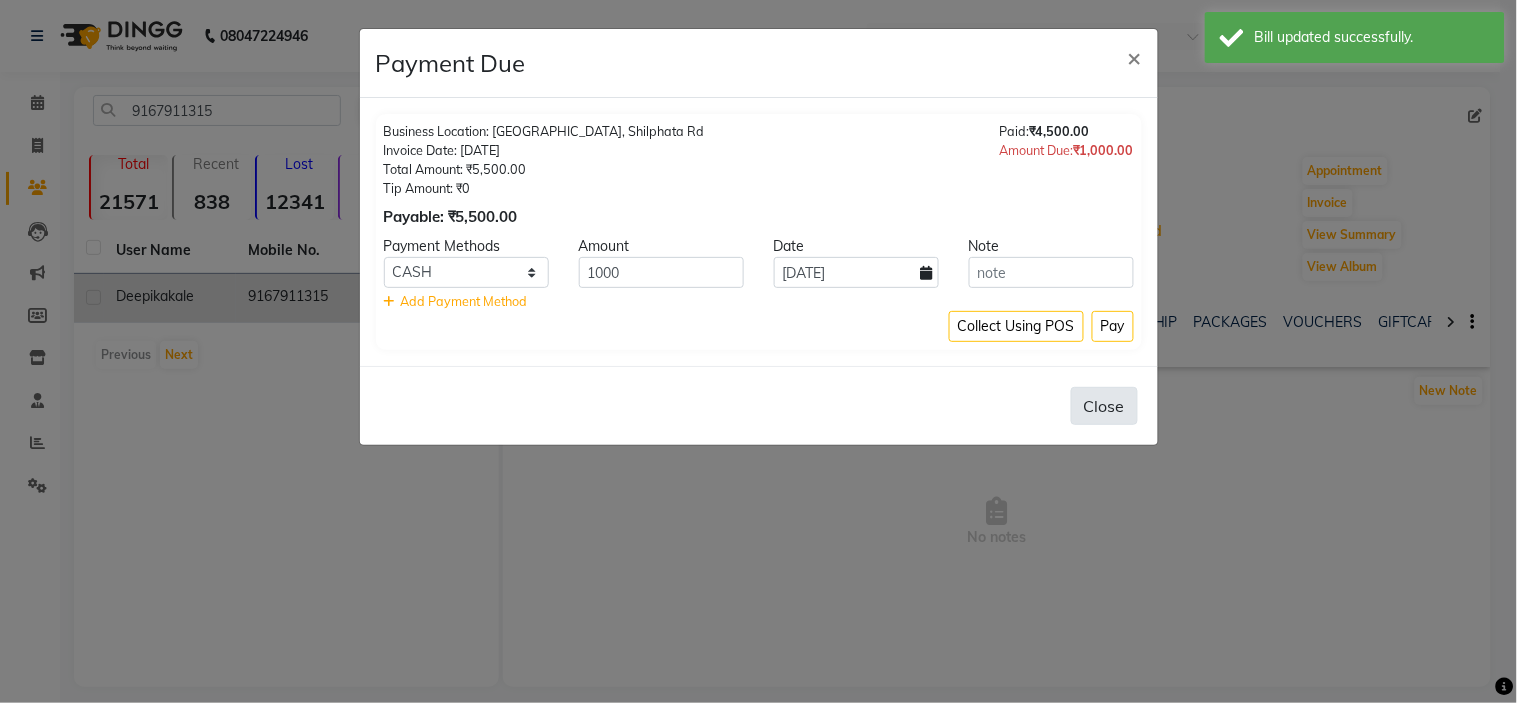 click on "Close" 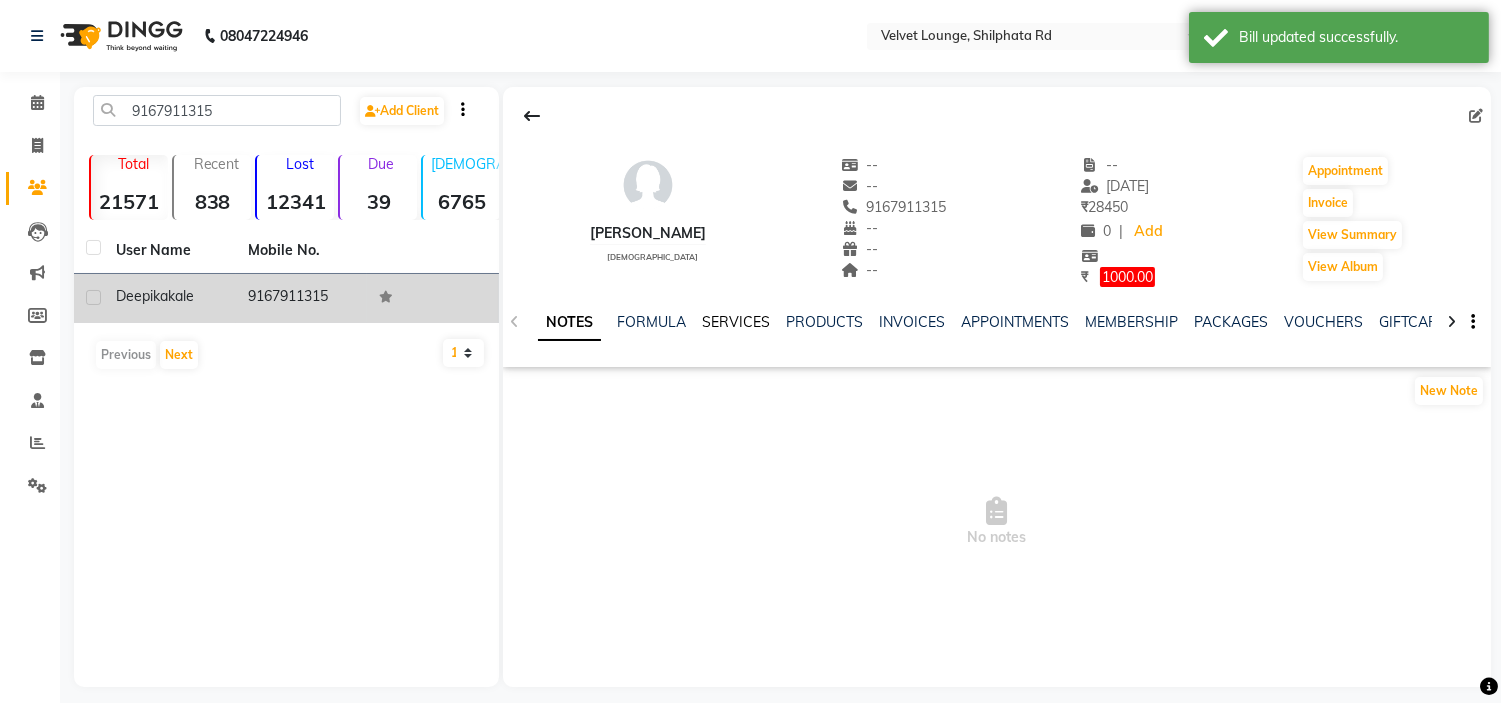 click on "SERVICES" 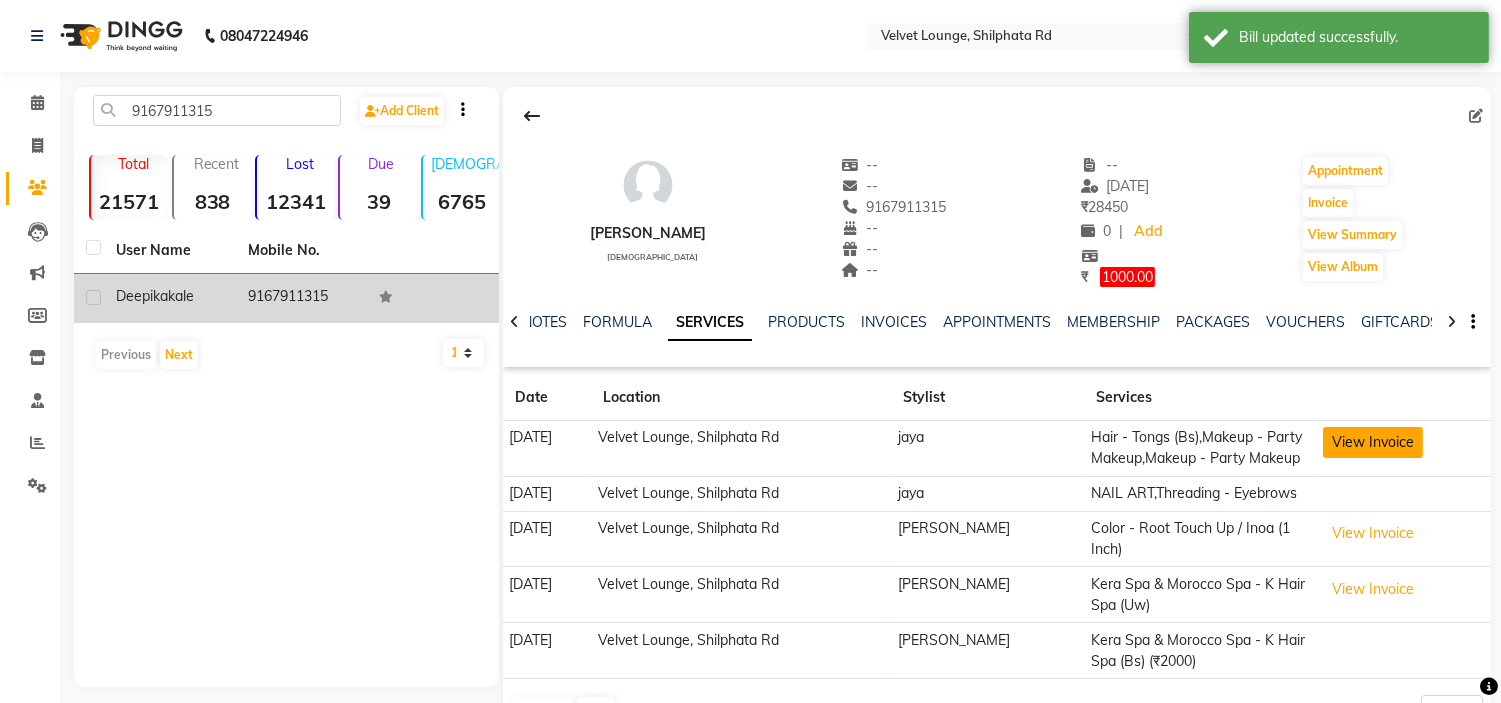 click on "View Invoice" 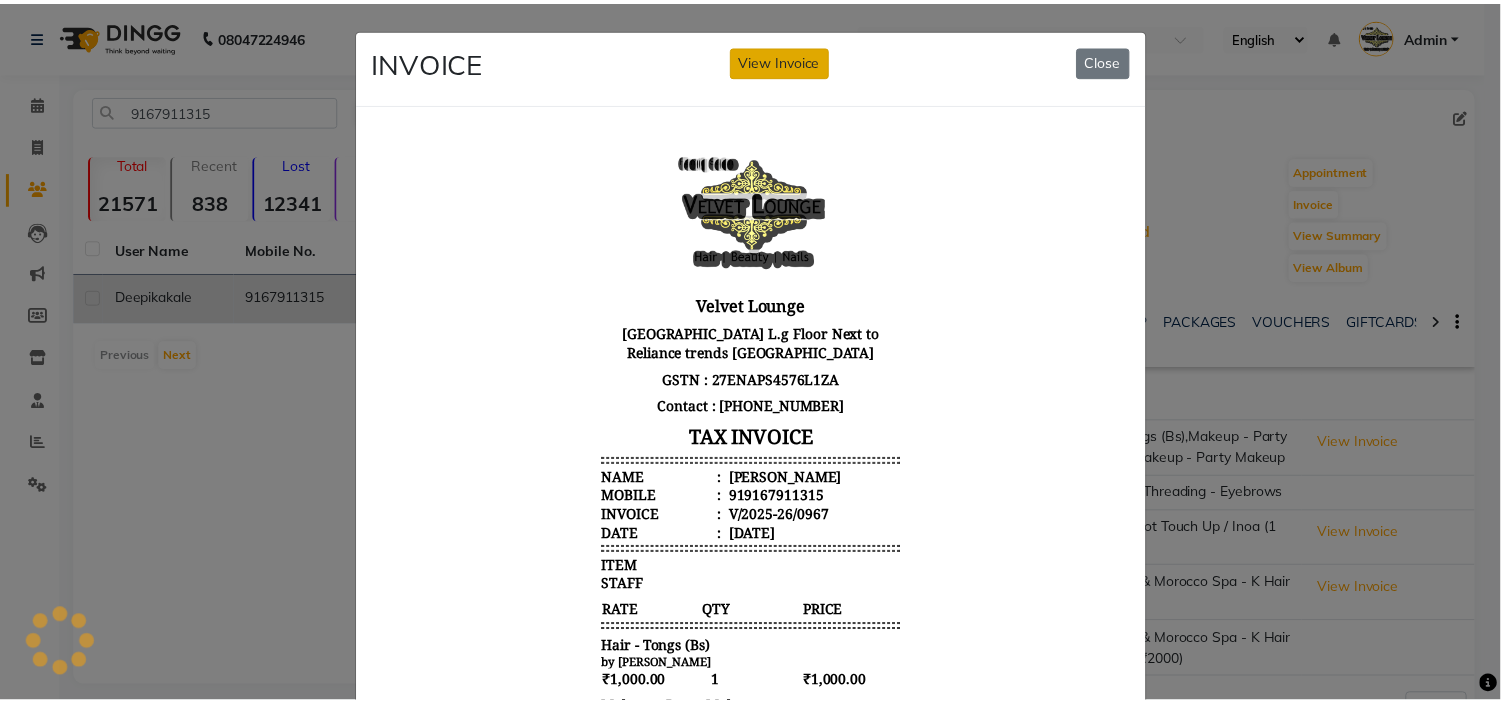 scroll, scrollTop: 0, scrollLeft: 0, axis: both 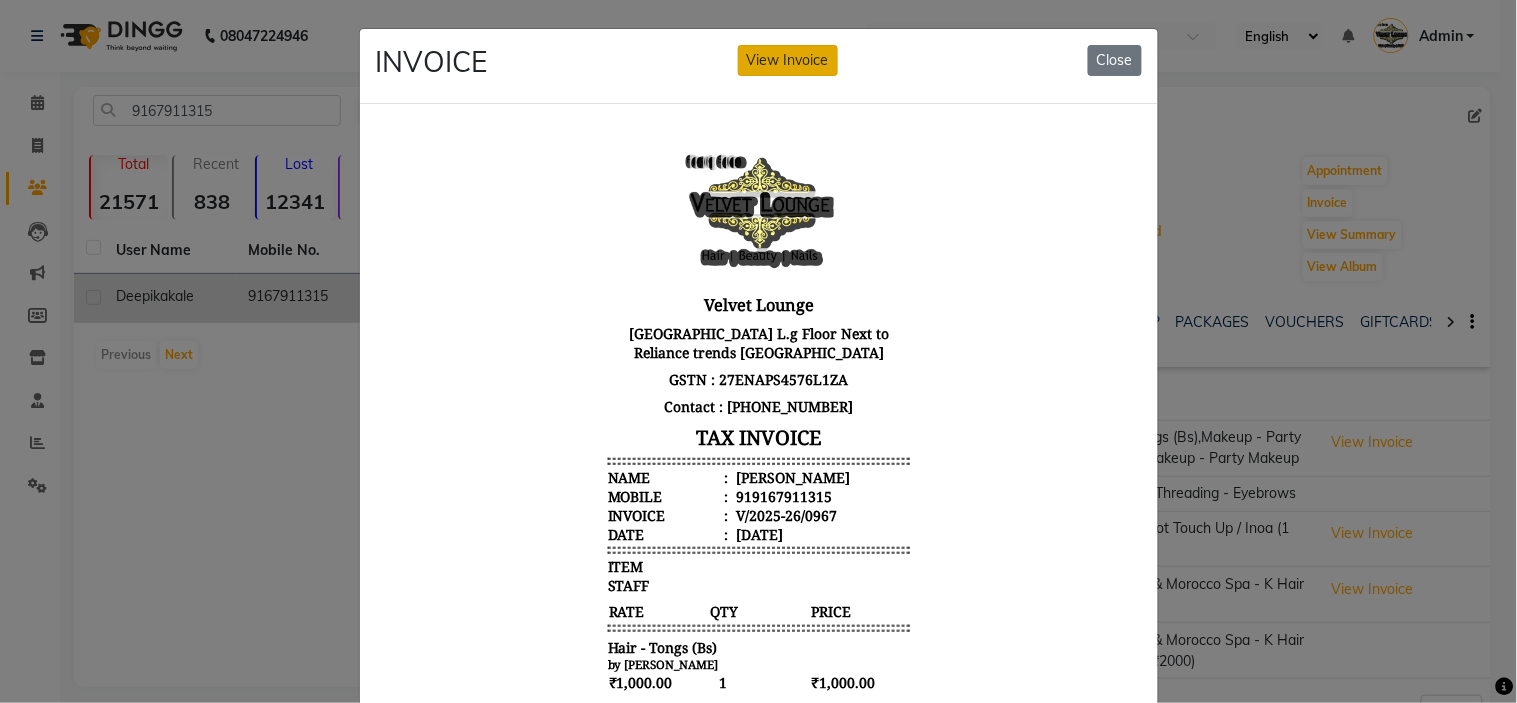click on "View Invoice" 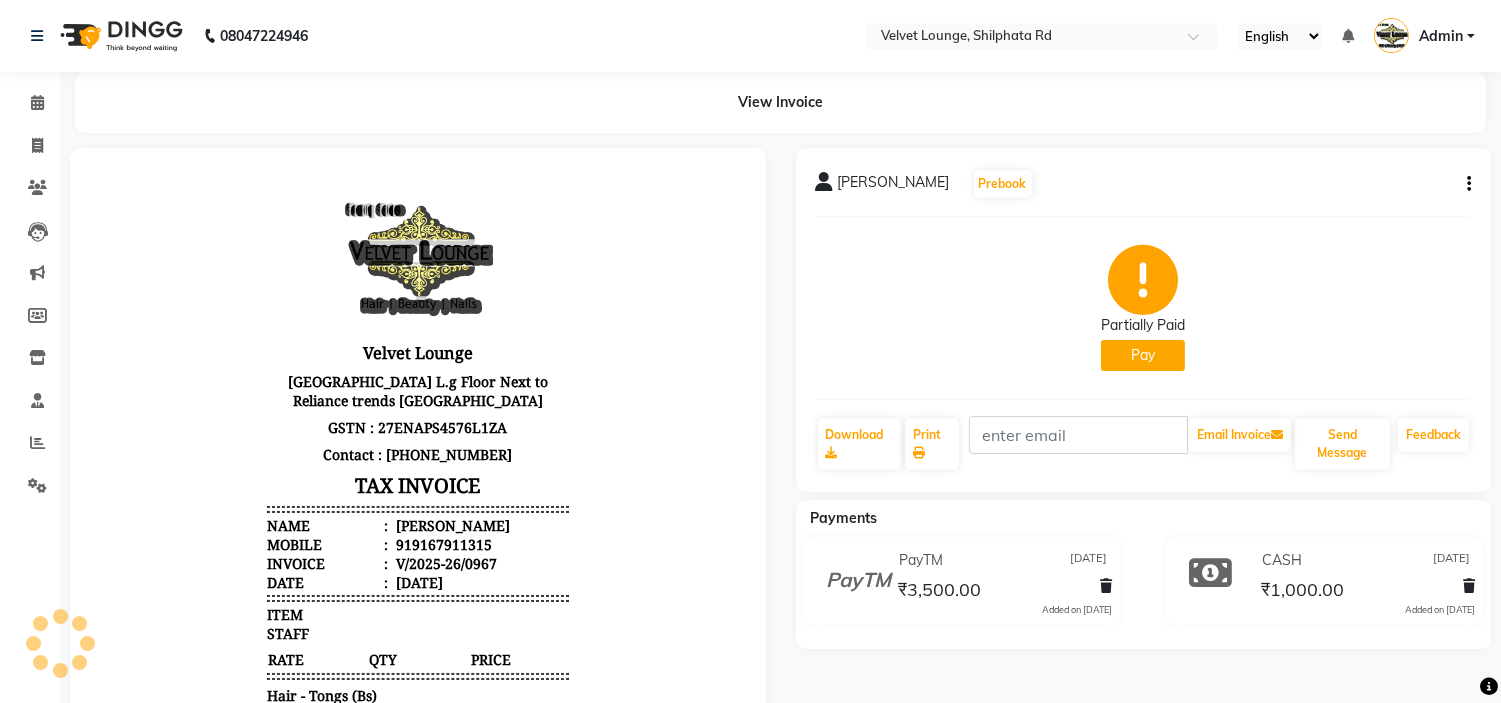 scroll, scrollTop: 0, scrollLeft: 0, axis: both 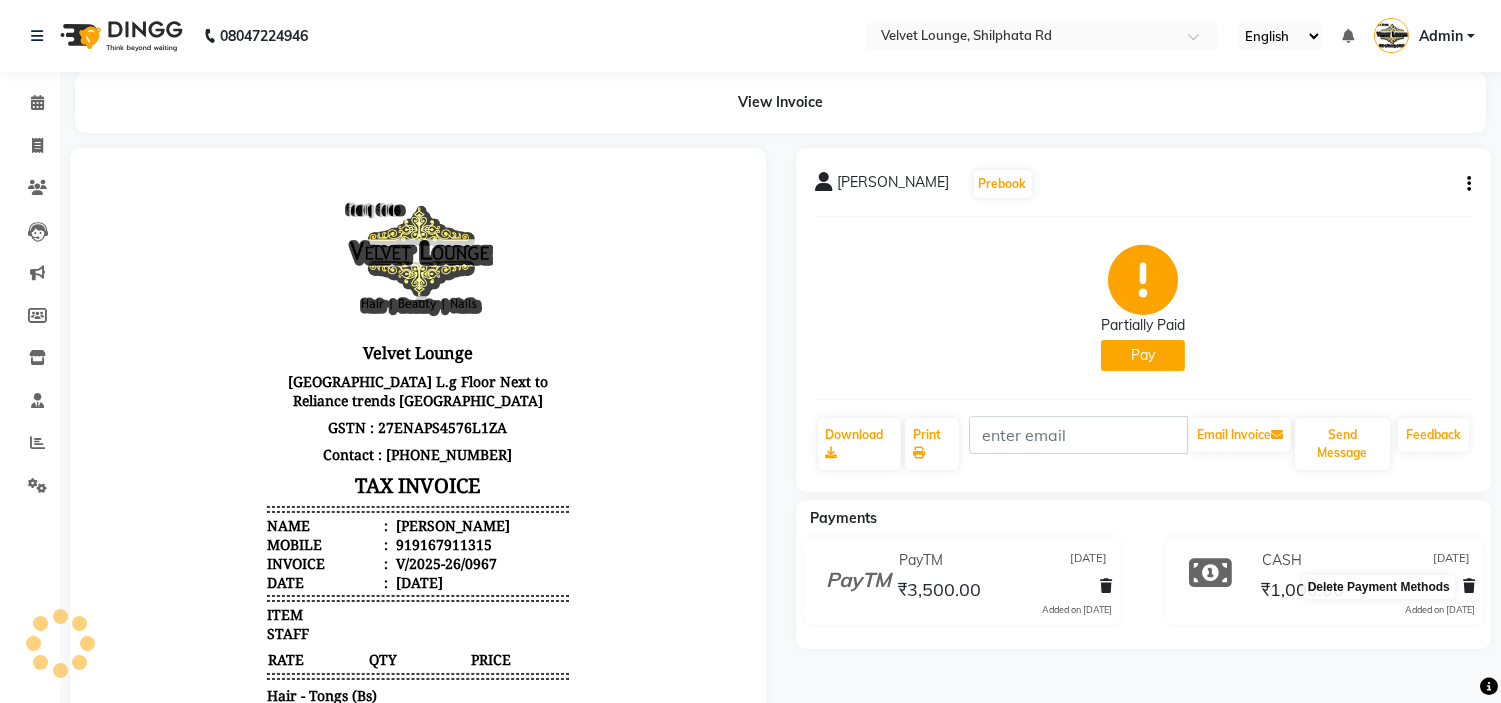 click 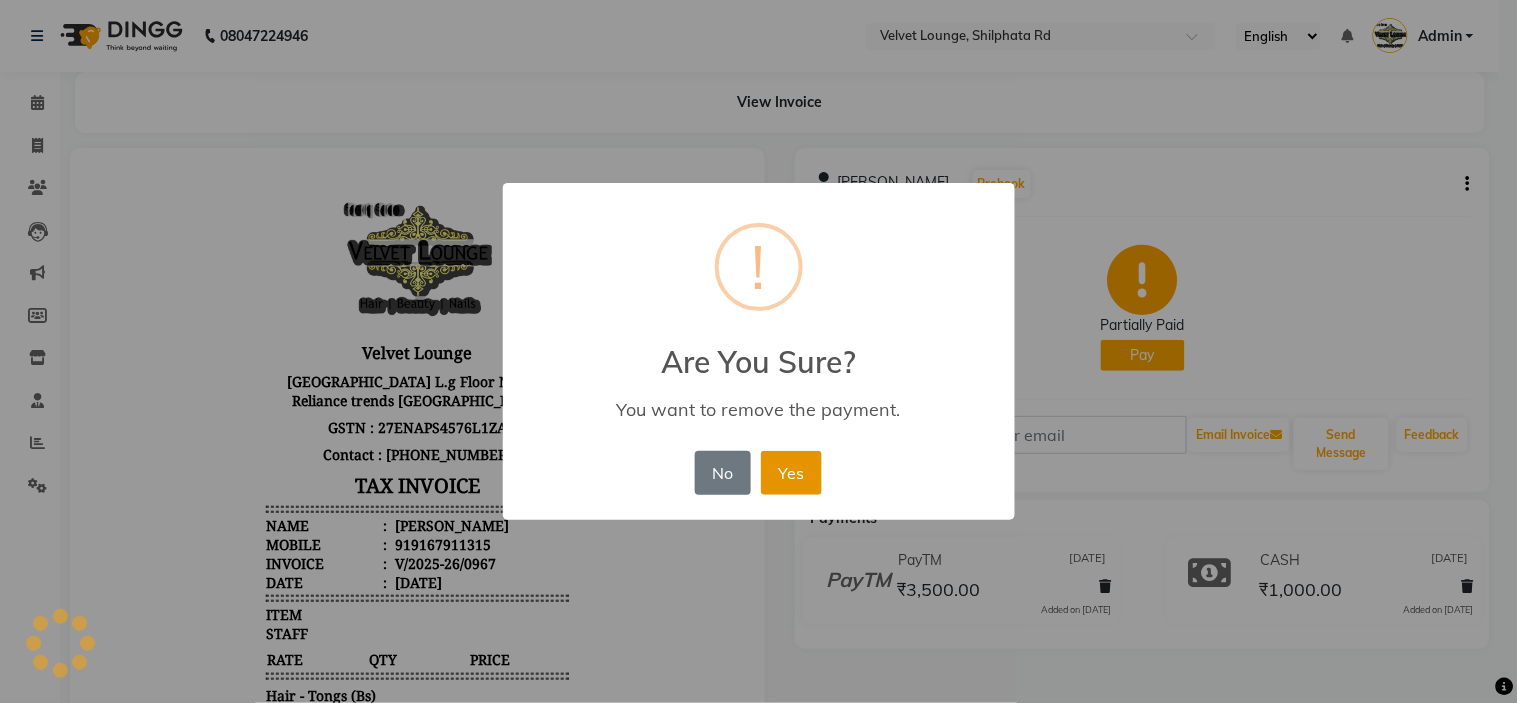 click on "Yes" at bounding box center (791, 473) 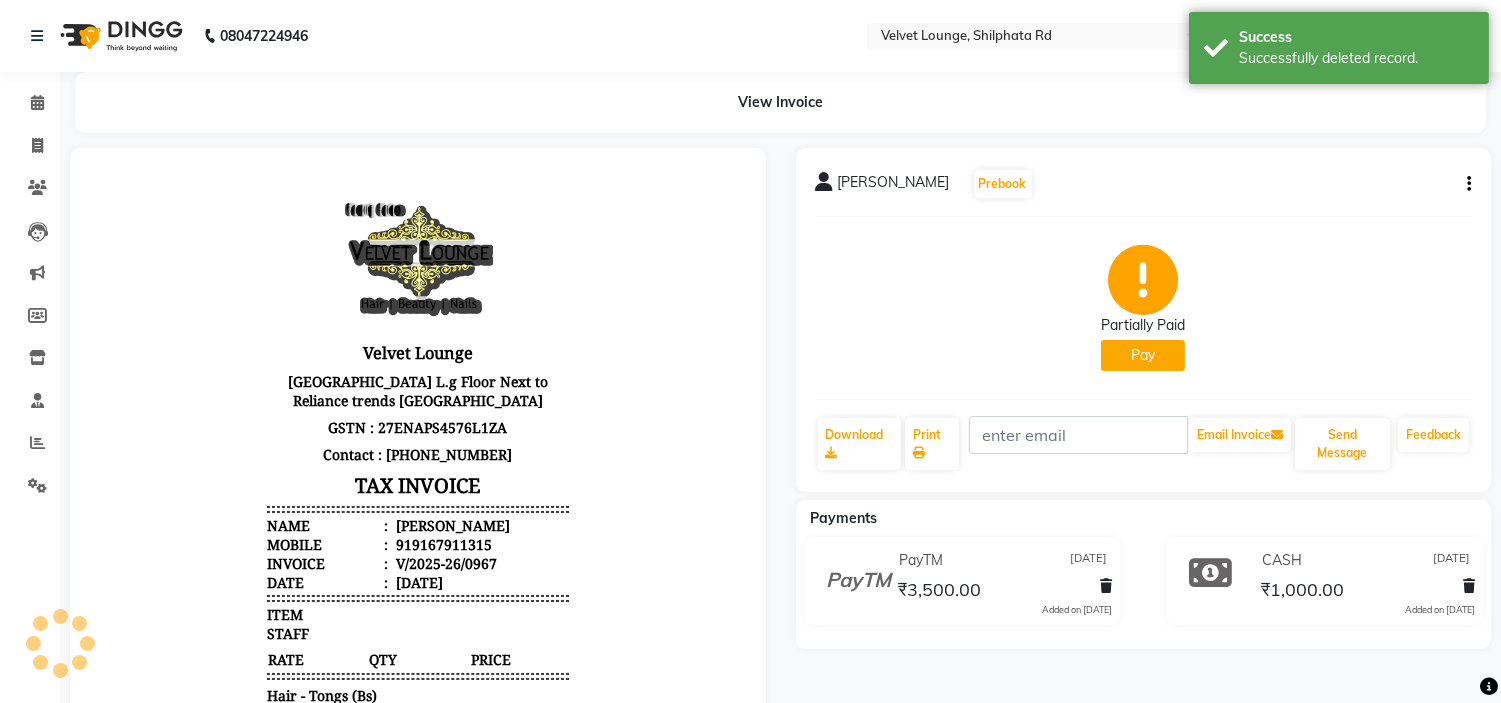 click on "Pay" 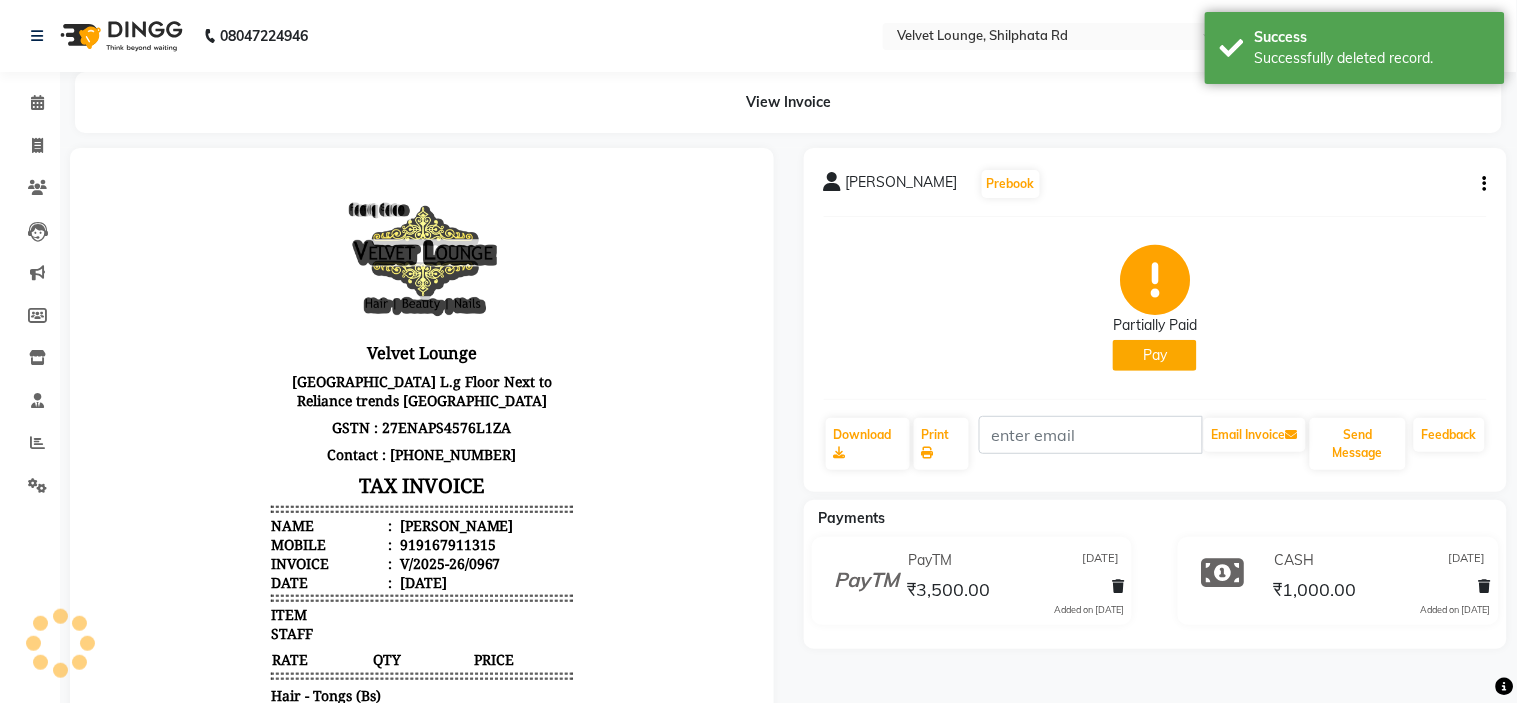 select on "1" 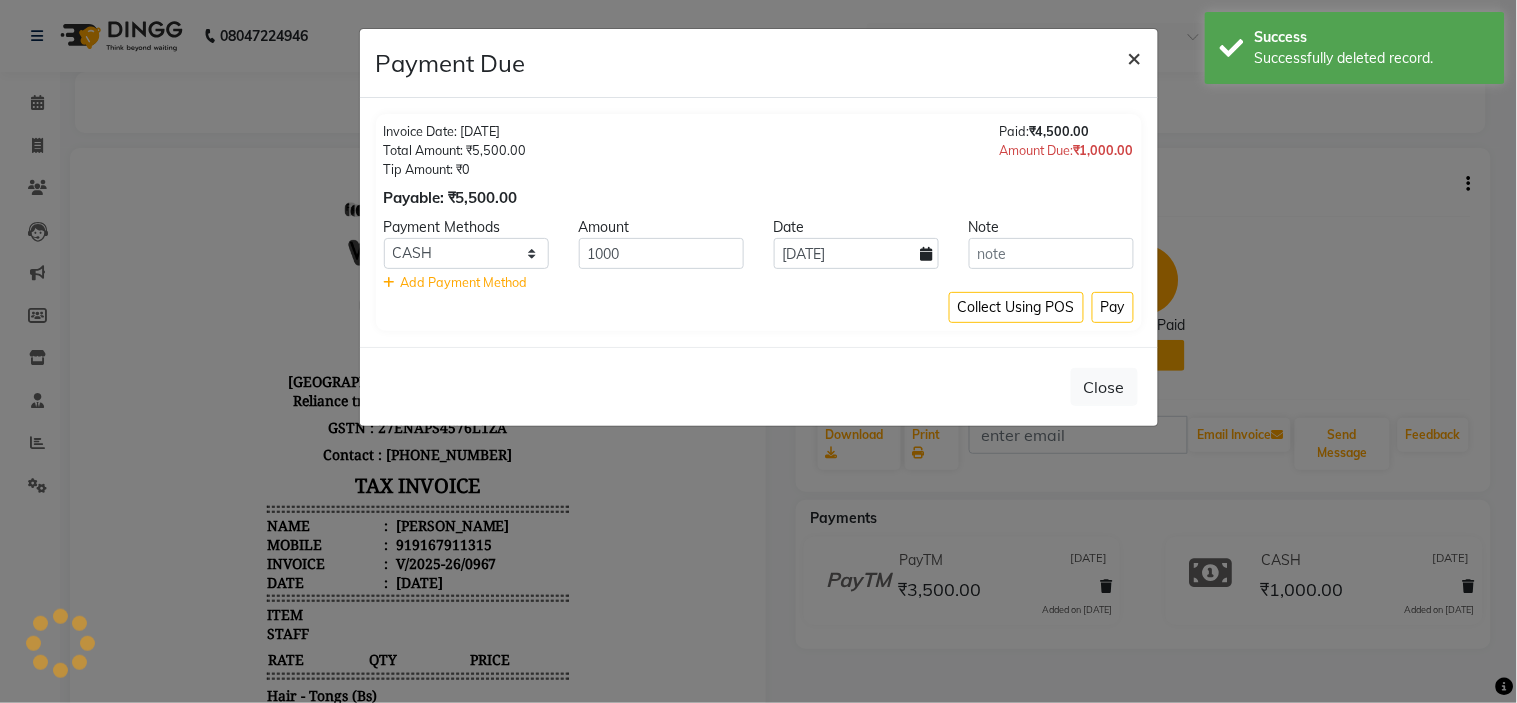 click on "×" 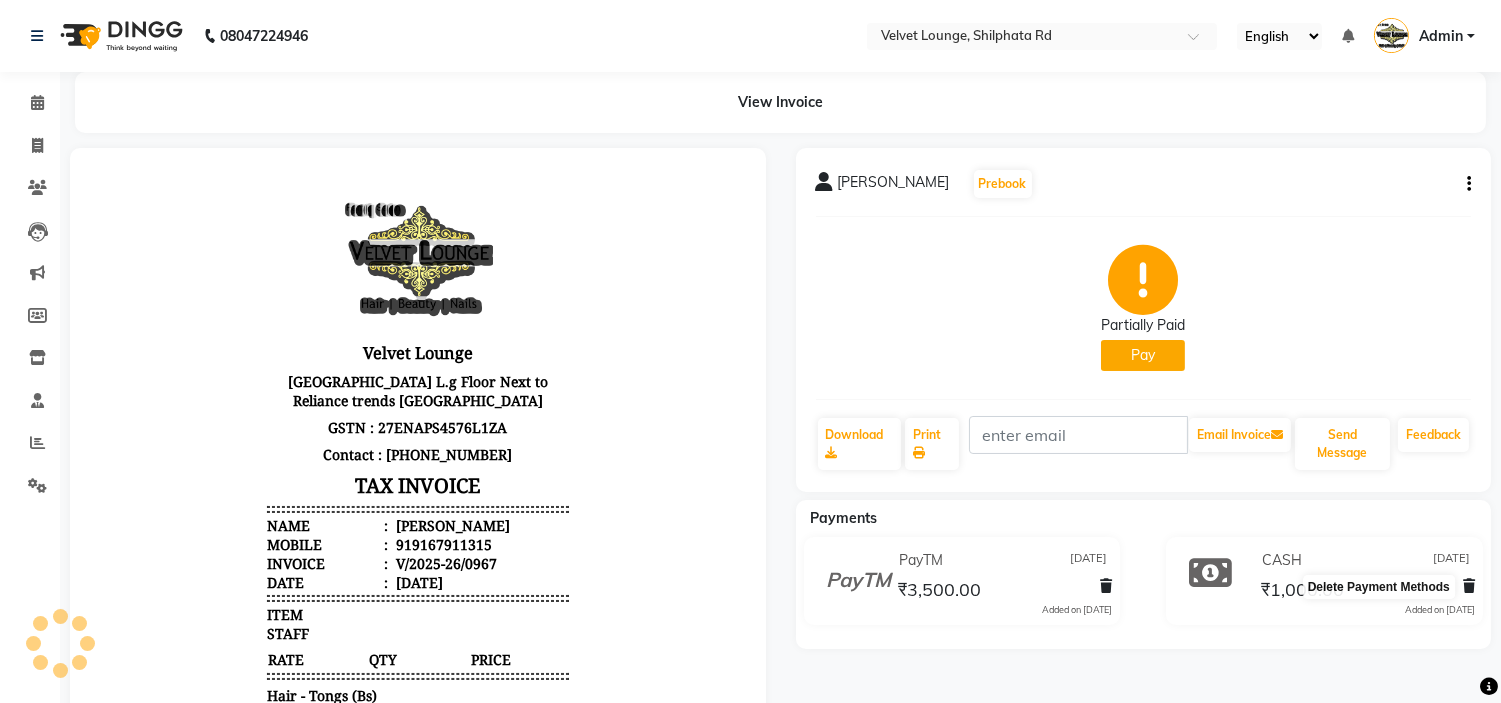 click 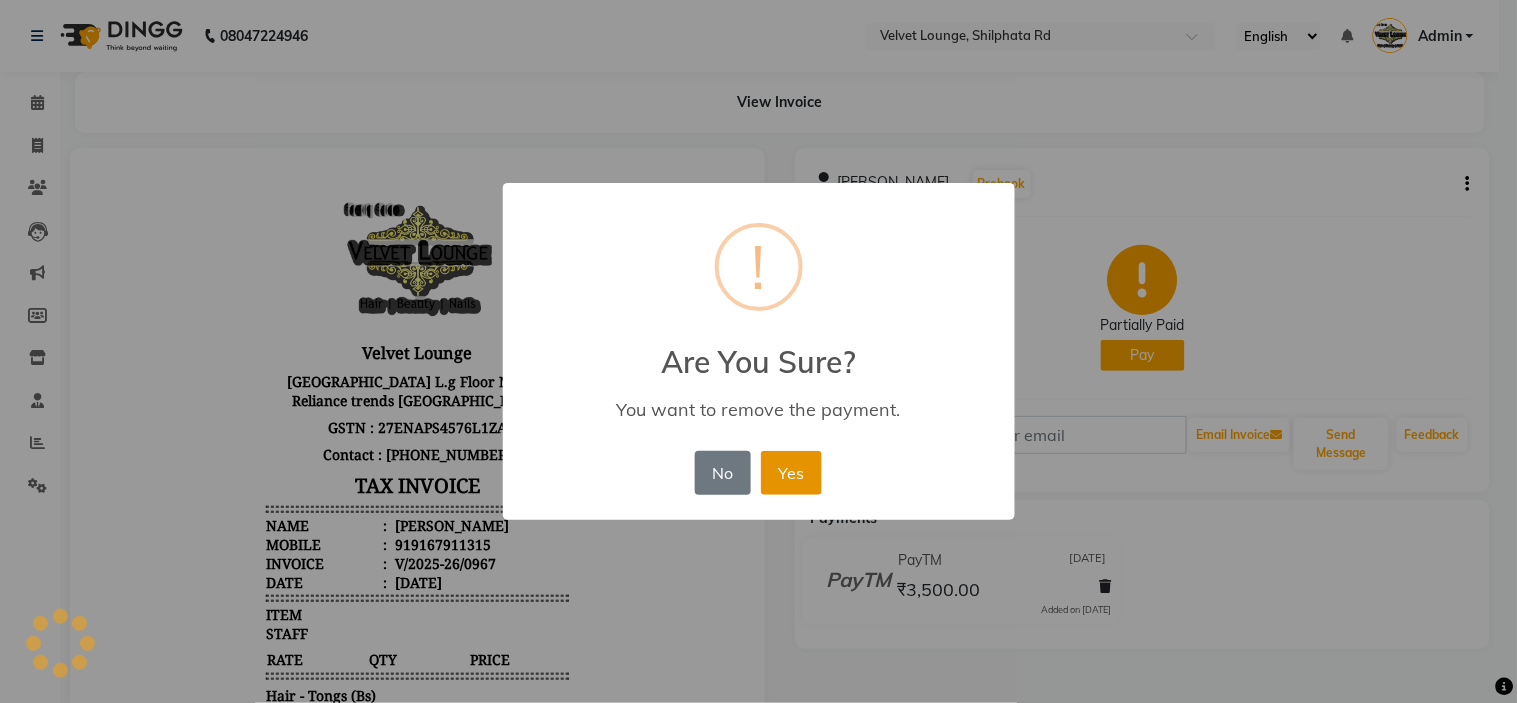 click on "Yes" at bounding box center (791, 473) 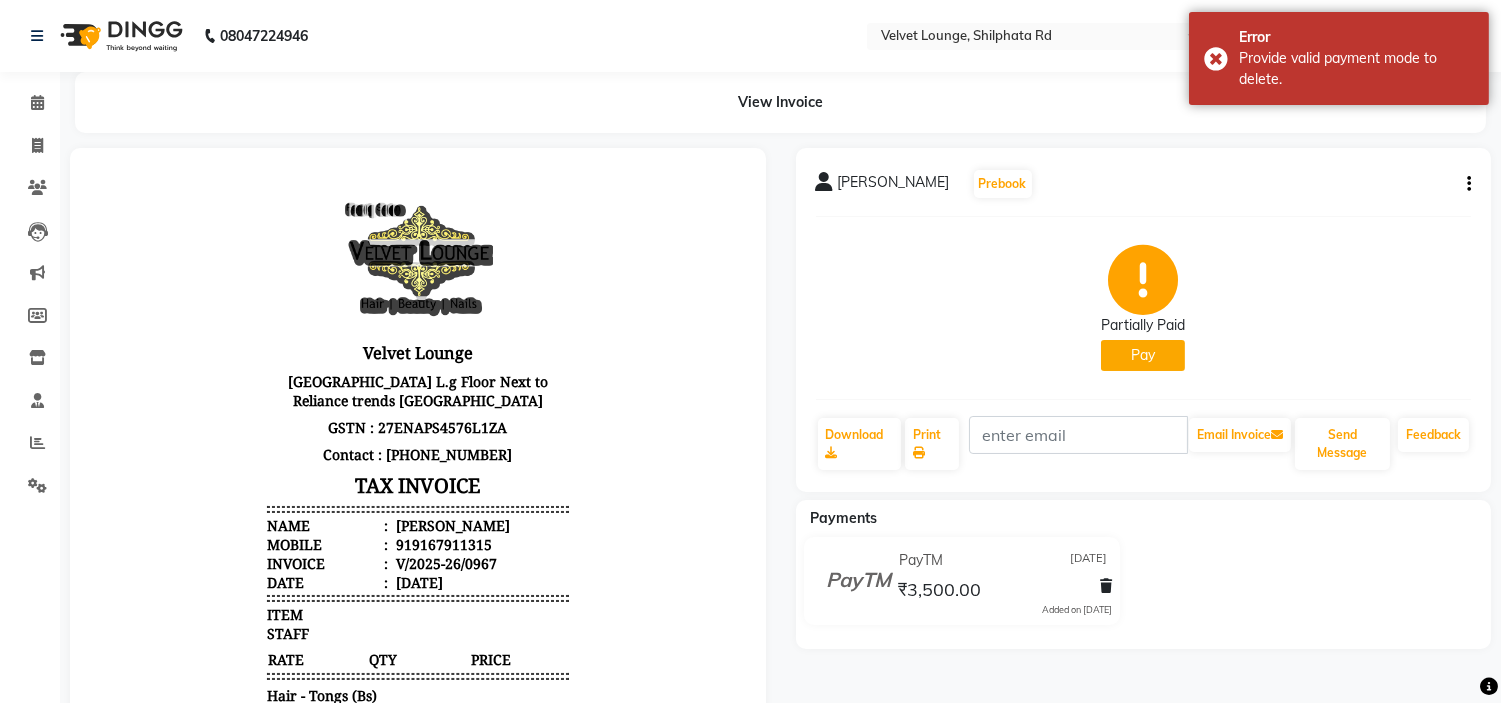 click on "Pay" 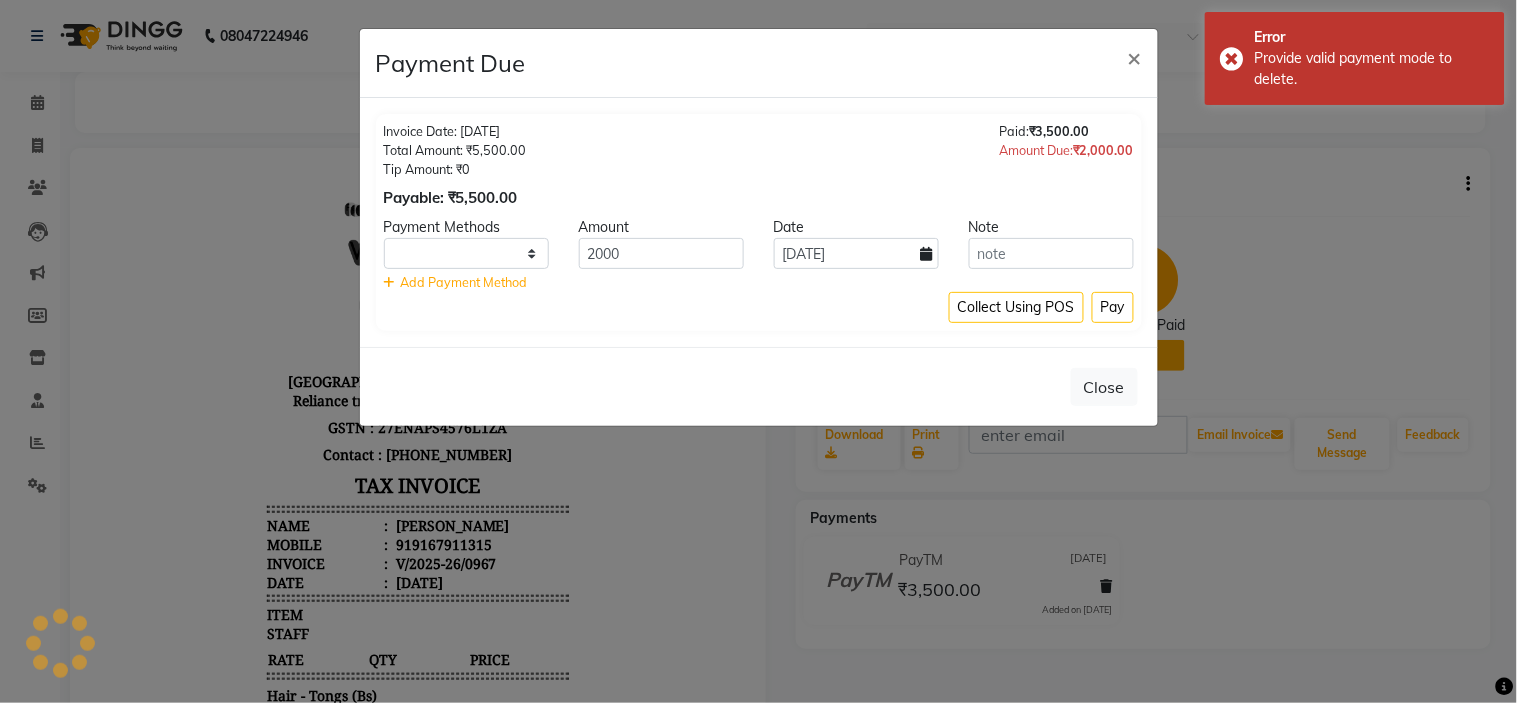 select on "1" 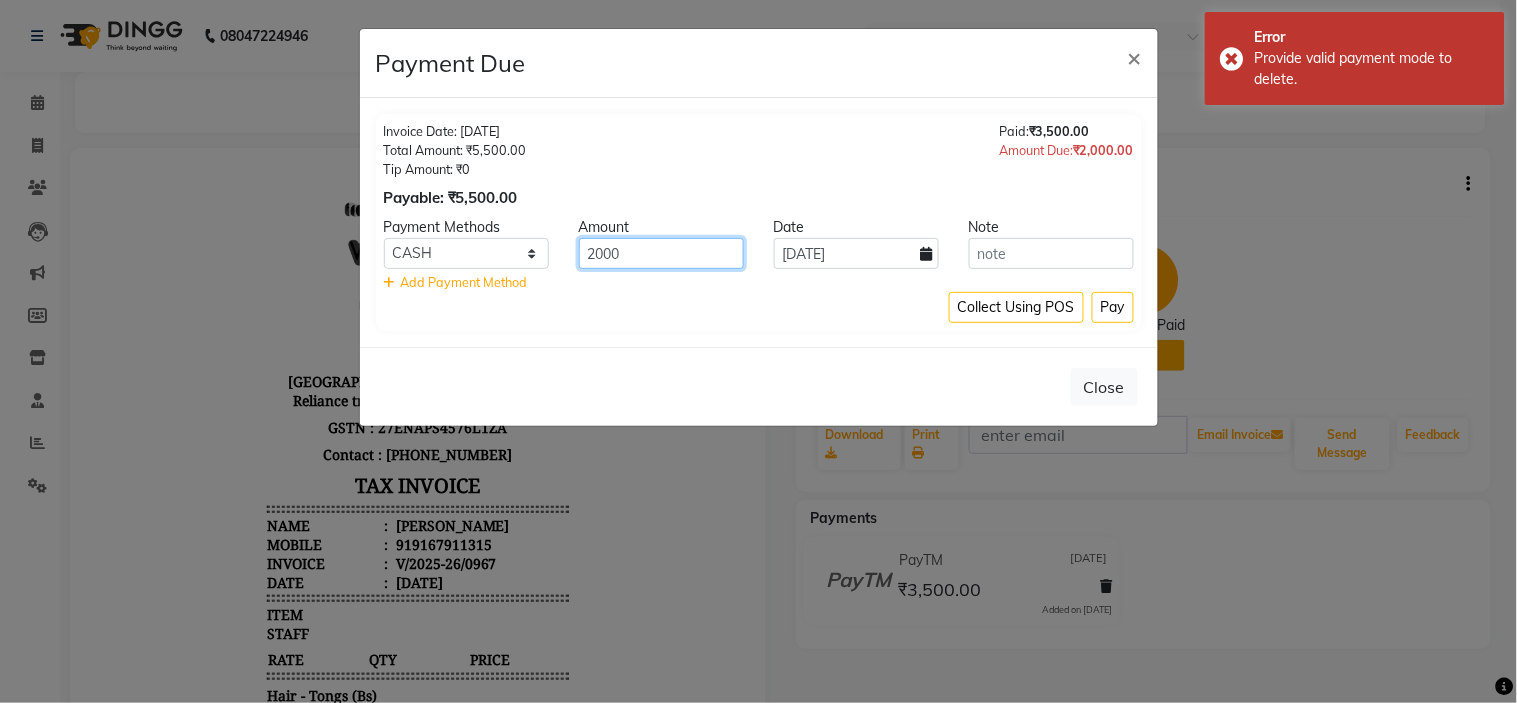 click on "2000" 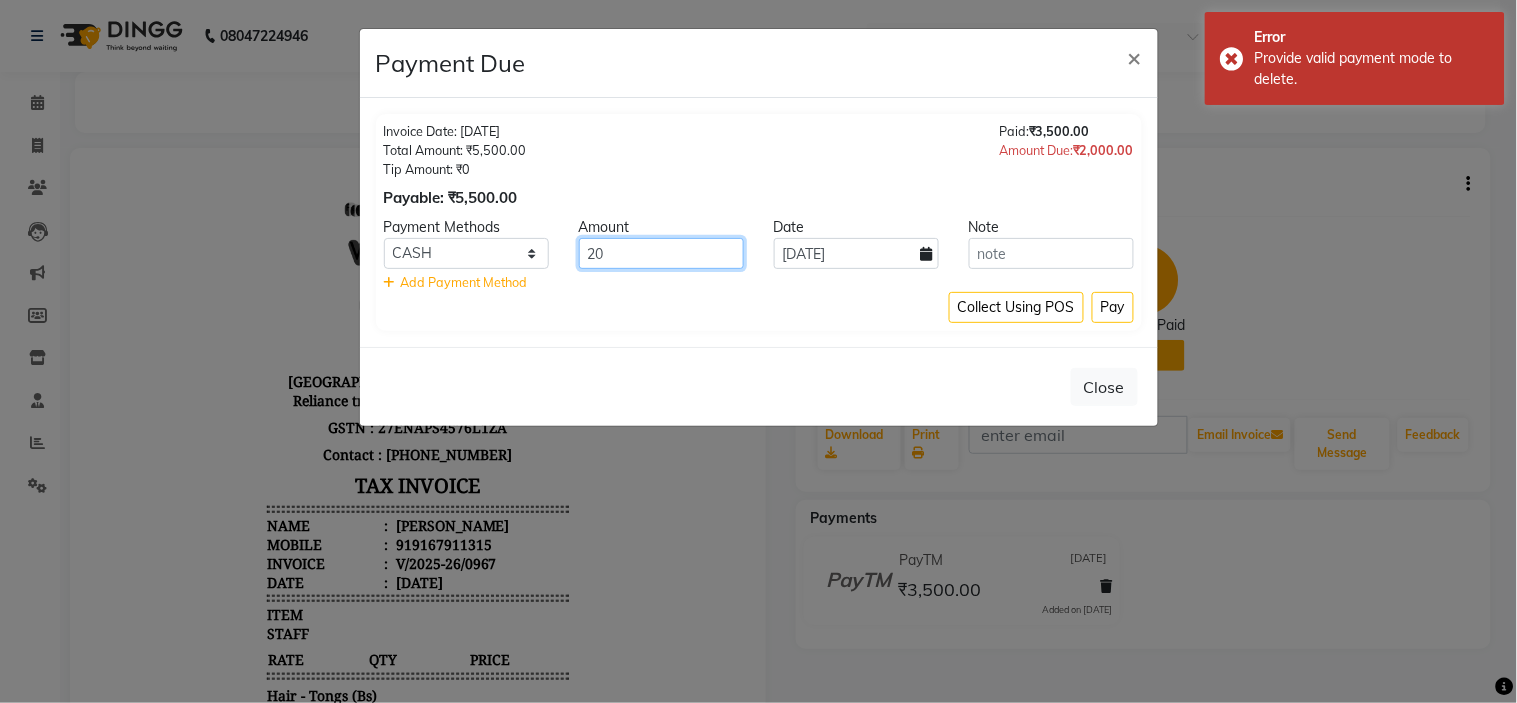 type on "2" 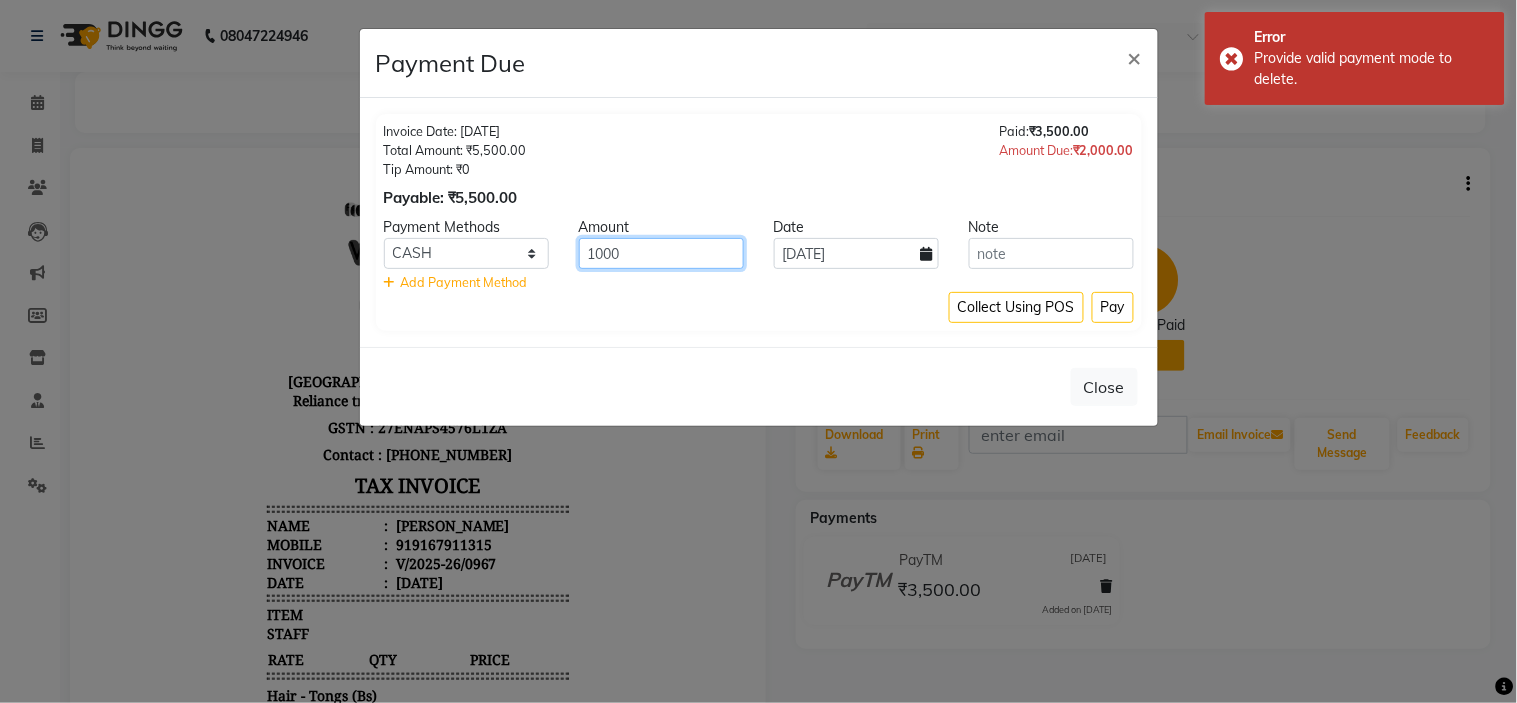 type on "1000" 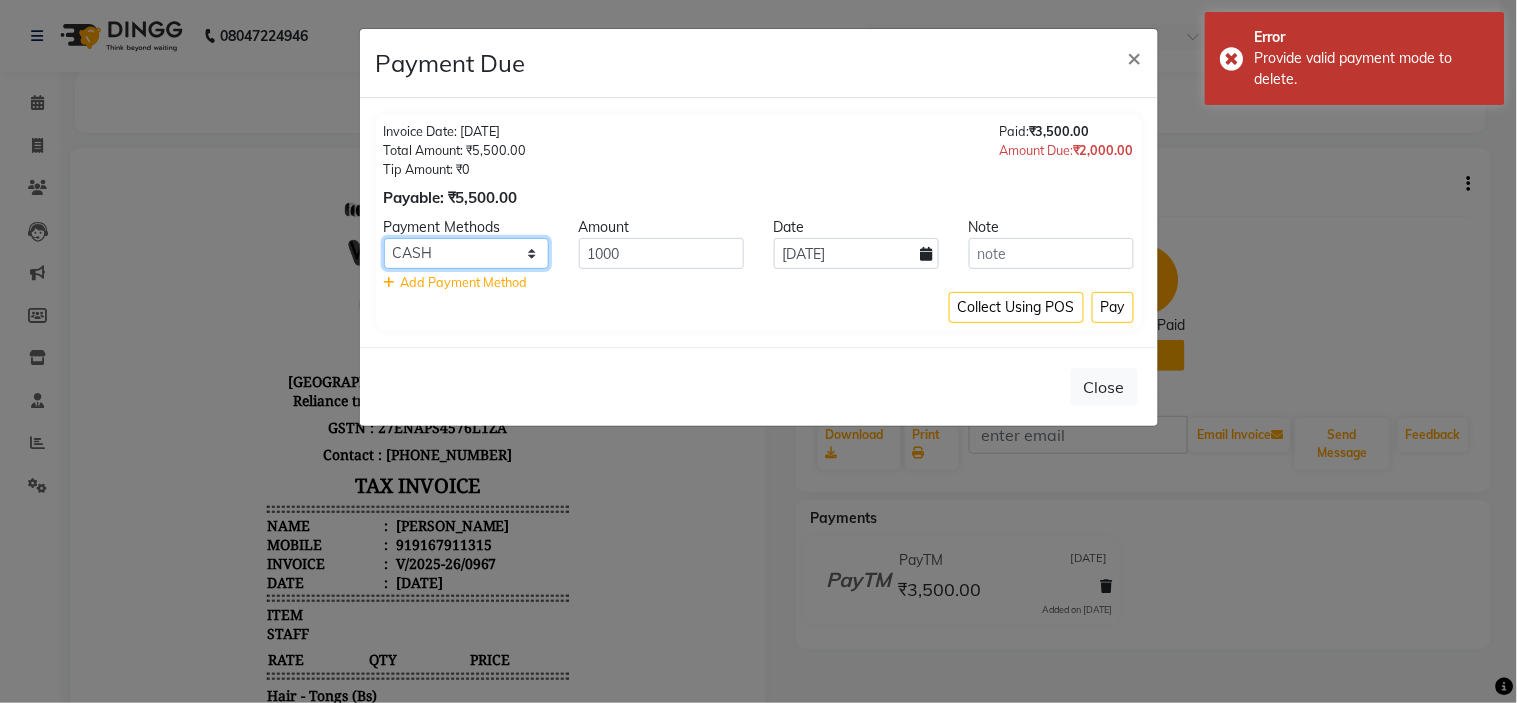 click on "PhonePe CASH PayTM ONLINE CARD GPay" 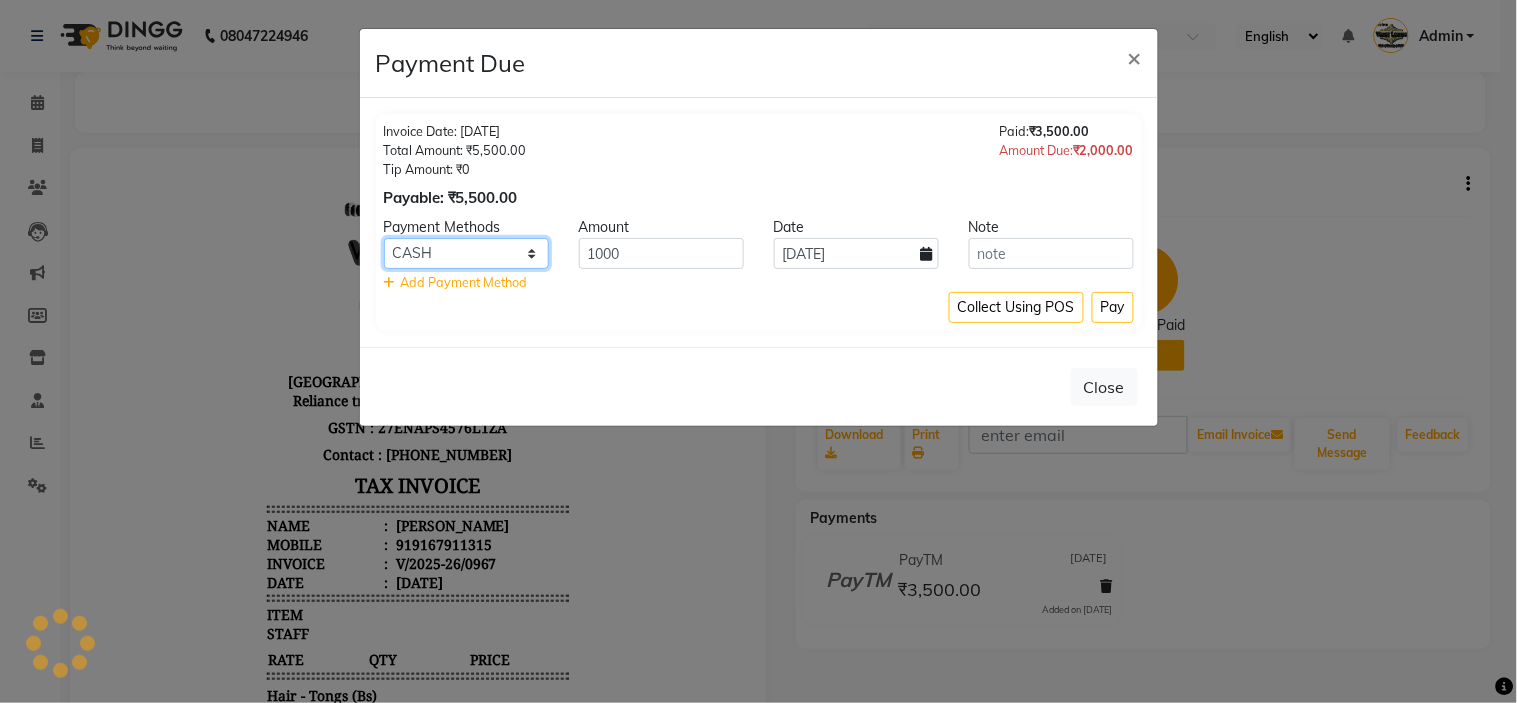 select on "6" 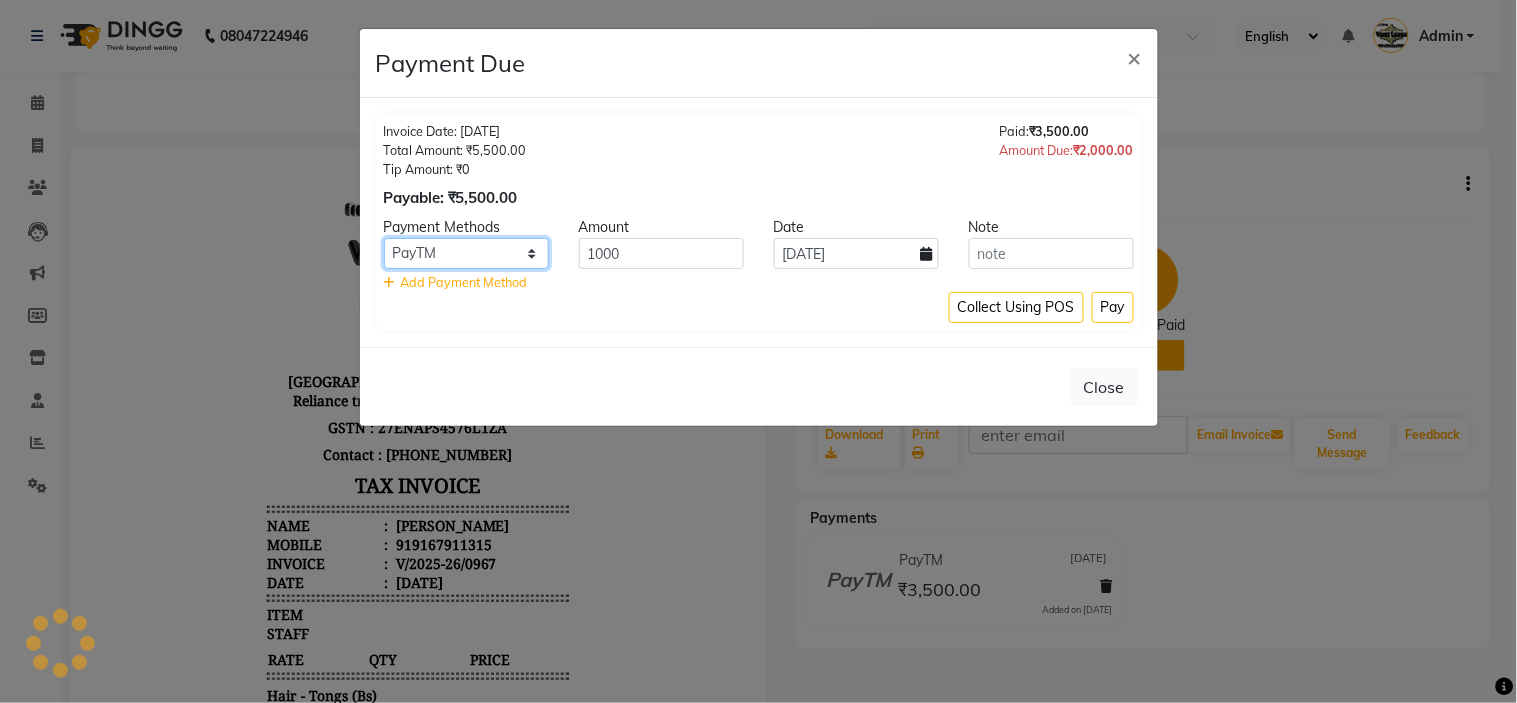 click on "PhonePe CASH PayTM ONLINE CARD GPay" 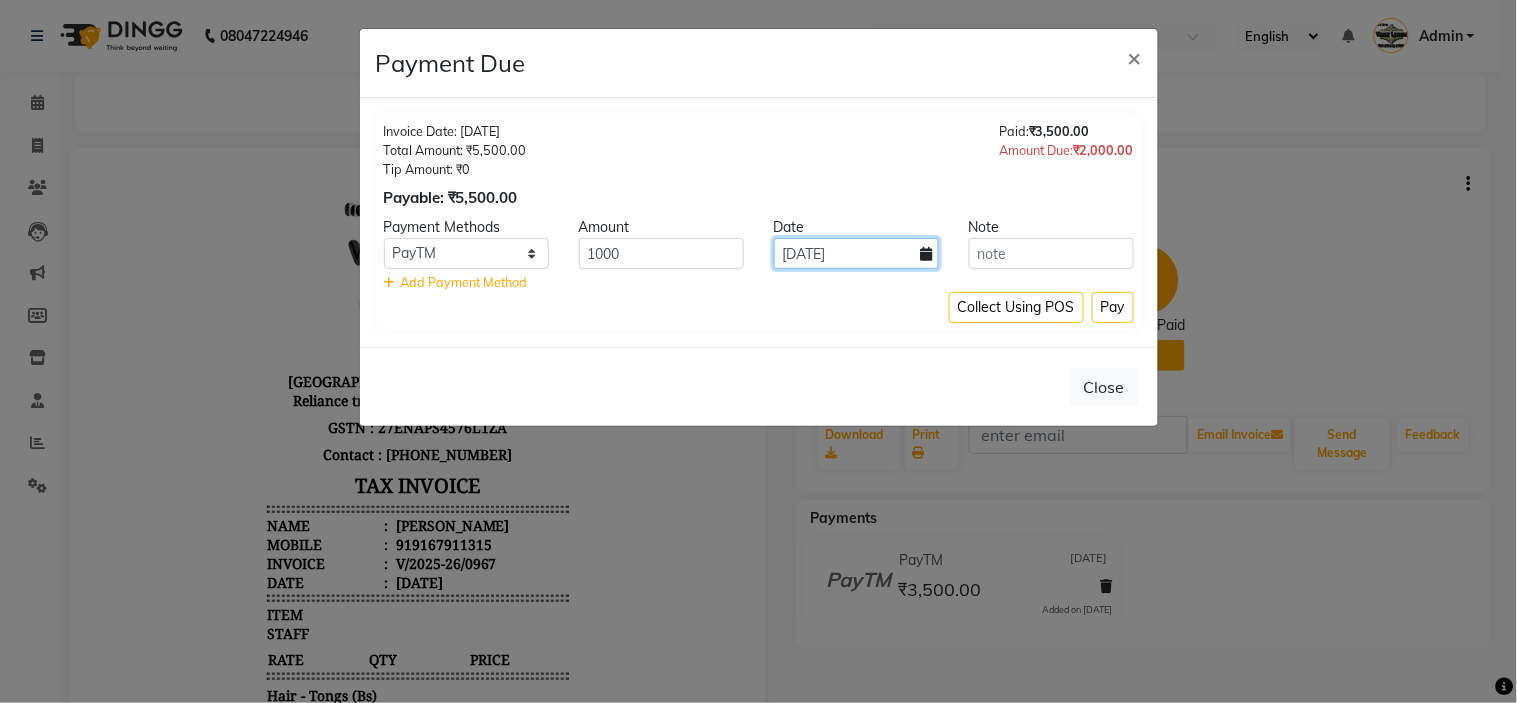 click on "[DATE]" 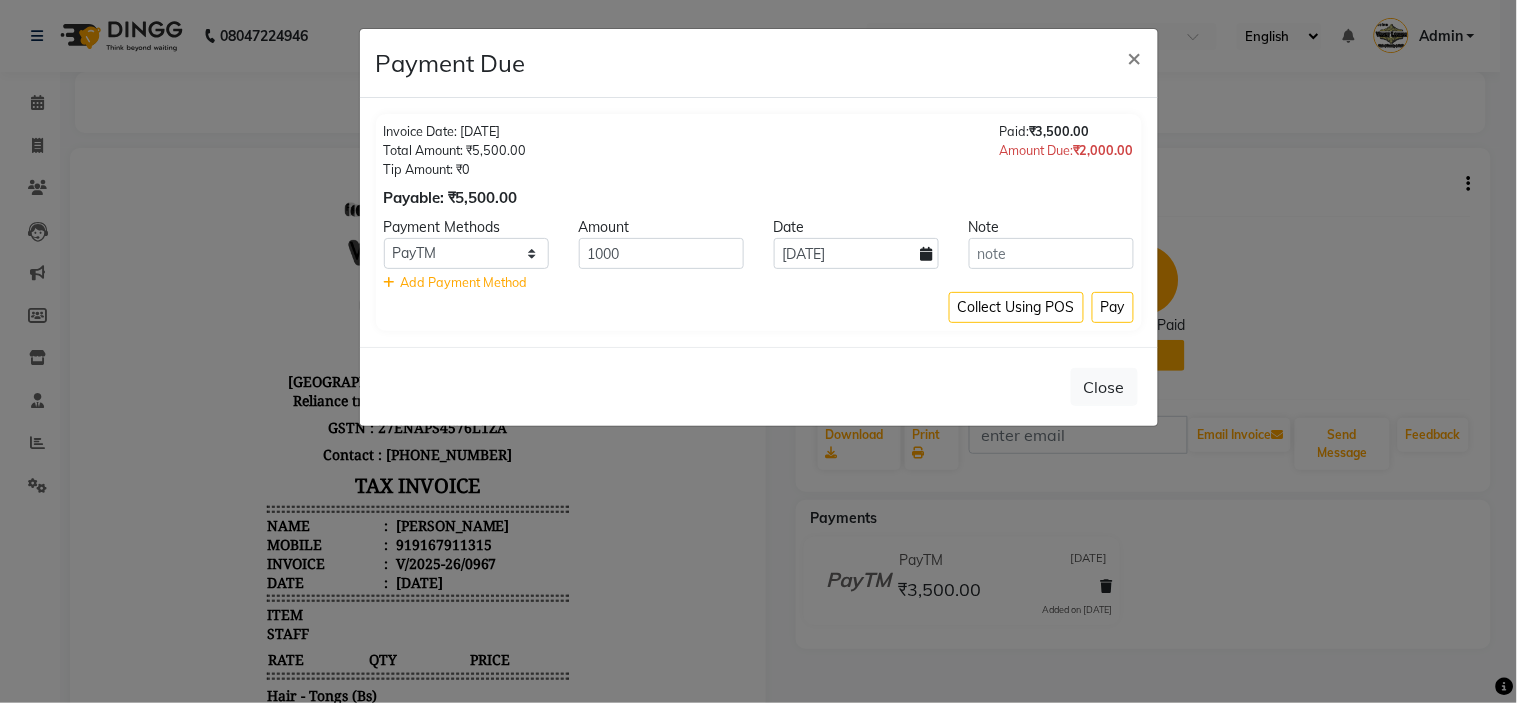 select on "7" 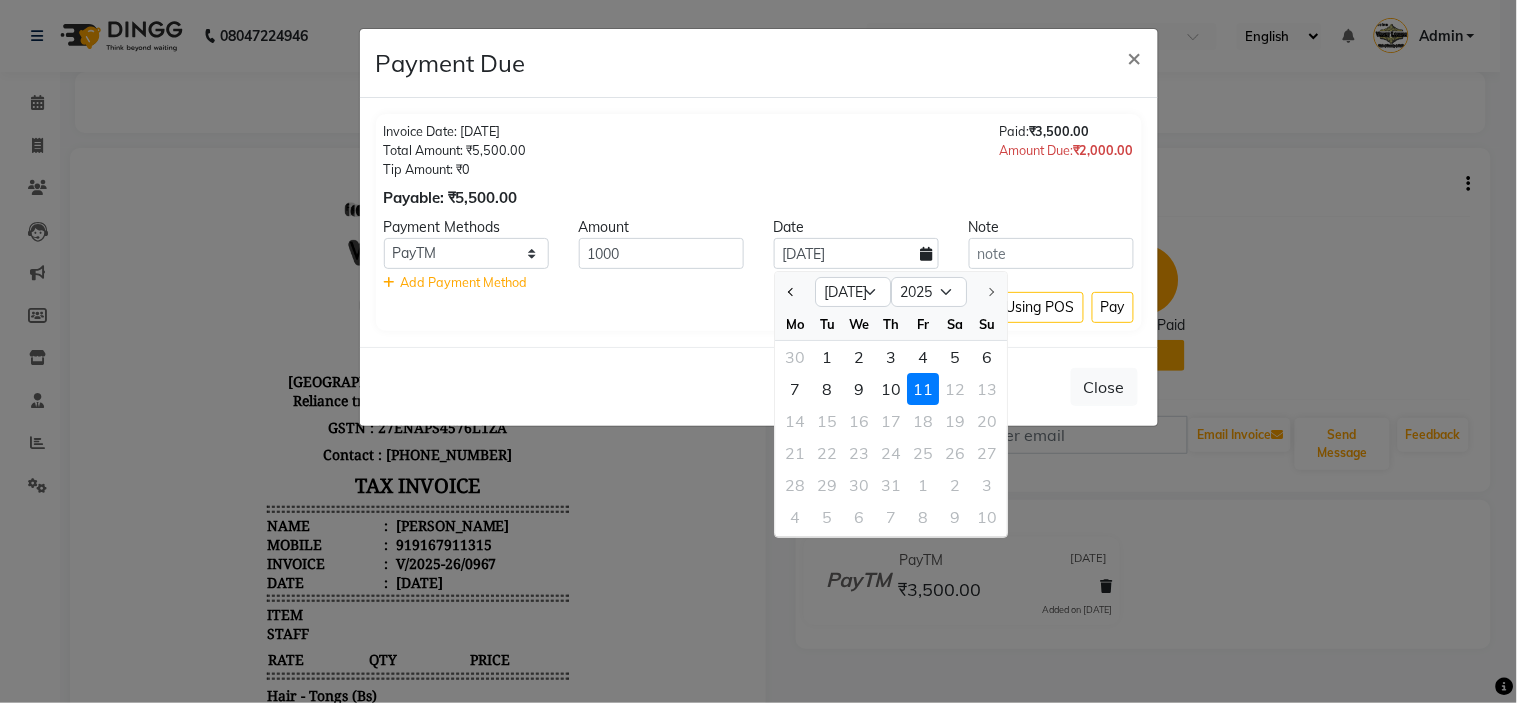 click 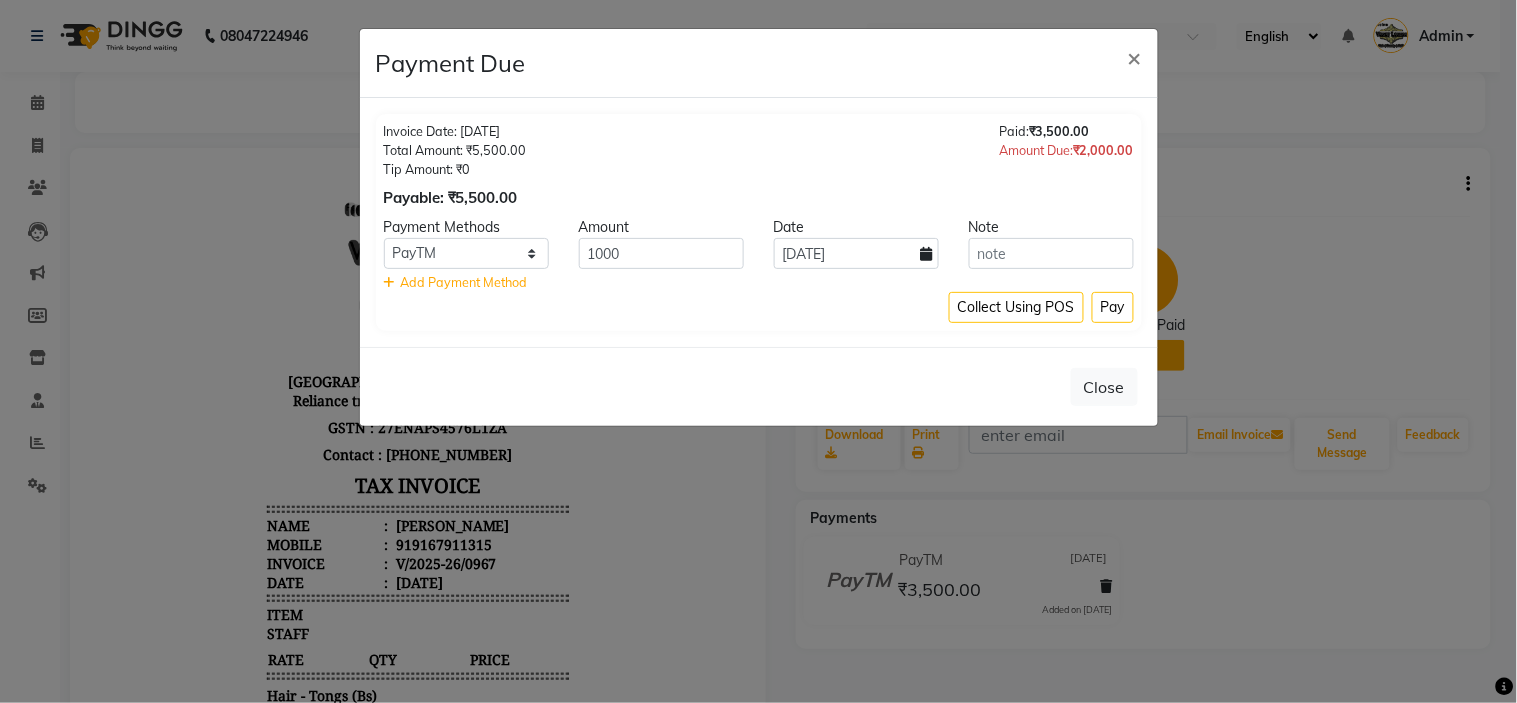 click 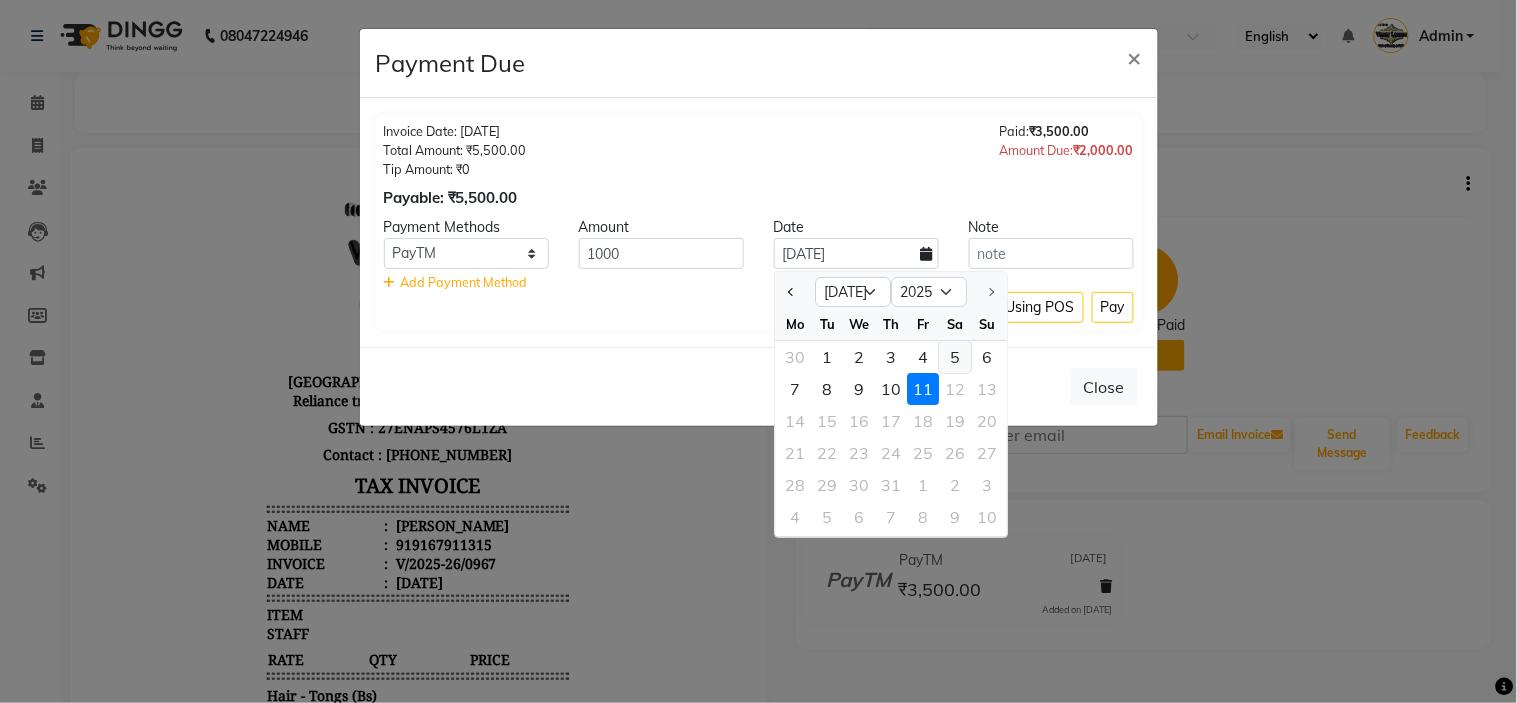 click on "5" 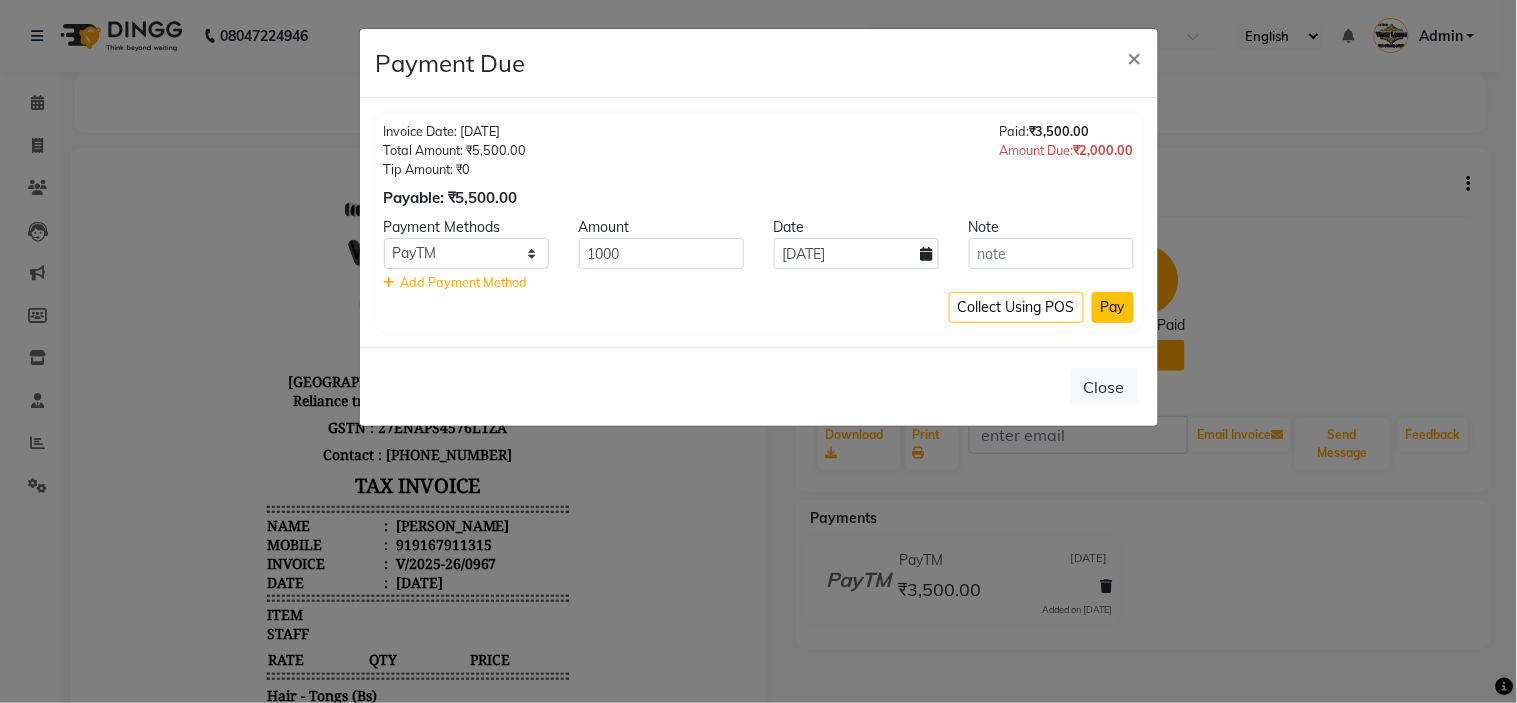 click on "Pay" 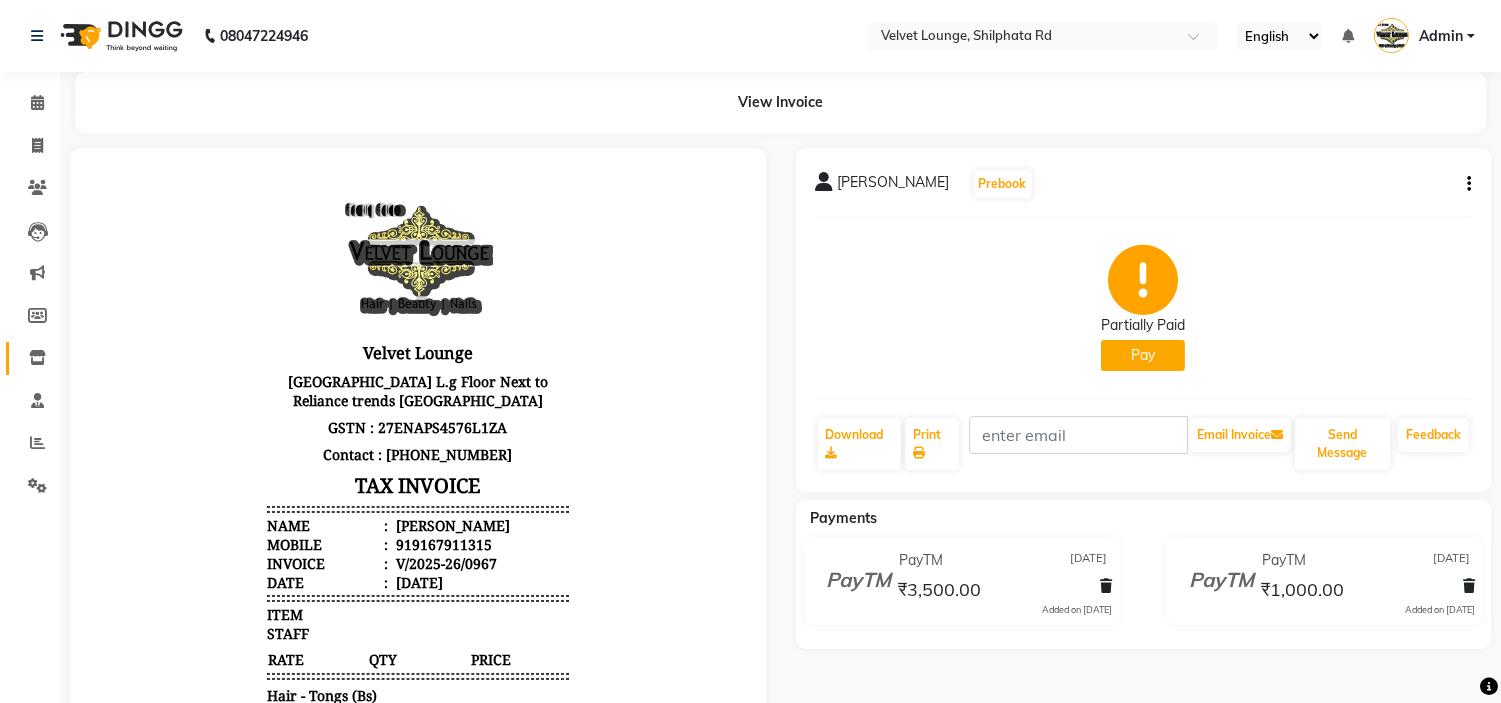 type 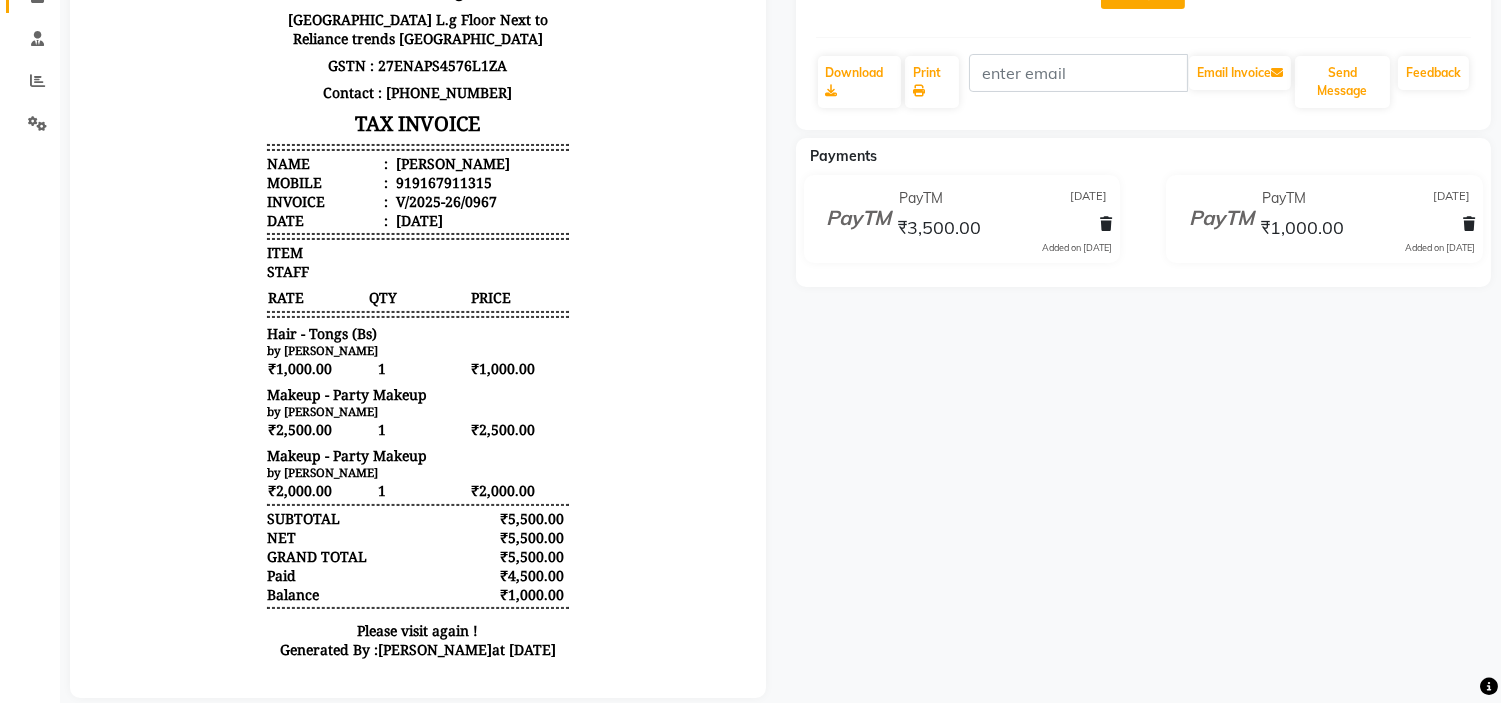 scroll, scrollTop: 402, scrollLeft: 0, axis: vertical 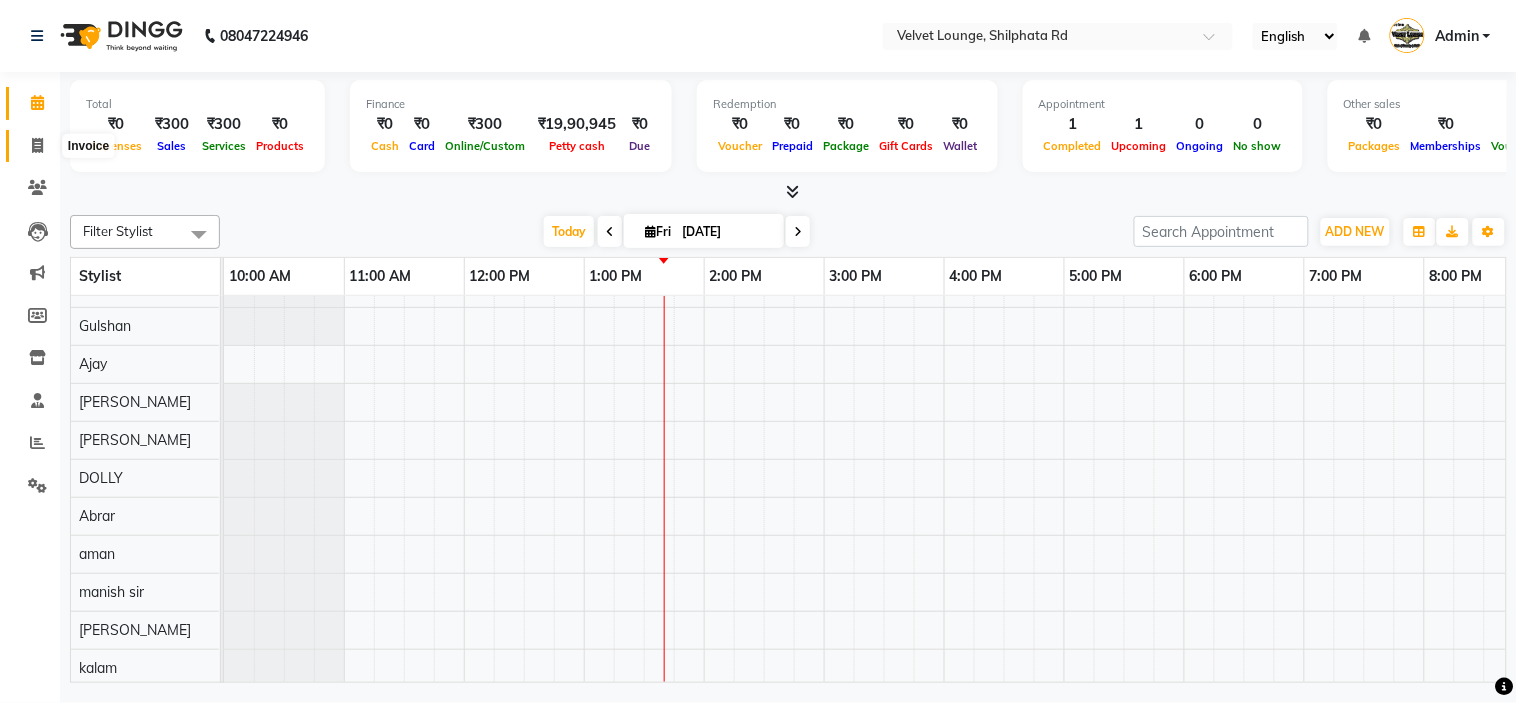 click 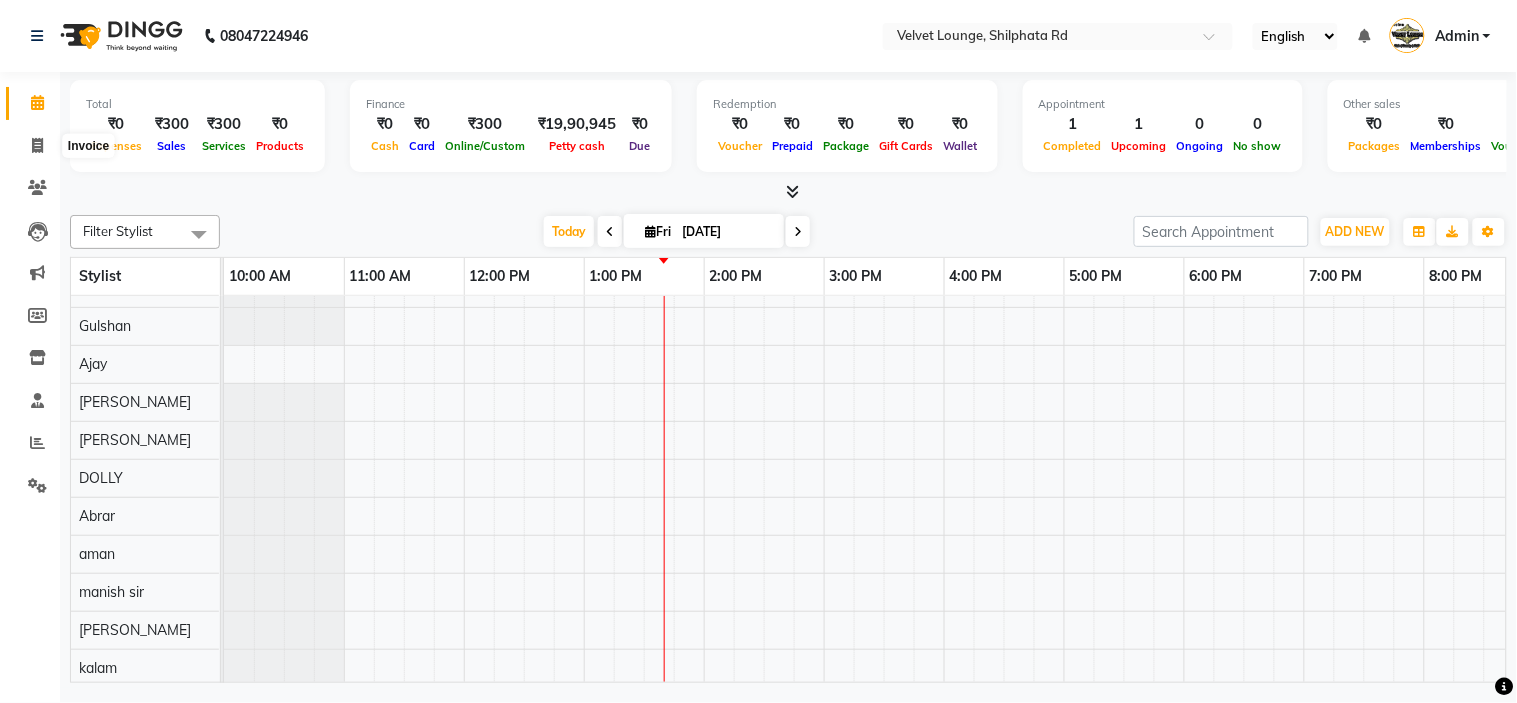 select on "service" 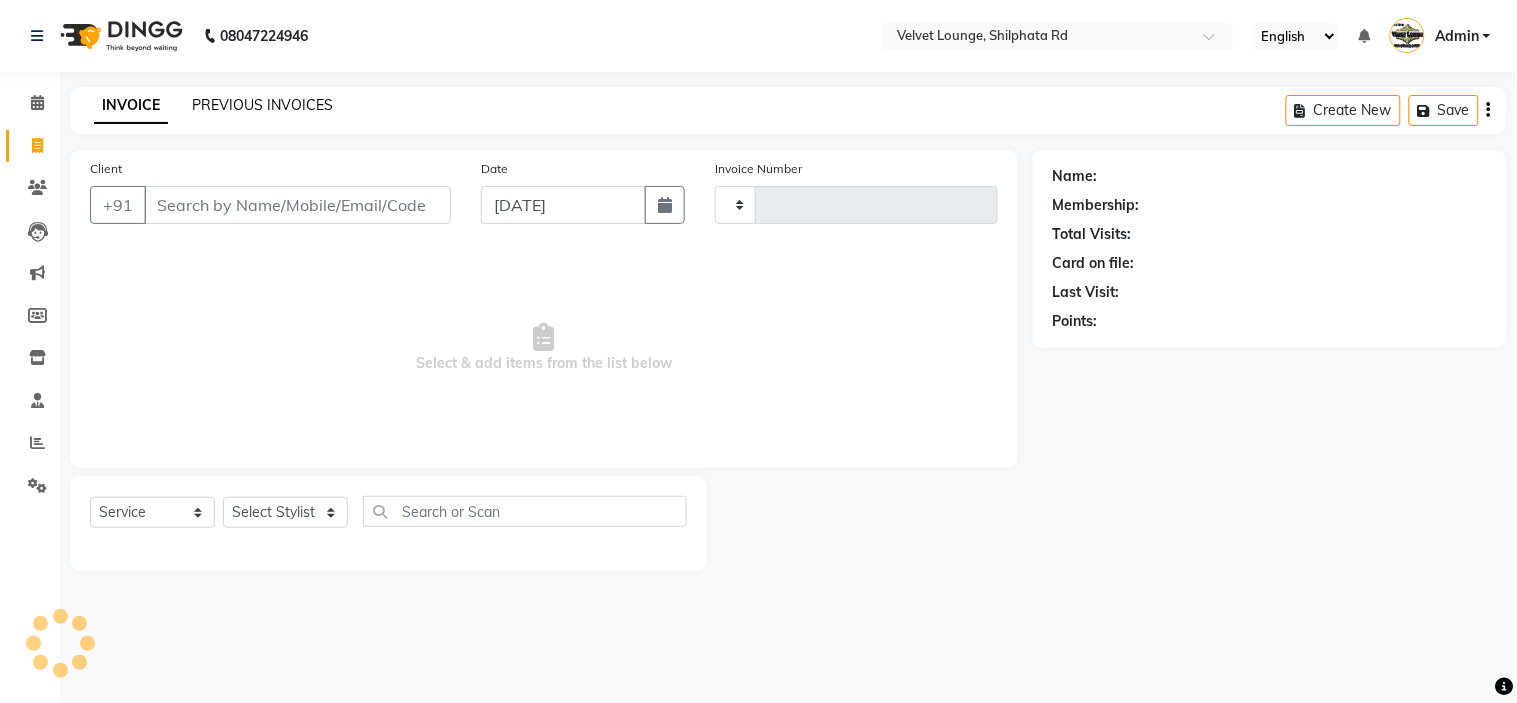 type on "1331" 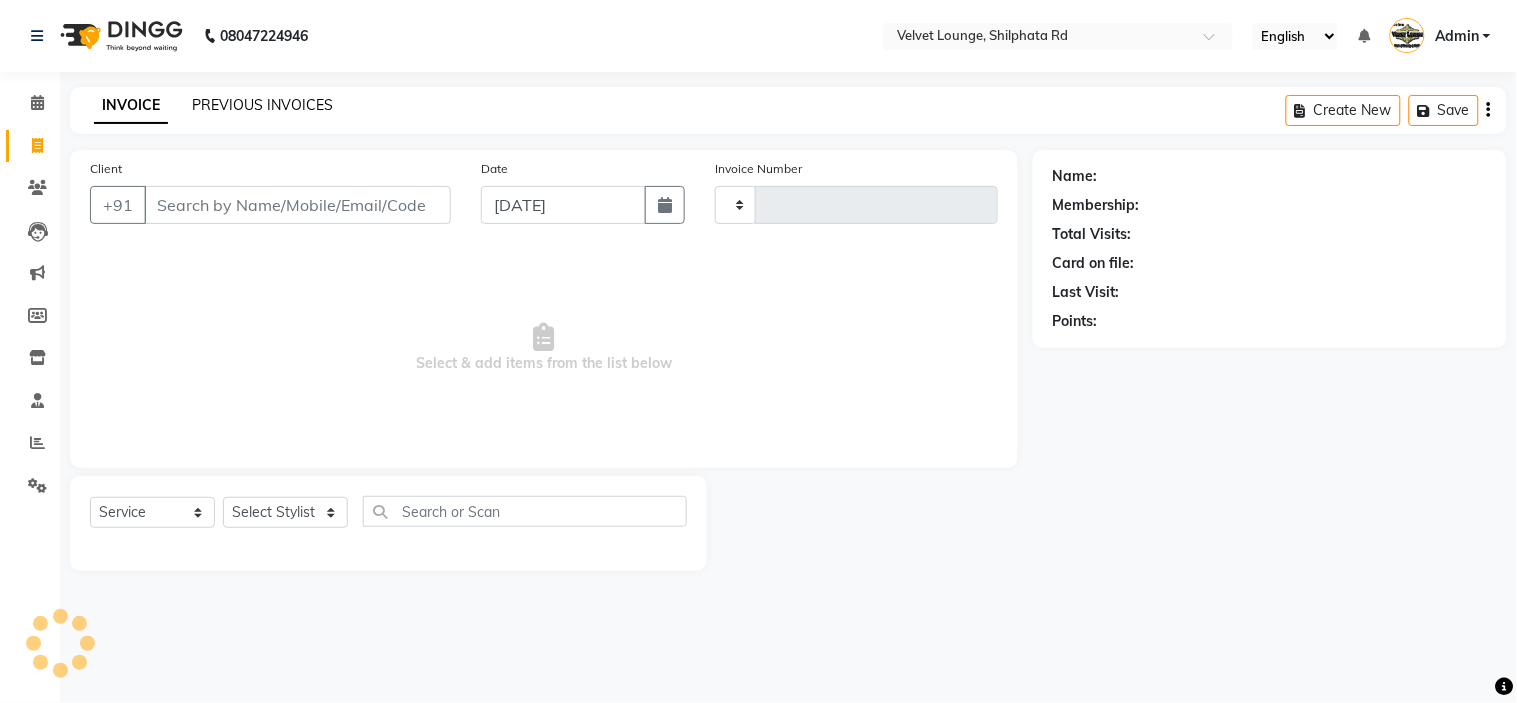 select on "122" 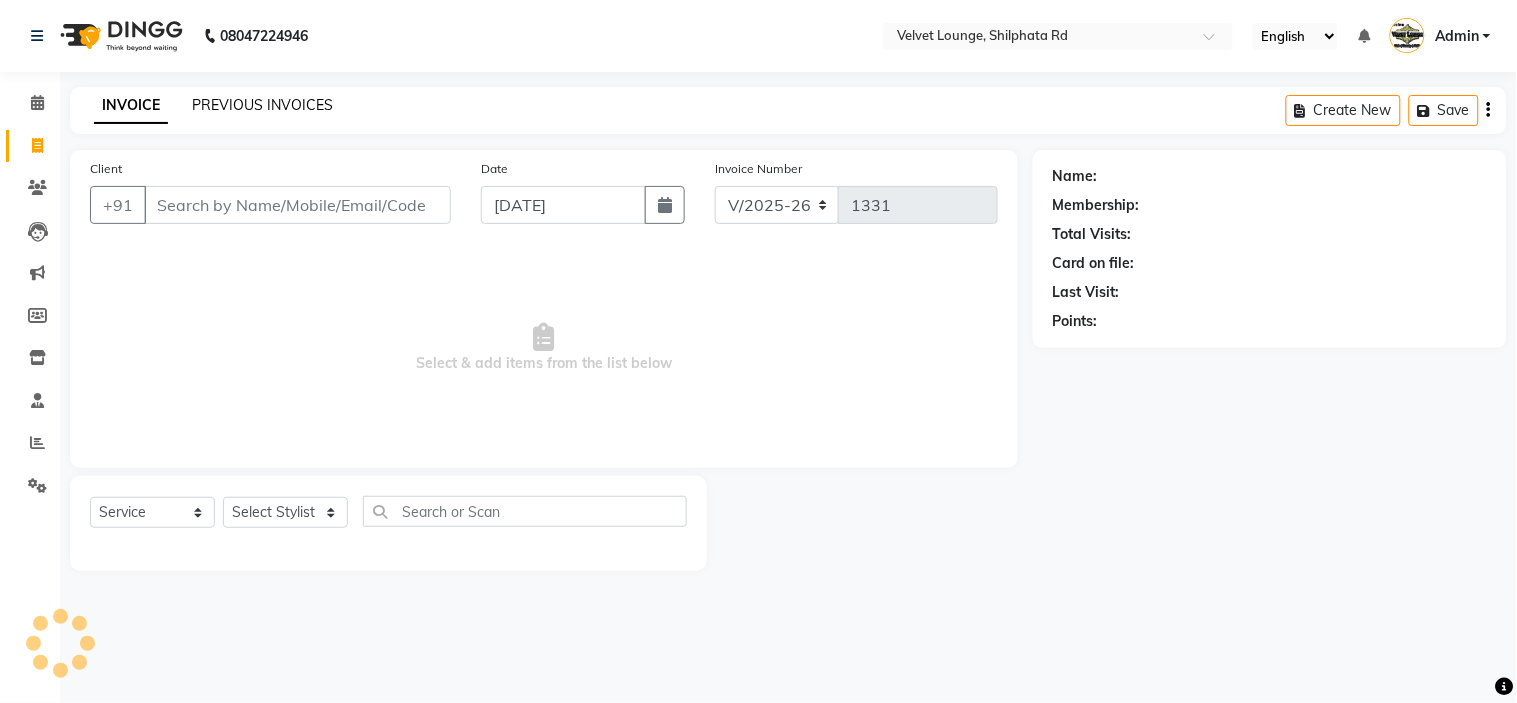 click on "PREVIOUS INVOICES" 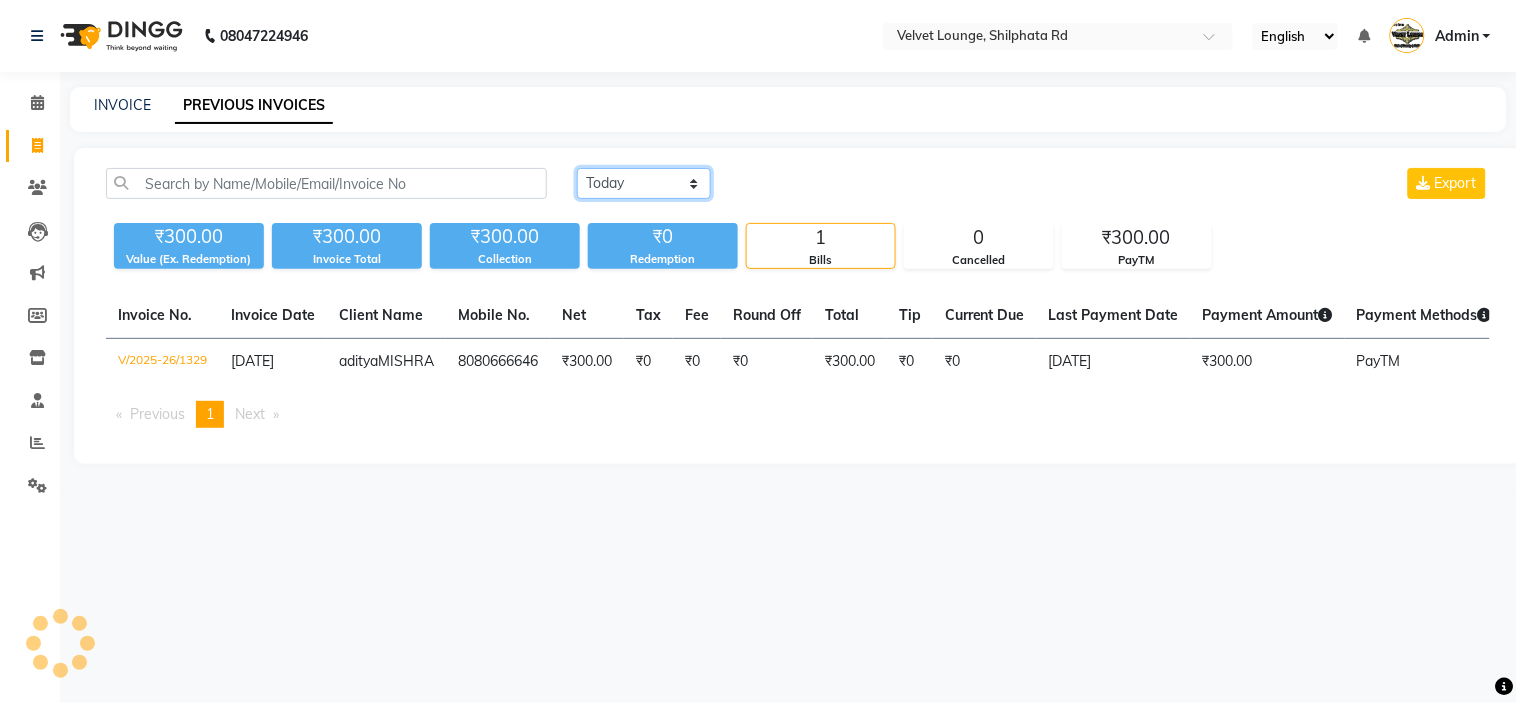 click on "Today Yesterday Custom Range" 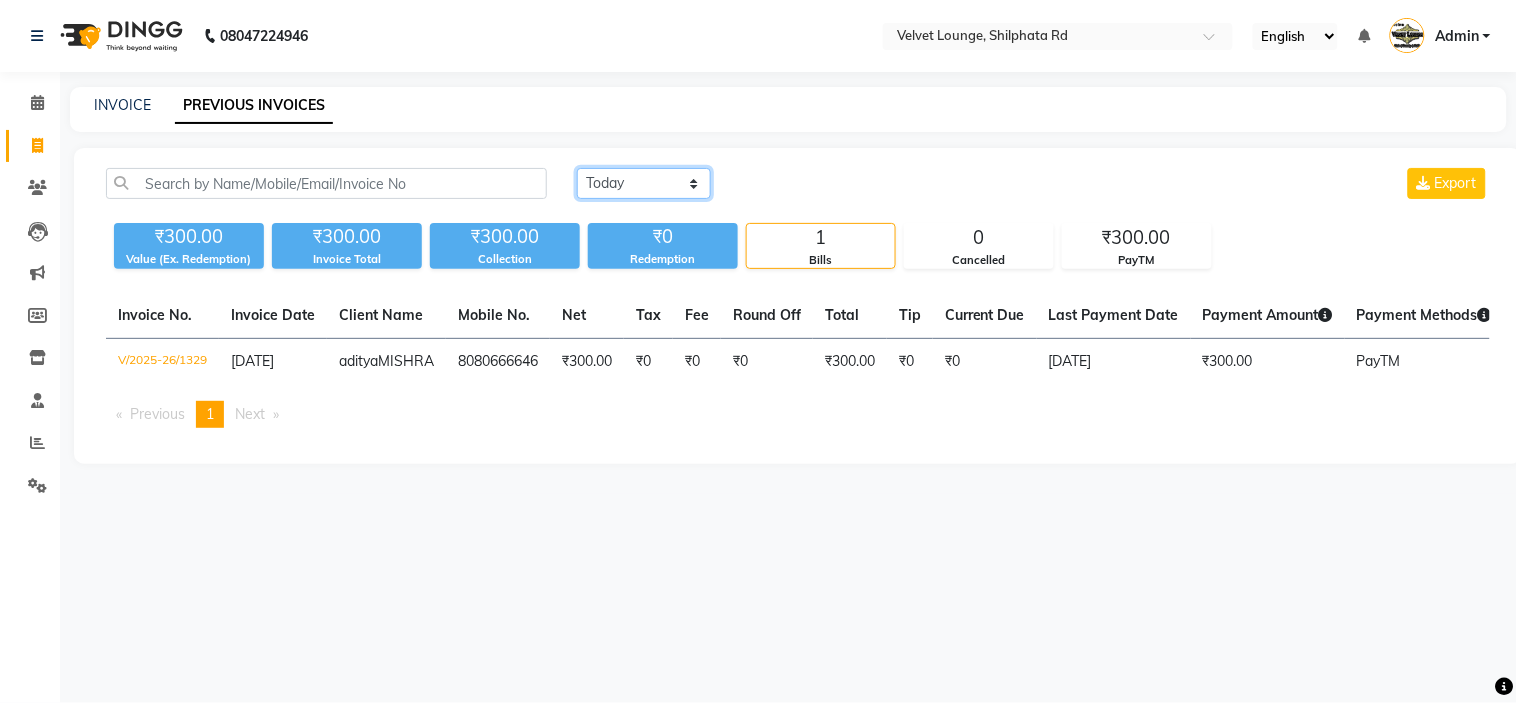 select on "range" 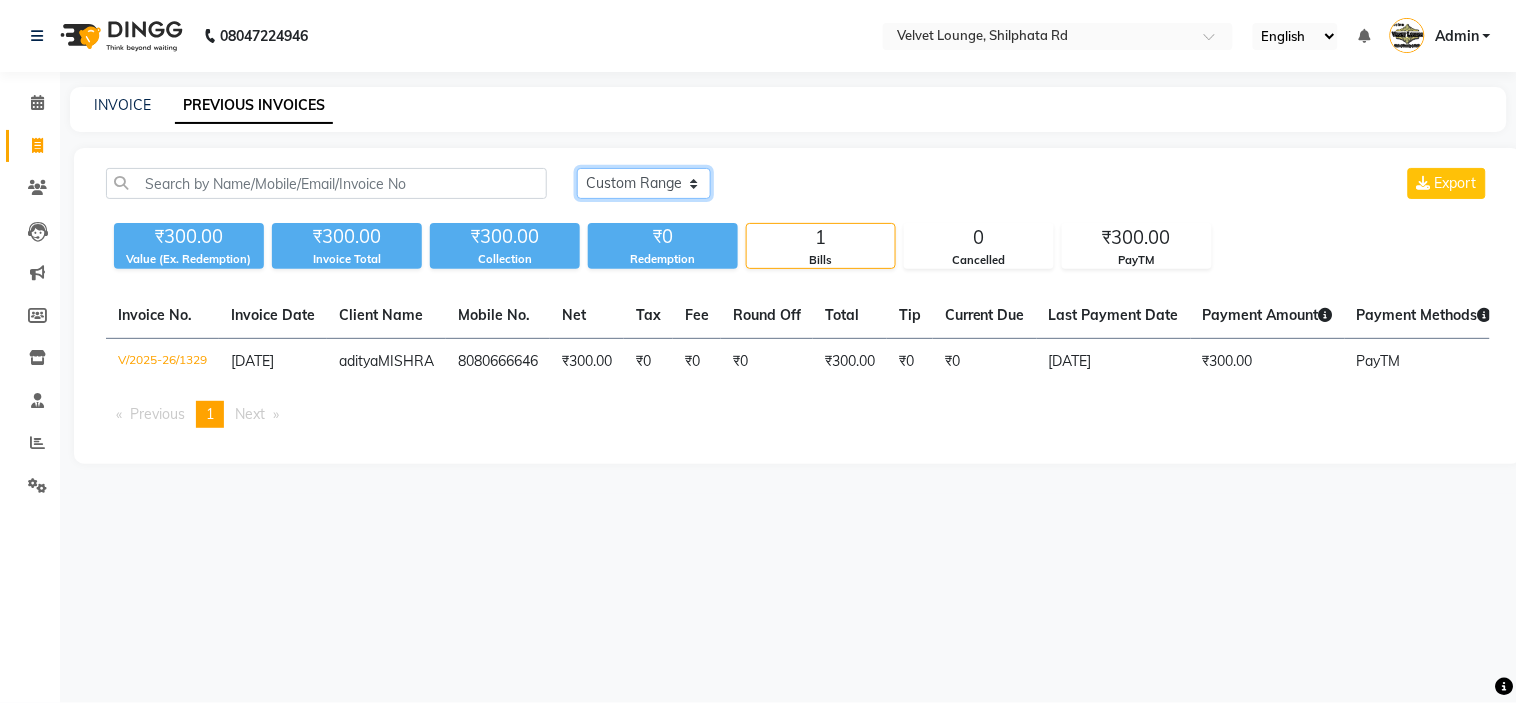 click on "Today Yesterday Custom Range" 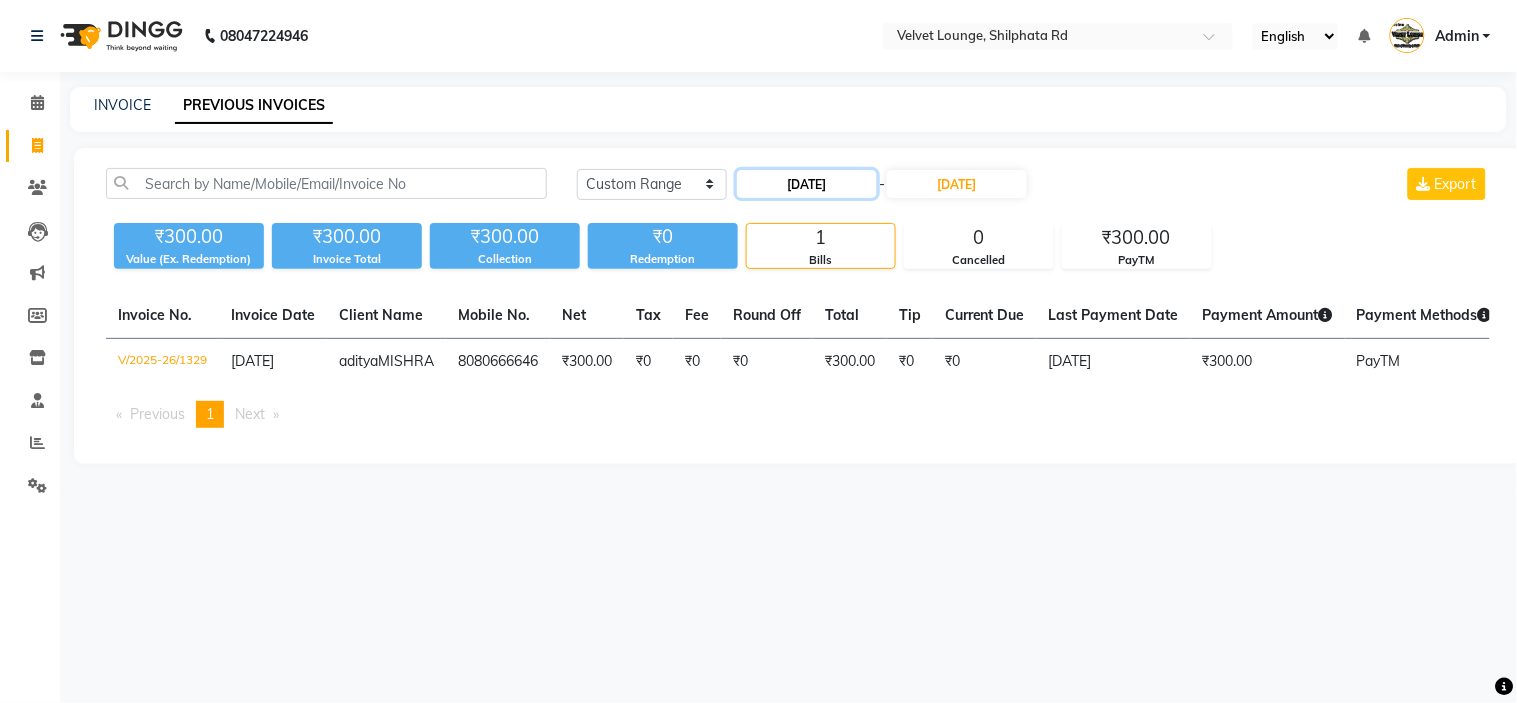 click on "[DATE]" 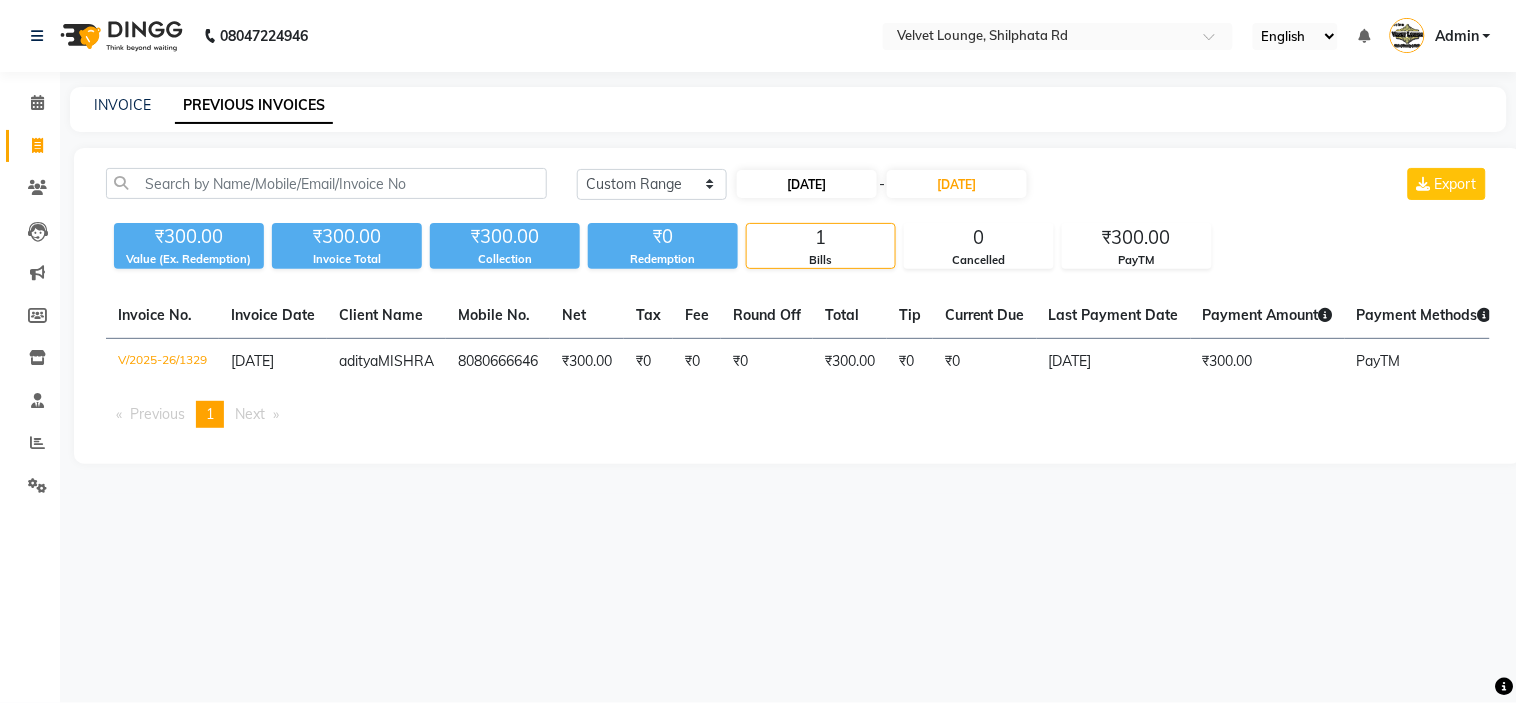 select on "7" 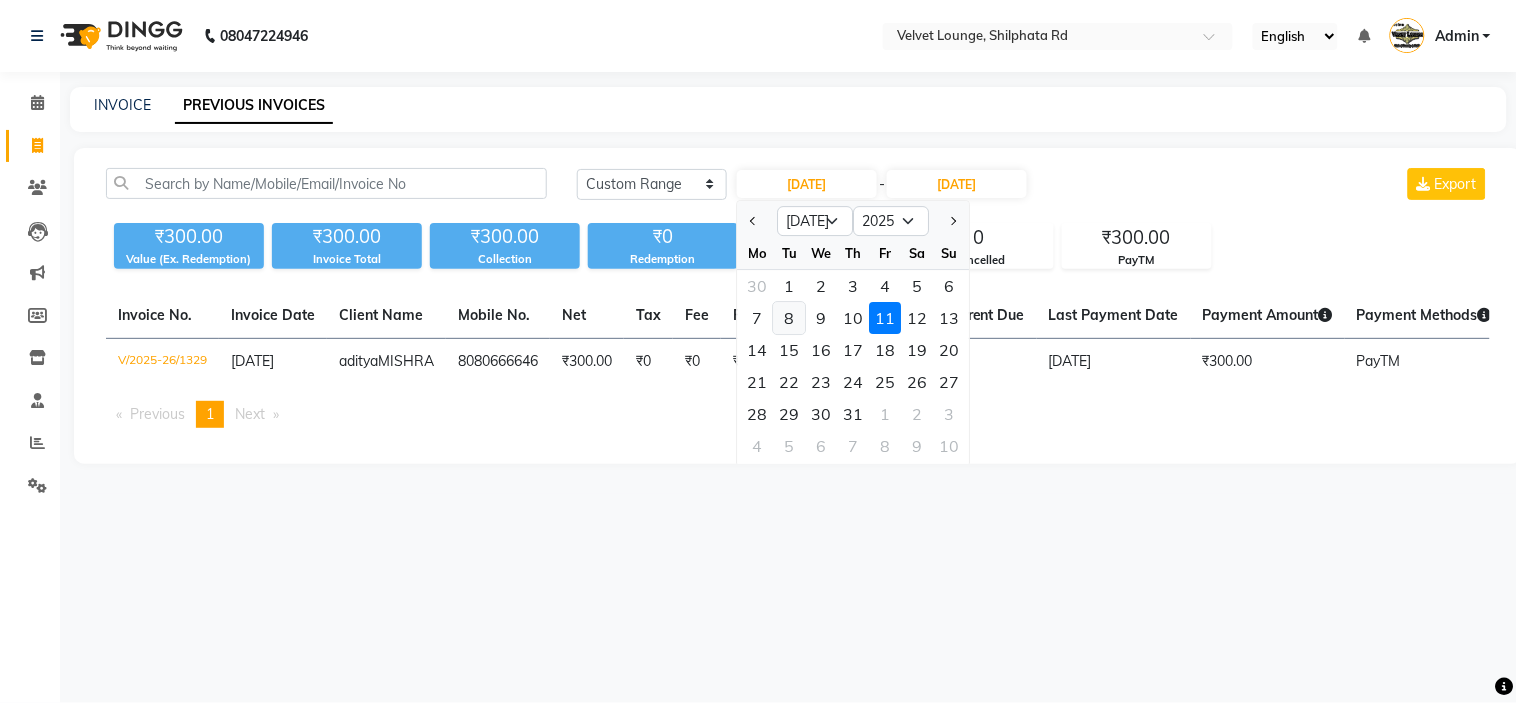 click on "8" 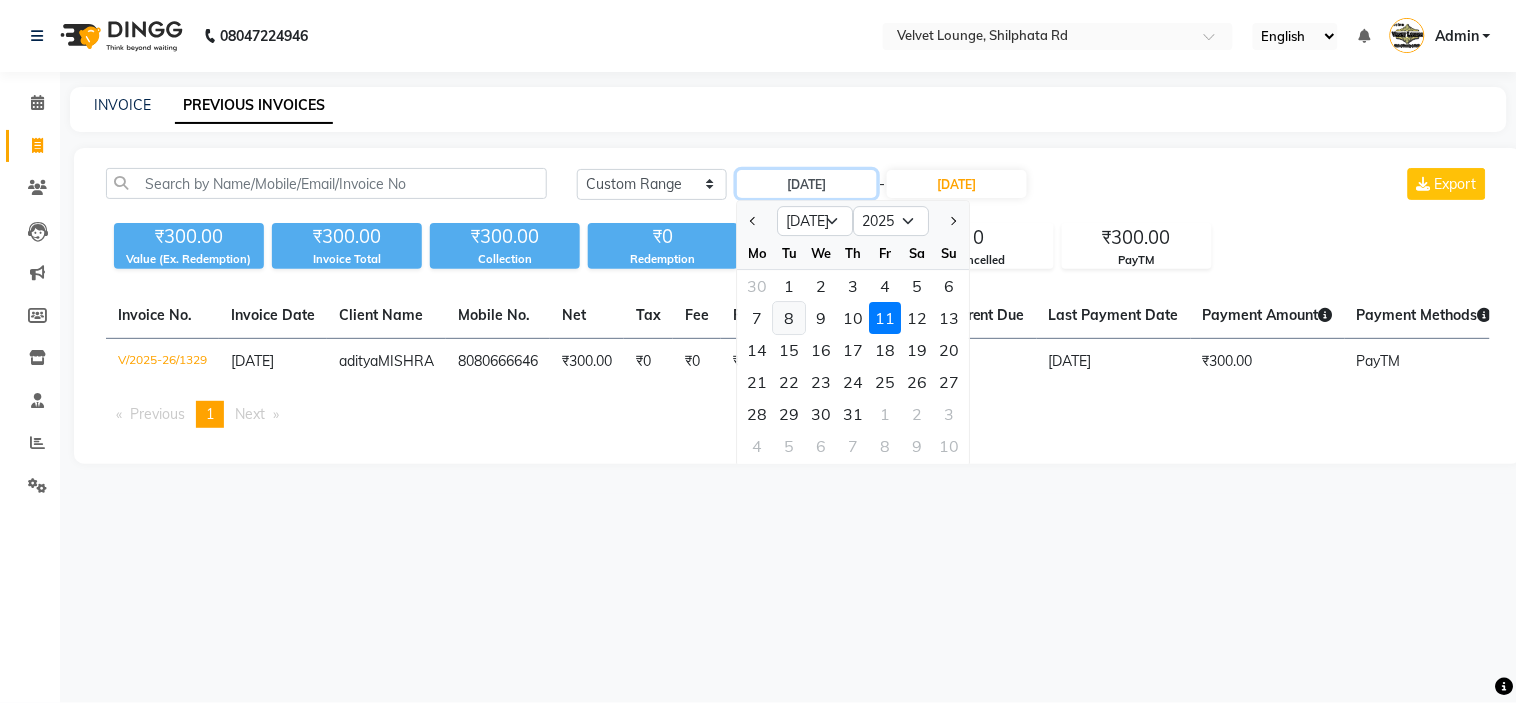 type on "[DATE]" 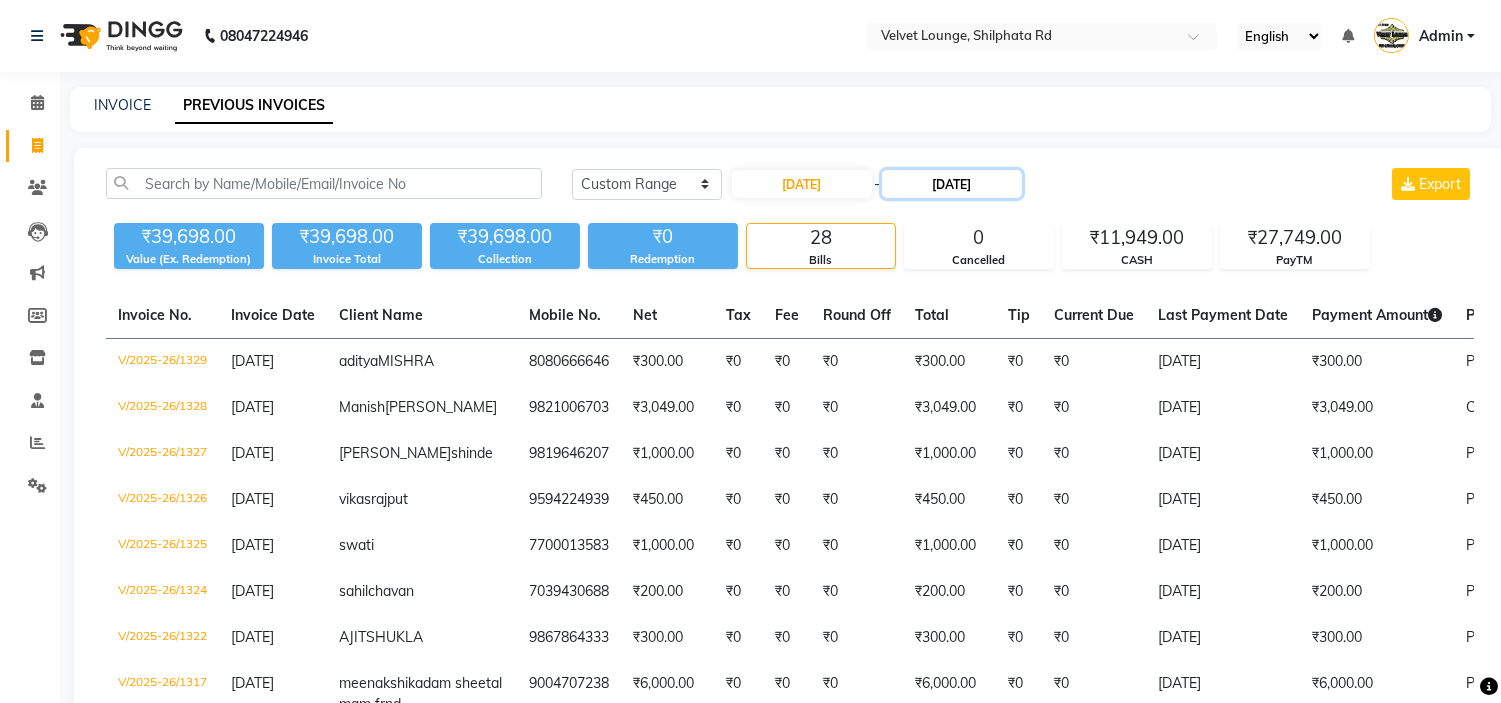click on "[DATE]" 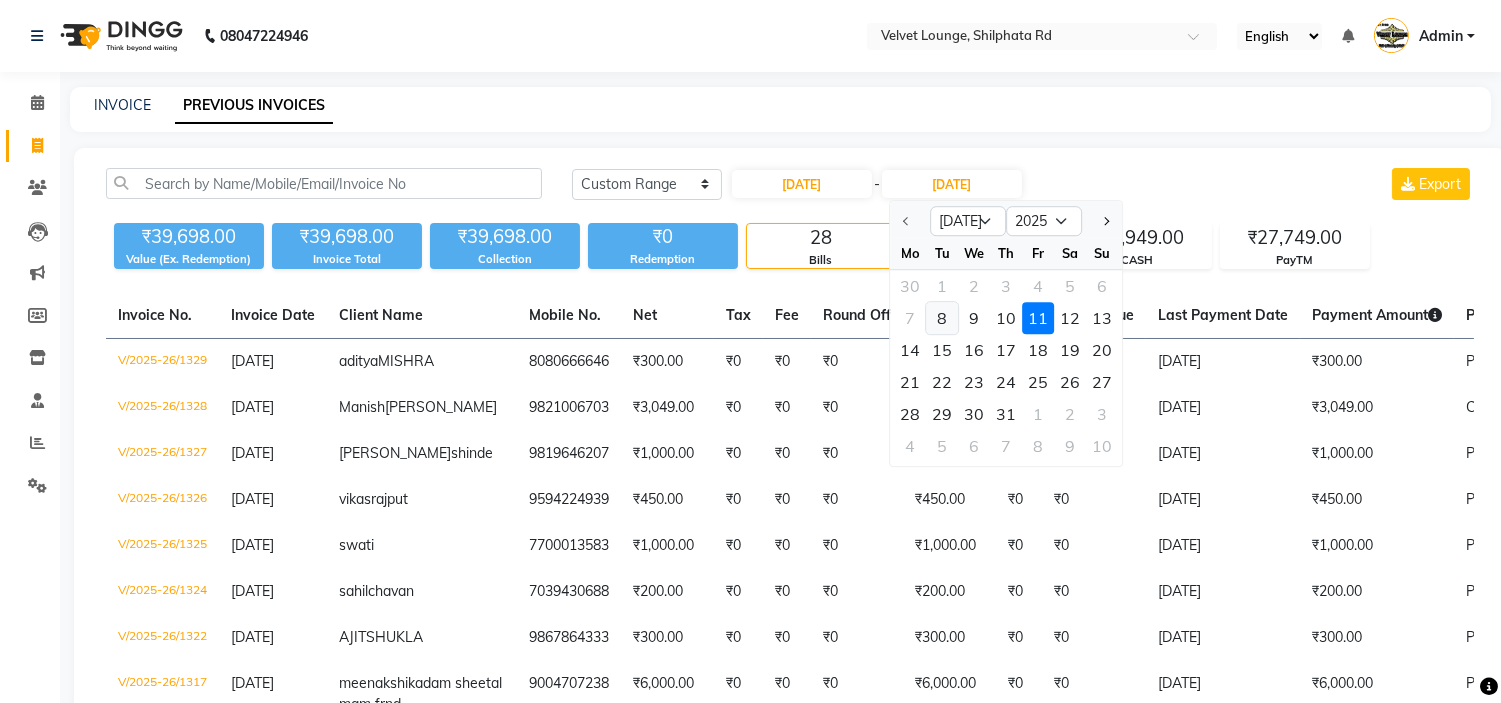 click on "8" 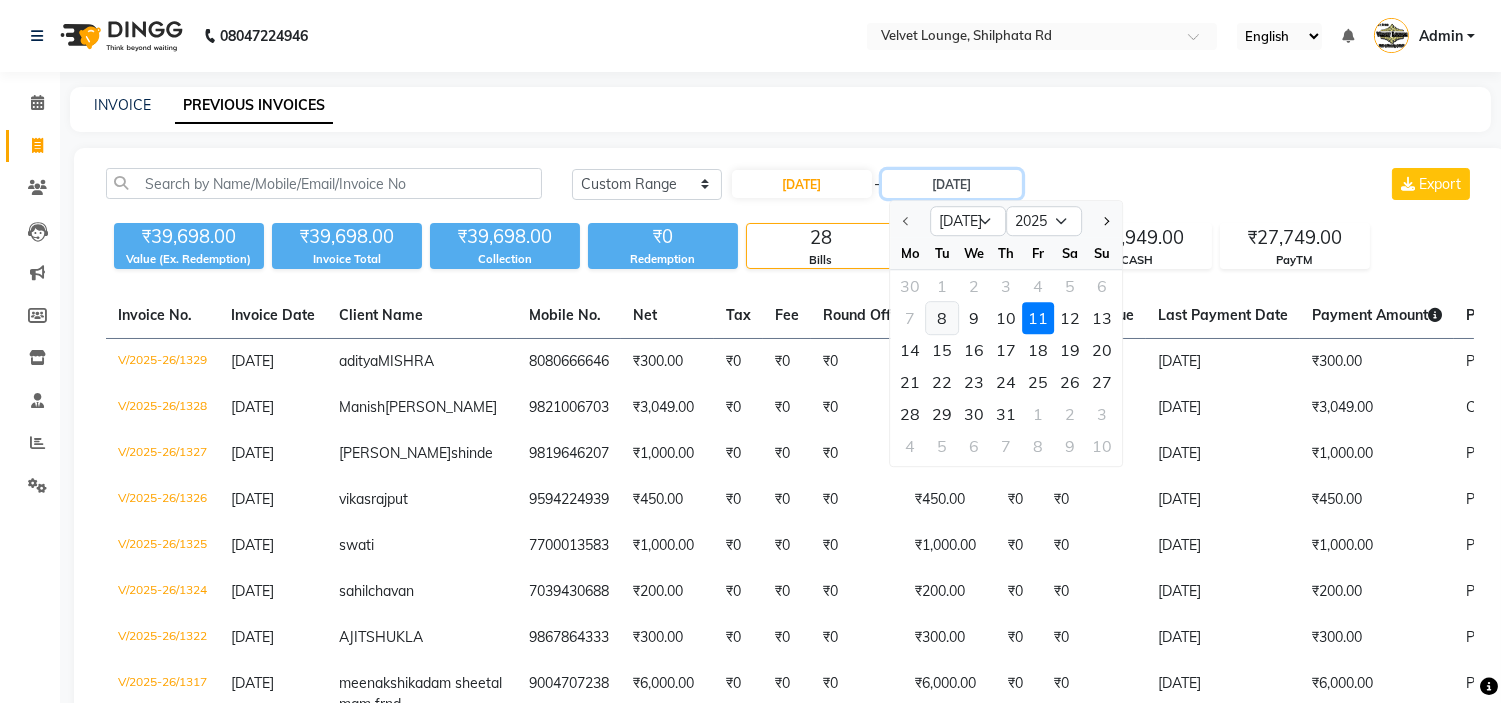 type on "[DATE]" 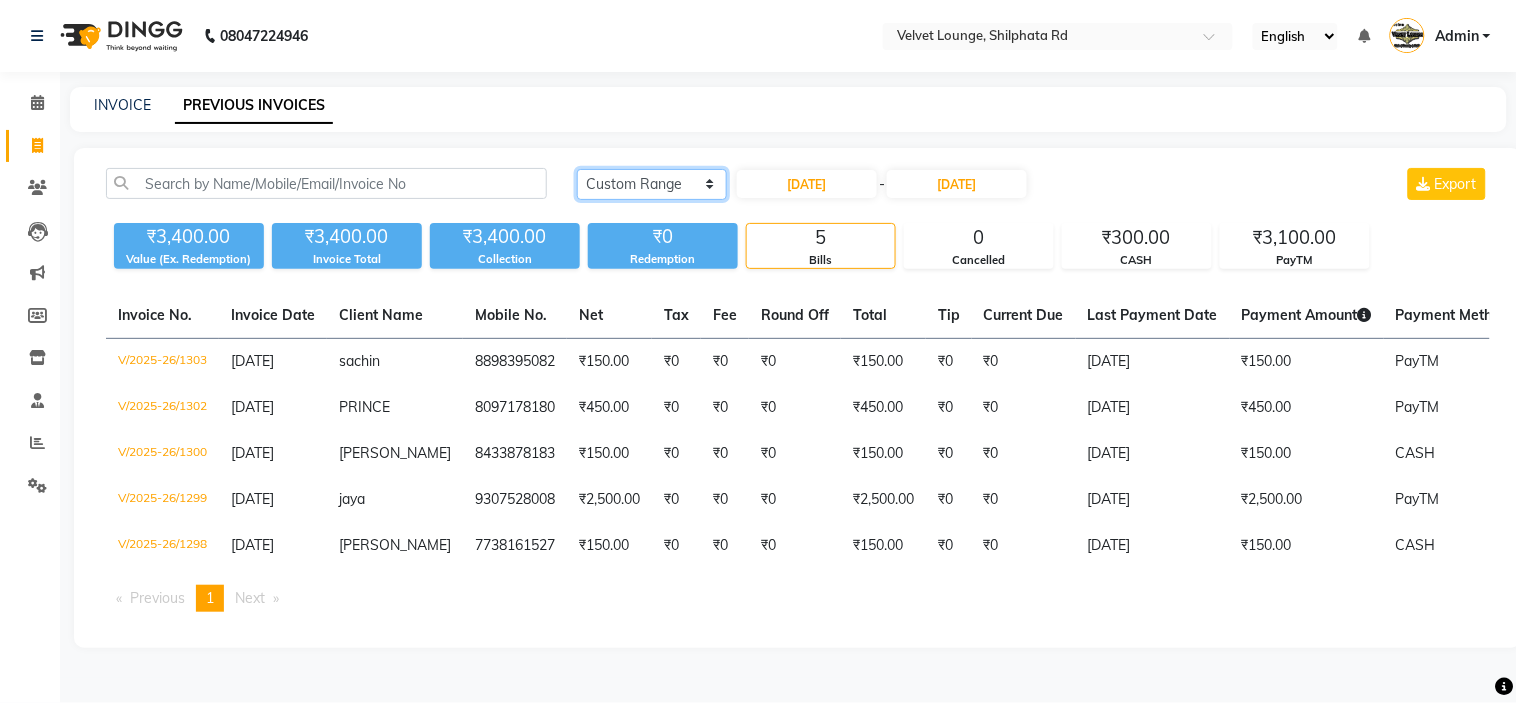 click on "[DATE] [DATE] Custom Range" 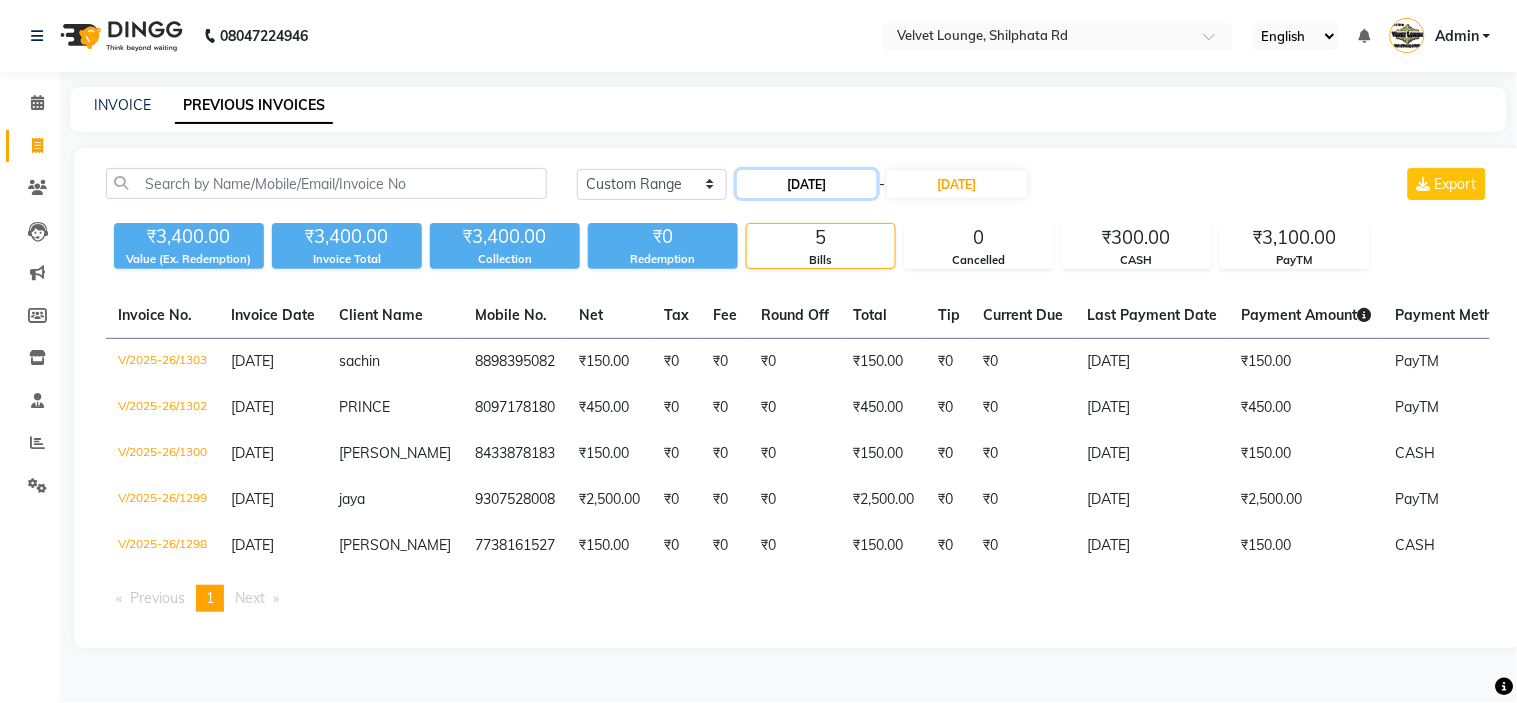 click on "[DATE]" 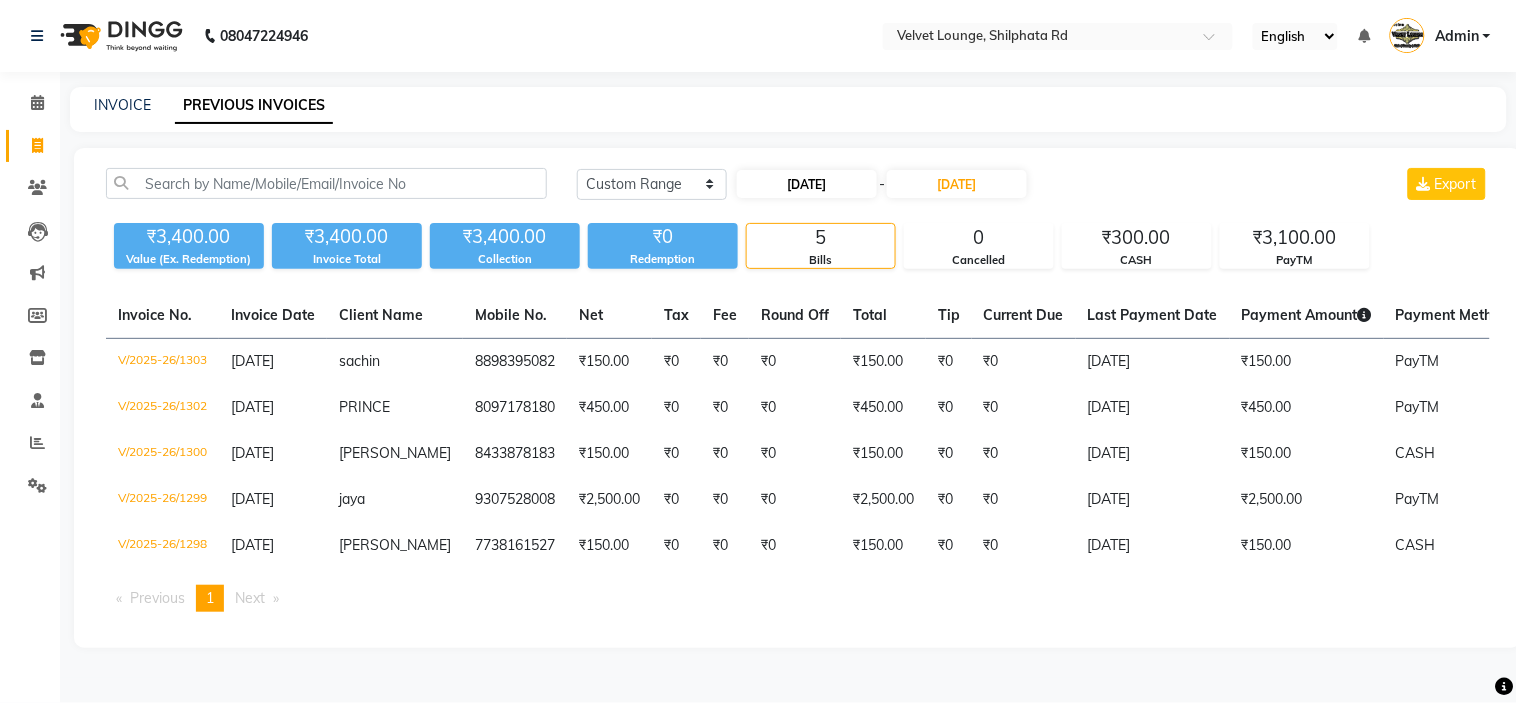 select on "7" 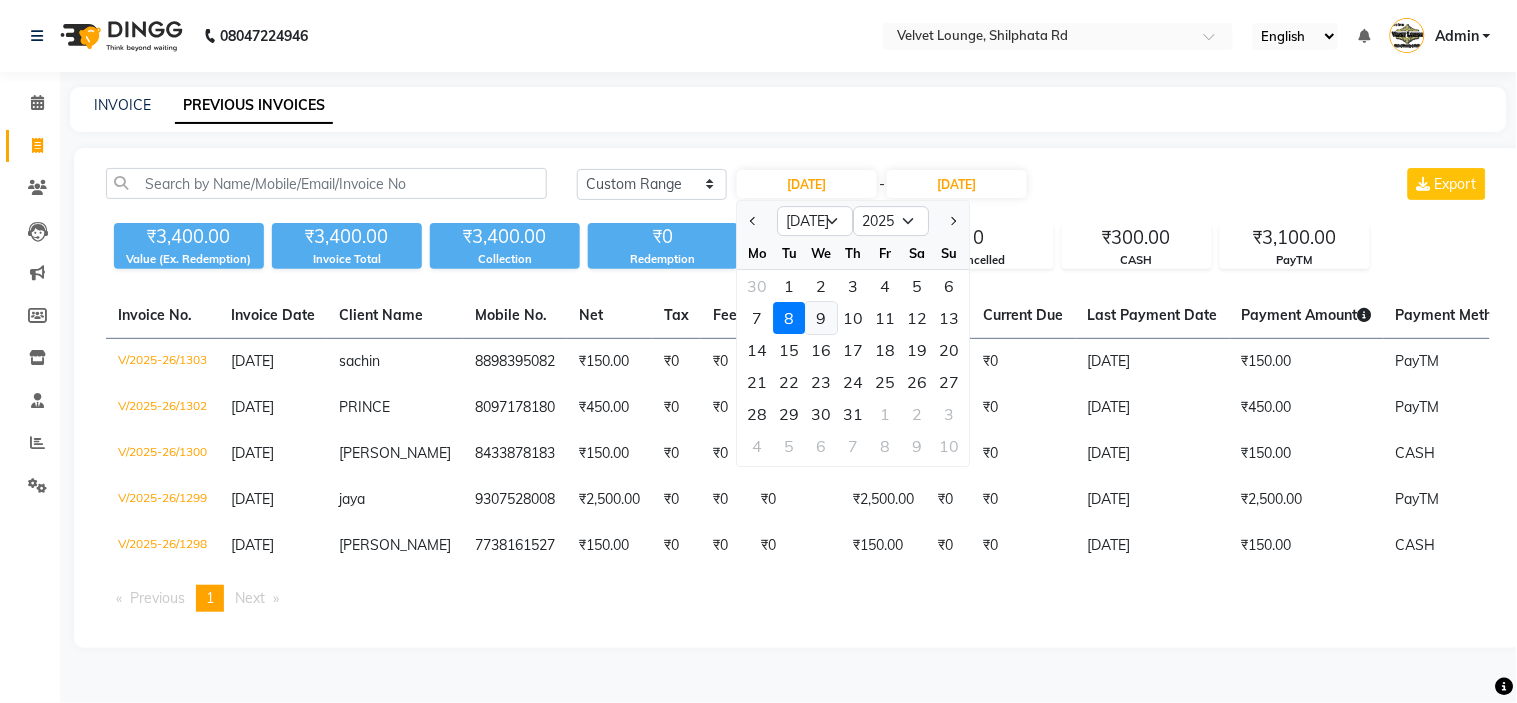 click on "9" 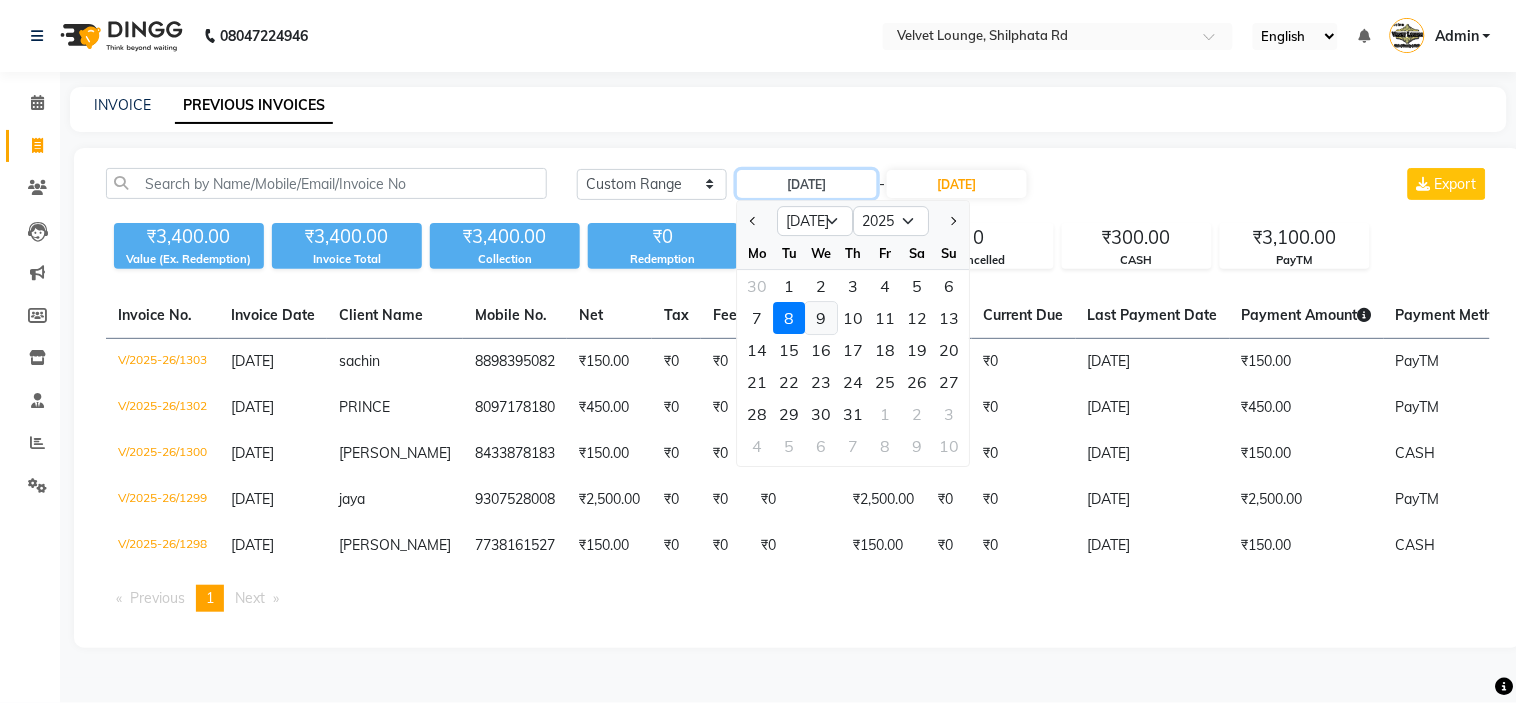 type on "[DATE]" 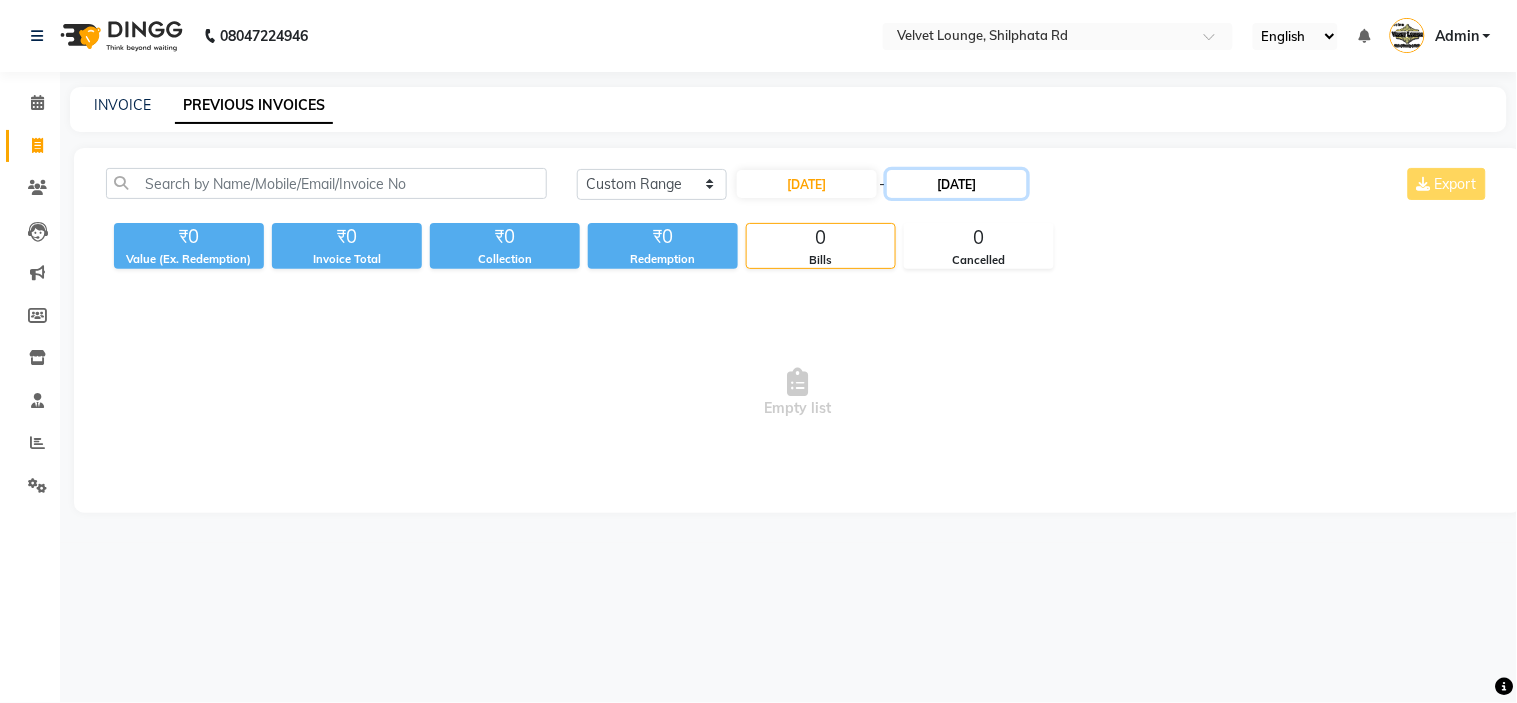 click on "[DATE]" 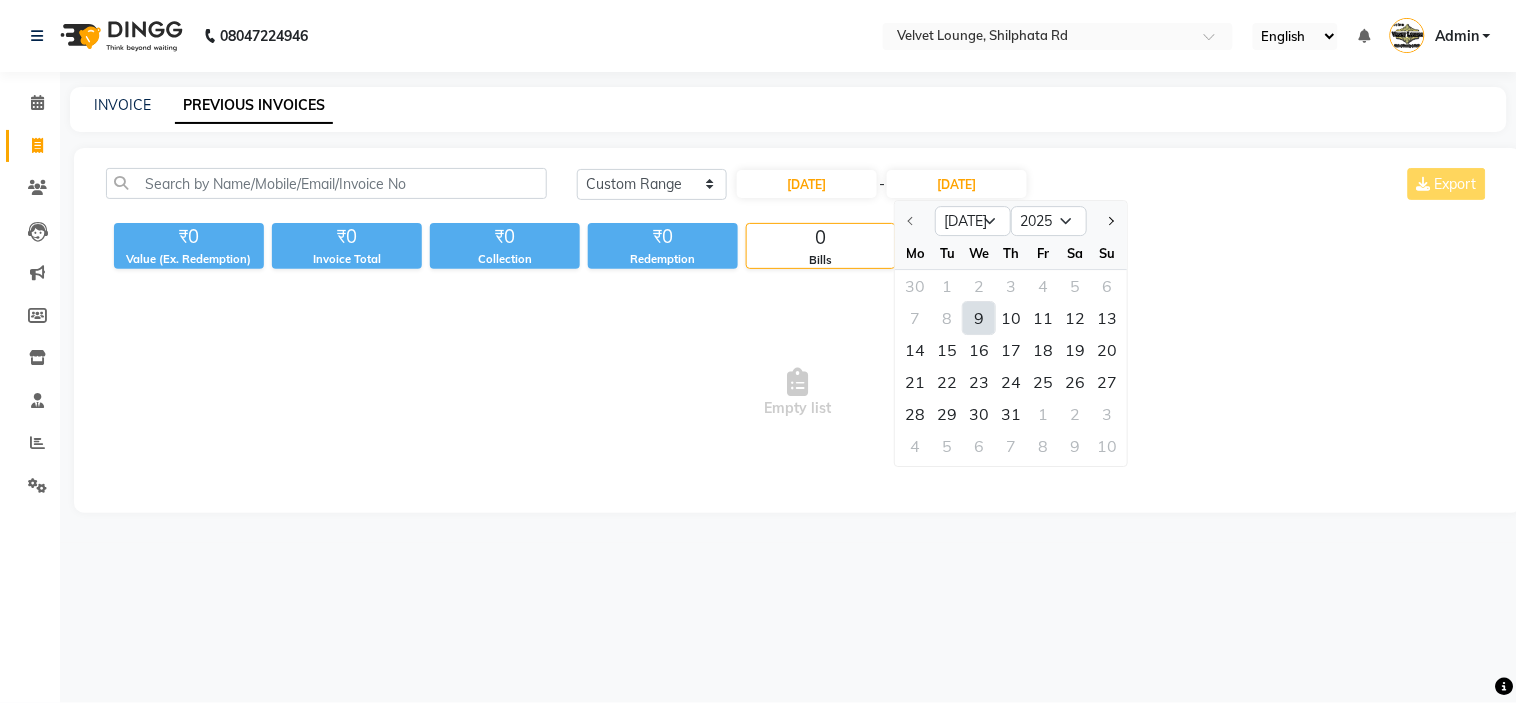 click on "9" 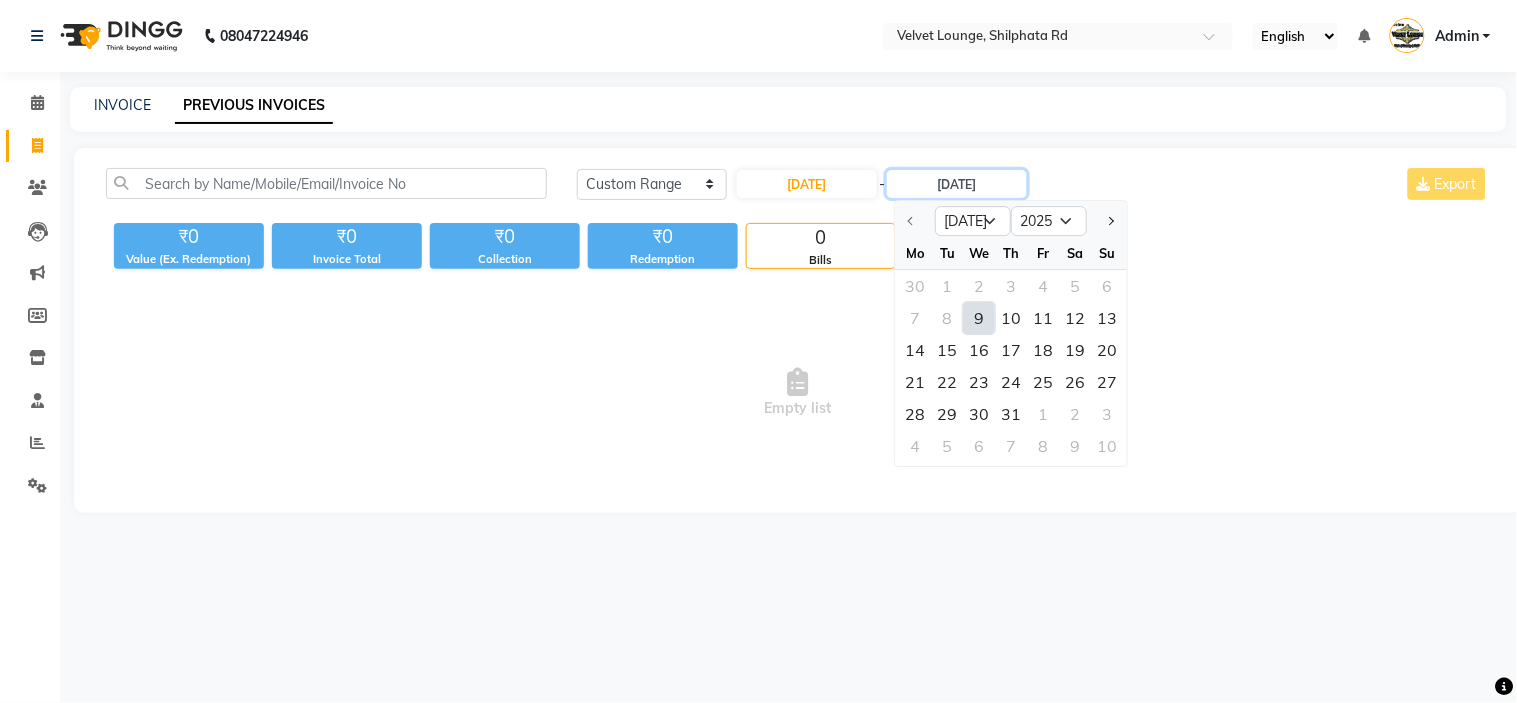 type on "[DATE]" 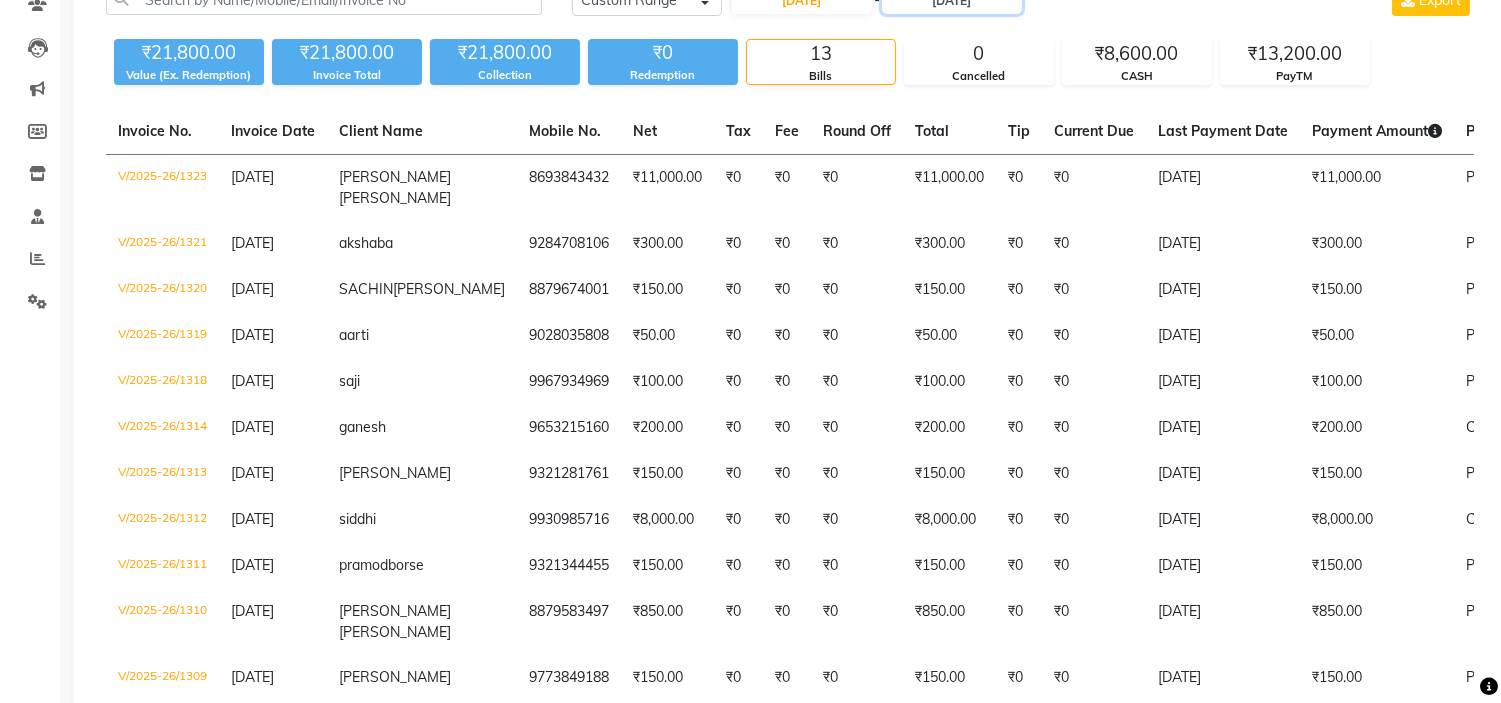 scroll, scrollTop: 187, scrollLeft: 0, axis: vertical 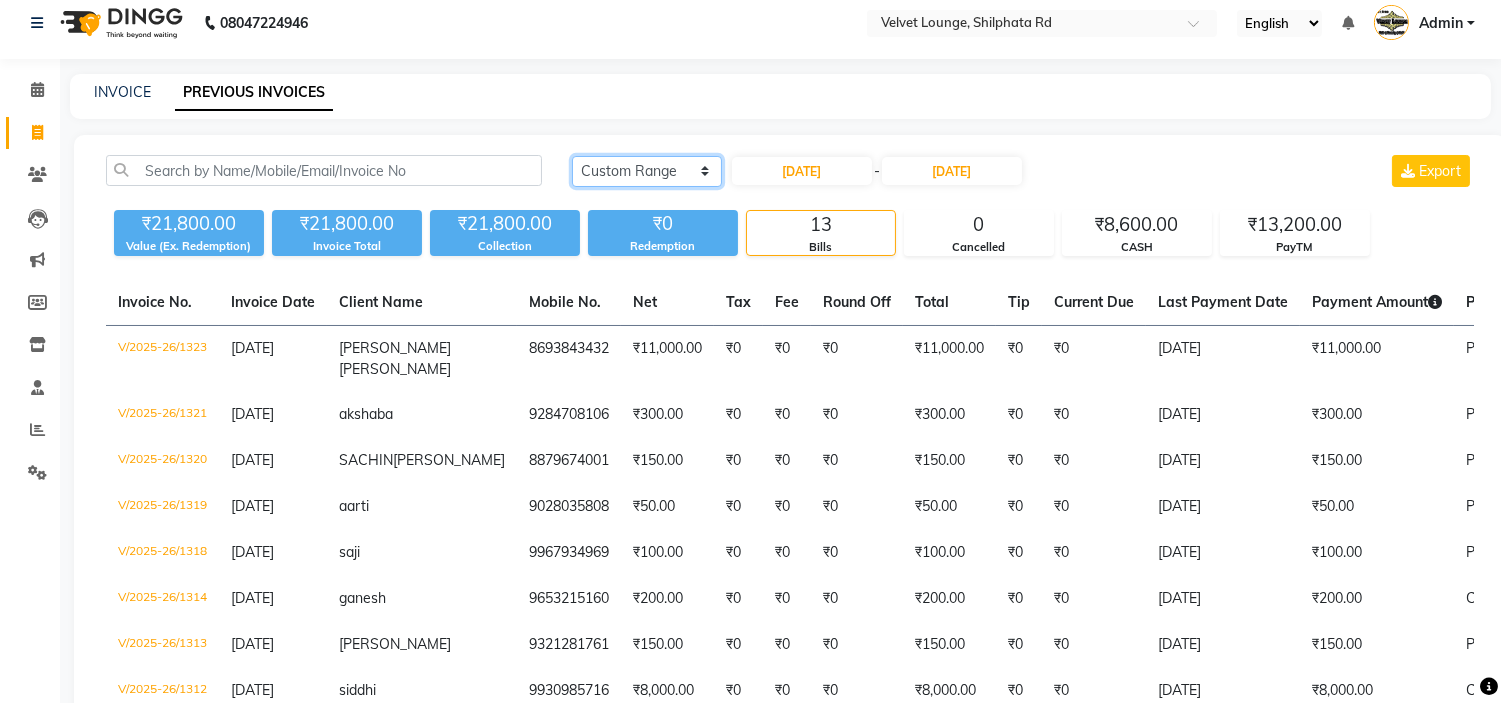 click on "[DATE] [DATE] Custom Range" 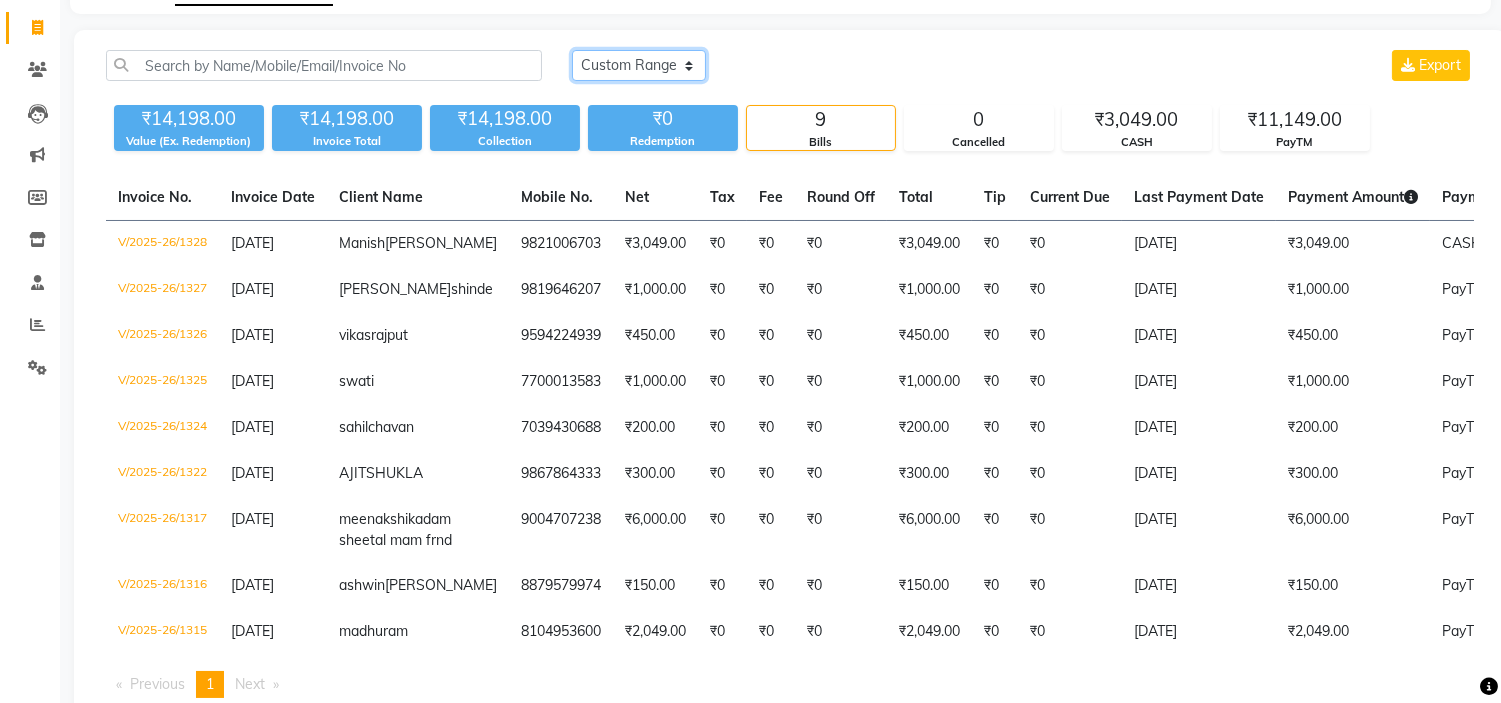 scroll, scrollTop: 117, scrollLeft: 0, axis: vertical 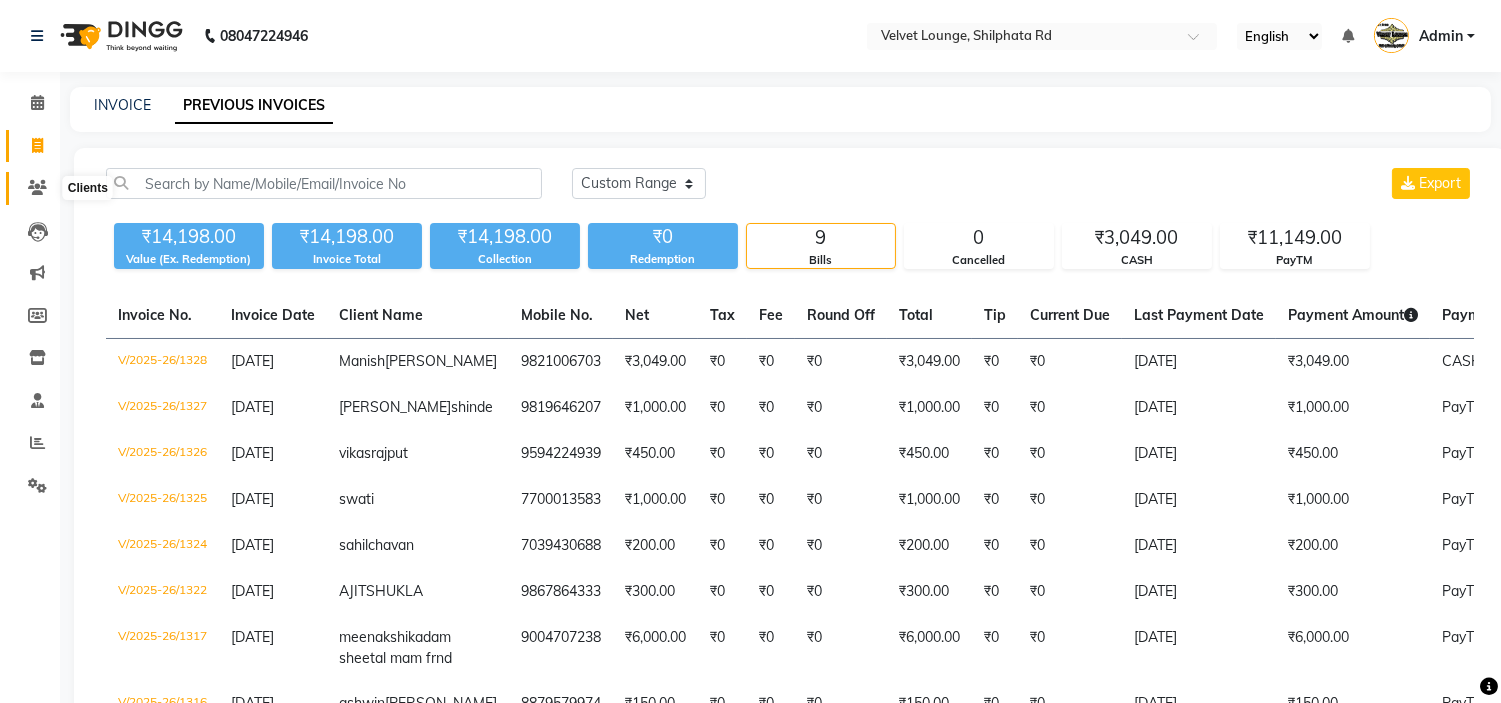 click 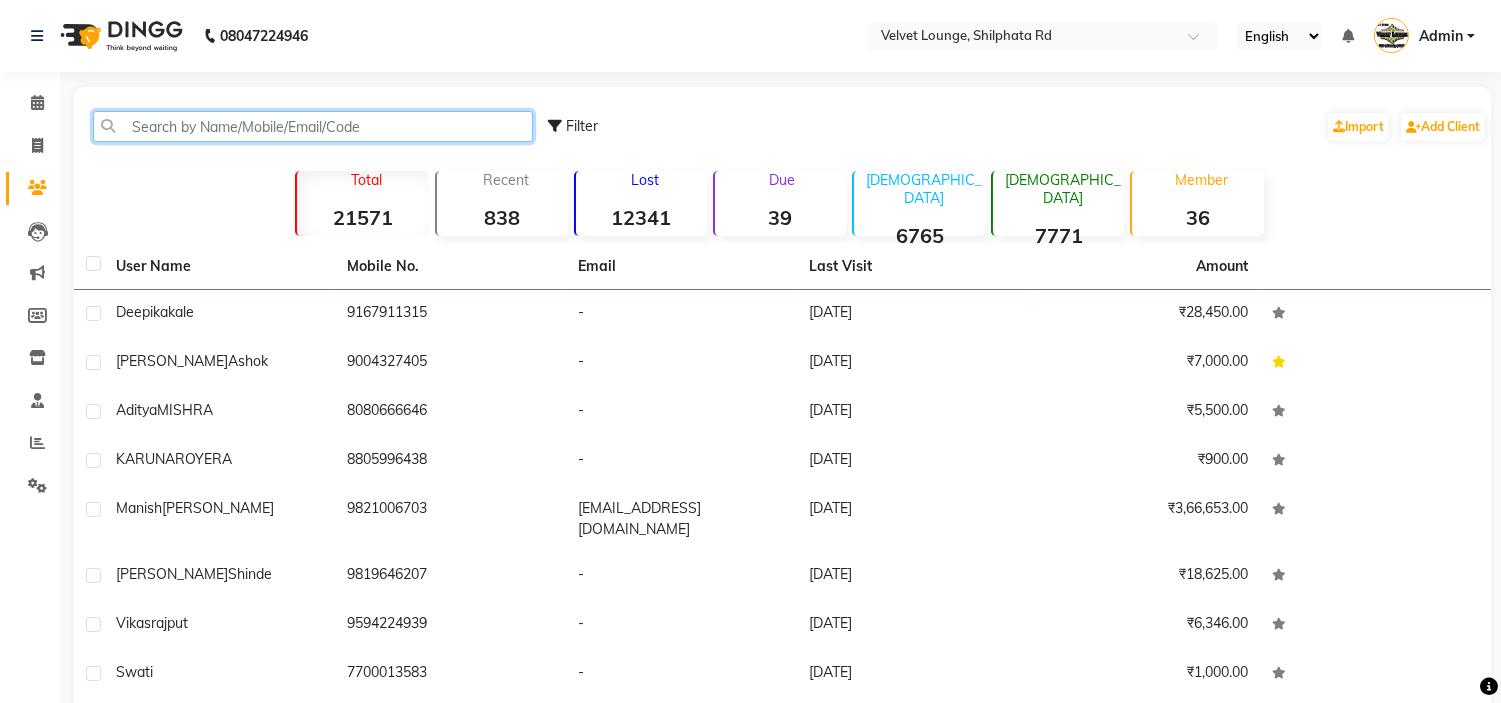 click 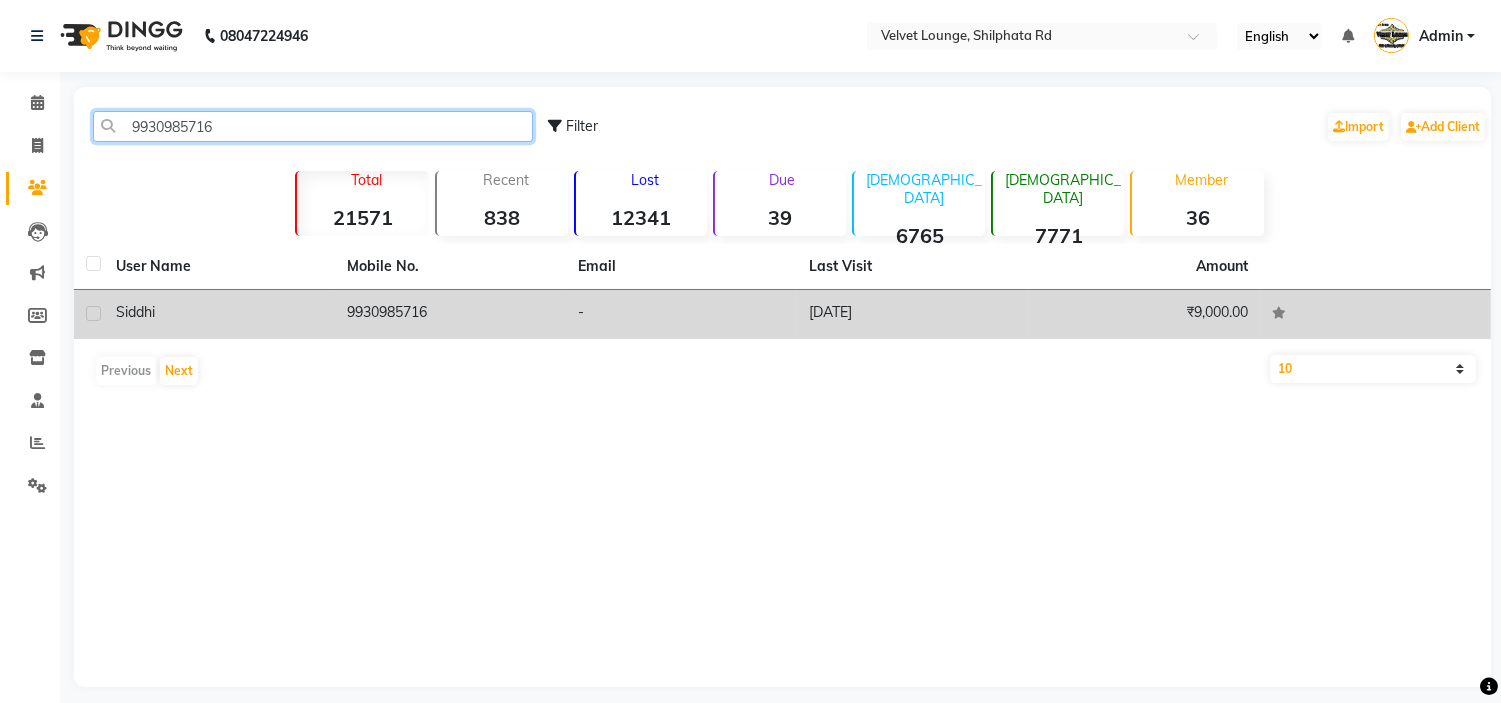 type on "9930985716" 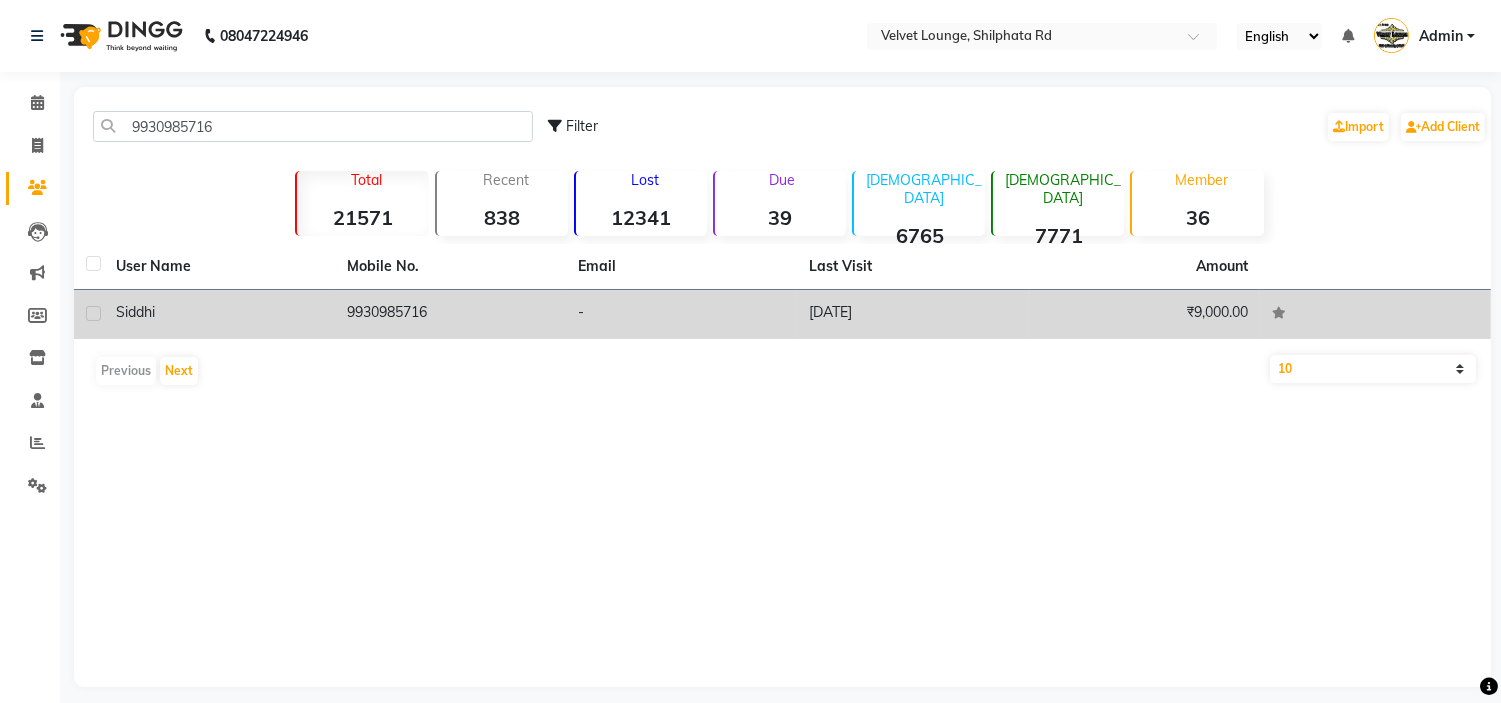 click on "9930985716" 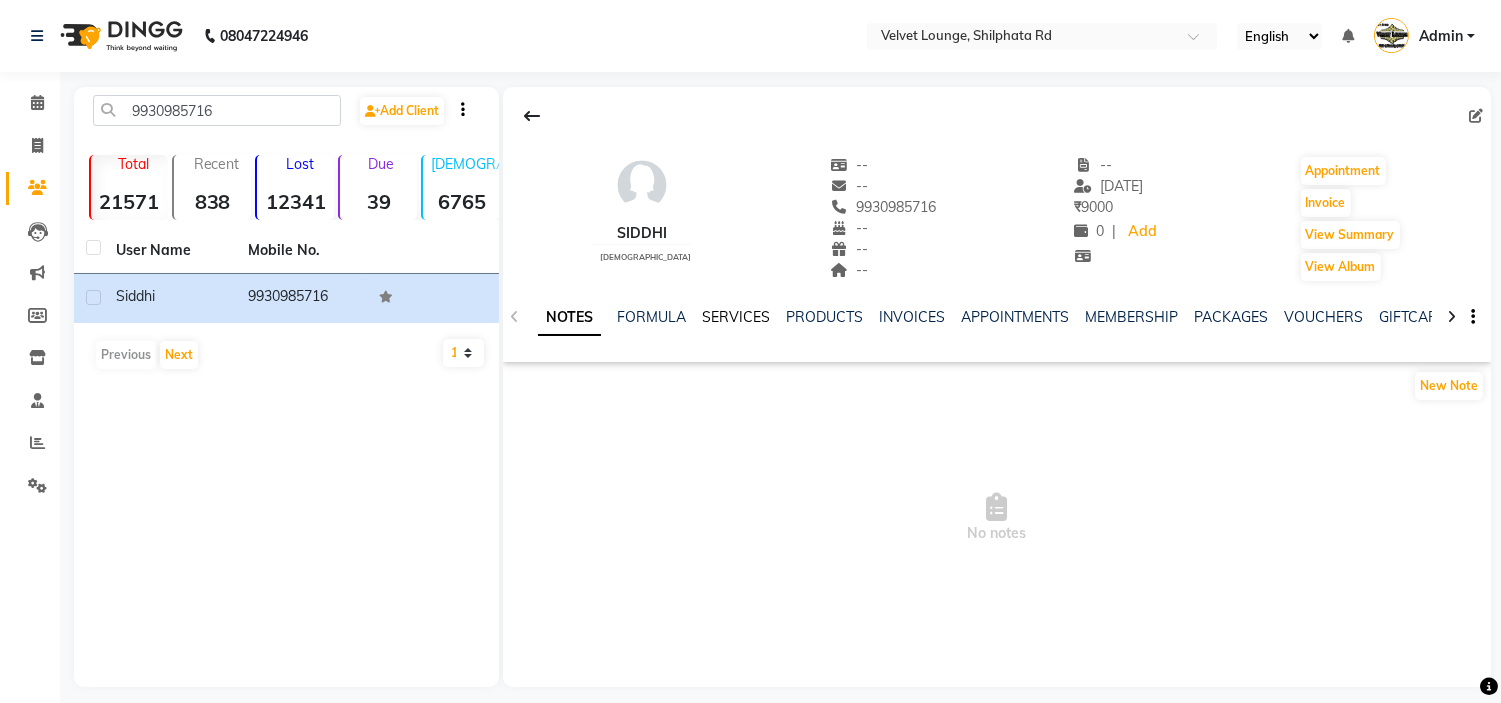 click on "SERVICES" 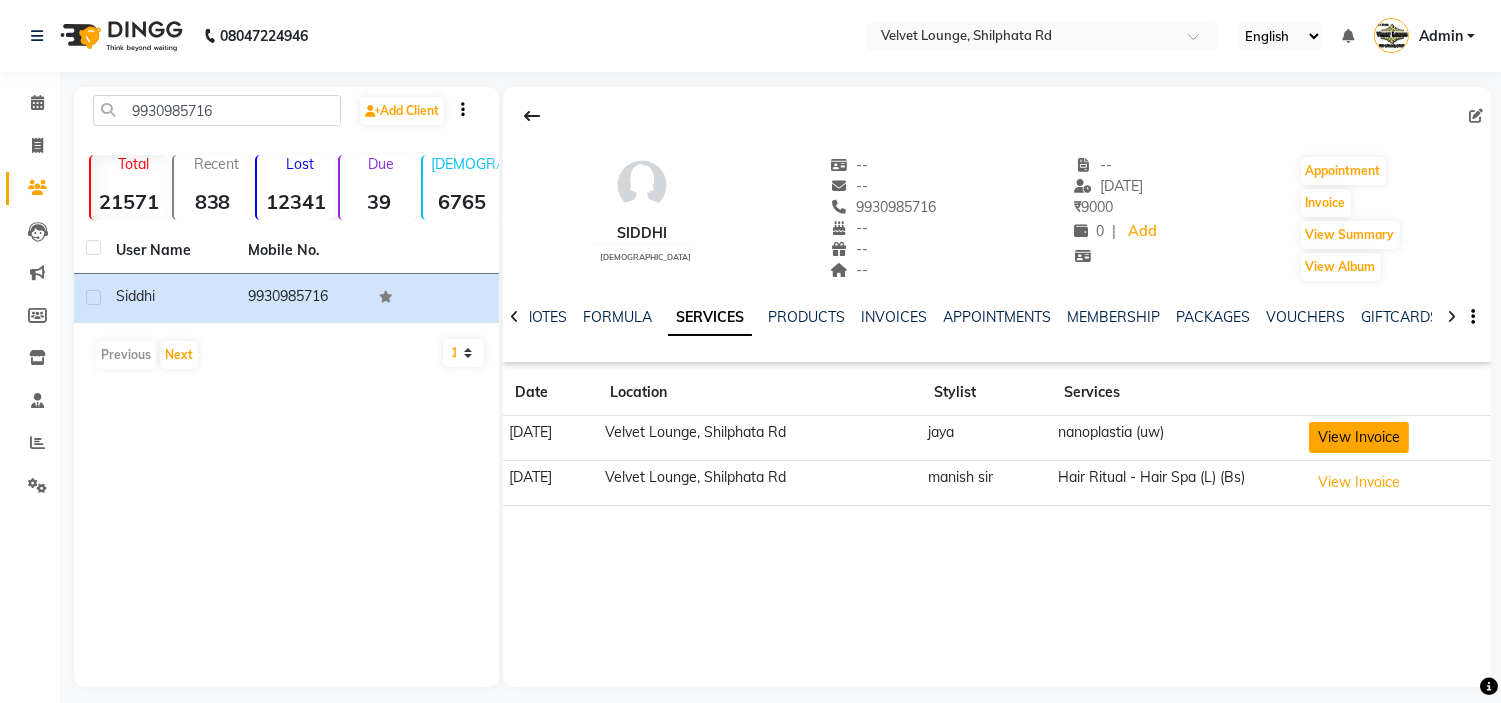 click on "View Invoice" 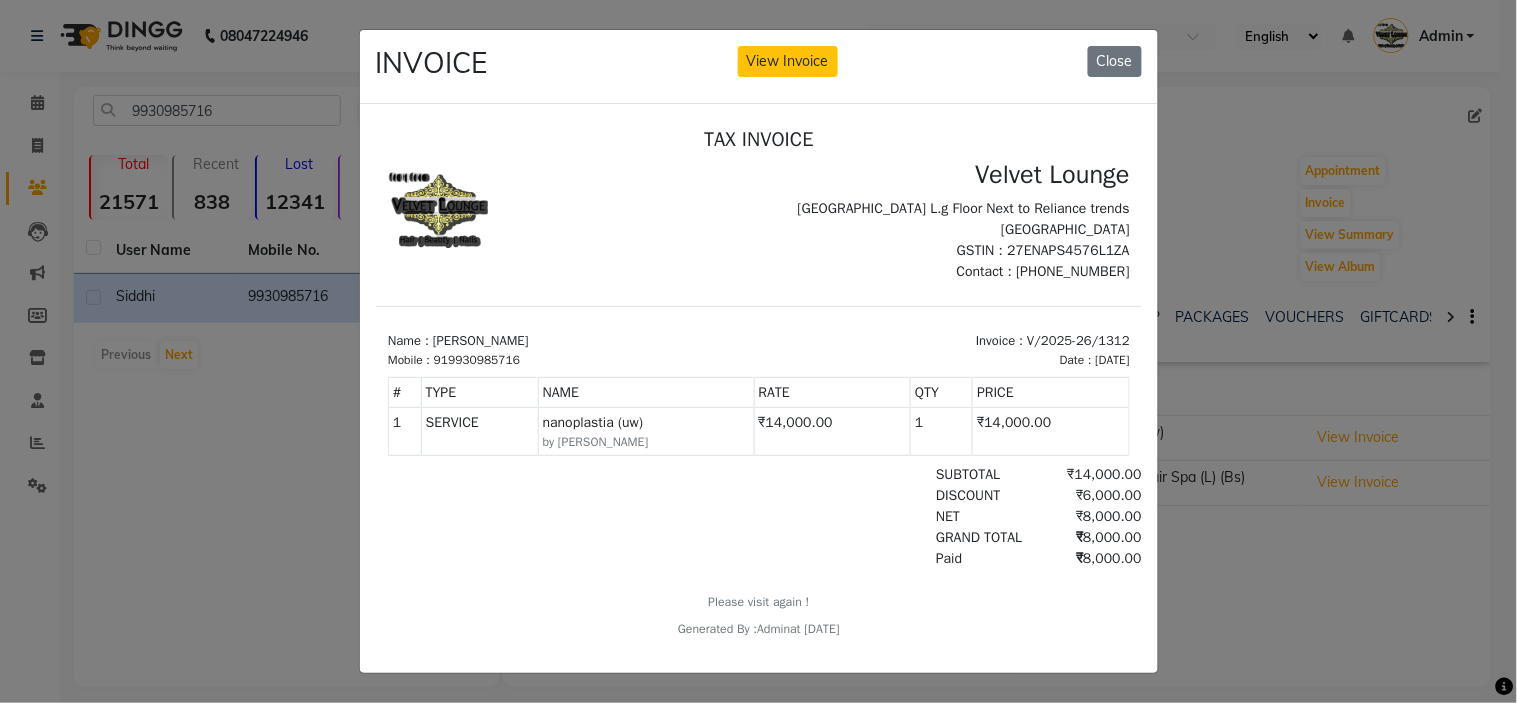 scroll, scrollTop: 0, scrollLeft: 0, axis: both 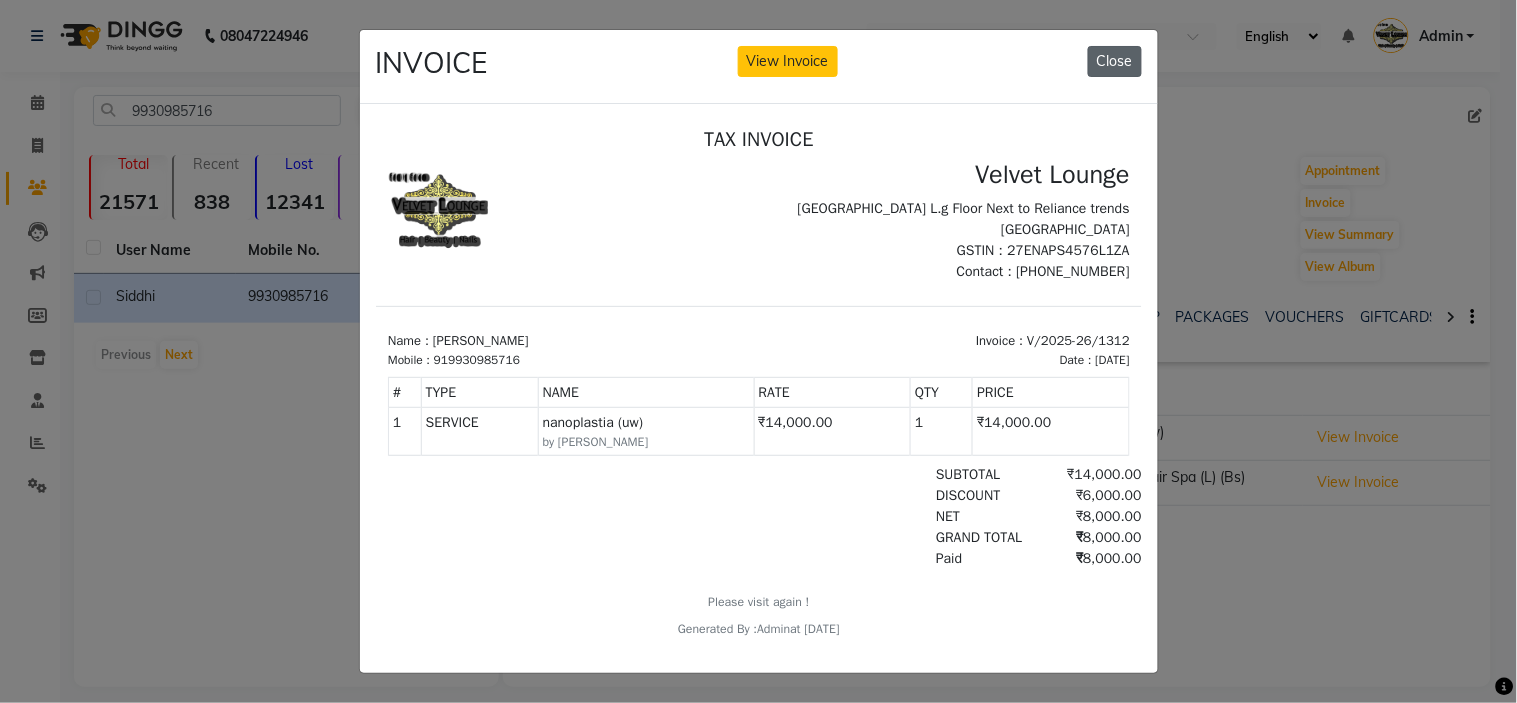 click on "Close" 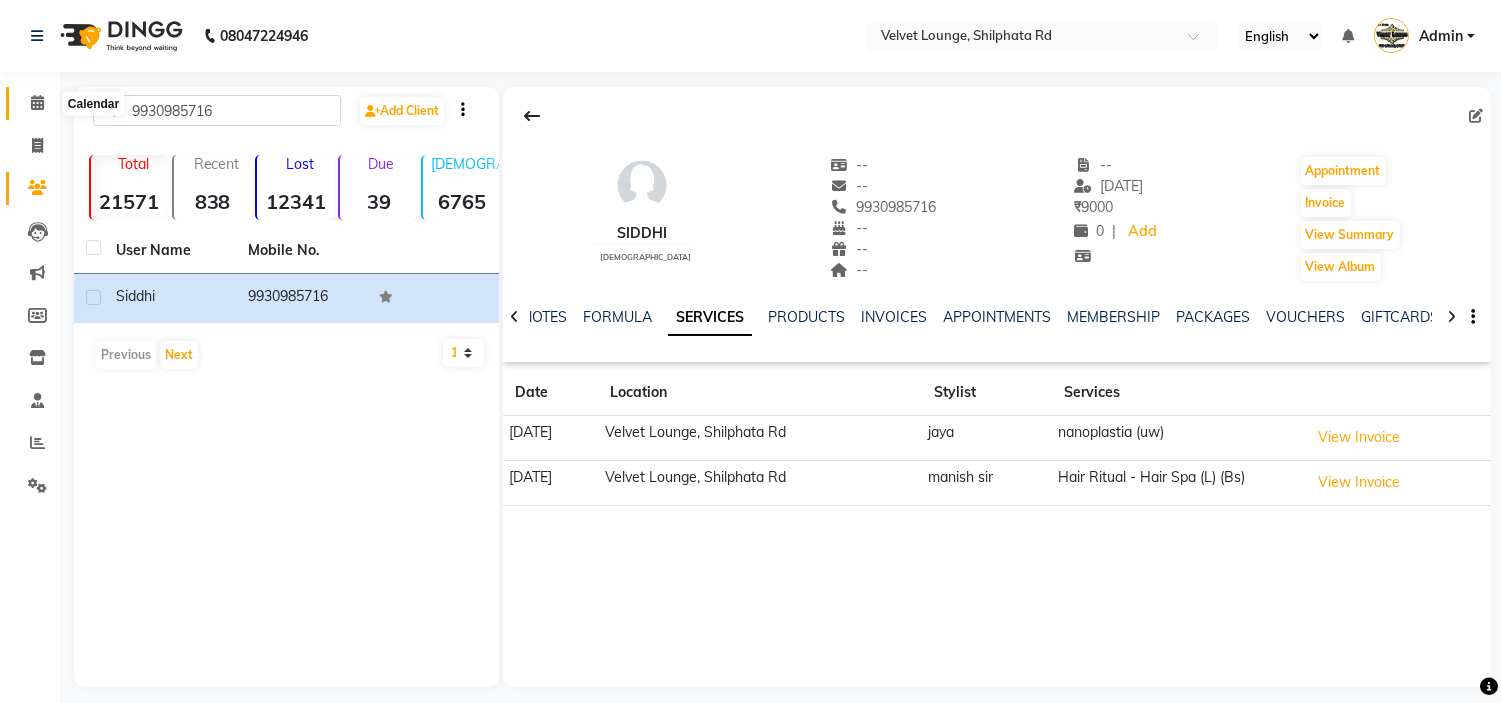 click 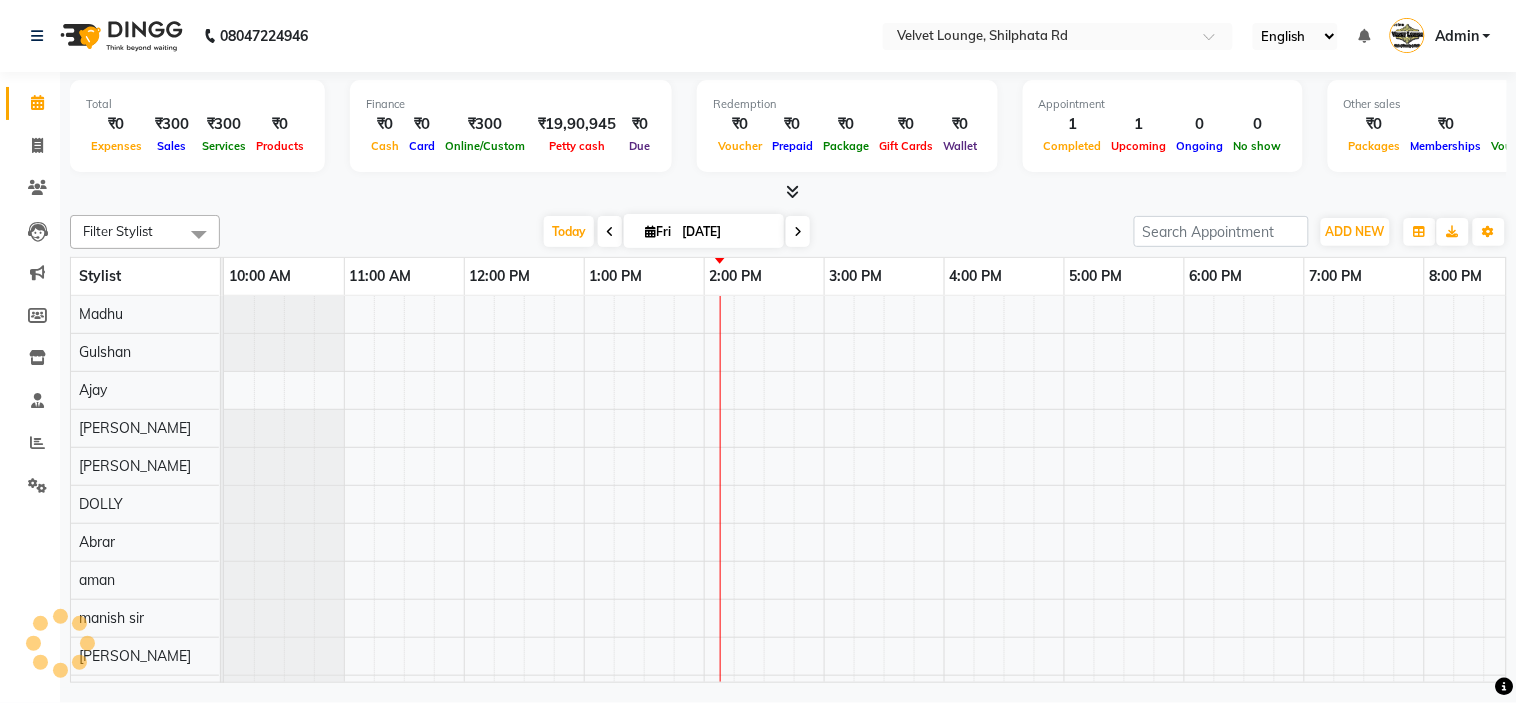 scroll, scrollTop: 0, scrollLeft: 277, axis: horizontal 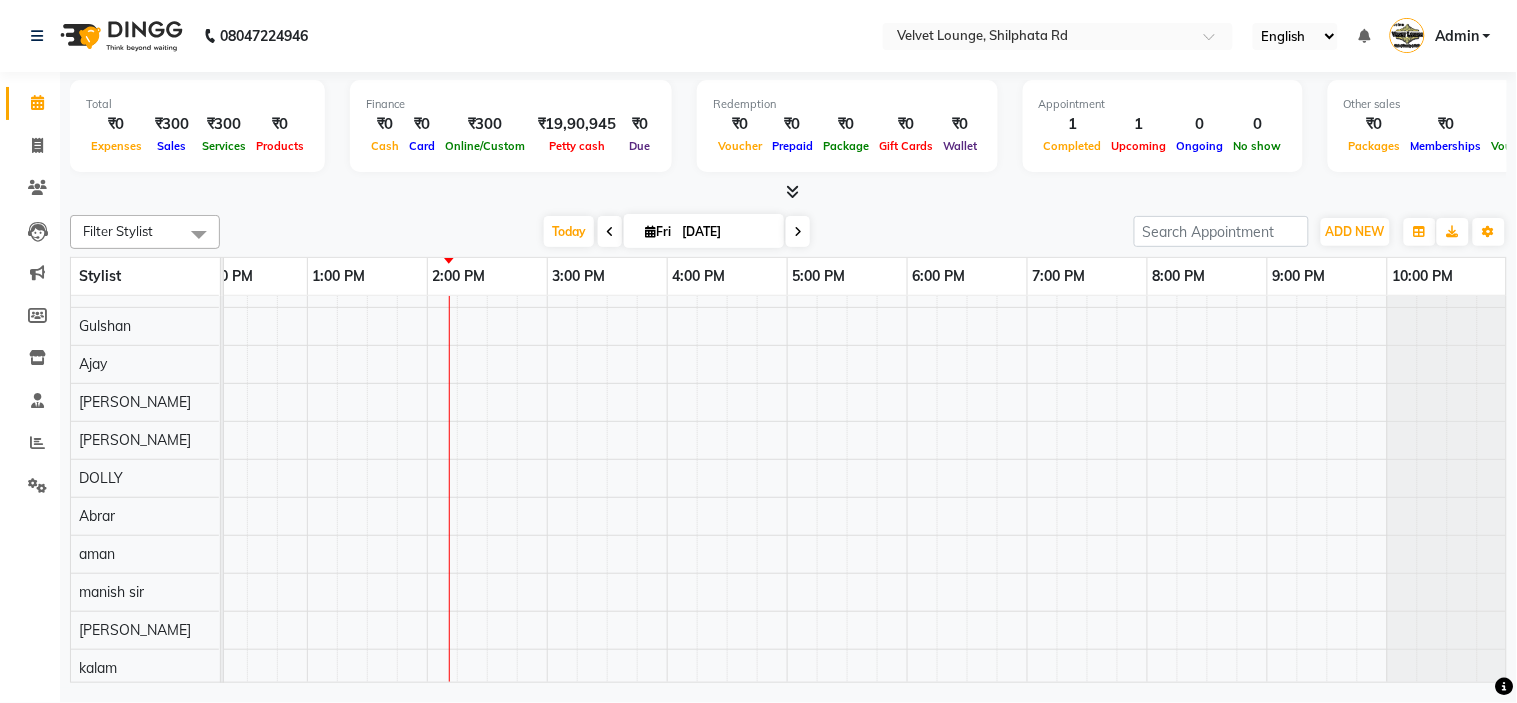 click on "Today  Fri 11-07-2025" at bounding box center [677, 232] 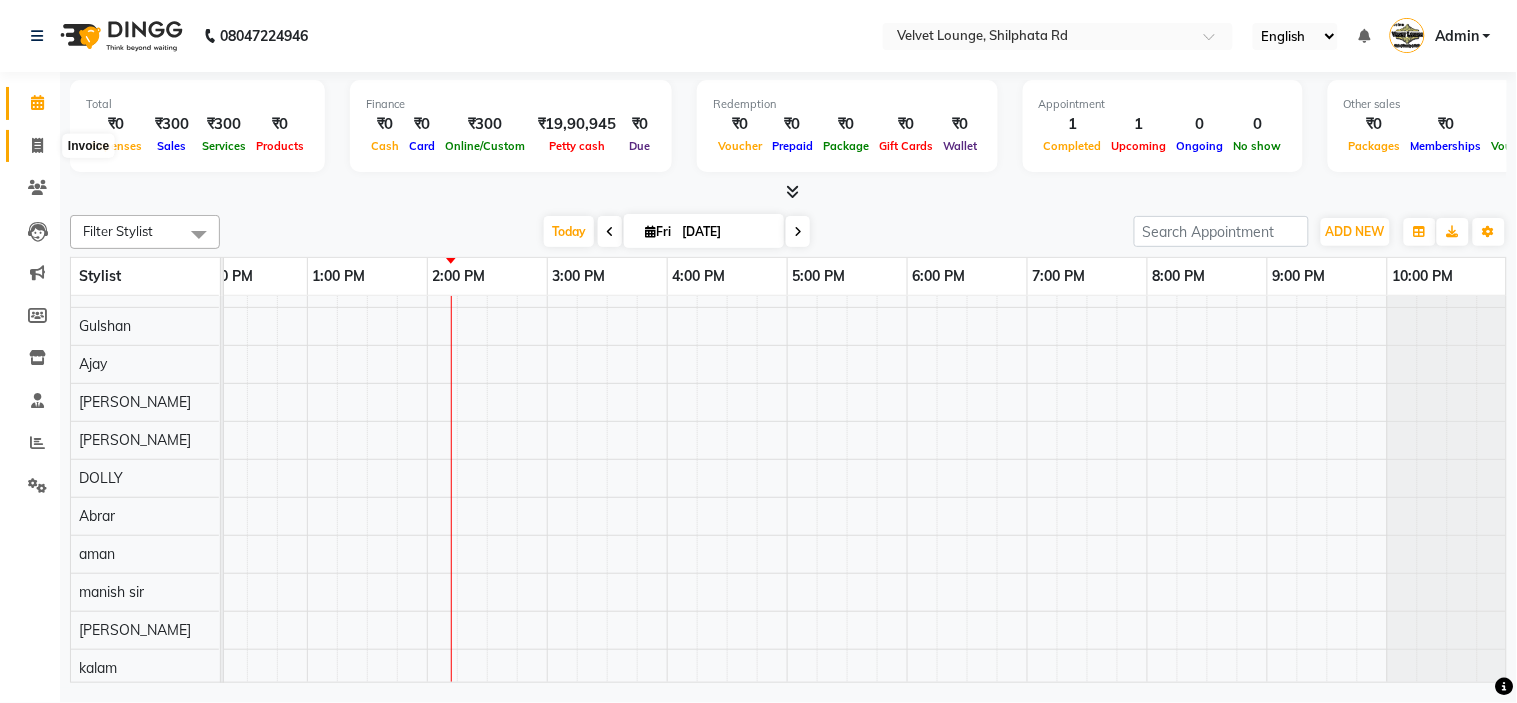click 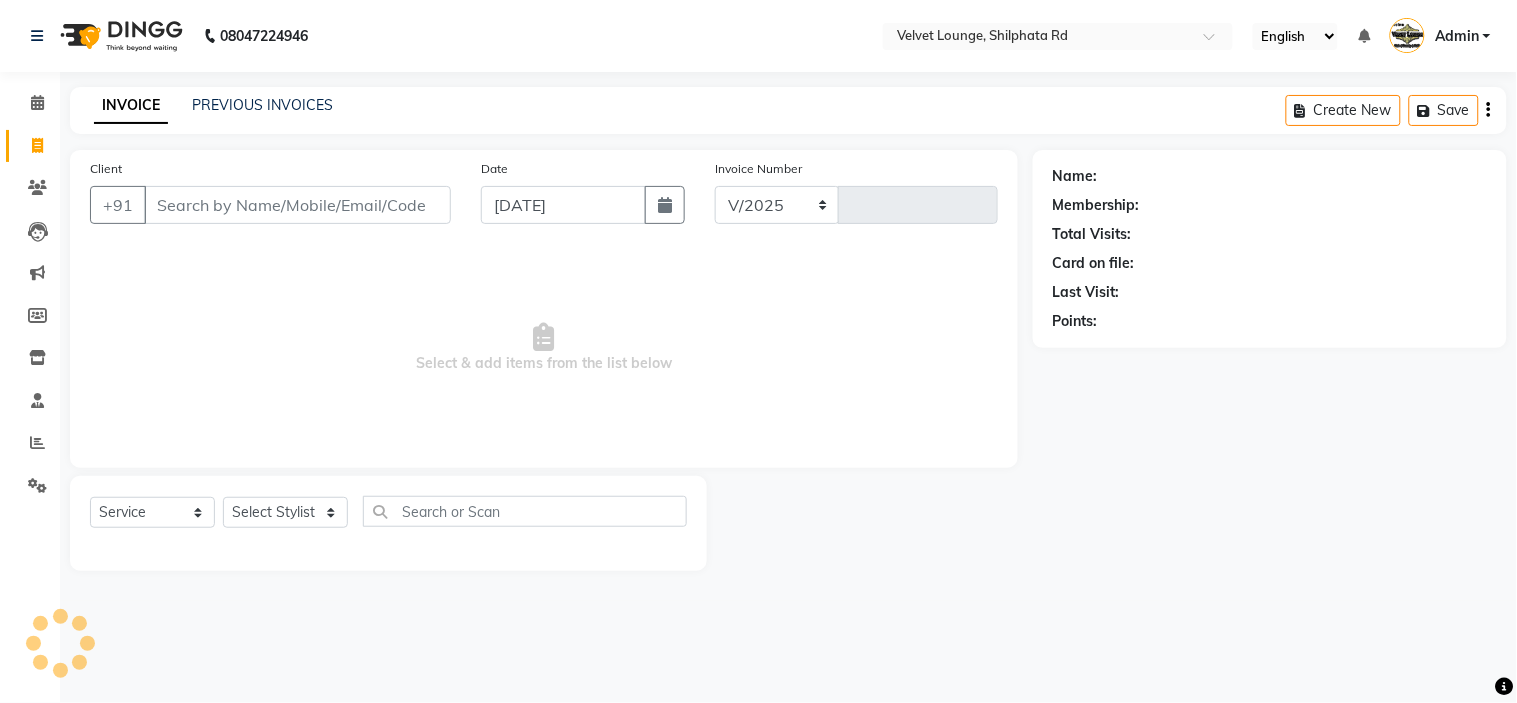 select on "122" 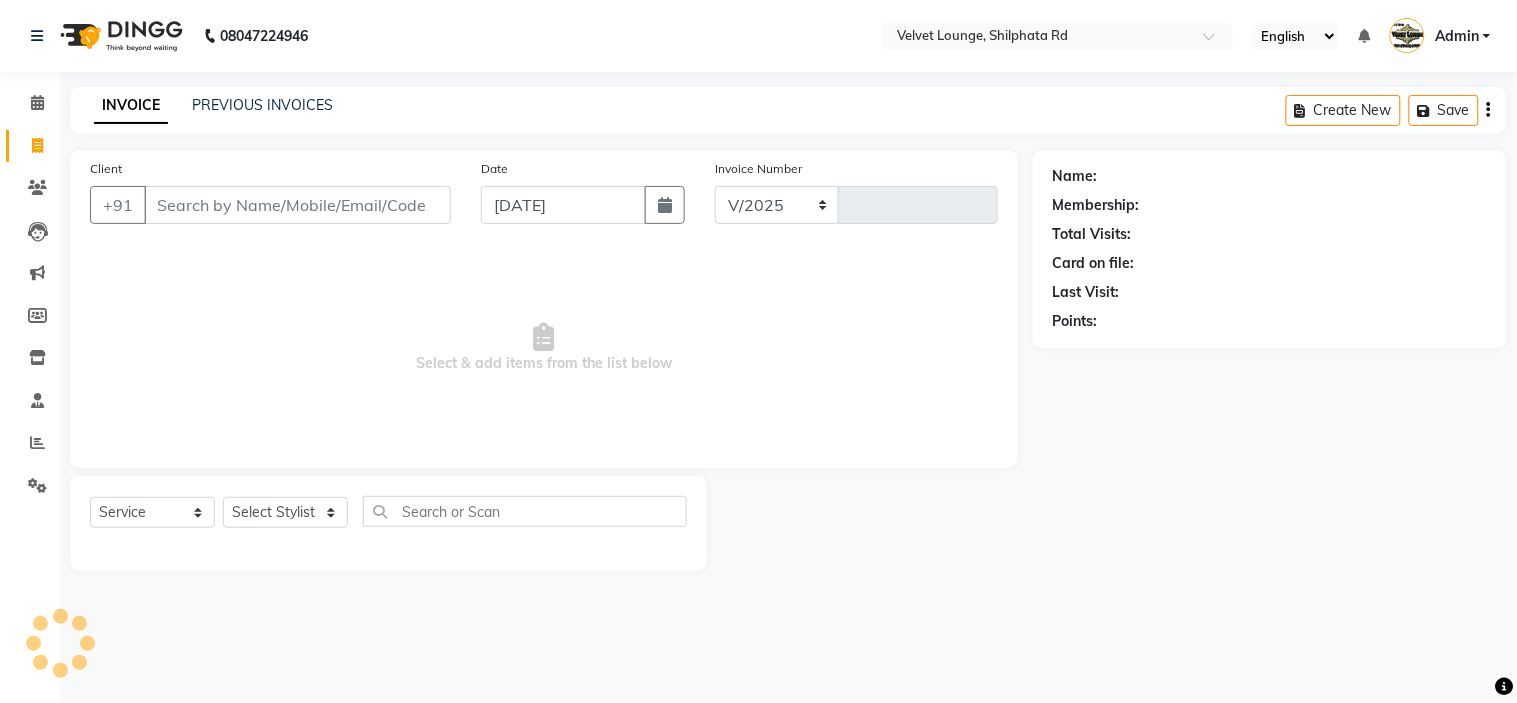type on "1331" 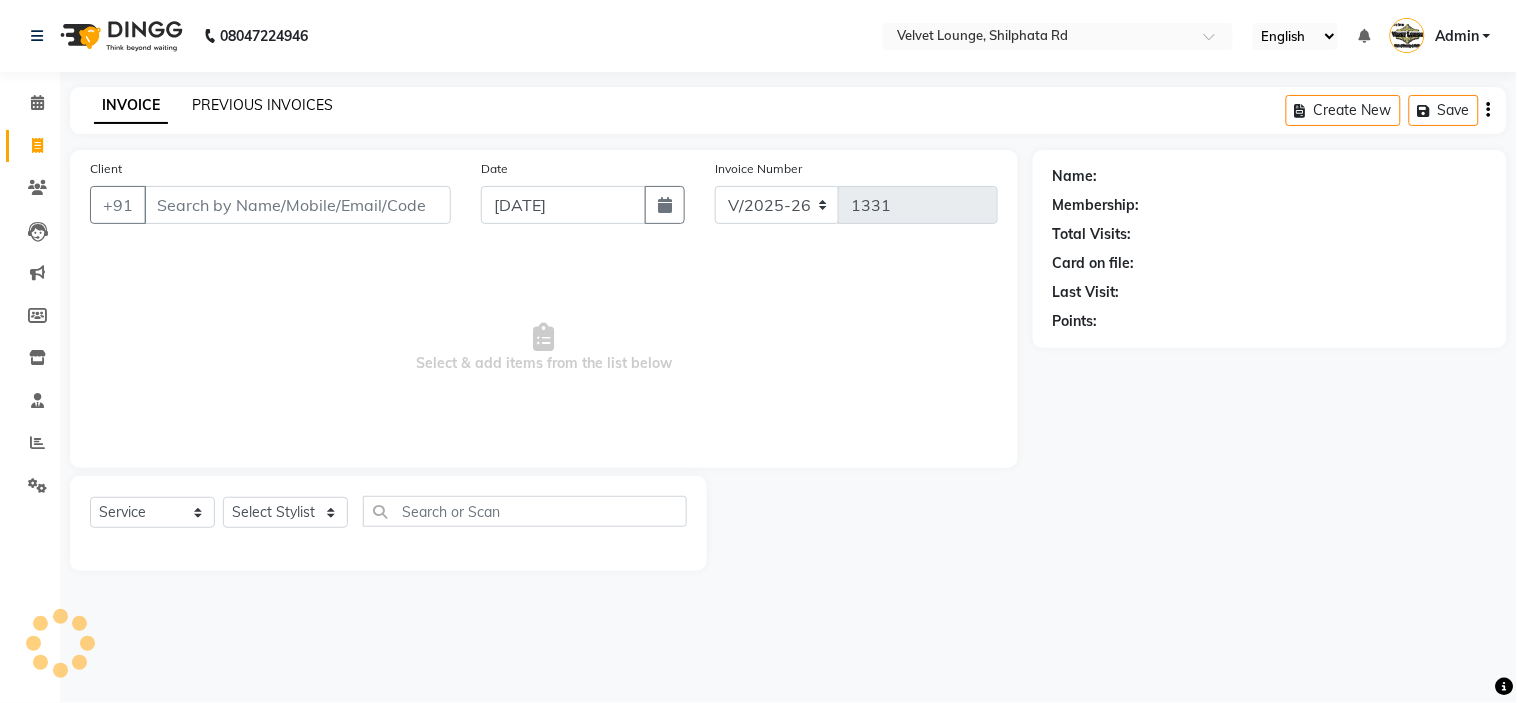 click on "PREVIOUS INVOICES" 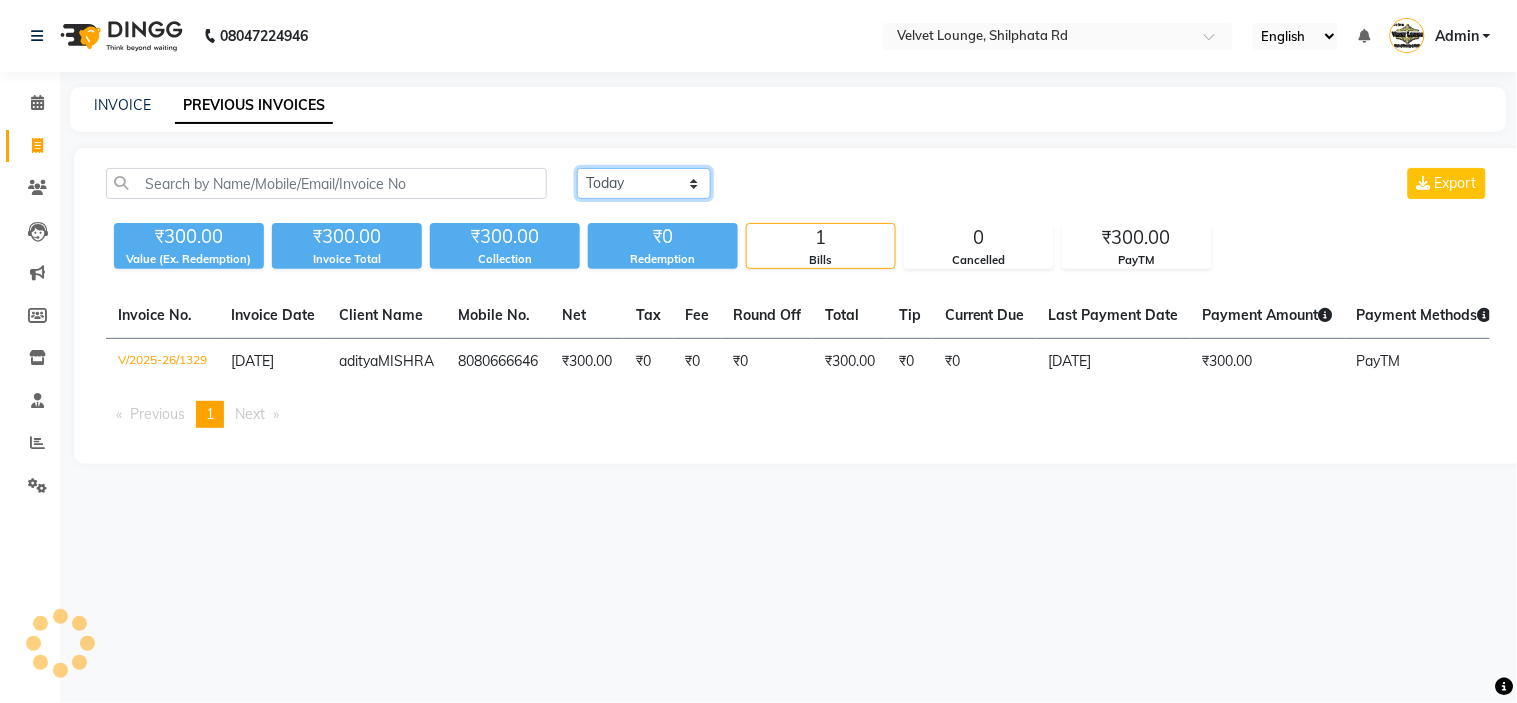 click on "[DATE] [DATE] Custom Range" 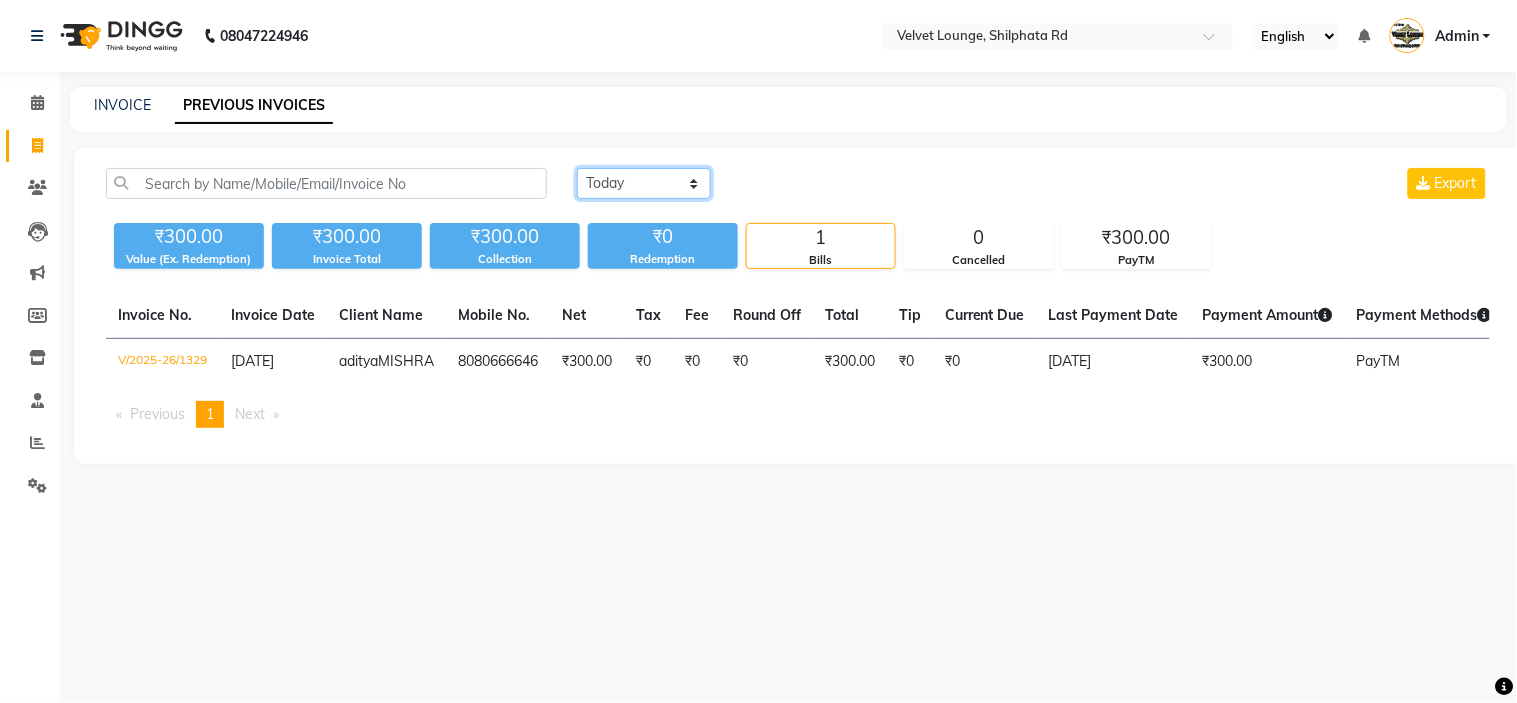 select on "range" 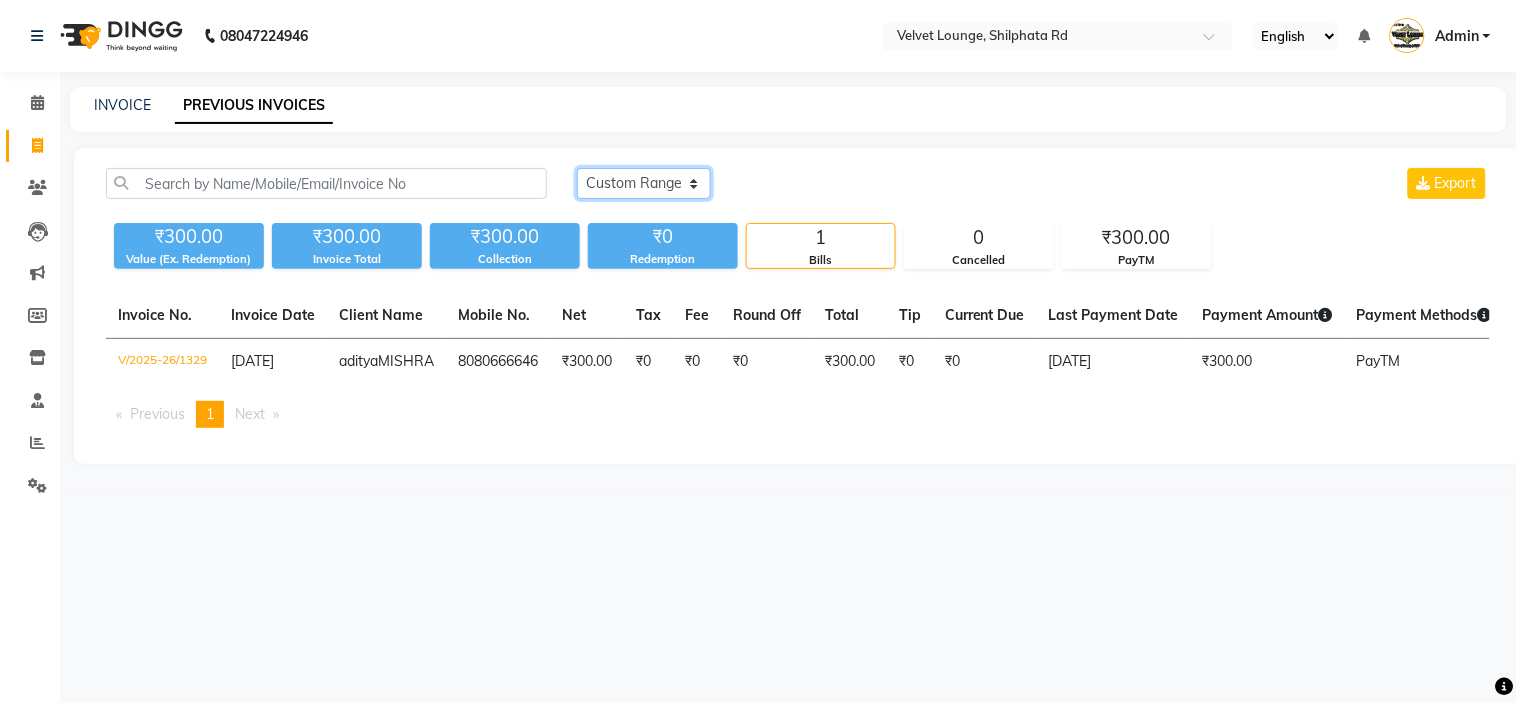 click on "[DATE] [DATE] Custom Range" 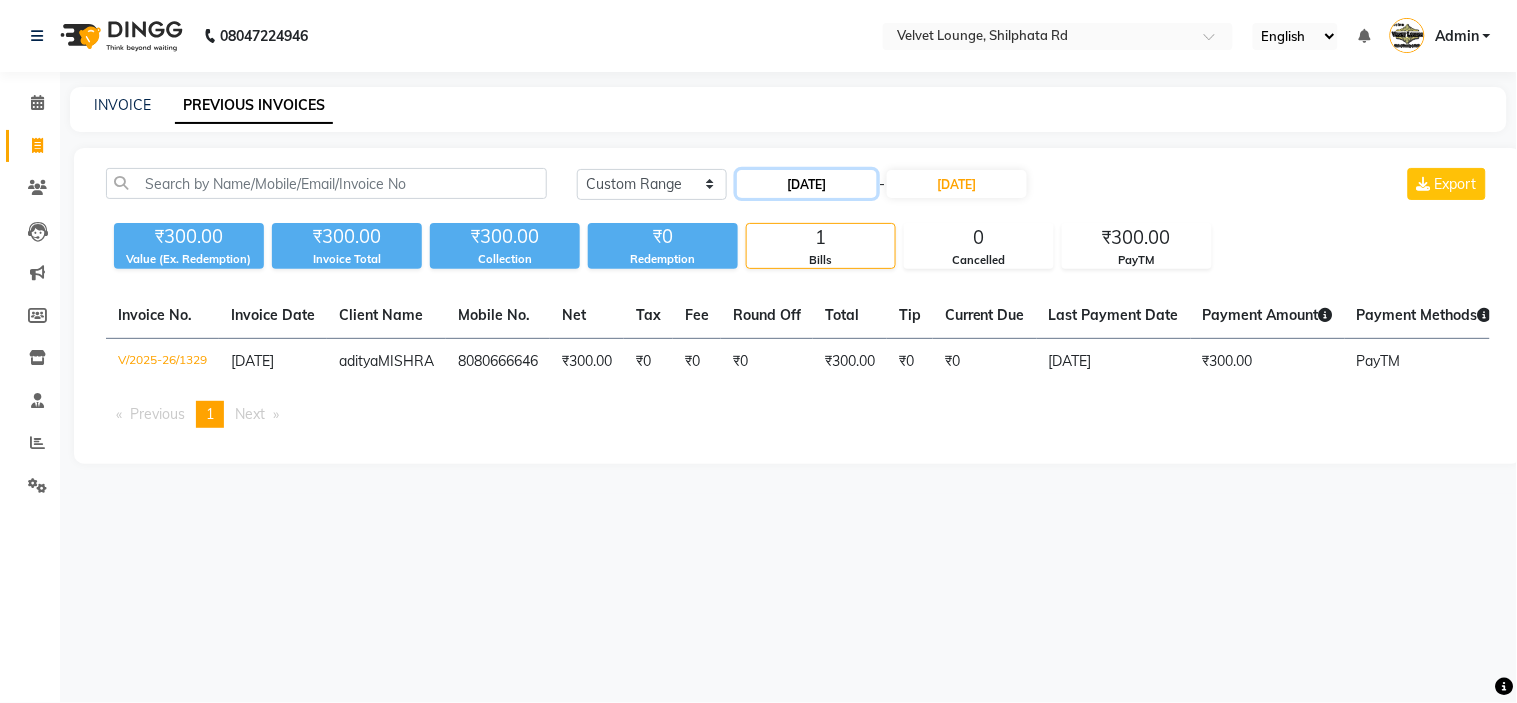 click on "[DATE]" 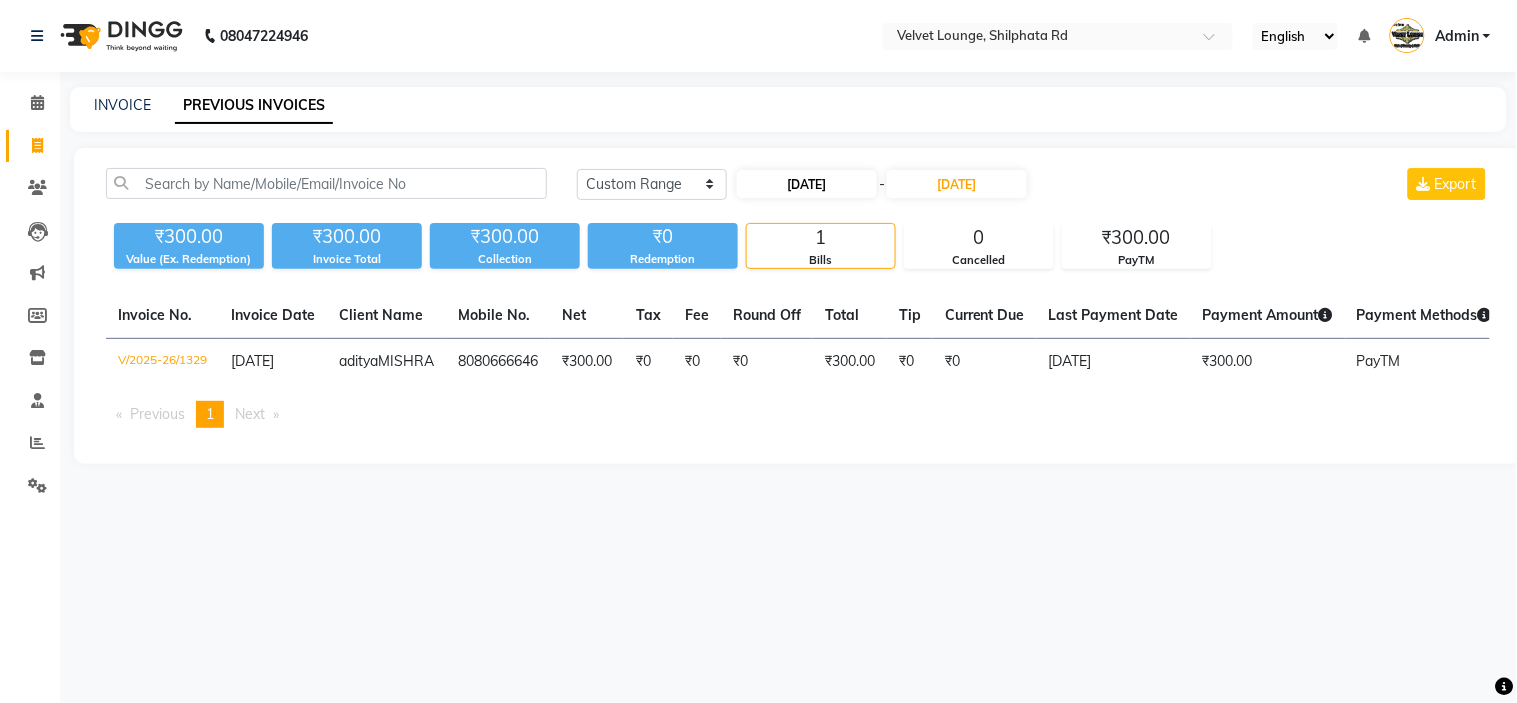 select on "7" 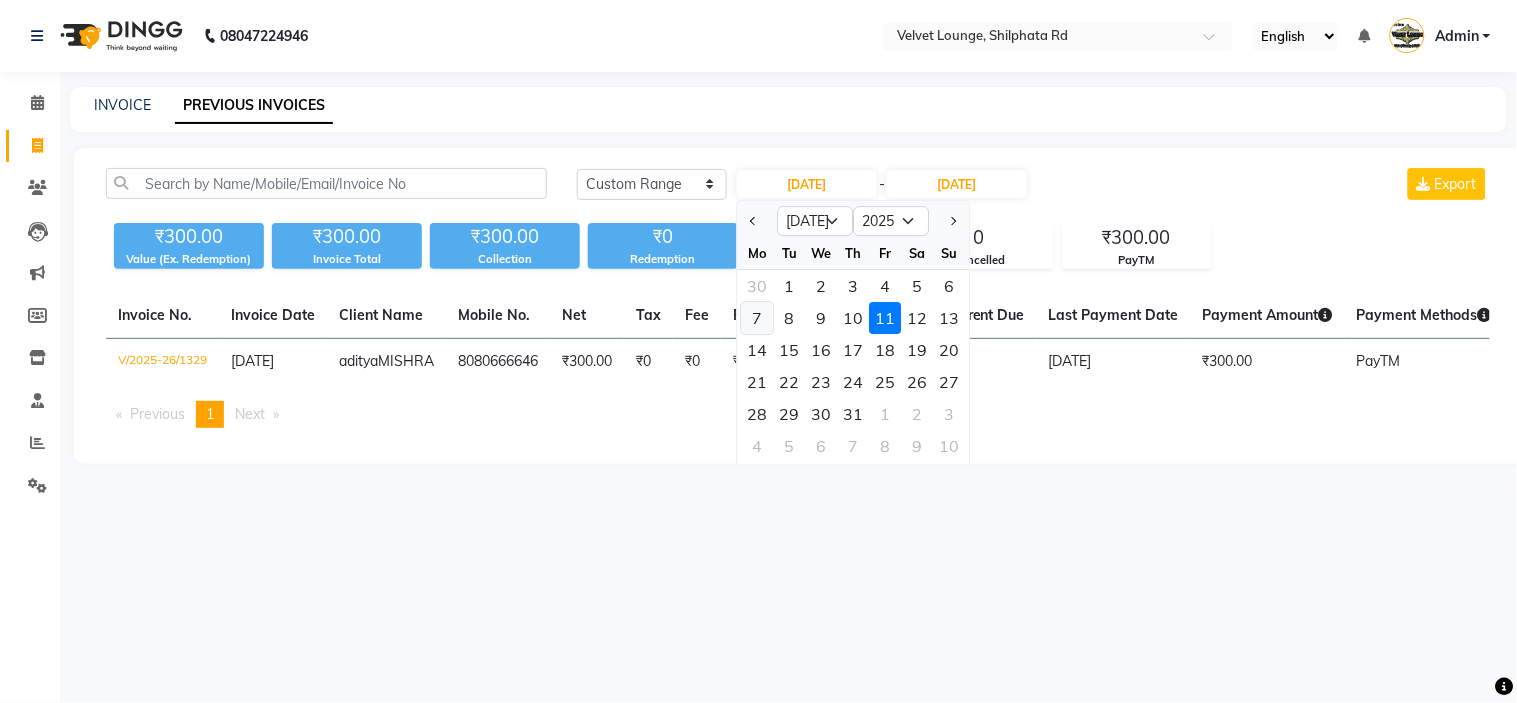 click on "7" 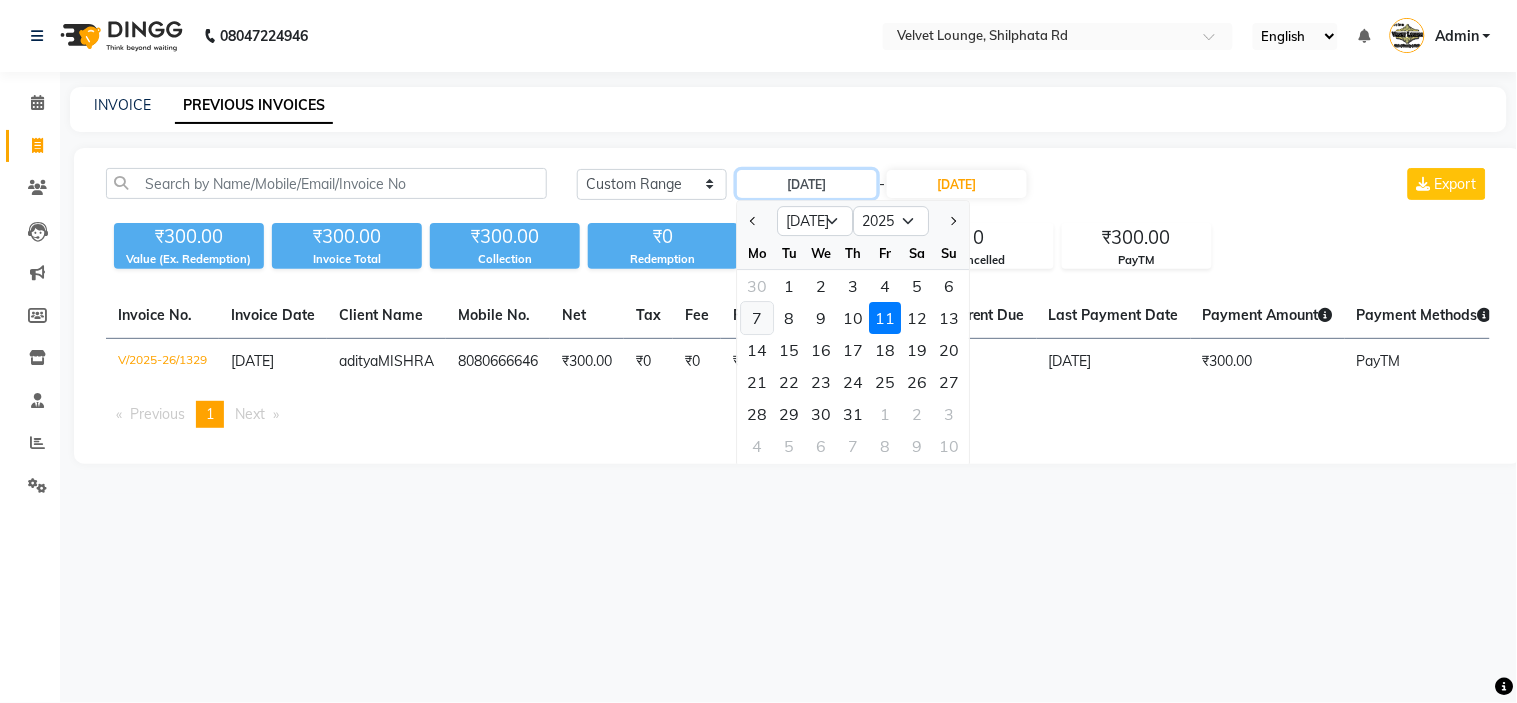 type on "[DATE]" 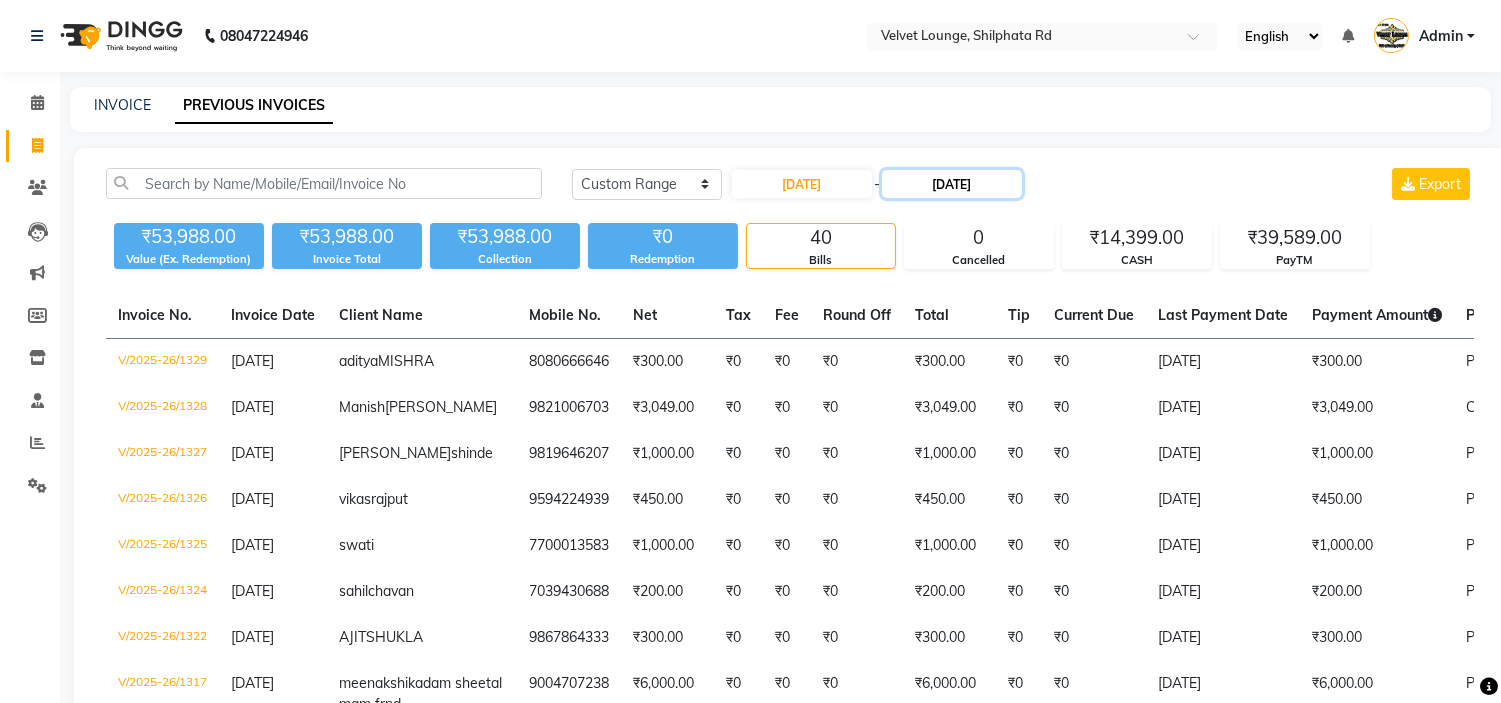 click on "[DATE]" 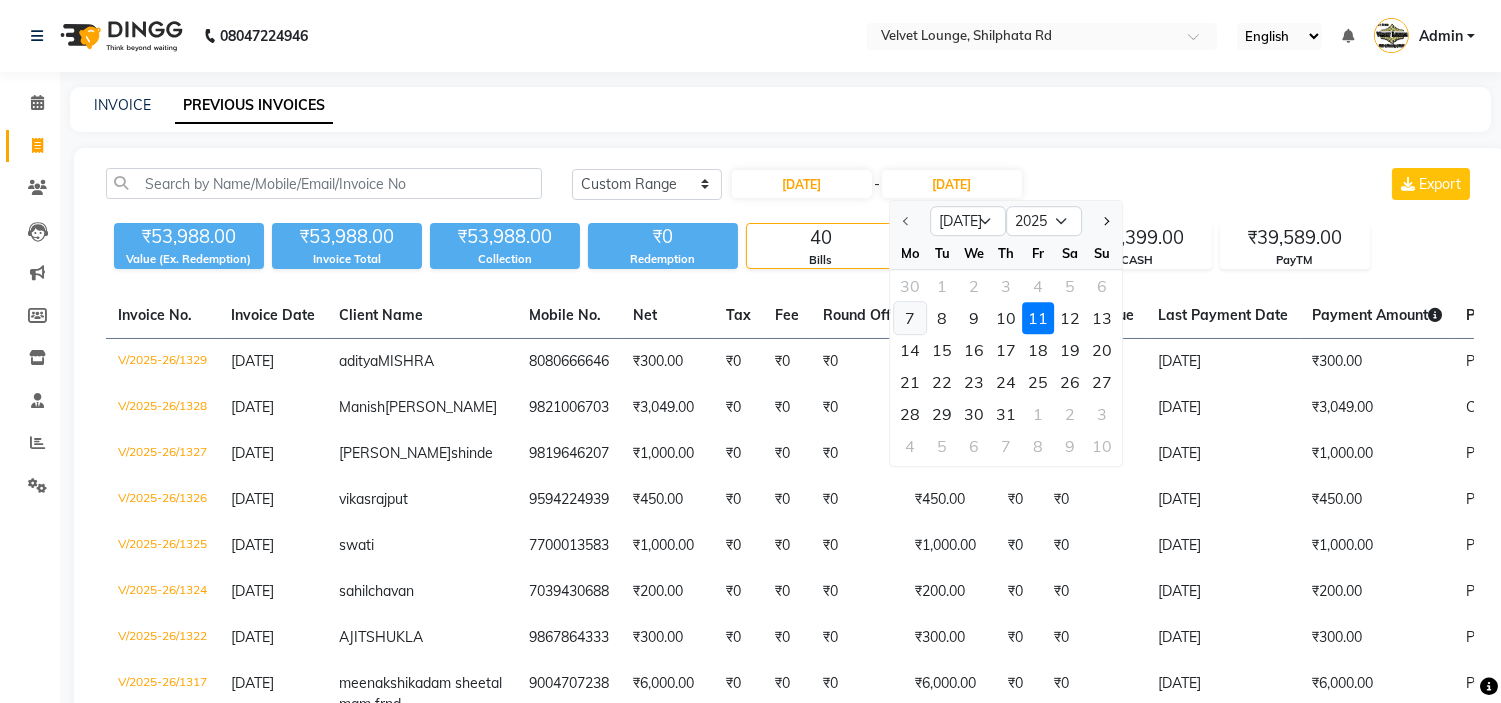 click on "7" 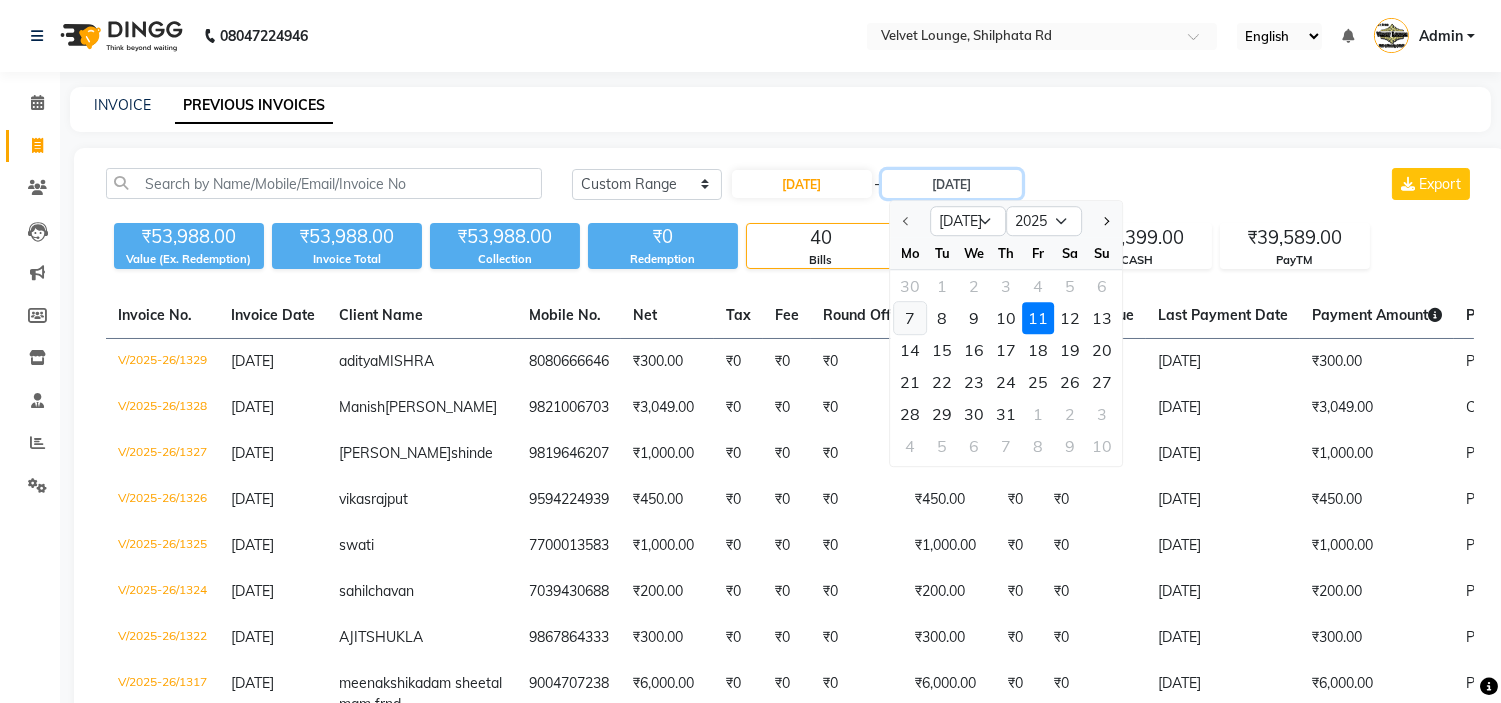 type on "07-07-2025" 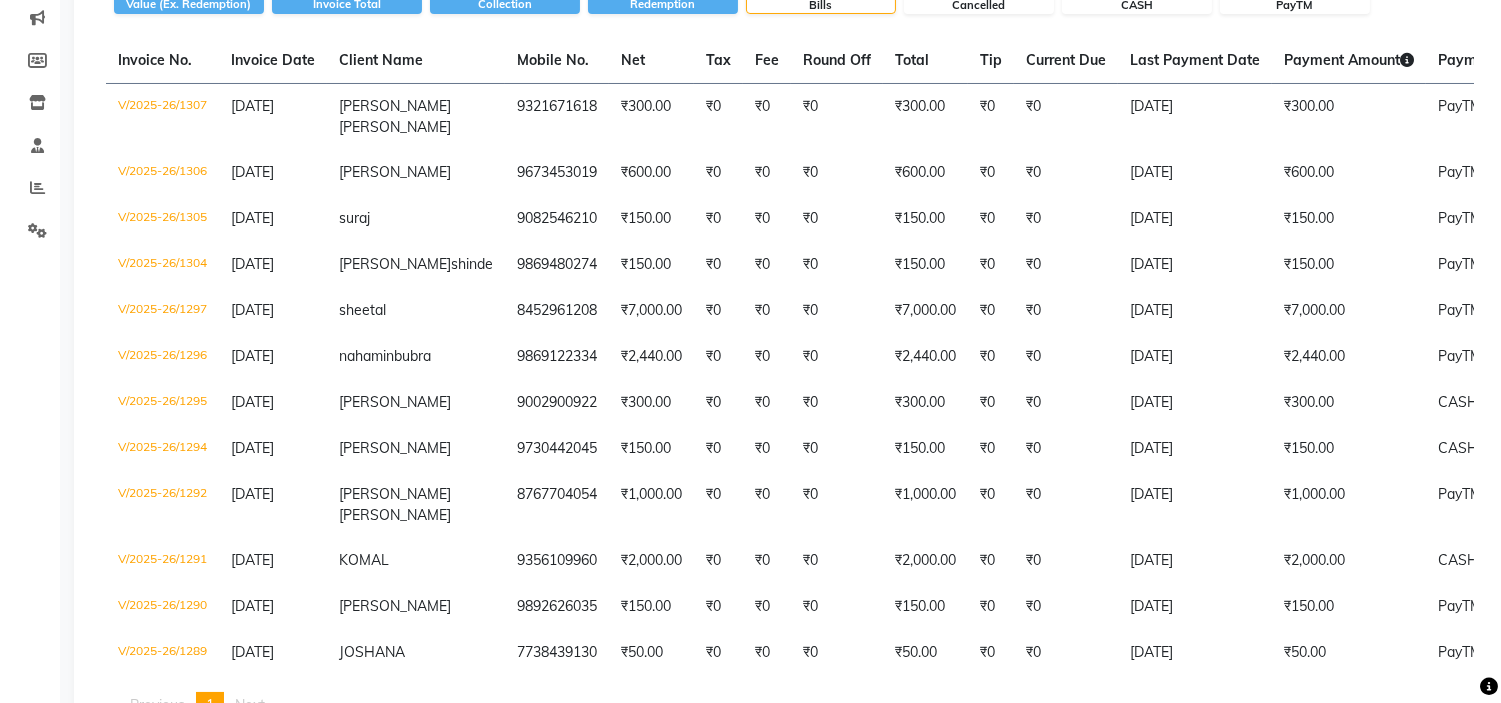 scroll, scrollTop: 256, scrollLeft: 0, axis: vertical 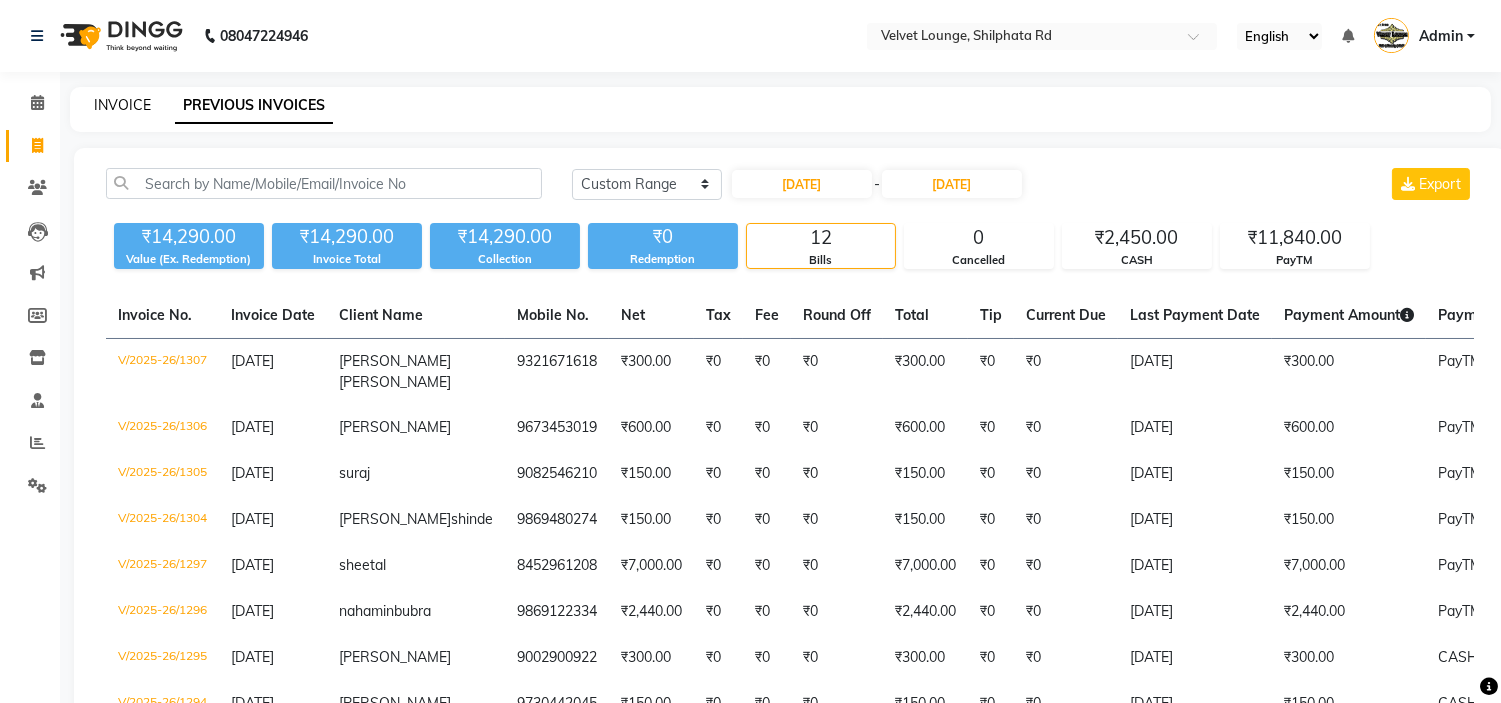 click on "INVOICE" 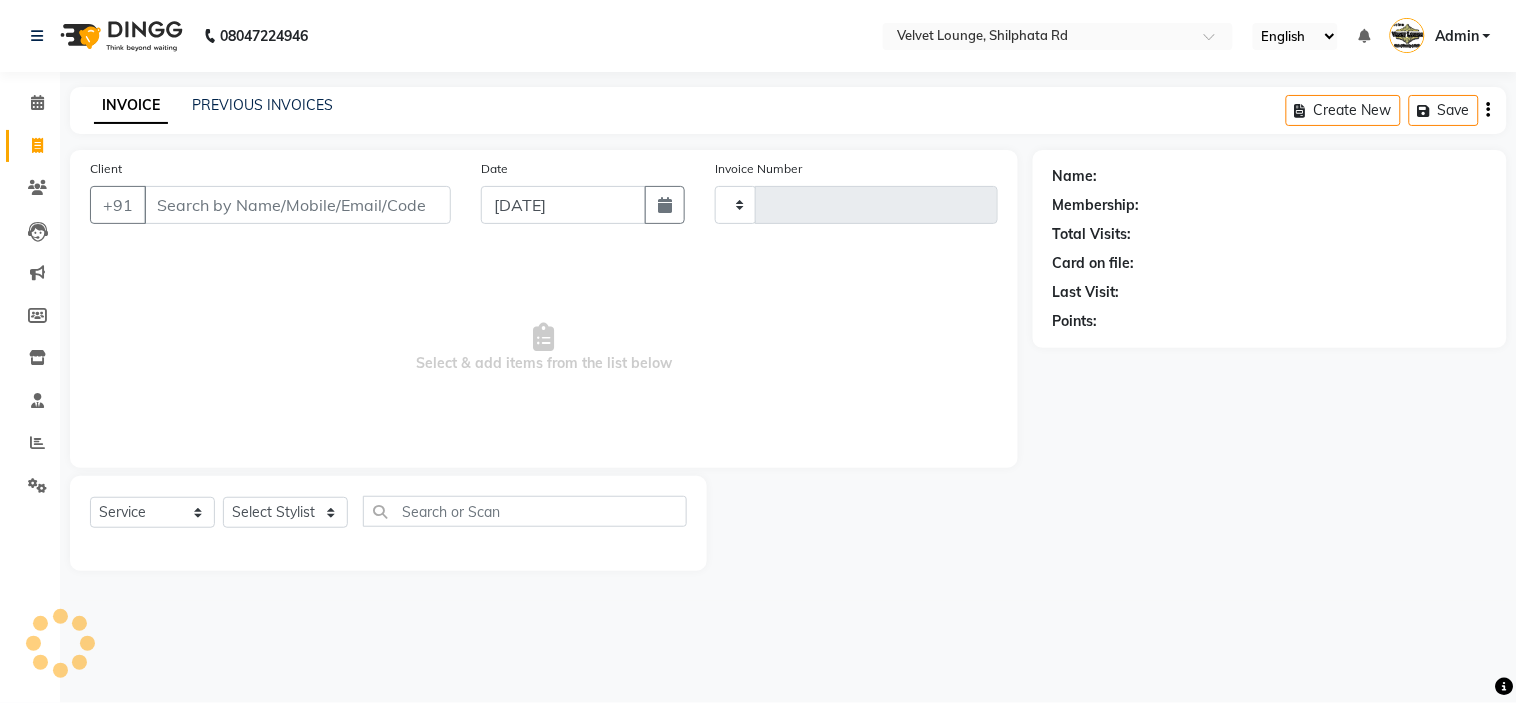 type on "1331" 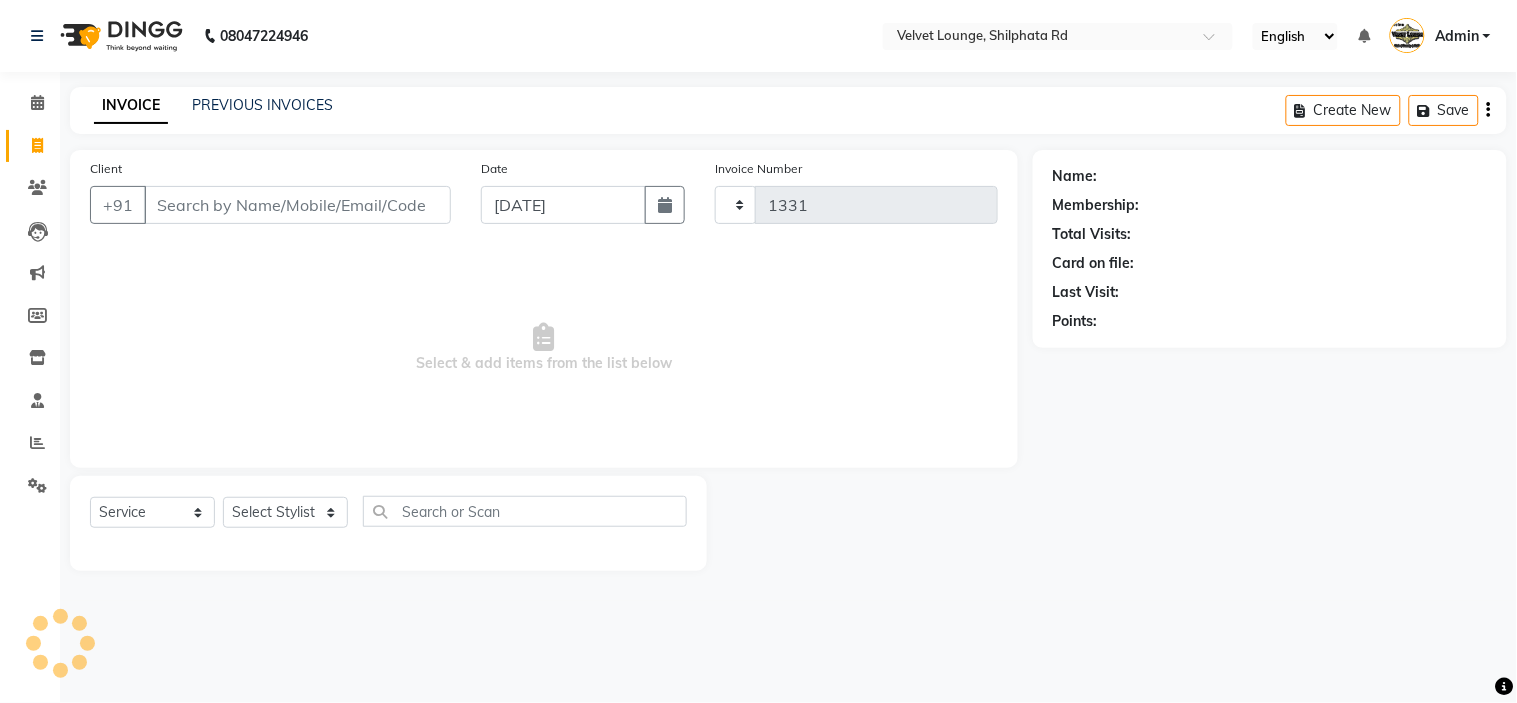 select on "122" 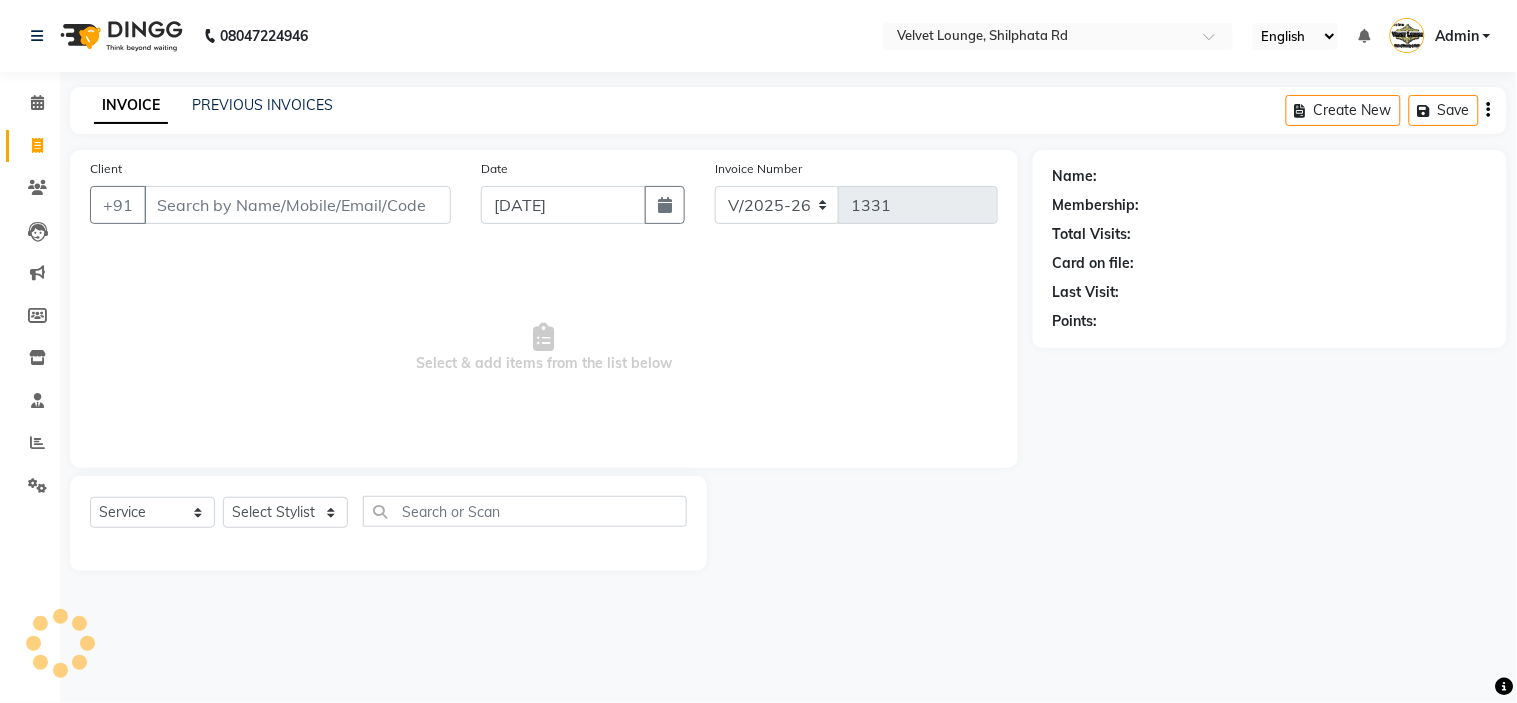 click on "Client" at bounding box center [297, 205] 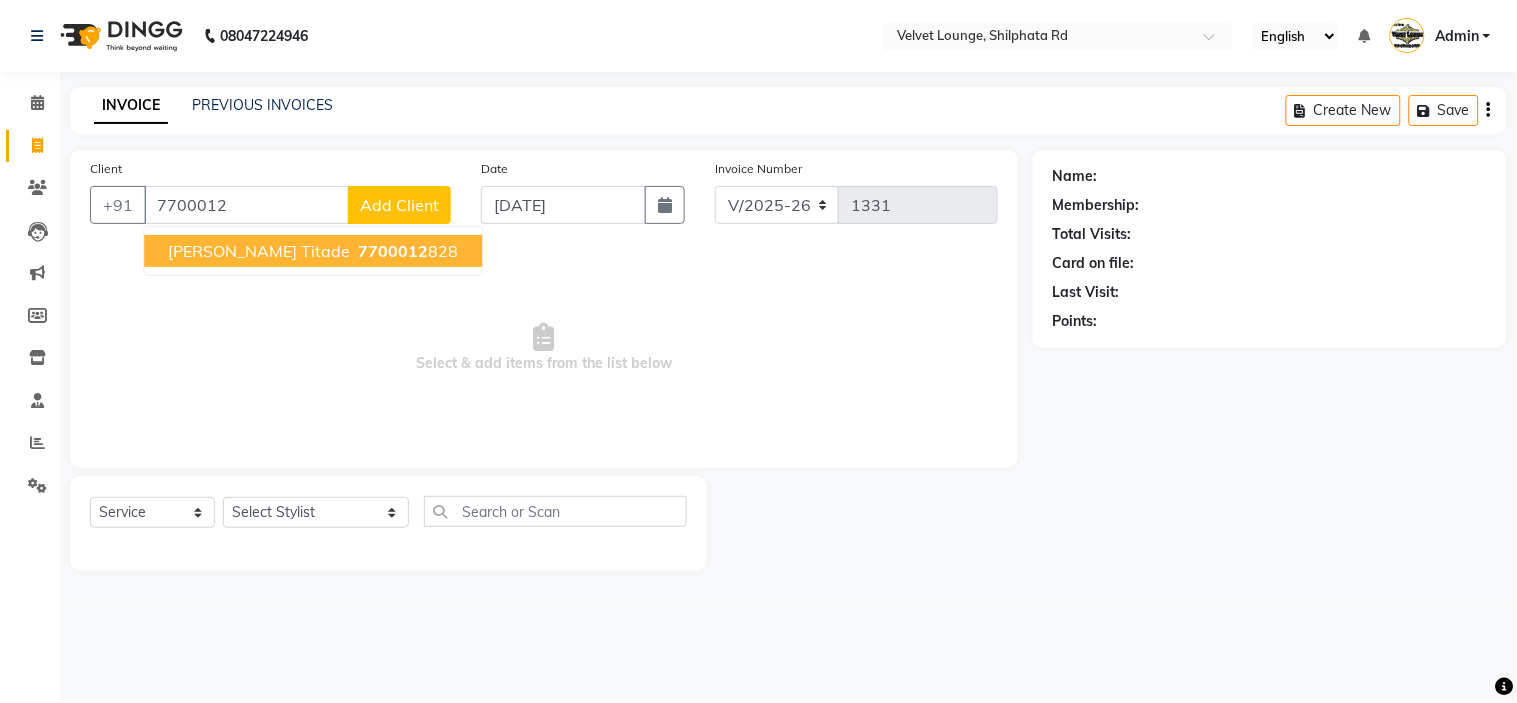 click on "anagha titade" at bounding box center [259, 251] 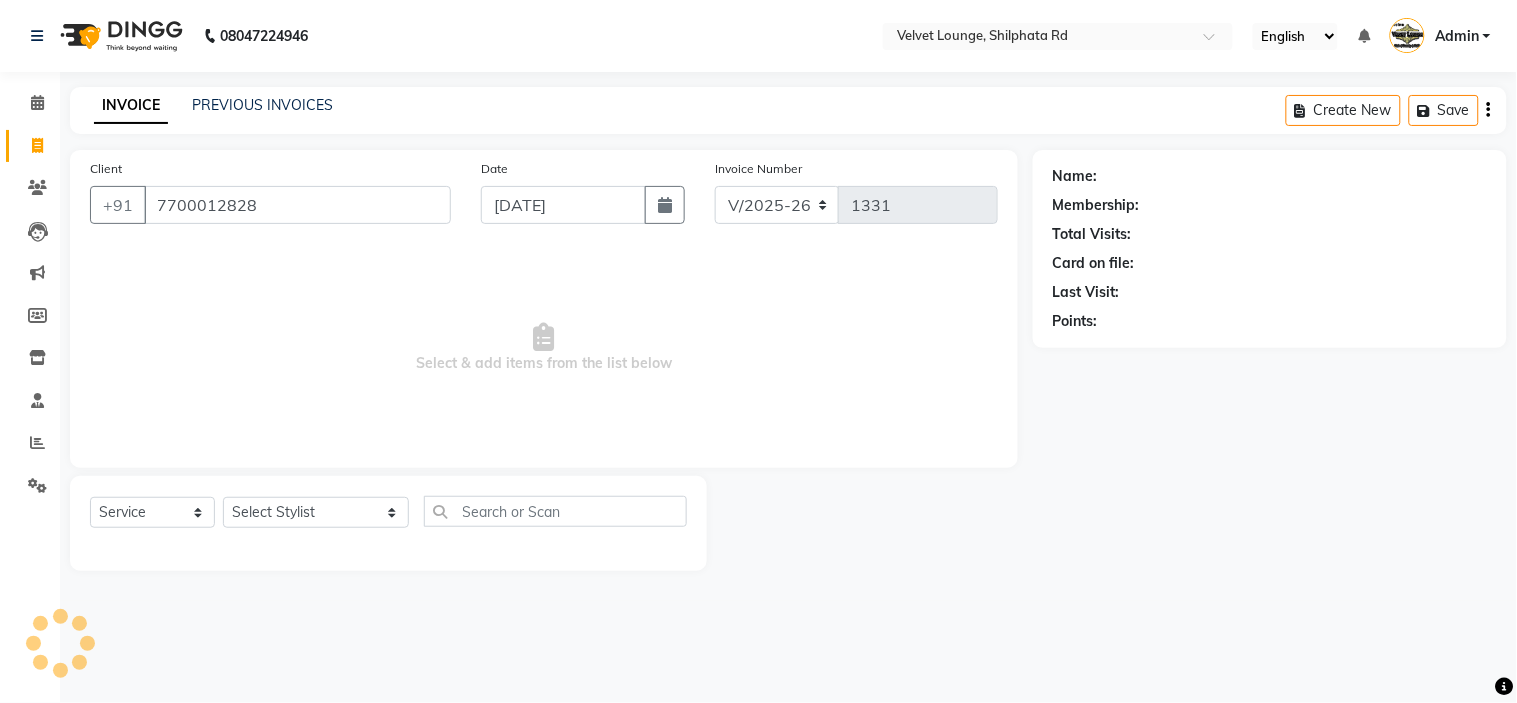 type on "7700012828" 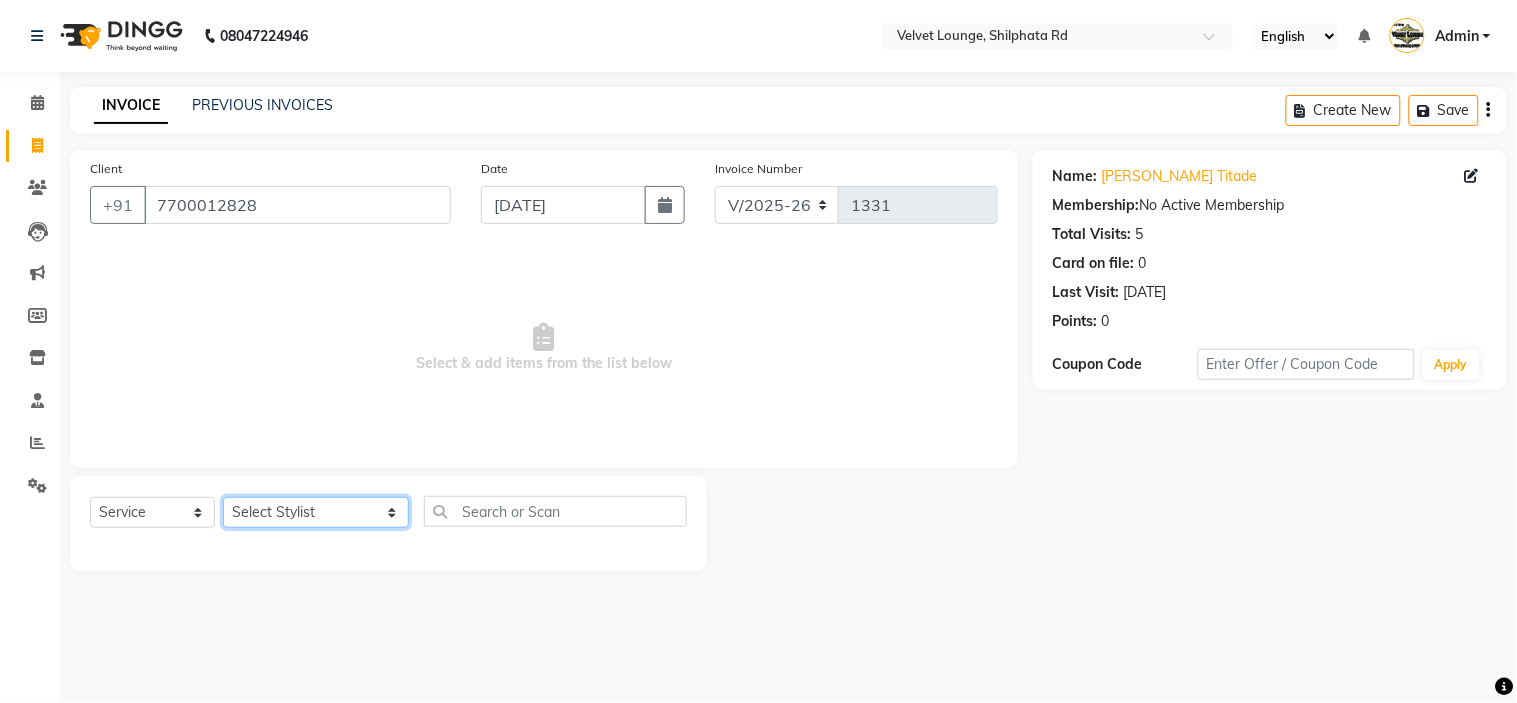 click on "Select Stylist aadil mohaMAD  aarif khan Abrar Ajay ajay jaishwal alam khan aman amit kumar  ANJALI SINGH Ashish singh ashwini palem  chandradeep DOLLY faizan siddique  fardeen shaikh Garima singh Gulshan jaya jyoti deepak chandaliya kalam karan  Madhu manish sir miraj khan  Mohmad Adnan Ansari mustakin neeta kumbhar neha tamatta pradnya rahul thakur RAZAK SALIM SAIKH rohit Rutuja SAHEER sahil khan salman mahomad imran  SALMA SHAIKH SAMEER KHAN sana santosh jaiswal saqib sayali shaddma  ansari shalu mehra shekhar bansode SHIVADURGA GANTAM shubham pal  shweta pandey varshita gurbani vishal shinde" 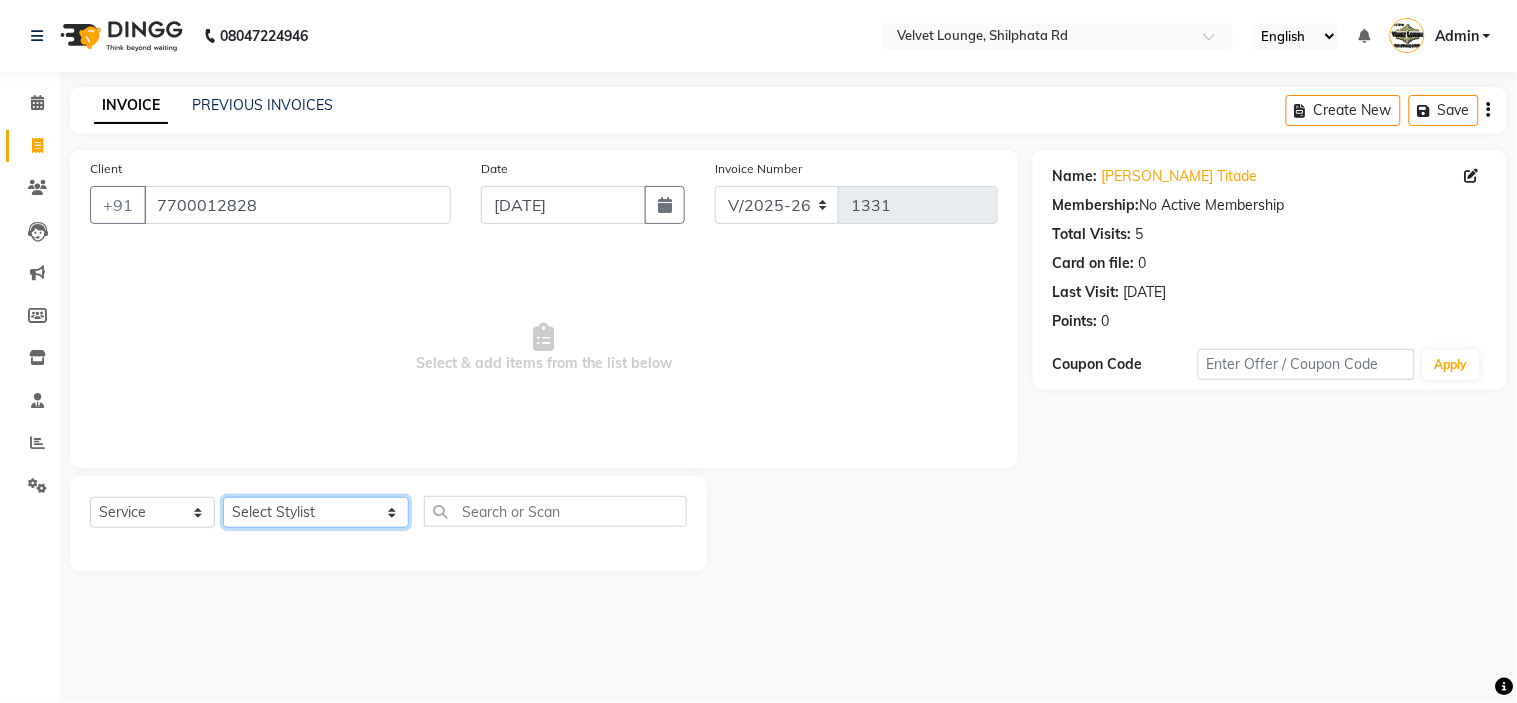 select on "48428" 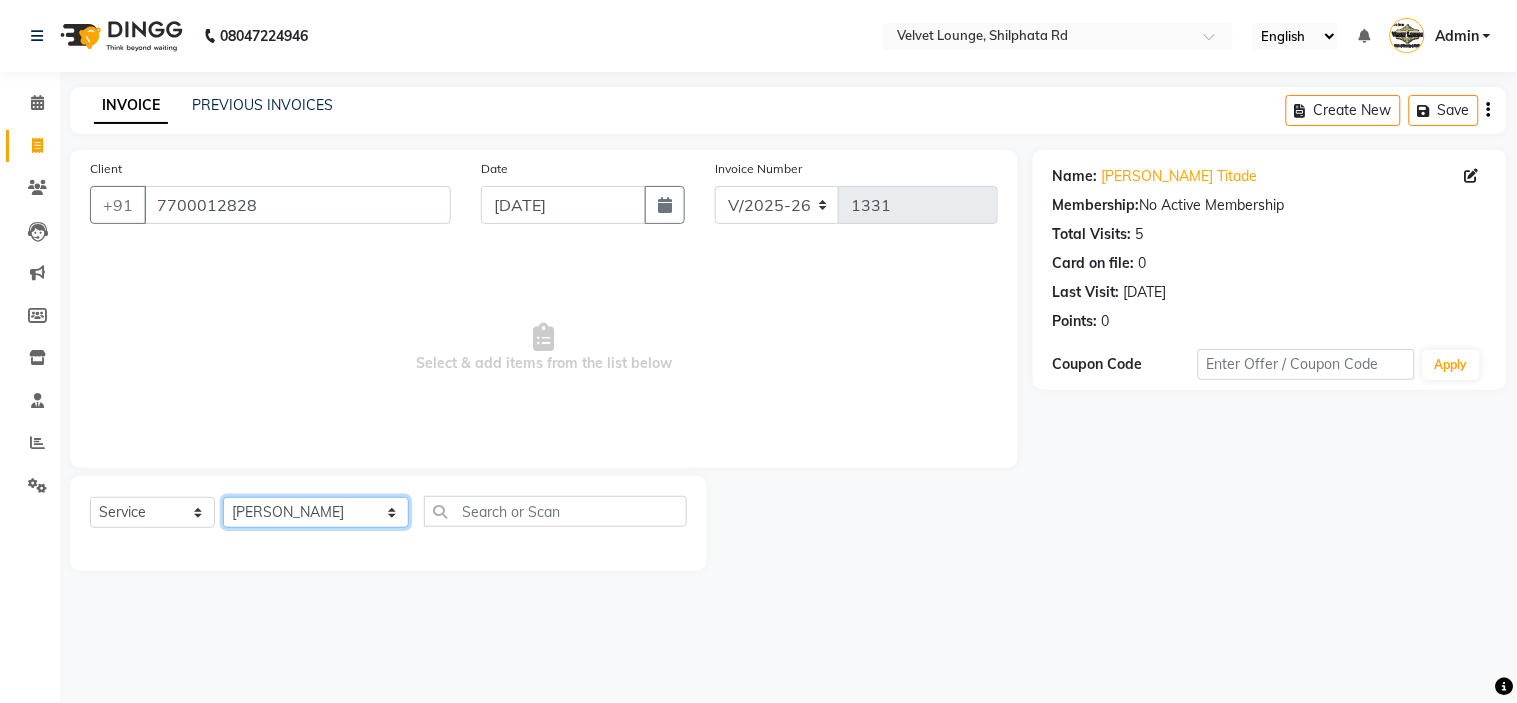 click on "Select Stylist aadil mohaMAD  aarif khan Abrar Ajay ajay jaishwal alam khan aman amit kumar  ANJALI SINGH Ashish singh ashwini palem  chandradeep DOLLY faizan siddique  fardeen shaikh Garima singh Gulshan jaya jyoti deepak chandaliya kalam karan  Madhu manish sir miraj khan  Mohmad Adnan Ansari mustakin neeta kumbhar neha tamatta pradnya rahul thakur RAZAK SALIM SAIKH rohit Rutuja SAHEER sahil khan salman mahomad imran  SALMA SHAIKH SAMEER KHAN sana santosh jaiswal saqib sayali shaddma  ansari shalu mehra shekhar bansode SHIVADURGA GANTAM shubham pal  shweta pandey varshita gurbani vishal shinde" 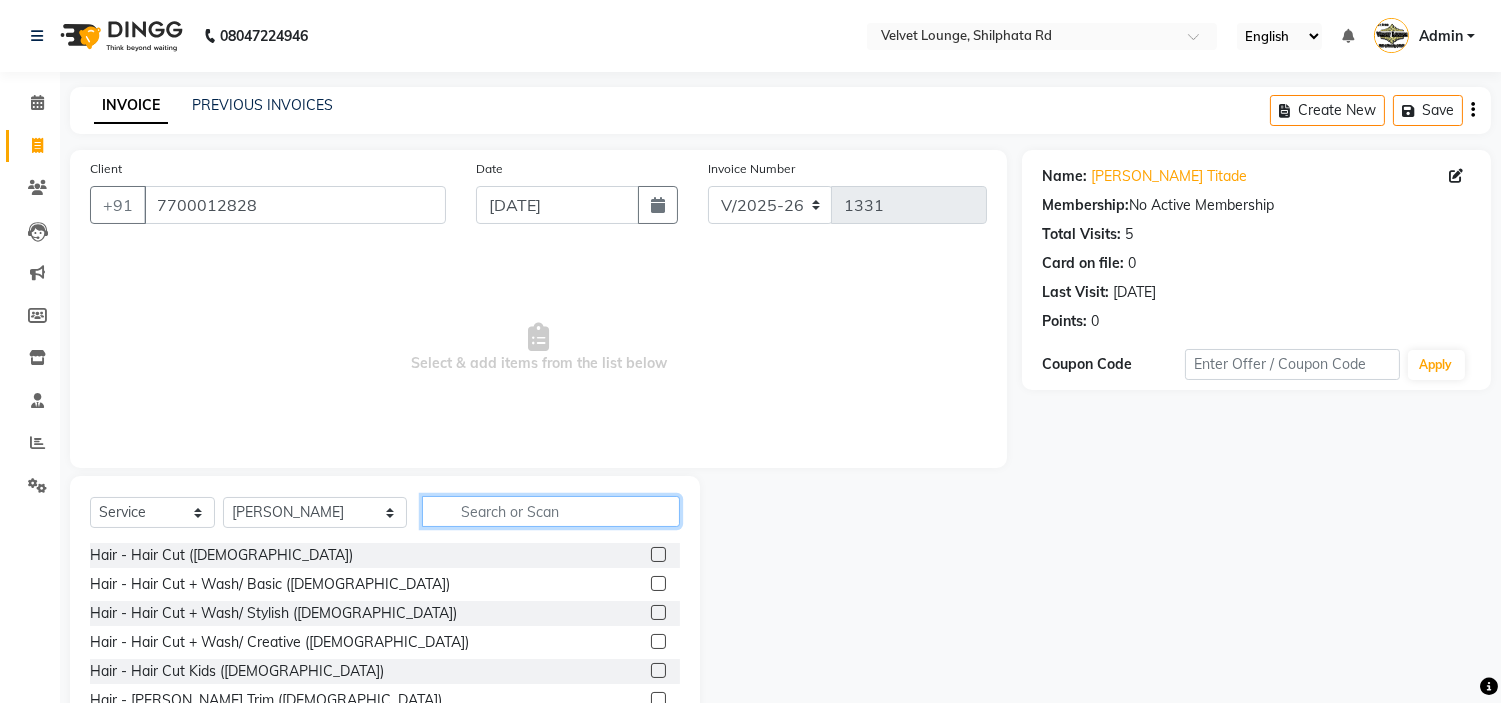 click 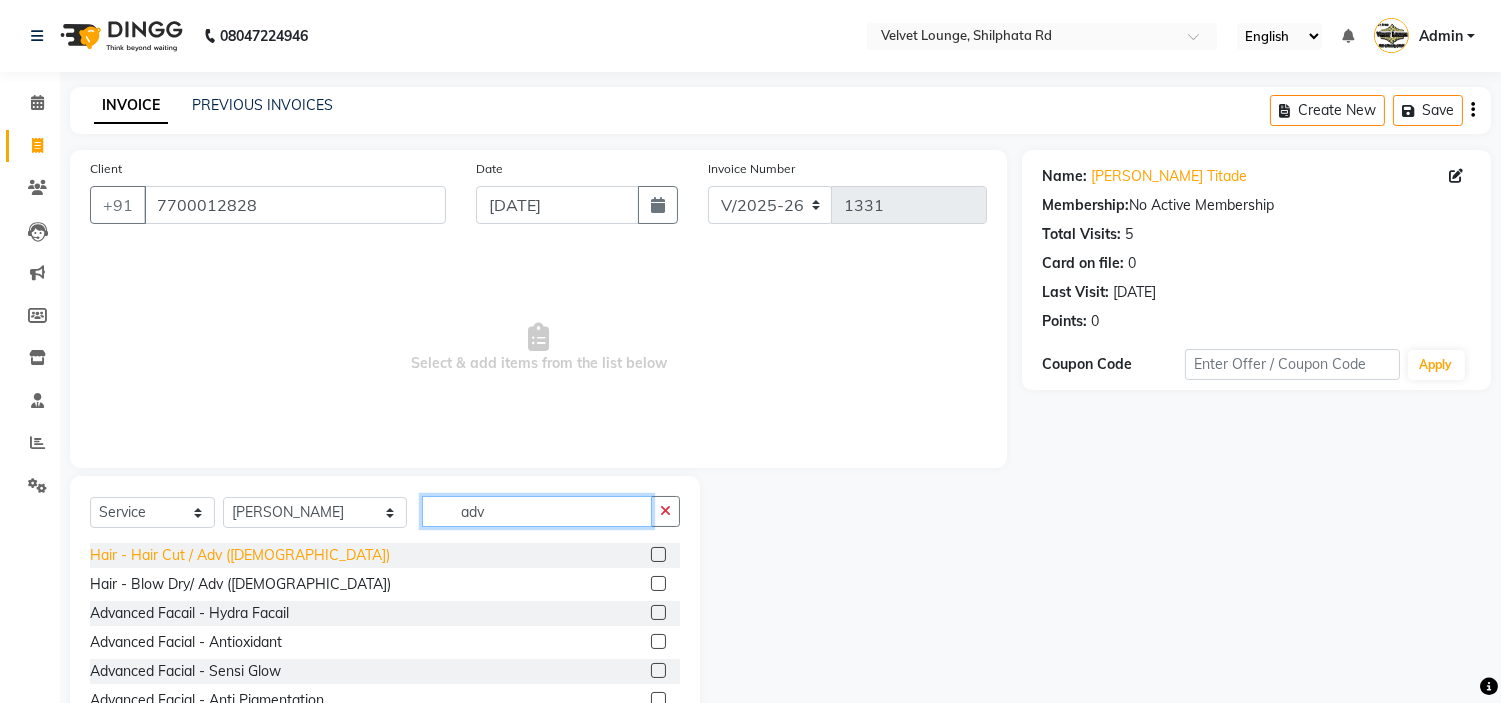 type on "adv" 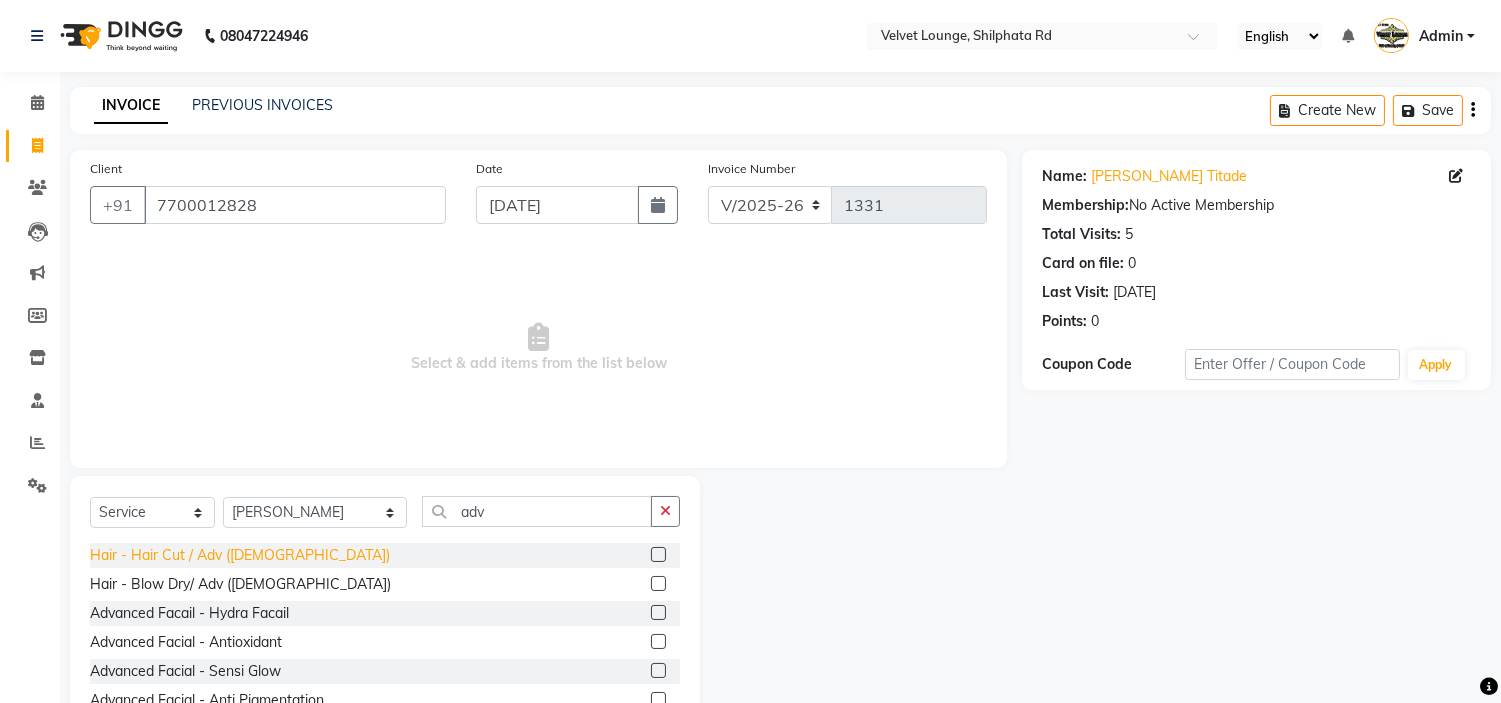 click on "Hair - Hair Cut / Adv (Female)" 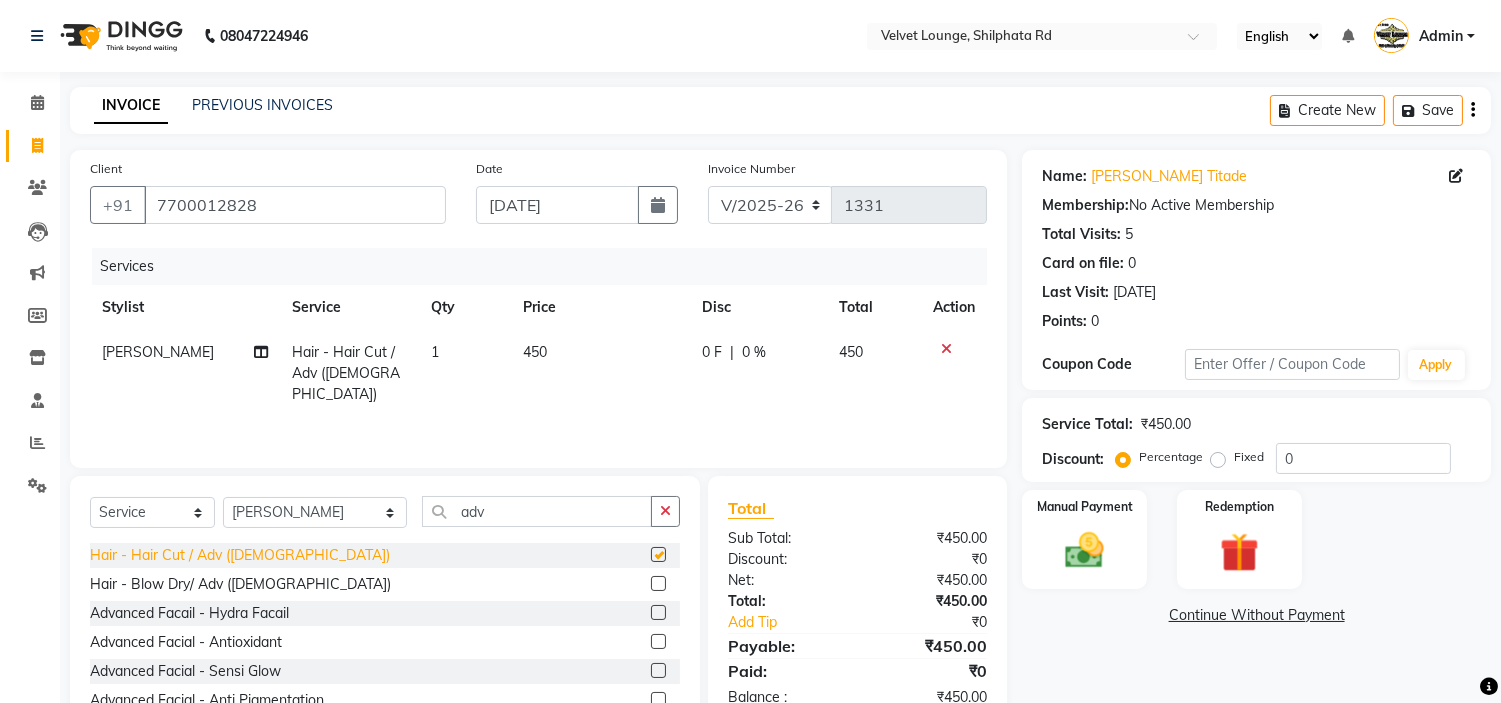 checkbox on "false" 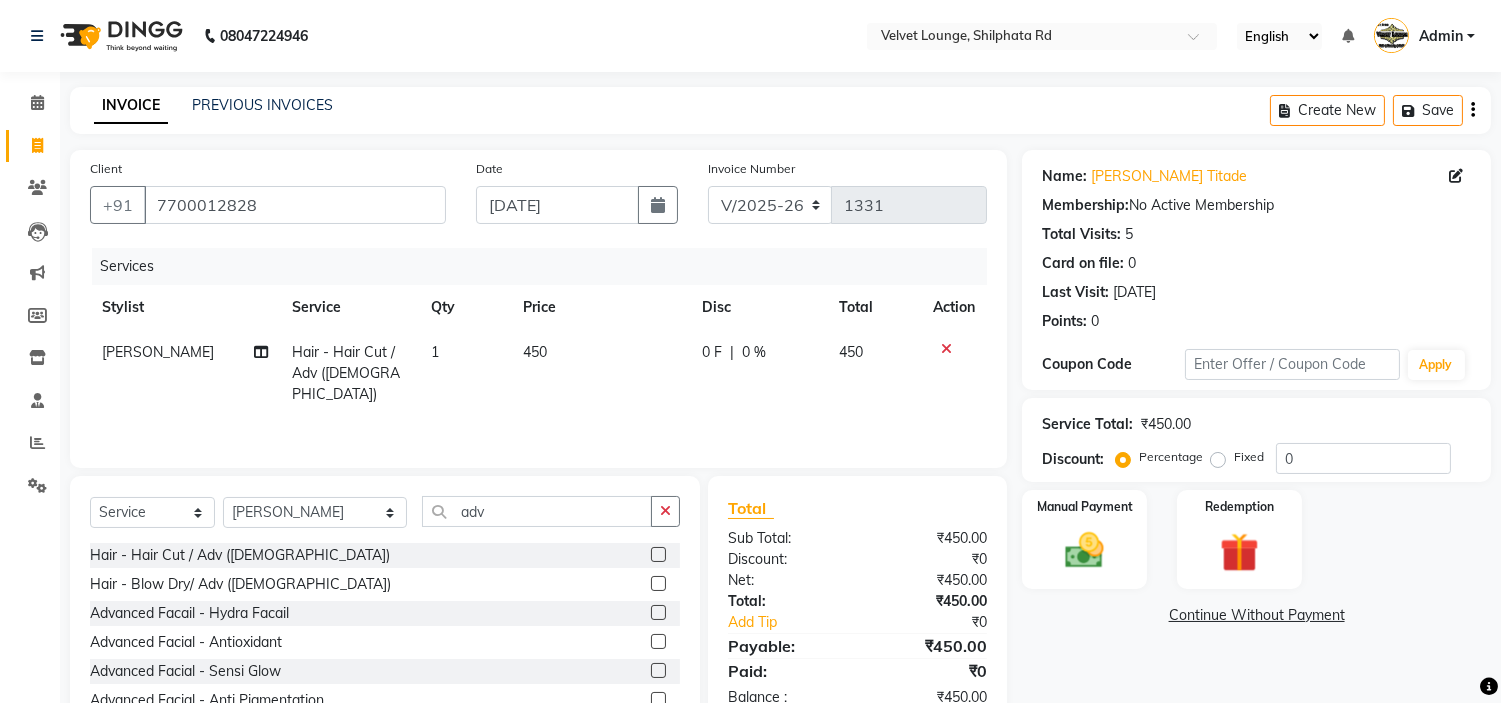 scroll, scrollTop: 97, scrollLeft: 0, axis: vertical 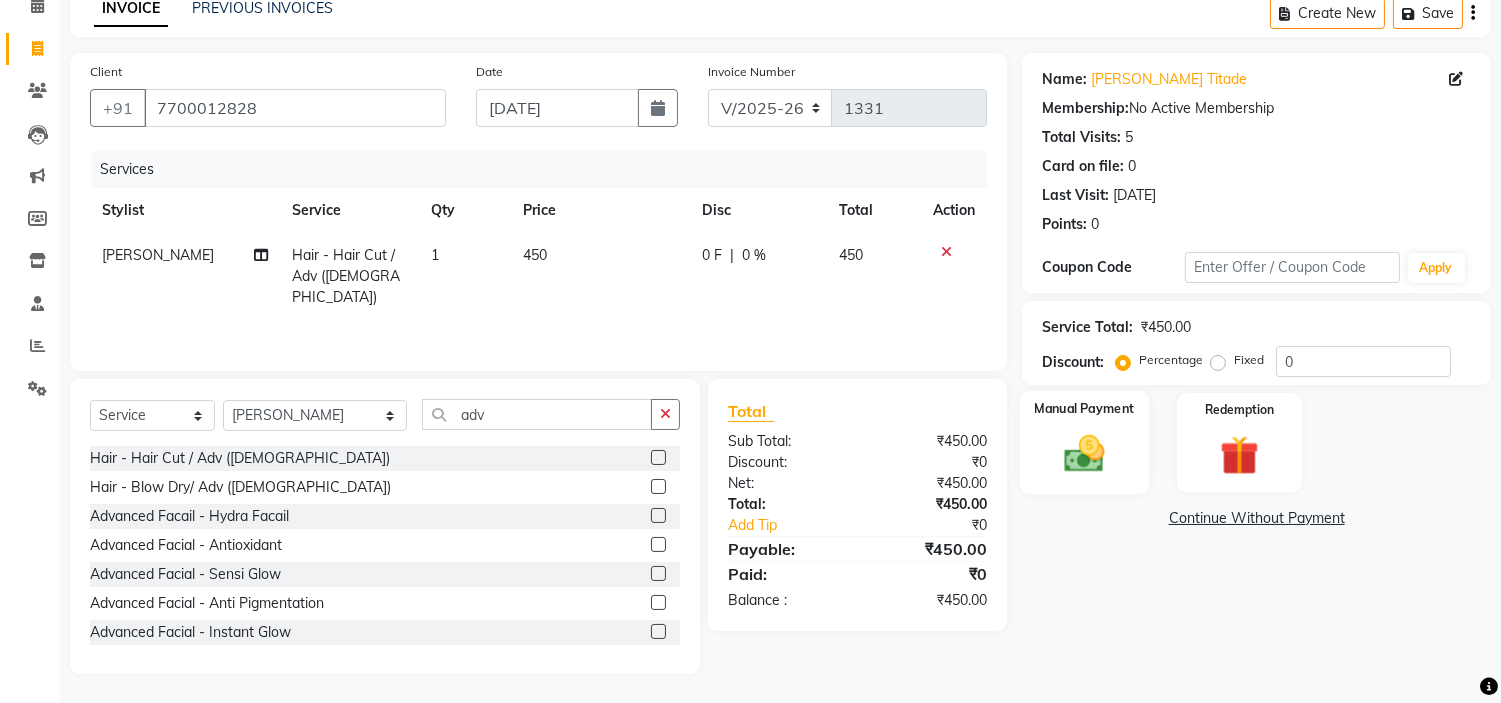 click 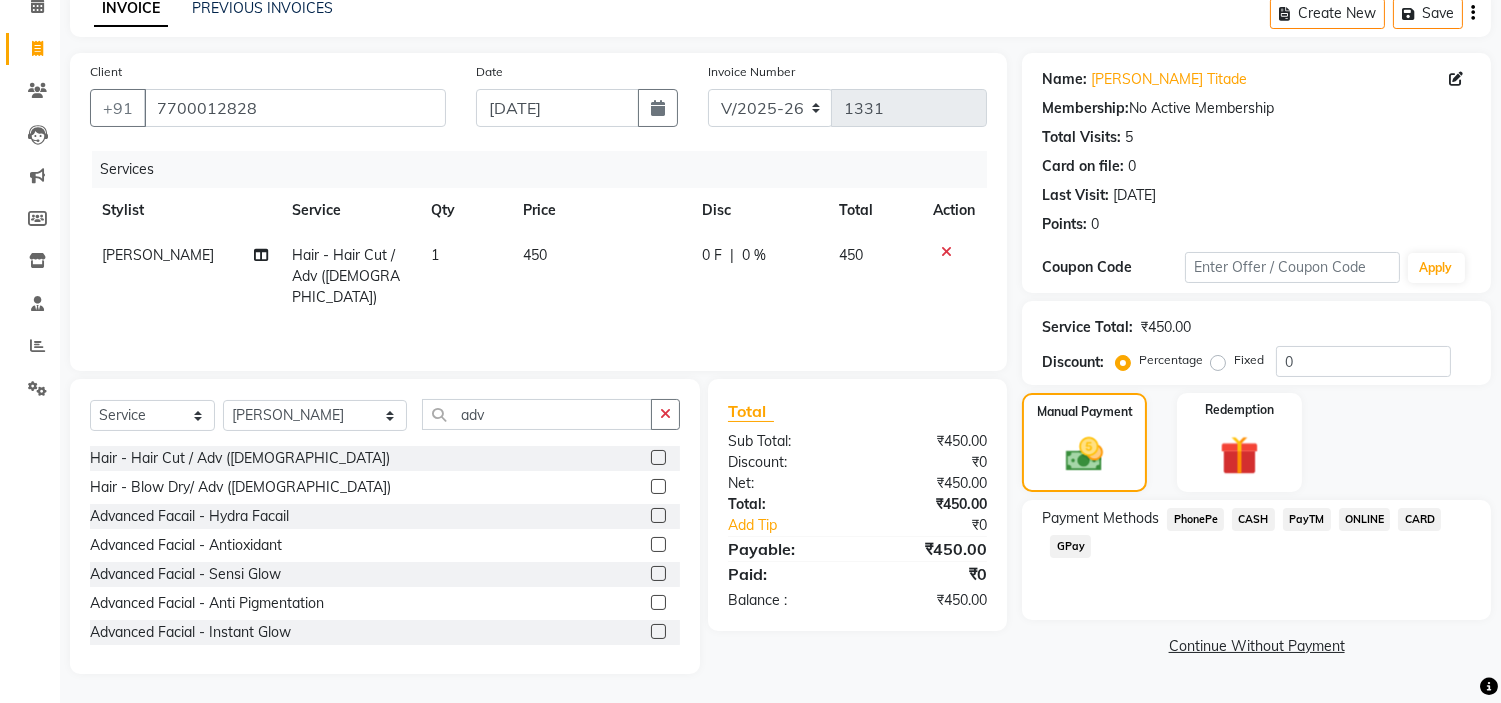 click on "Name: Anagha Titade Membership:  No Active Membership  Total Visits:  5 Card on file:  0 Last Visit:   22-07-2024 Points:   0  Coupon Code Apply Service Total:  ₹450.00  Discount:  Percentage   Fixed  0 Manual Payment Redemption Payment Methods  PhonePe   CASH   PayTM   ONLINE   CARD   GPay   Continue Without Payment" 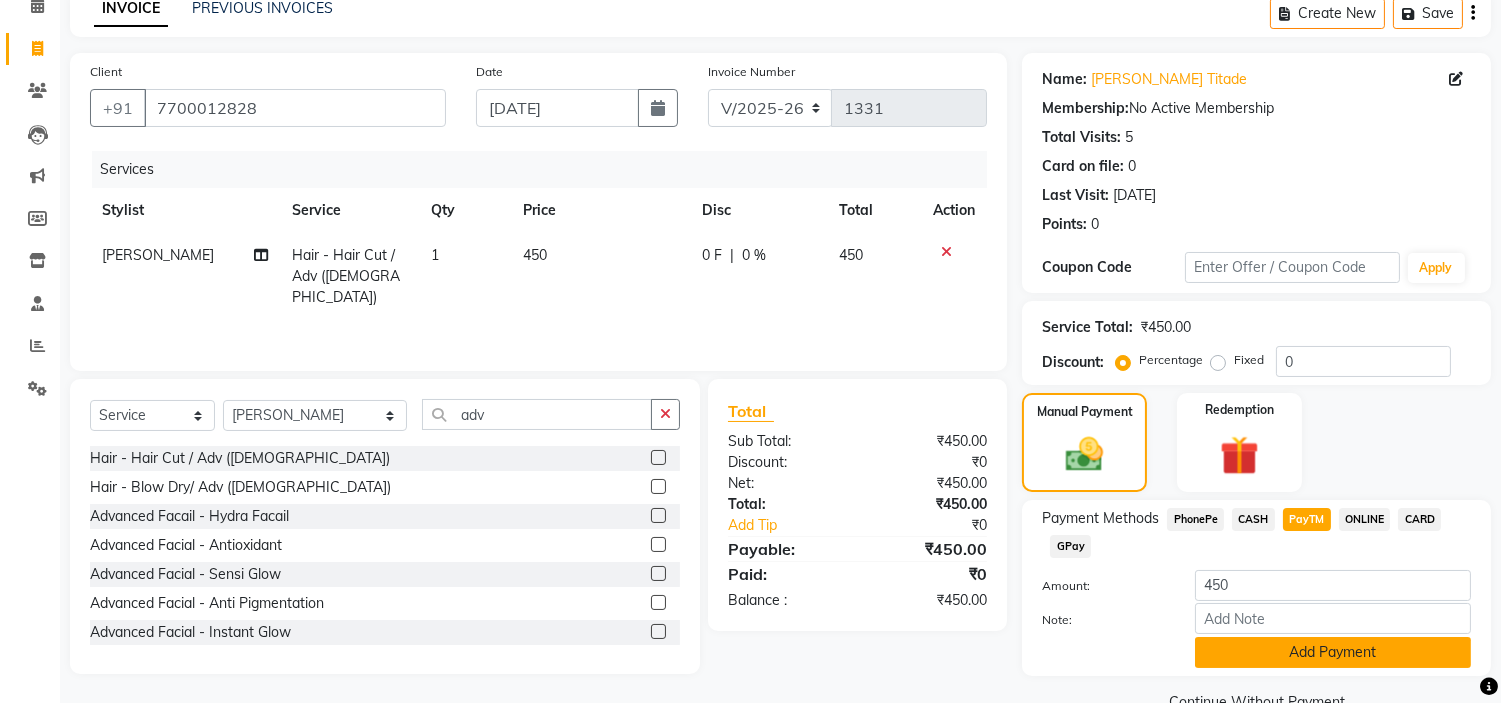 click on "Add Payment" 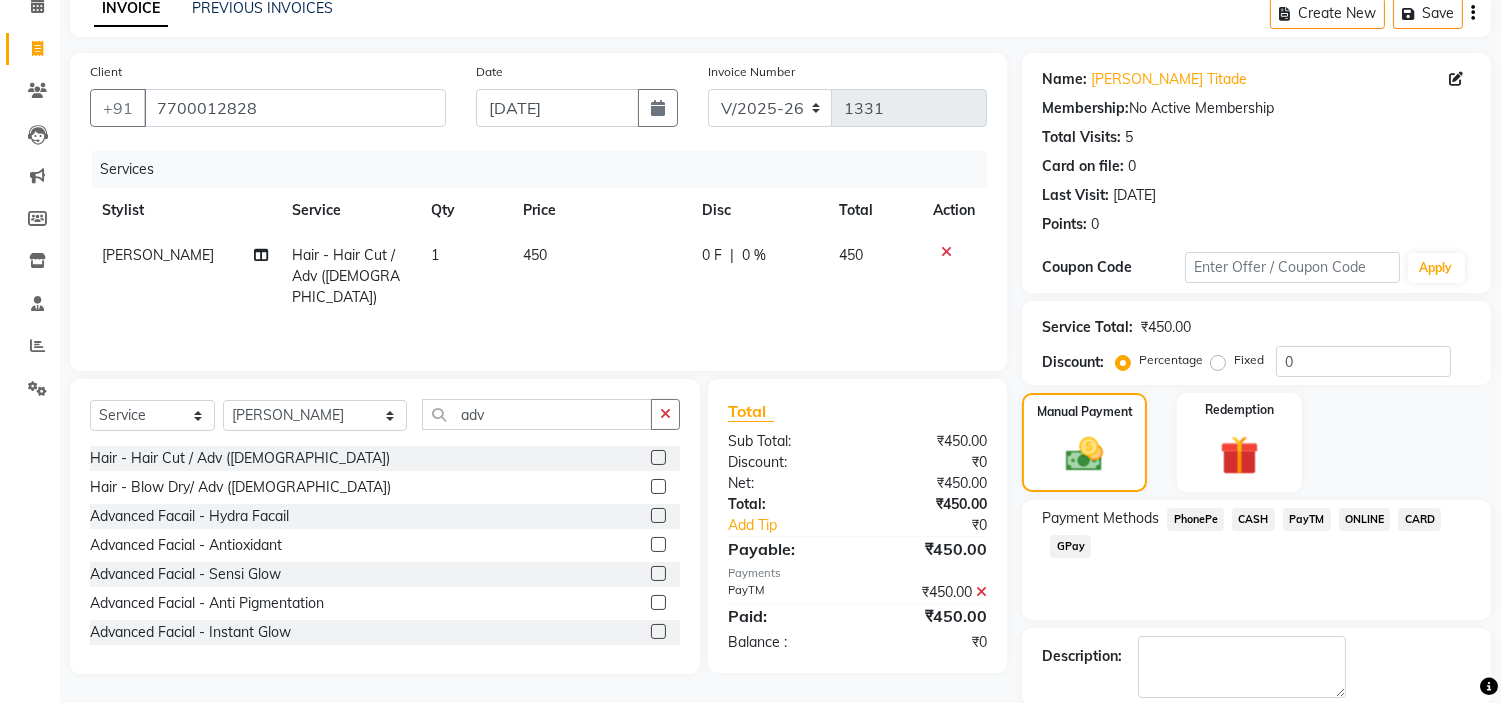 scroll, scrollTop: 196, scrollLeft: 0, axis: vertical 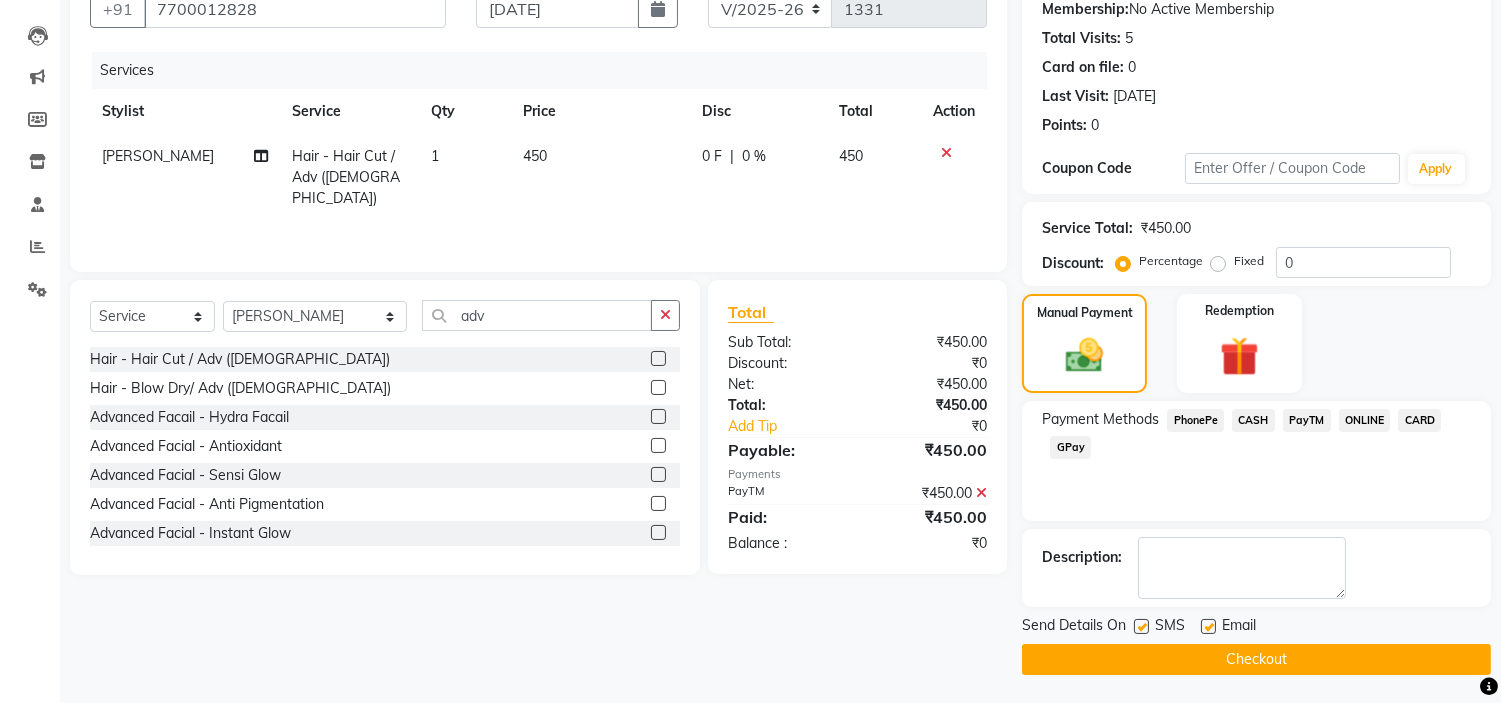 click on "Checkout" 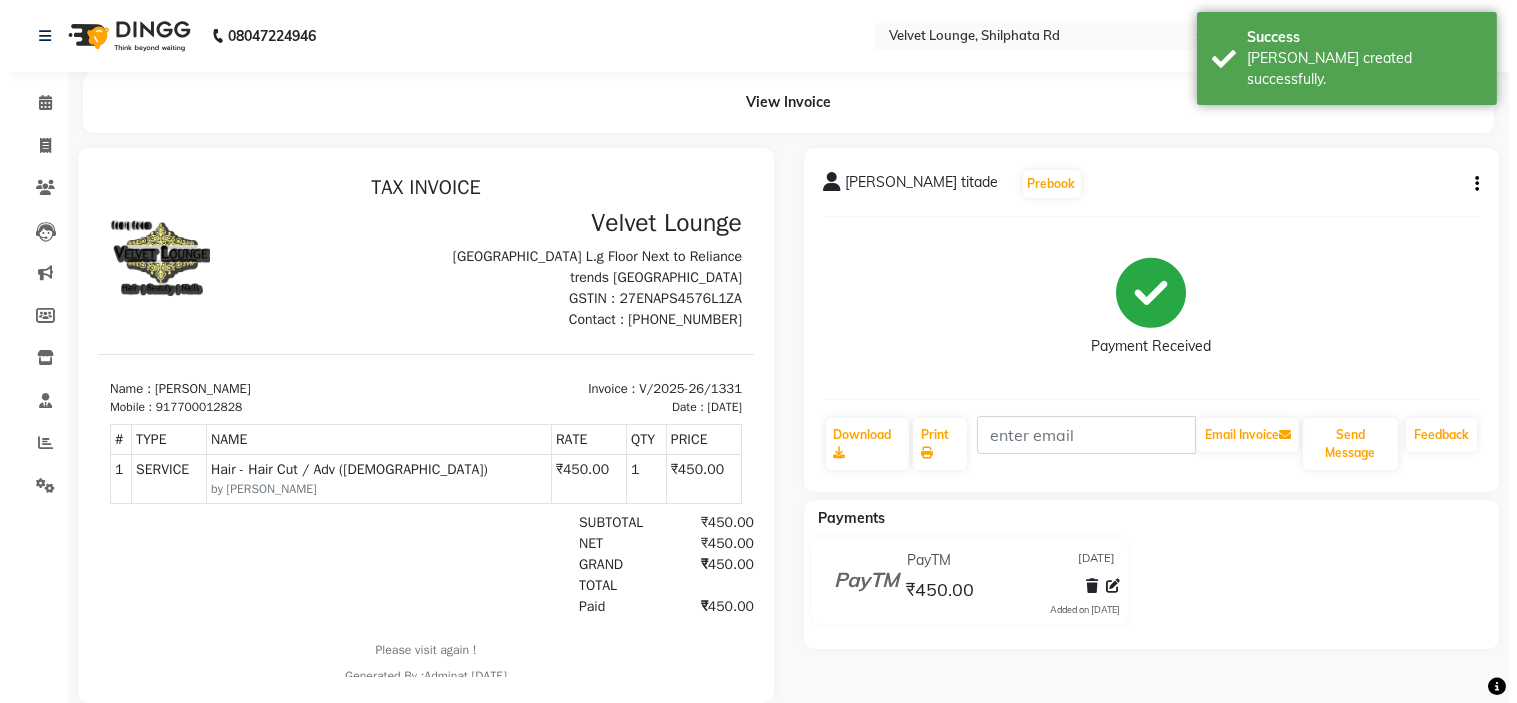 scroll, scrollTop: 0, scrollLeft: 0, axis: both 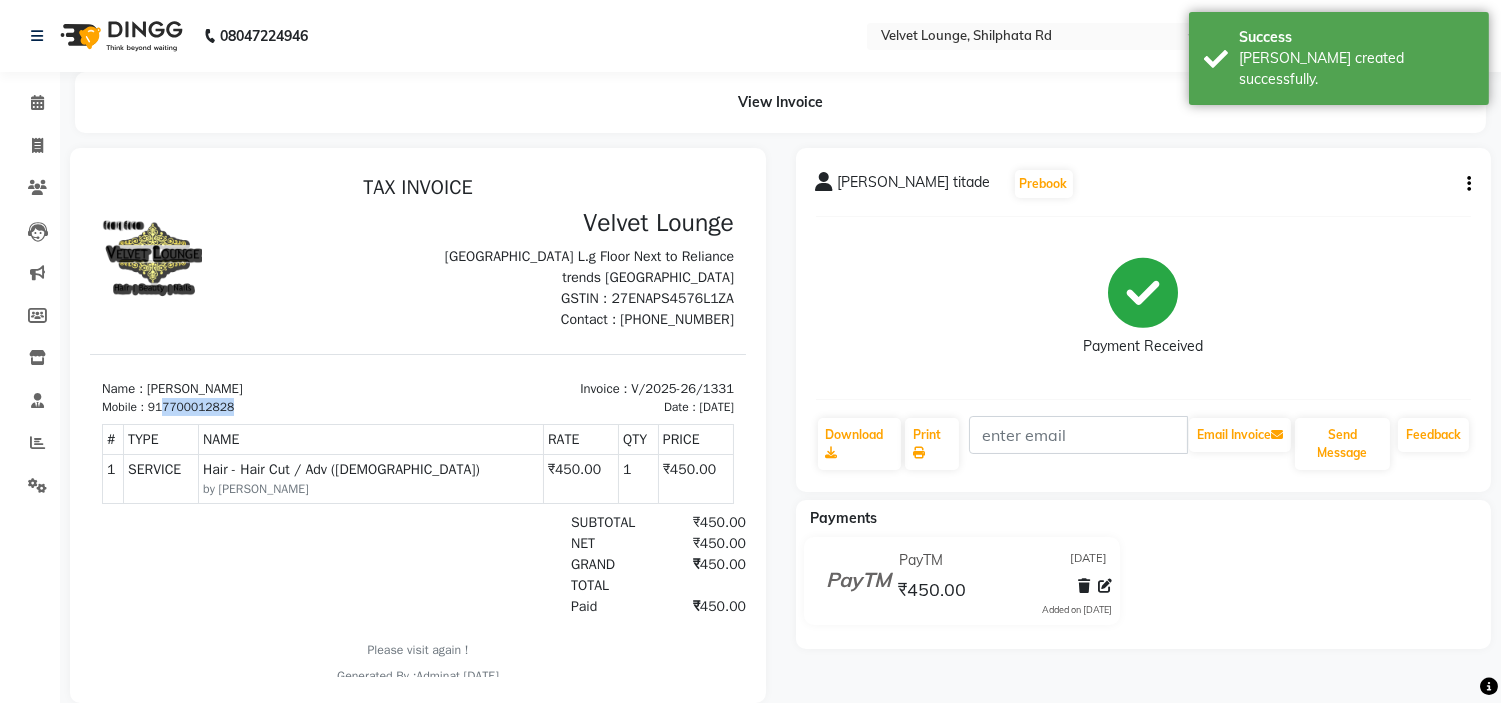drag, startPoint x: 162, startPoint y: 405, endPoint x: 234, endPoint y: 411, distance: 72.249565 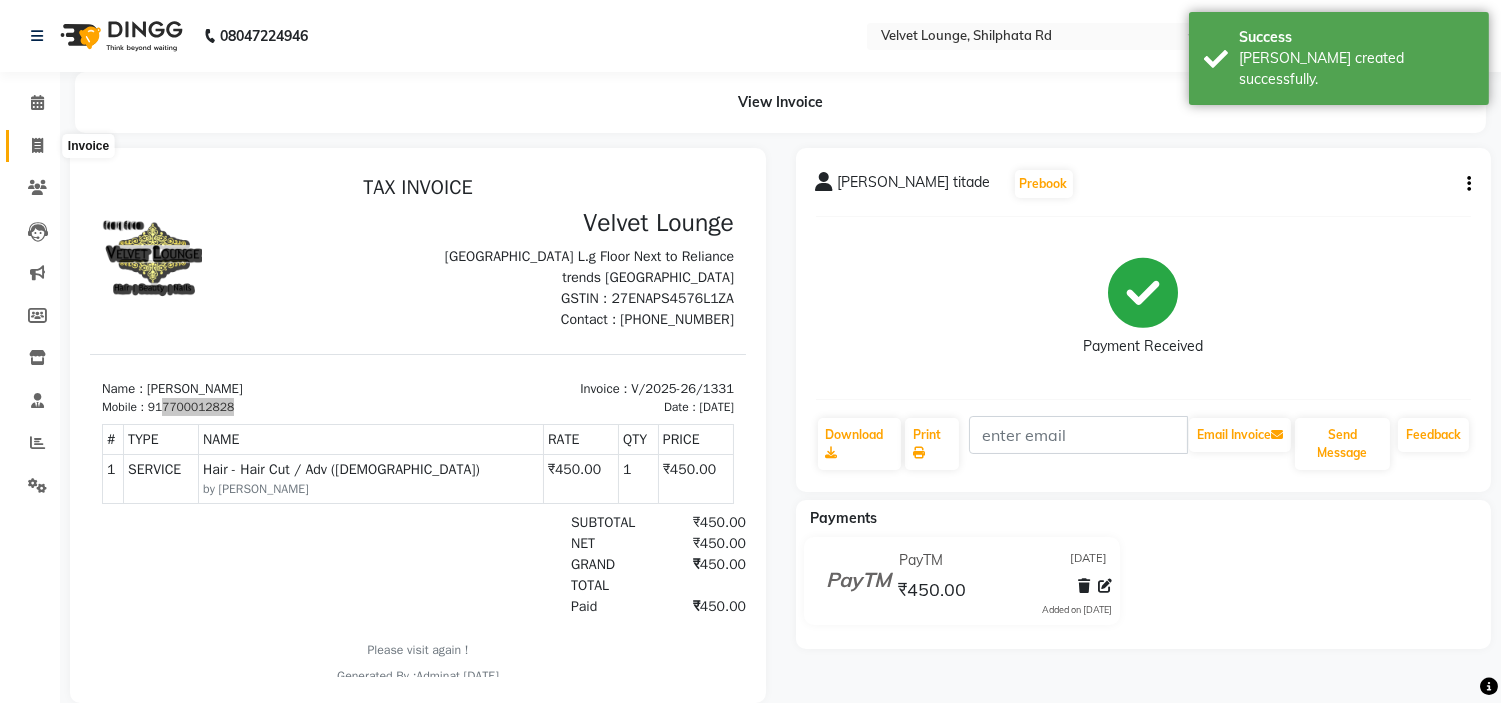 click 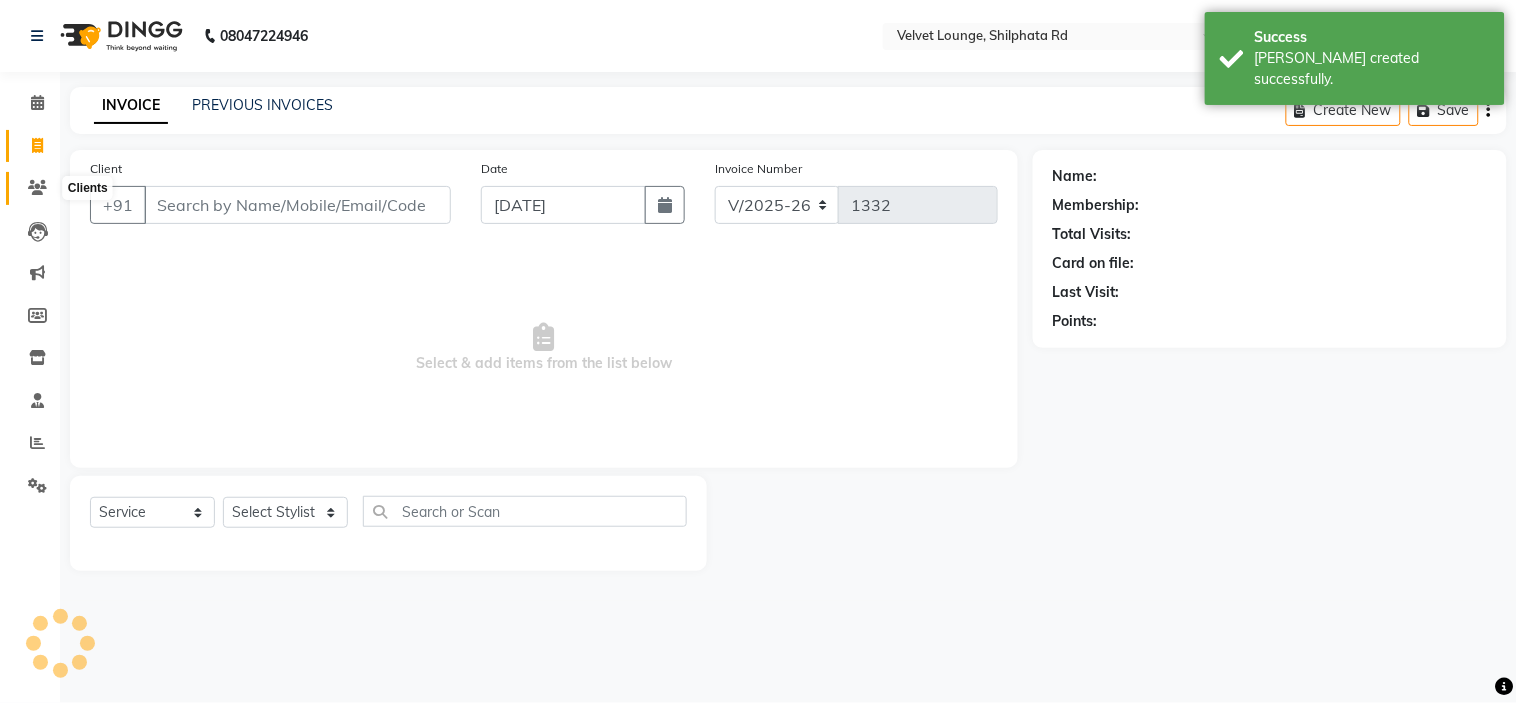click 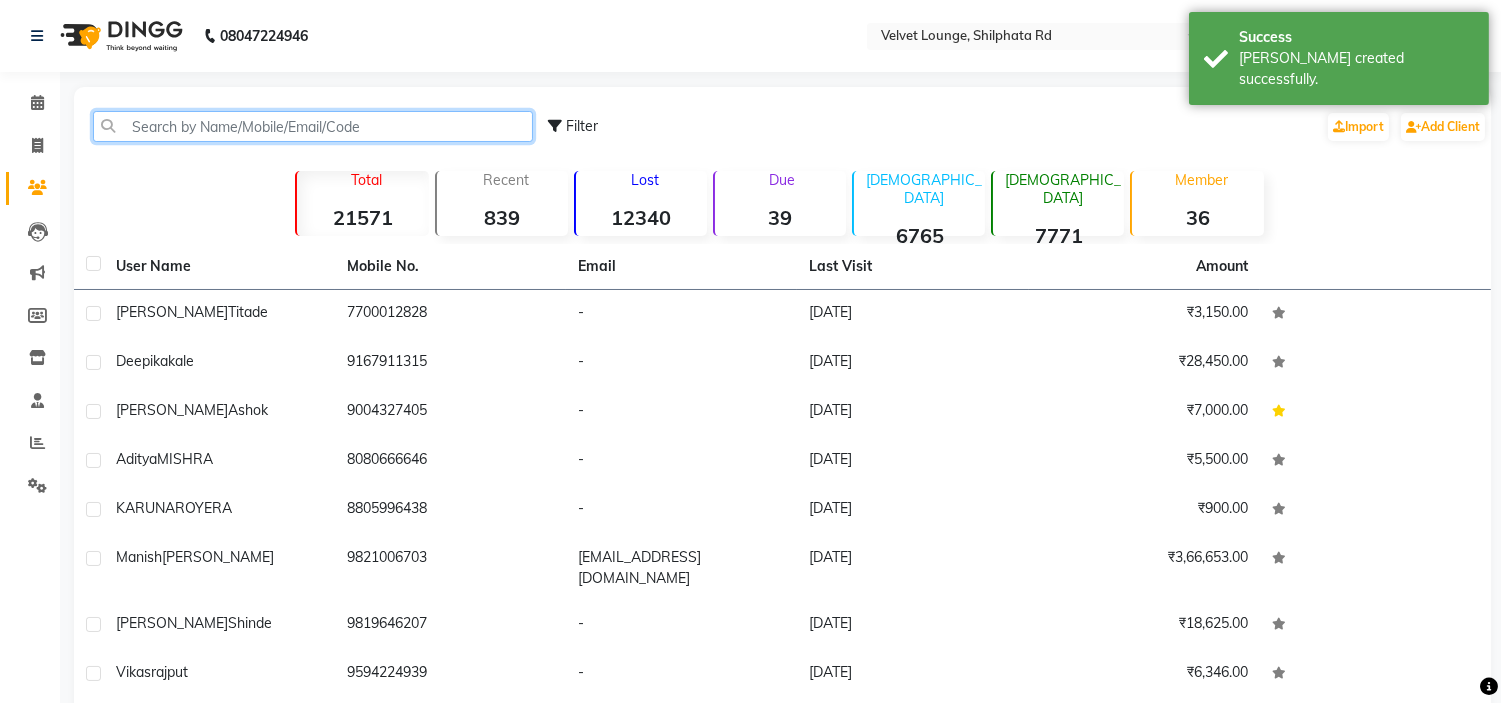 click 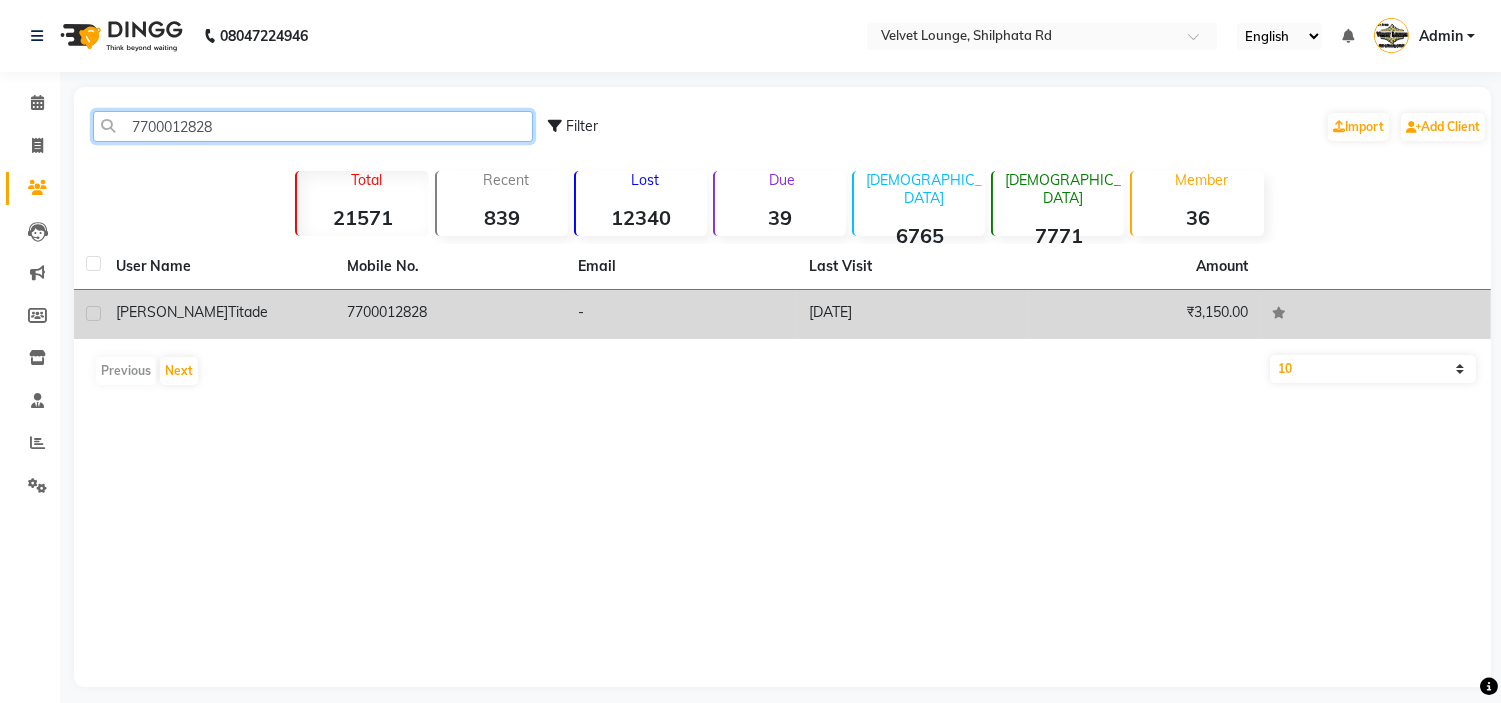 type on "7700012828" 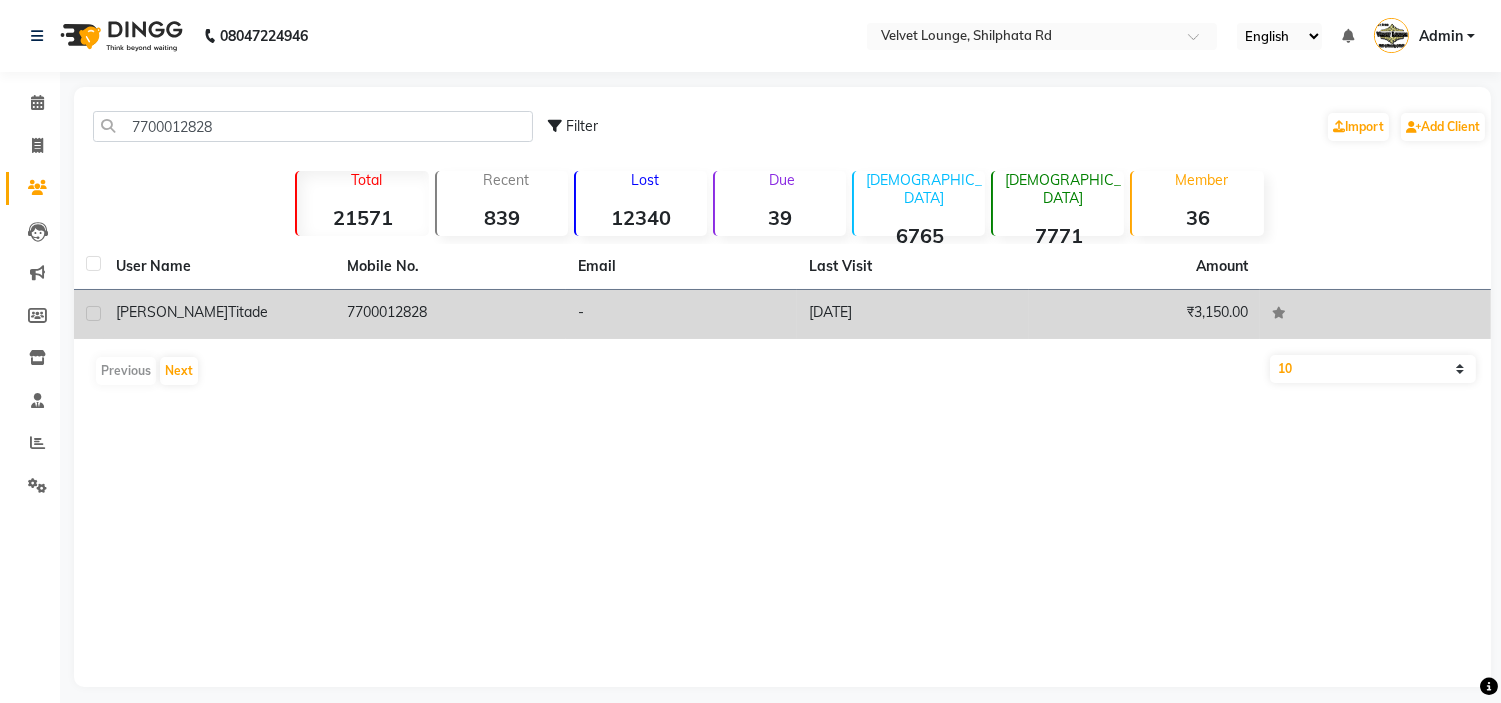 click on "anagha  titade" 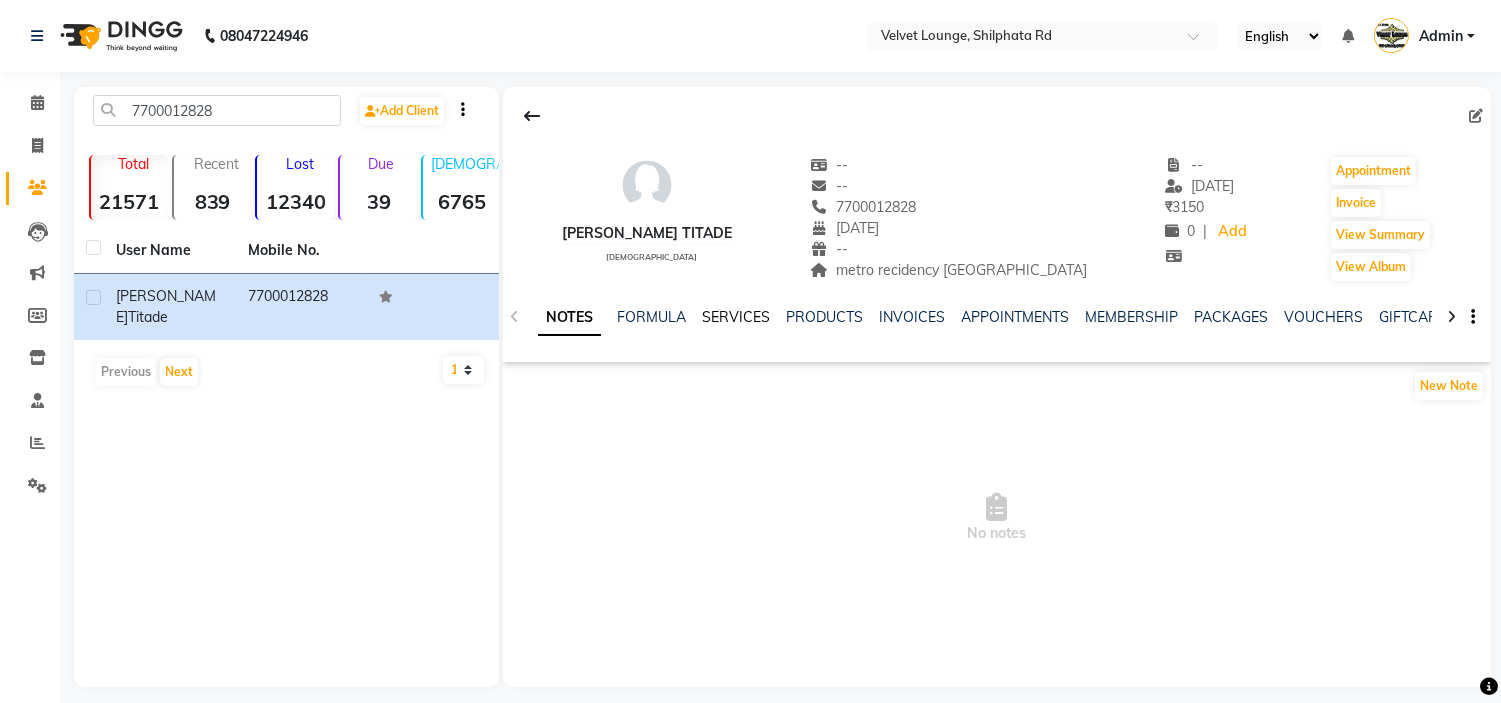 click on "SERVICES" 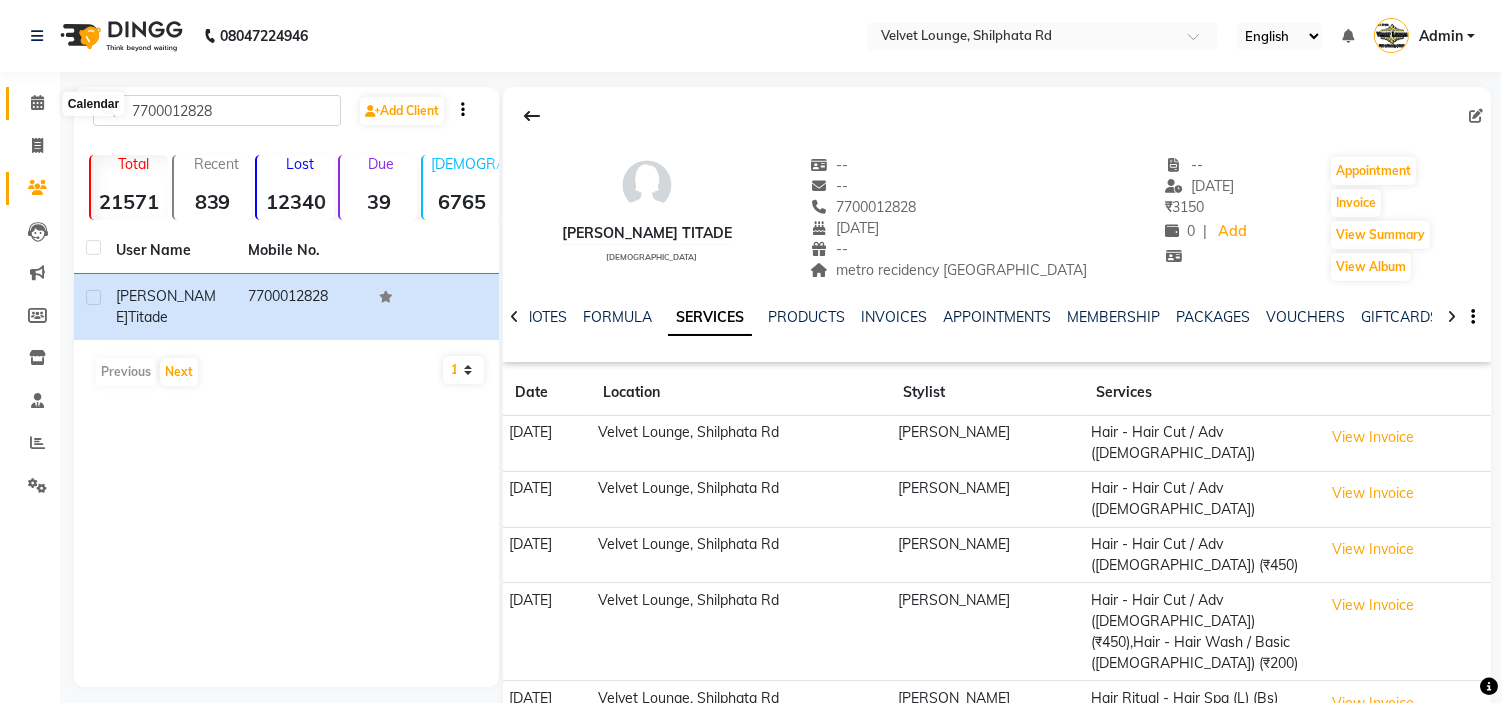 click 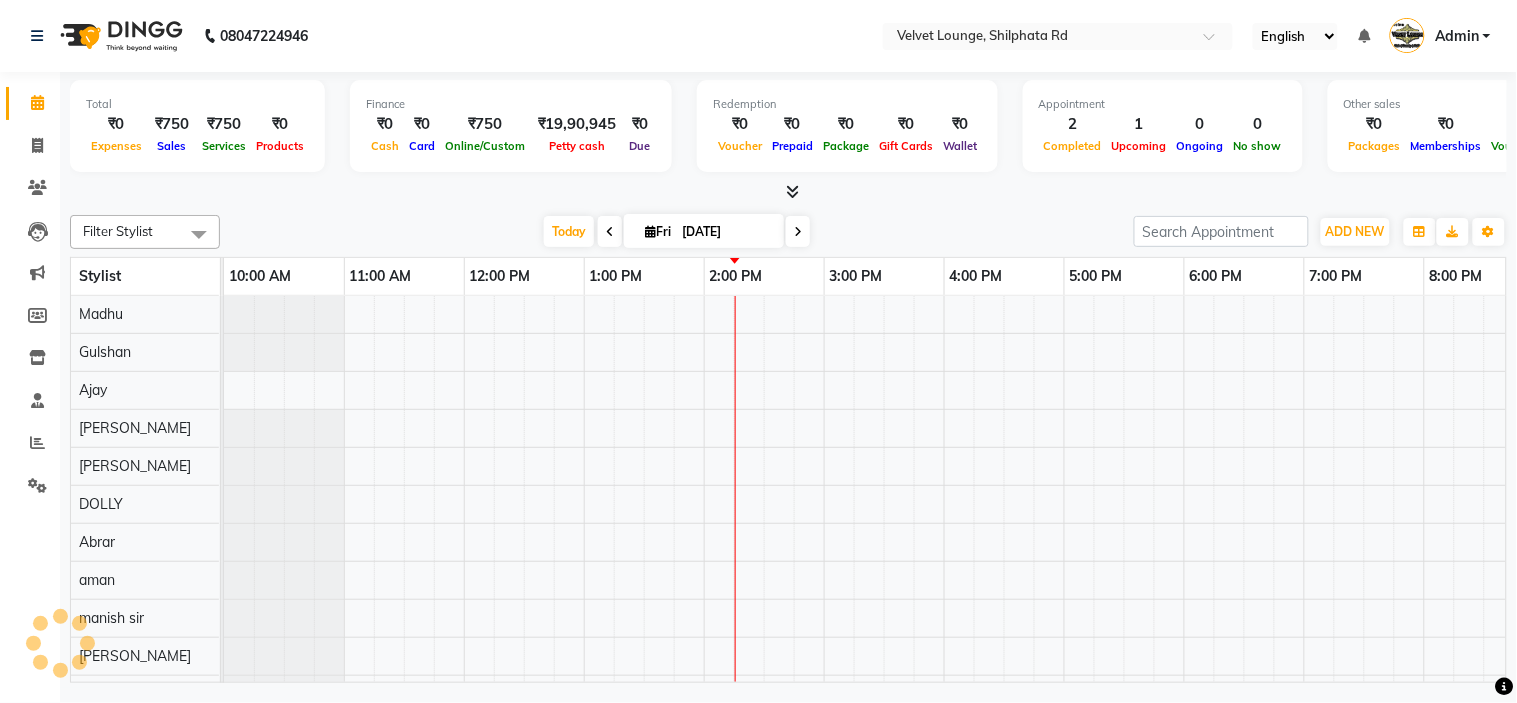 scroll, scrollTop: 0, scrollLeft: 0, axis: both 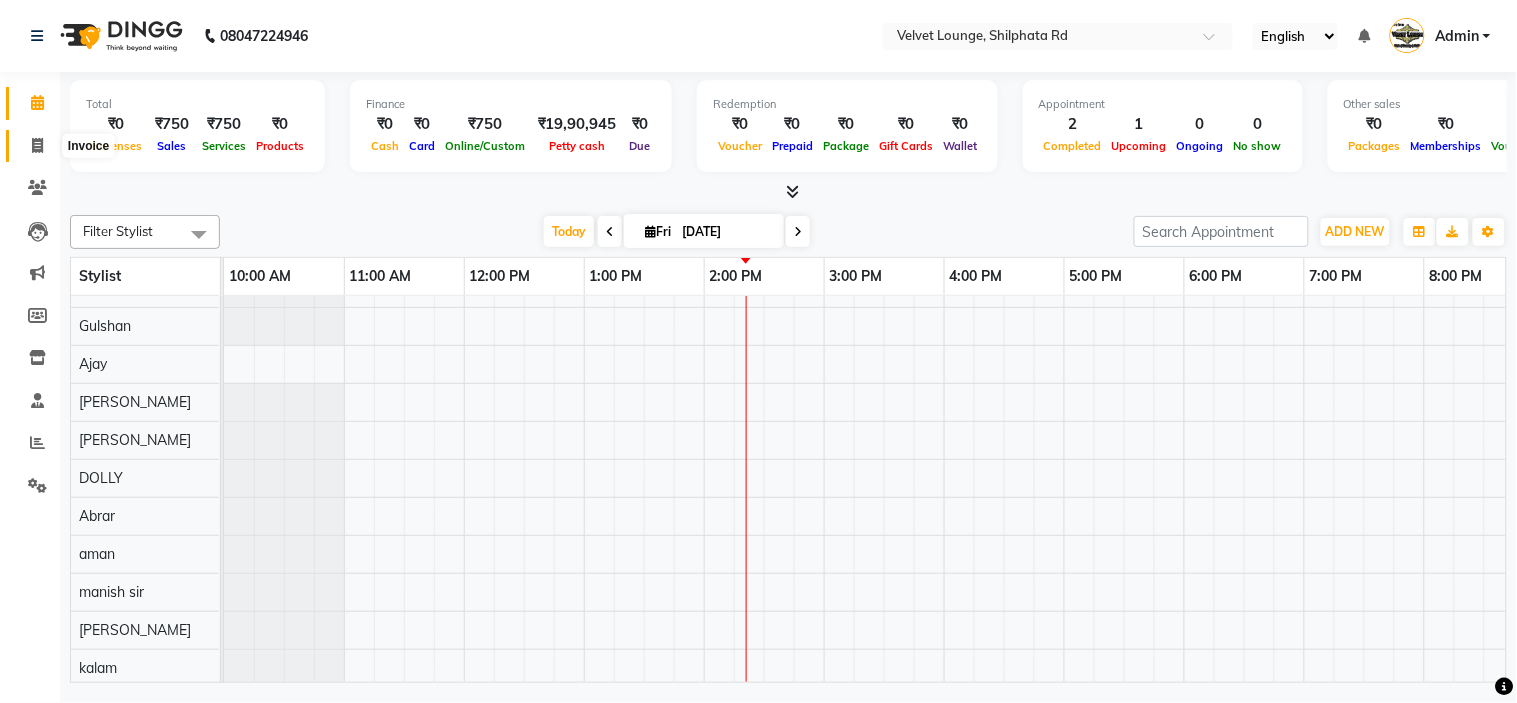 click 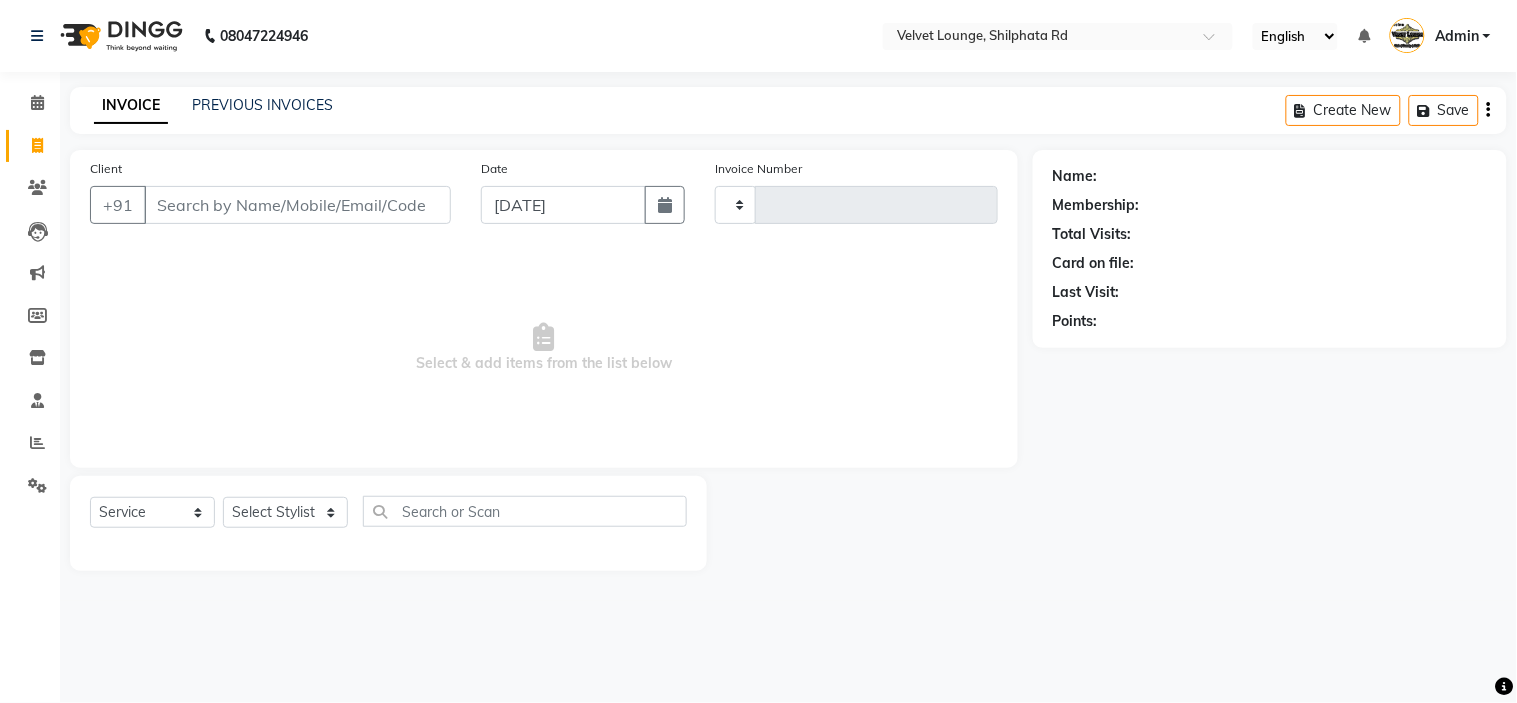 type on "1332" 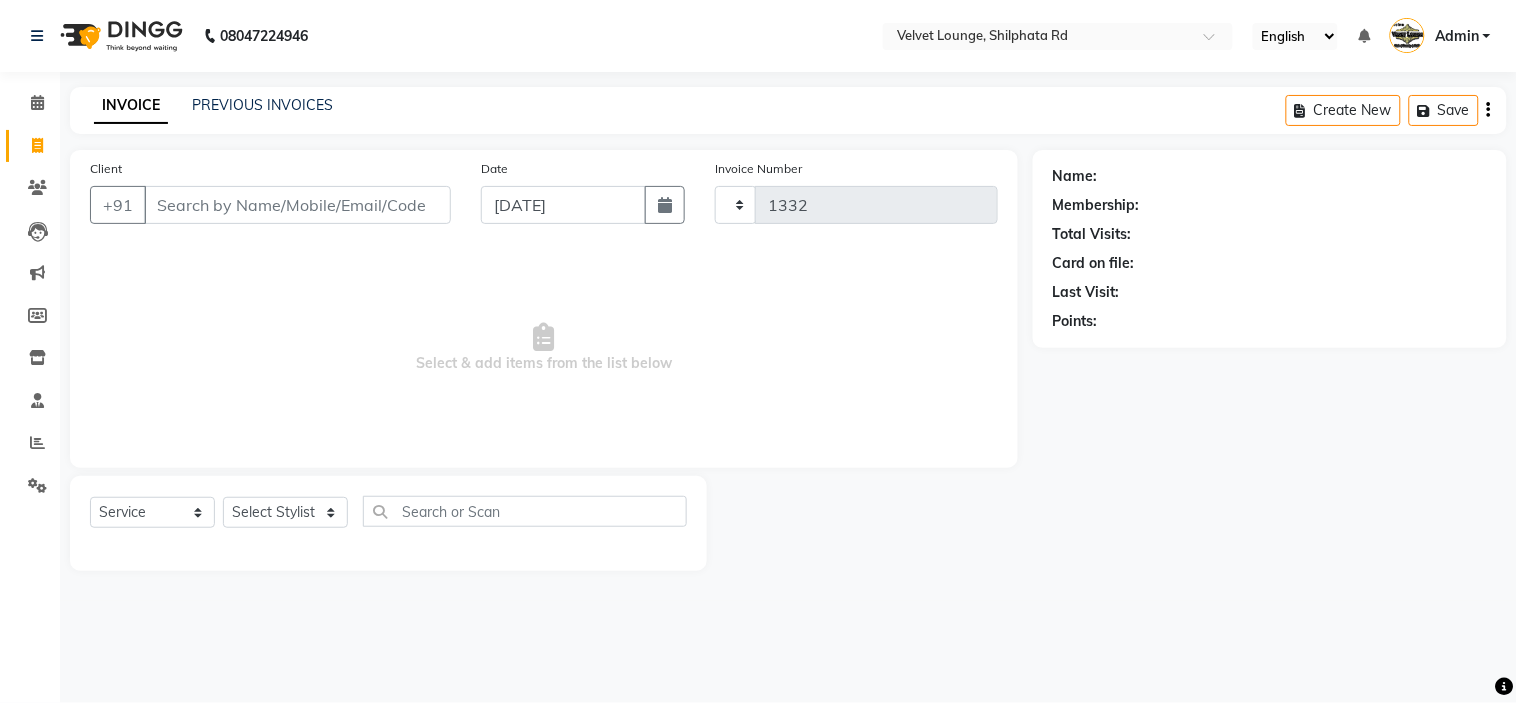 select on "122" 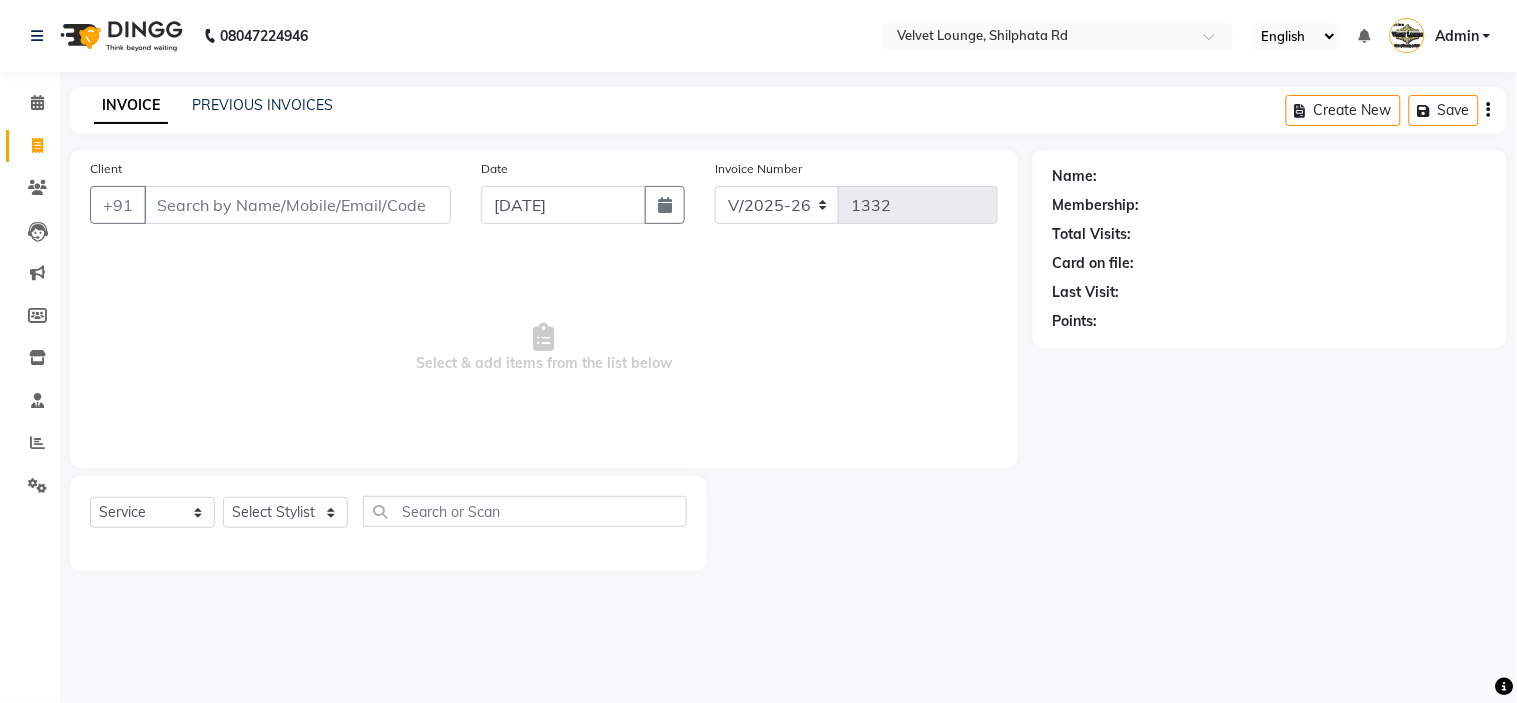 click on "Client" at bounding box center (297, 205) 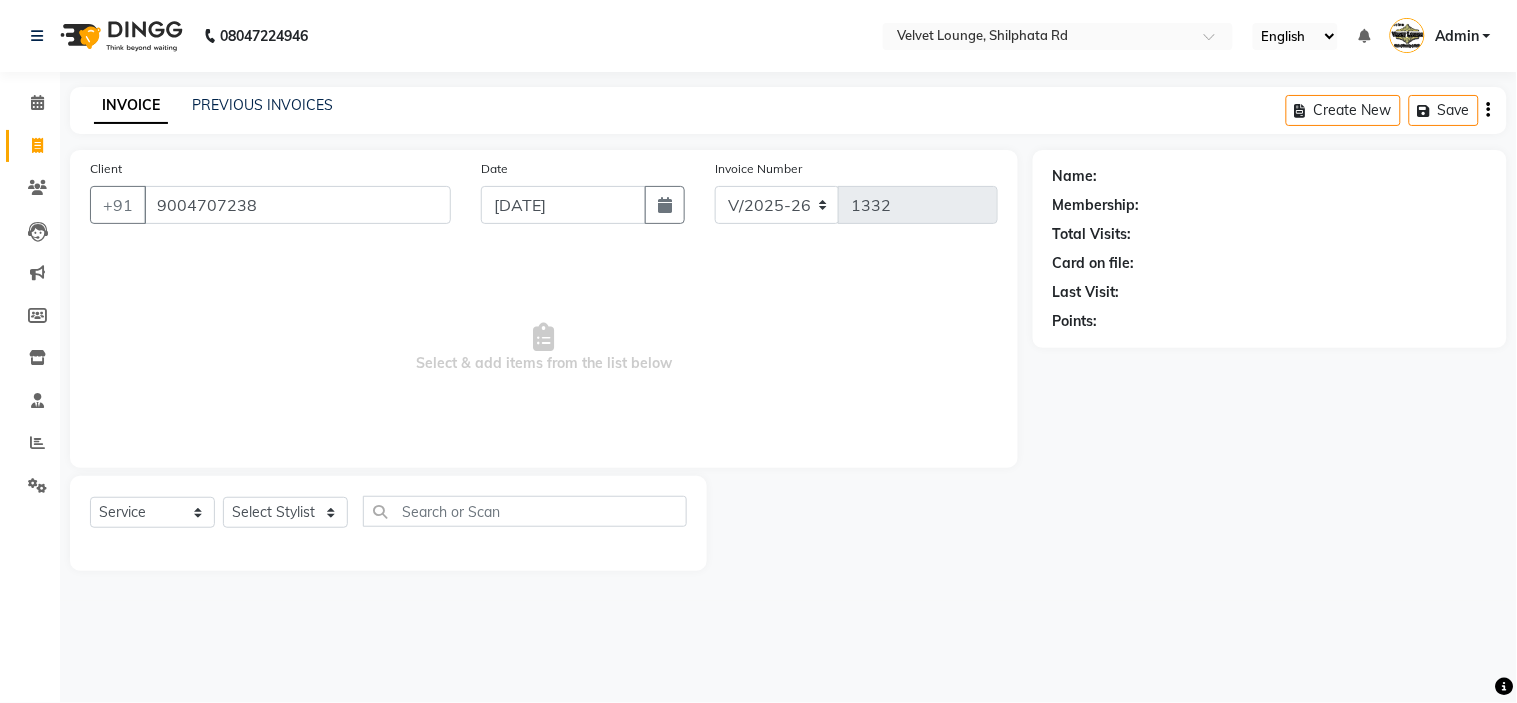 type on "9004707238" 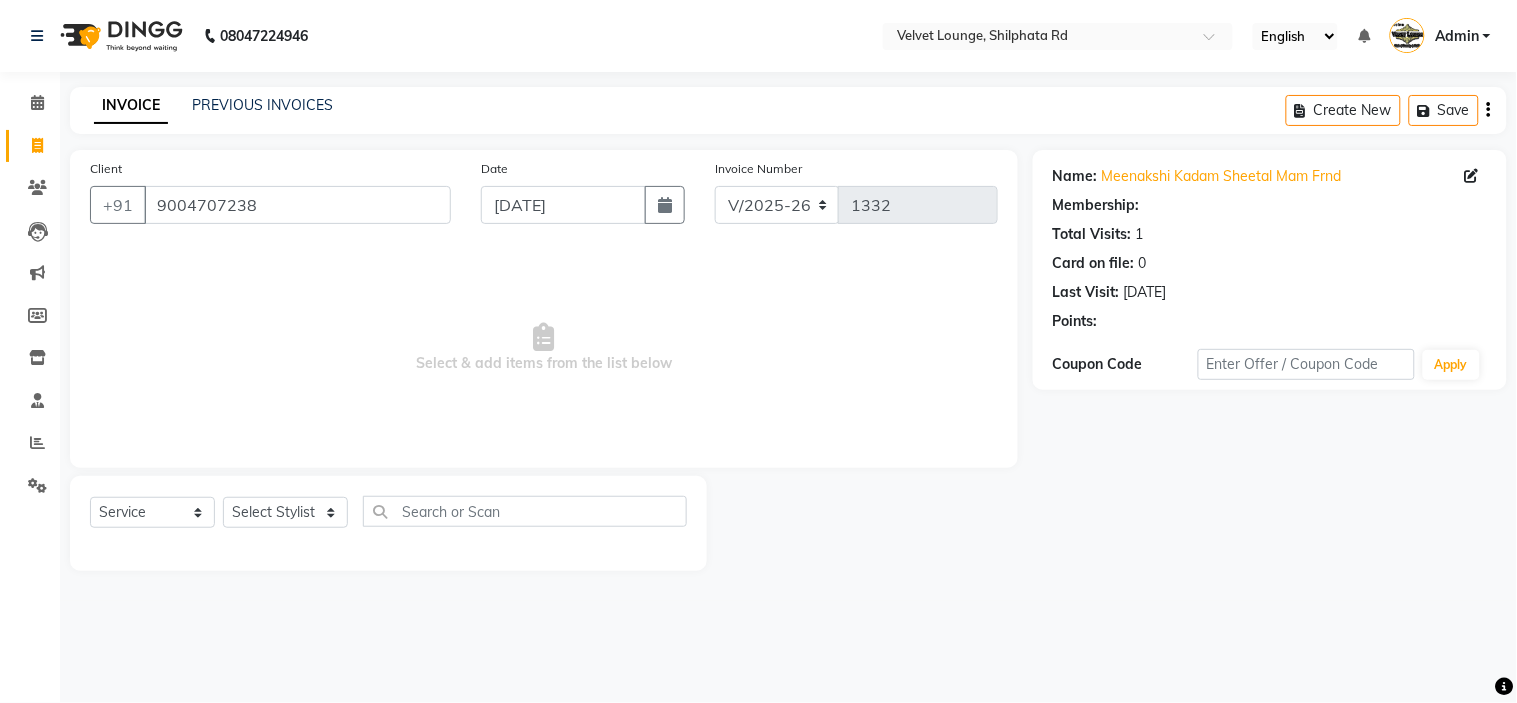 select on "1: Object" 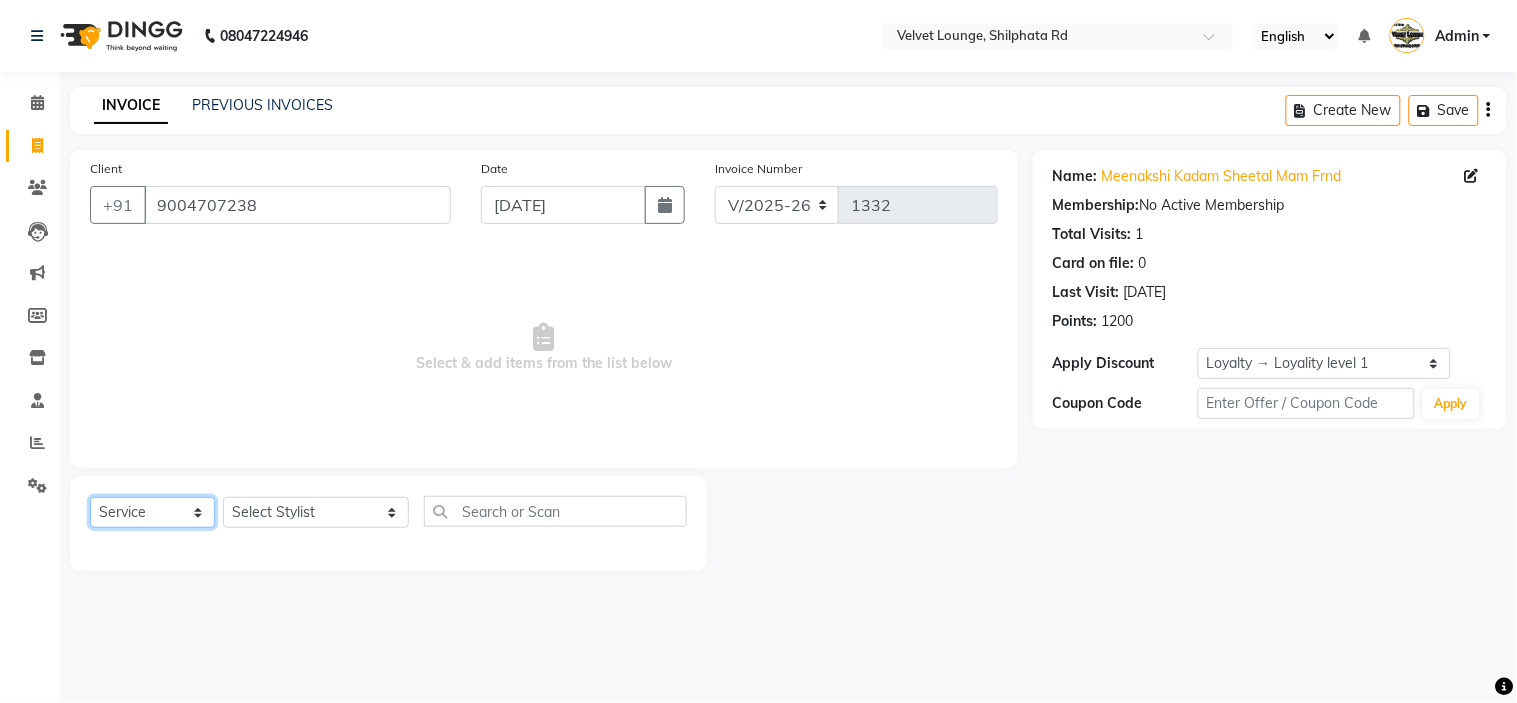 click on "Select  Service  Product  Membership  Package Voucher Prepaid Gift Card" 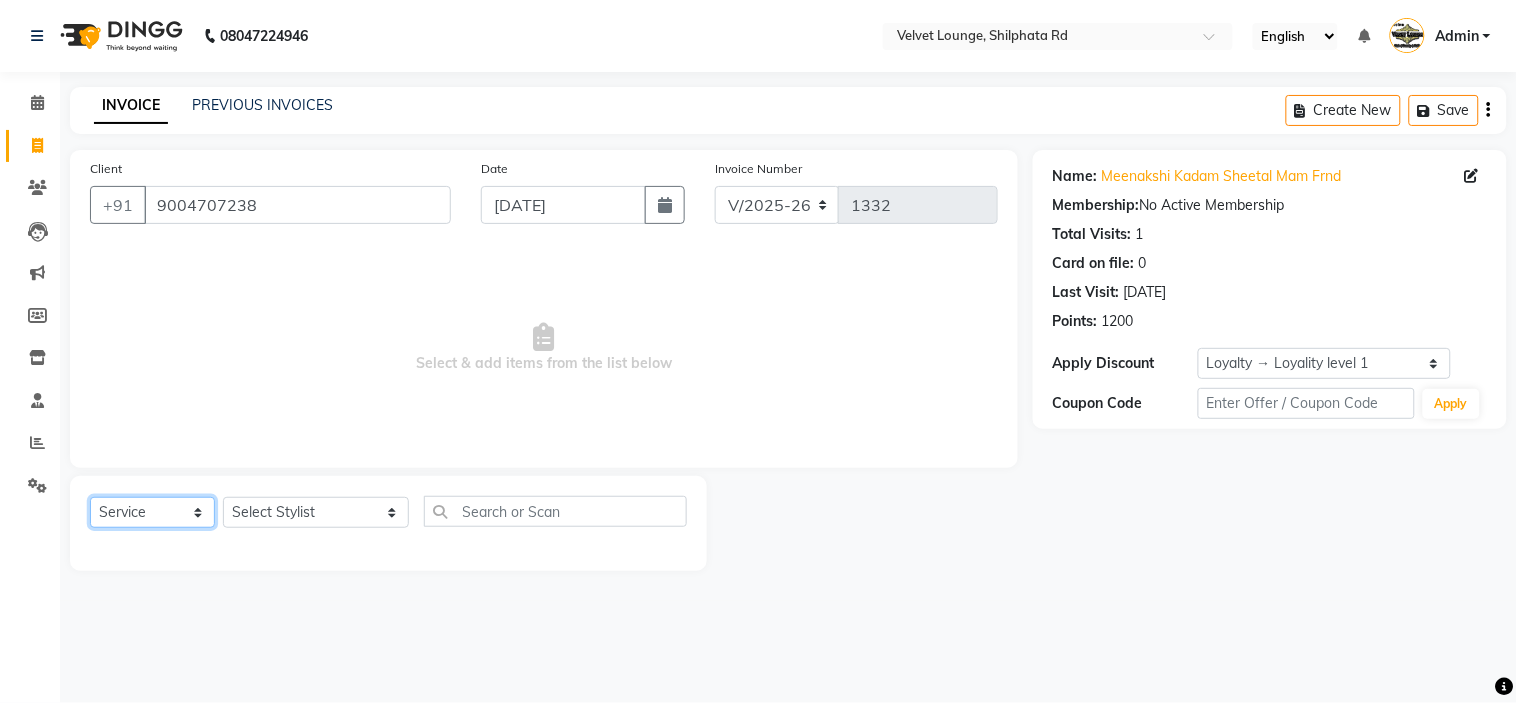 select on "product" 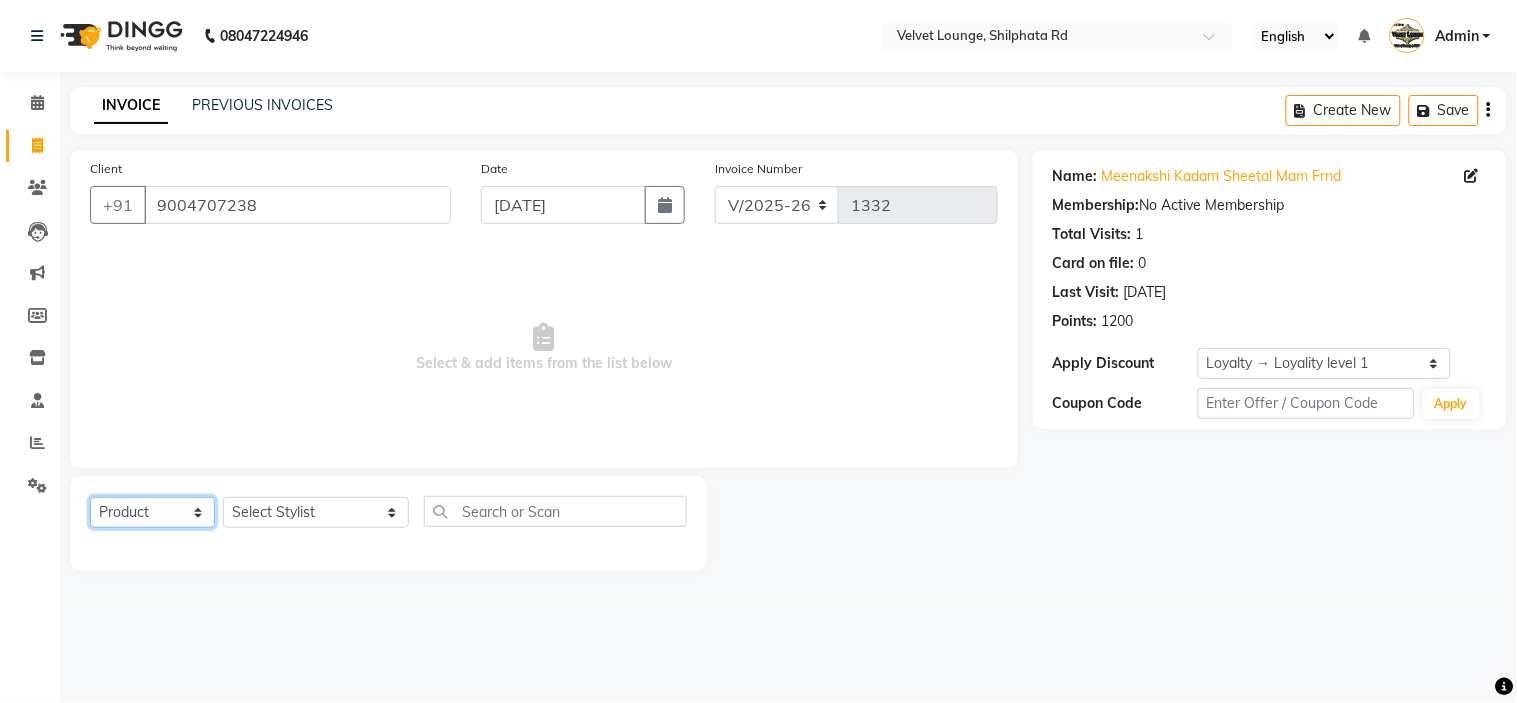 click on "Select  Service  Product  Membership  Package Voucher Prepaid Gift Card" 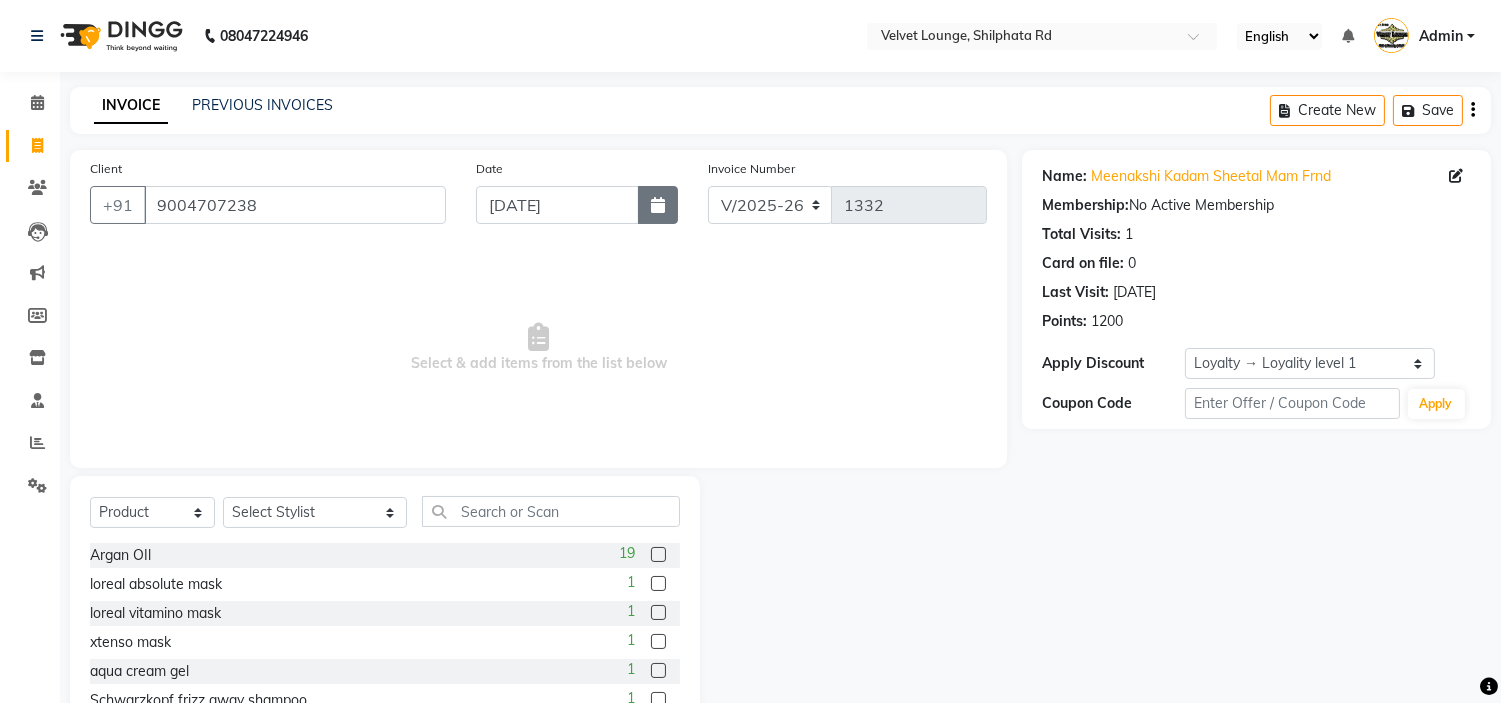click 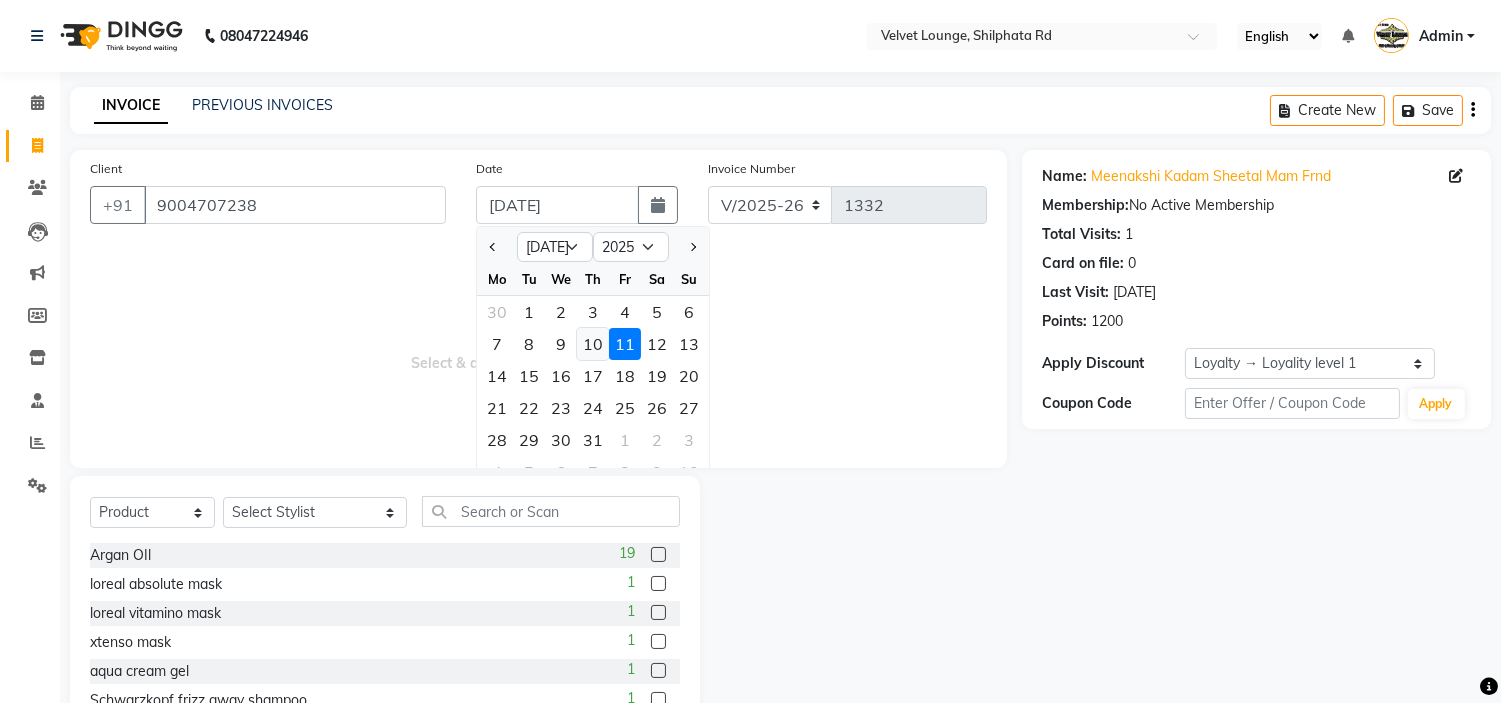 click on "10" 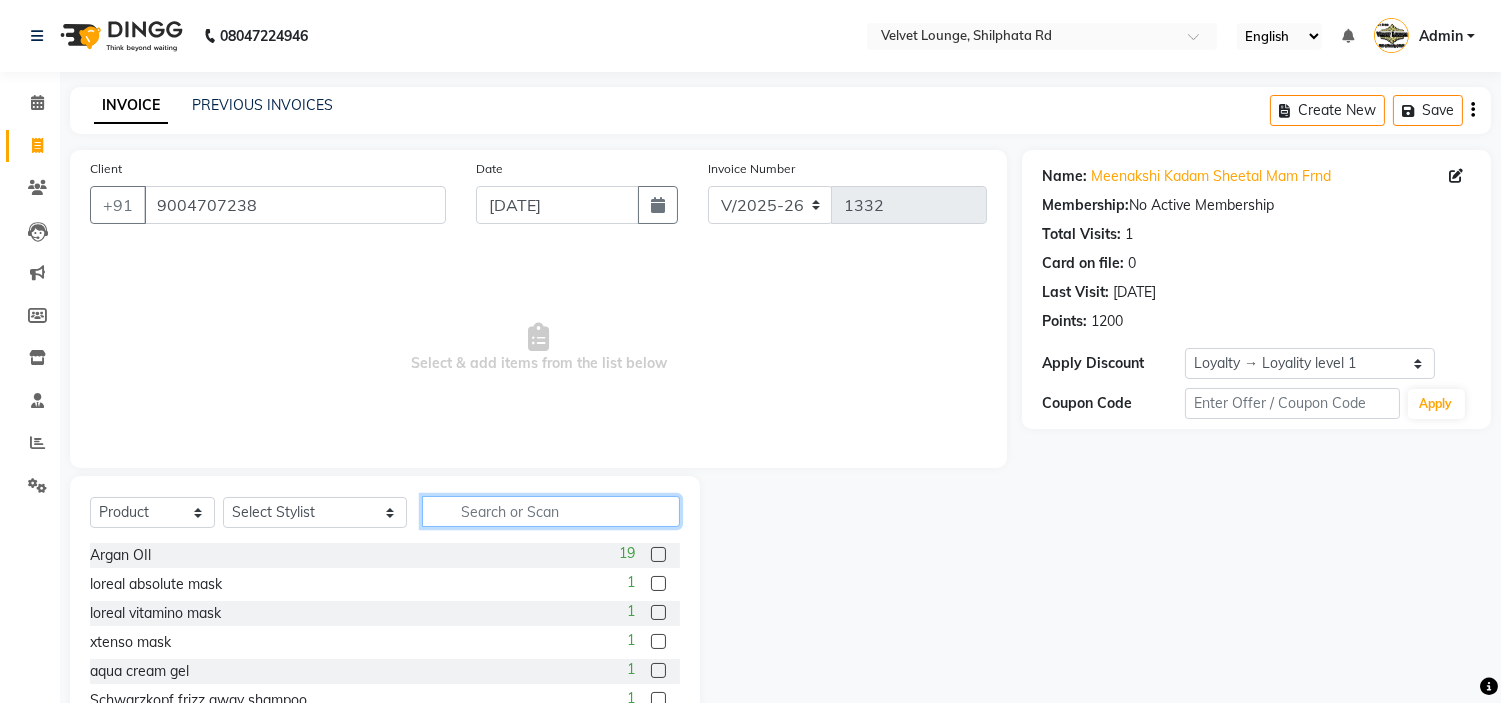click 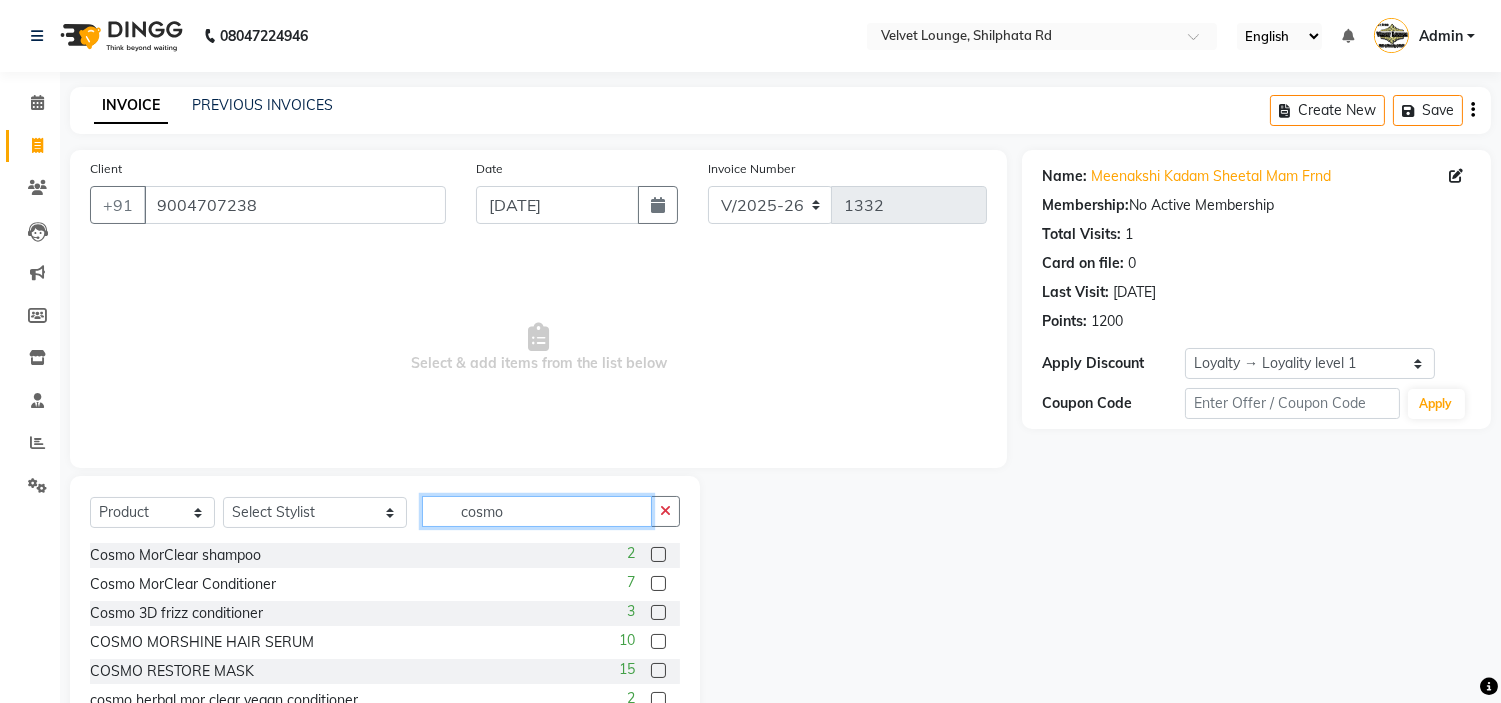 type on "cosmo" 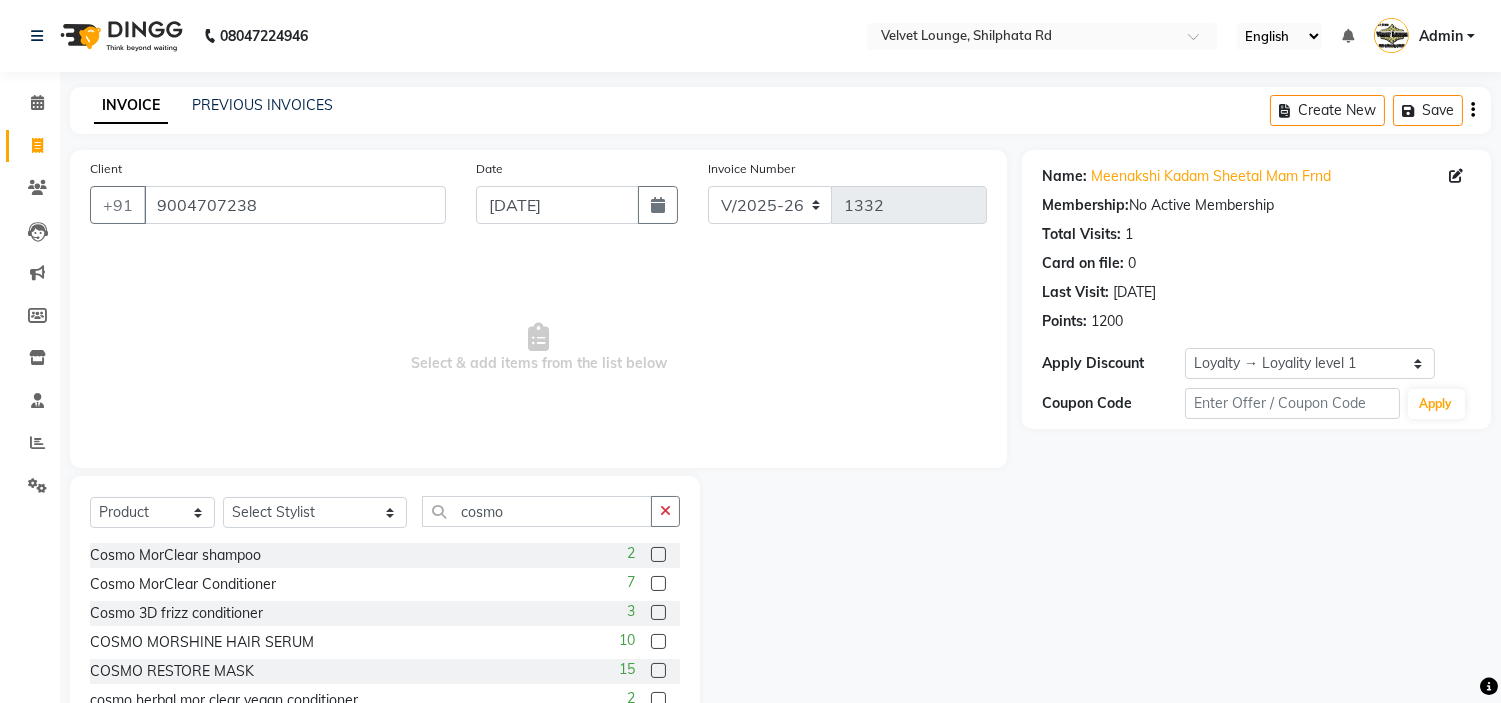 click 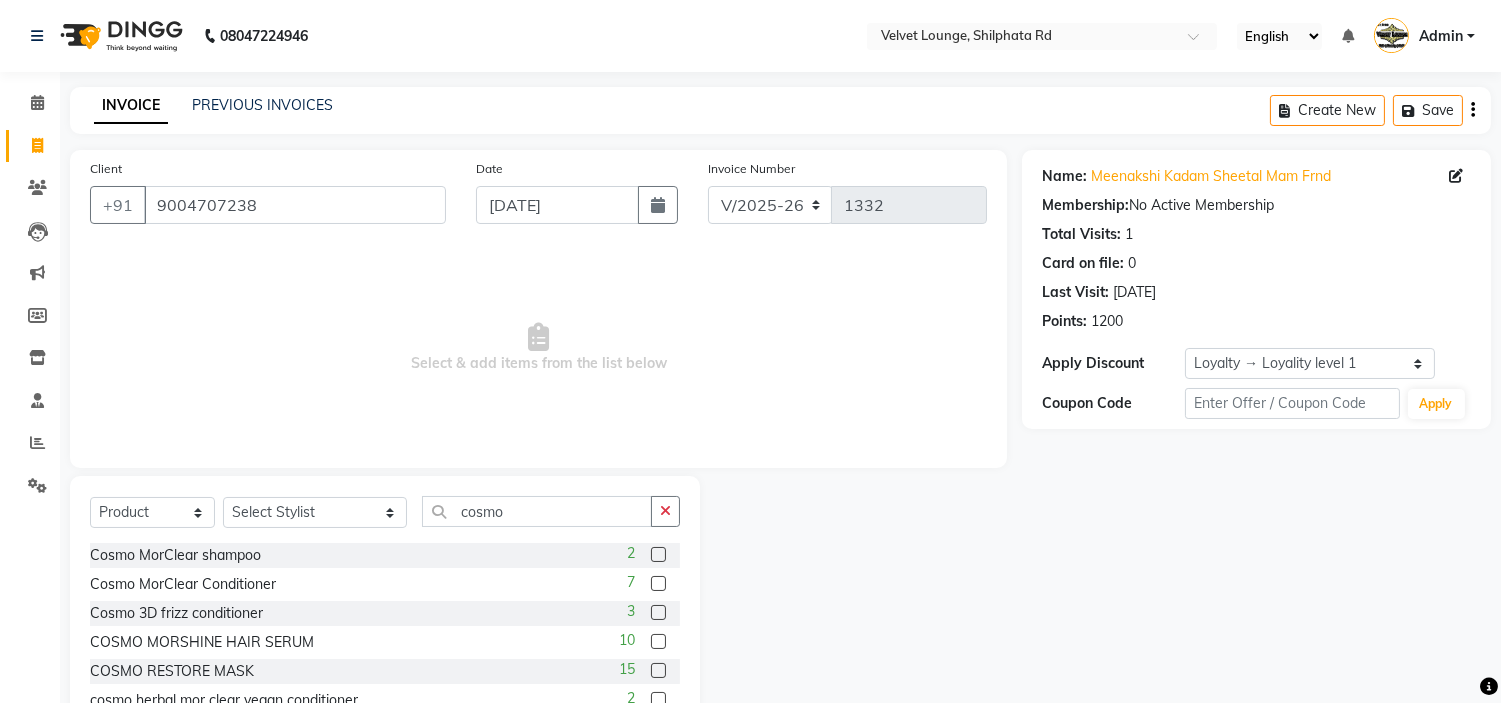 click 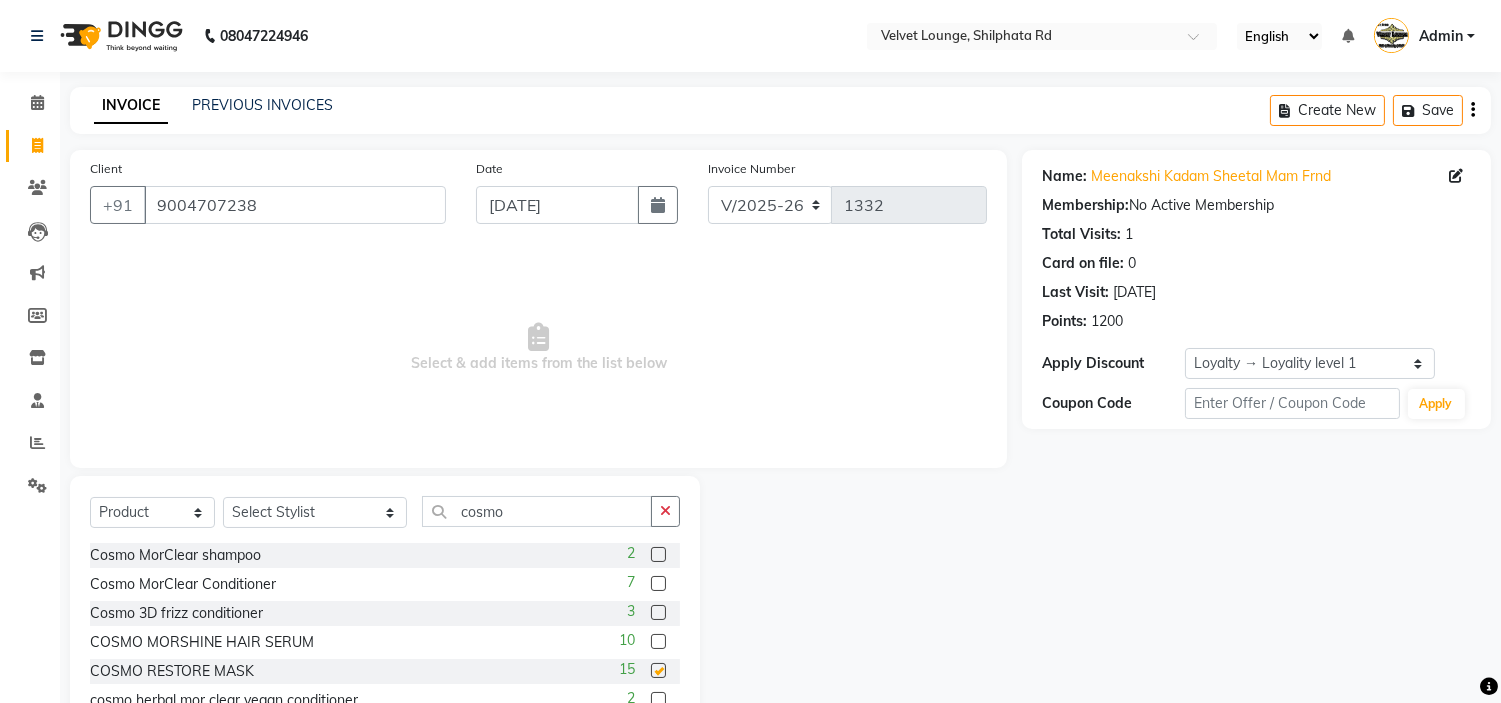 checkbox on "false" 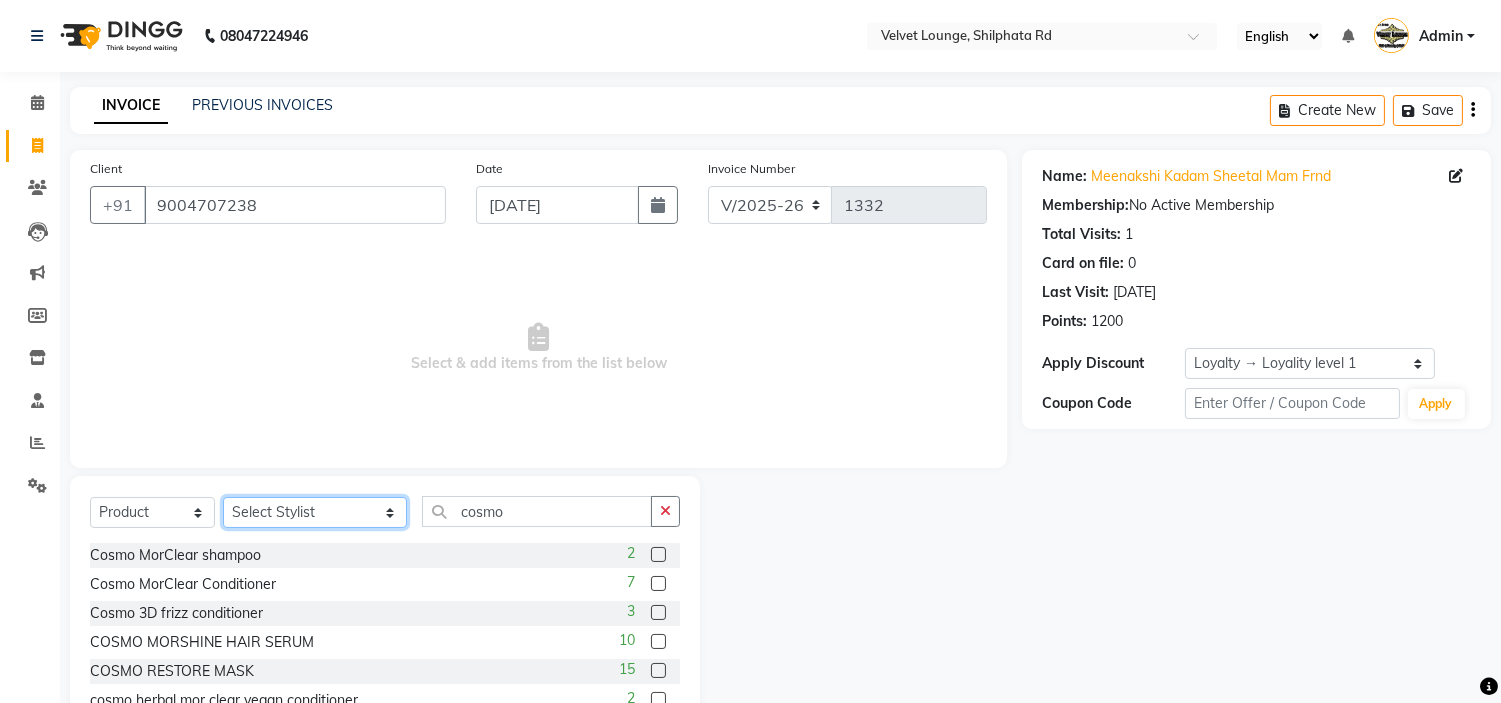 click on "Select Stylist aadil mohaMAD  aarif khan Abrar Ajay ajay jaishwal alam khan aman amit kumar  ANJALI SINGH Ashish singh ashwini palem  chandradeep DOLLY faizan siddique  fardeen shaikh Garima singh Gulshan jaya jyoti deepak chandaliya kalam karan  Madhu manish sir miraj khan  Mohmad Adnan Ansari mustakin neeta kumbhar neha tamatta pradnya rahul thakur RAZAK SALIM SAIKH rohit Rutuja SAHEER sahil khan salman mahomad imran  SALMA SHAIKH SAMEER KHAN sana santosh jaiswal saqib sayali shaddma  ansari shalu mehra shekhar bansode SHIVADURGA GANTAM shubham pal  shweta pandey varshita gurbani vishal shinde" 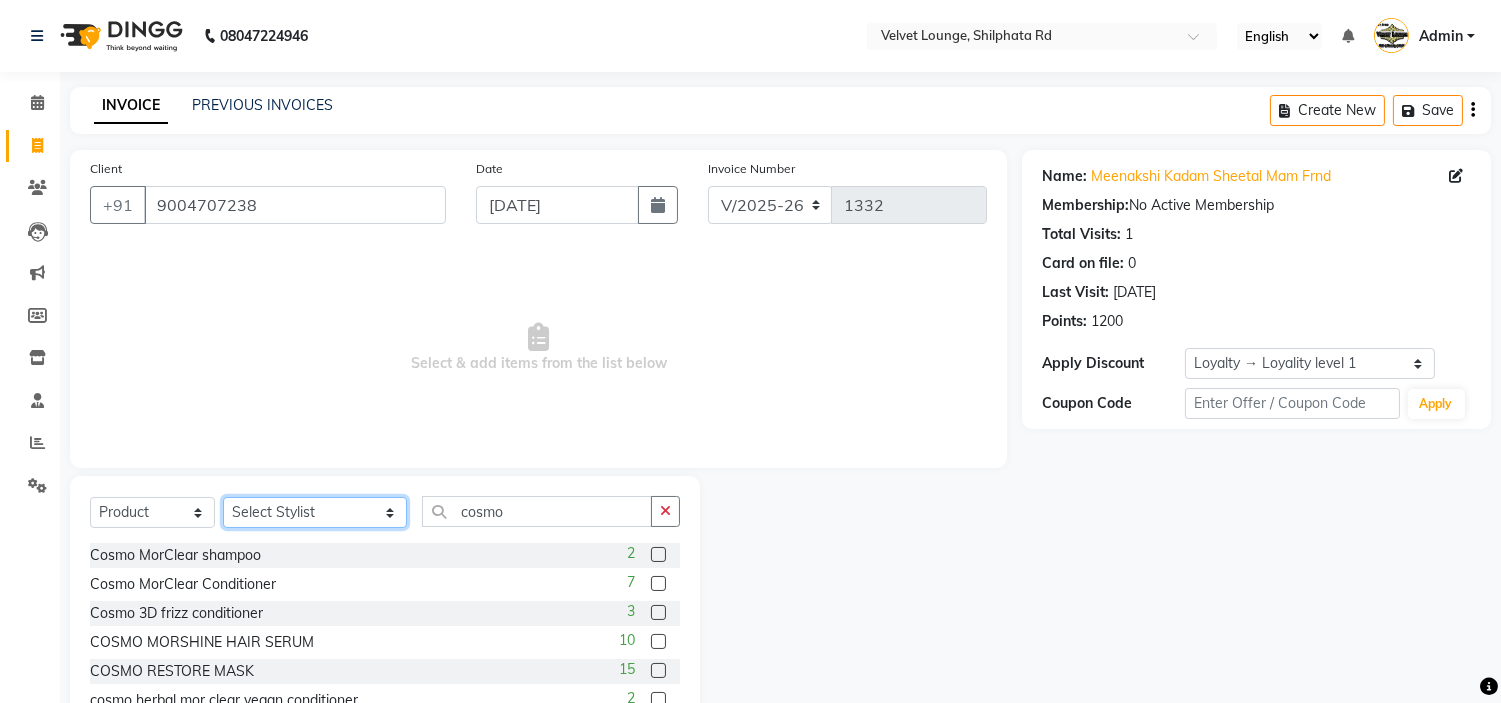 select on "8289" 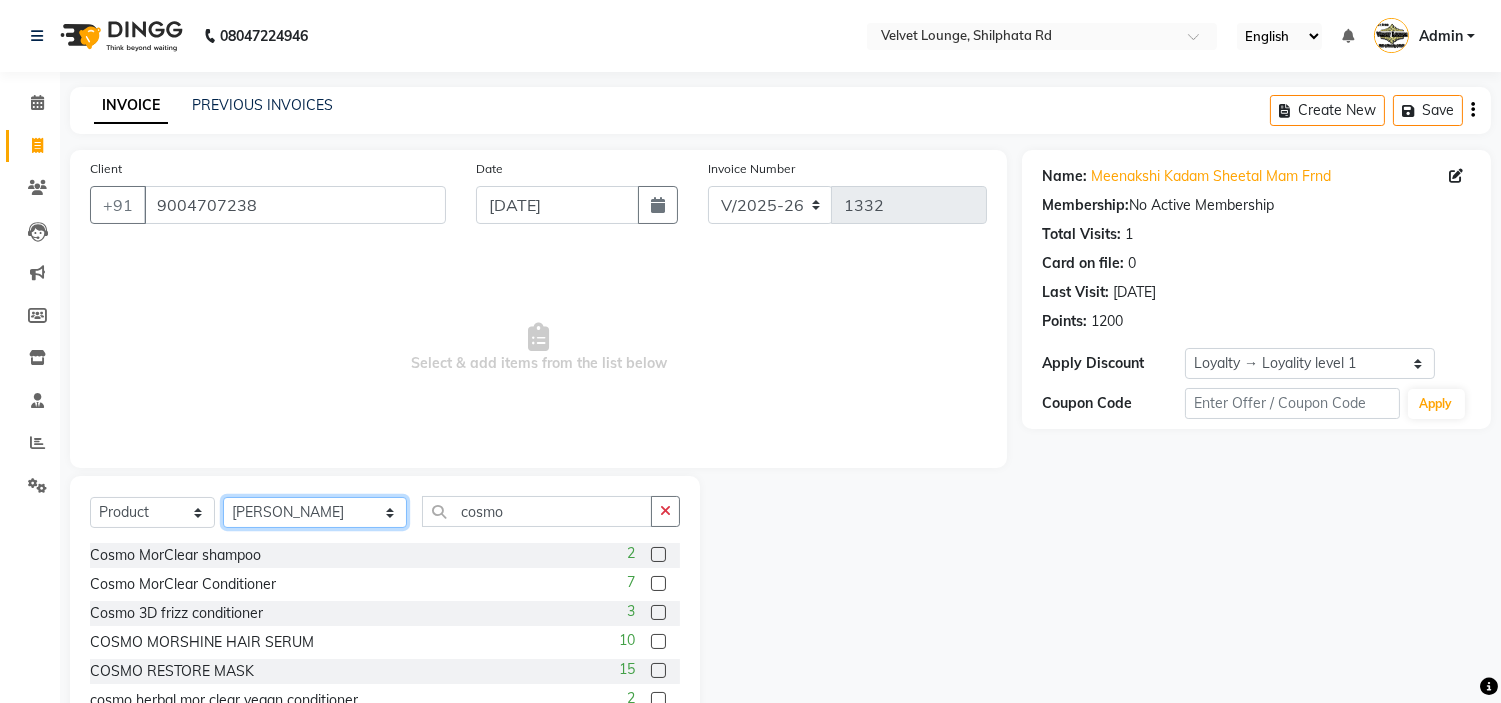 click on "Select Stylist aadil mohaMAD  aarif khan Abrar Ajay ajay jaishwal alam khan aman amit kumar  ANJALI SINGH Ashish singh ashwini palem  chandradeep DOLLY faizan siddique  fardeen shaikh Garima singh Gulshan jaya jyoti deepak chandaliya kalam karan  Madhu manish sir miraj khan  Mohmad Adnan Ansari mustakin neeta kumbhar neha tamatta pradnya rahul thakur RAZAK SALIM SAIKH rohit Rutuja SAHEER sahil khan salman mahomad imran  SALMA SHAIKH SAMEER KHAN sana santosh jaiswal saqib sayali shaddma  ansari shalu mehra shekhar bansode SHIVADURGA GANTAM shubham pal  shweta pandey varshita gurbani vishal shinde" 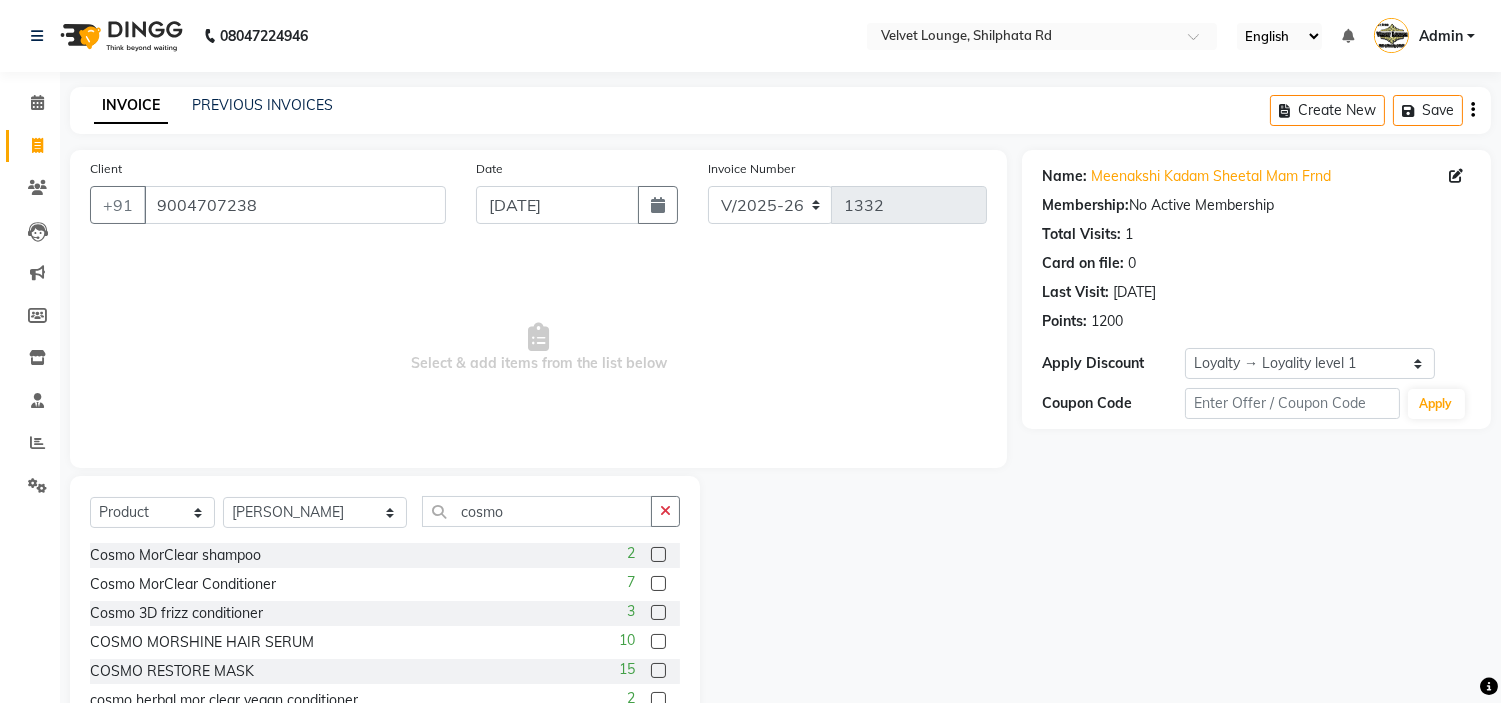 click 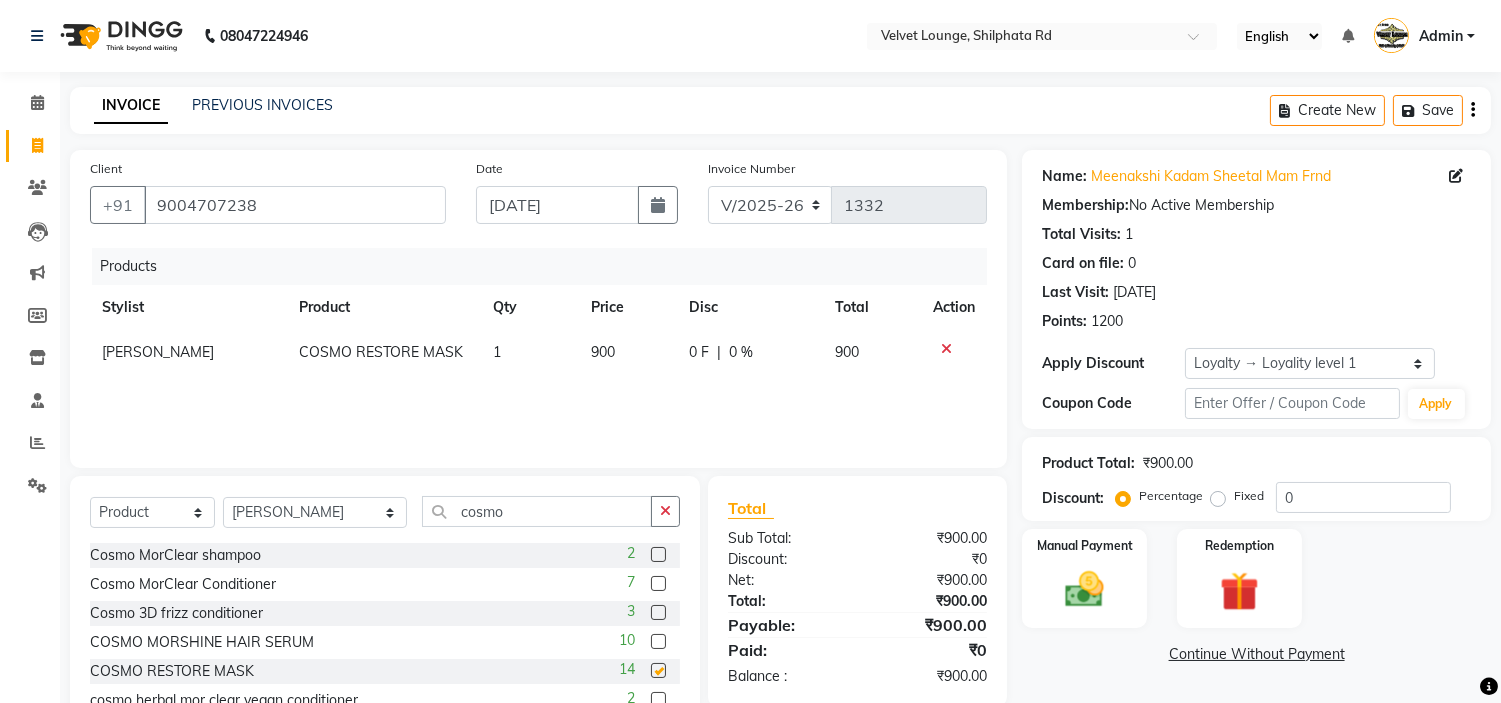 checkbox on "false" 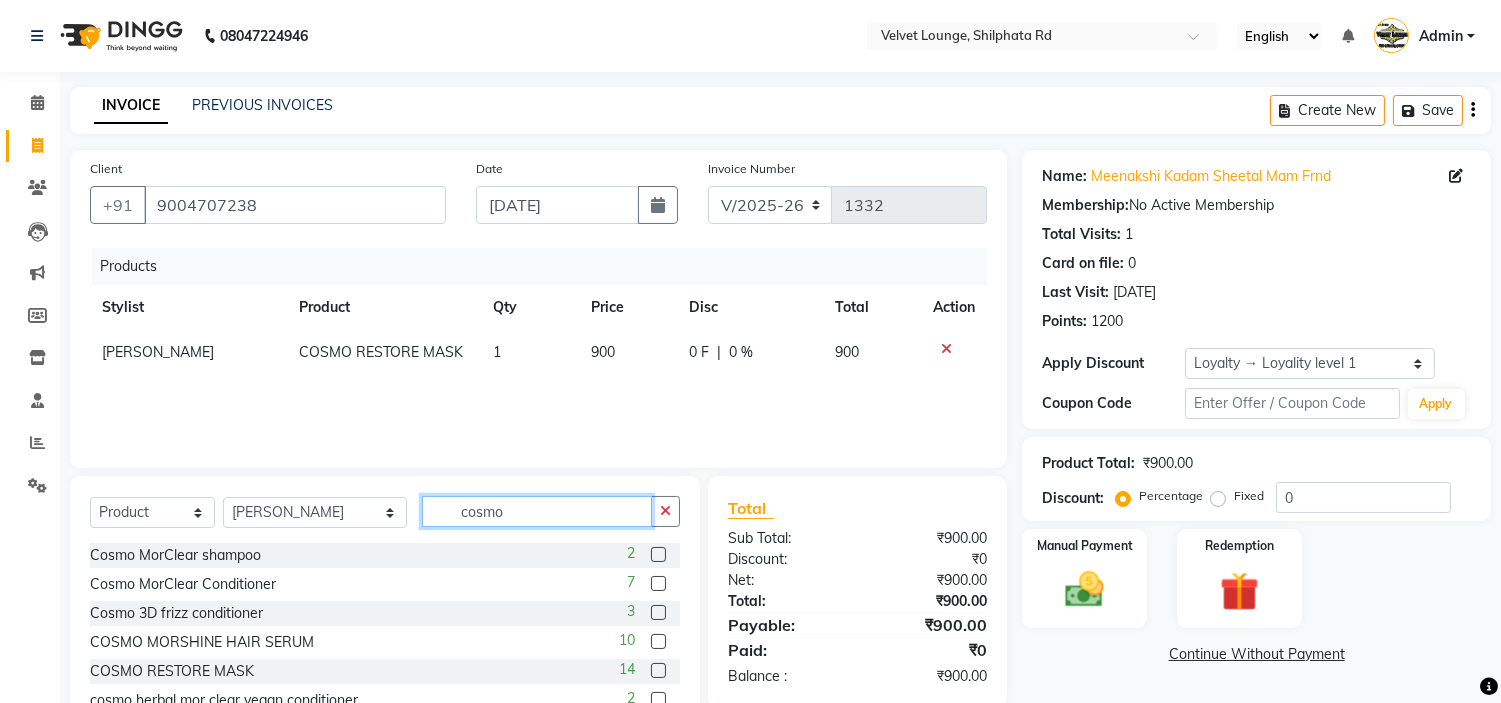 click on "cosmo" 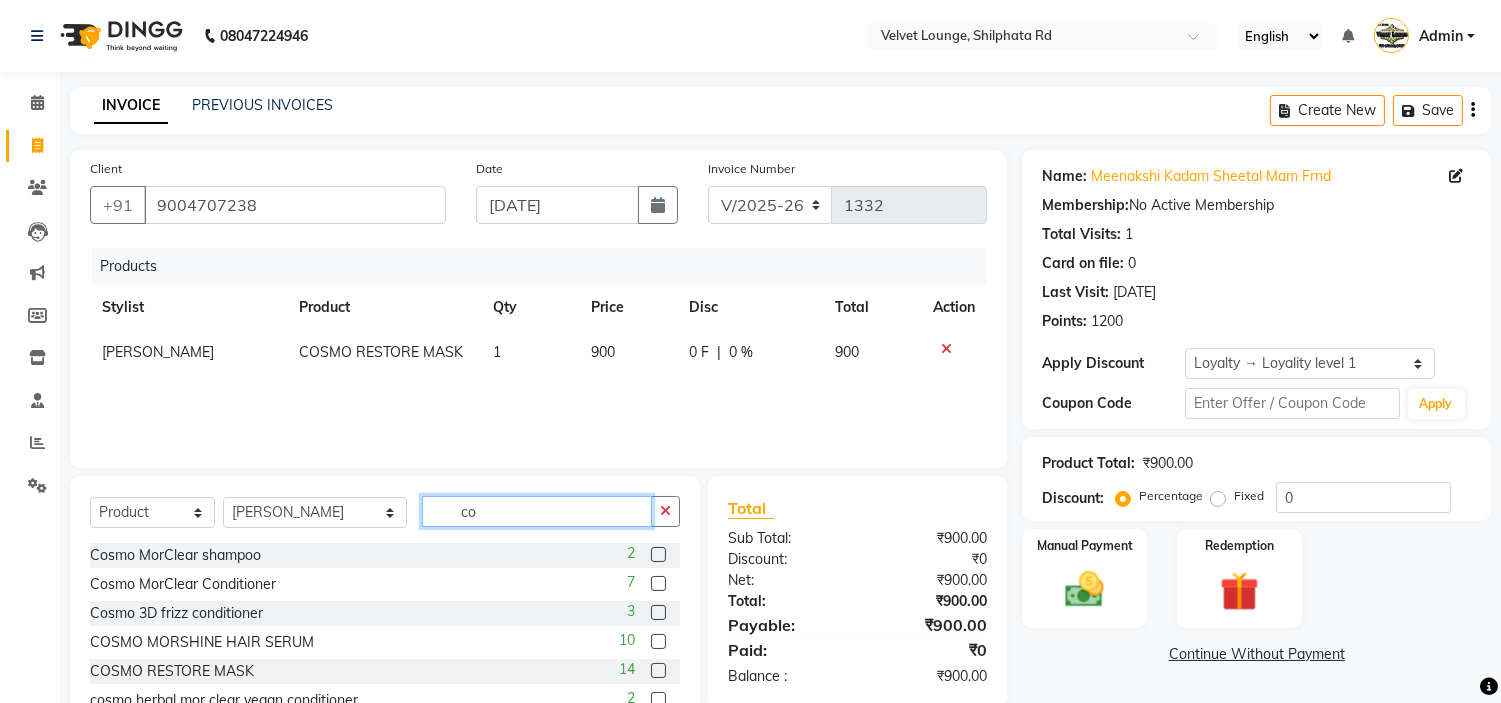 type on "c" 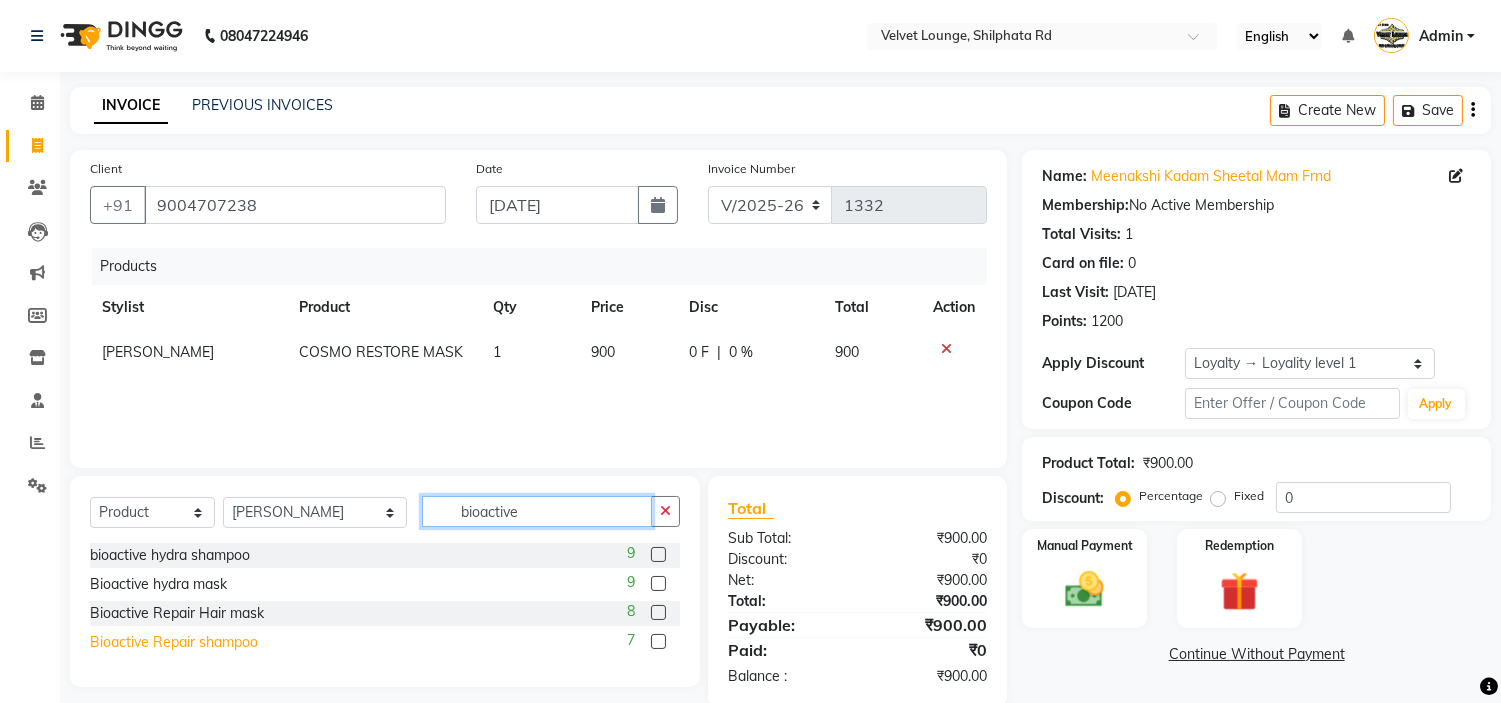 type on "bioactive" 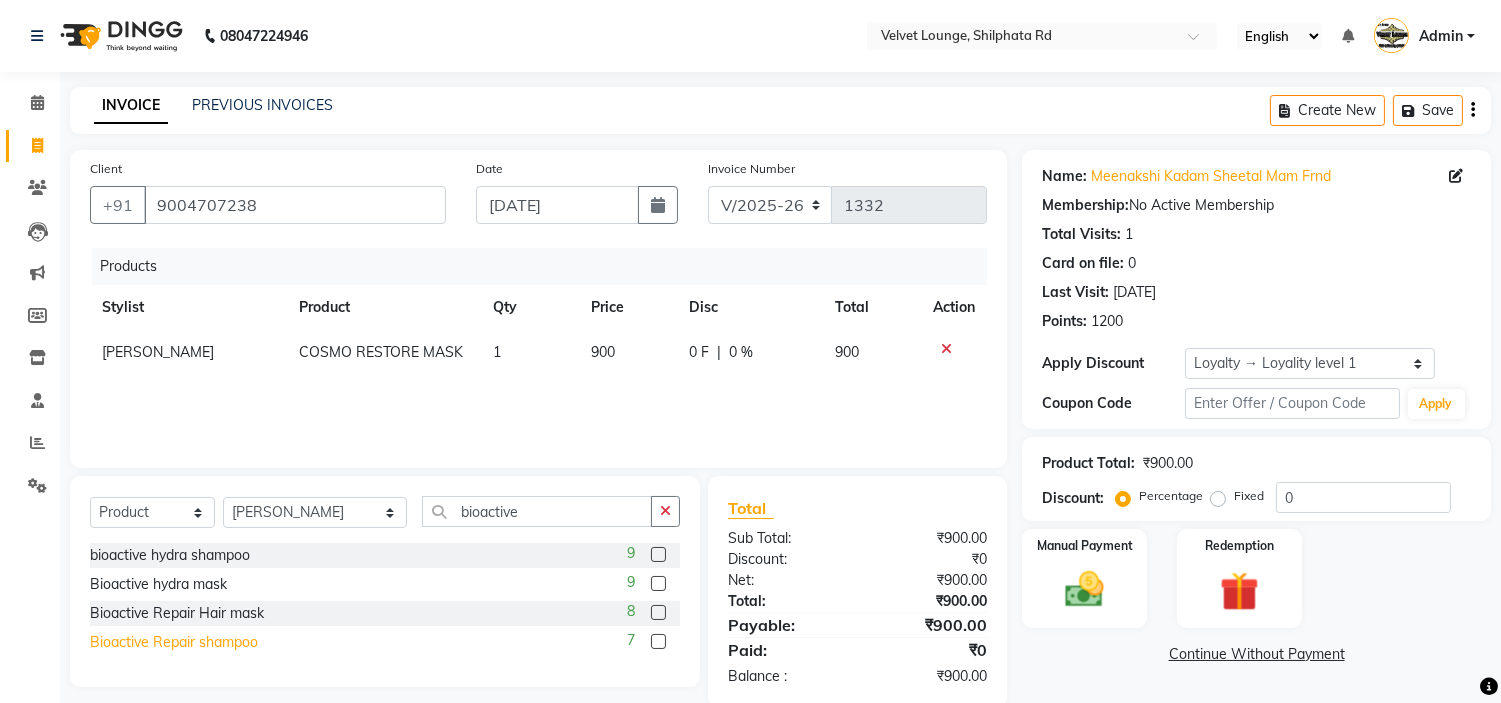 click on "Bioactive Repair shampoo" 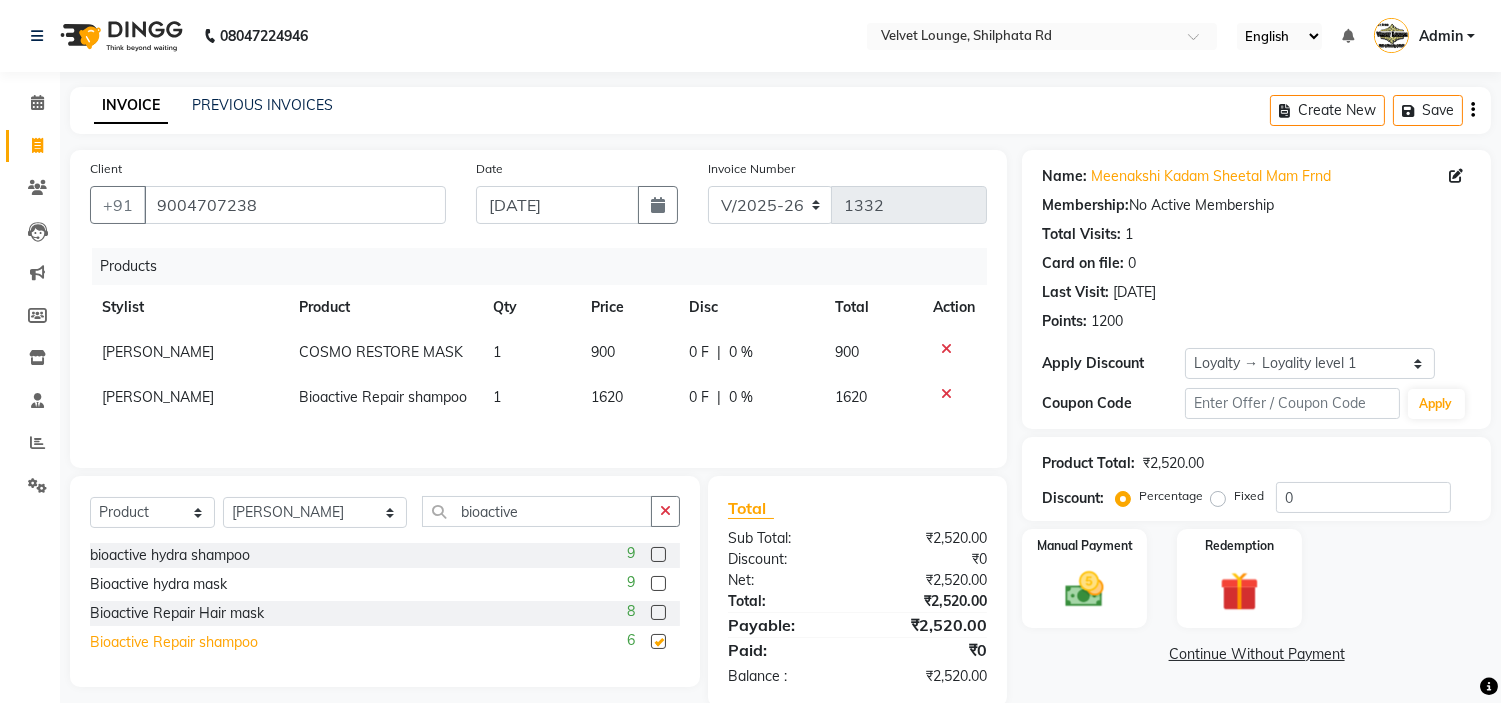 checkbox on "false" 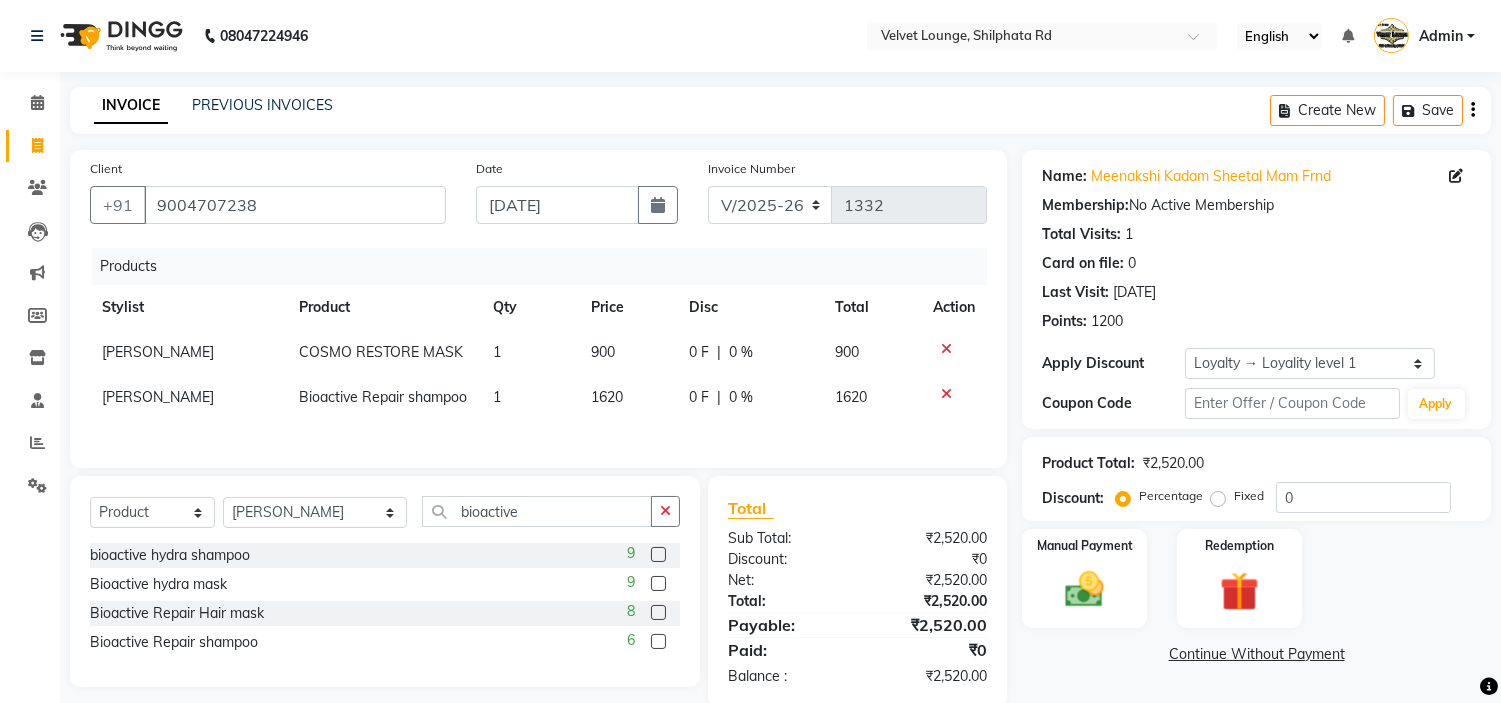 scroll, scrollTop: 38, scrollLeft: 0, axis: vertical 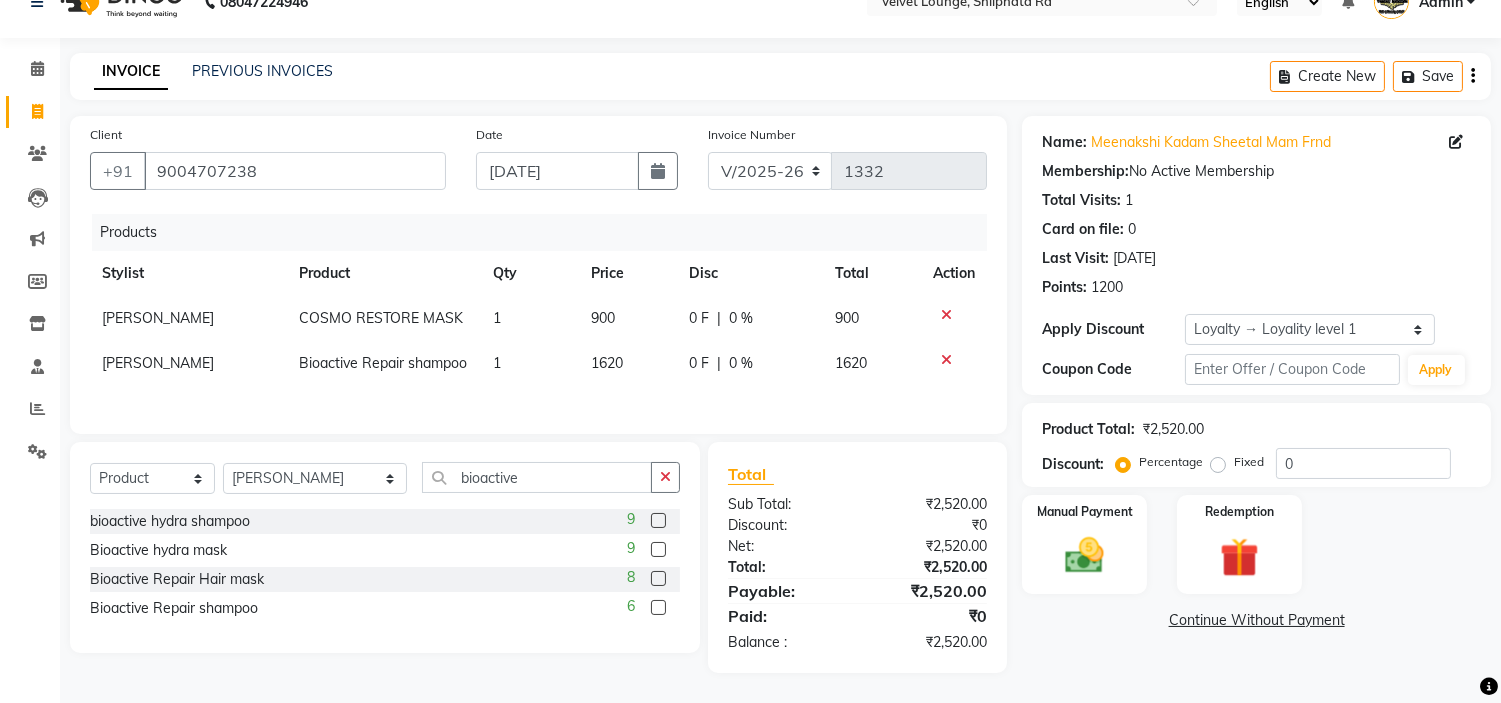 click on "0 F" 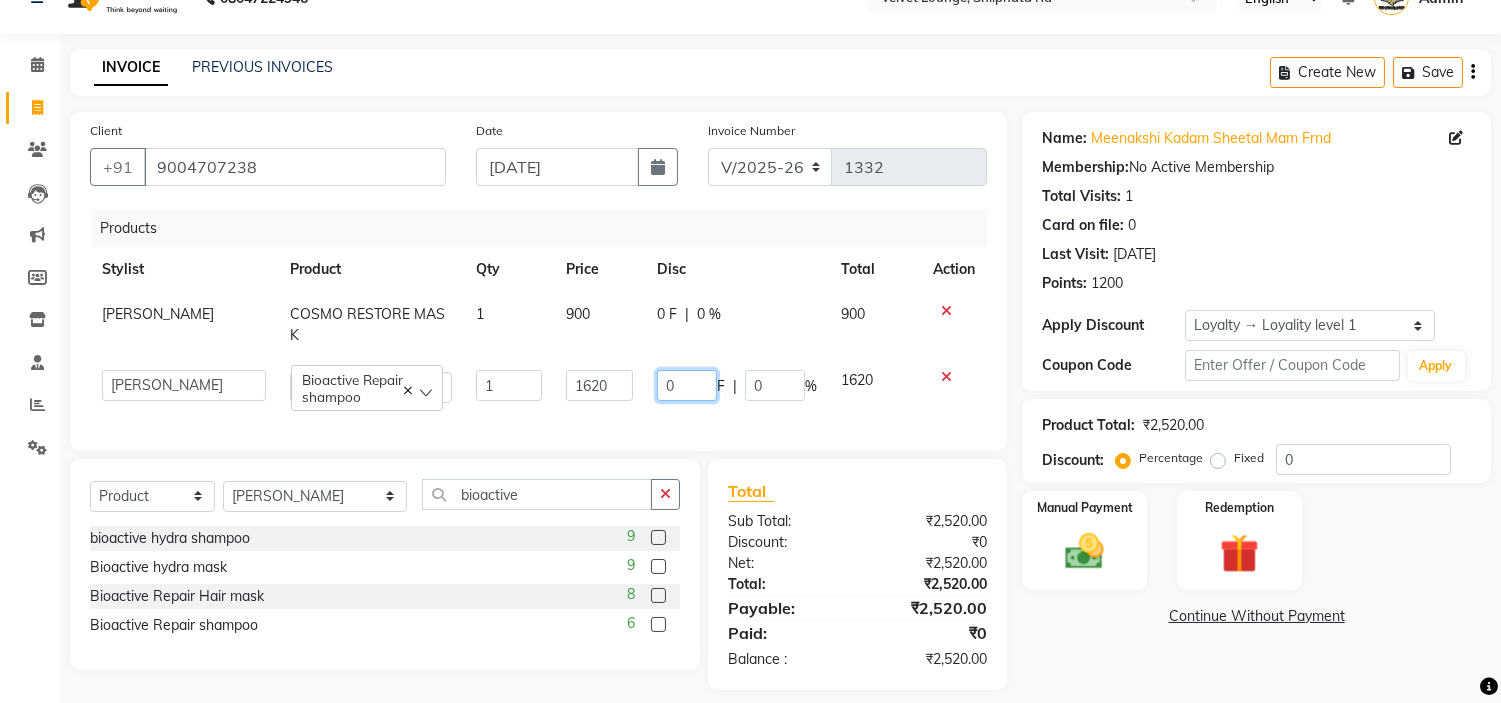 click on "0" 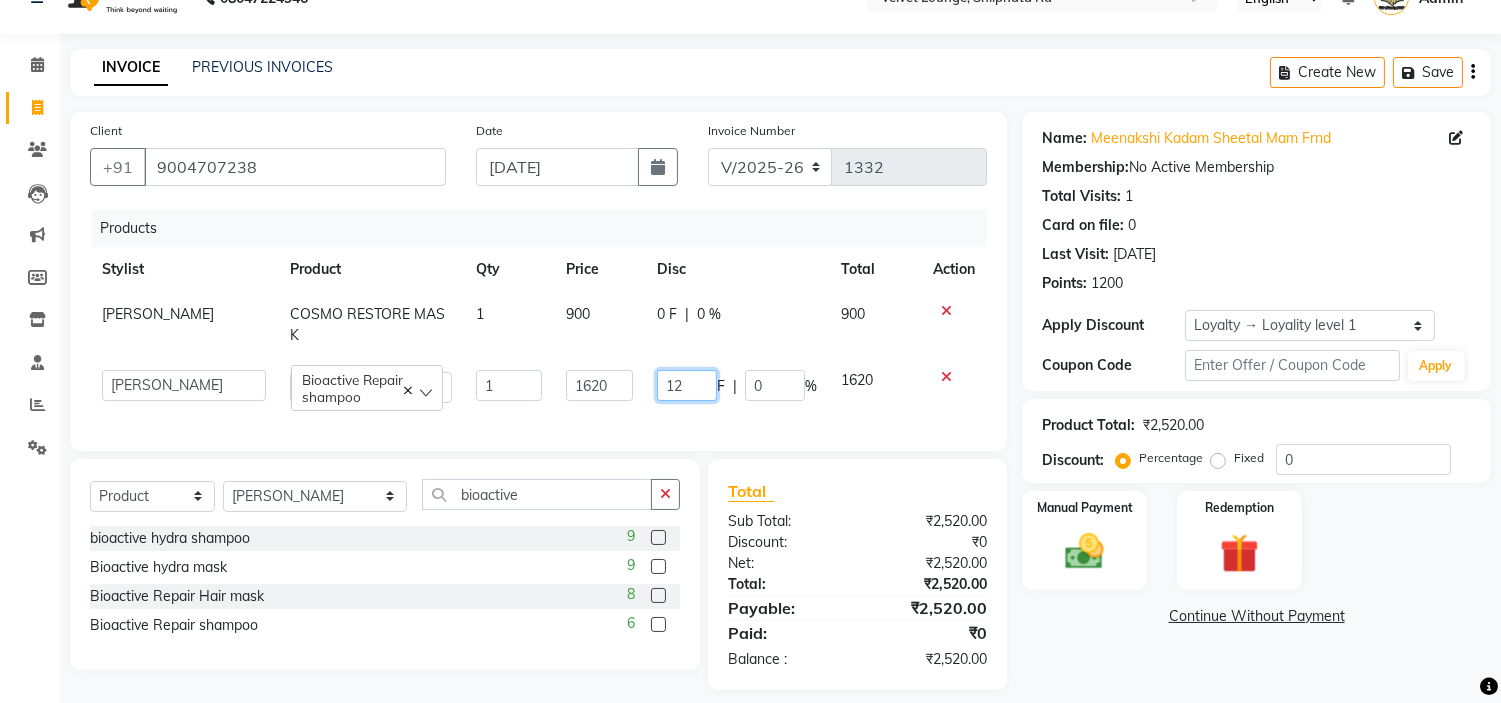type on "120" 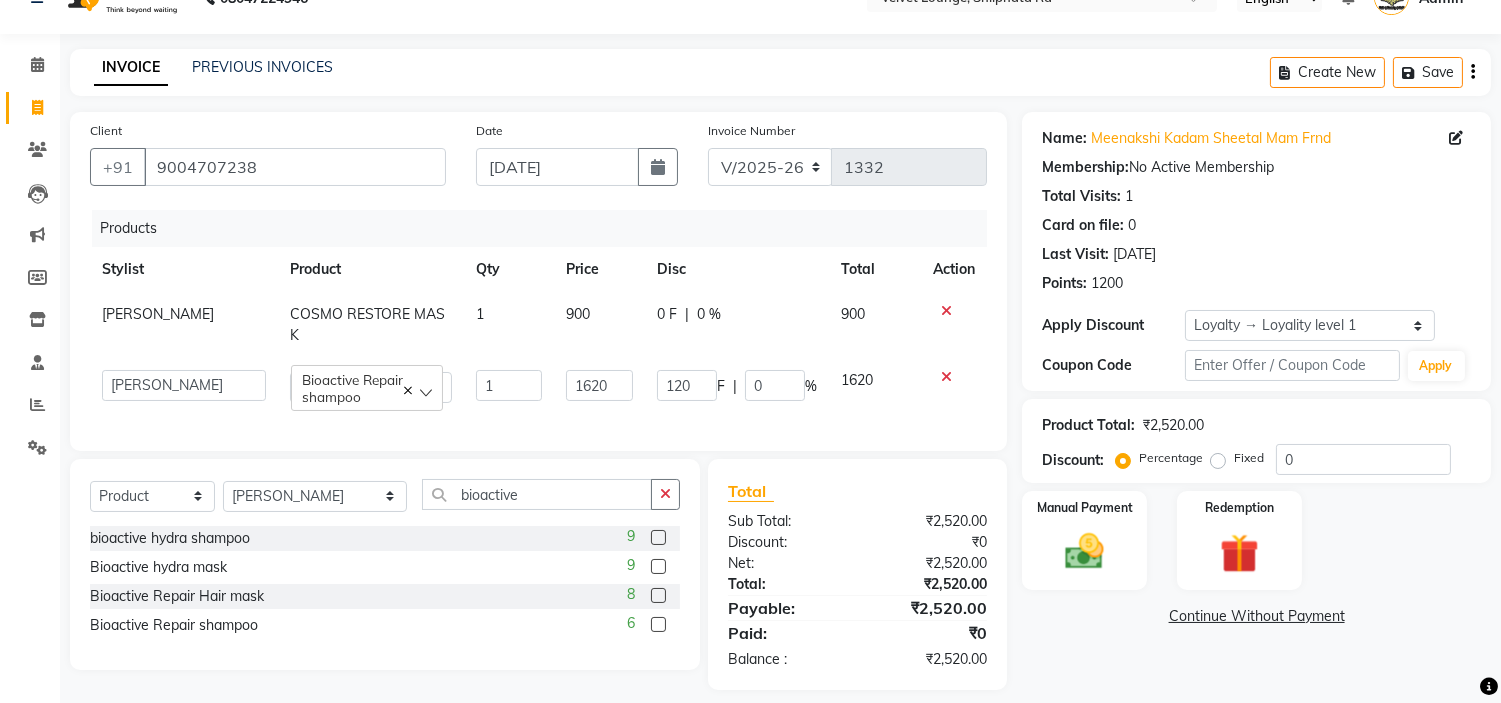 click on "Name: Meenakshi Kadam Sheetal Mam Frnd Membership:  No Active Membership  Total Visits:  1 Card on file:  0 Last Visit:   10-07-2025 Points:   1200  Apply Discount Select  Loyalty → Loyality level 1  Coupon Code Apply Product Total:  ₹2,520.00  Discount:  Percentage   Fixed  0 Manual Payment Redemption  Continue Without Payment" 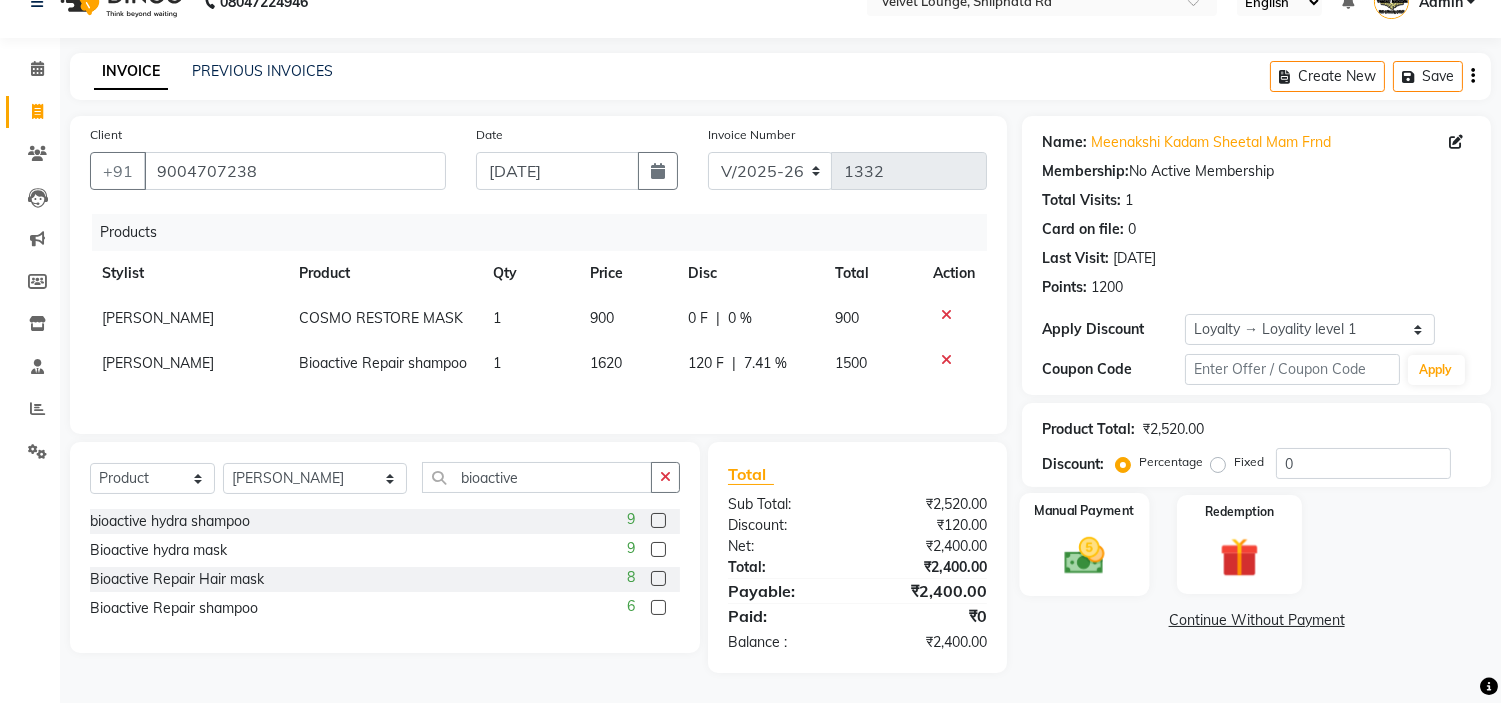 click on "Manual Payment" 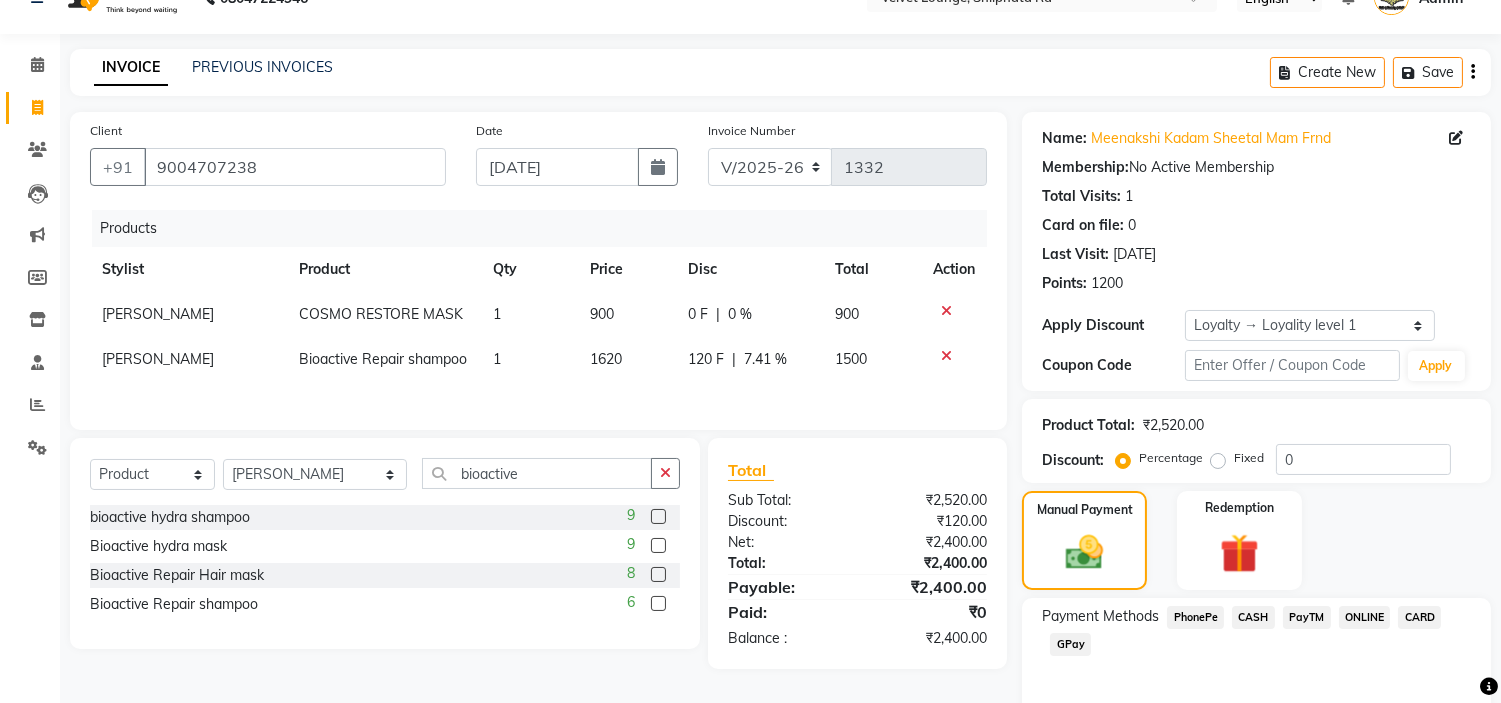 click on "PayTM" 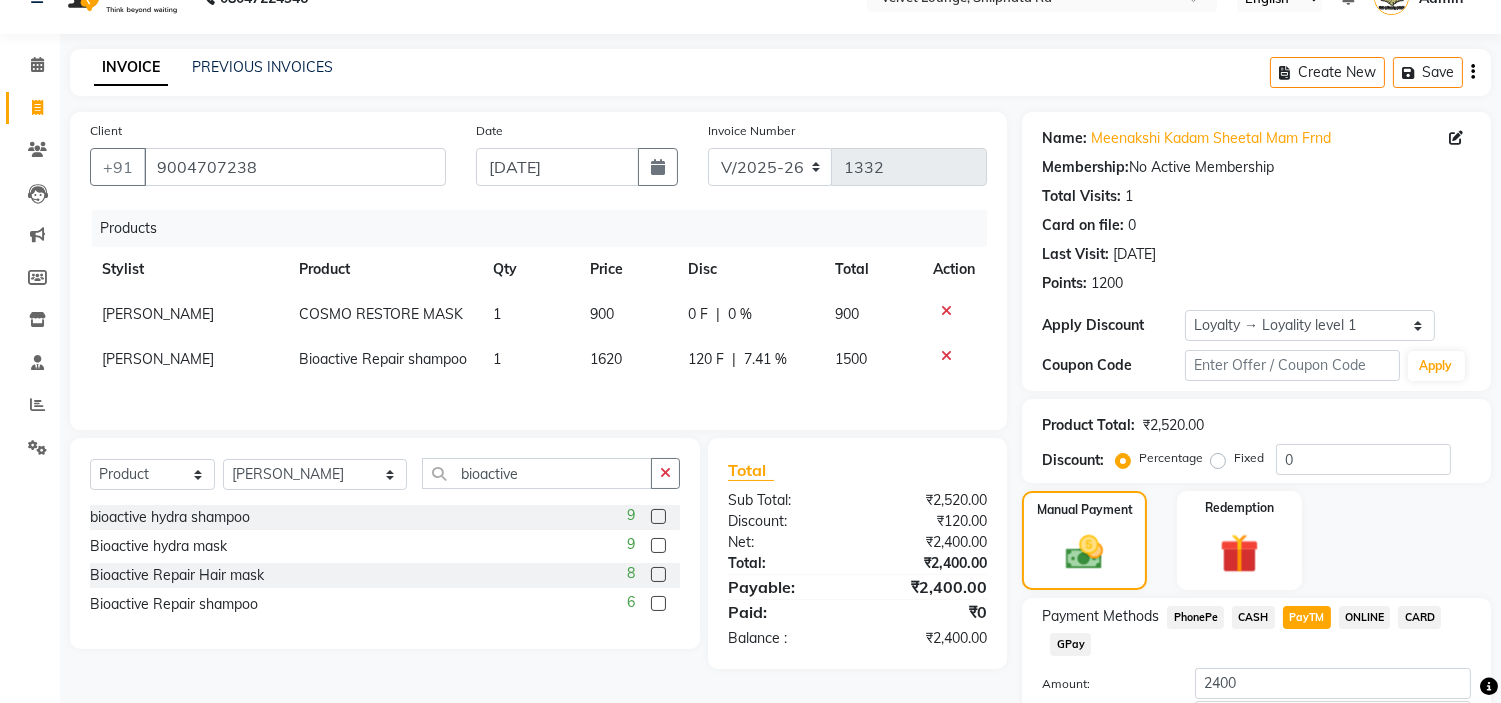 scroll, scrollTop: 172, scrollLeft: 0, axis: vertical 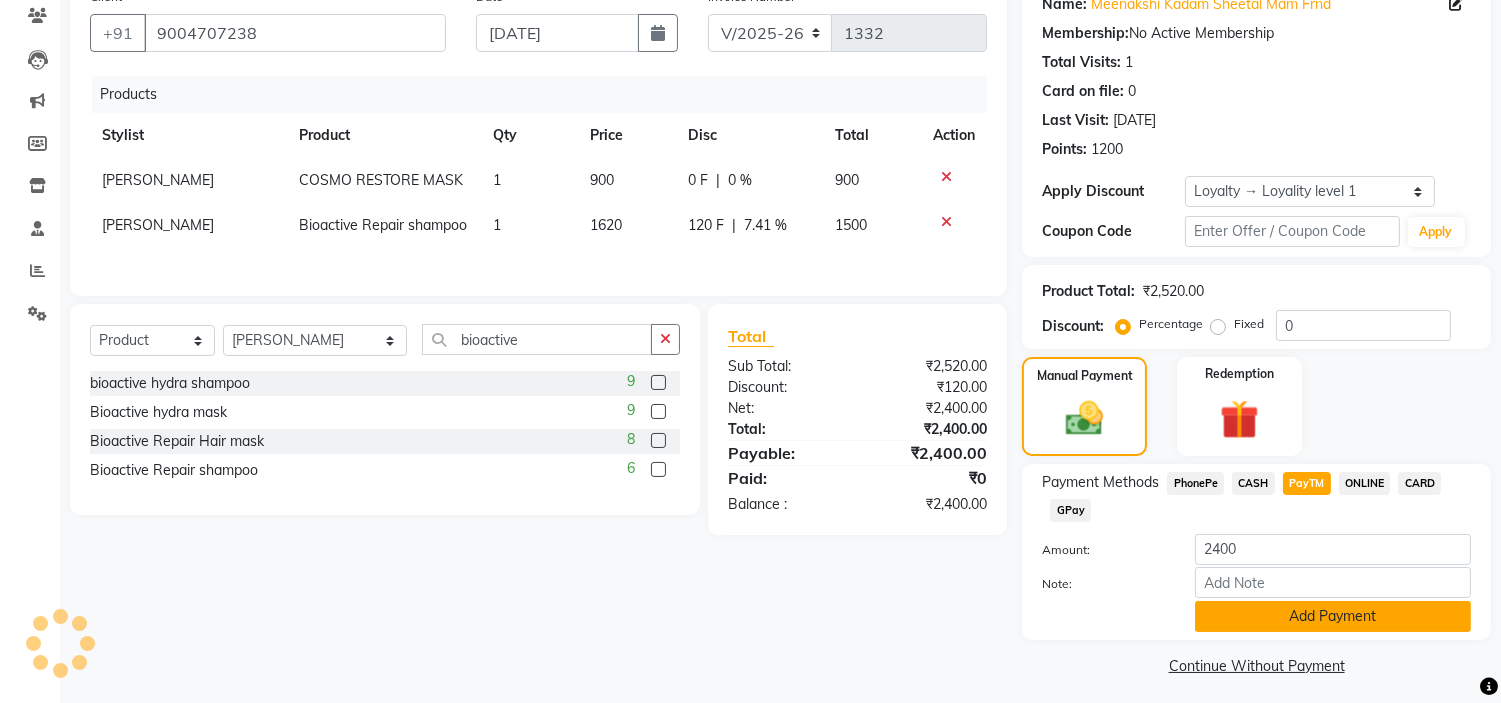 click on "Add Payment" 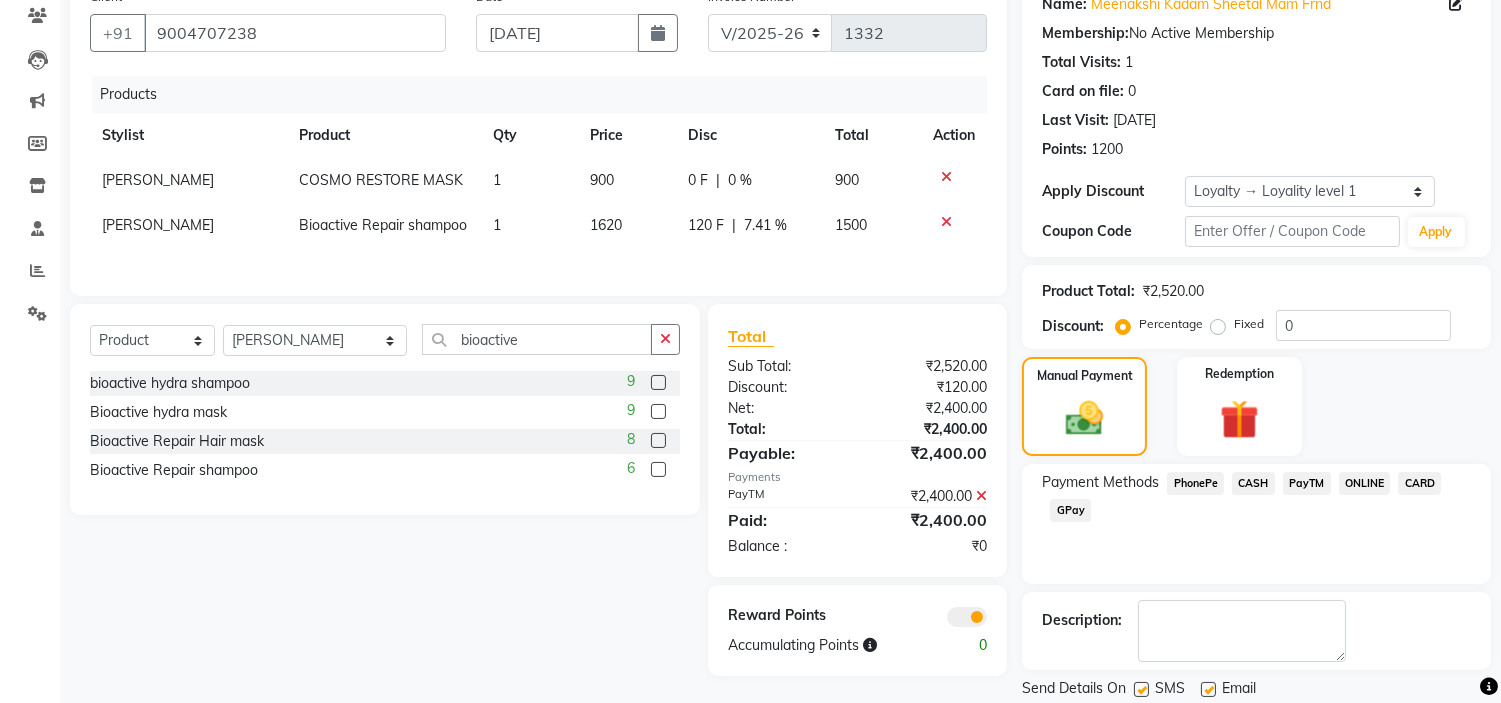 scroll, scrollTop: 236, scrollLeft: 0, axis: vertical 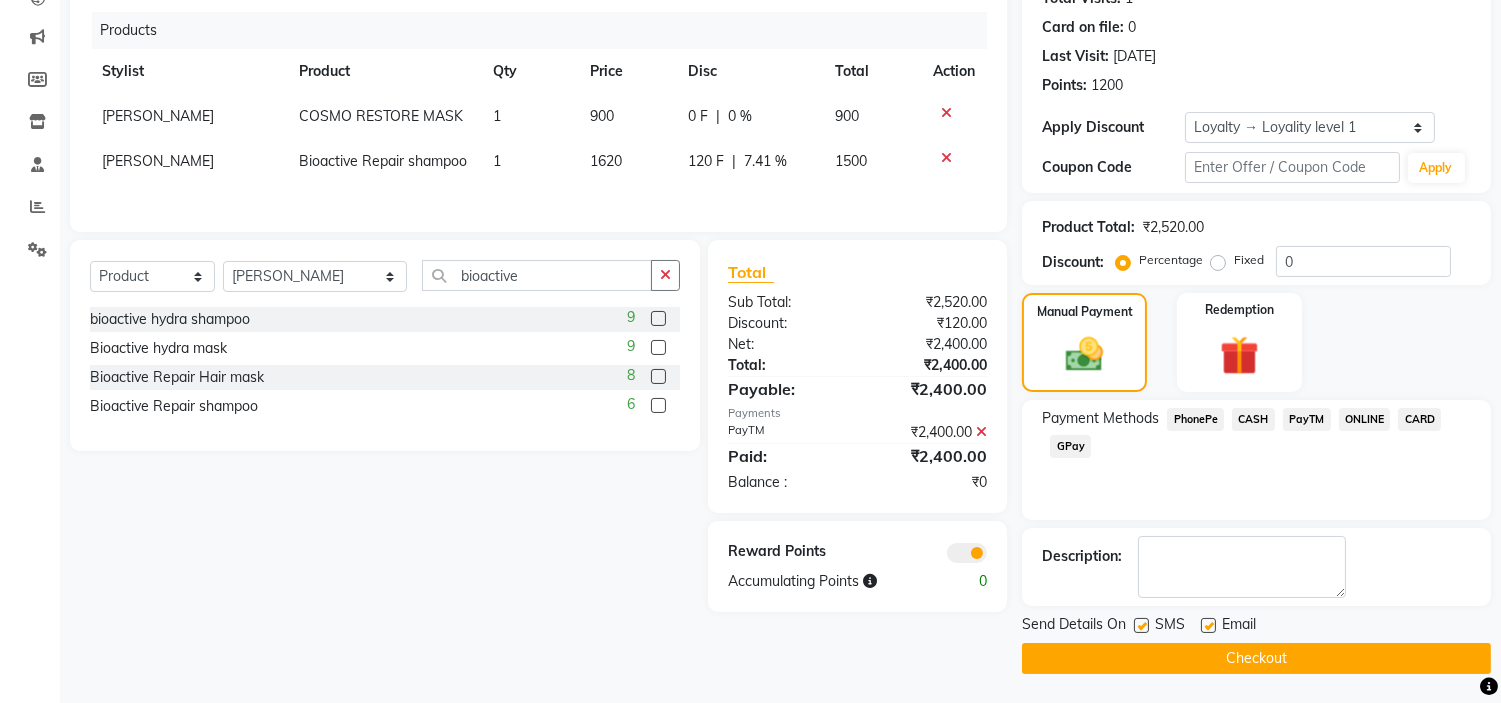 click on "Checkout" 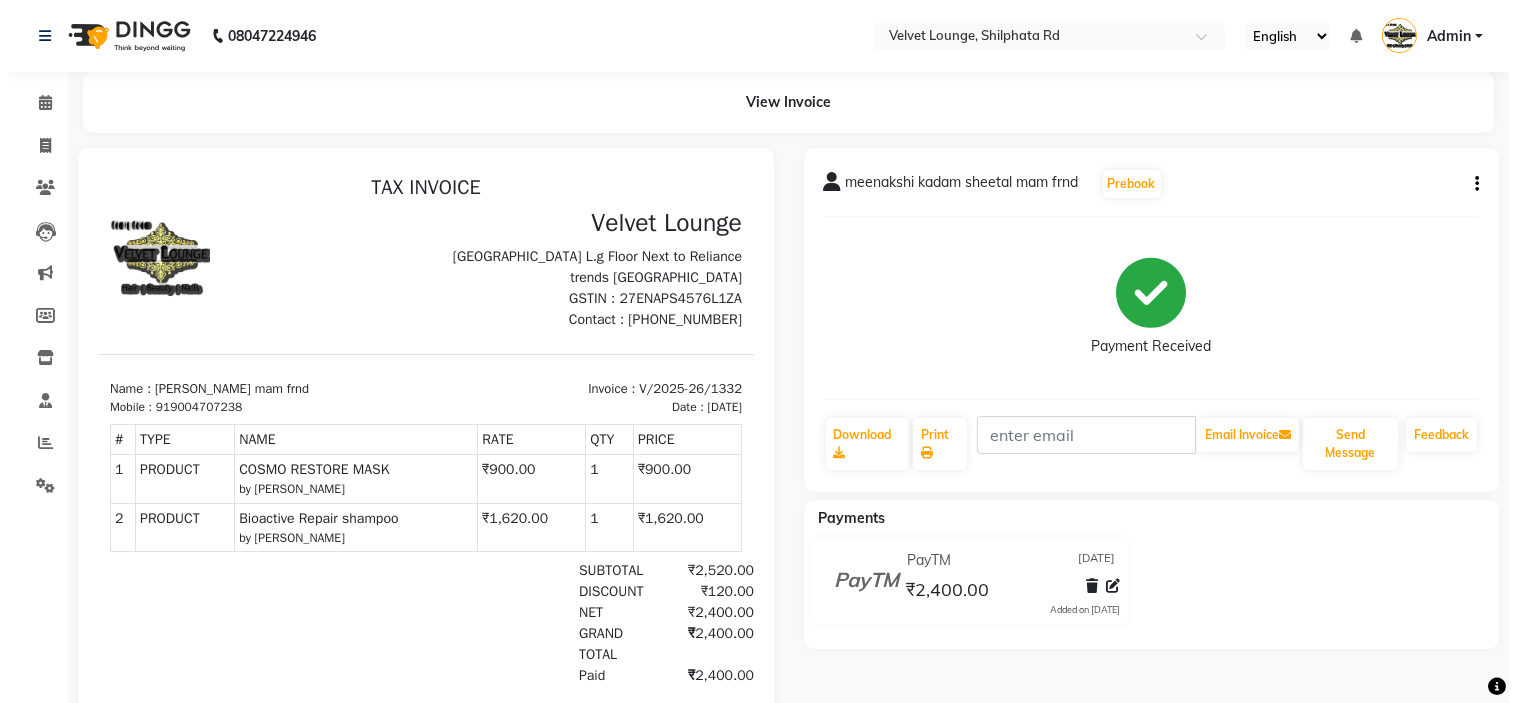 scroll, scrollTop: 0, scrollLeft: 0, axis: both 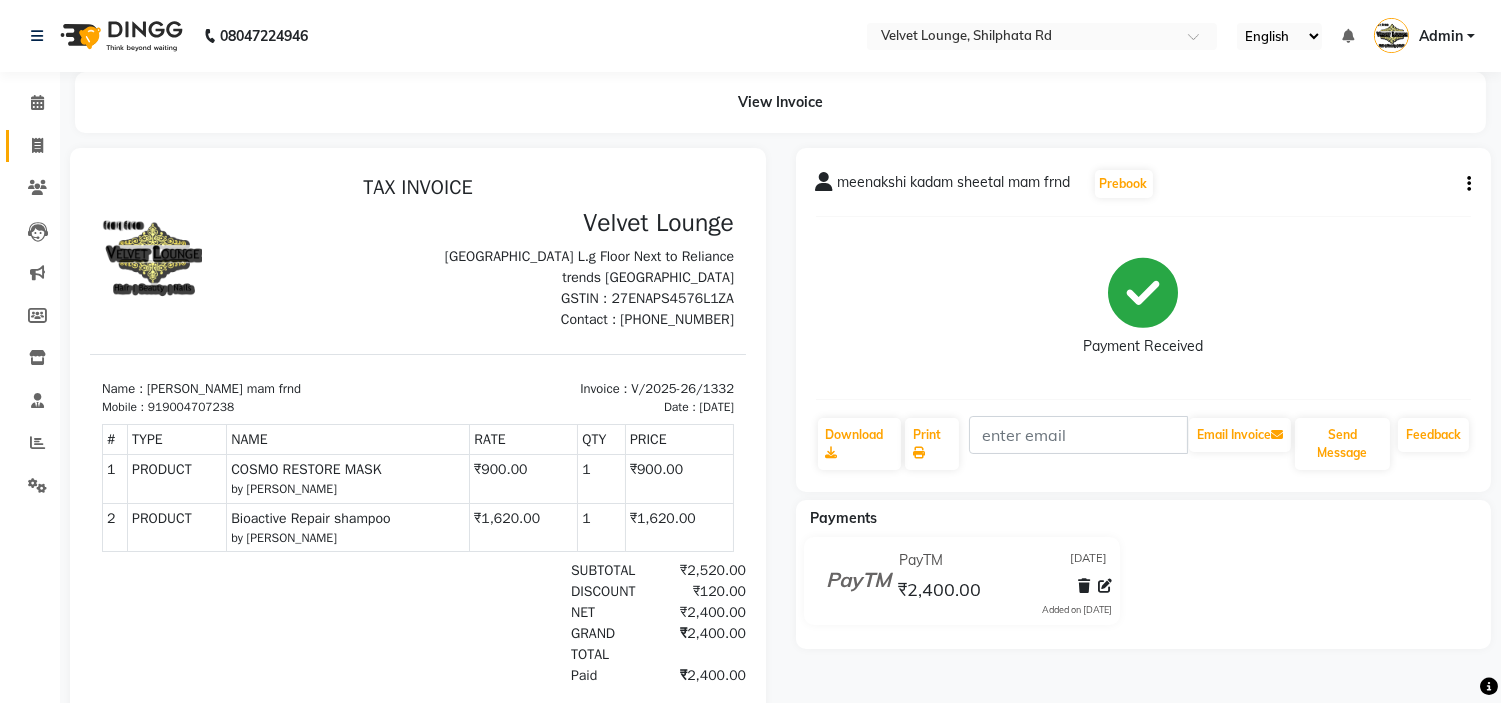 click on "Invoice" 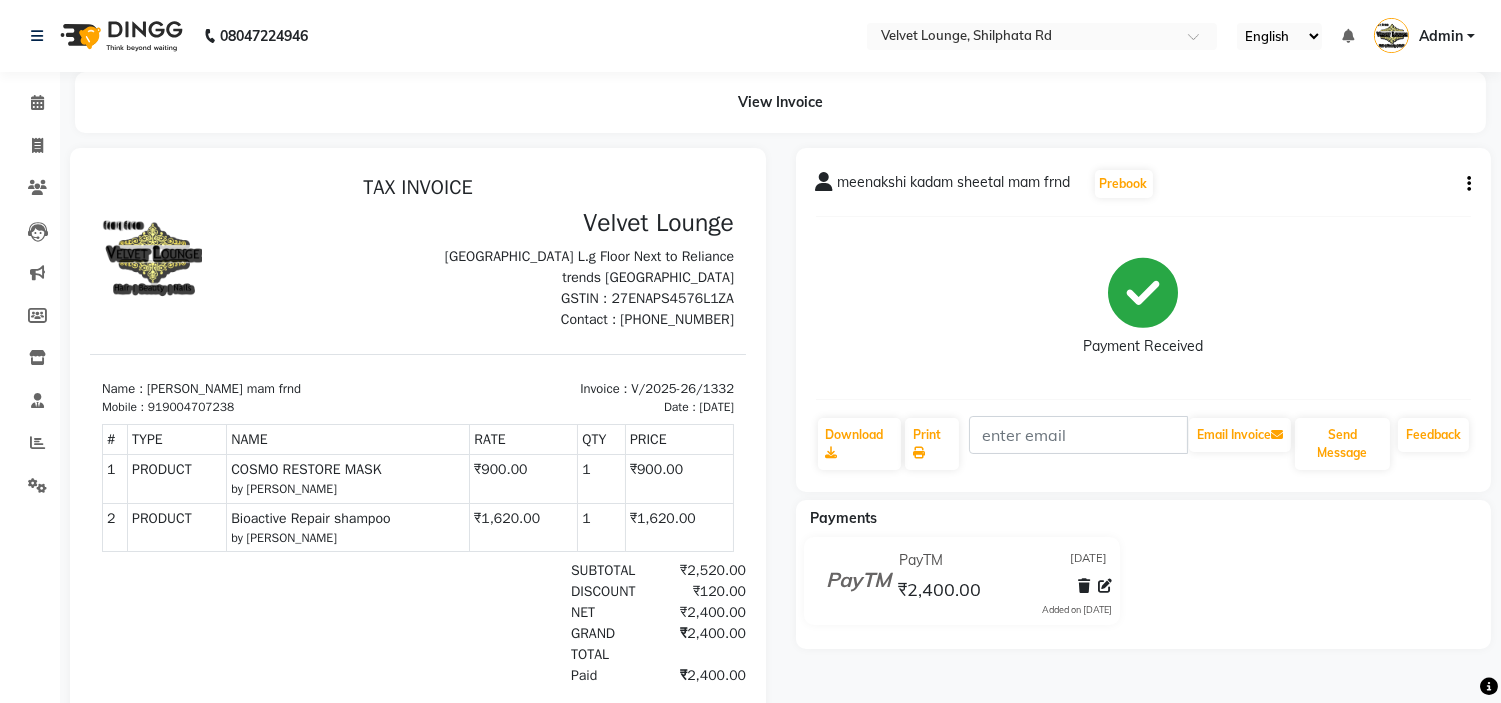 select on "service" 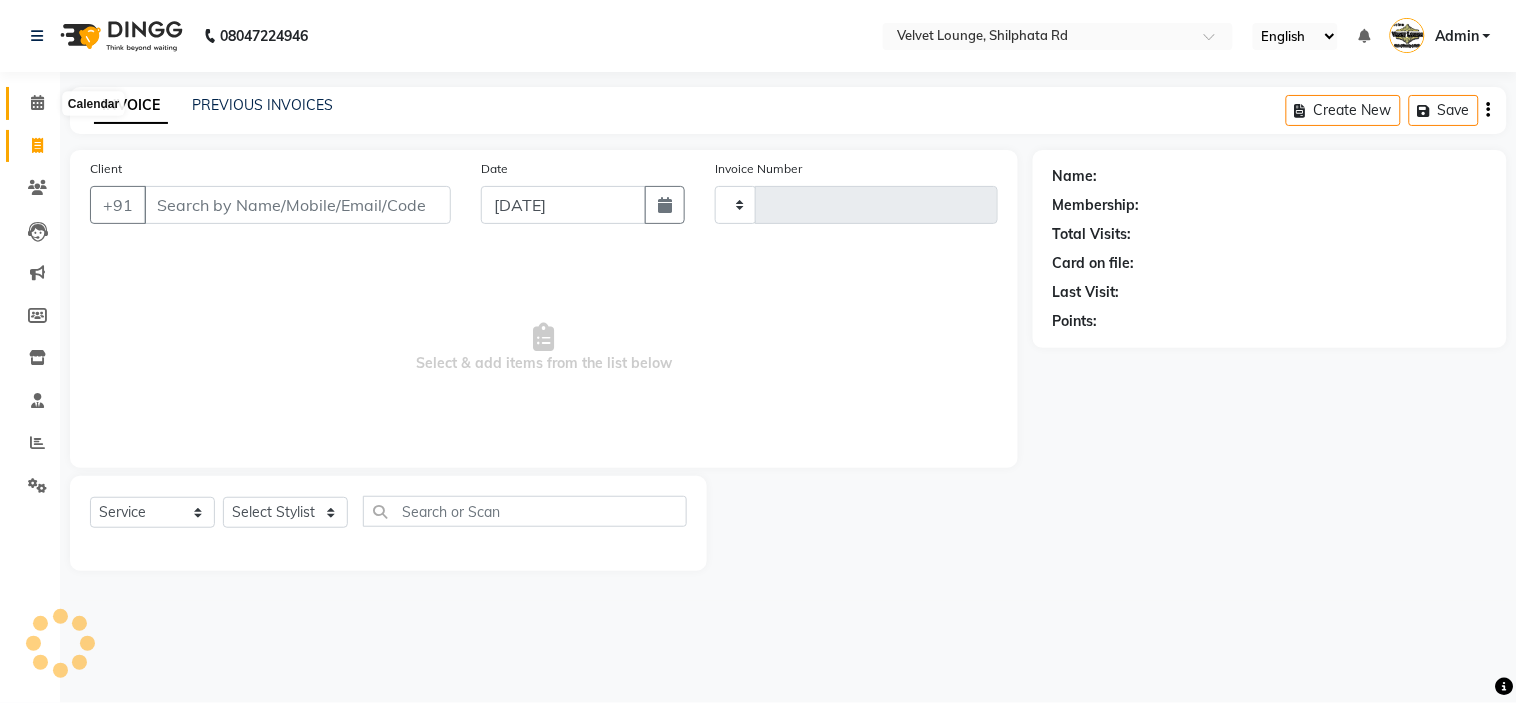 click 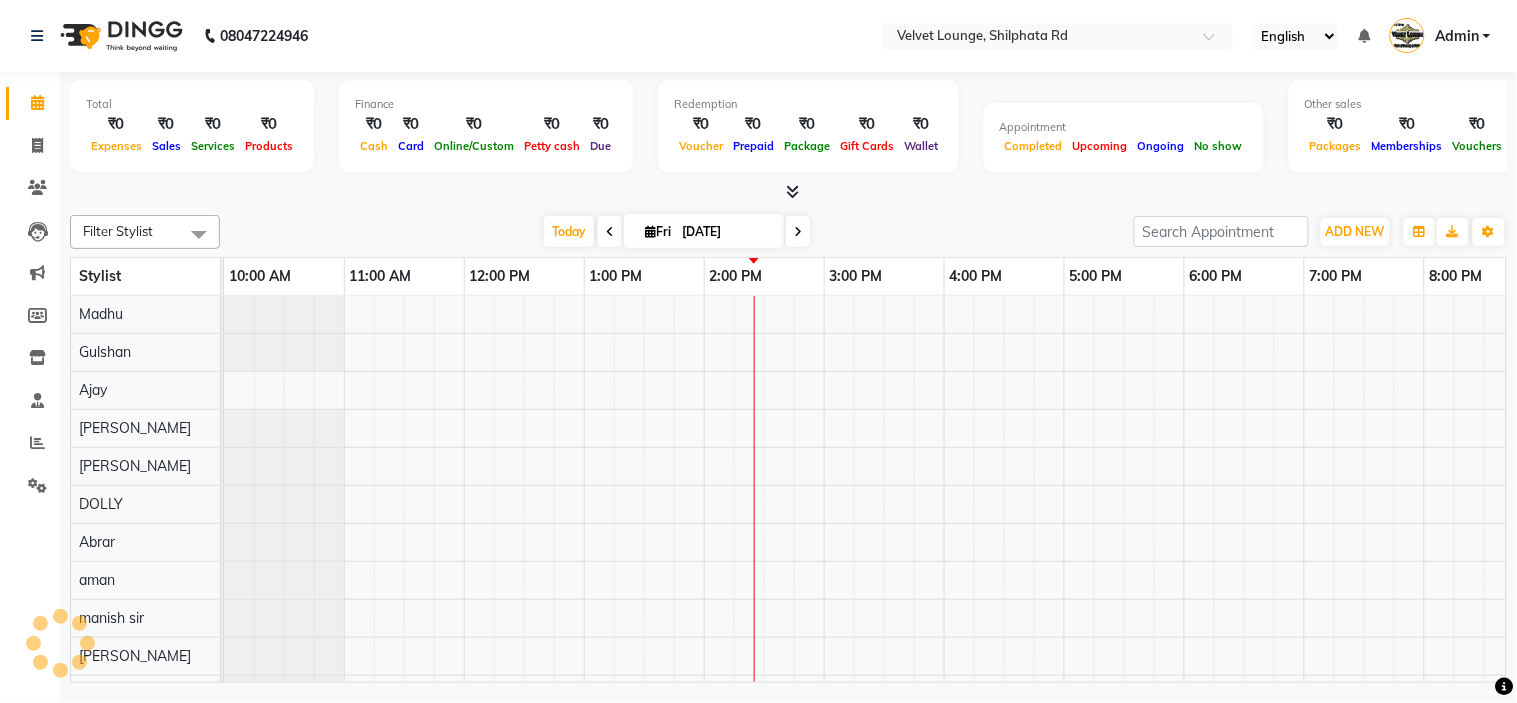 scroll, scrollTop: 0, scrollLeft: 0, axis: both 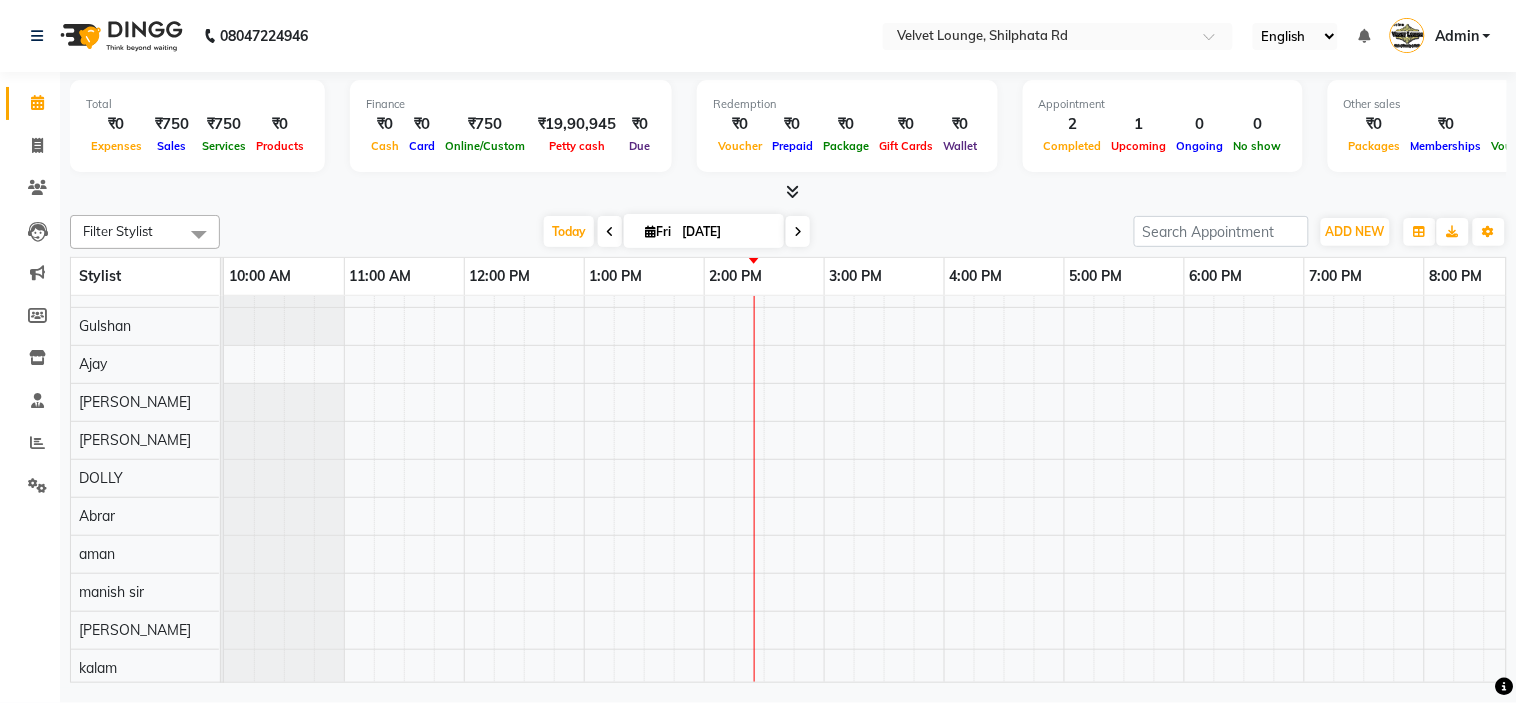 click on "Today  Fri 11-07-2025" at bounding box center (677, 232) 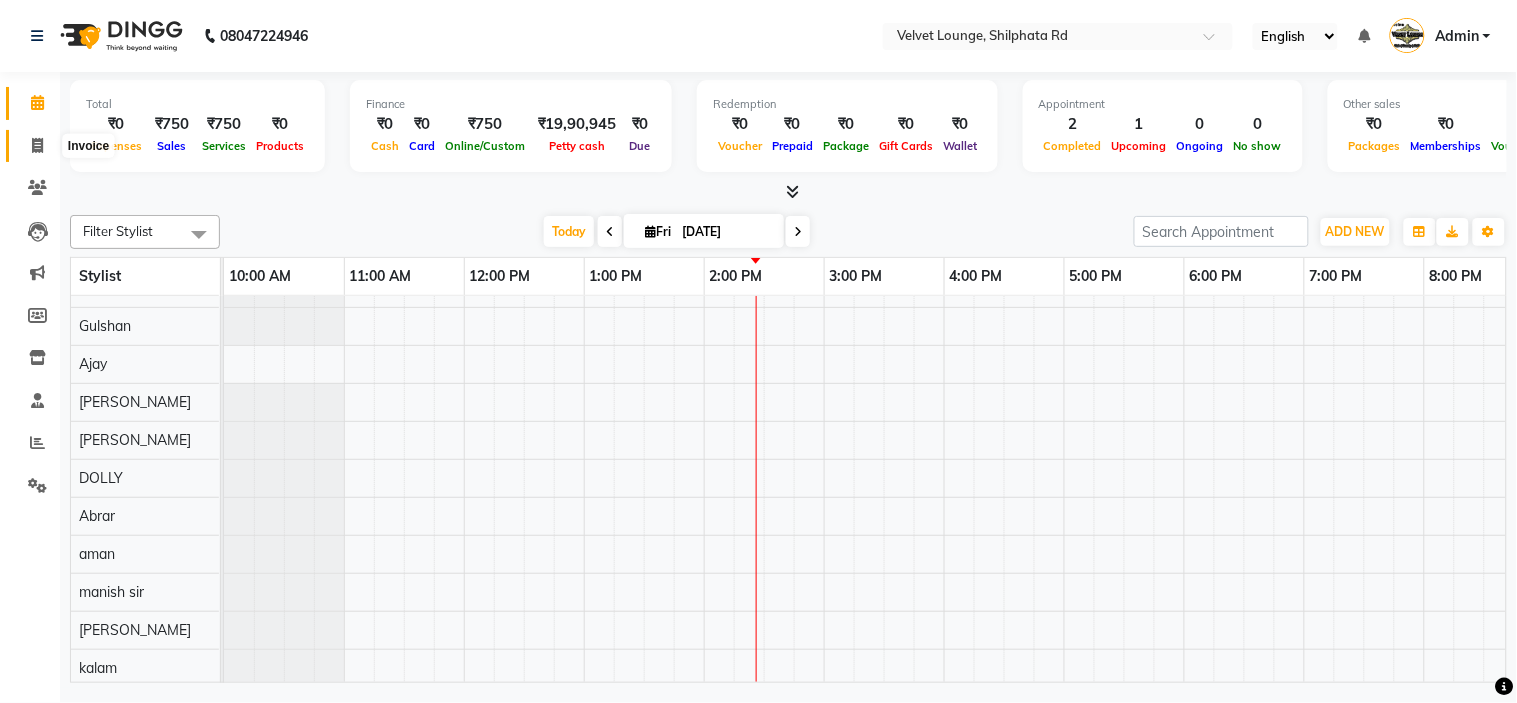 click 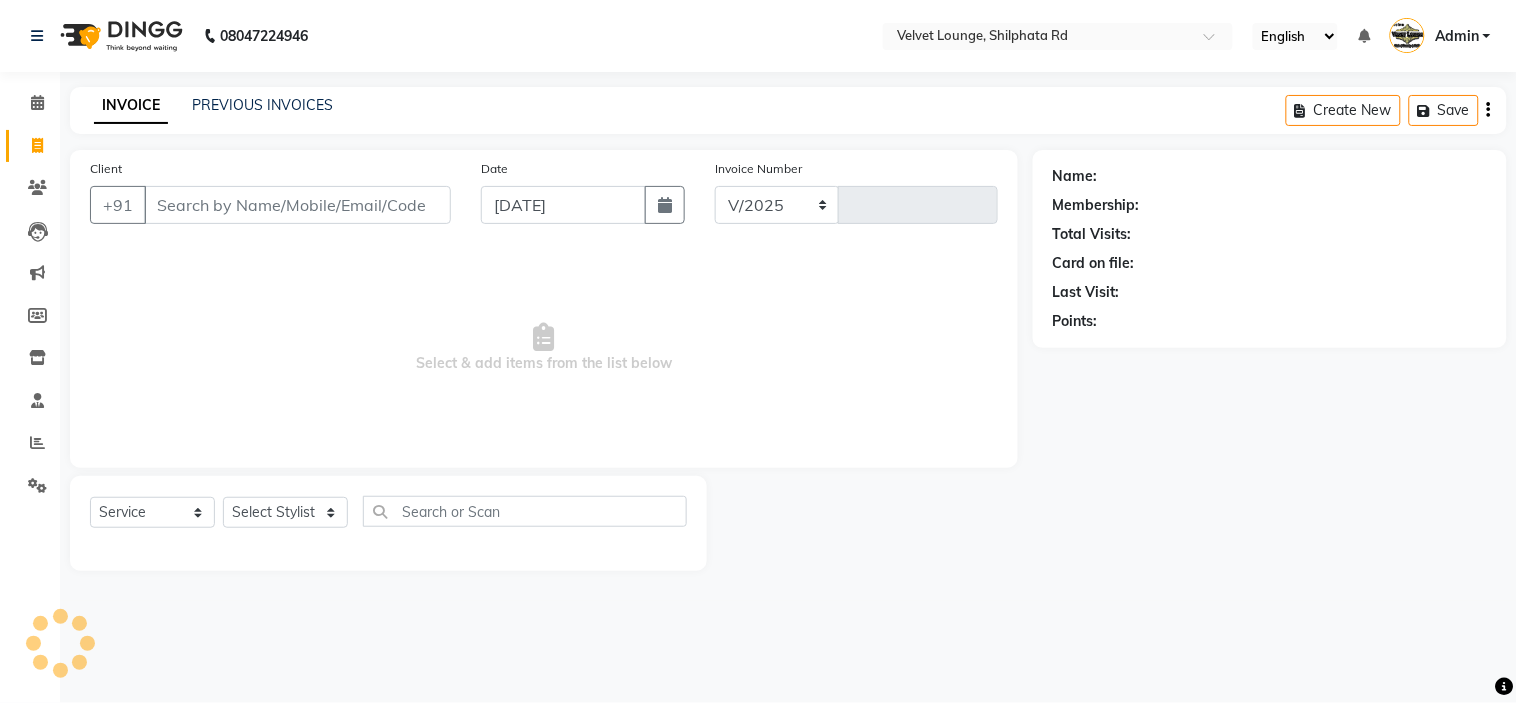 select on "122" 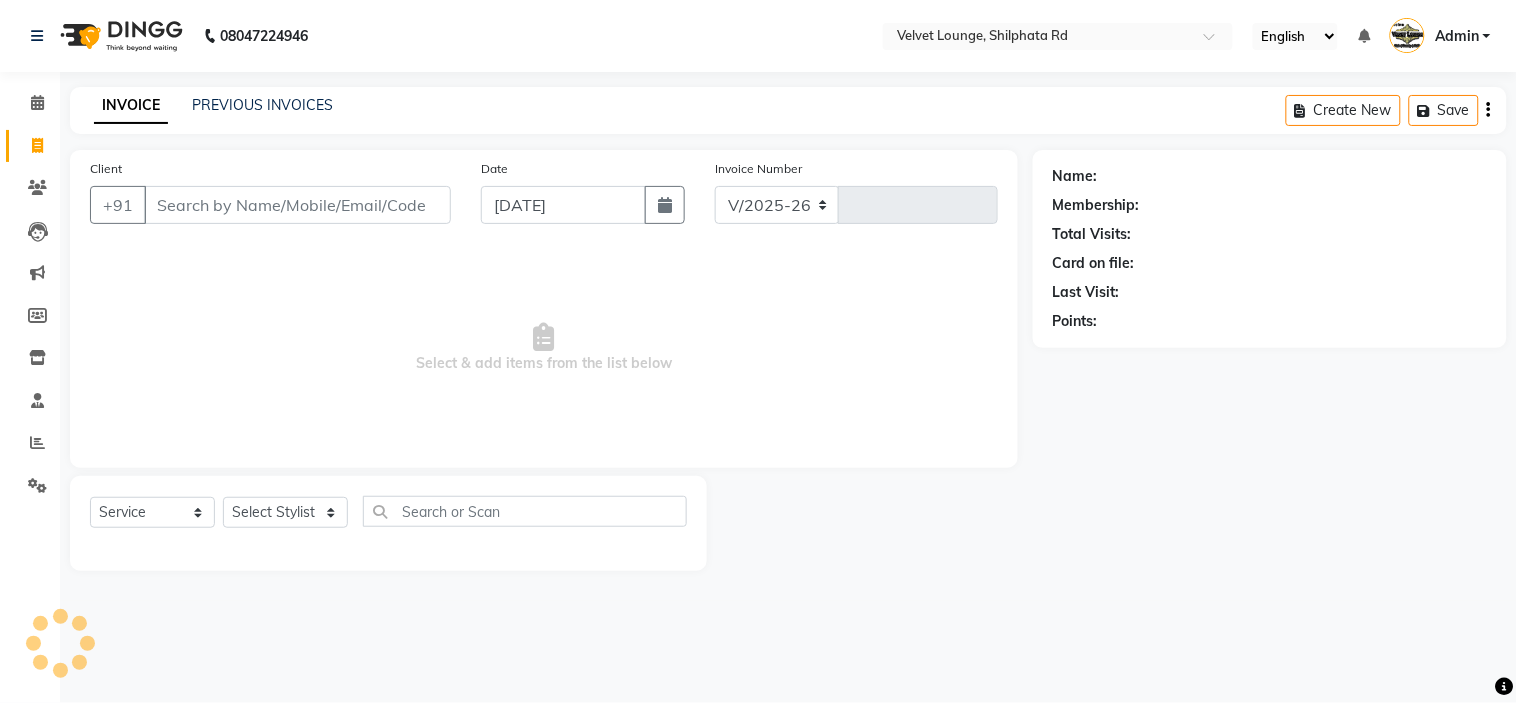 type on "1333" 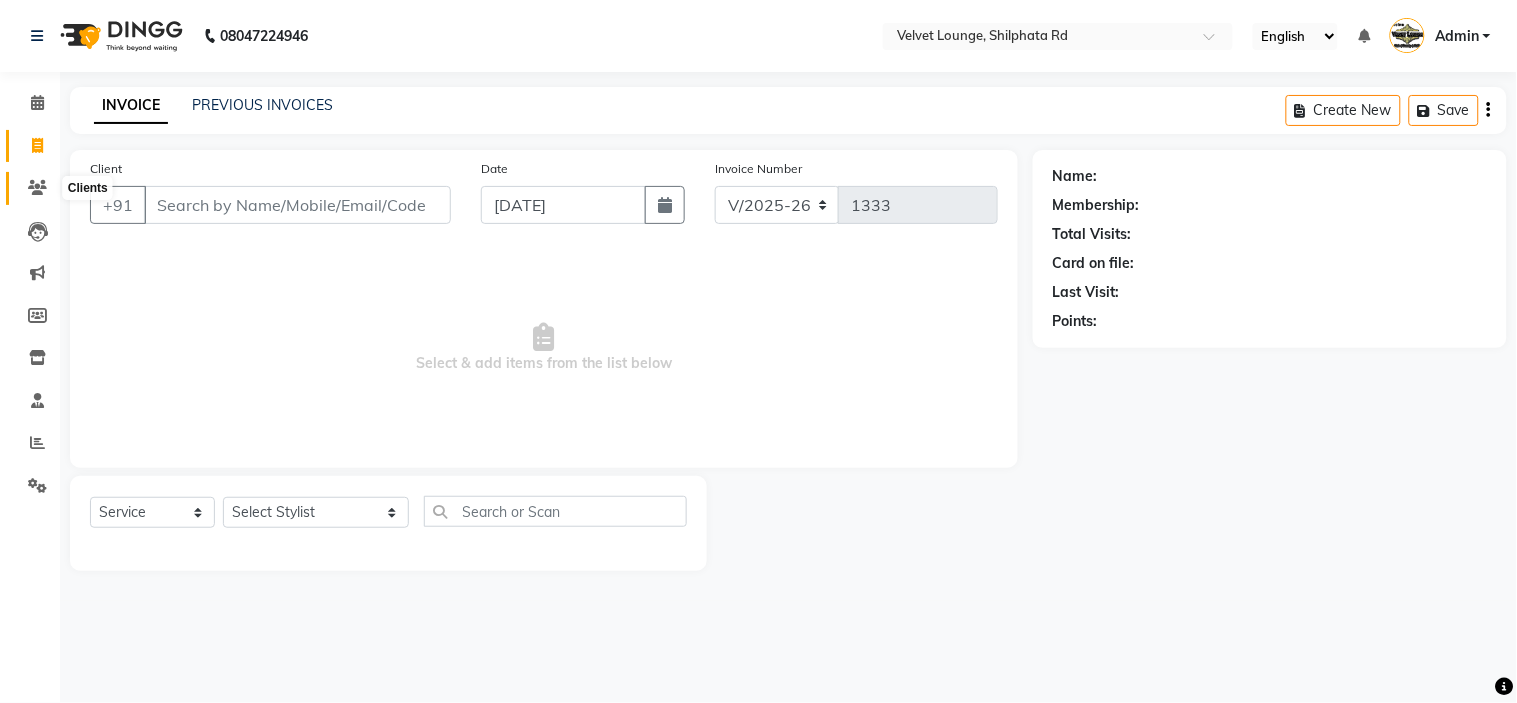 click 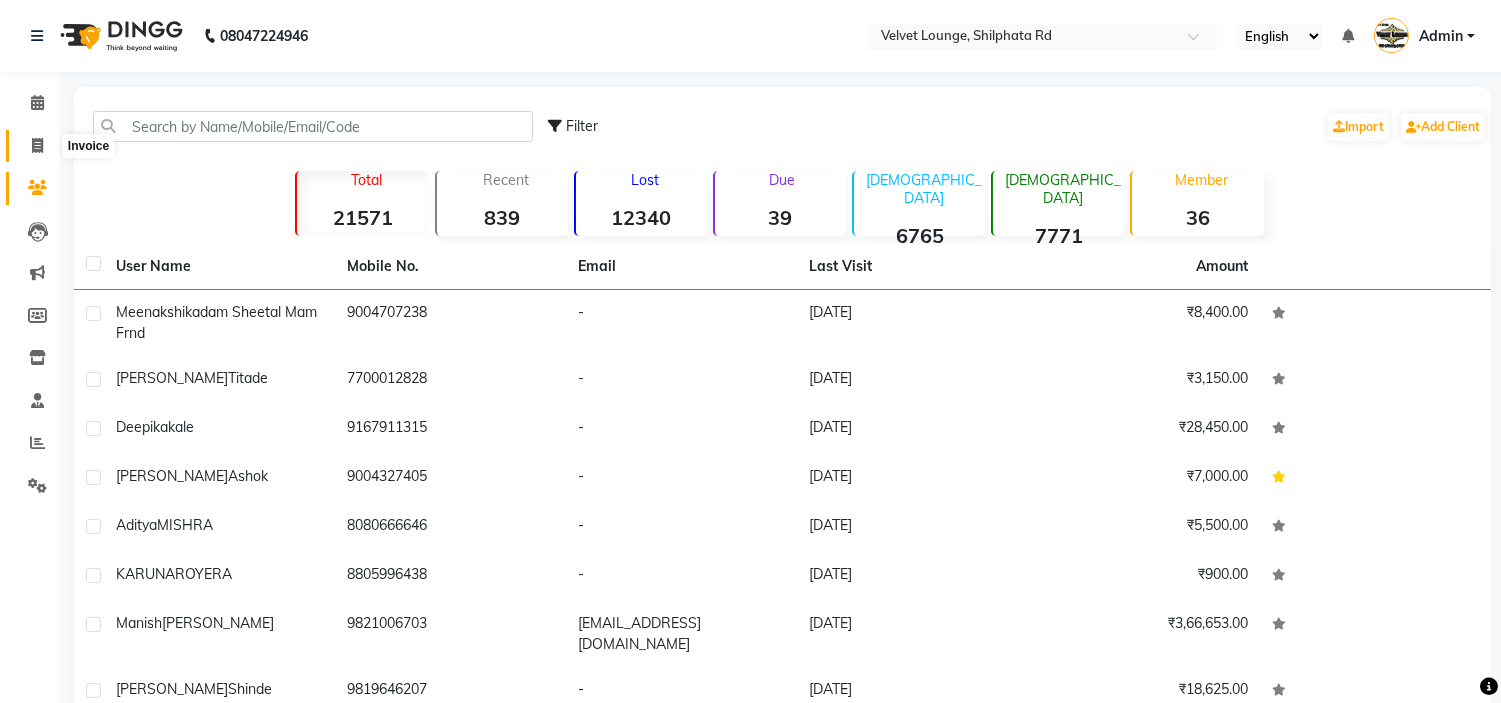 click 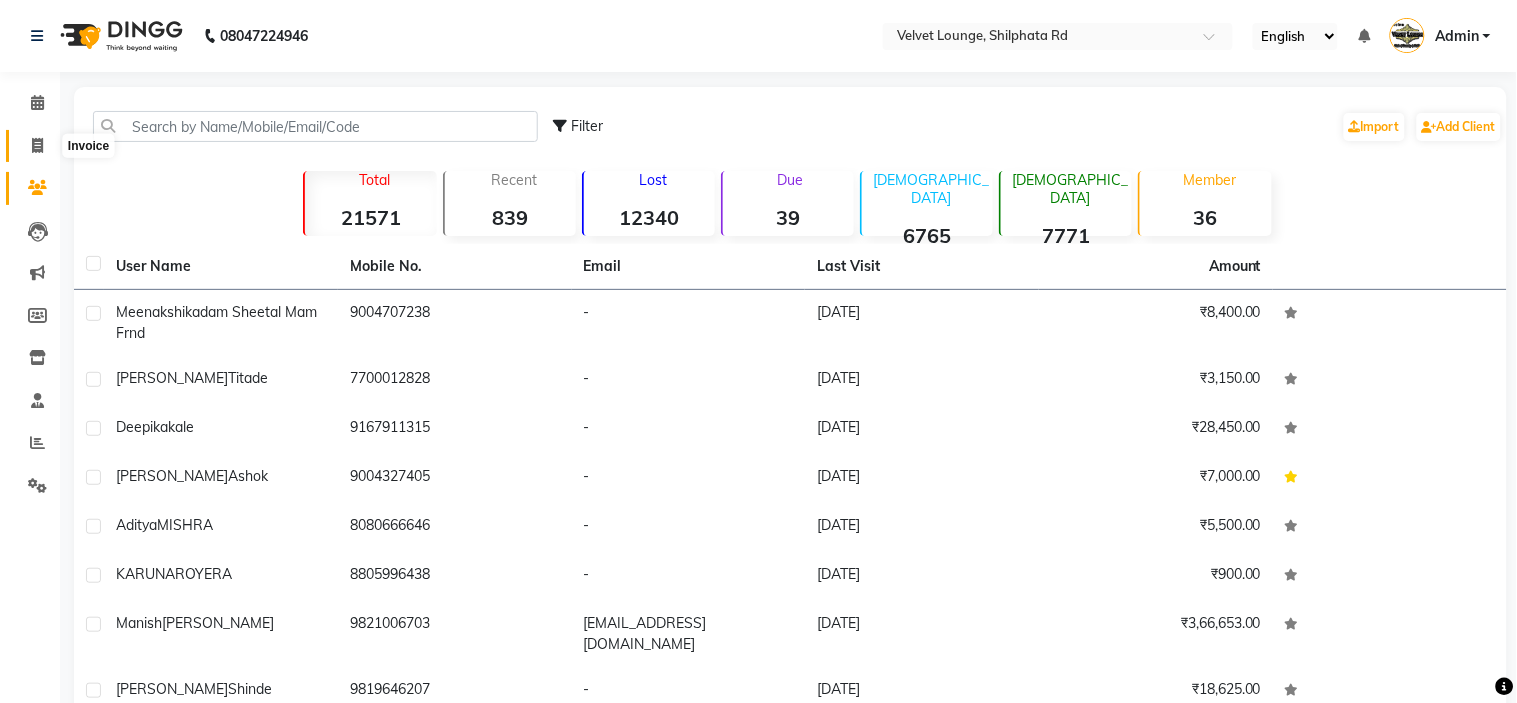 select on "service" 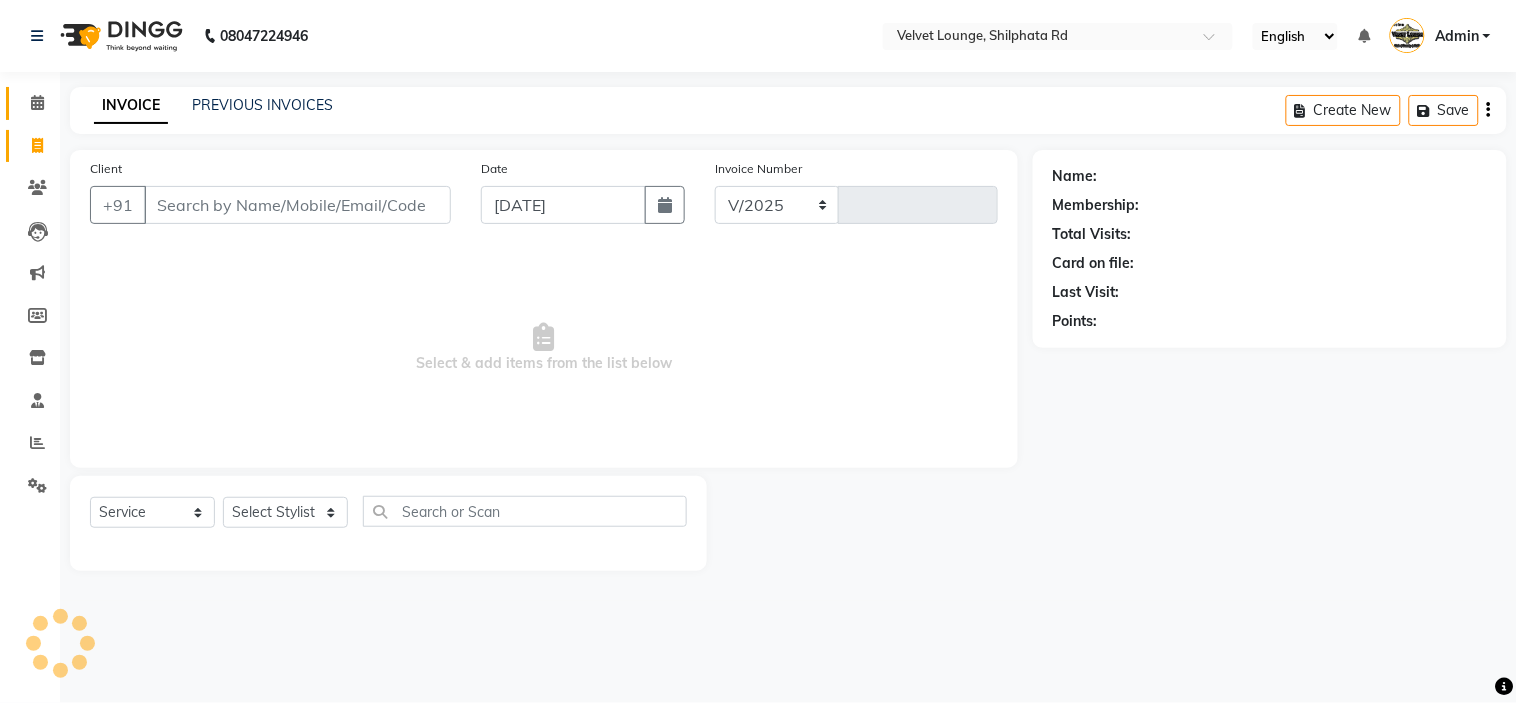 select on "122" 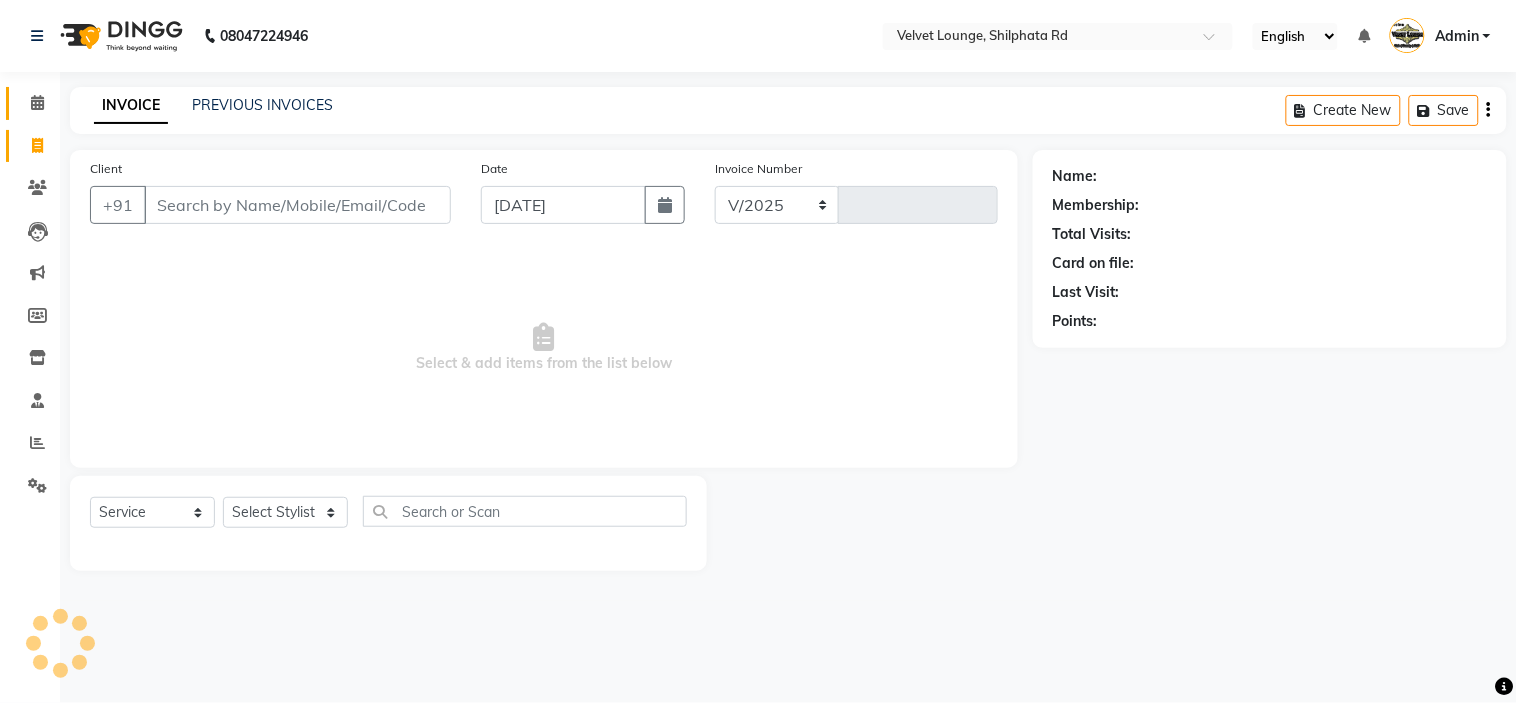 type on "1333" 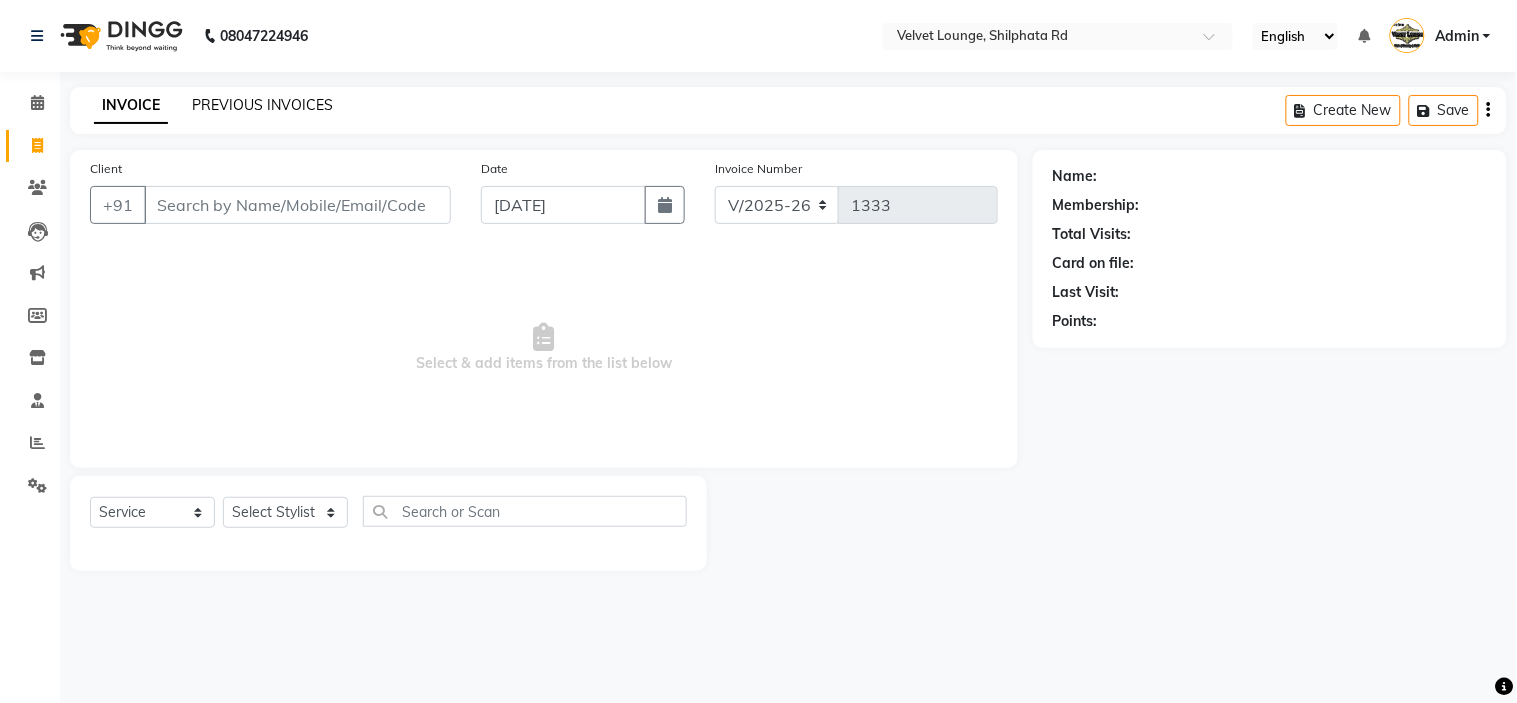 click on "PREVIOUS INVOICES" 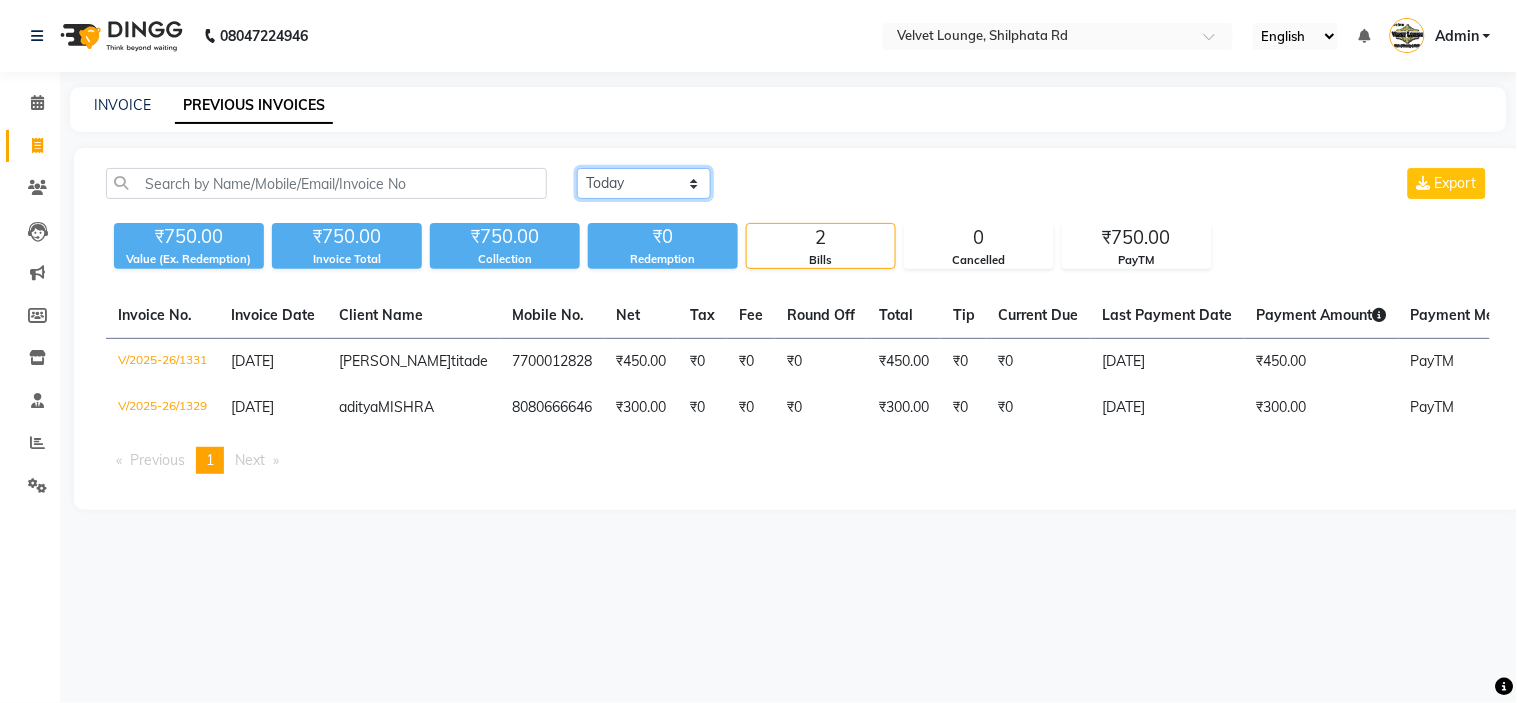 click on "[DATE] [DATE] Custom Range" 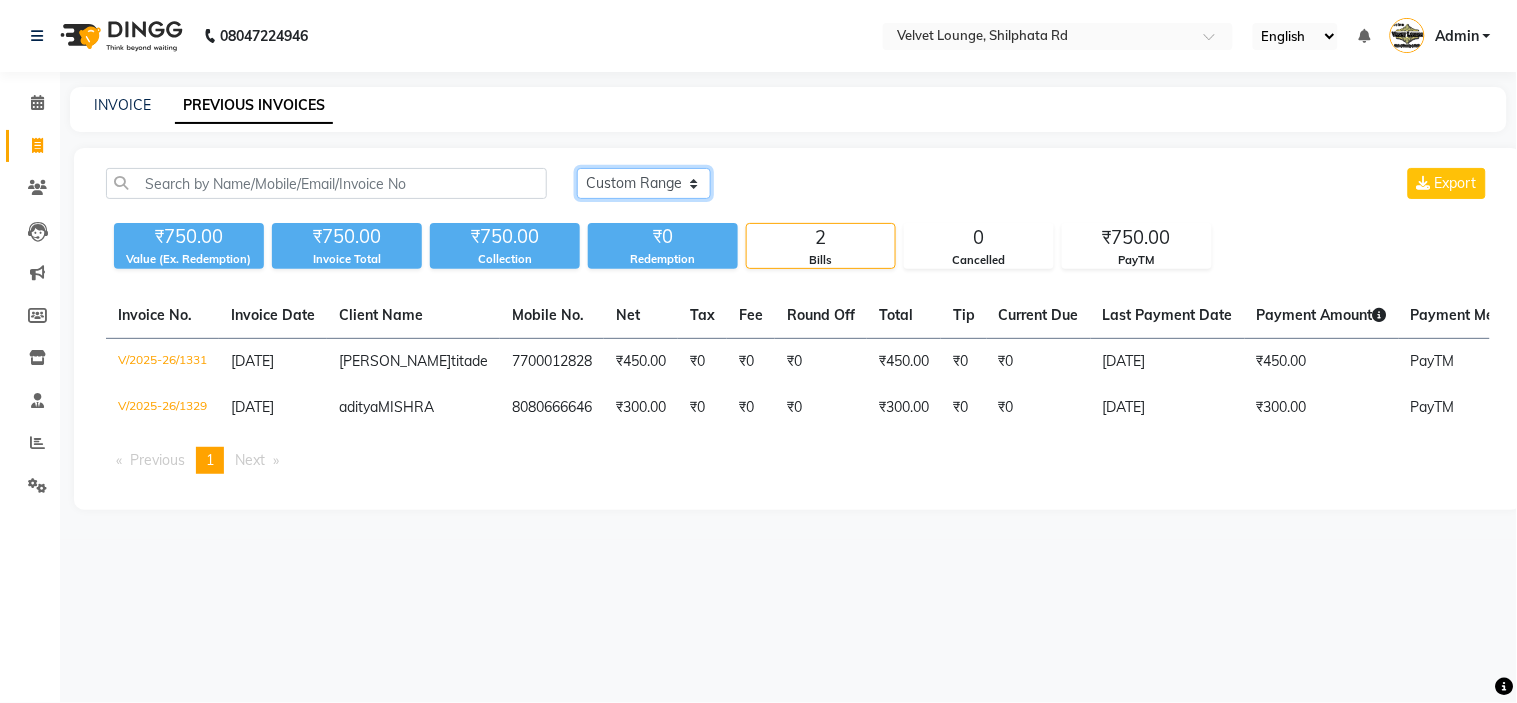 click on "[DATE] [DATE] Custom Range" 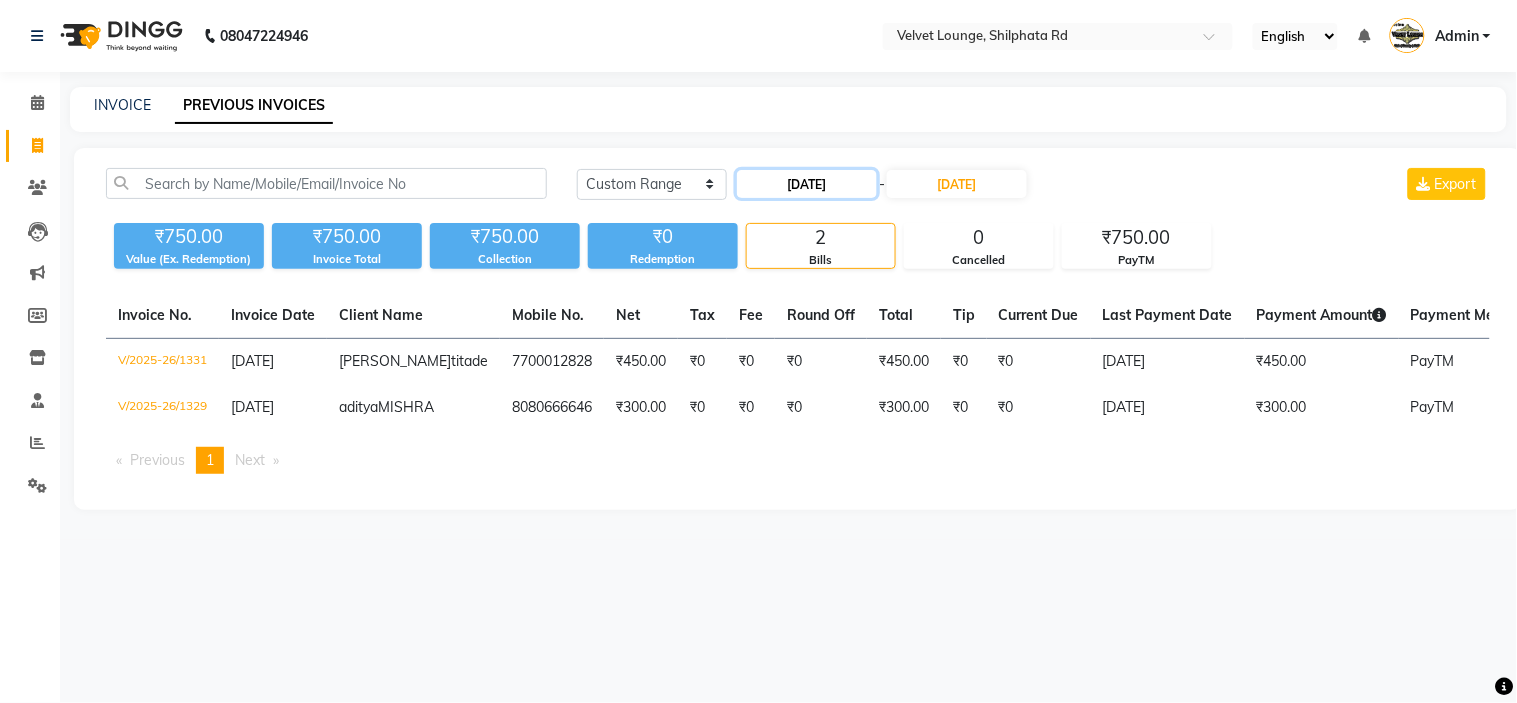 click on "[DATE]" 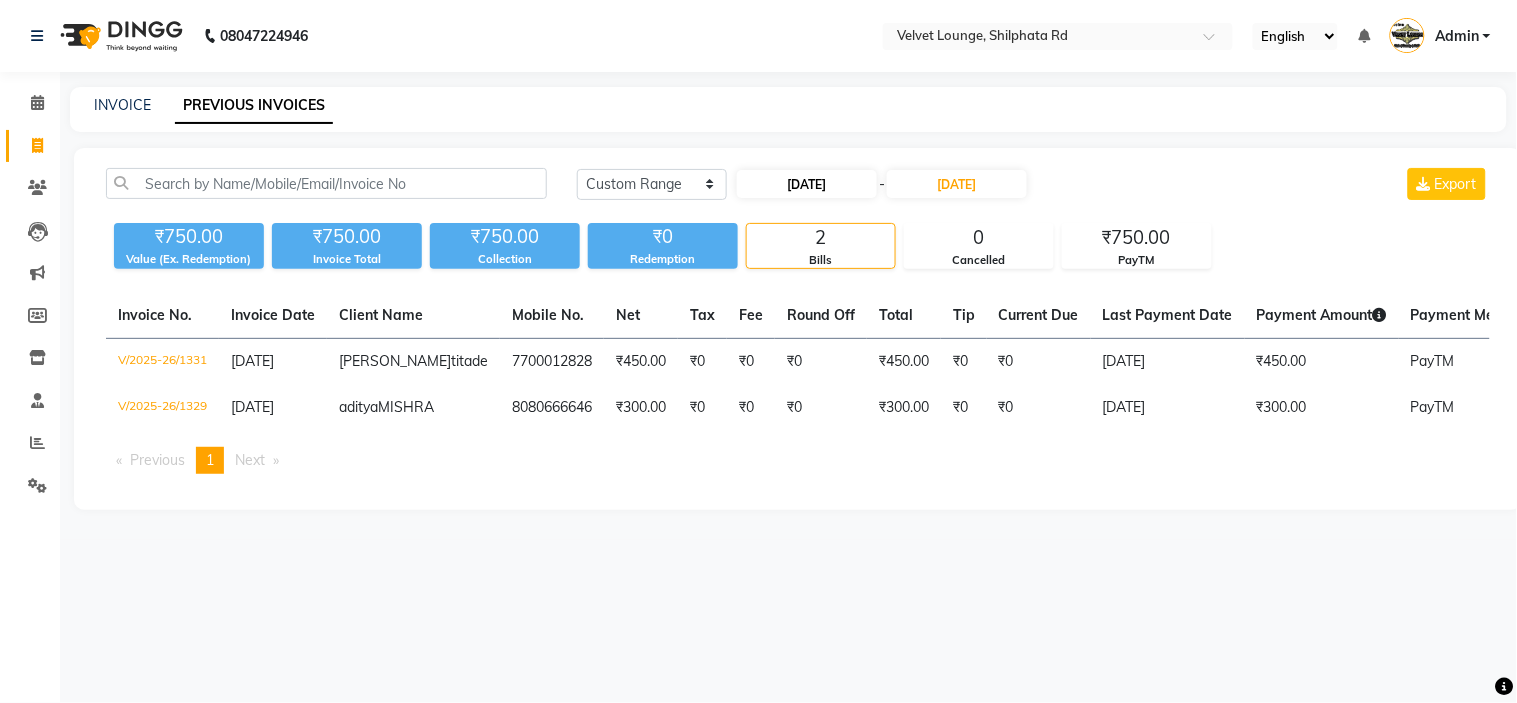 select on "7" 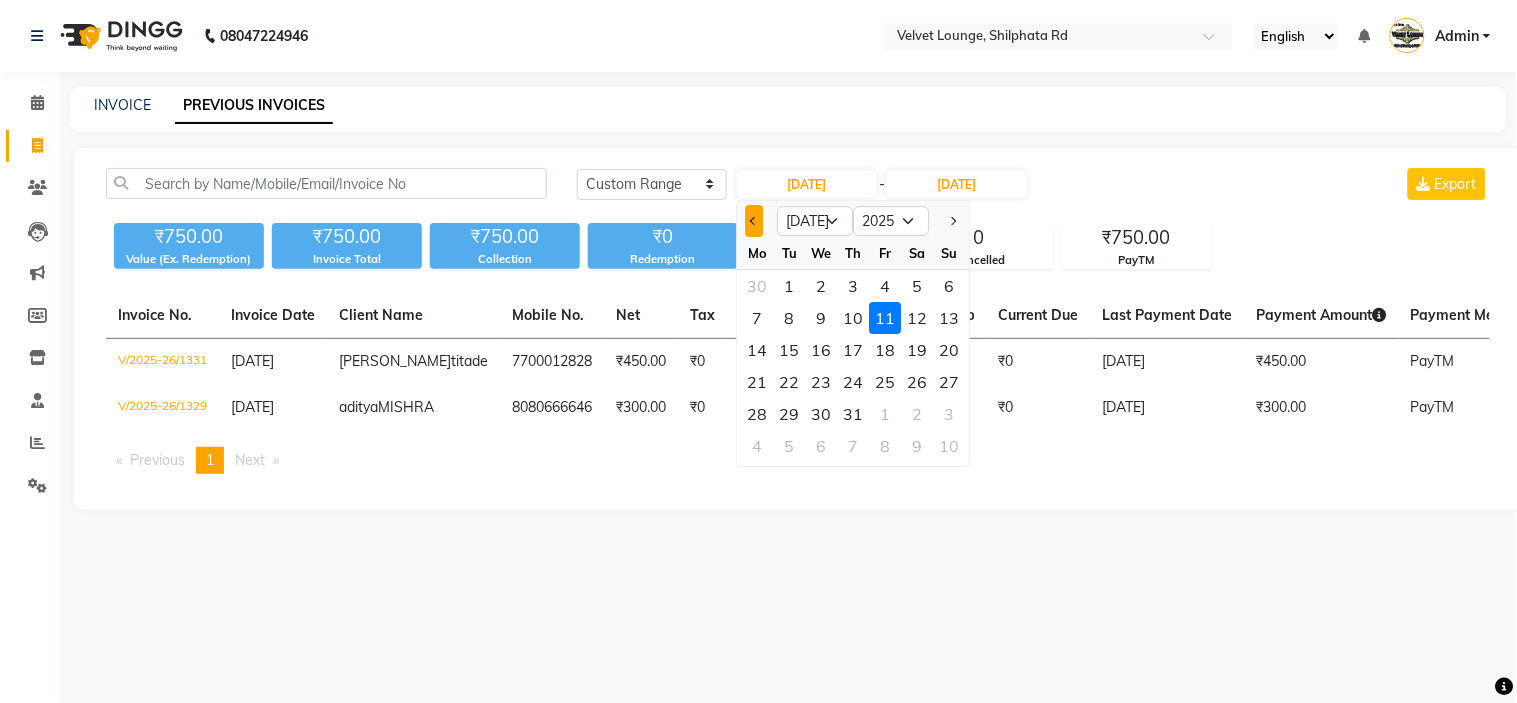 click 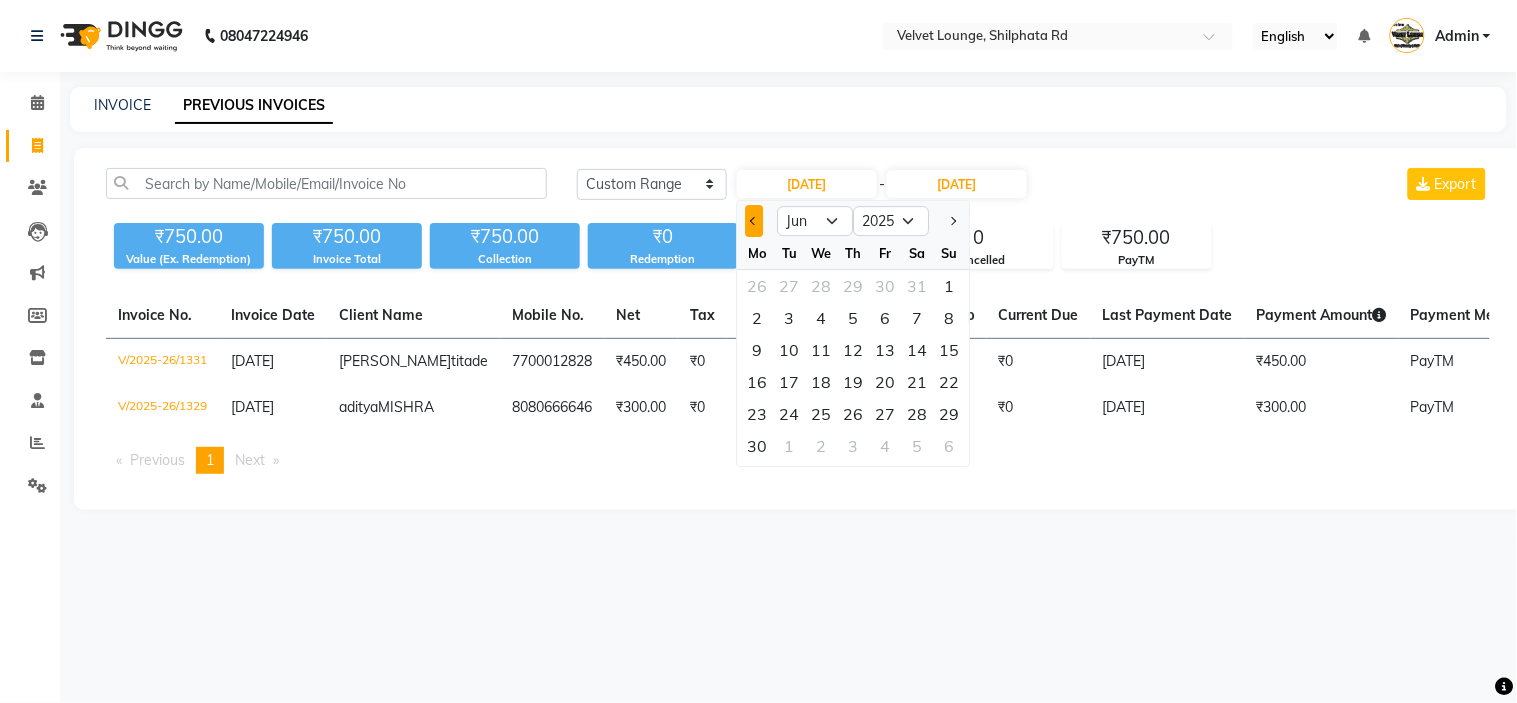 click 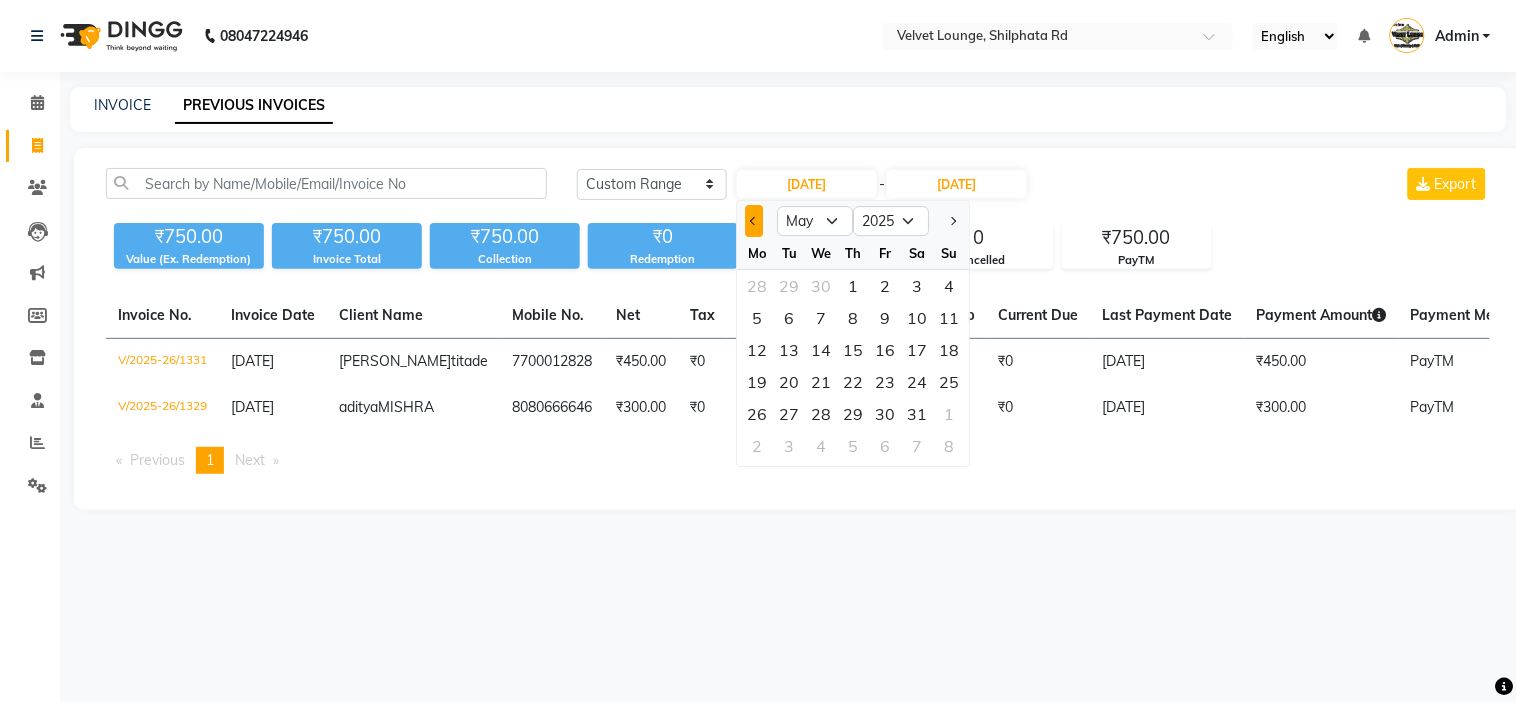 click 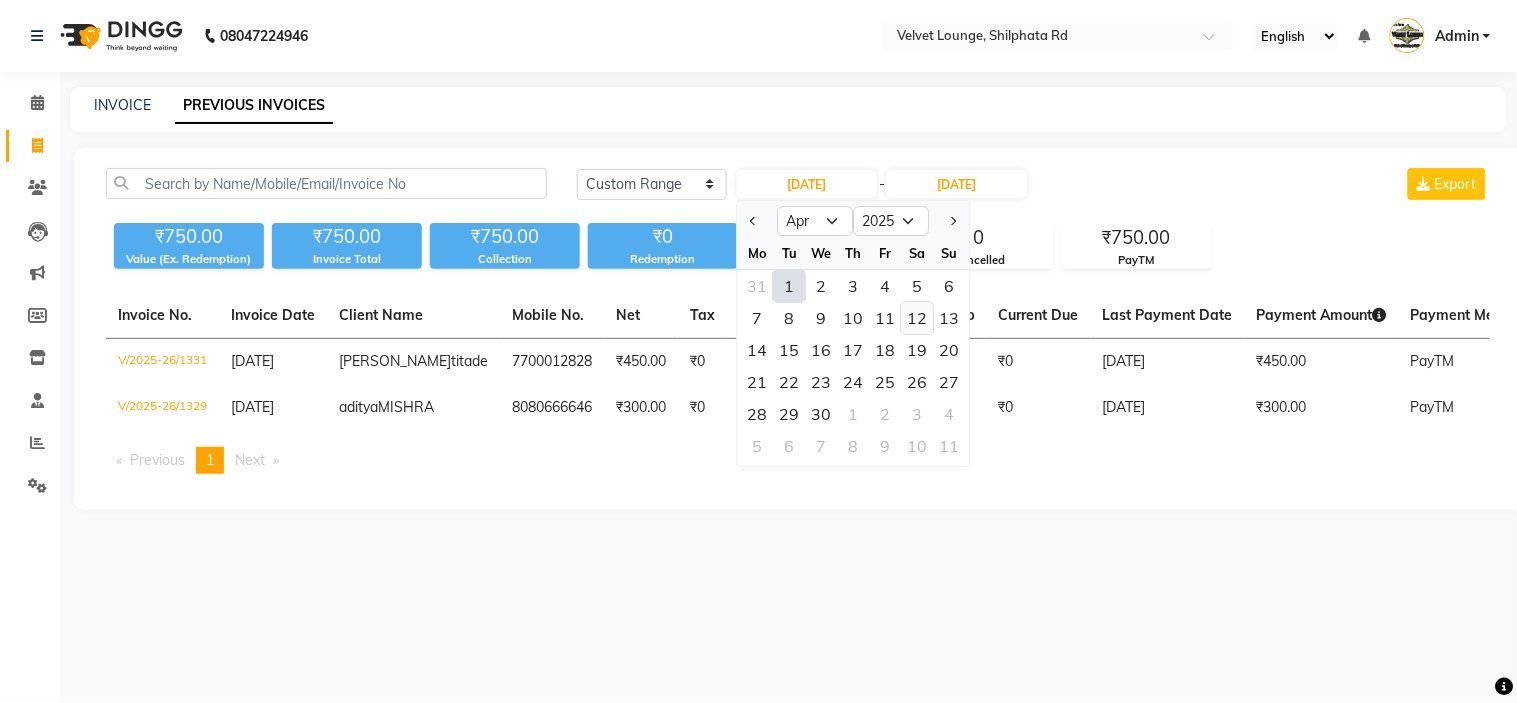 click on "12" 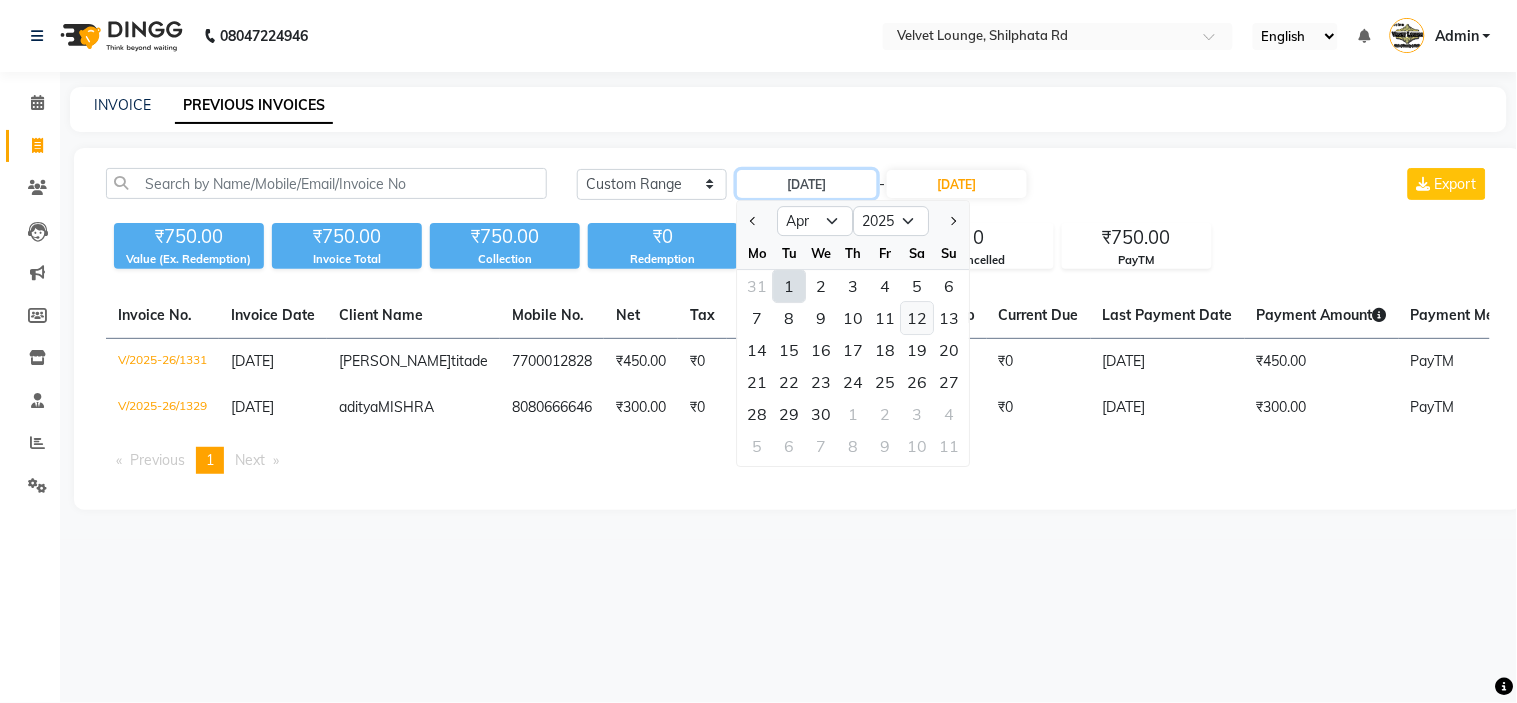 type on "12-04-2025" 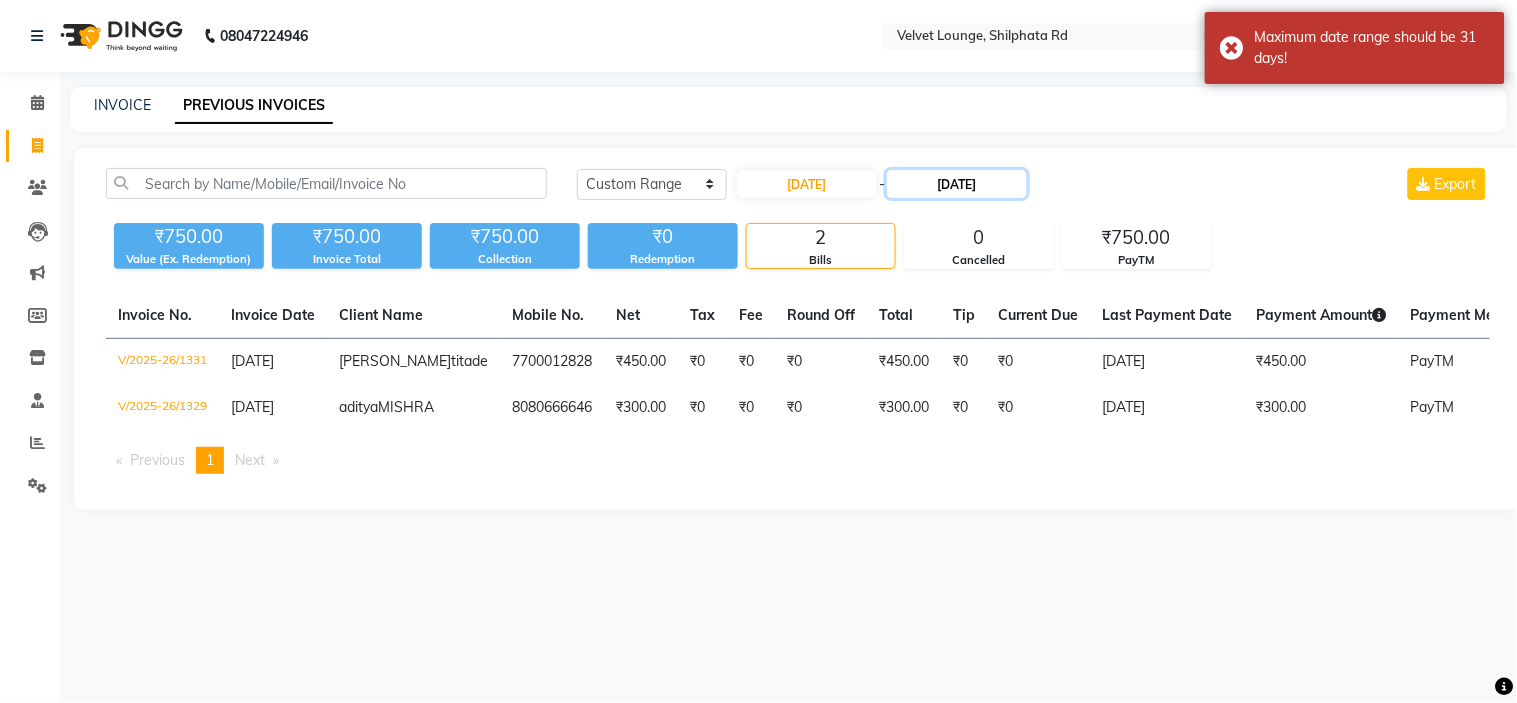 click on "[DATE]" 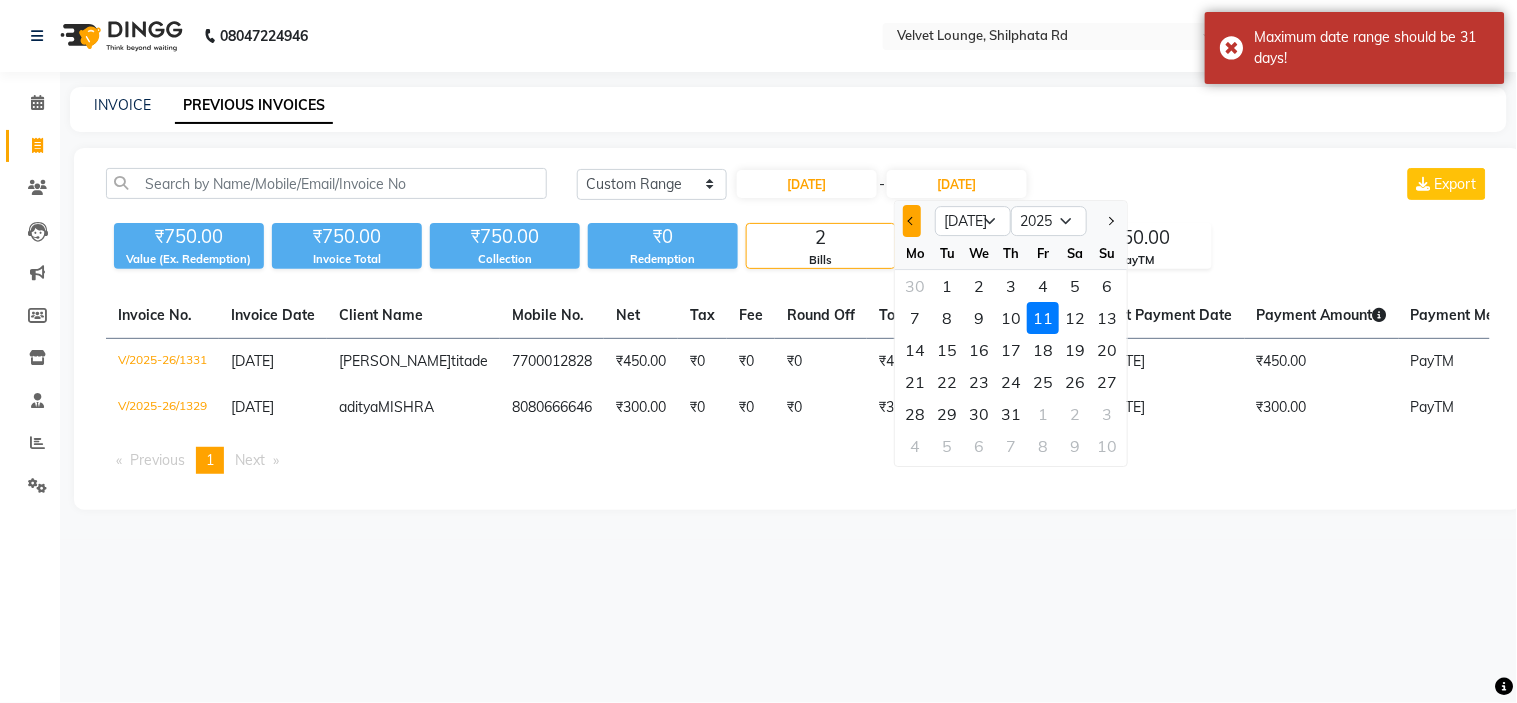 click 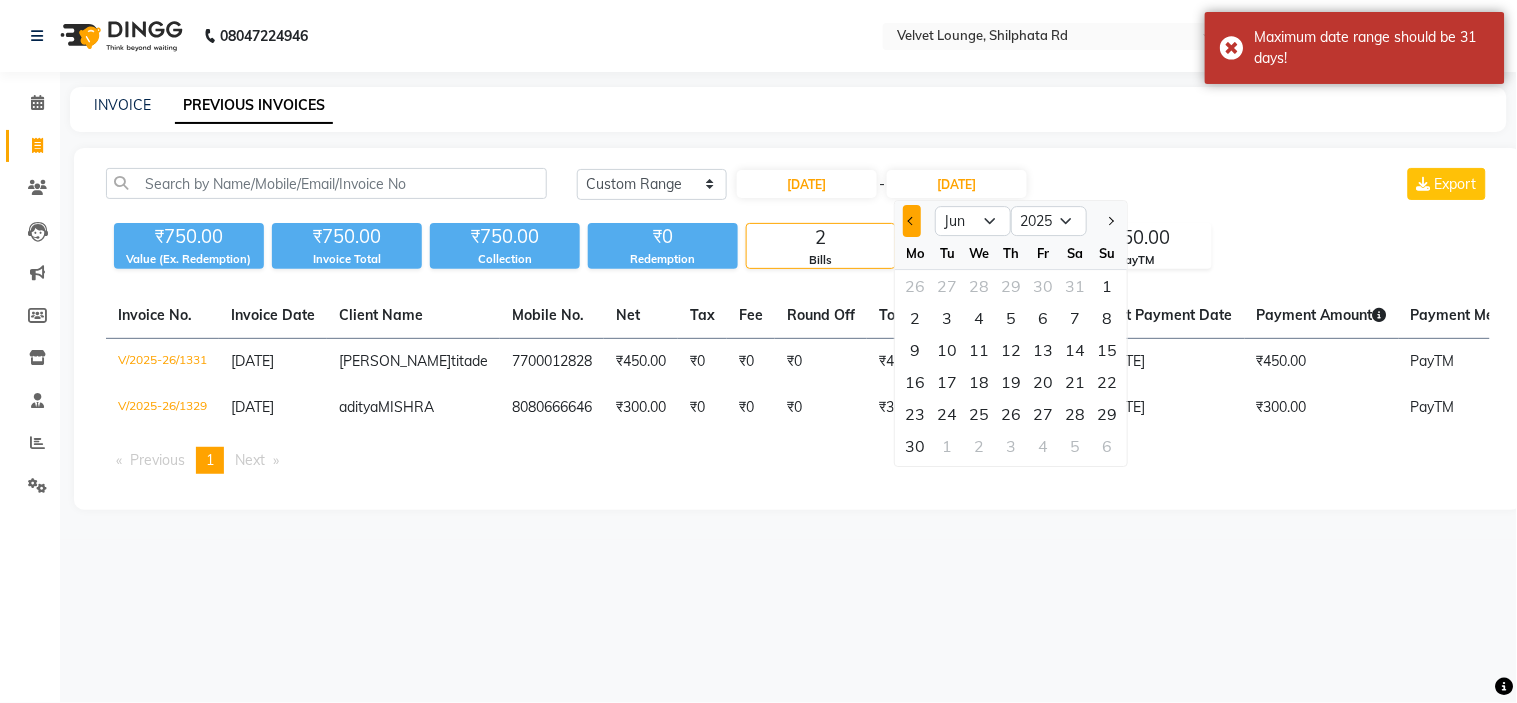 click 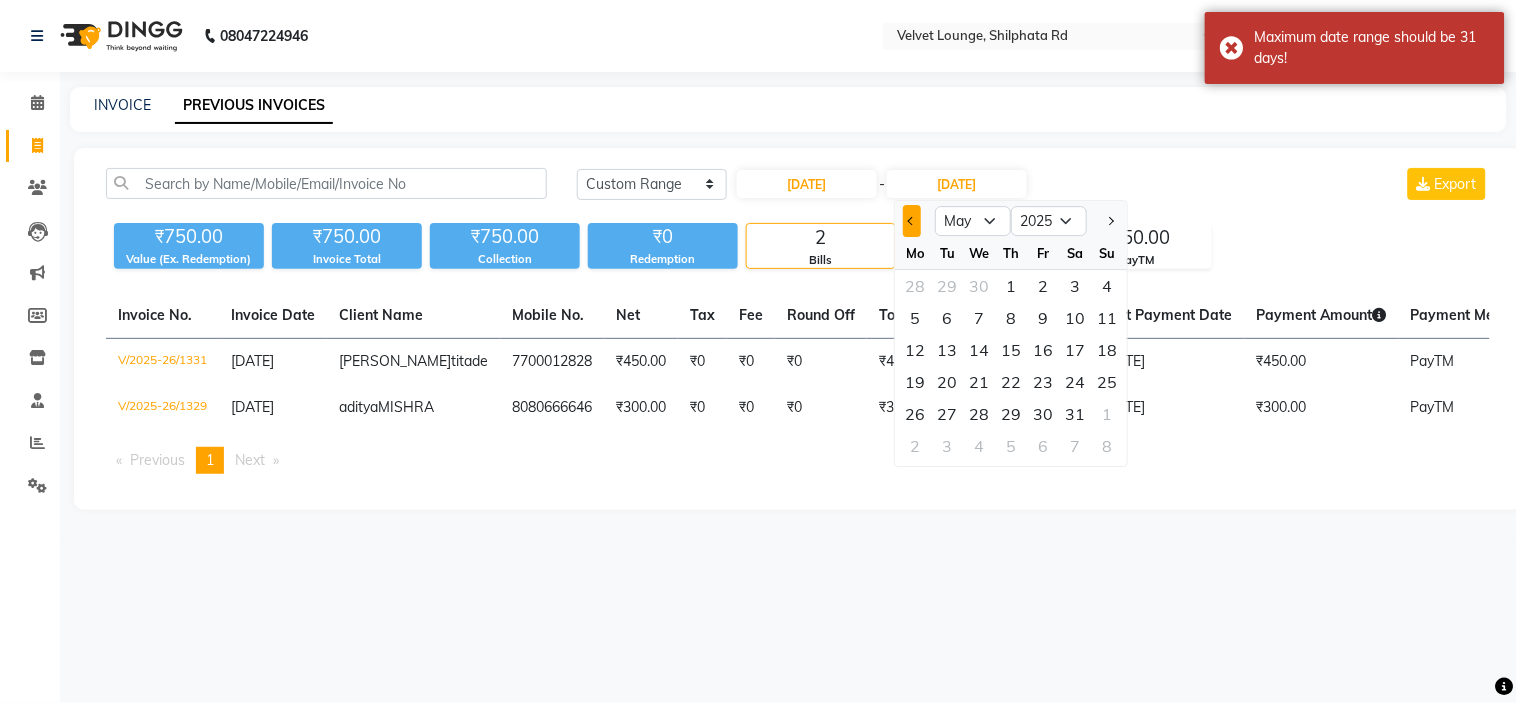 click 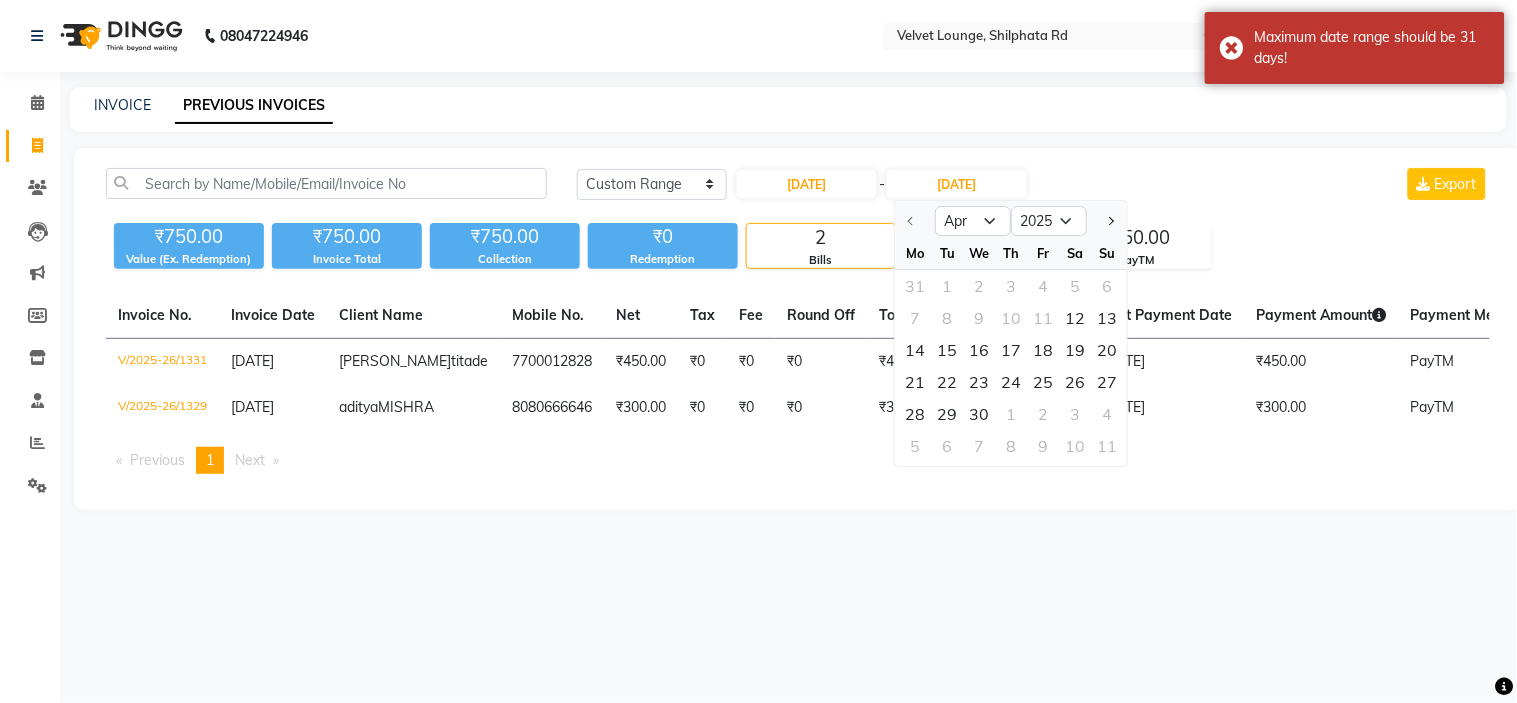 click 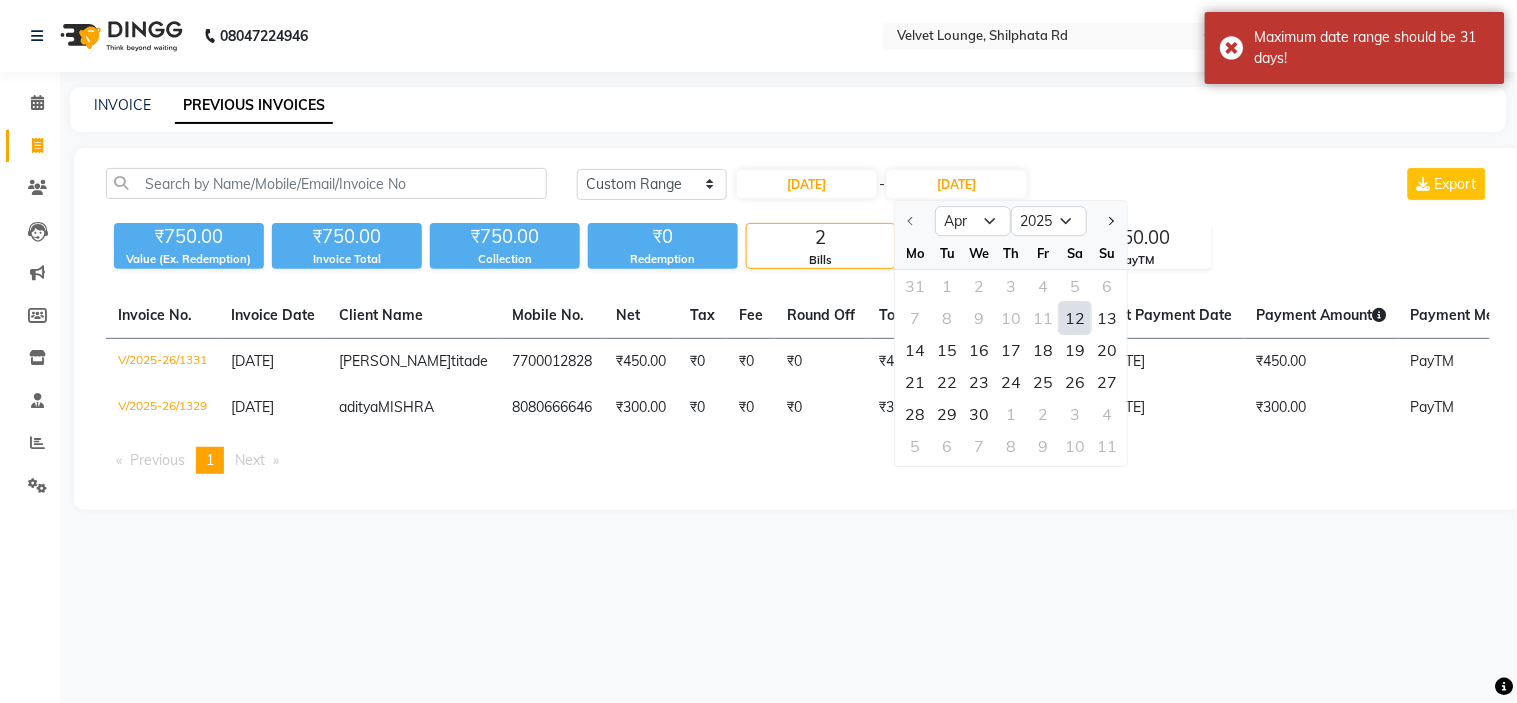 click on "12" 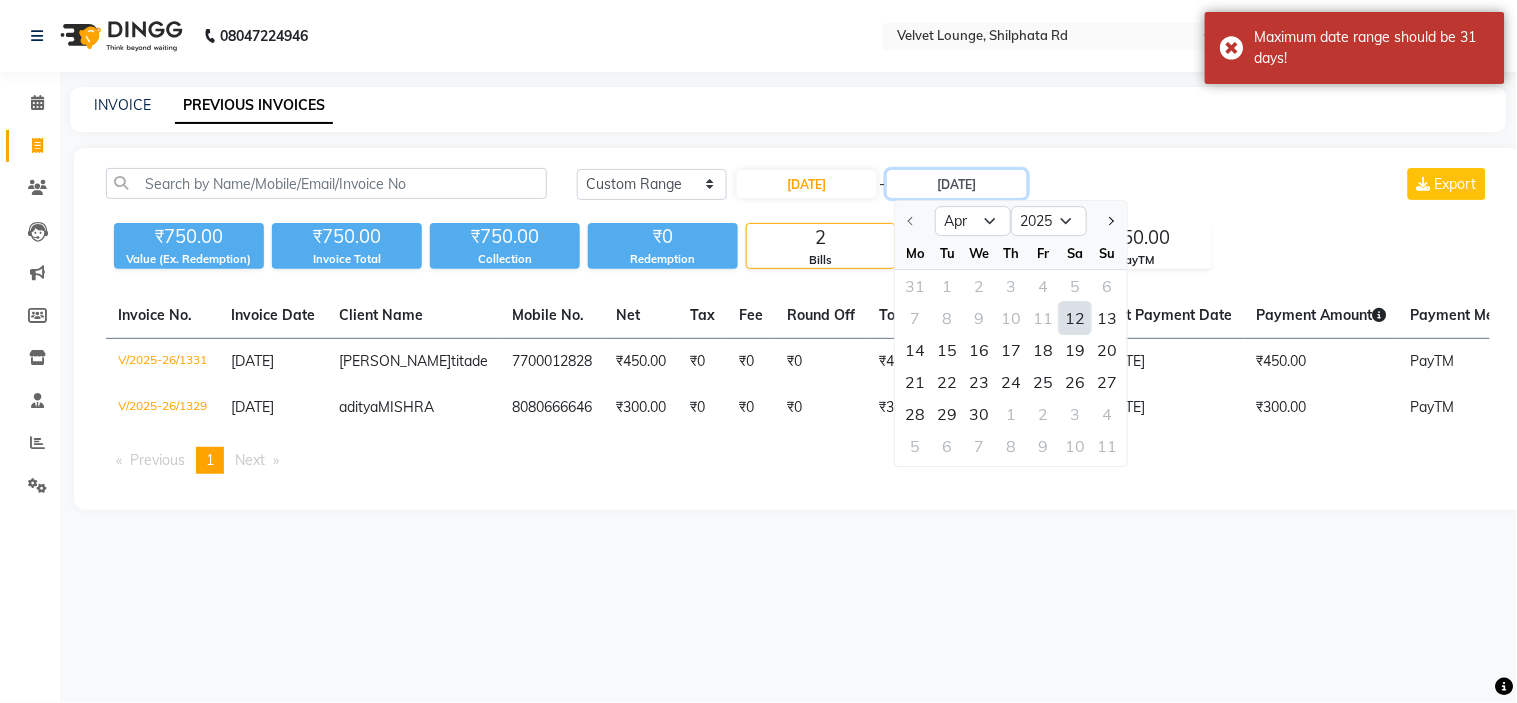 type on "12-04-2025" 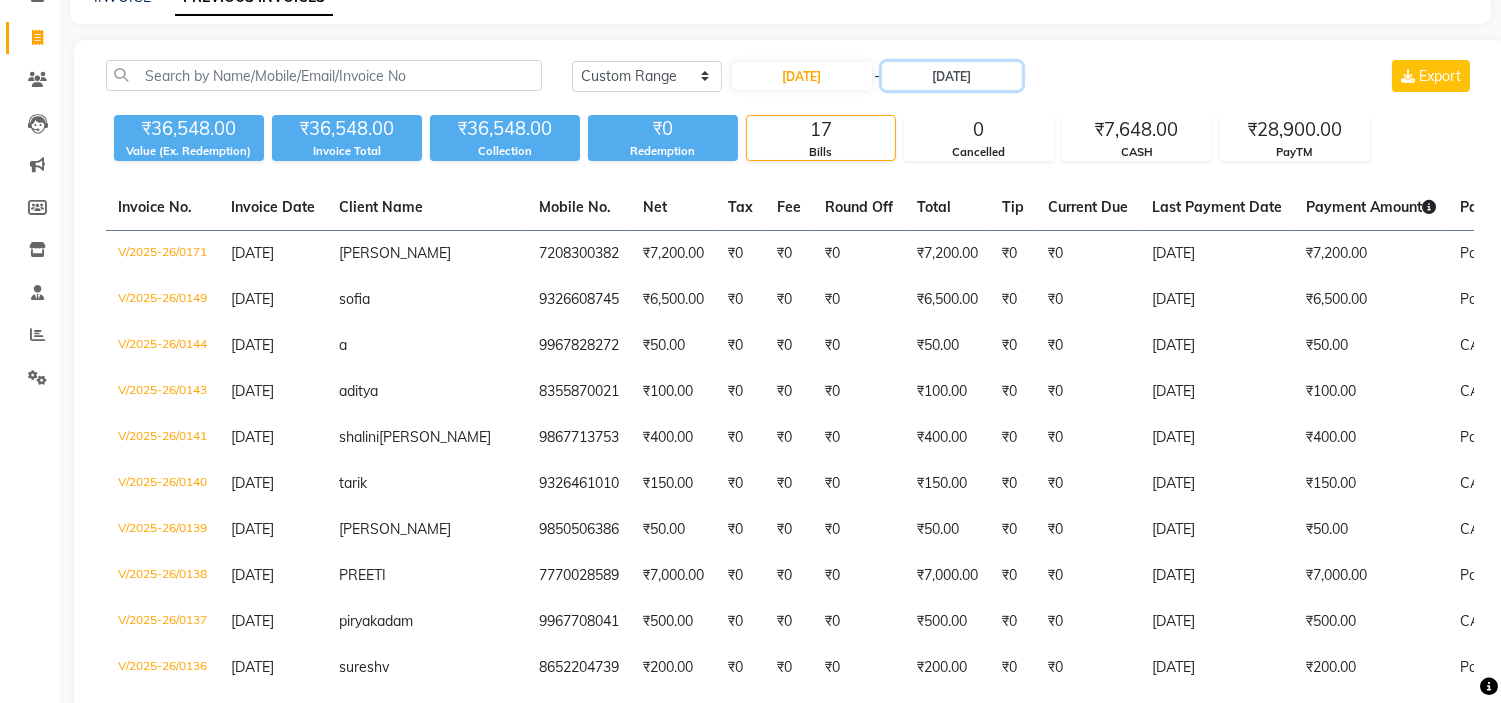scroll, scrollTop: 100, scrollLeft: 0, axis: vertical 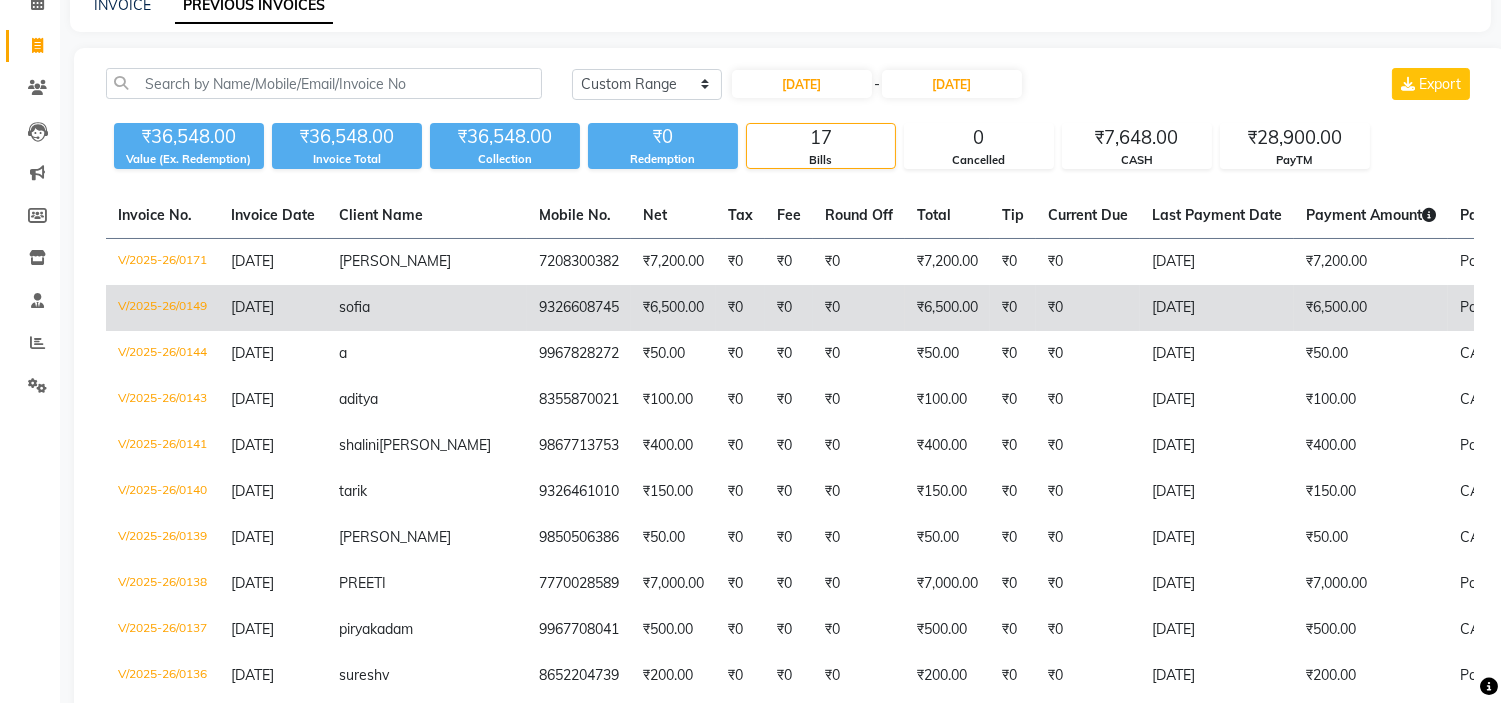 click on "₹6,500.00" 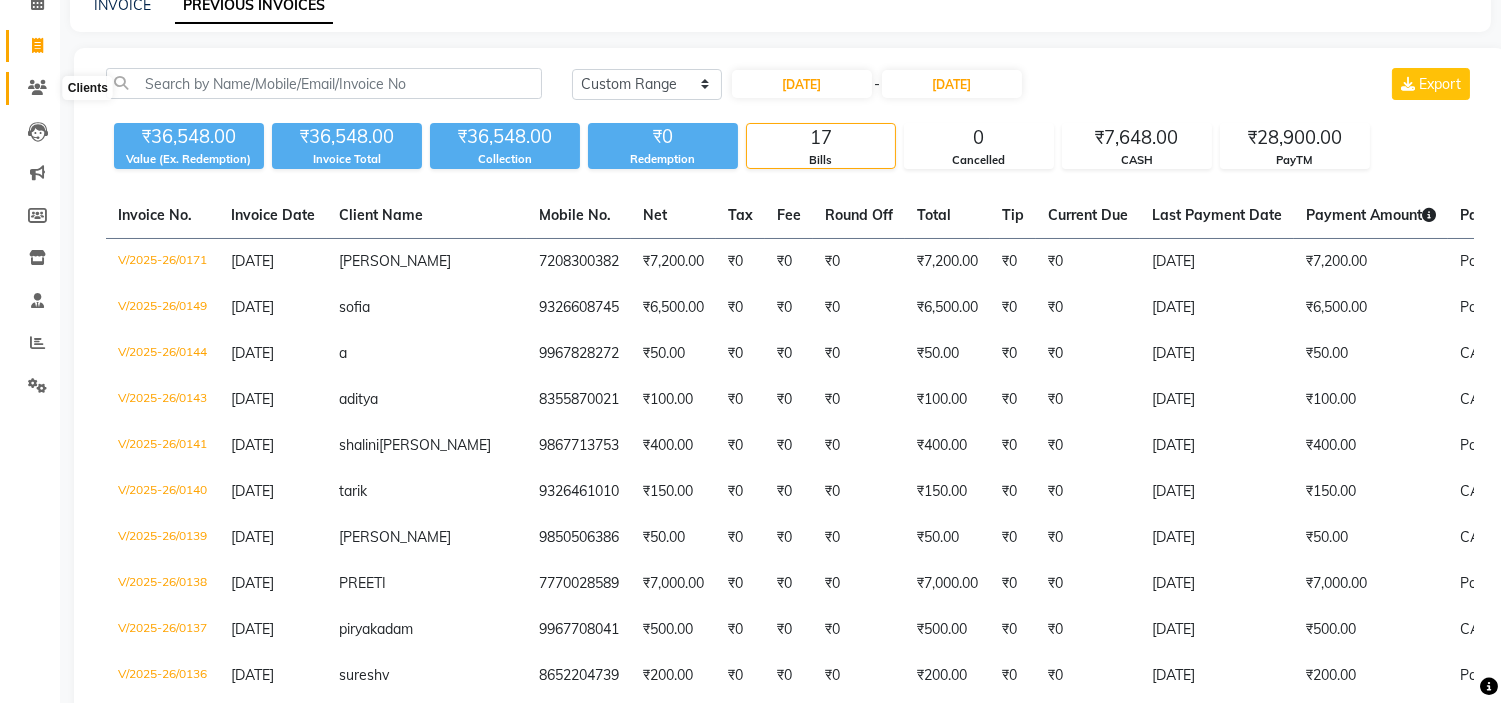 click 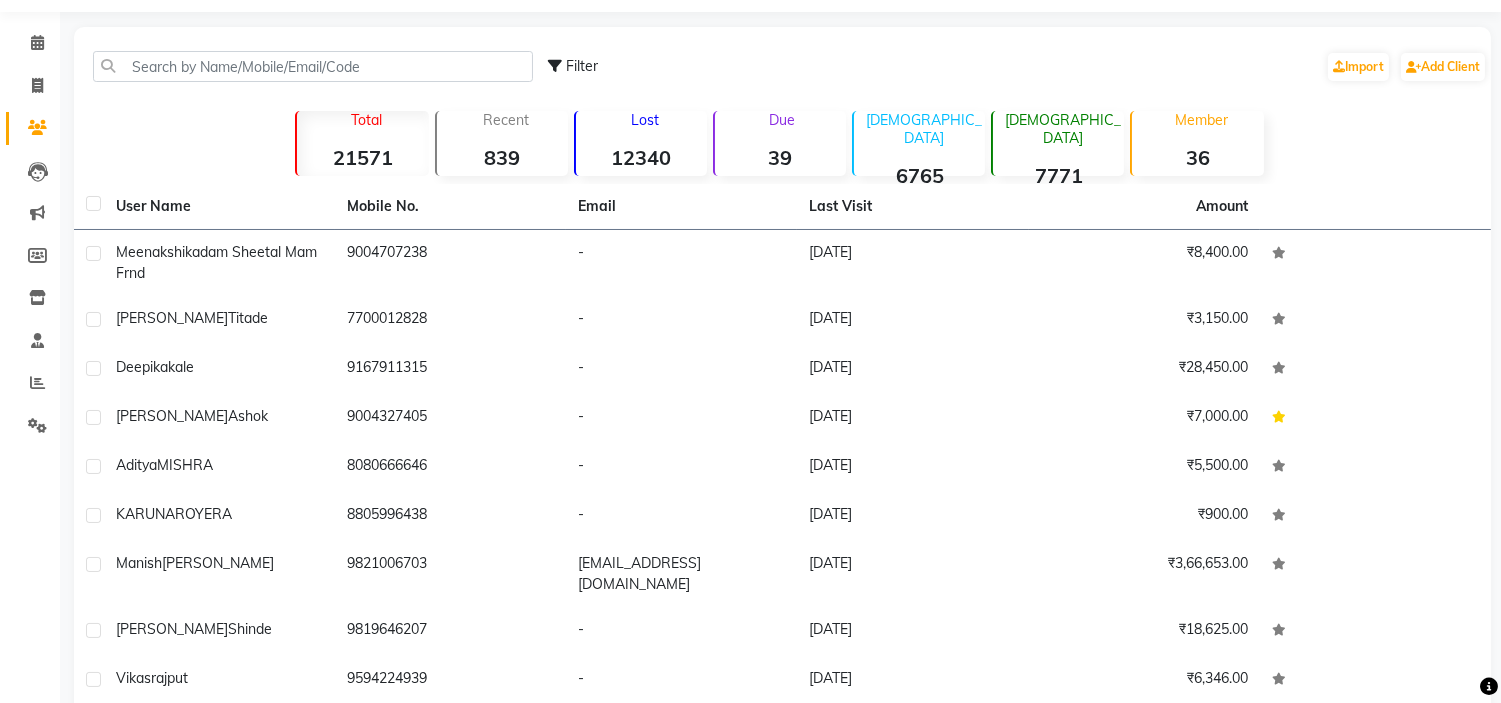 scroll, scrollTop: 100, scrollLeft: 0, axis: vertical 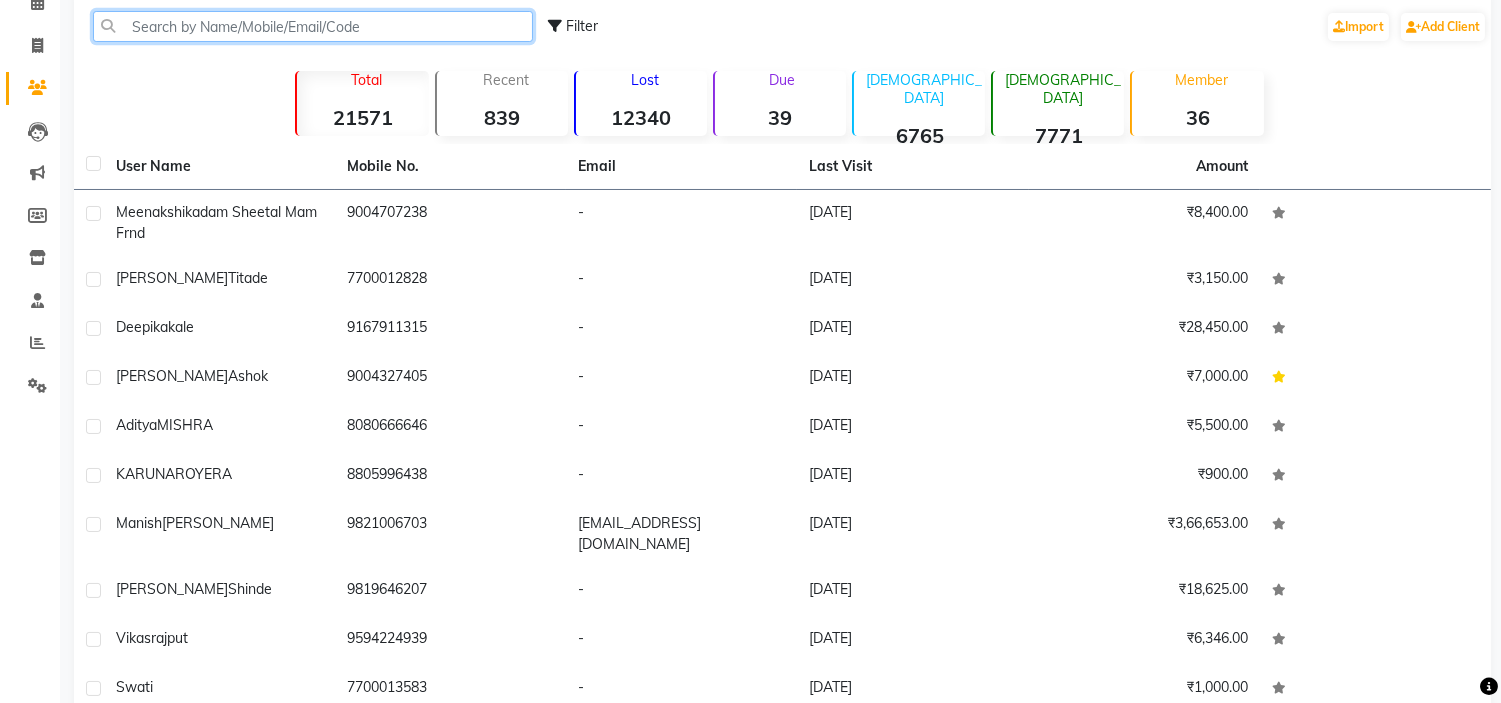 click 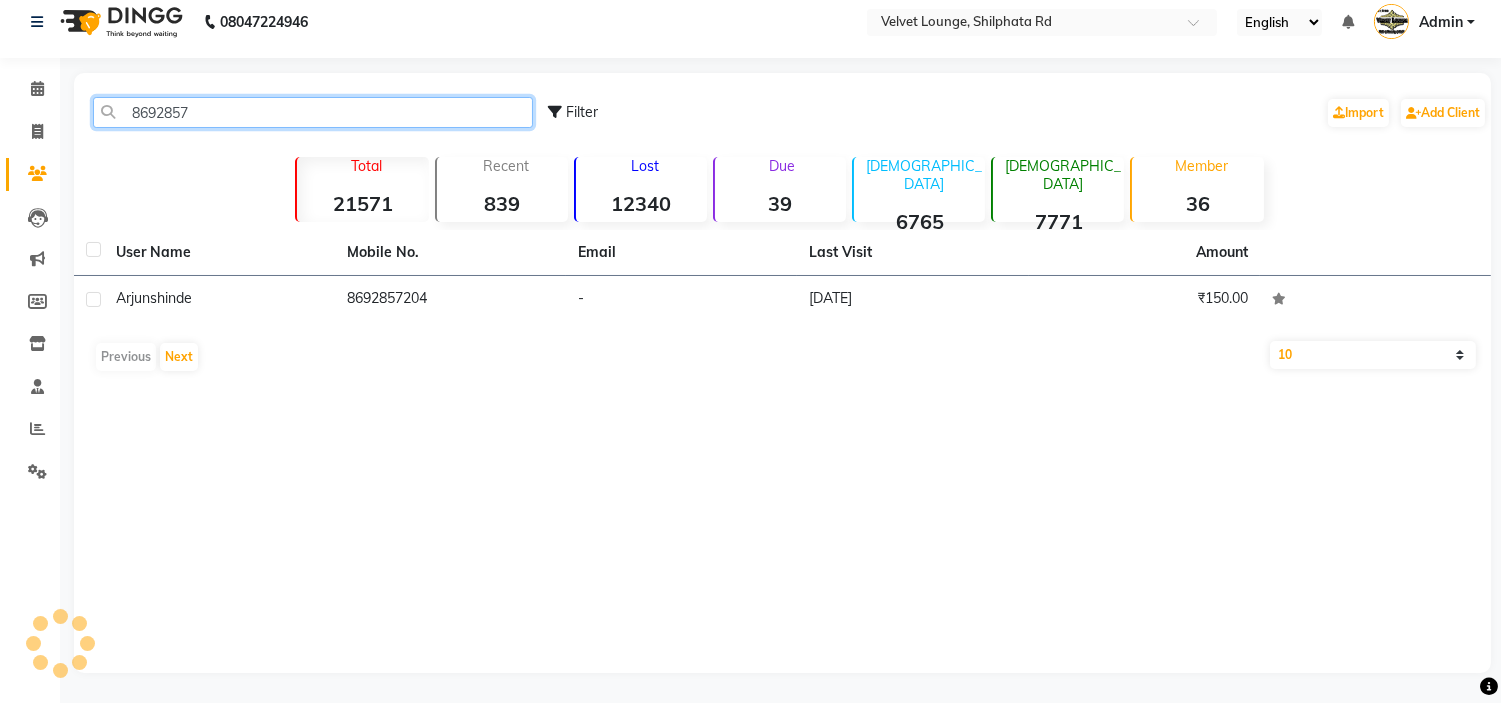 scroll, scrollTop: 13, scrollLeft: 0, axis: vertical 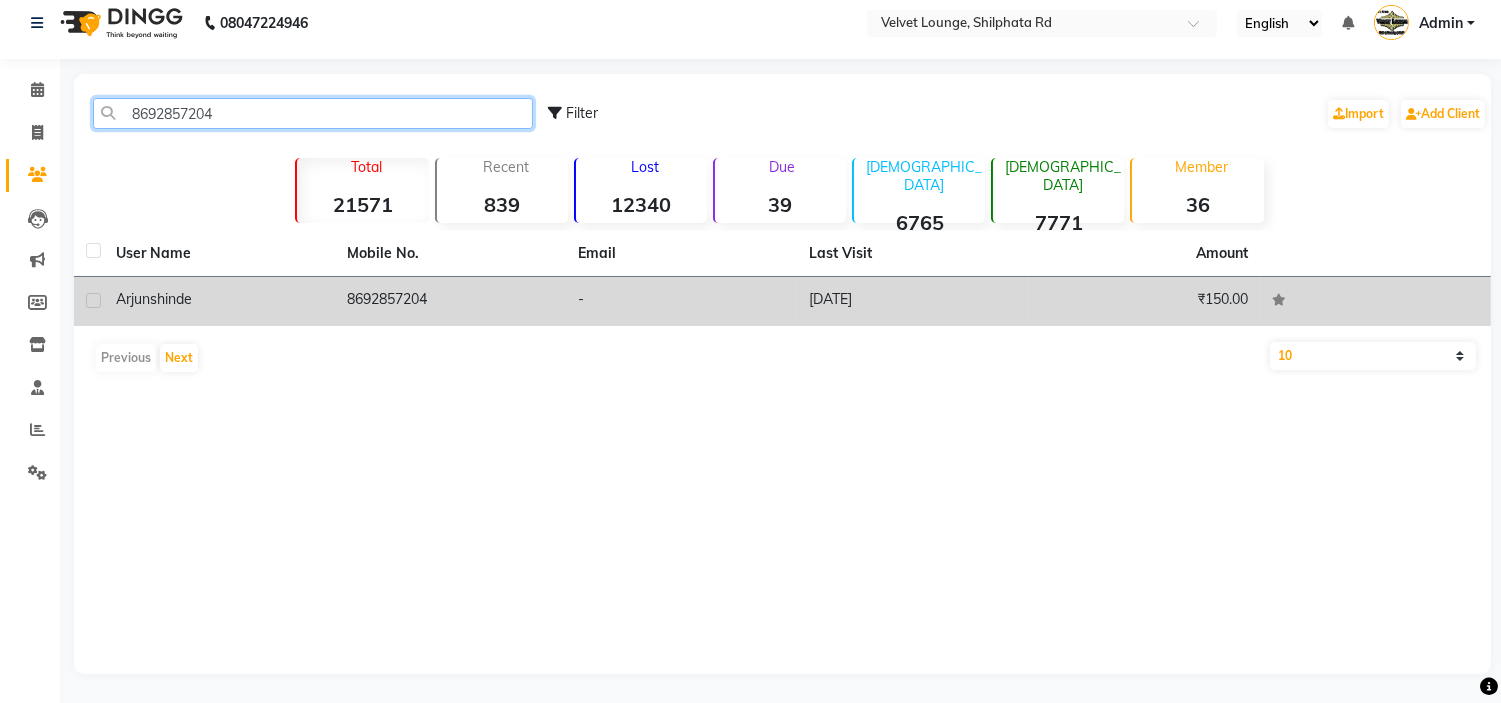 type on "8692857204" 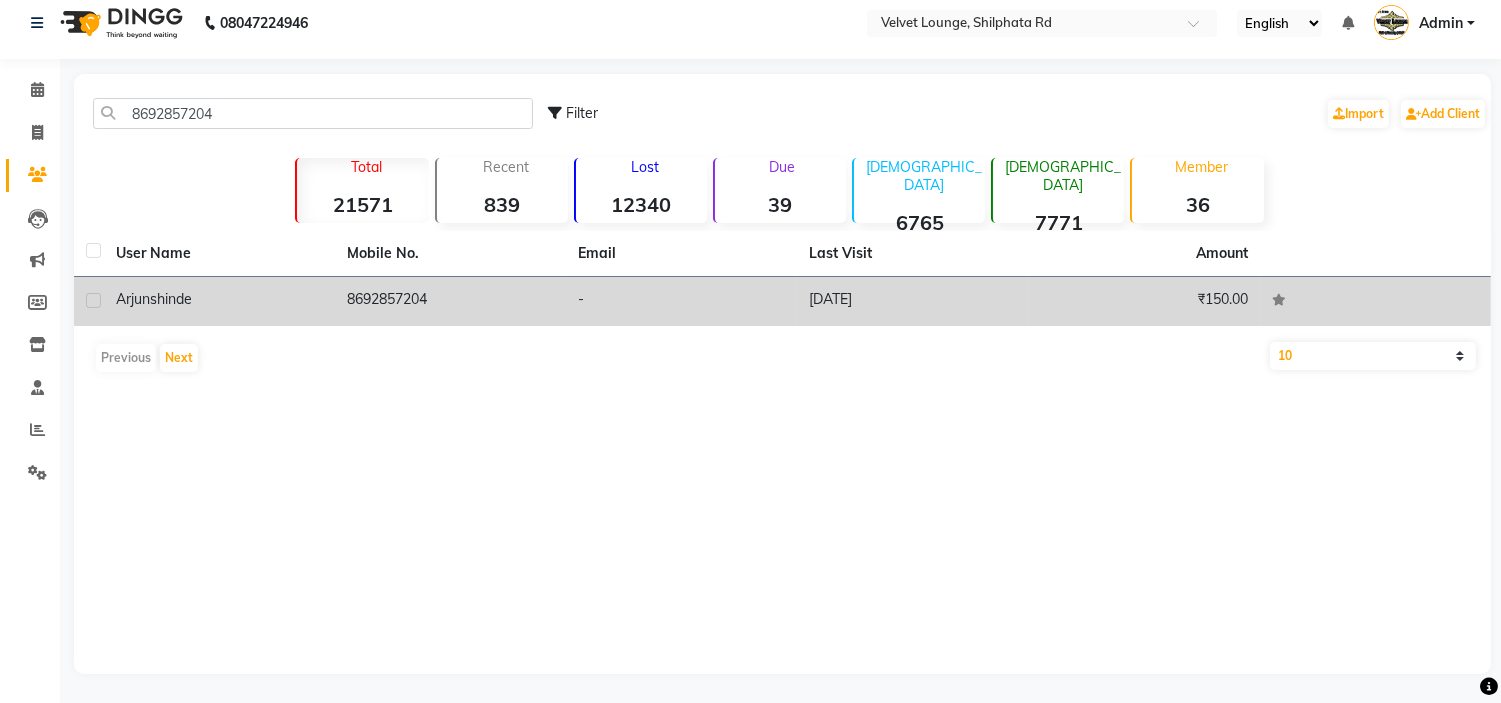 click on "8692857204" 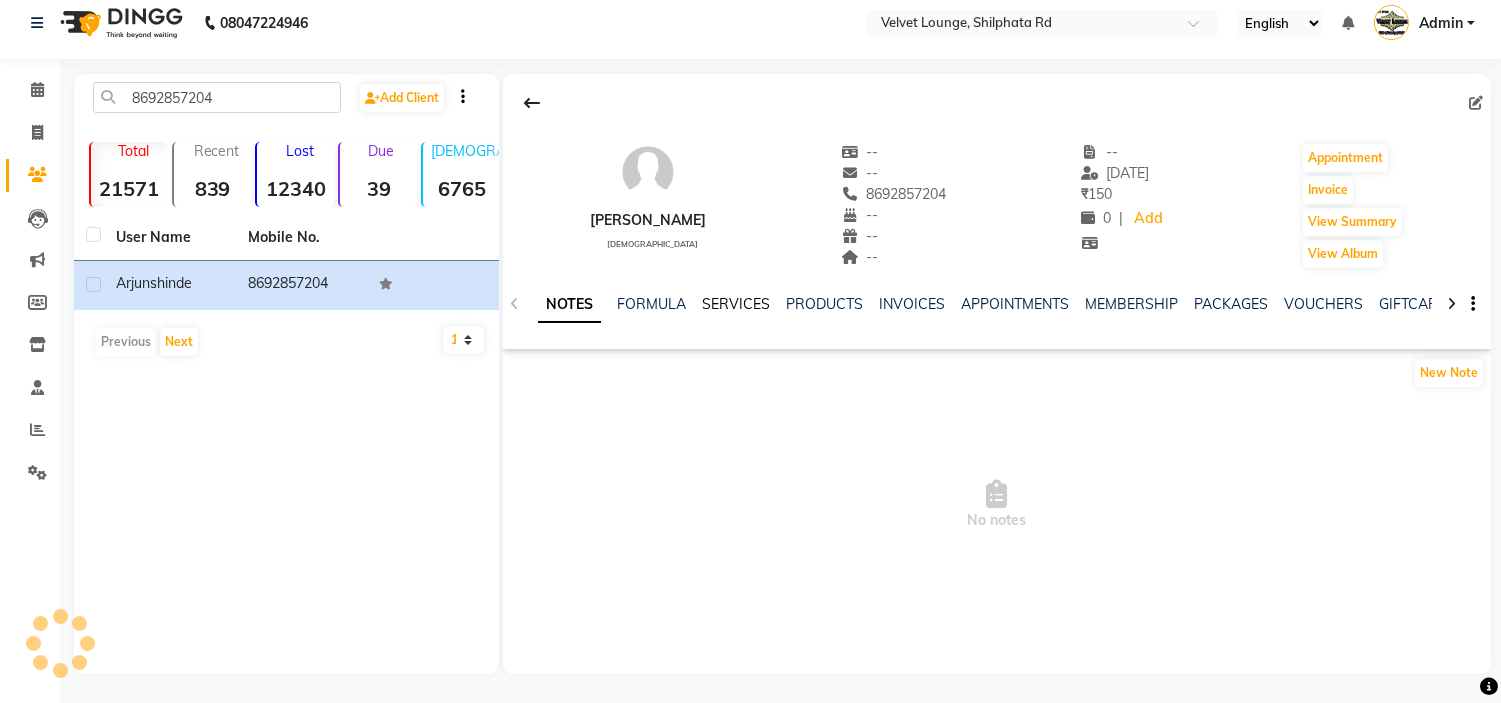 click on "SERVICES" 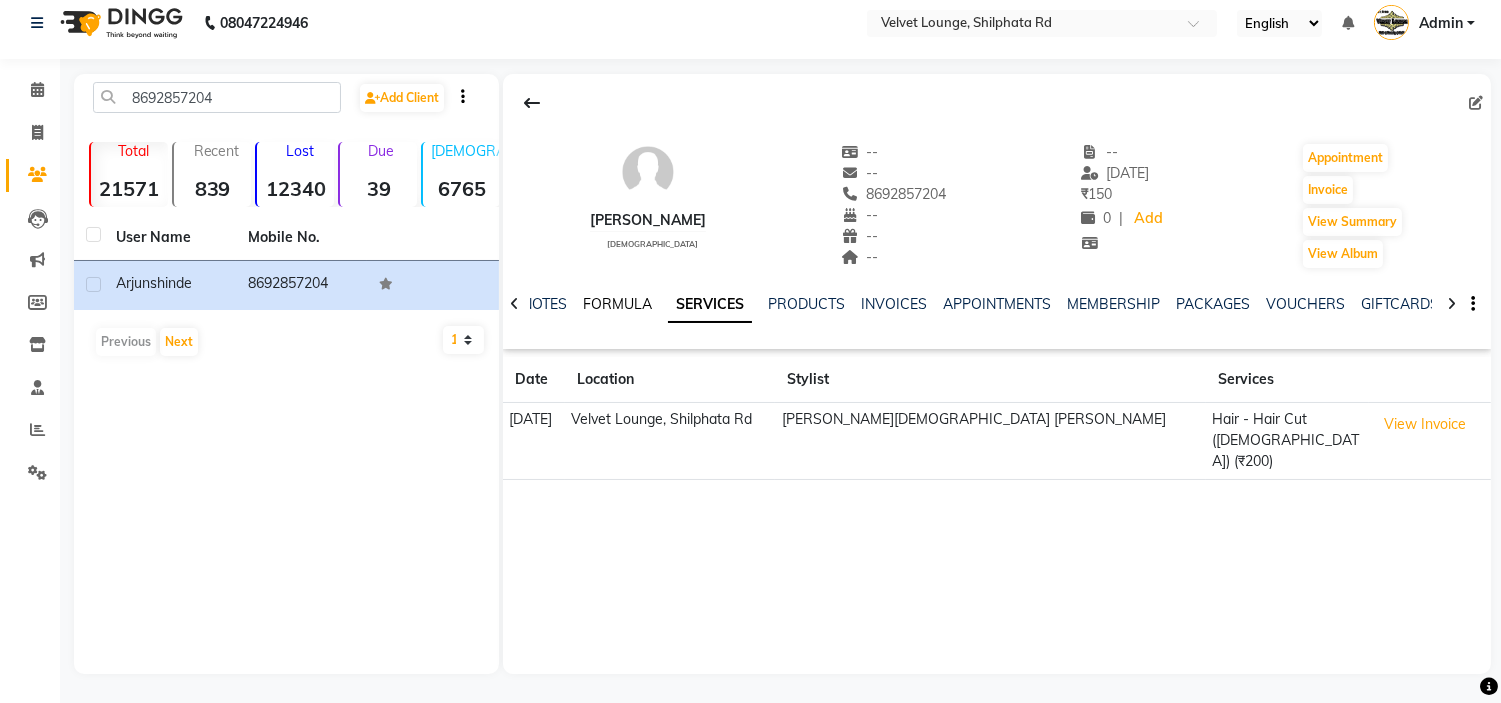 click on "FORMULA" 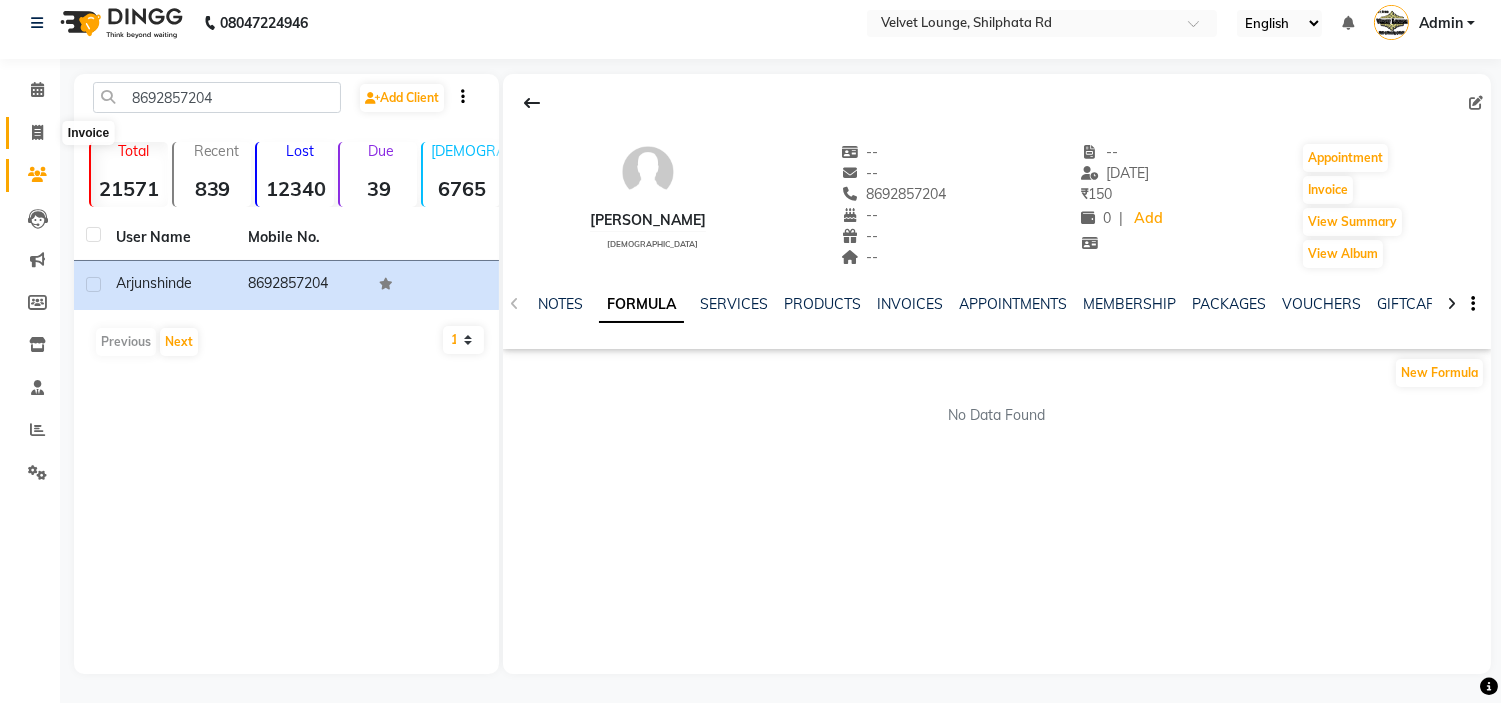 click 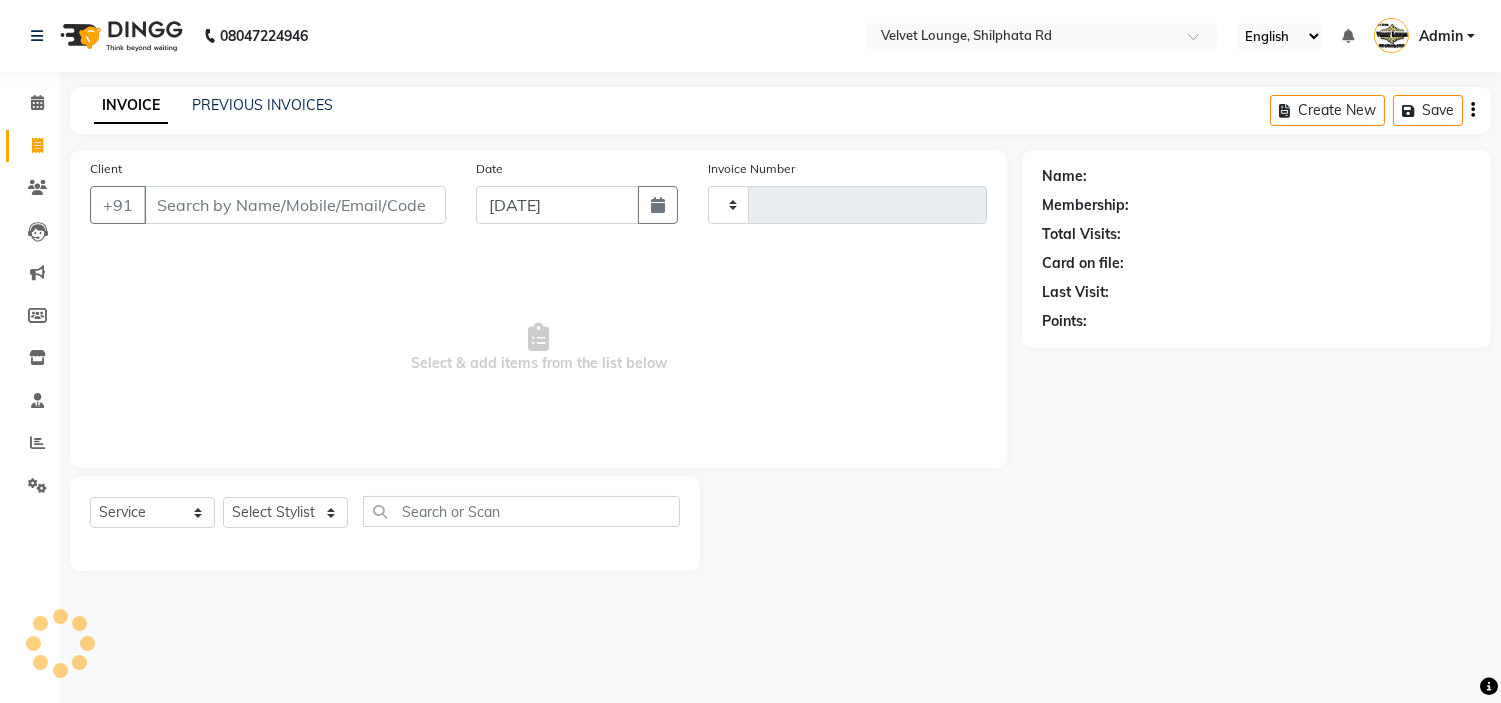 scroll, scrollTop: 0, scrollLeft: 0, axis: both 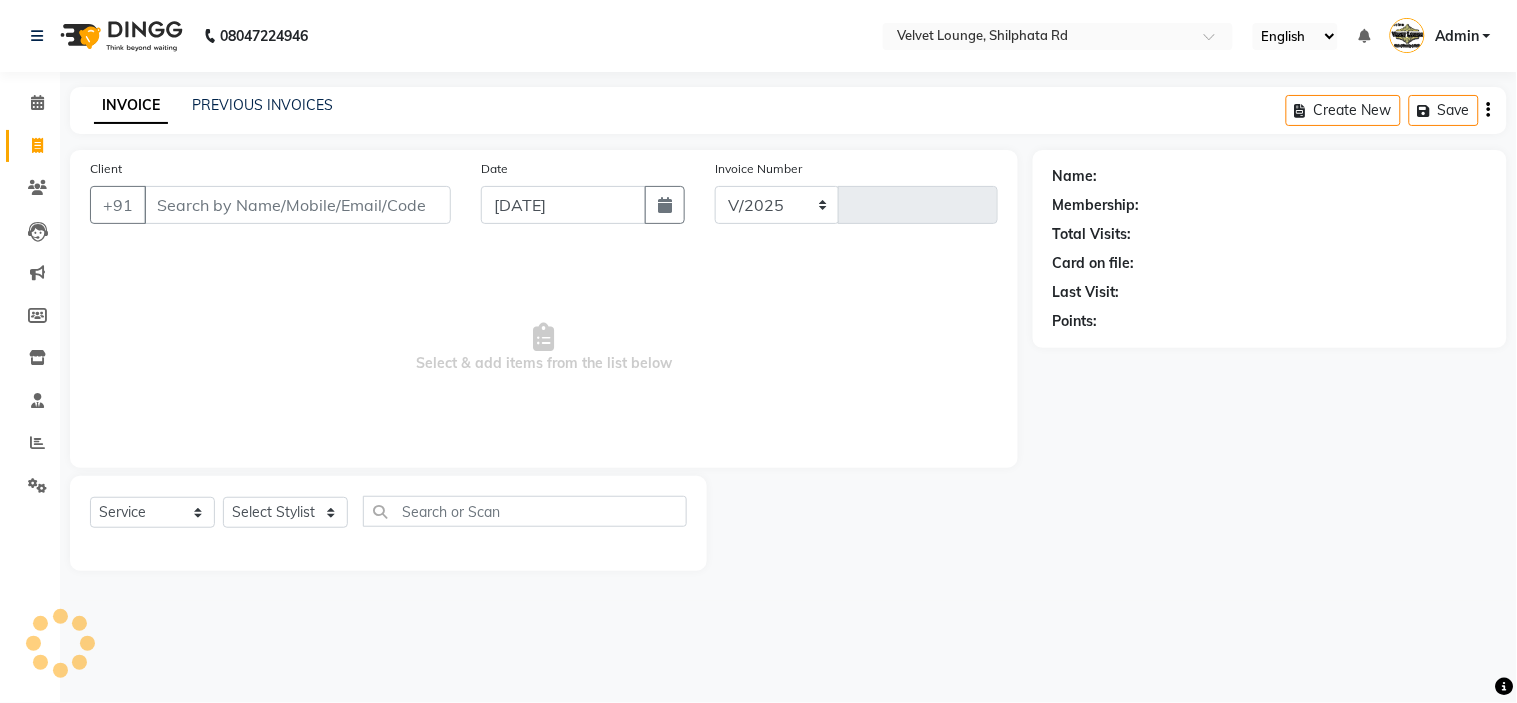 select on "122" 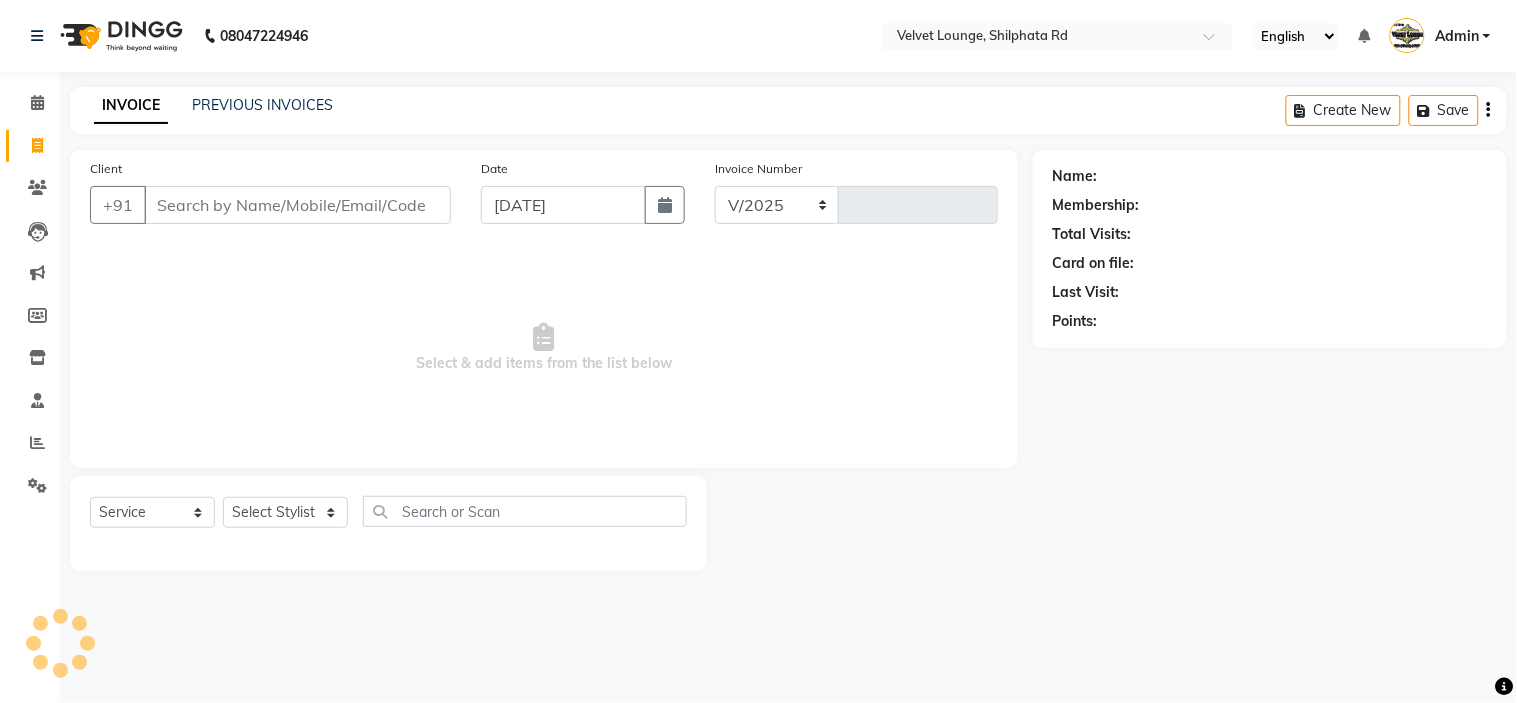 type on "1333" 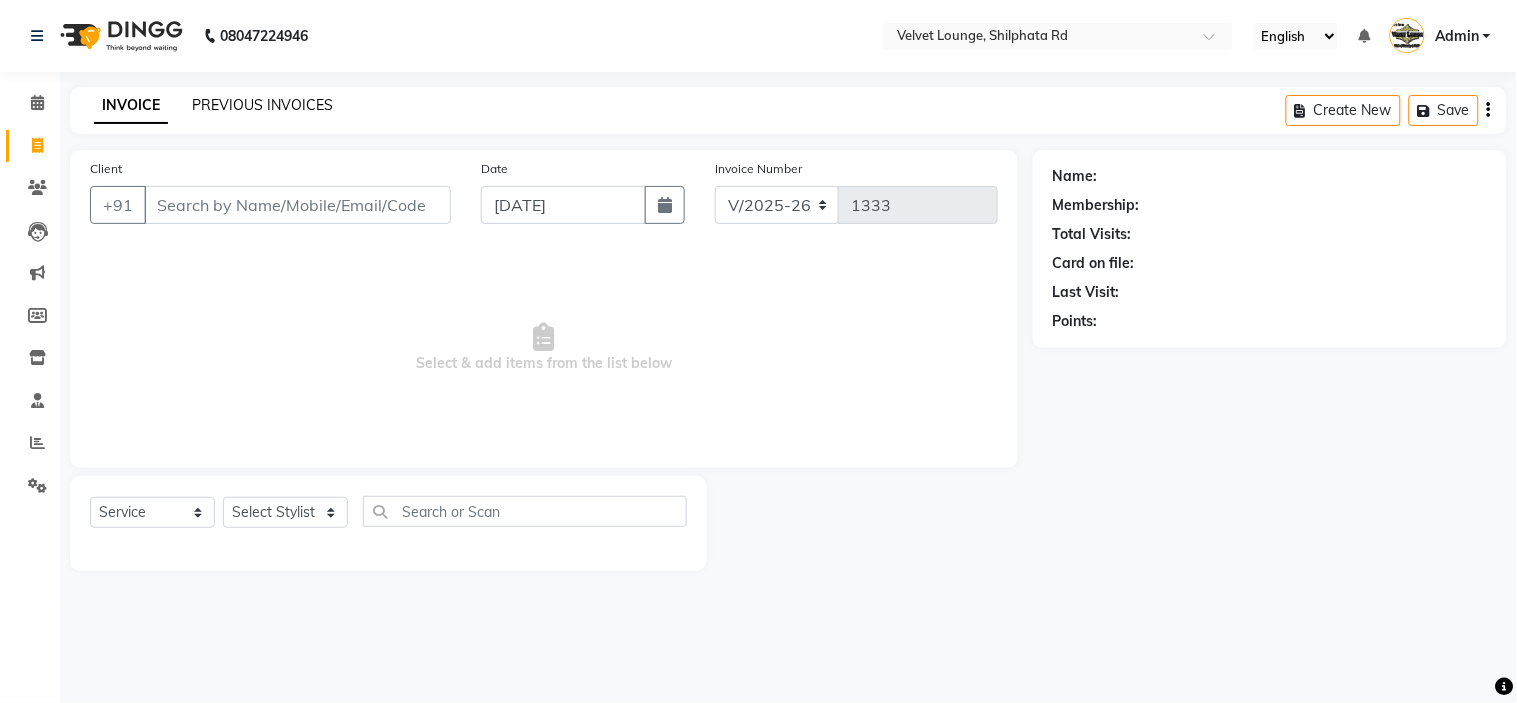 click on "PREVIOUS INVOICES" 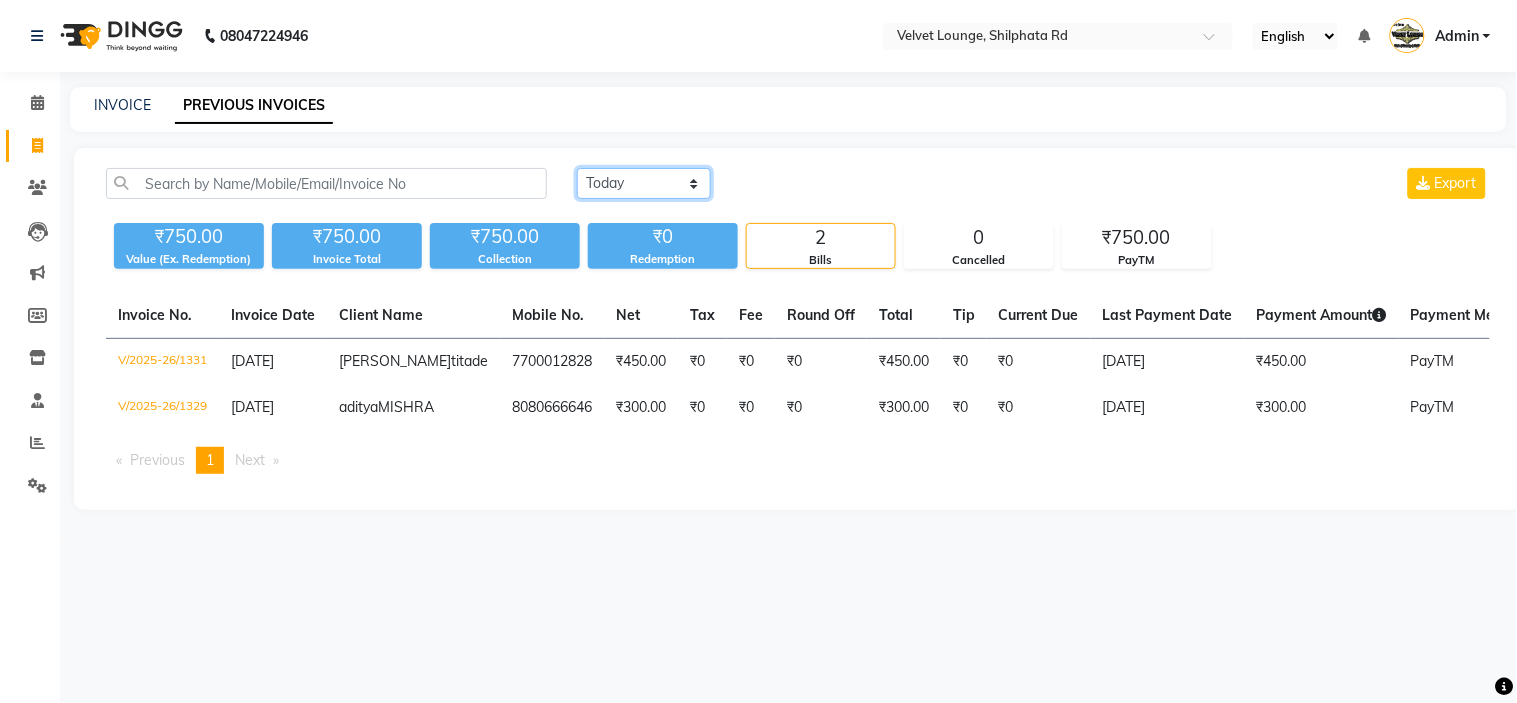 click on "[DATE] [DATE] Custom Range" 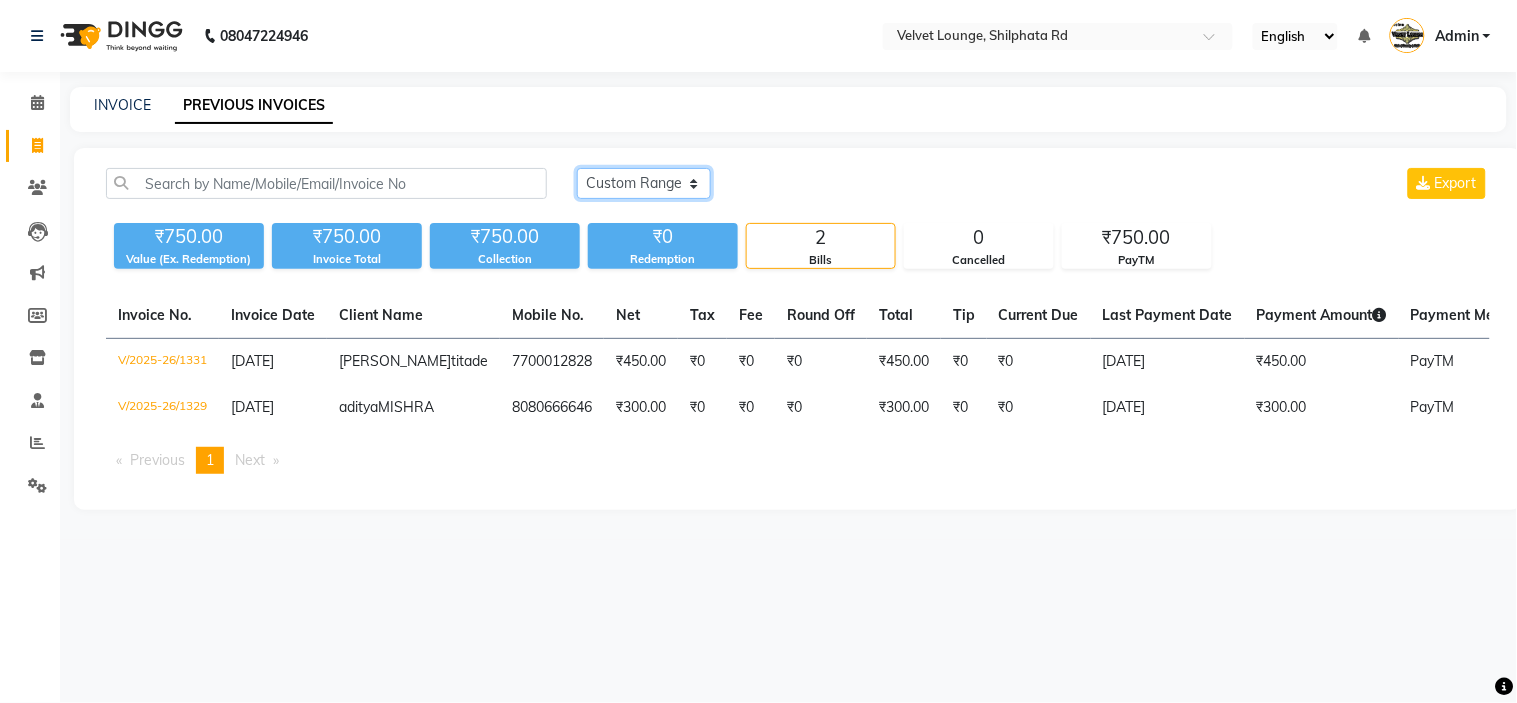 click on "[DATE] [DATE] Custom Range" 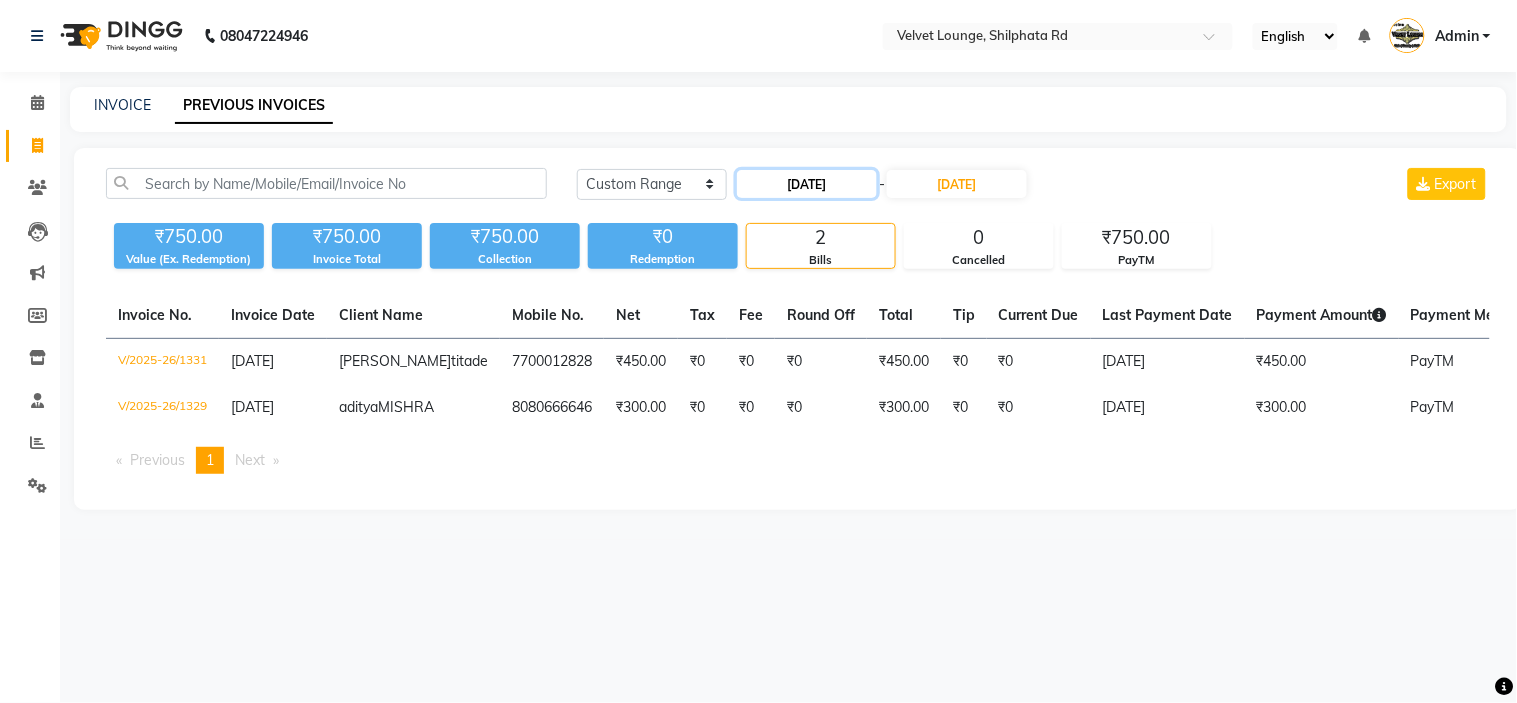 click on "[DATE]" 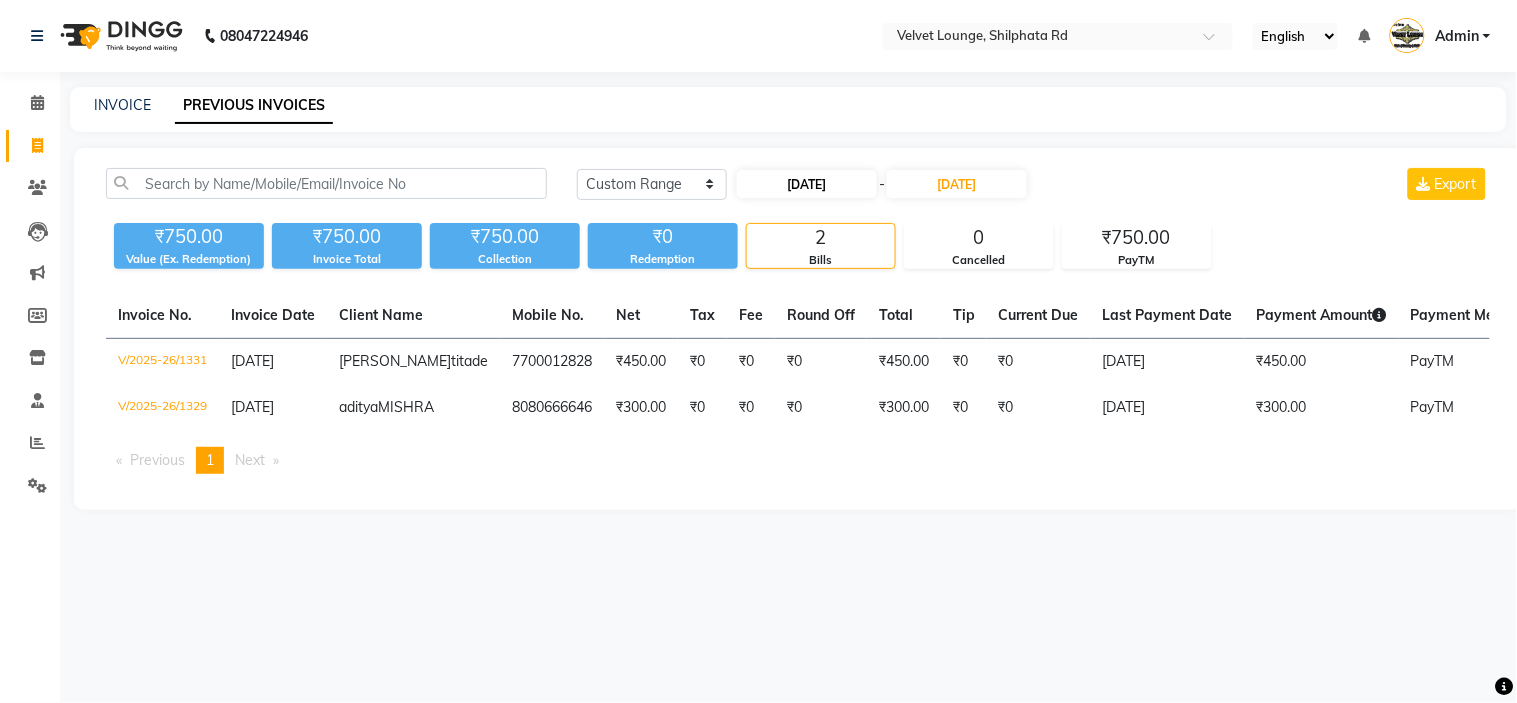 select on "7" 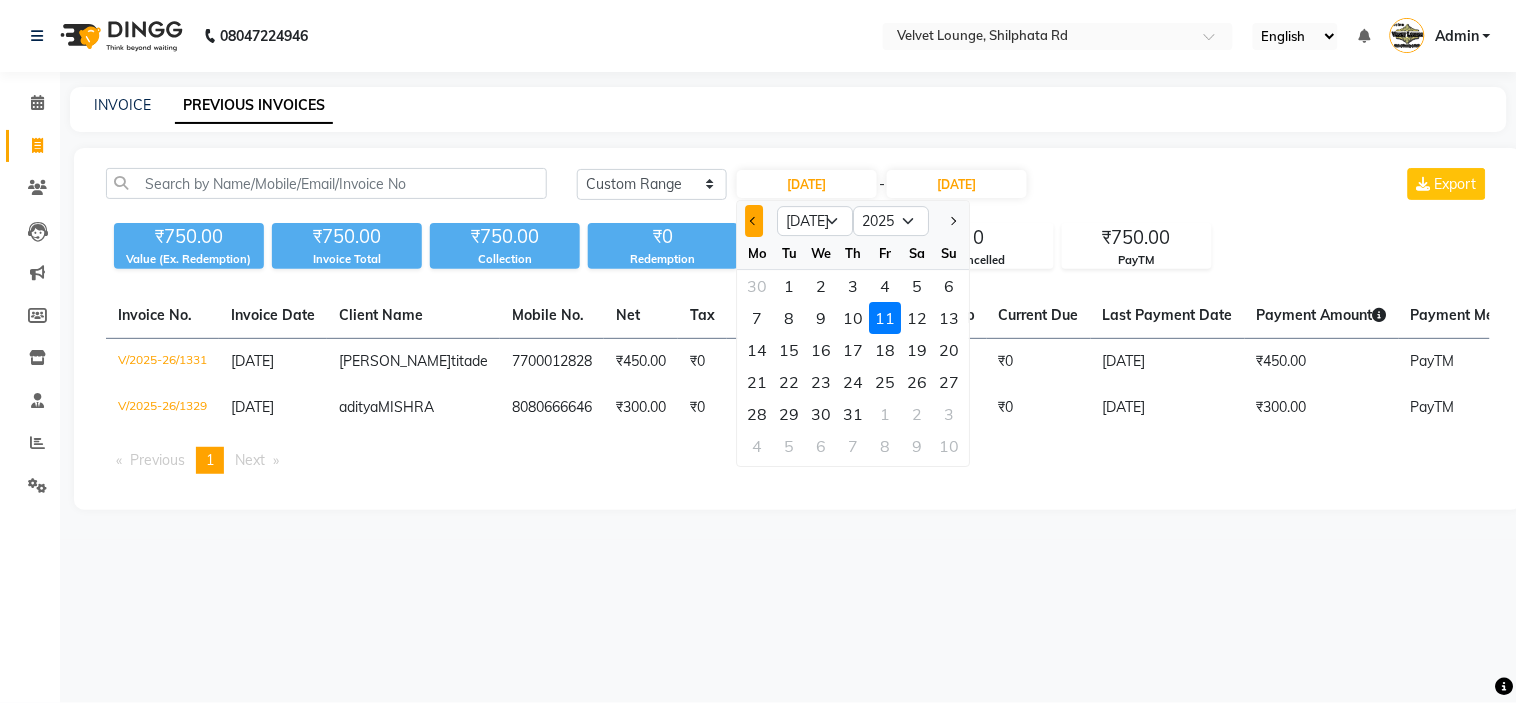 click 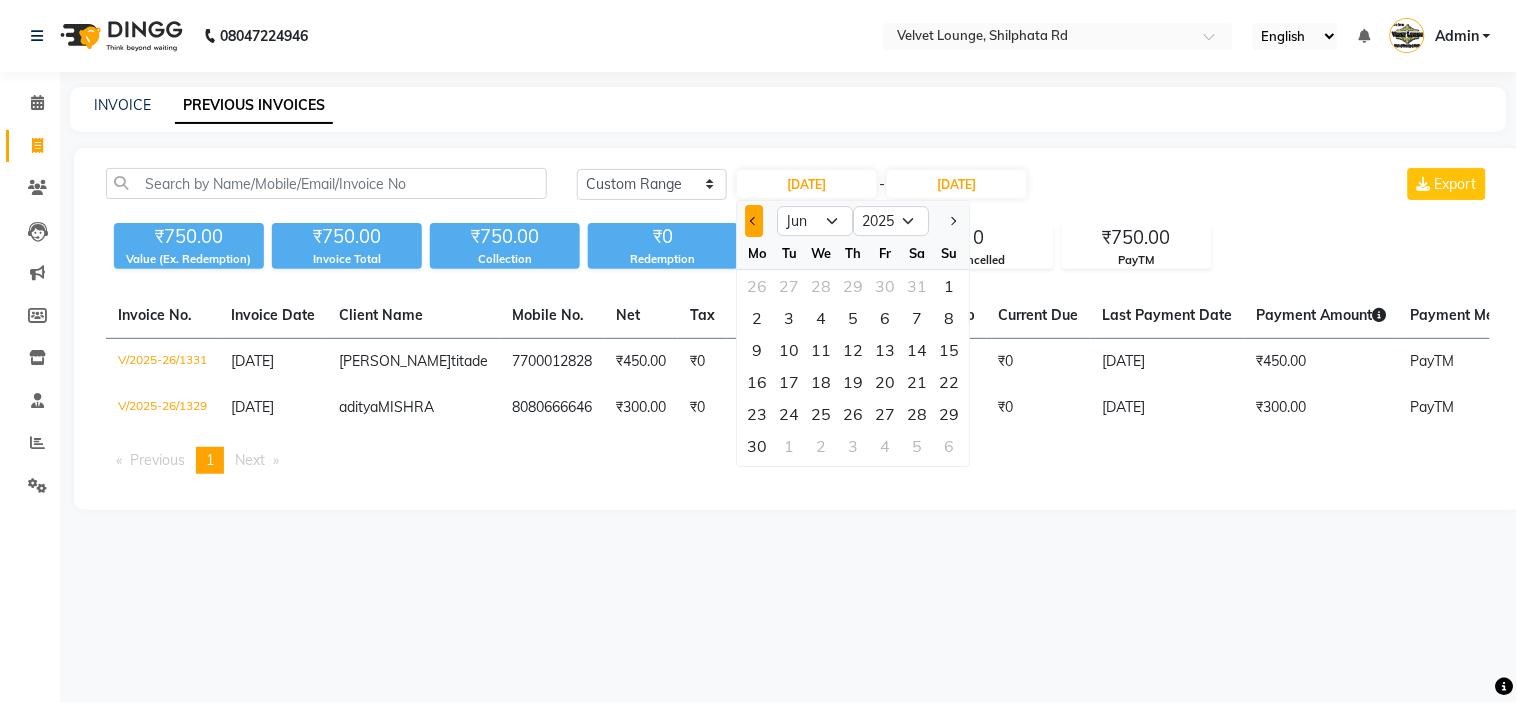 click 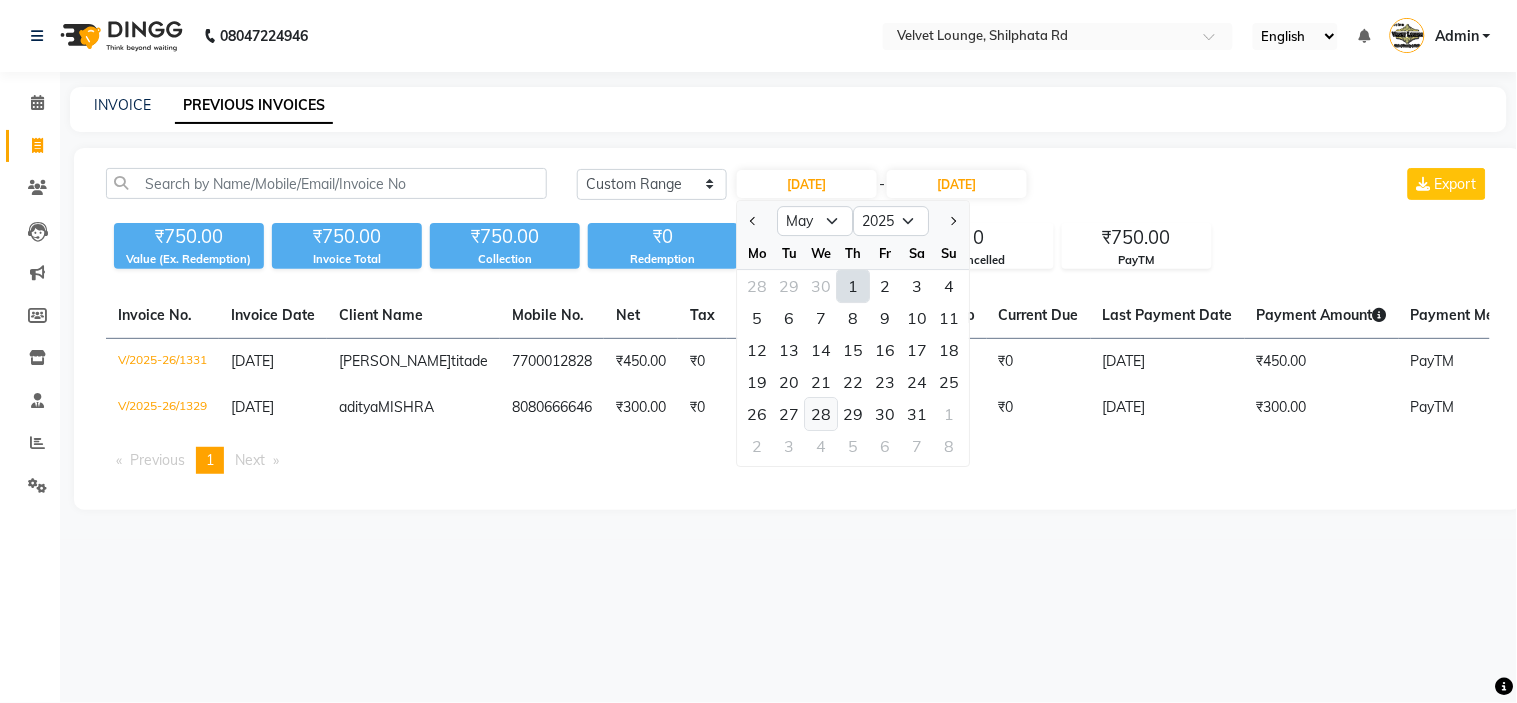 click on "28" 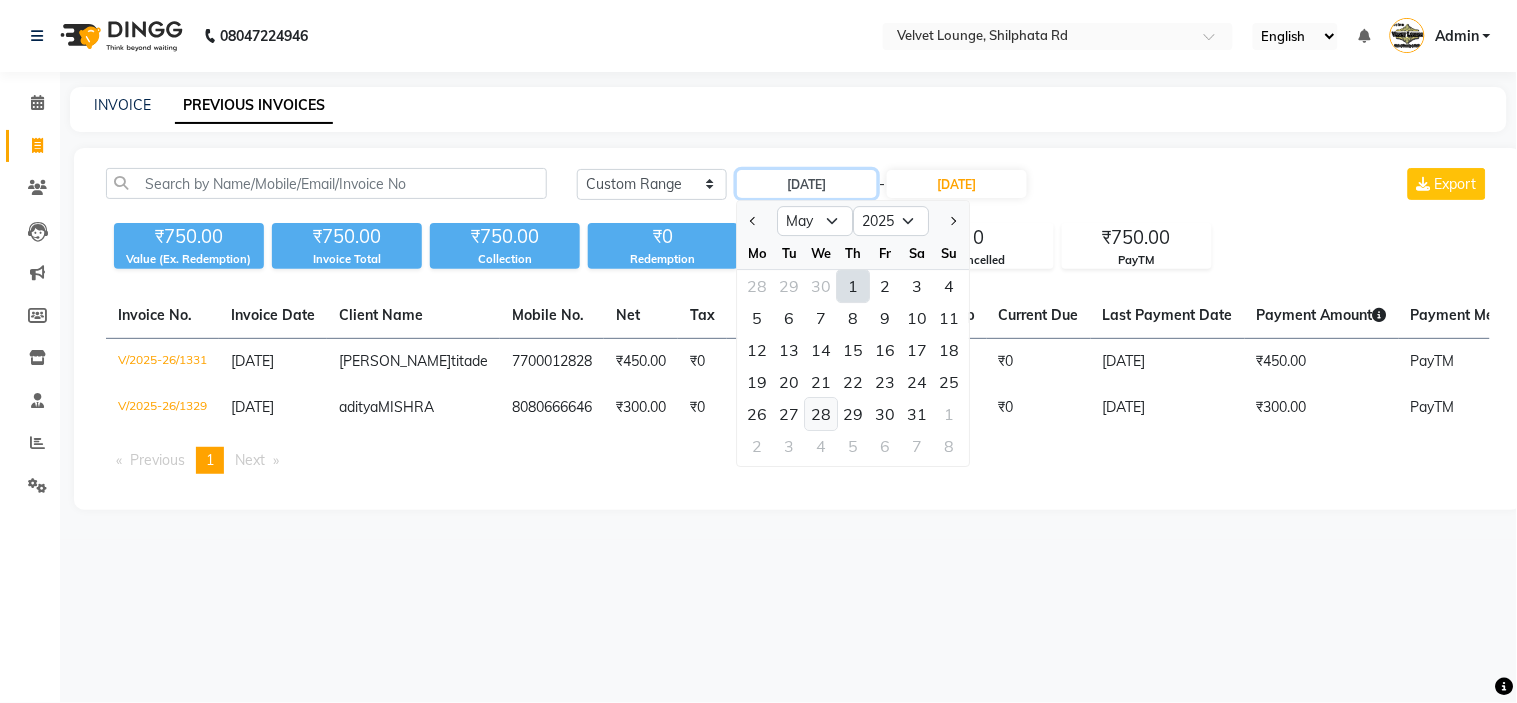 type on "[DATE]" 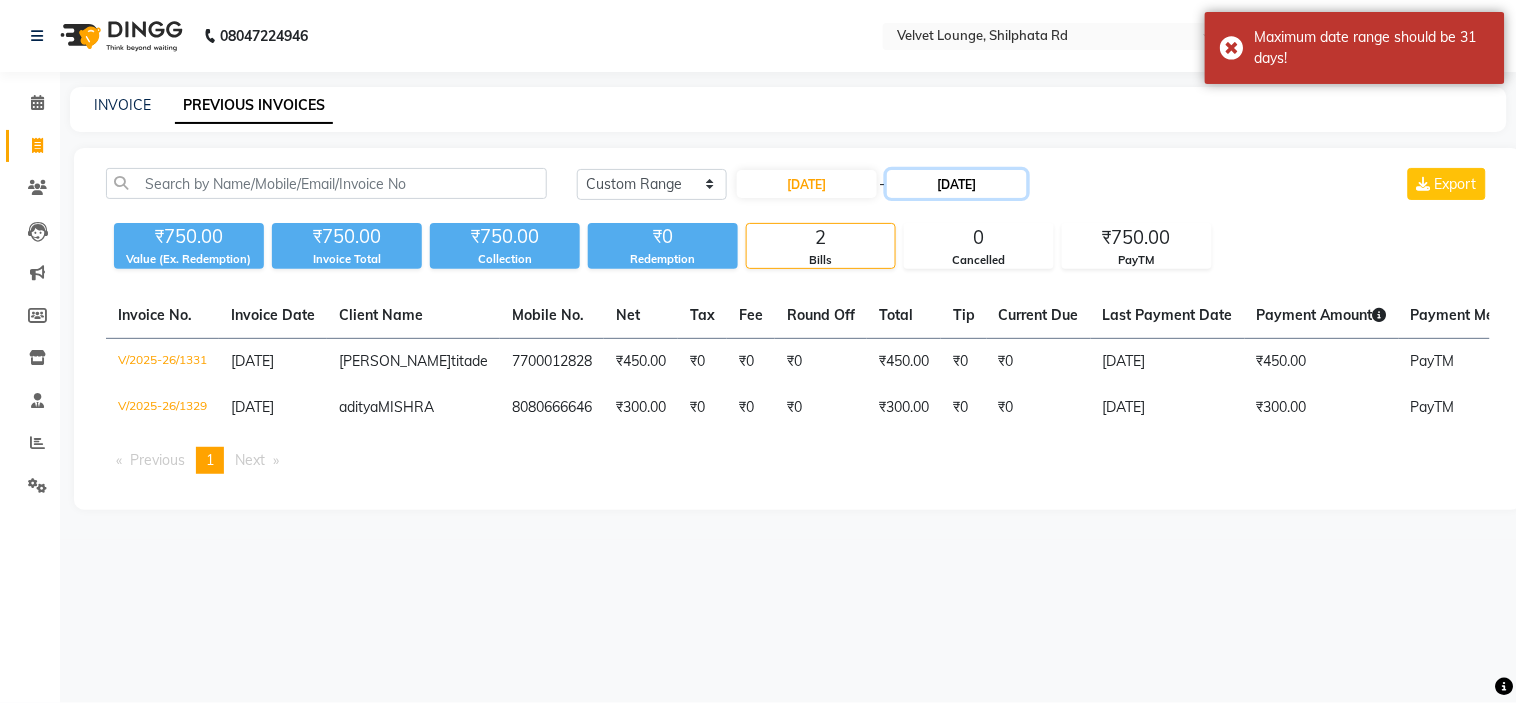 click on "[DATE]" 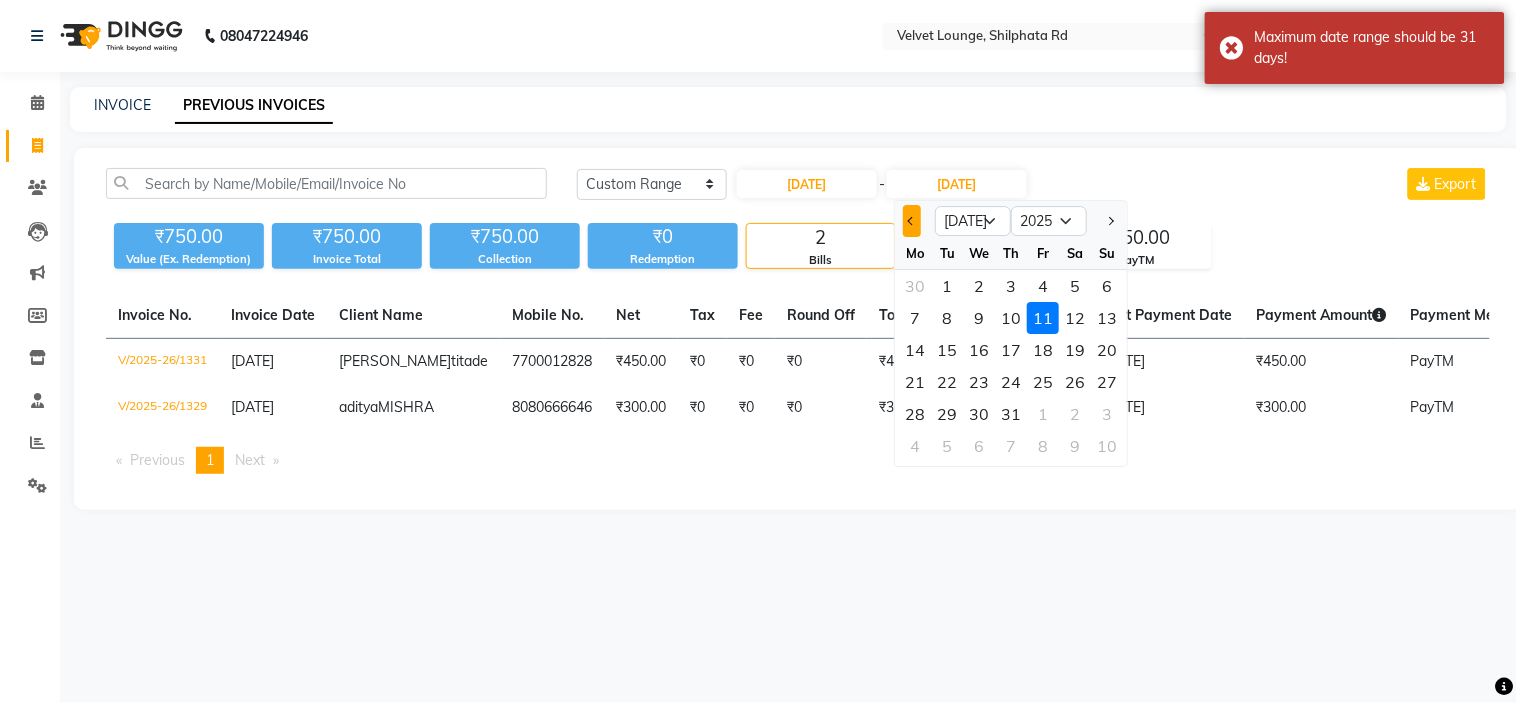 click 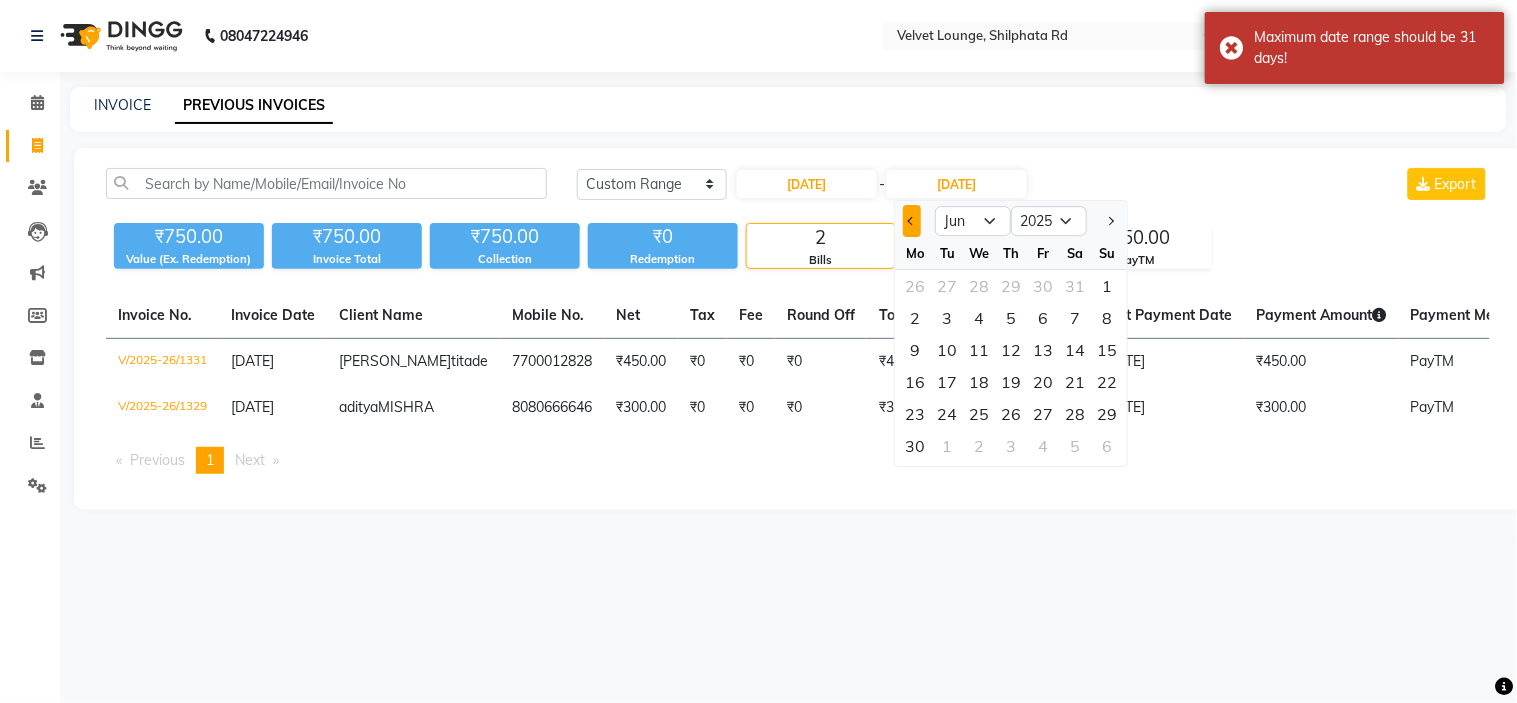 click 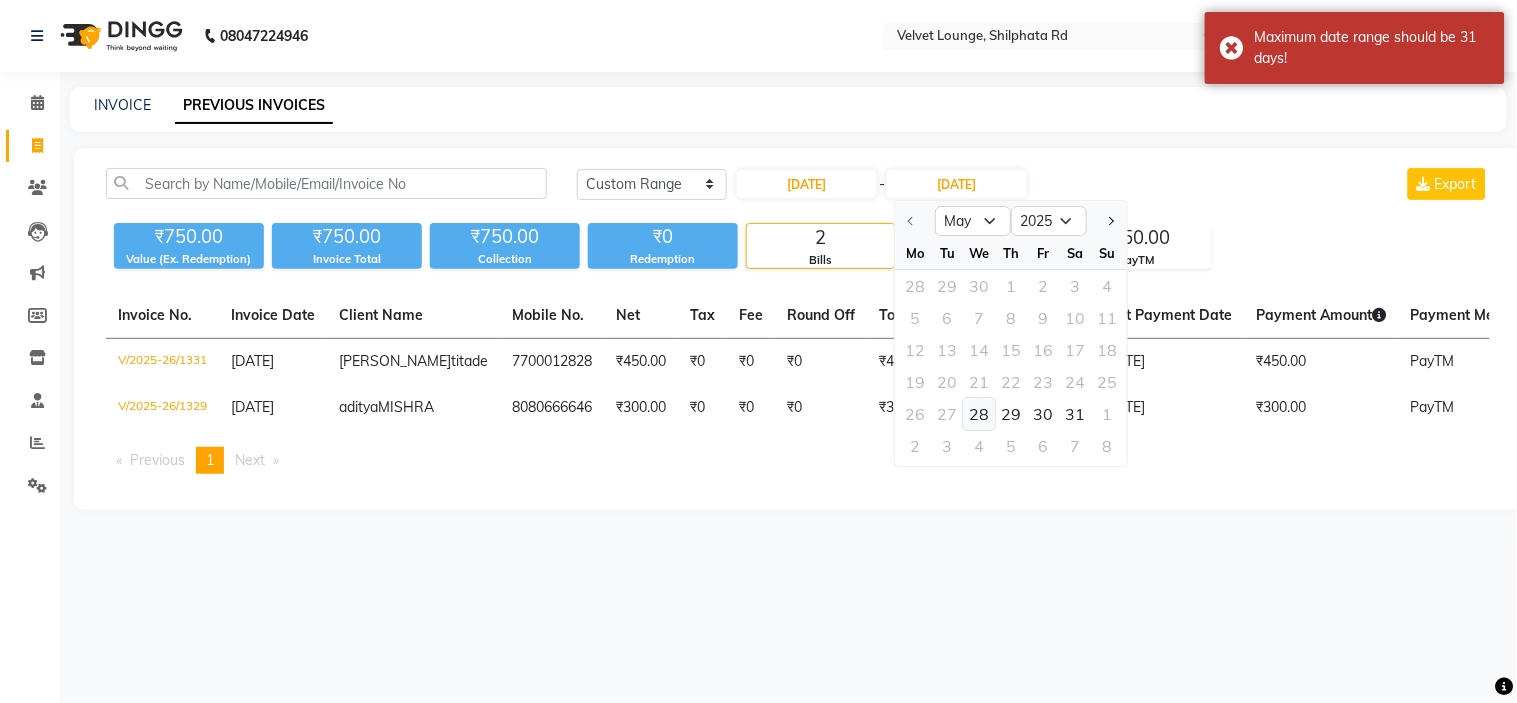 click on "28" 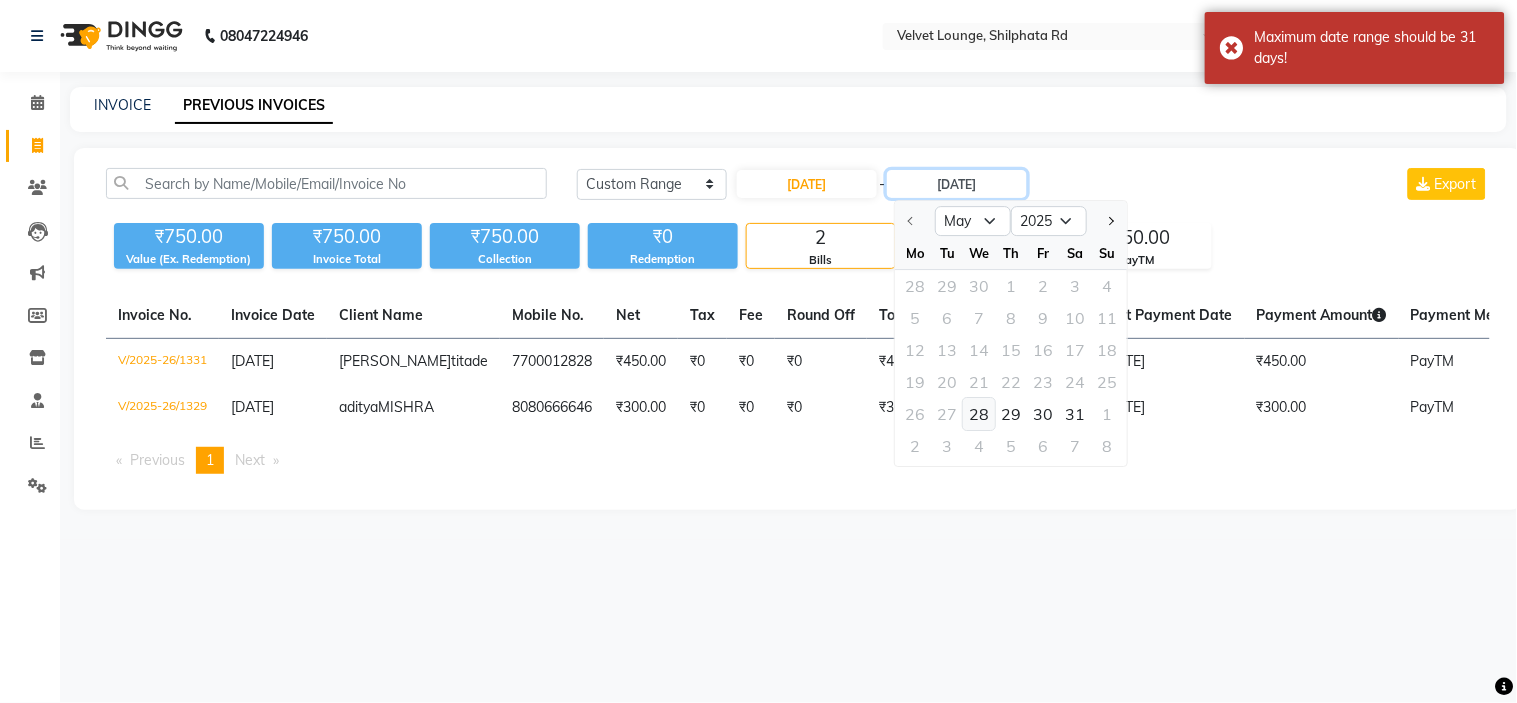 type on "[DATE]" 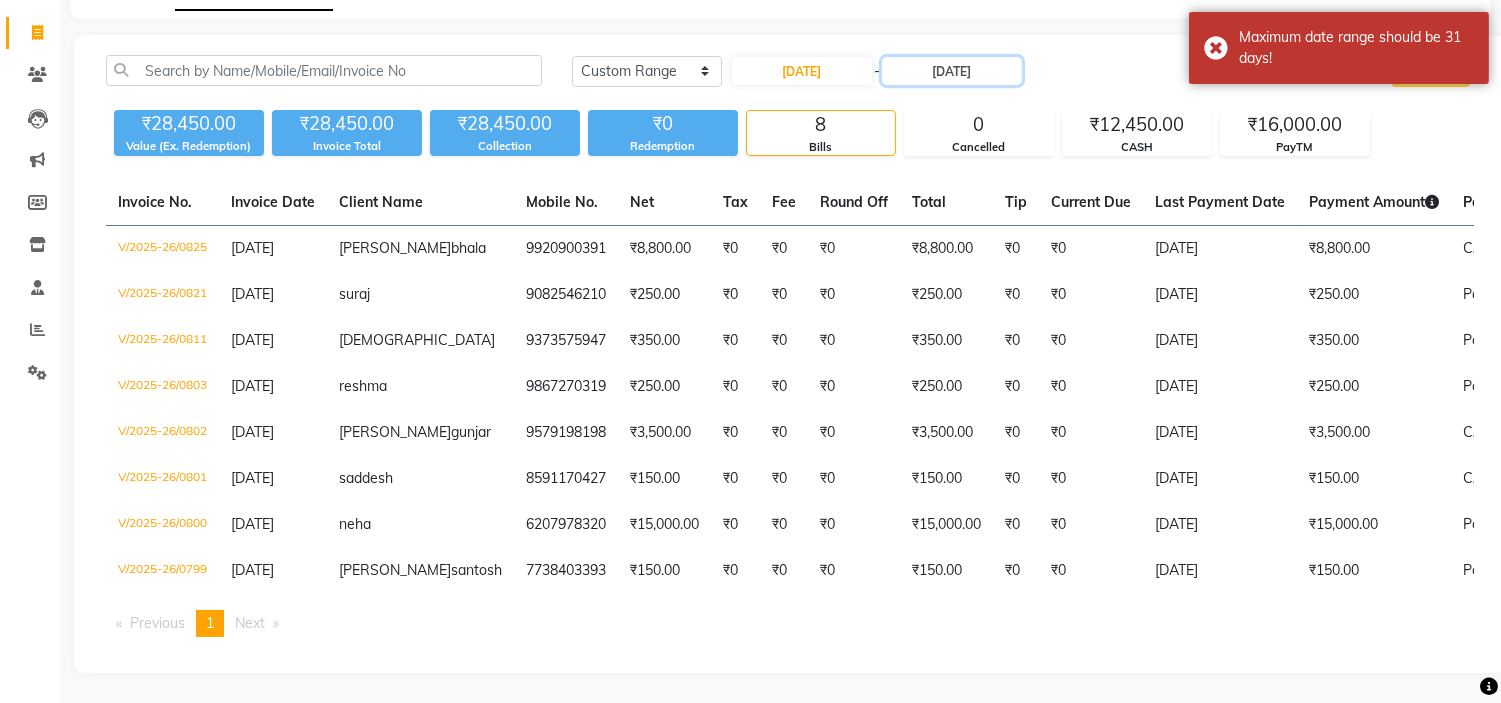 scroll, scrollTop: 187, scrollLeft: 0, axis: vertical 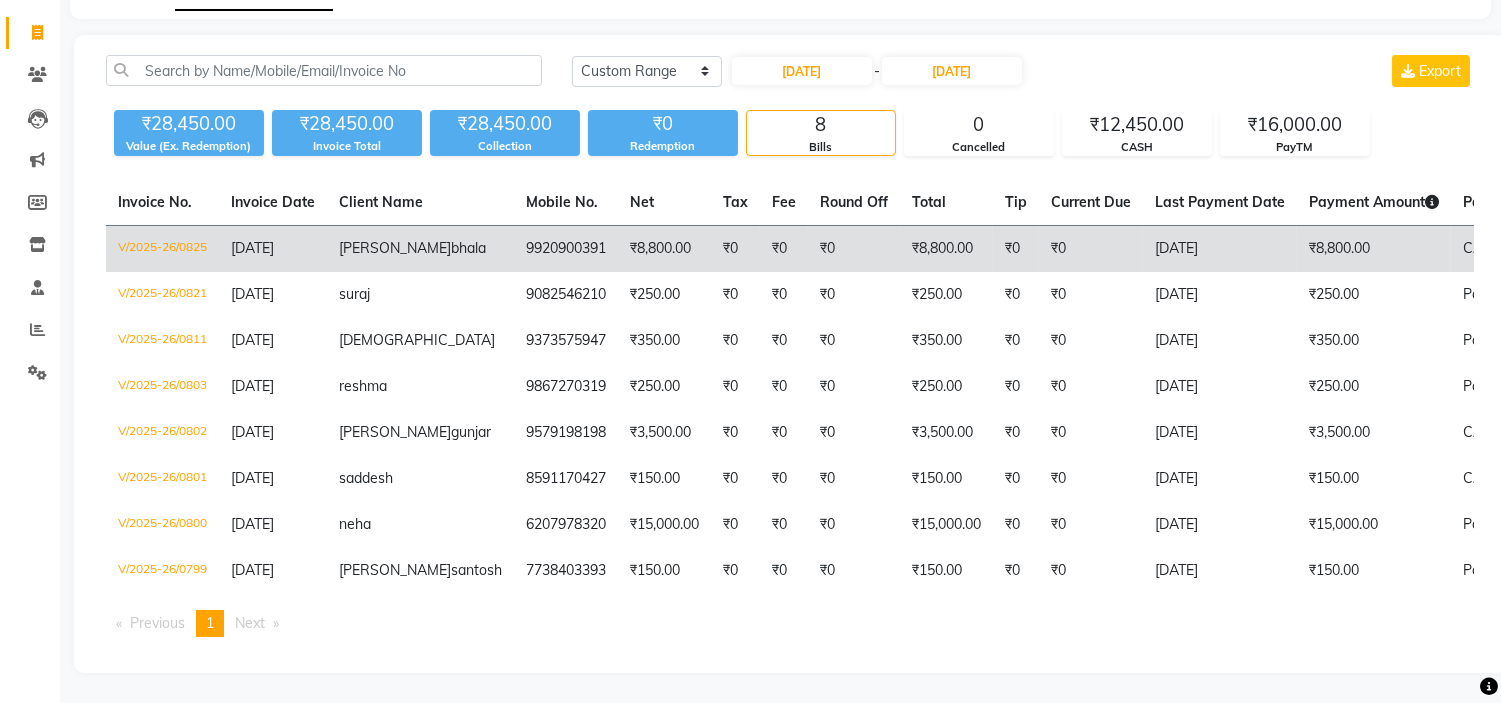 click on "₹0" 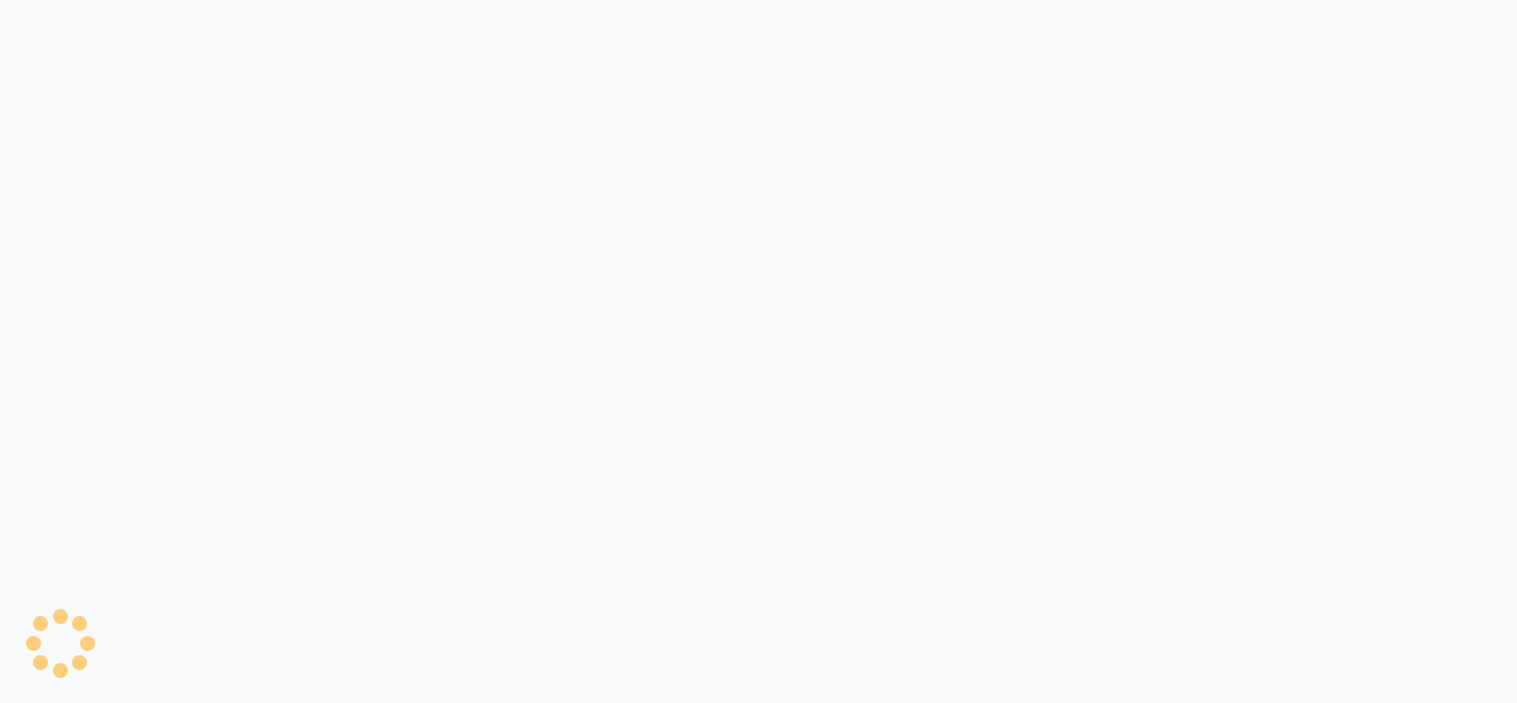 scroll, scrollTop: 0, scrollLeft: 0, axis: both 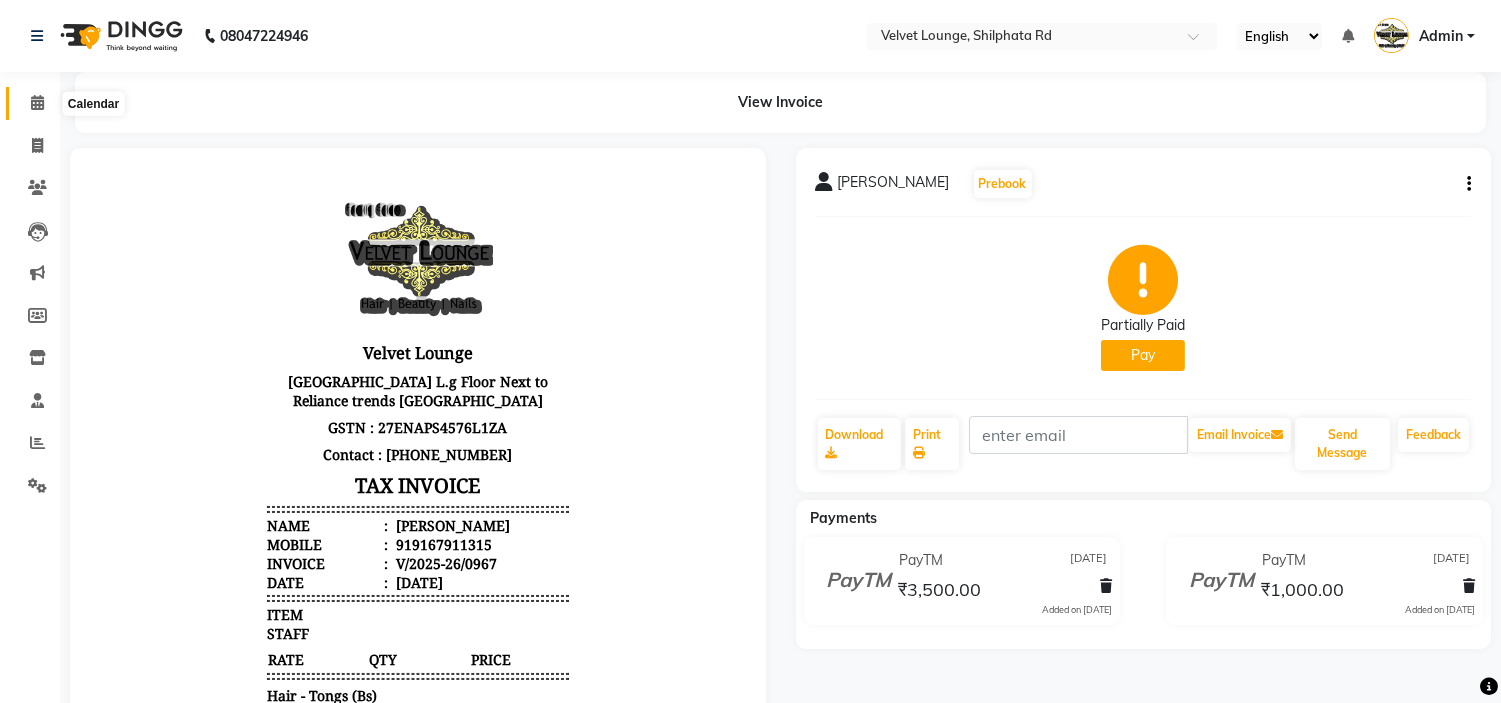click 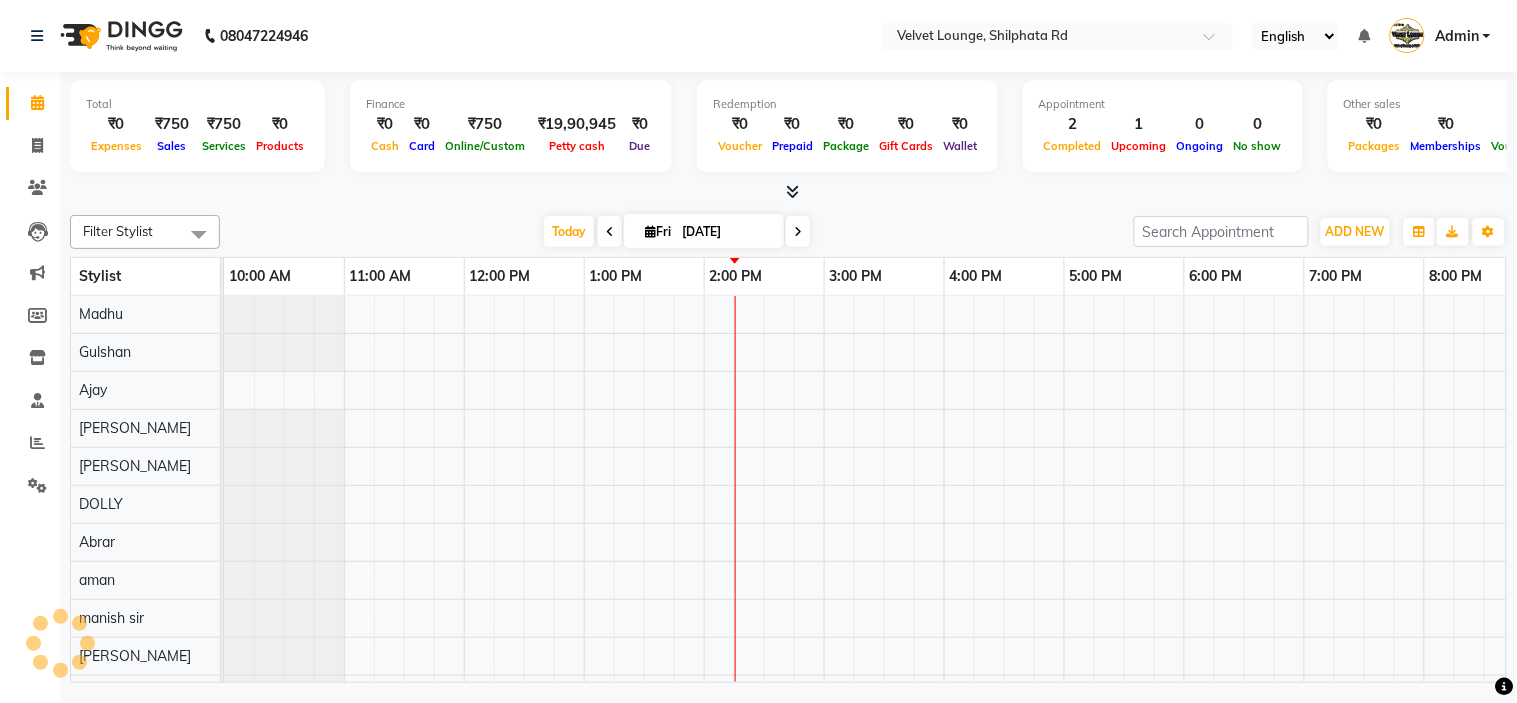 scroll, scrollTop: 0, scrollLeft: 0, axis: both 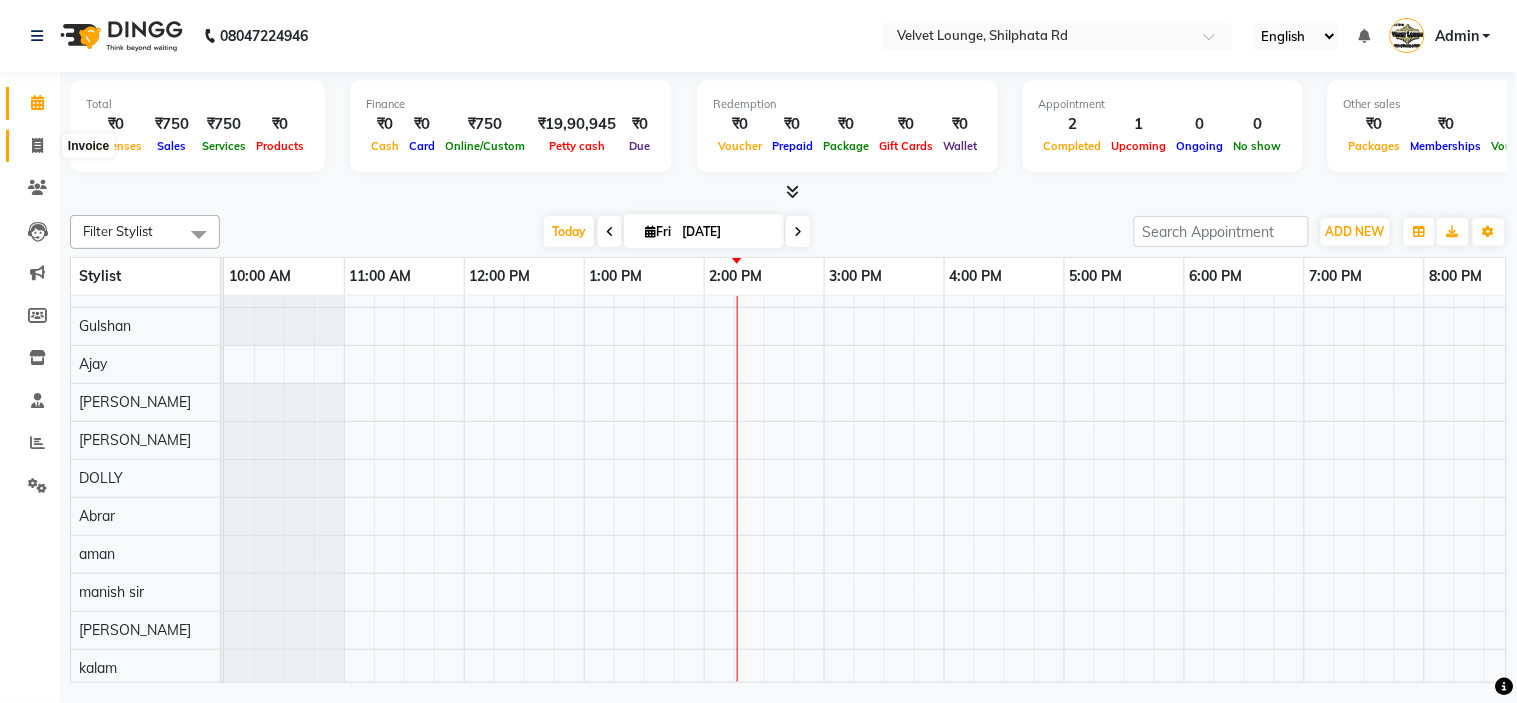 click 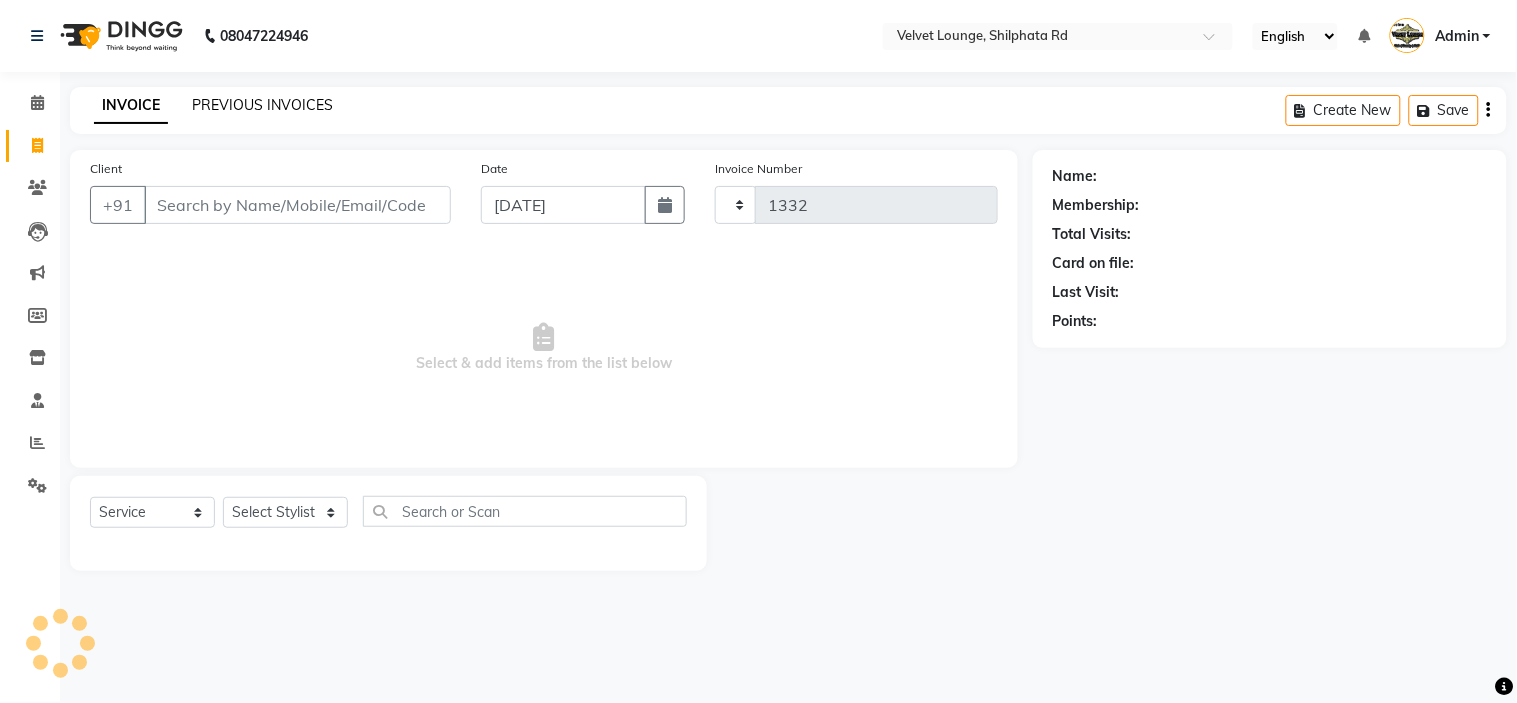 click on "PREVIOUS INVOICES" 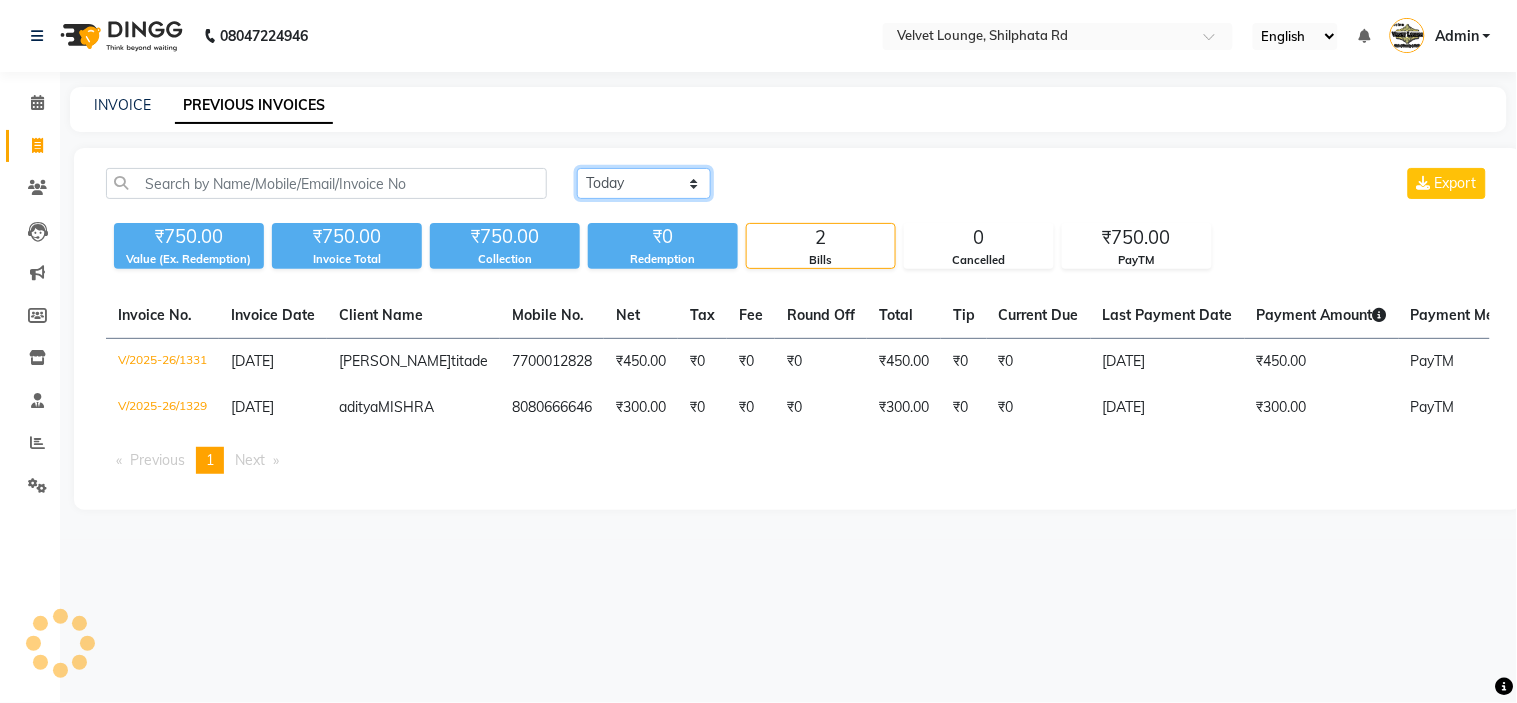 click on "[DATE] [DATE] Custom Range" 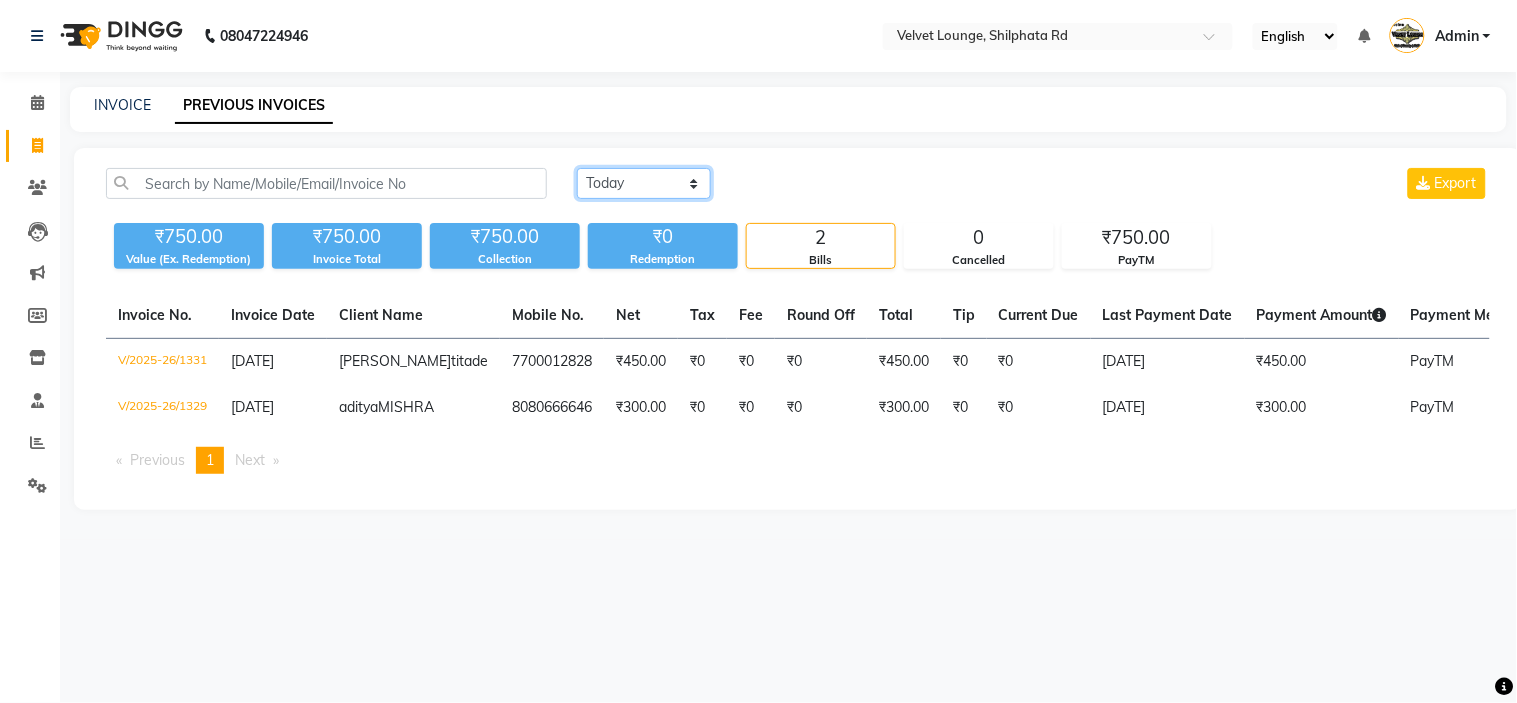 select on "range" 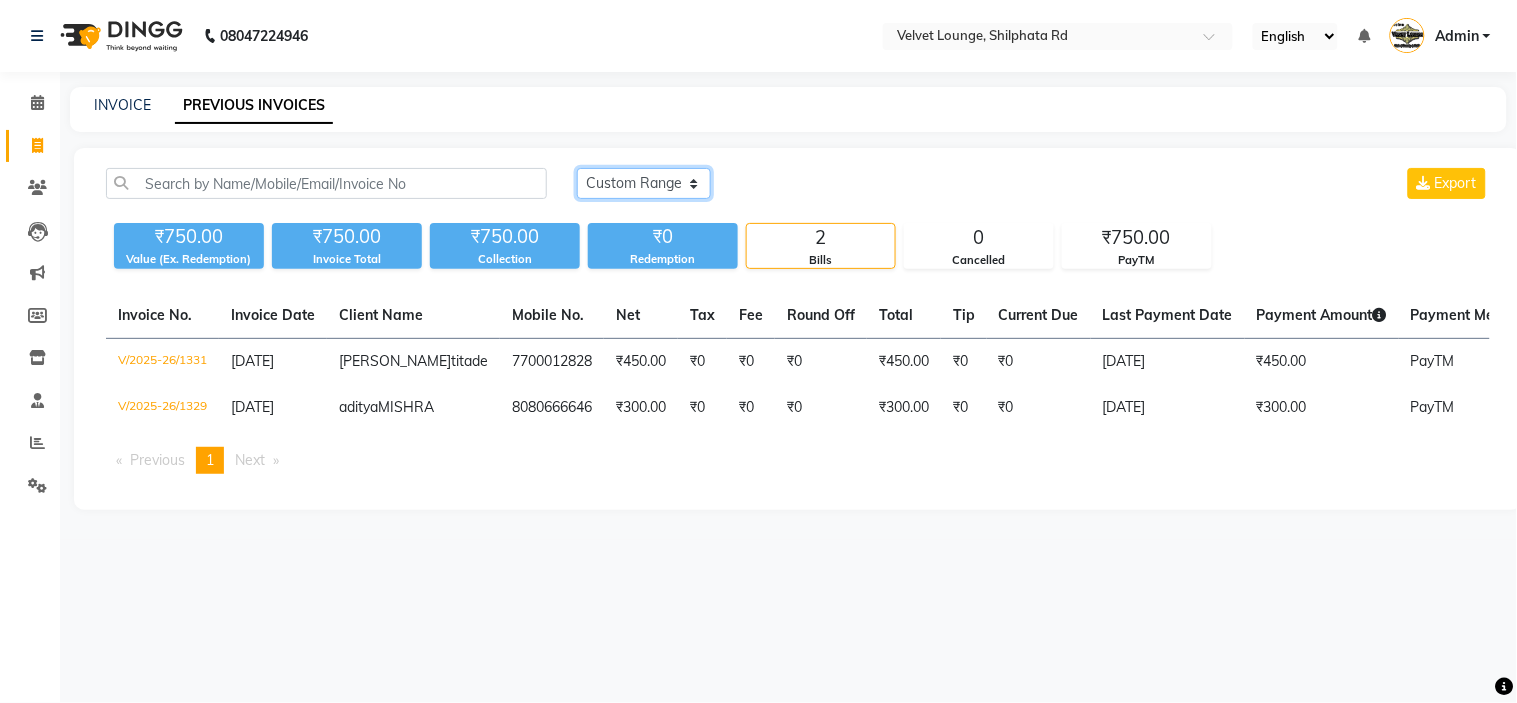 click on "[DATE] [DATE] Custom Range" 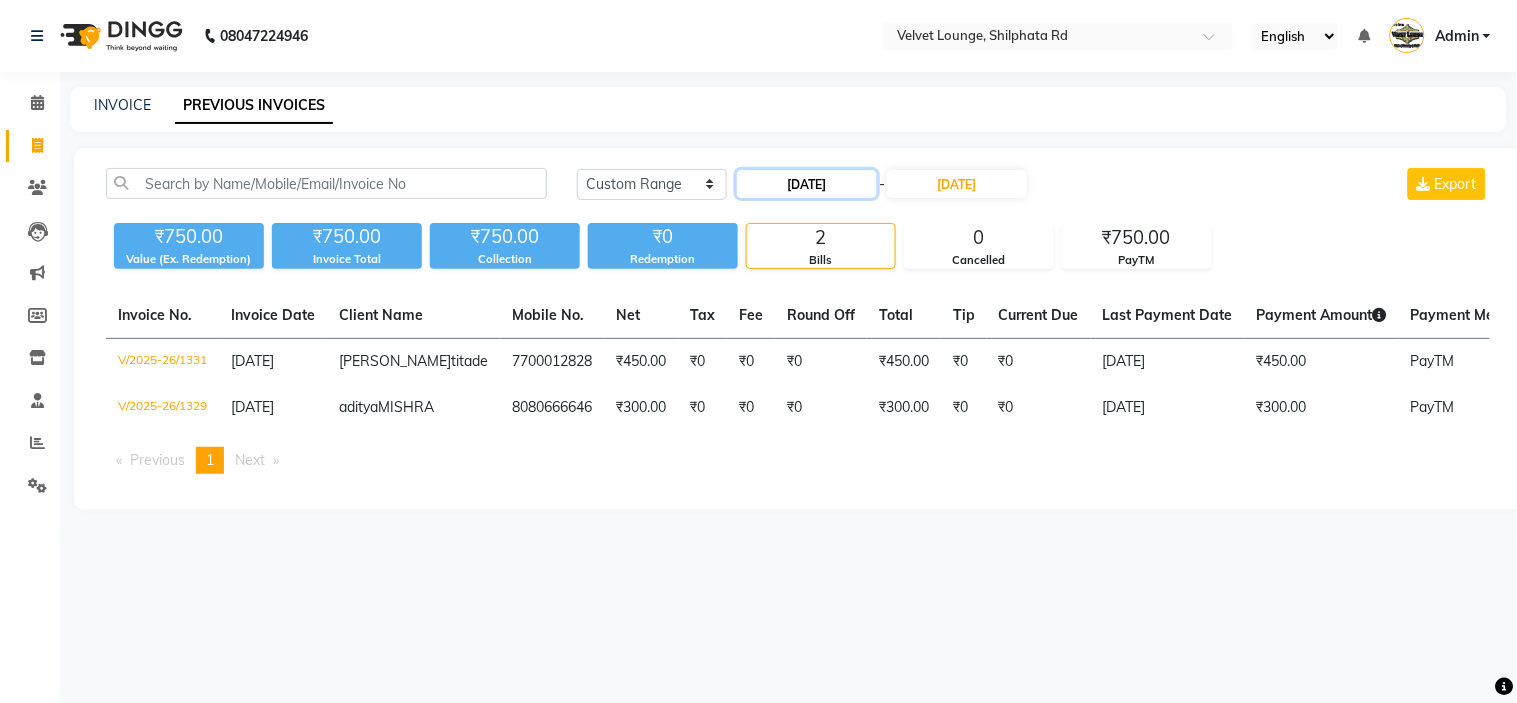 click on "[DATE]" 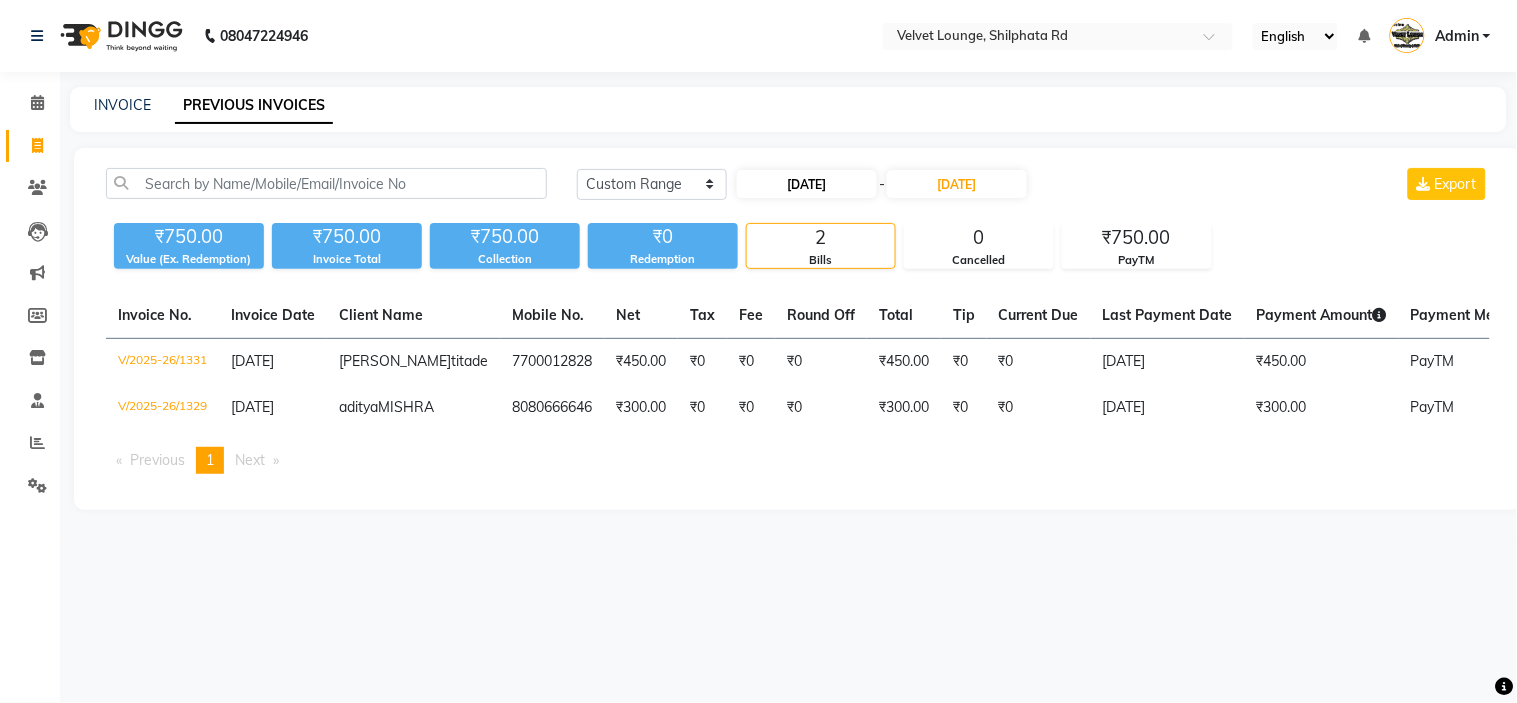 select on "7" 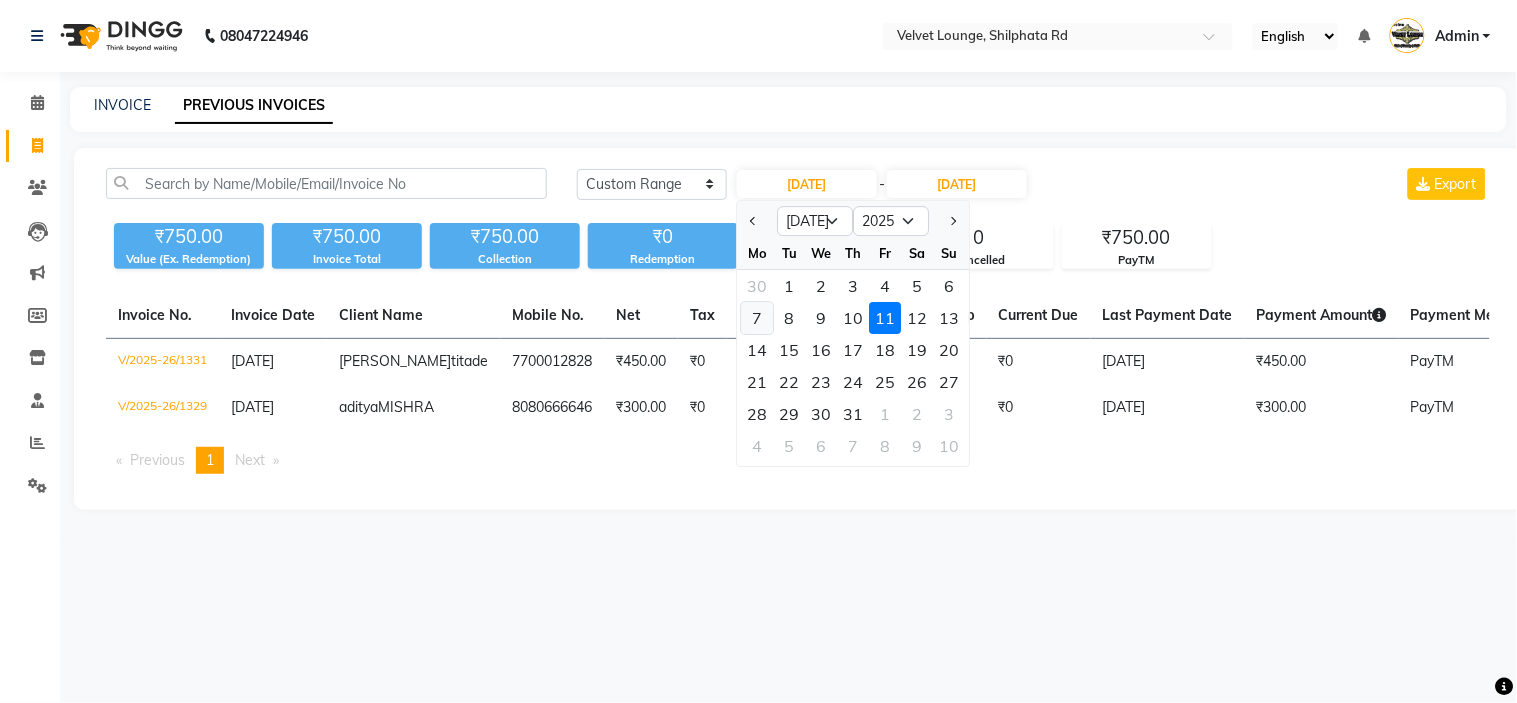 click on "7" 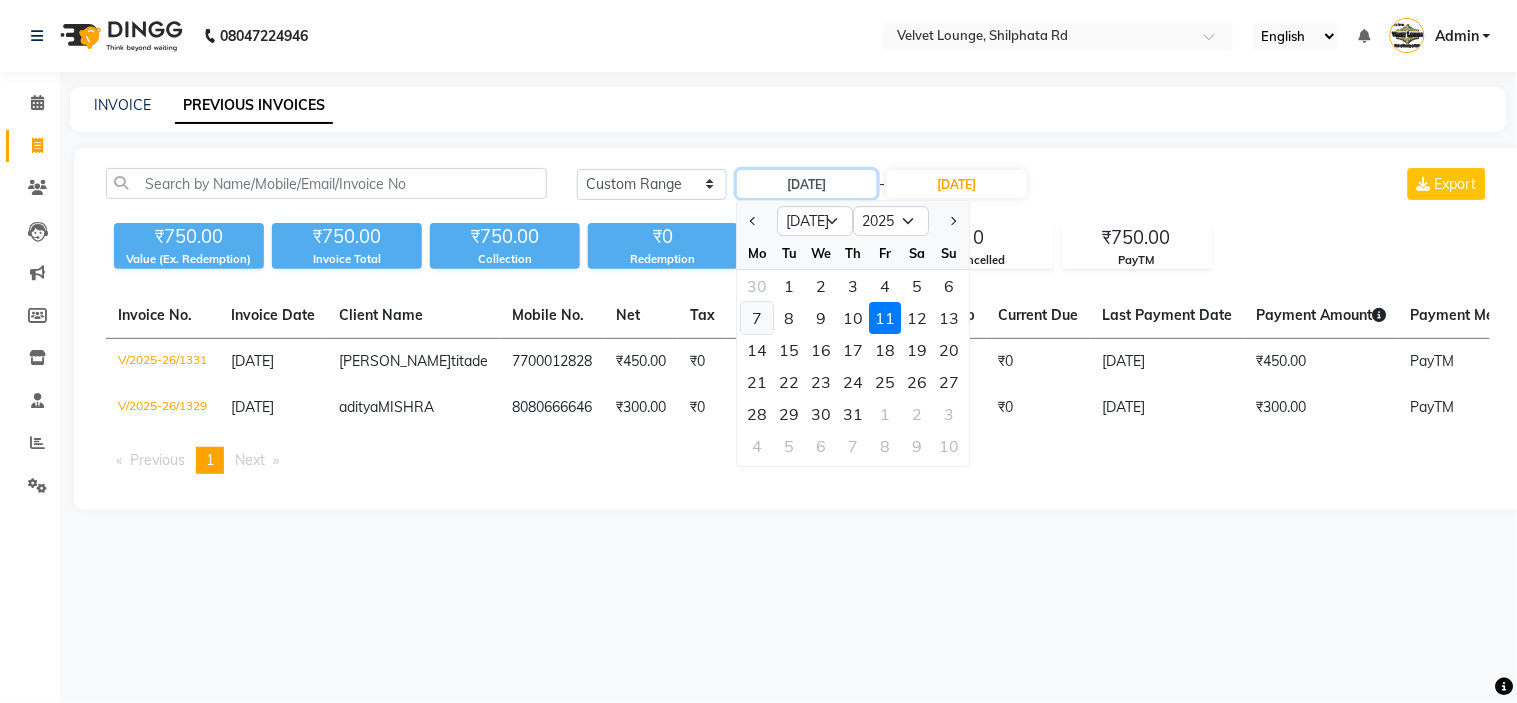 type on "[DATE]" 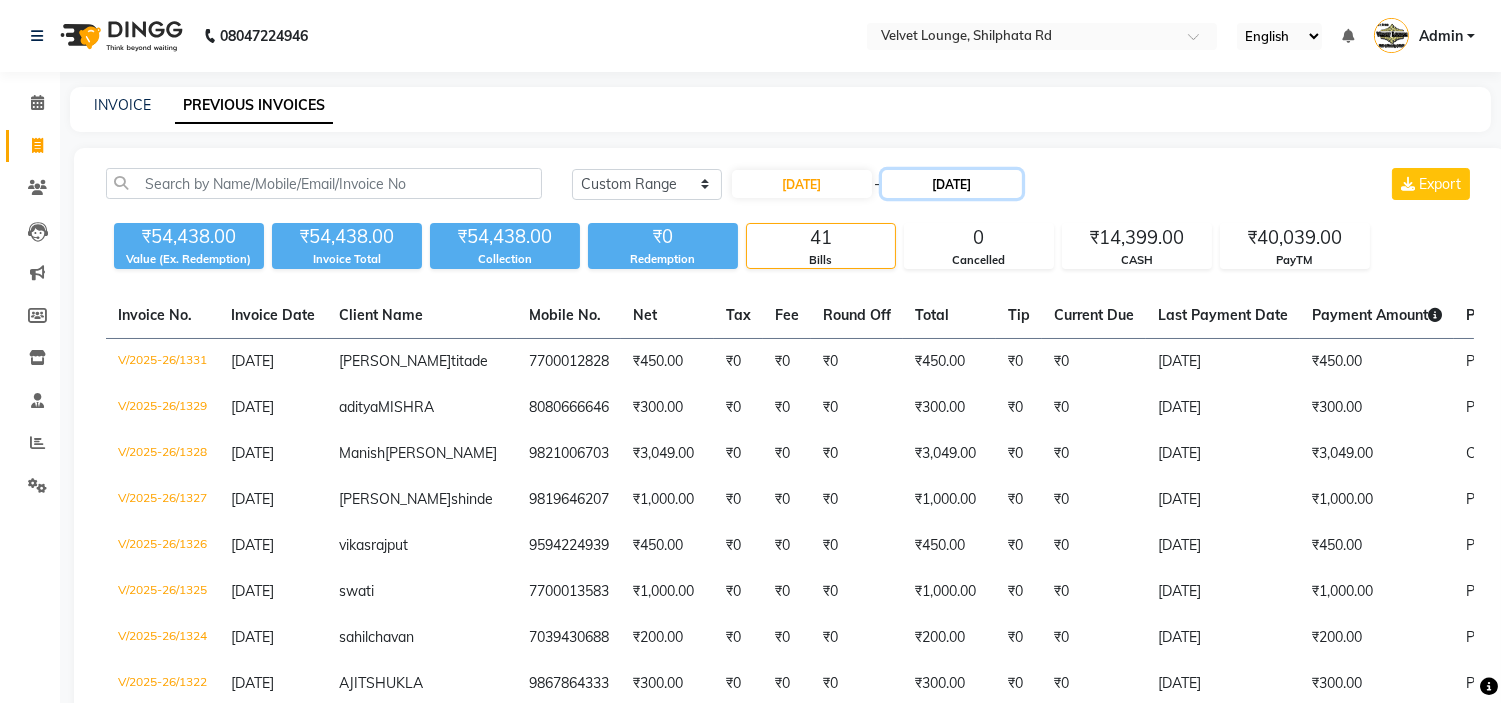 click on "[DATE]" 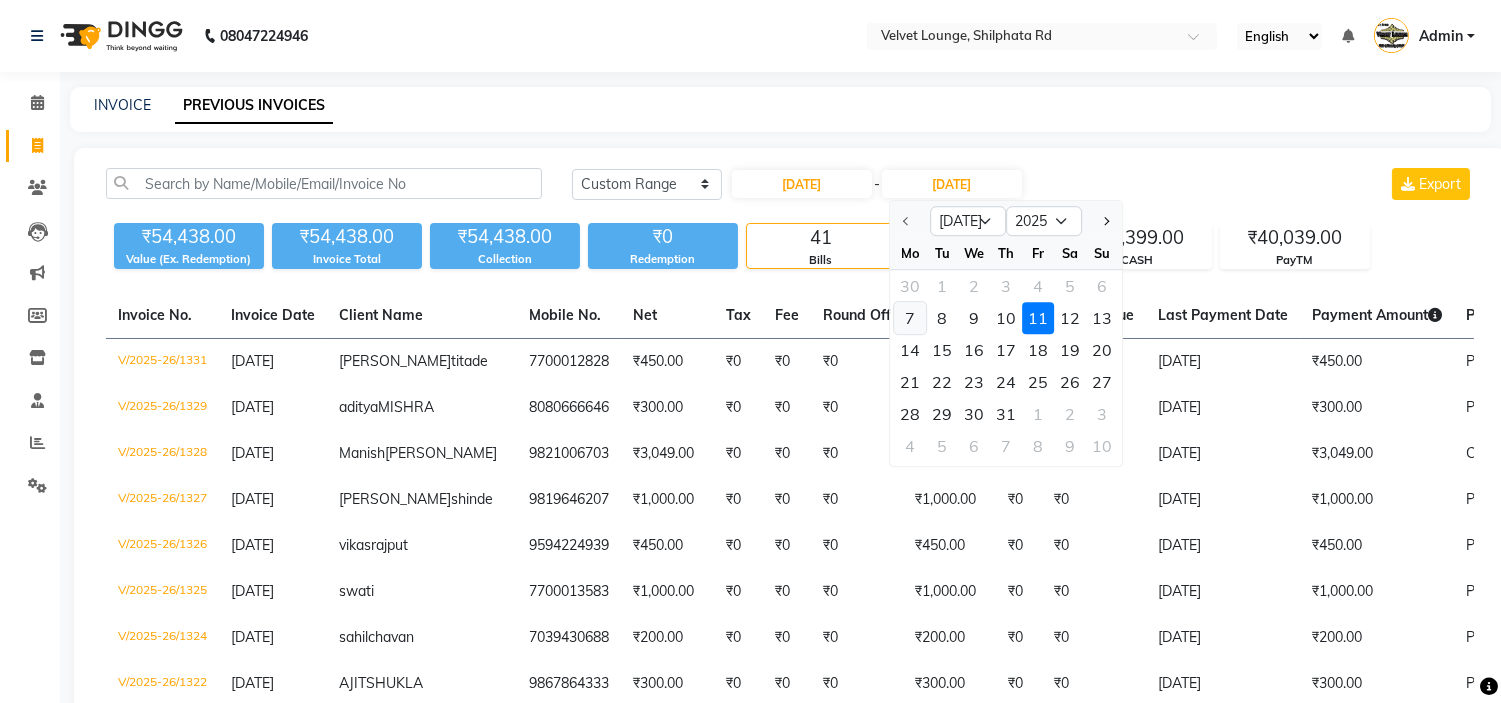 click on "7" 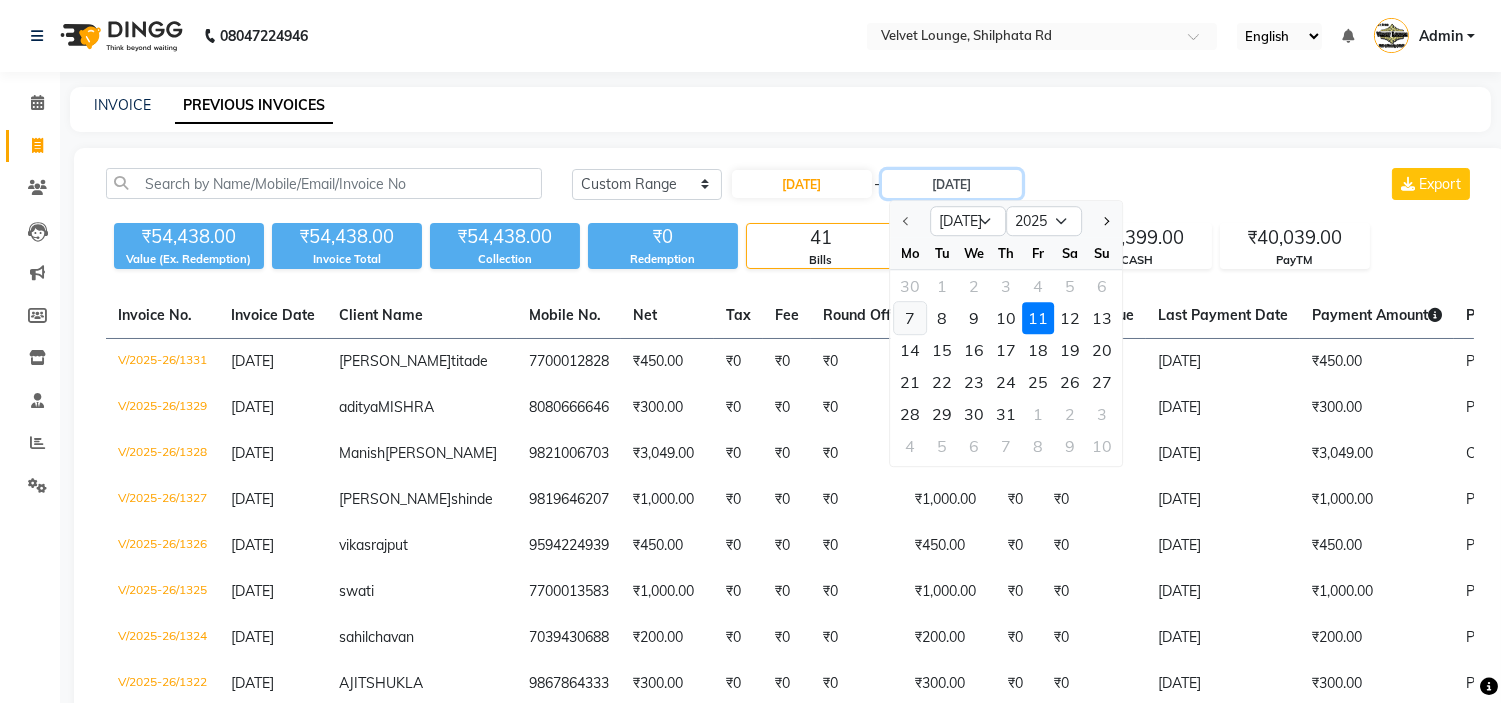 type on "[DATE]" 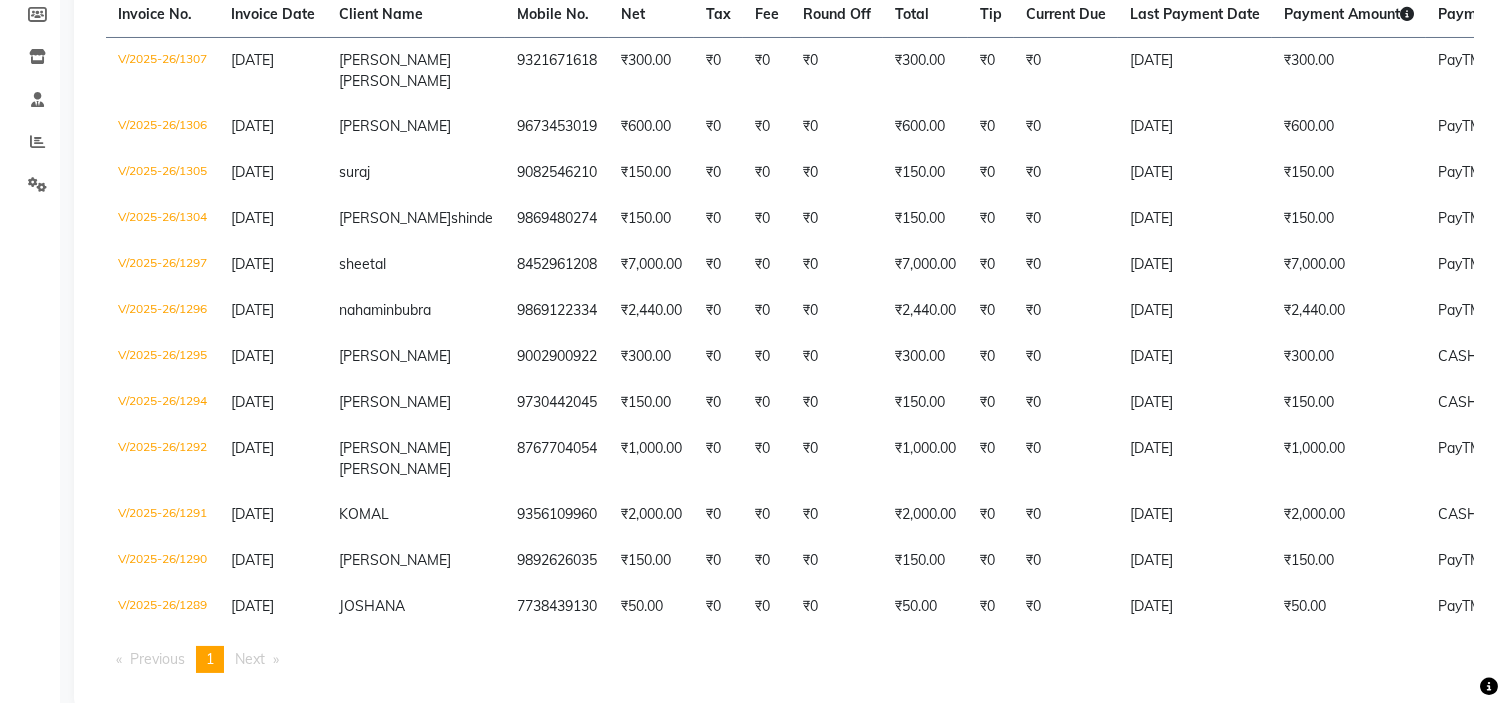 scroll, scrollTop: 391, scrollLeft: 0, axis: vertical 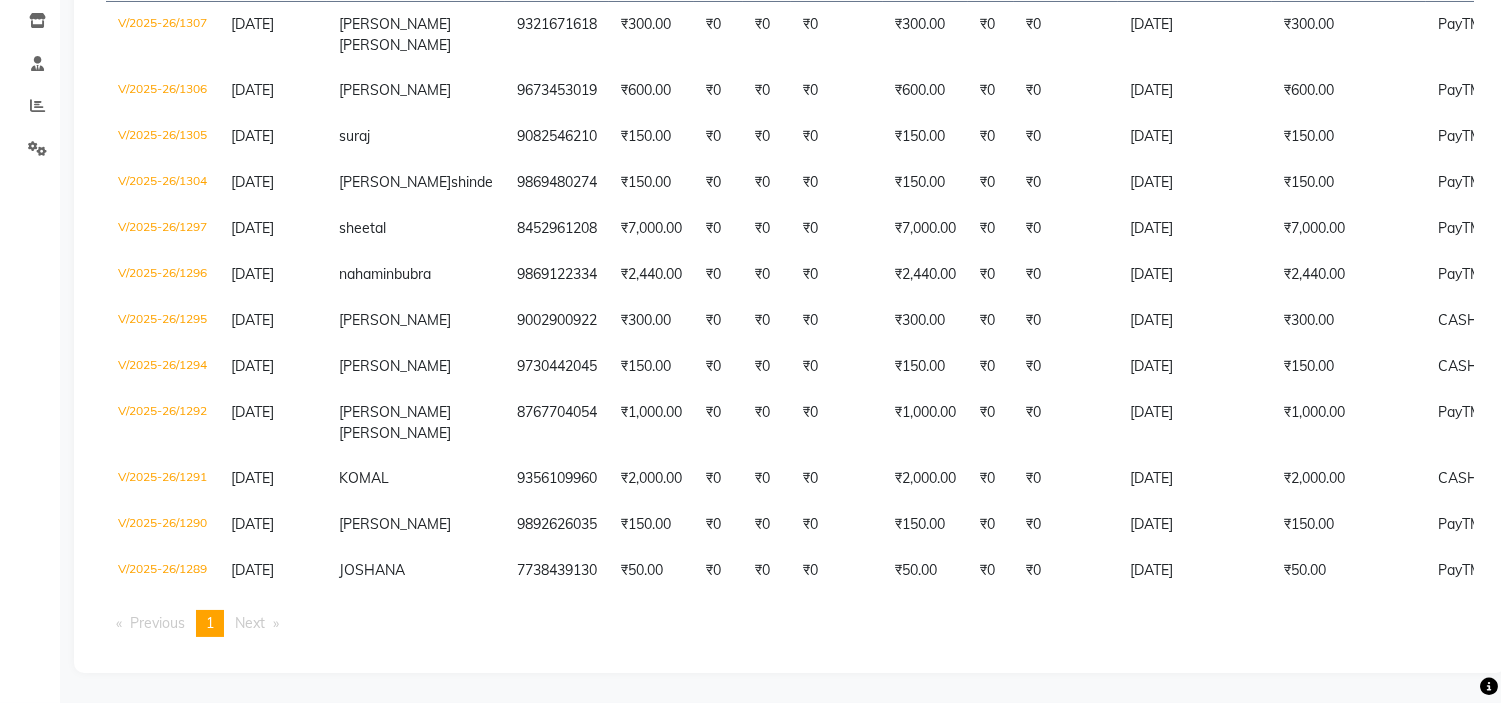 drag, startPoint x: 1492, startPoint y: 363, endPoint x: 1516, endPoint y: 363, distance: 24 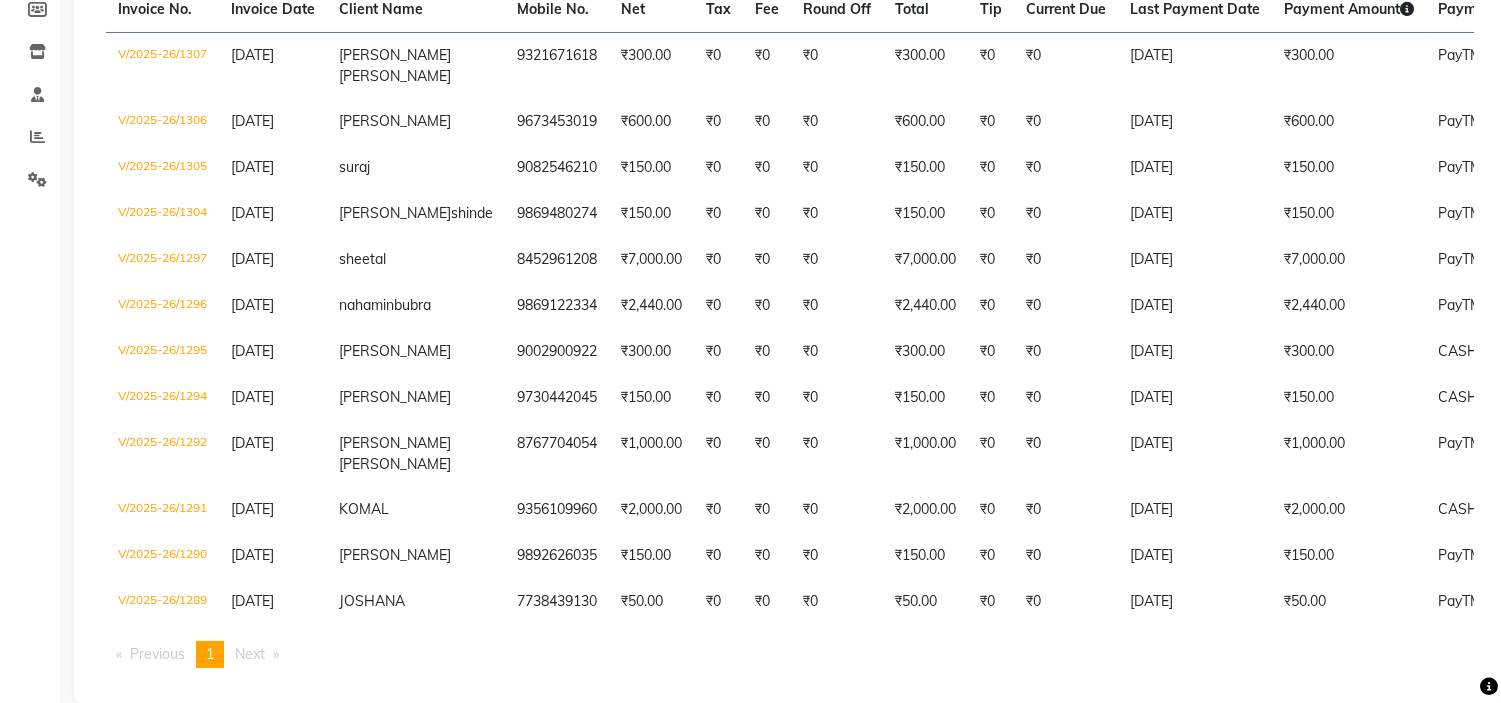 scroll, scrollTop: 315, scrollLeft: 0, axis: vertical 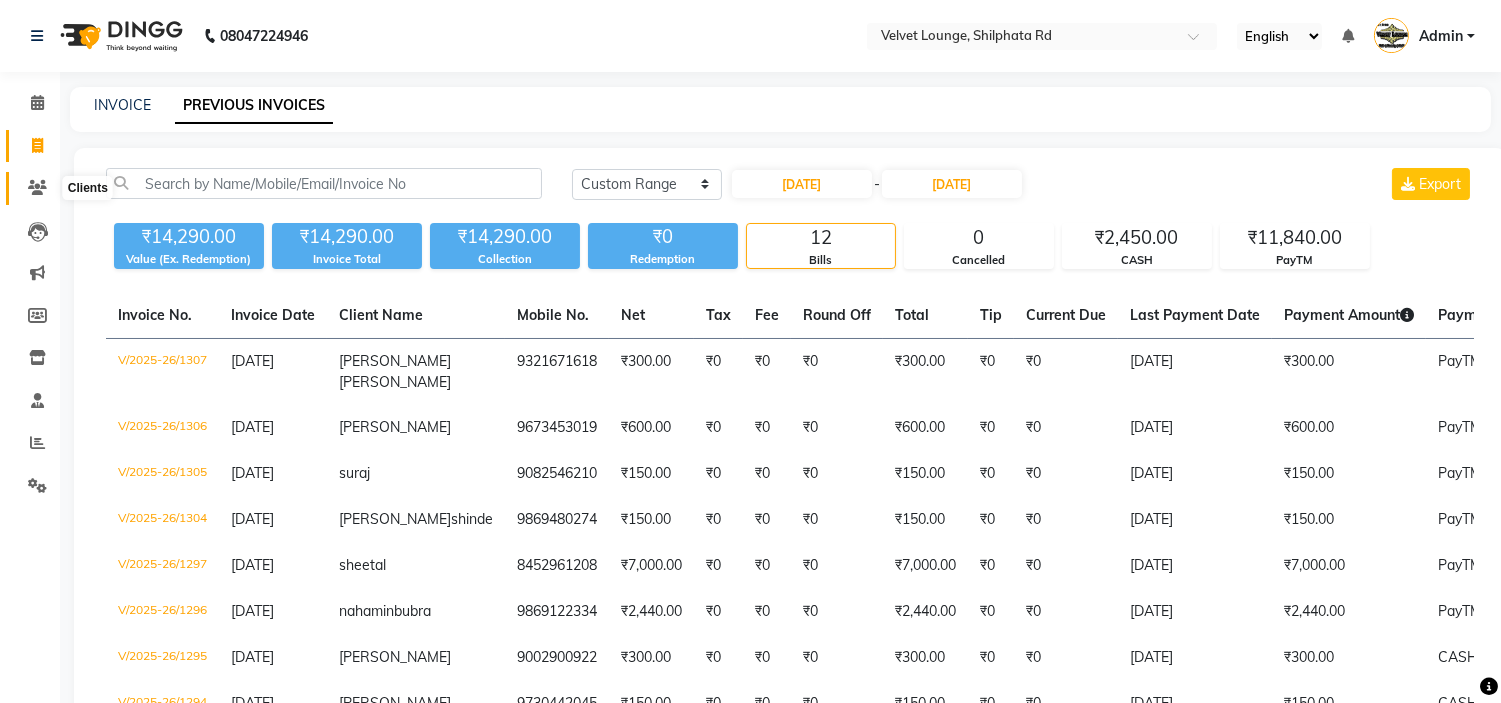 click 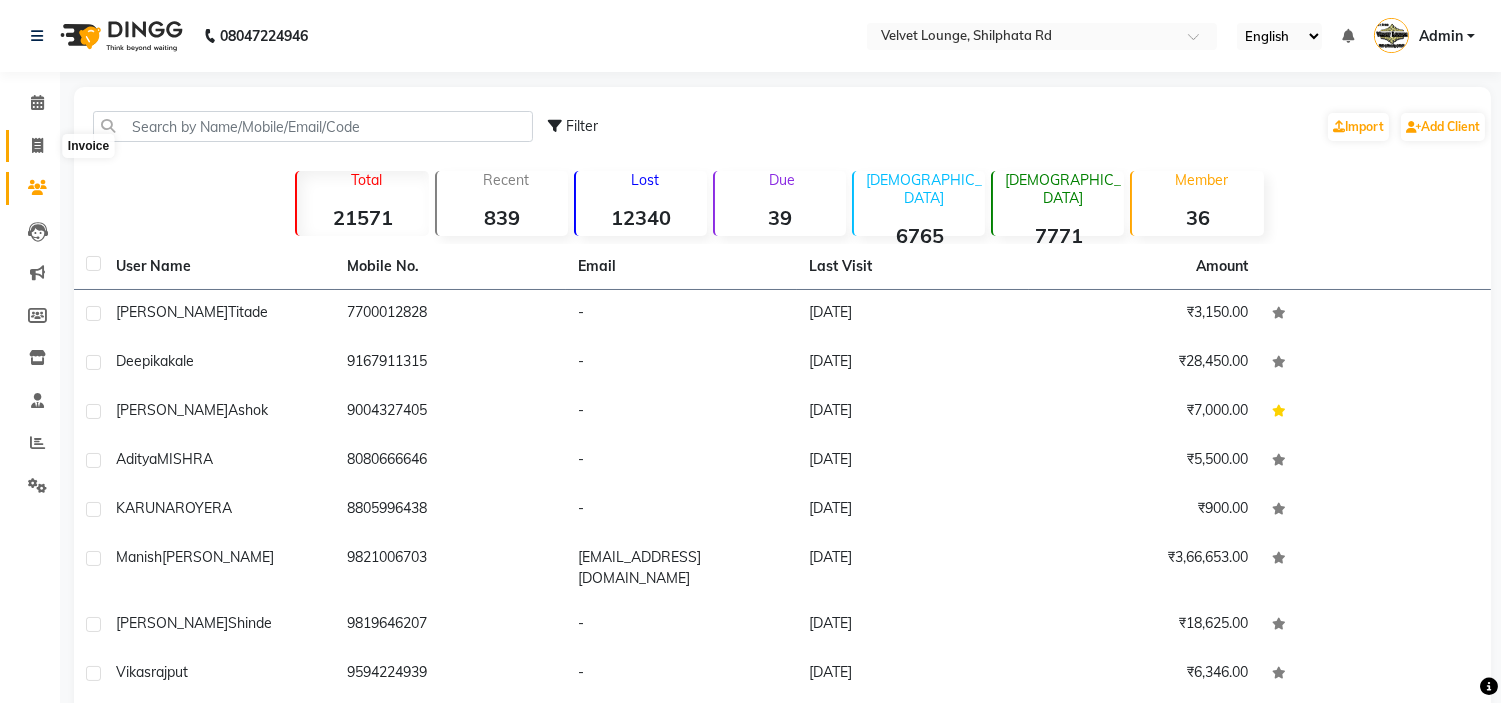 click 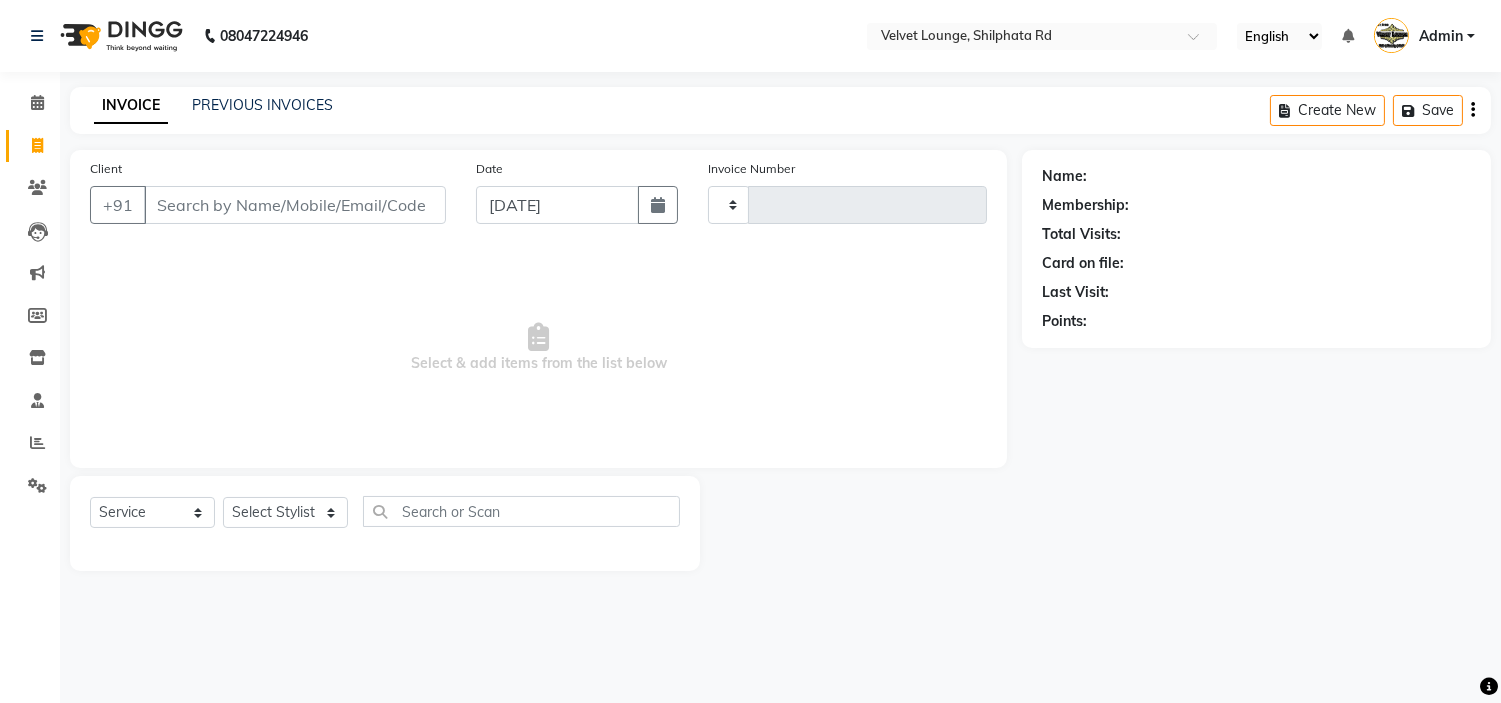 type on "1332" 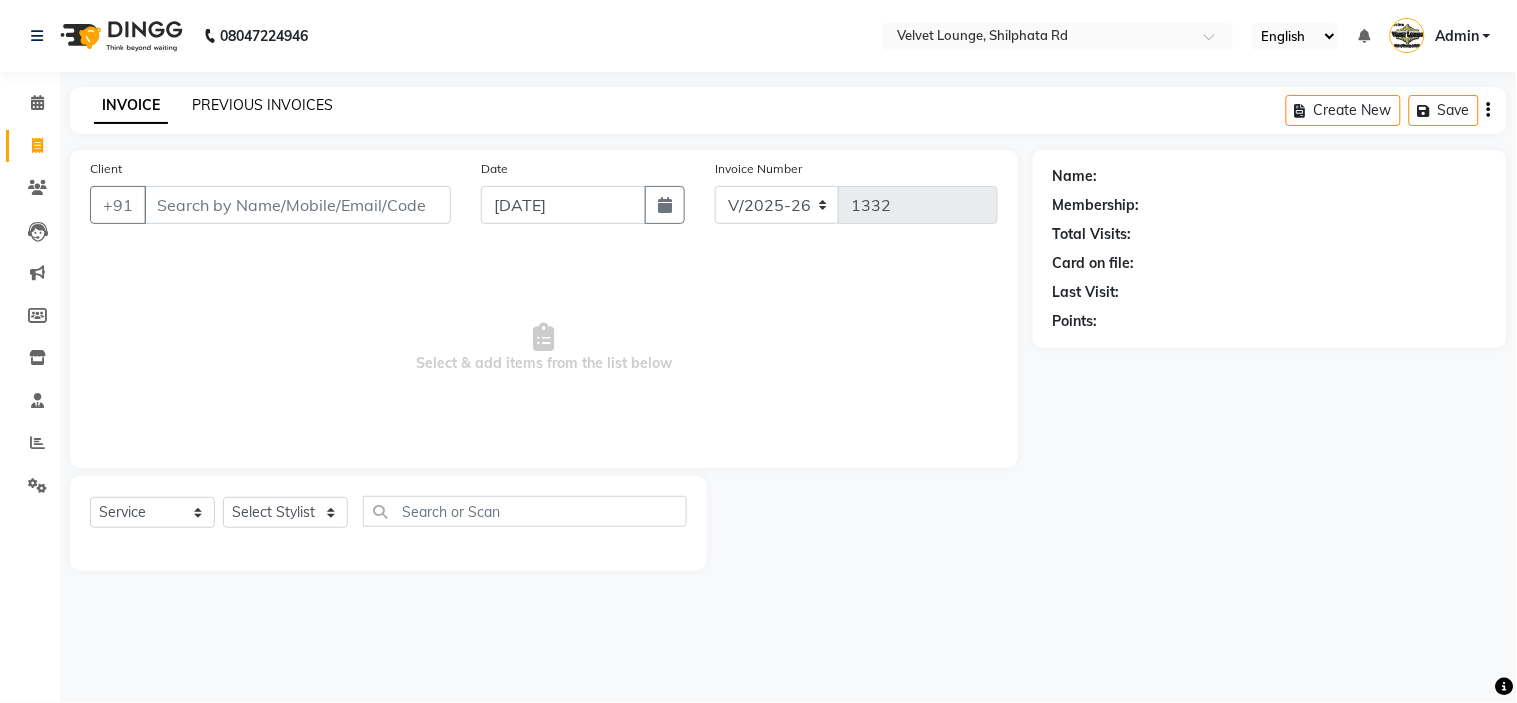 click on "PREVIOUS INVOICES" 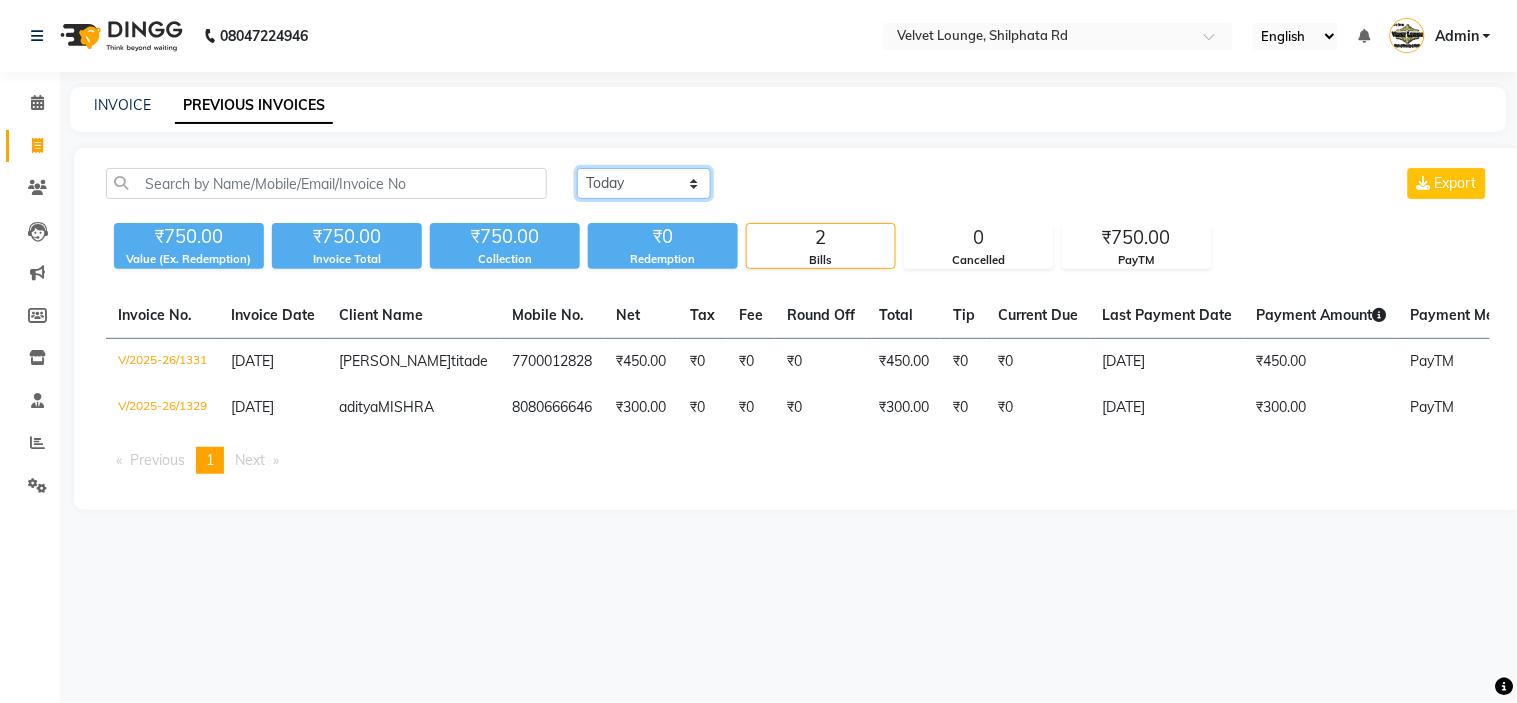 click on "[DATE] [DATE] Custom Range" 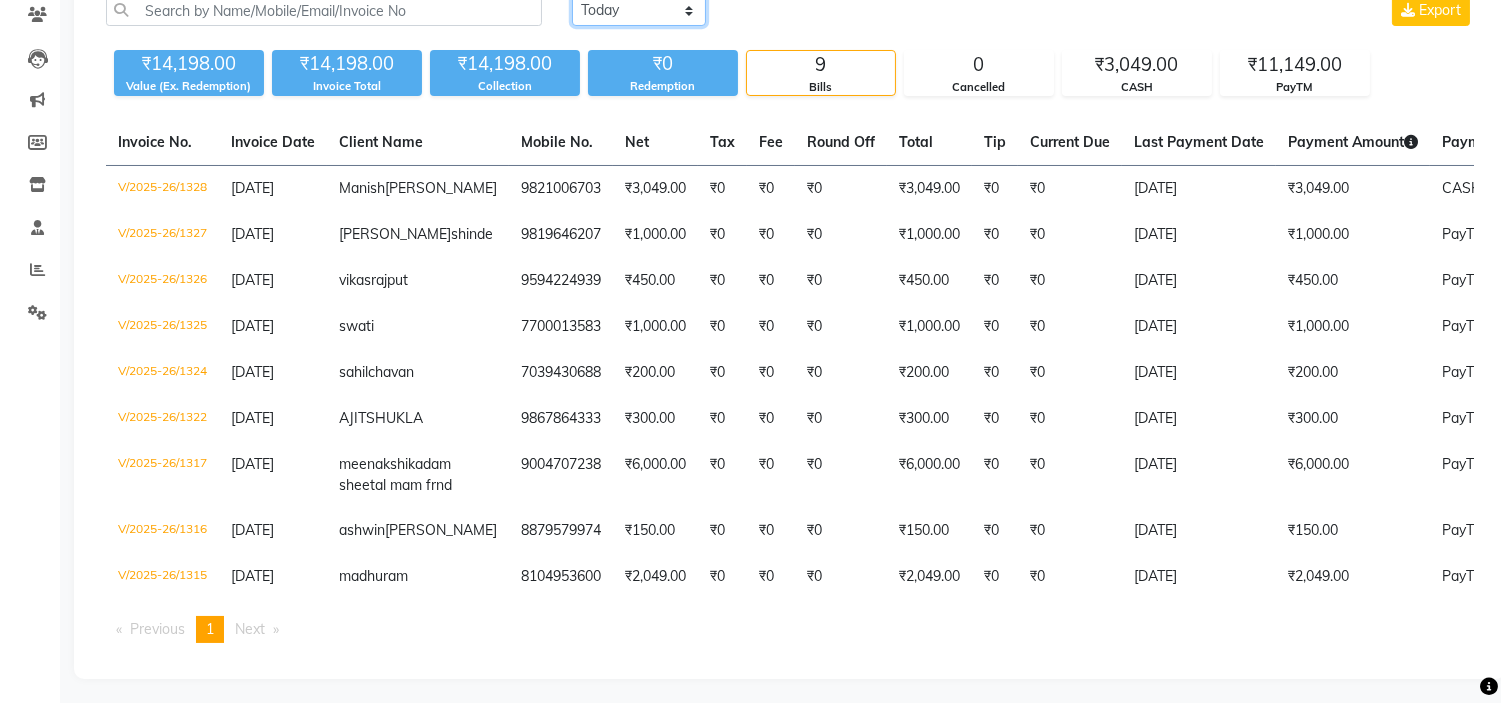 scroll, scrollTop: 210, scrollLeft: 0, axis: vertical 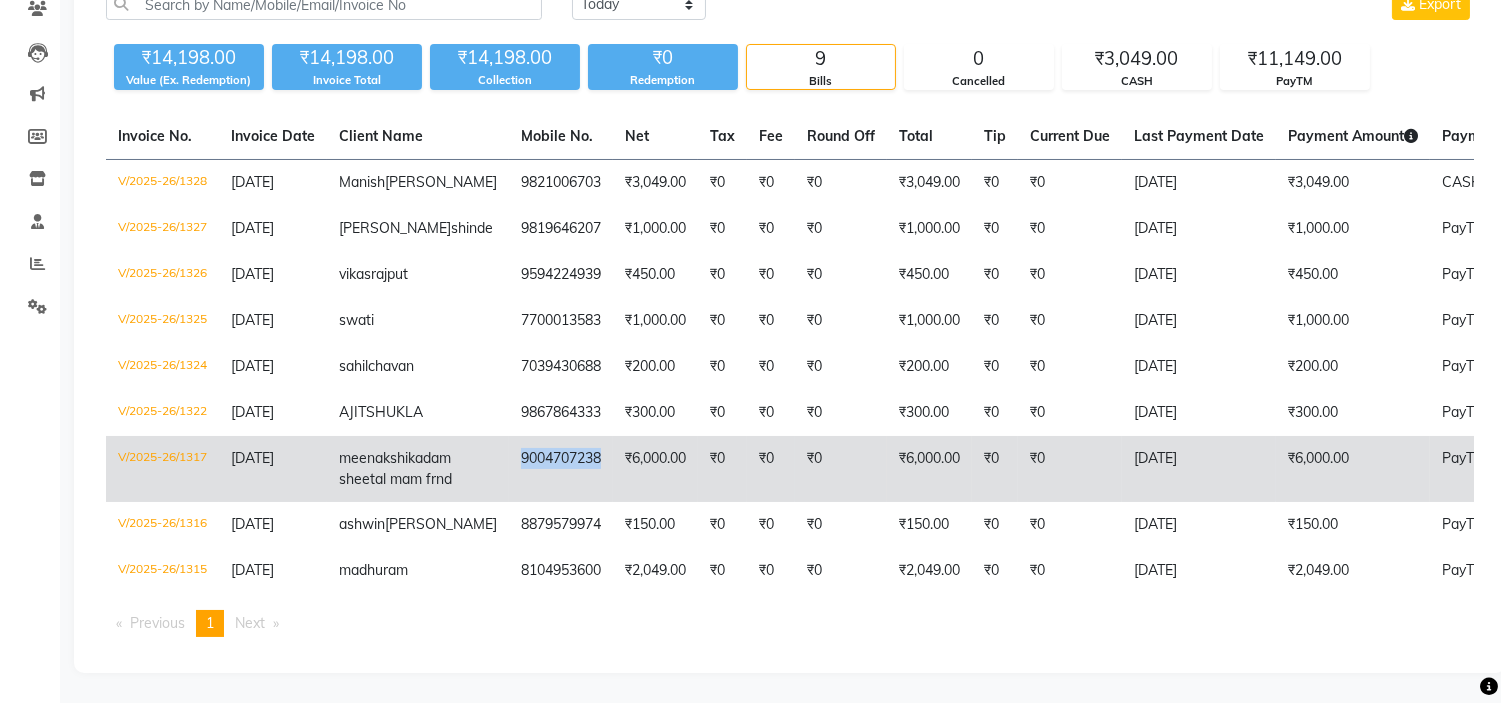 drag, startPoint x: 444, startPoint y: 484, endPoint x: 527, endPoint y: 484, distance: 83 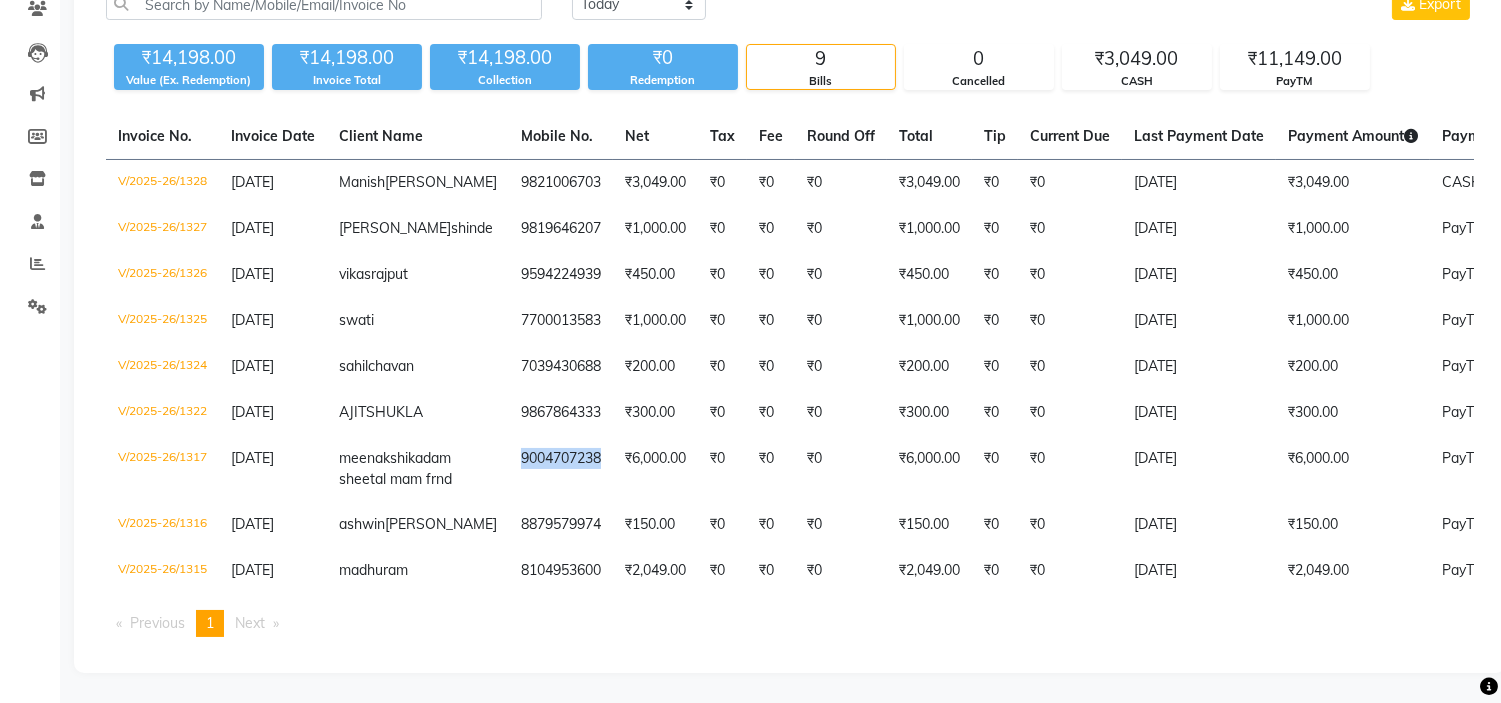 copy on "9004707238" 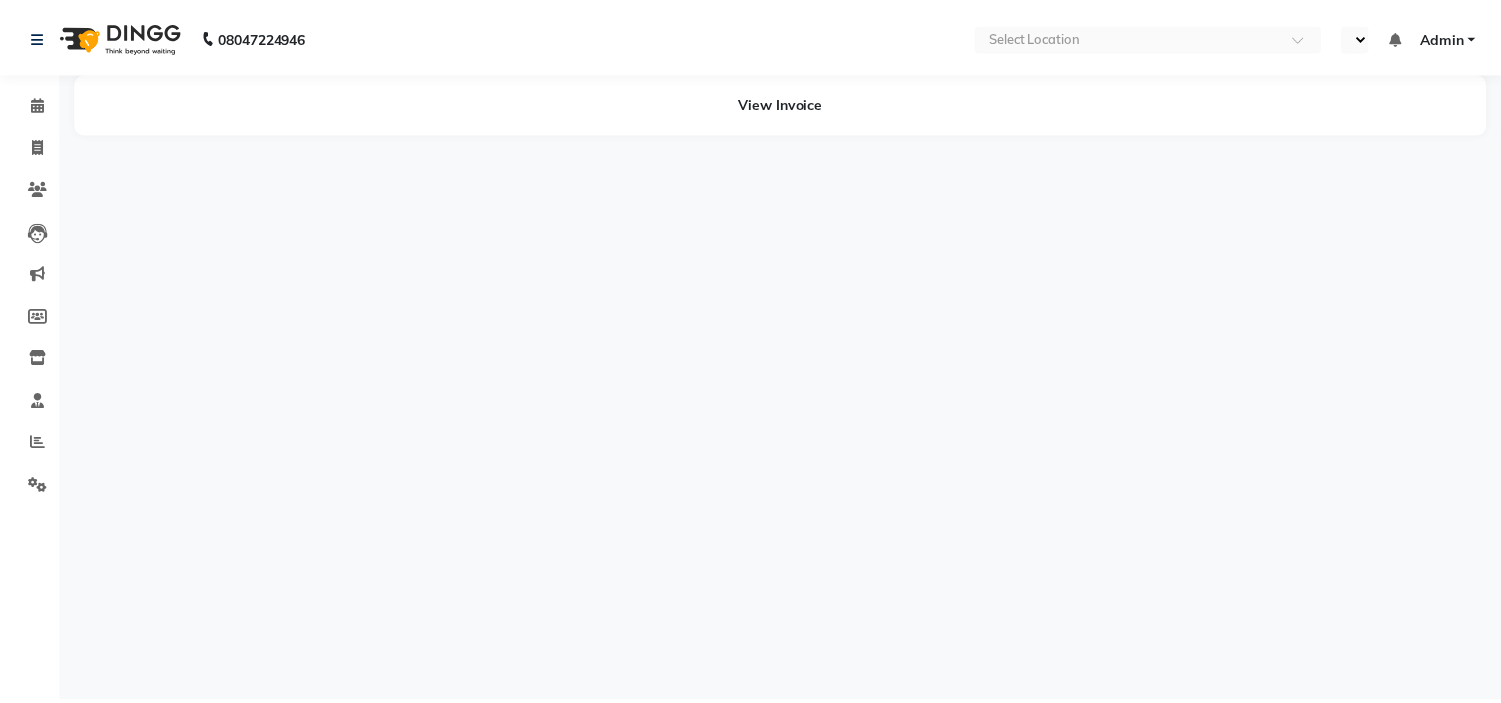 scroll, scrollTop: 0, scrollLeft: 0, axis: both 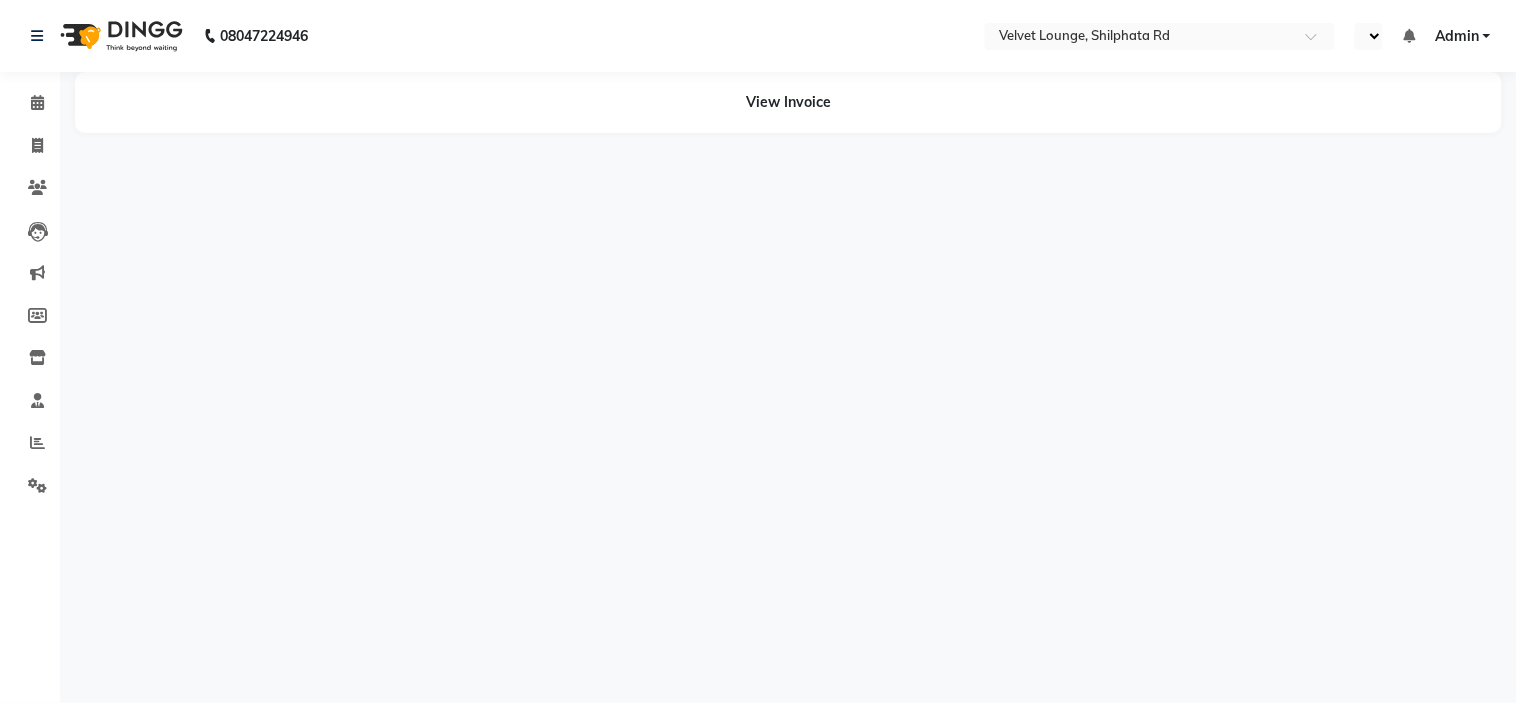 select on "en" 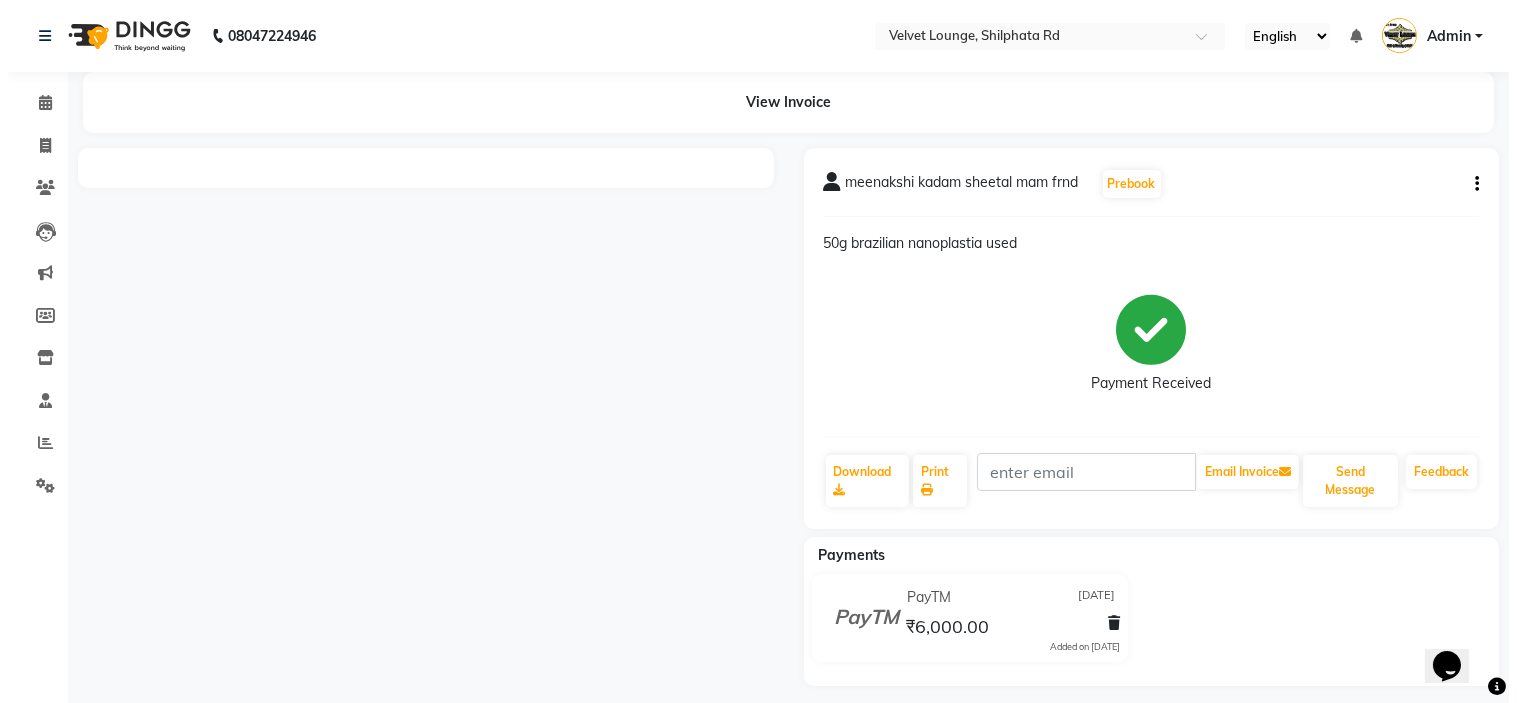 scroll, scrollTop: 0, scrollLeft: 0, axis: both 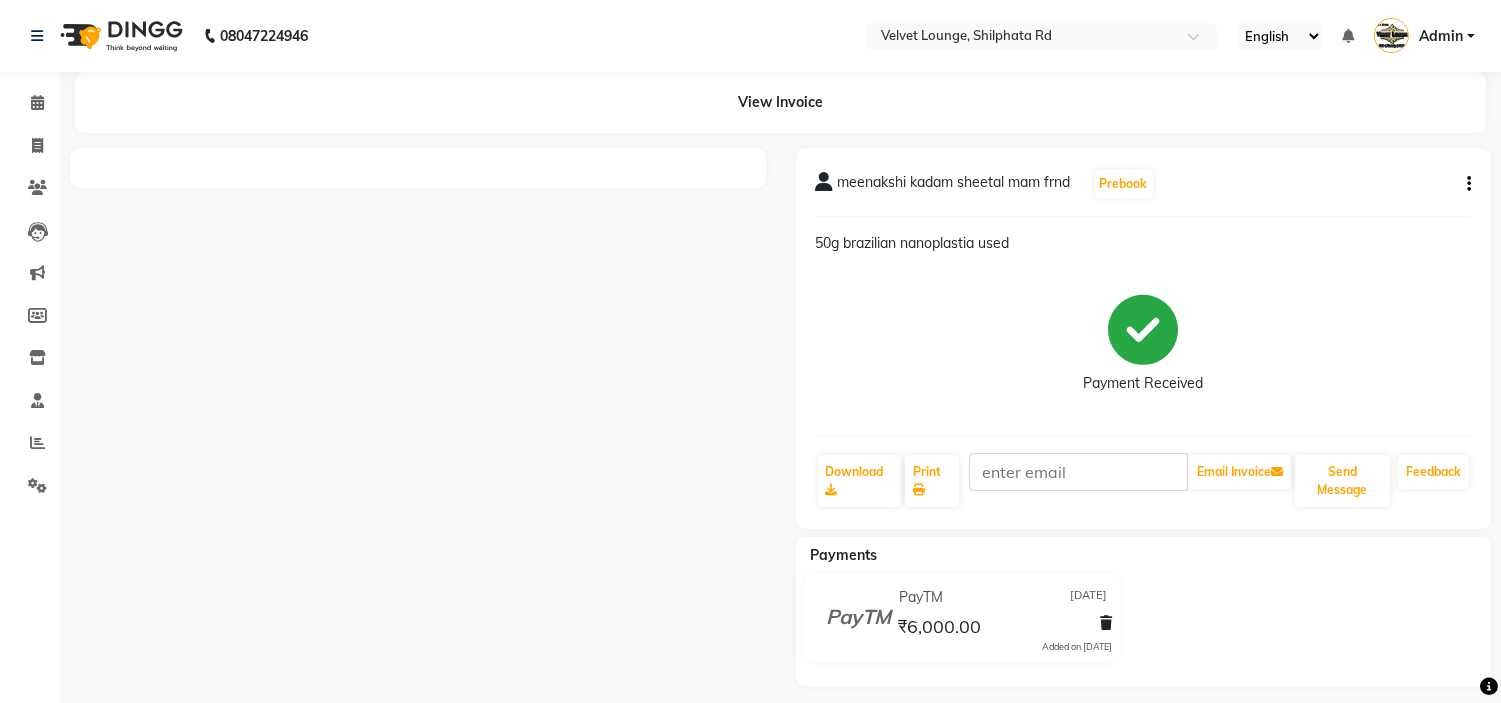 click 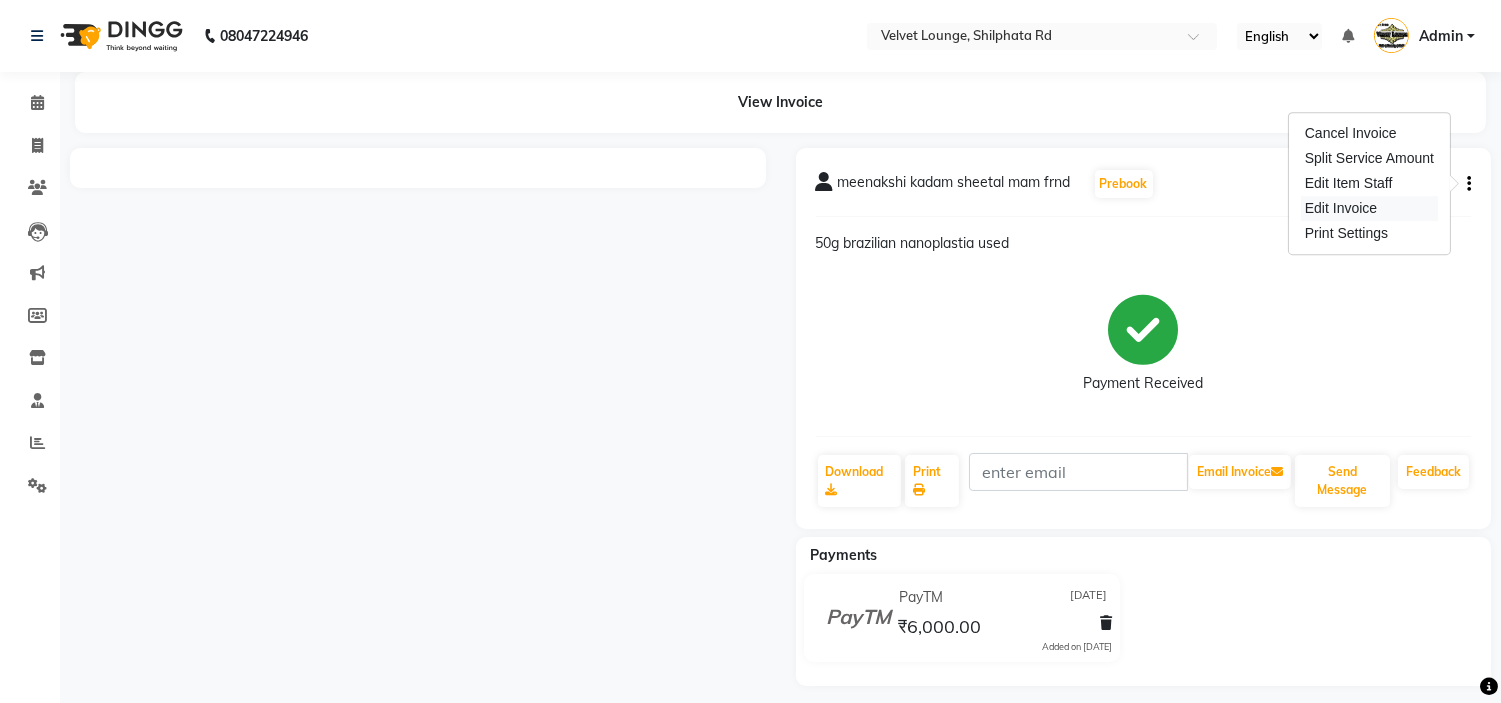 click on "Edit Invoice" at bounding box center (1369, 208) 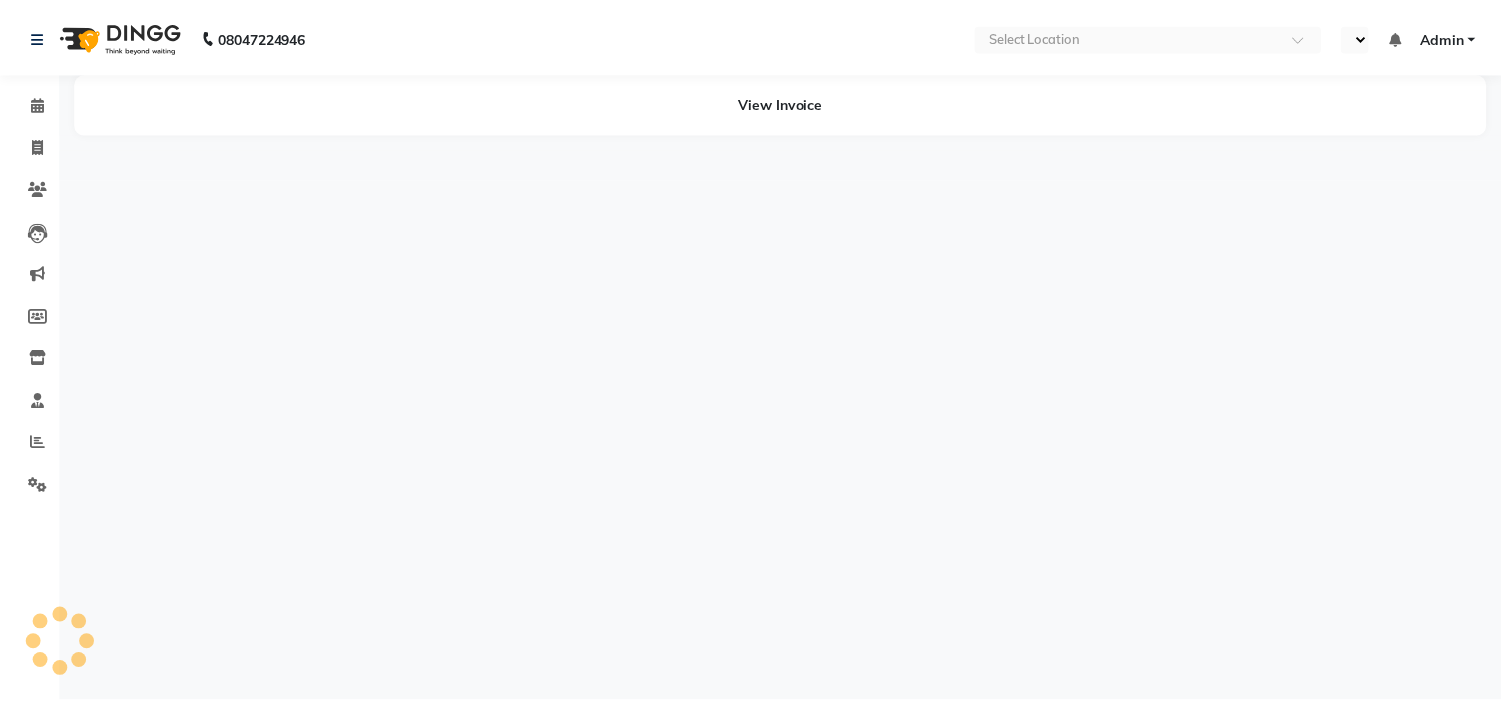 scroll, scrollTop: 0, scrollLeft: 0, axis: both 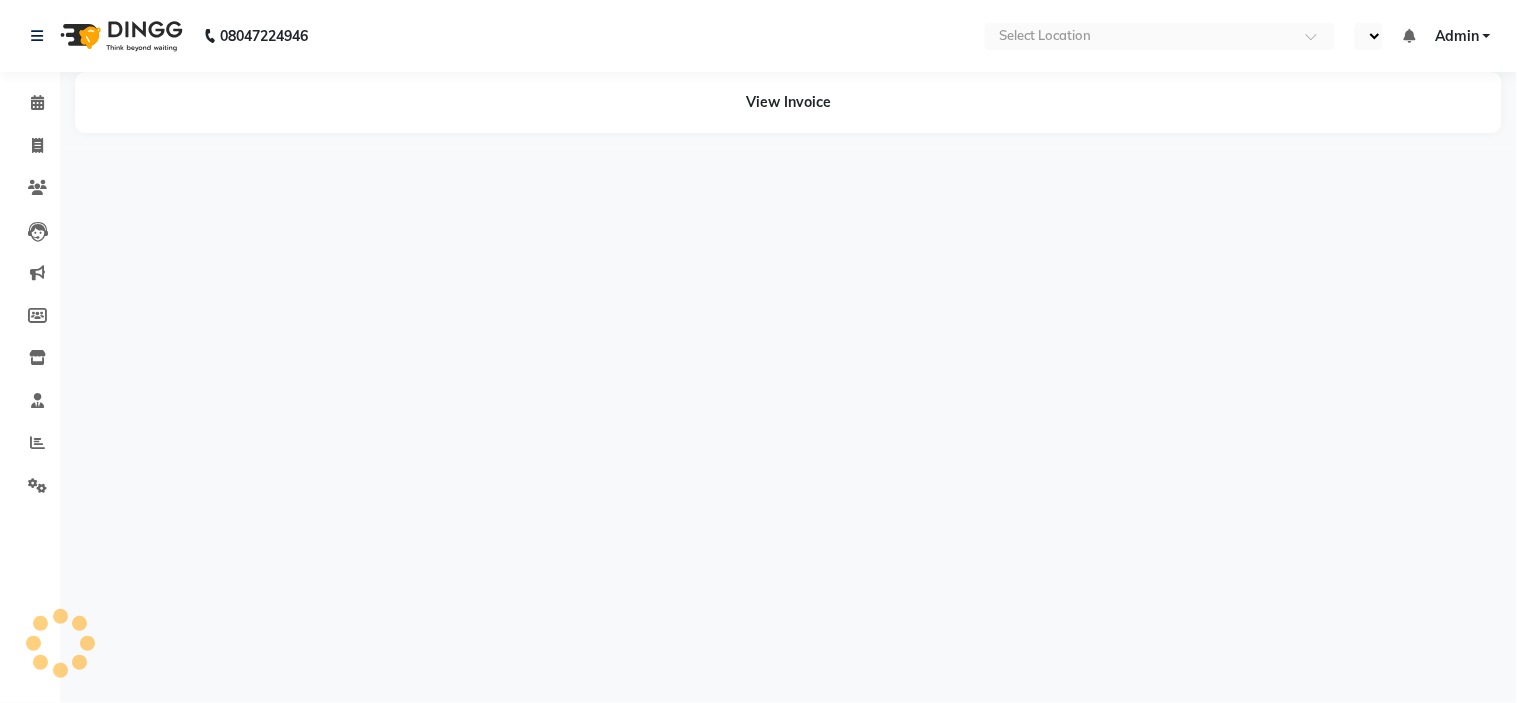 select on "en" 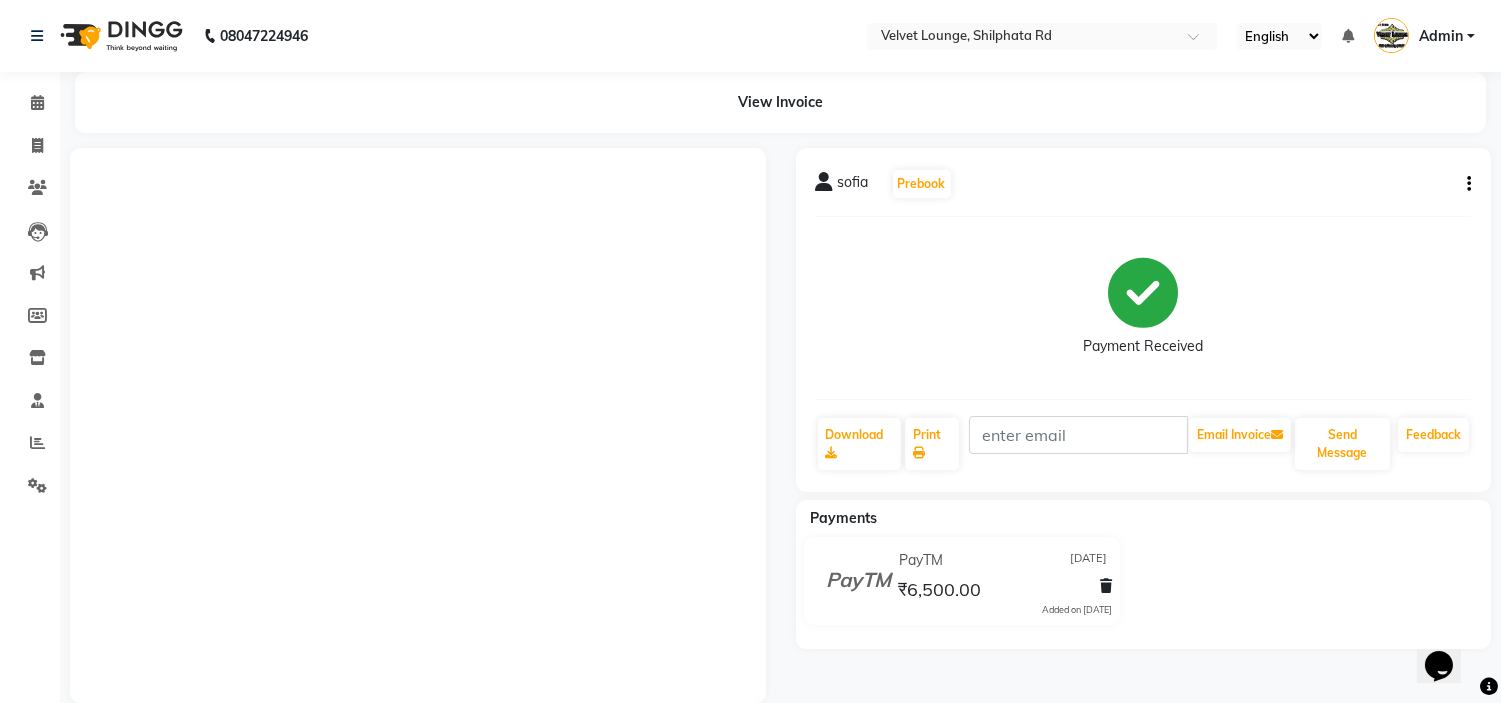 scroll, scrollTop: 0, scrollLeft: 0, axis: both 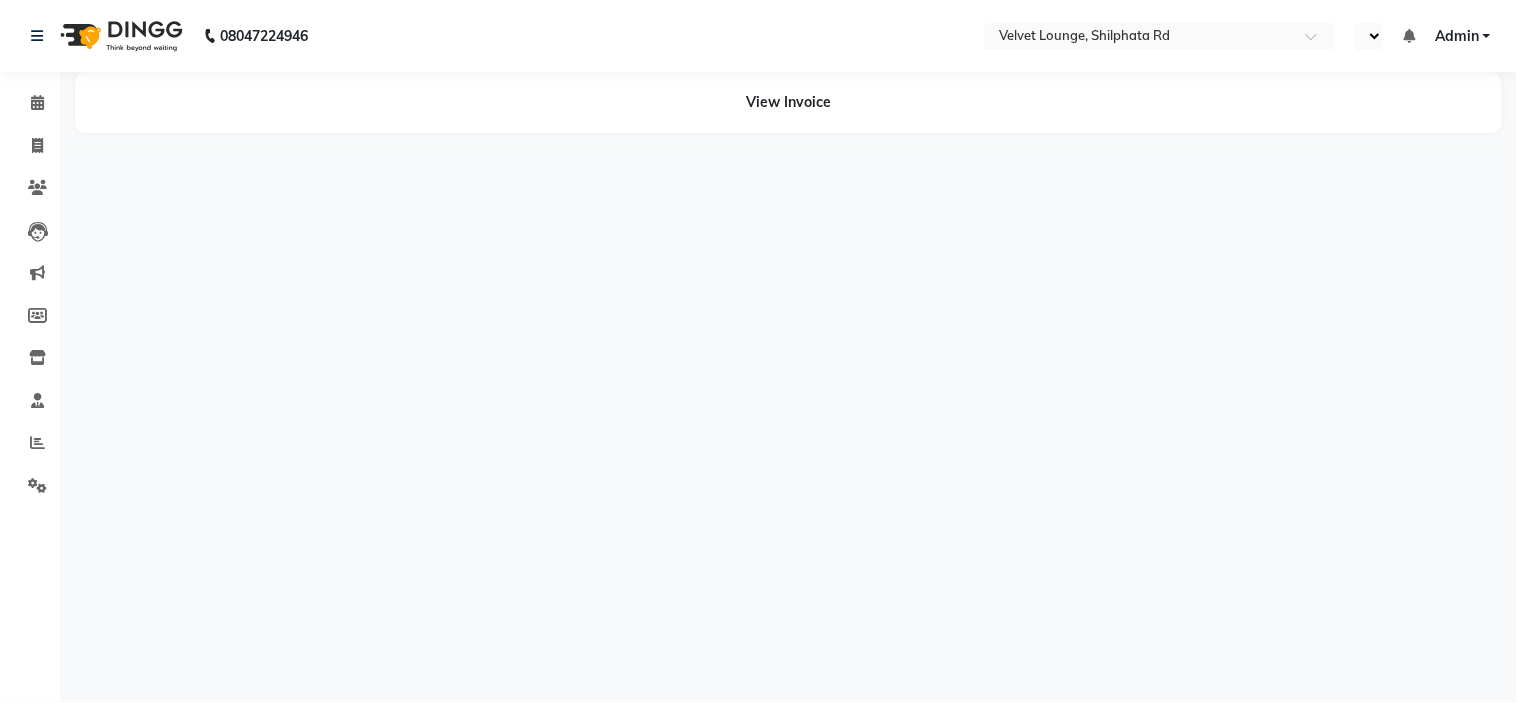 select on "en" 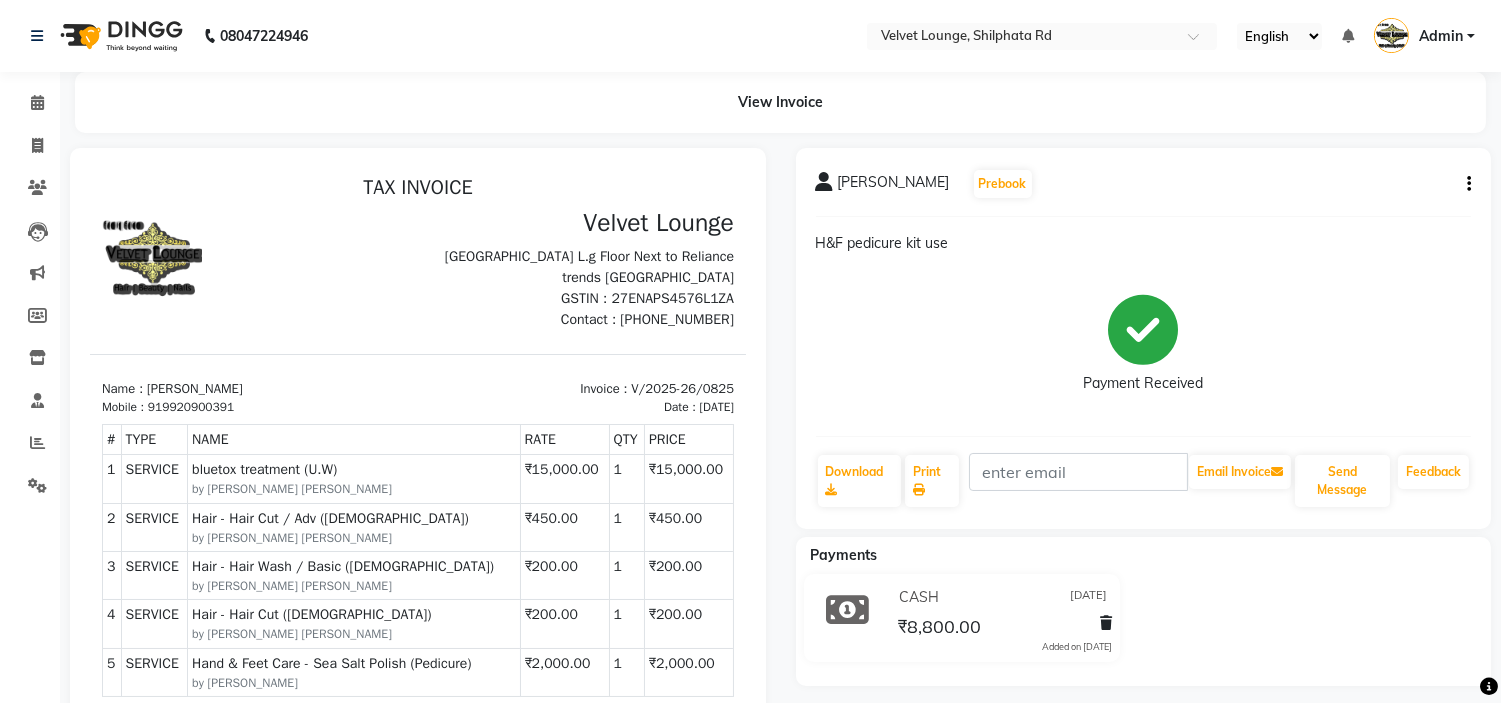 scroll, scrollTop: 0, scrollLeft: 0, axis: both 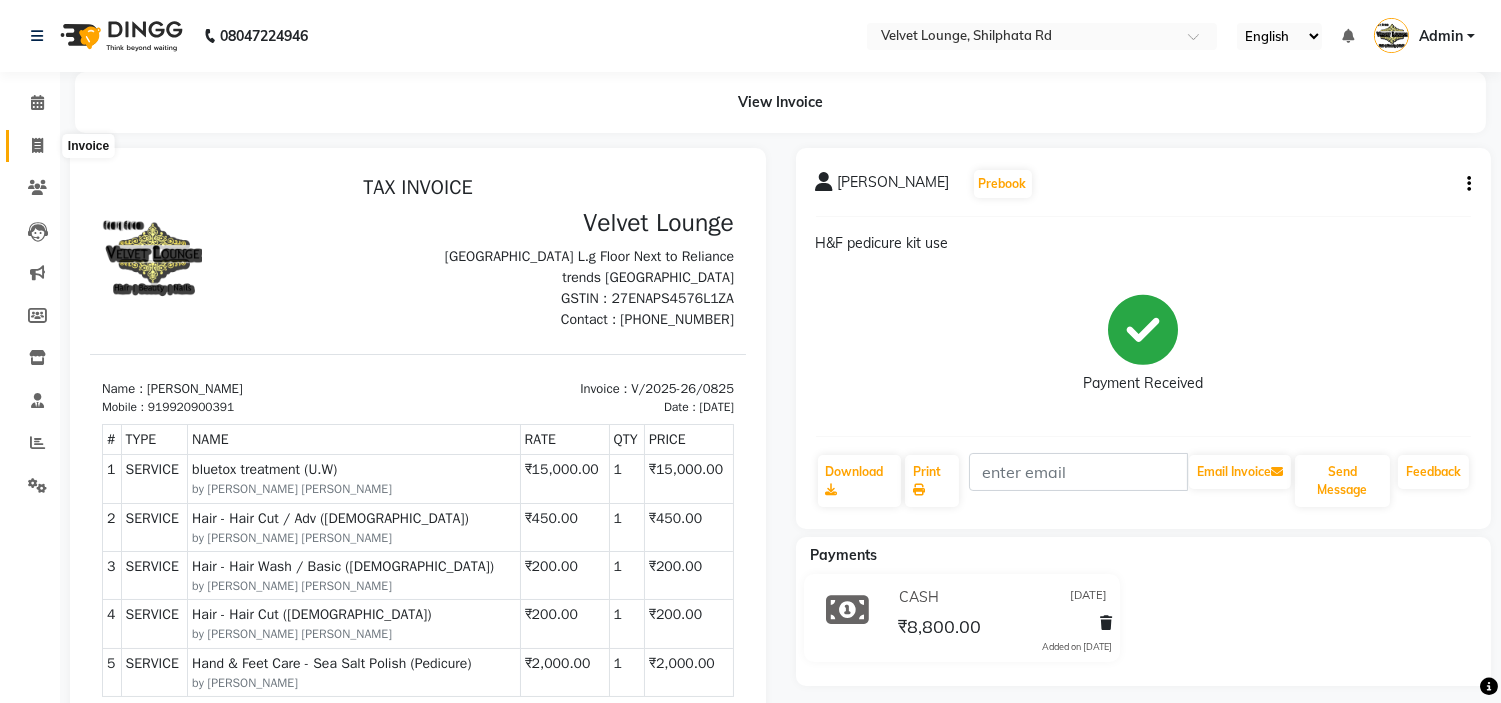 click 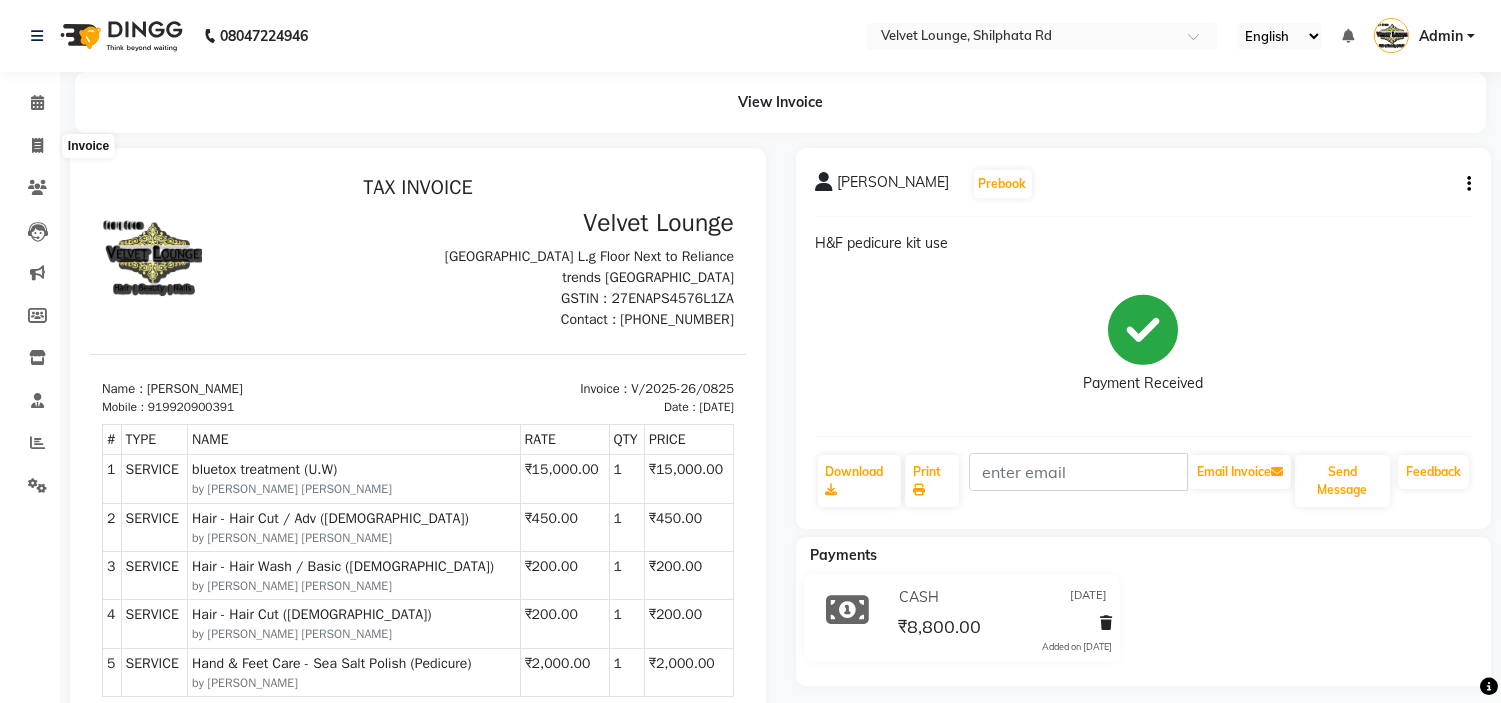 select on "service" 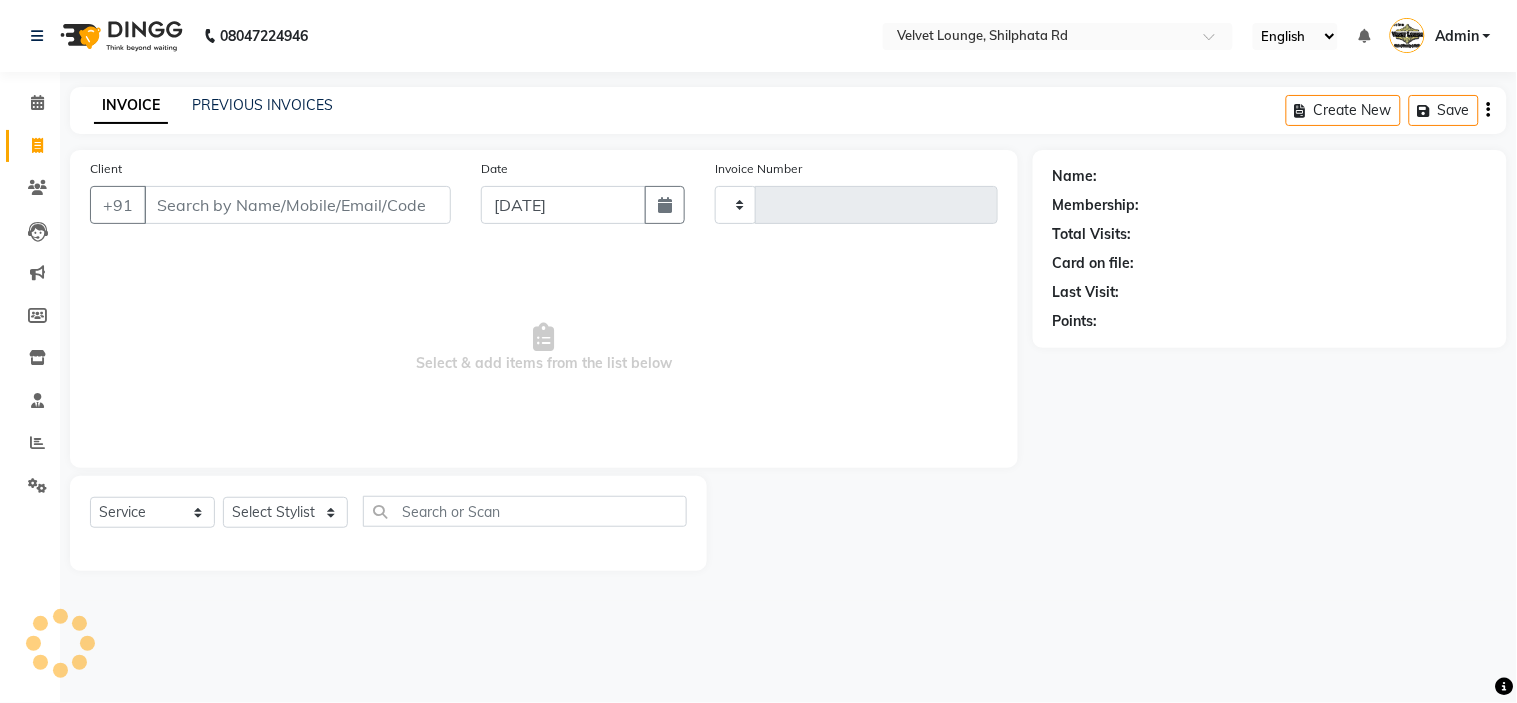 type on "1333" 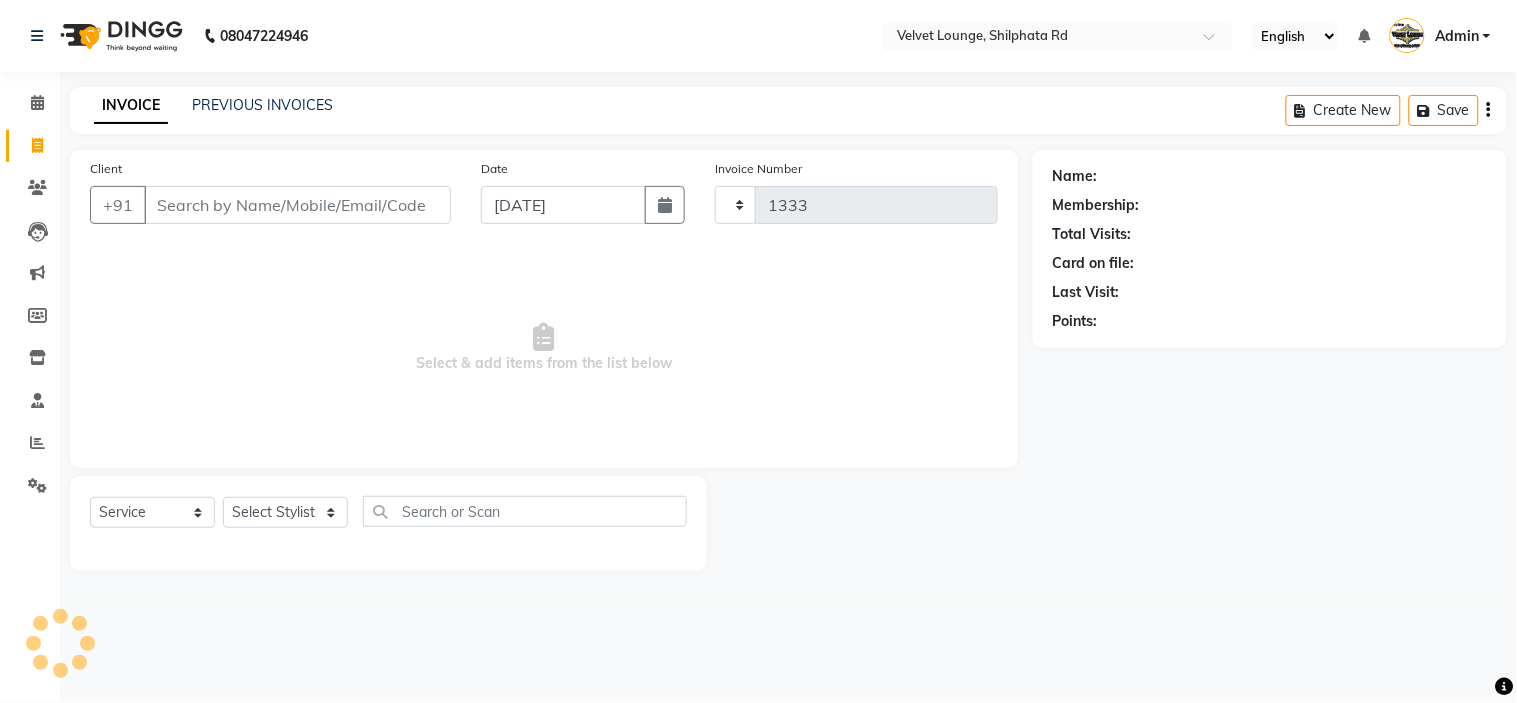 select on "122" 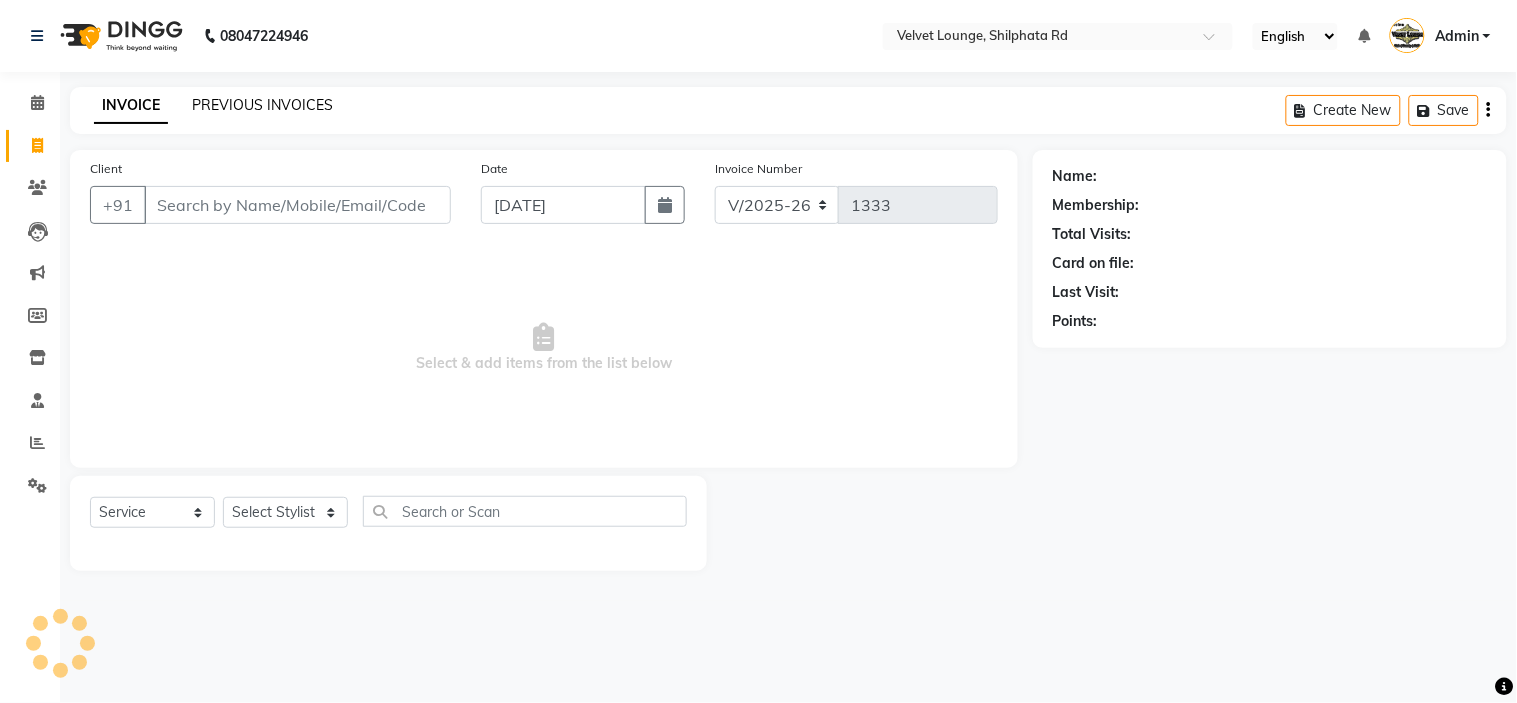 click on "PREVIOUS INVOICES" 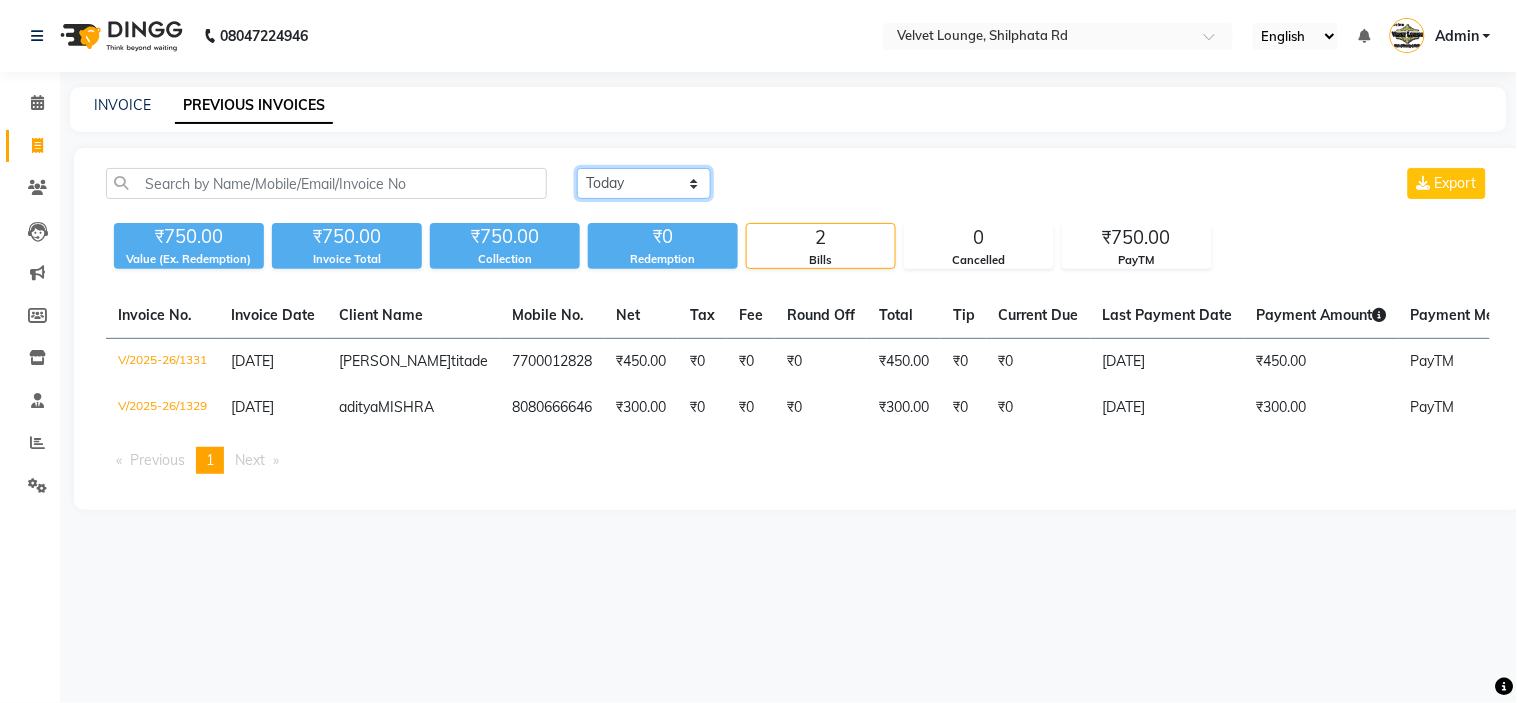 click on "[DATE] [DATE] Custom Range" 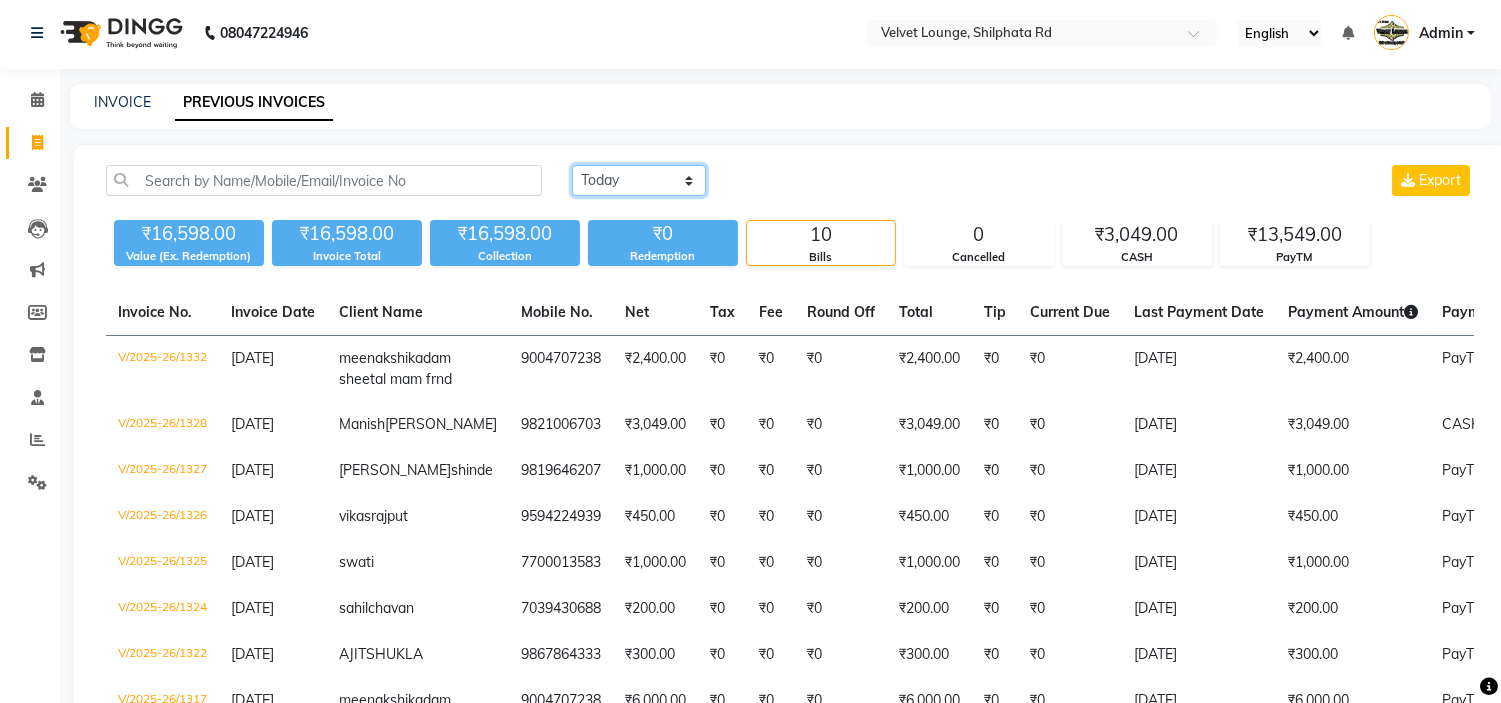 scroll, scrollTop: 0, scrollLeft: 0, axis: both 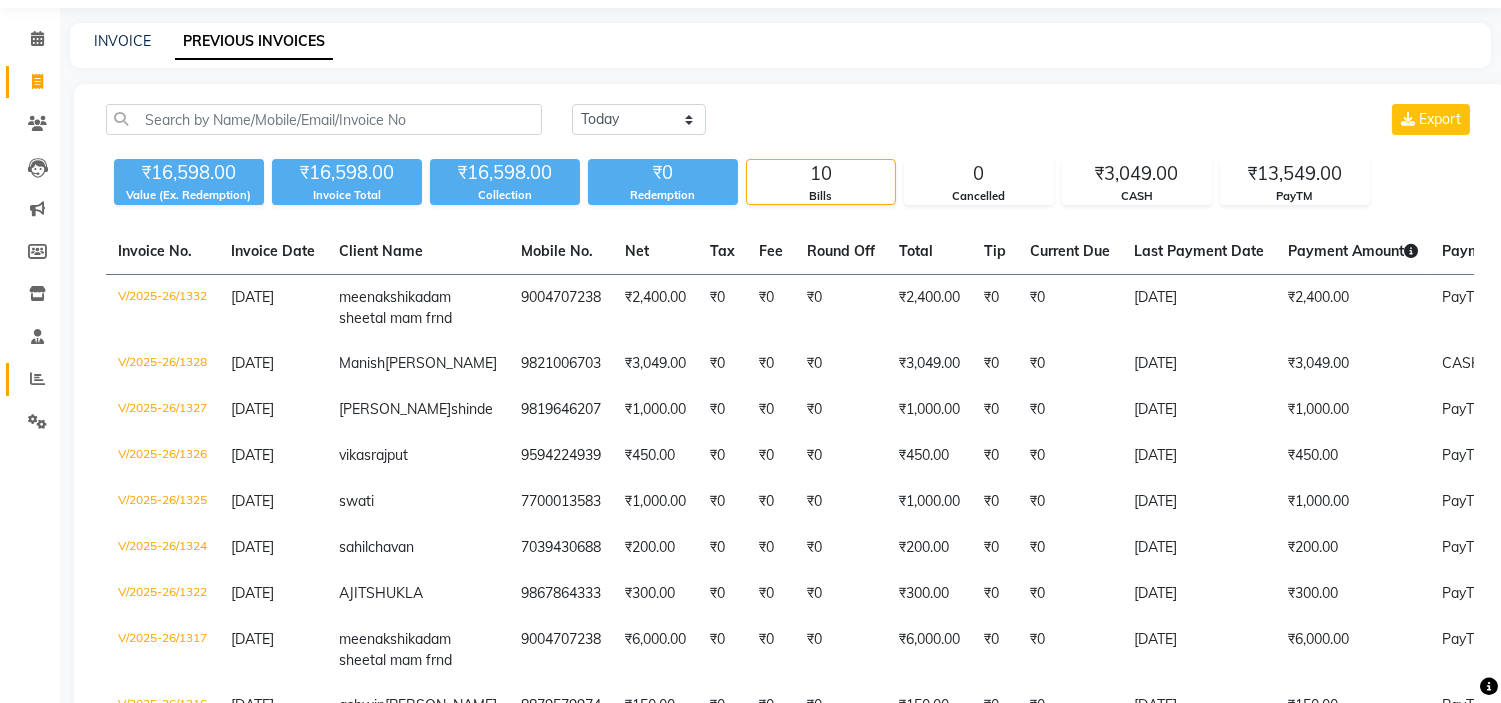 click on "Reports" 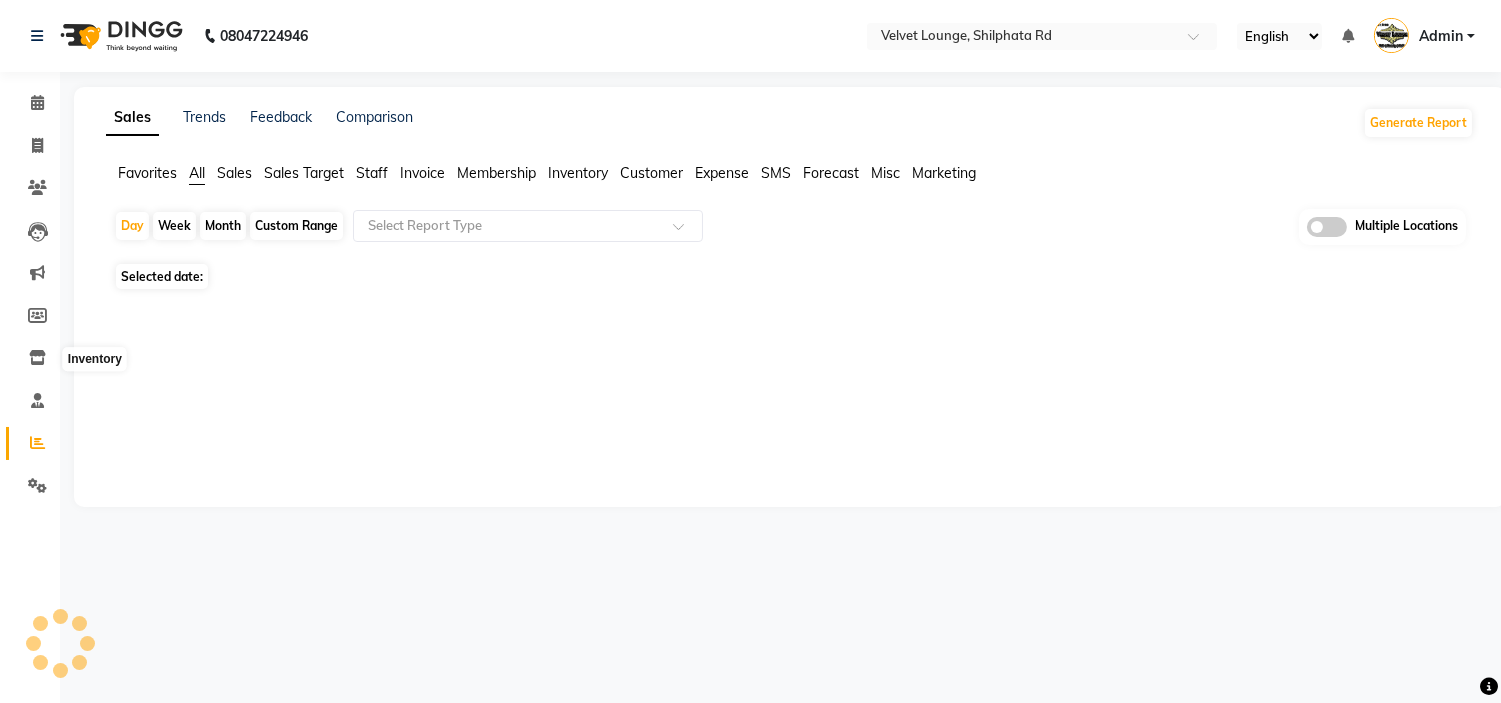 scroll, scrollTop: 0, scrollLeft: 0, axis: both 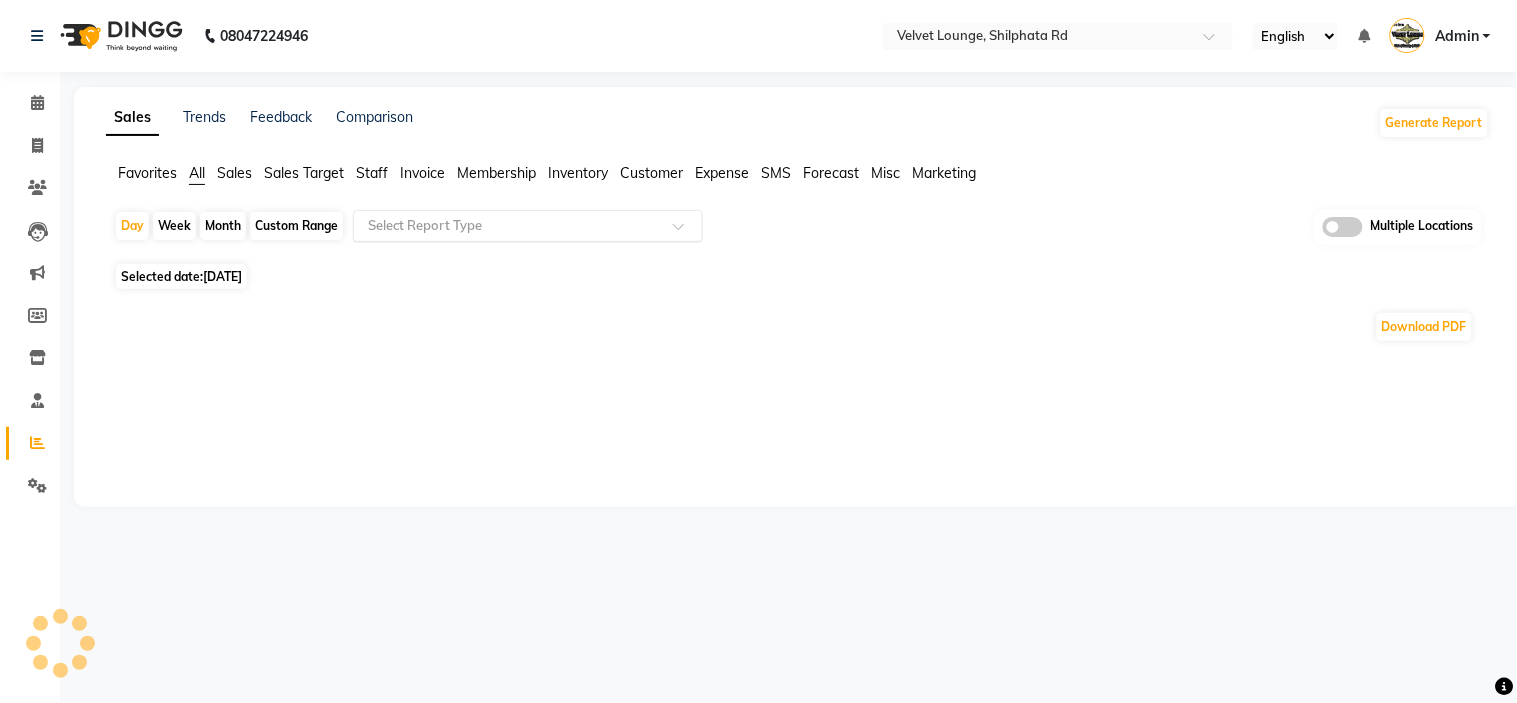 click 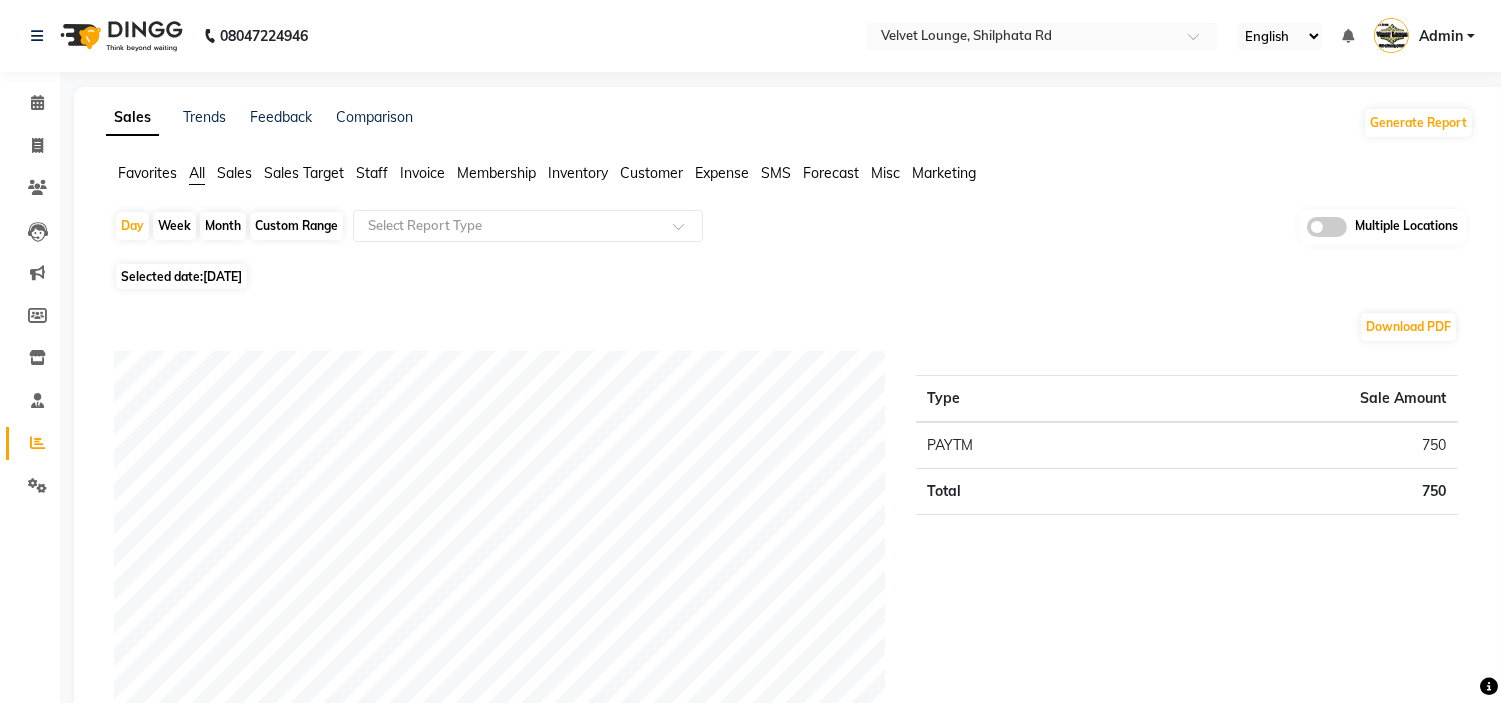 click on "Staff" 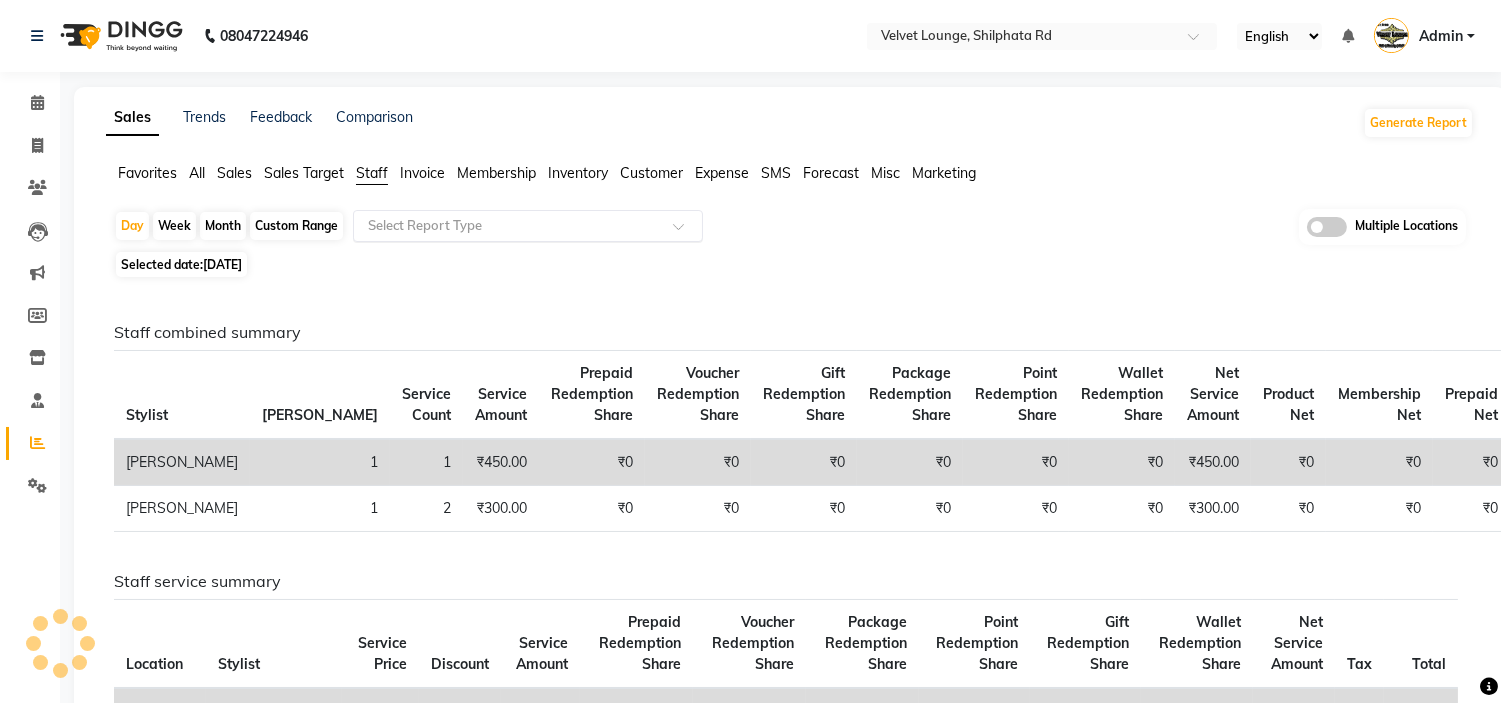 click 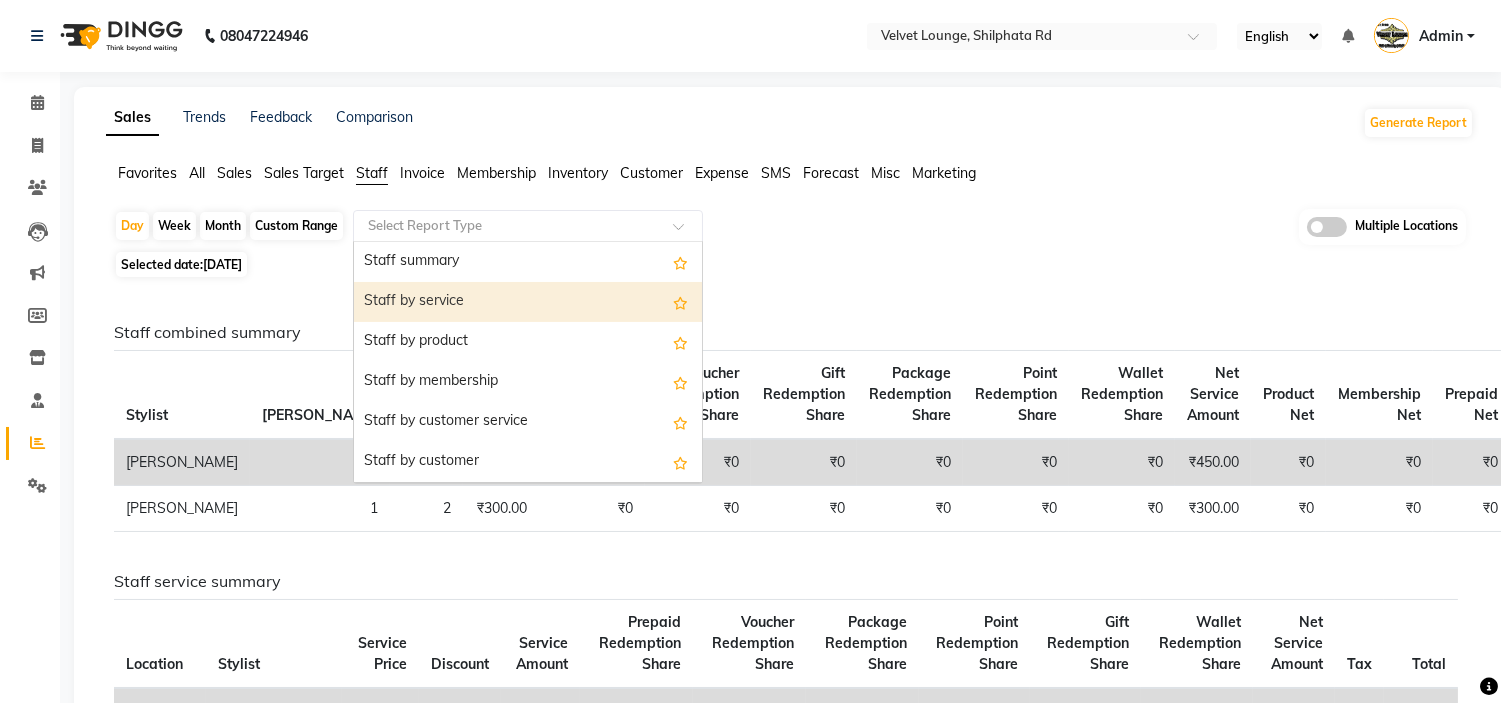 click on "Staff by service" at bounding box center [528, 302] 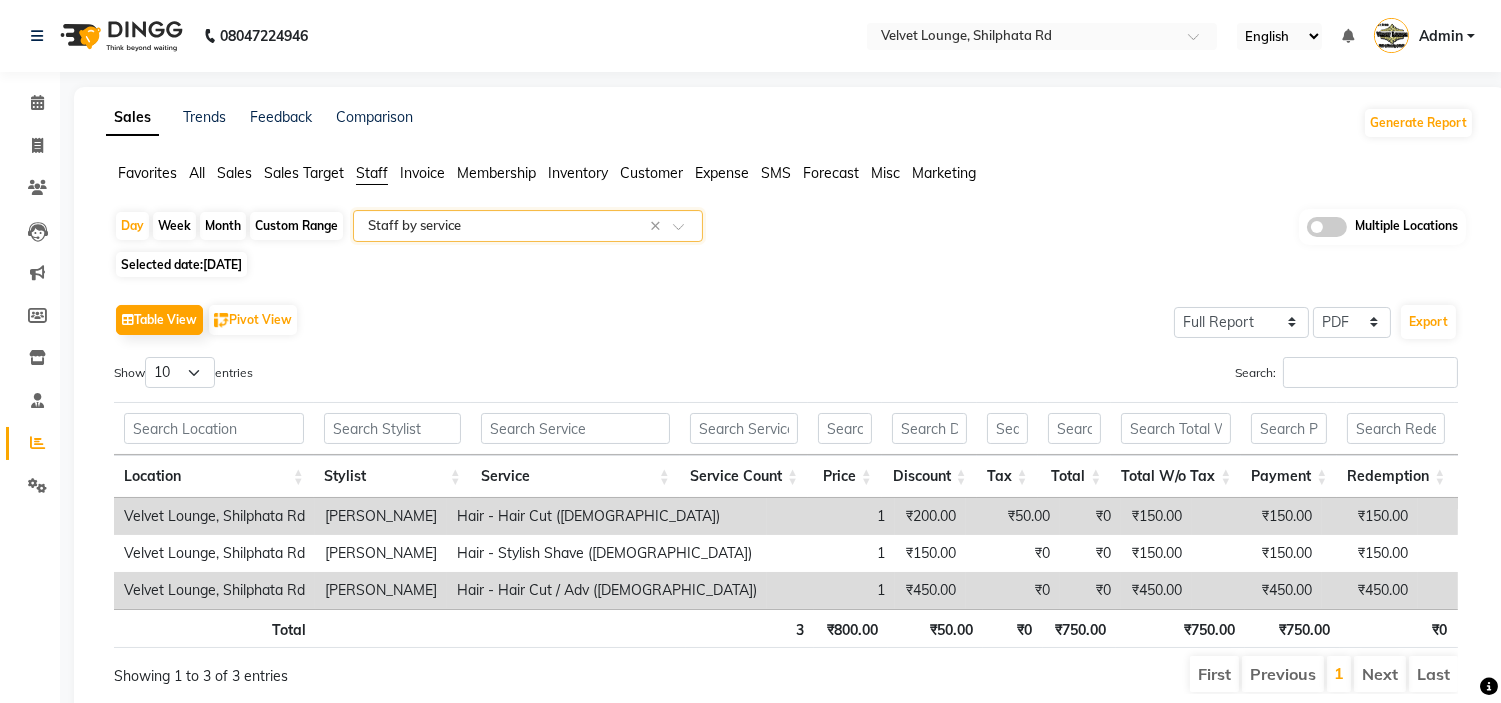 click on "Custom Range" 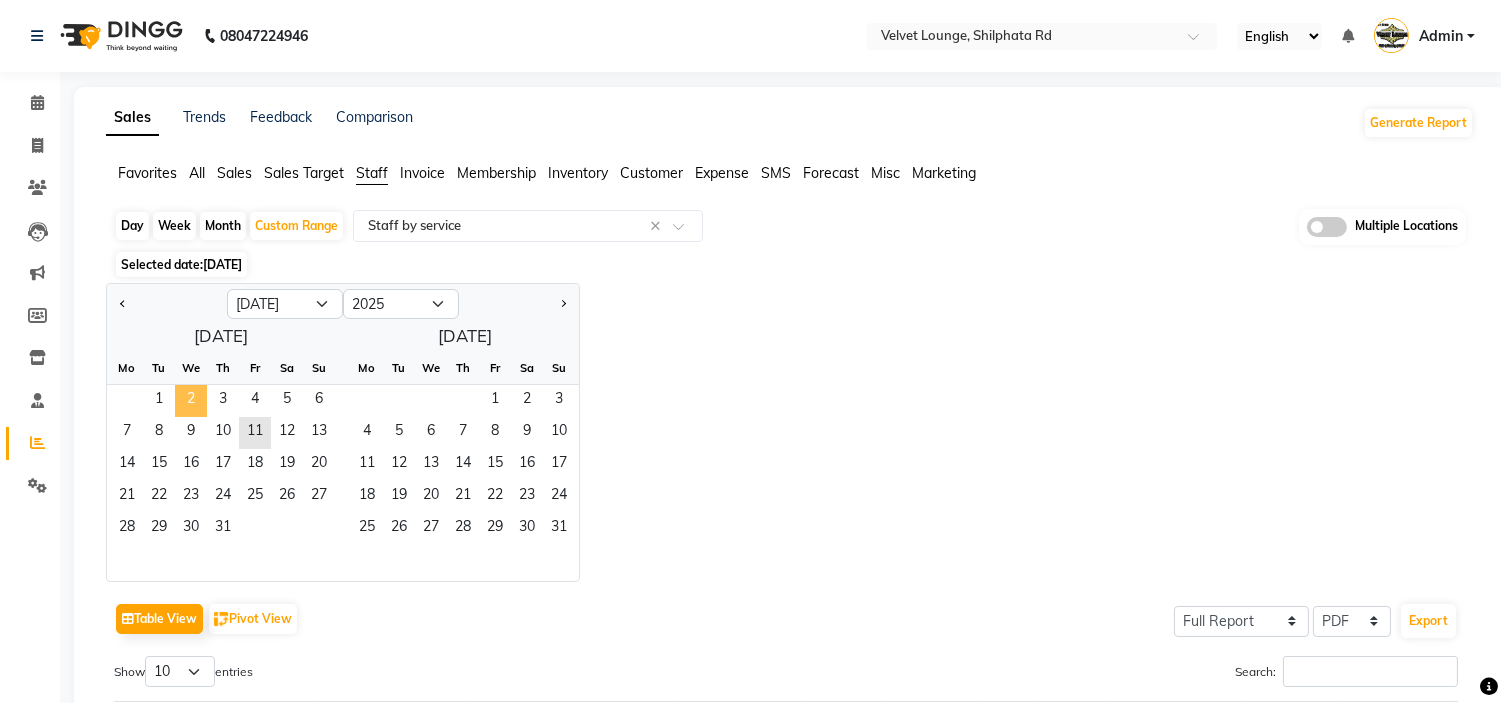 click on "2" 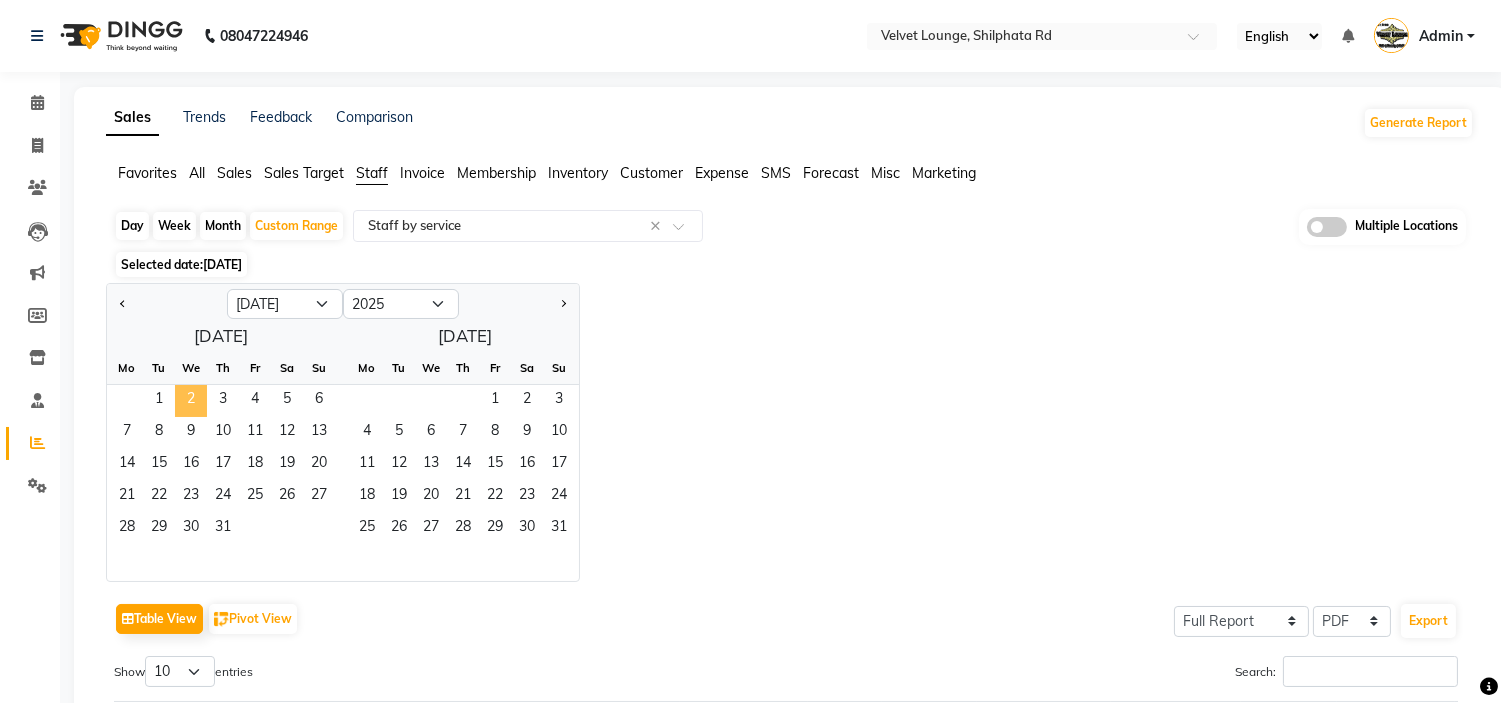 click on "2" 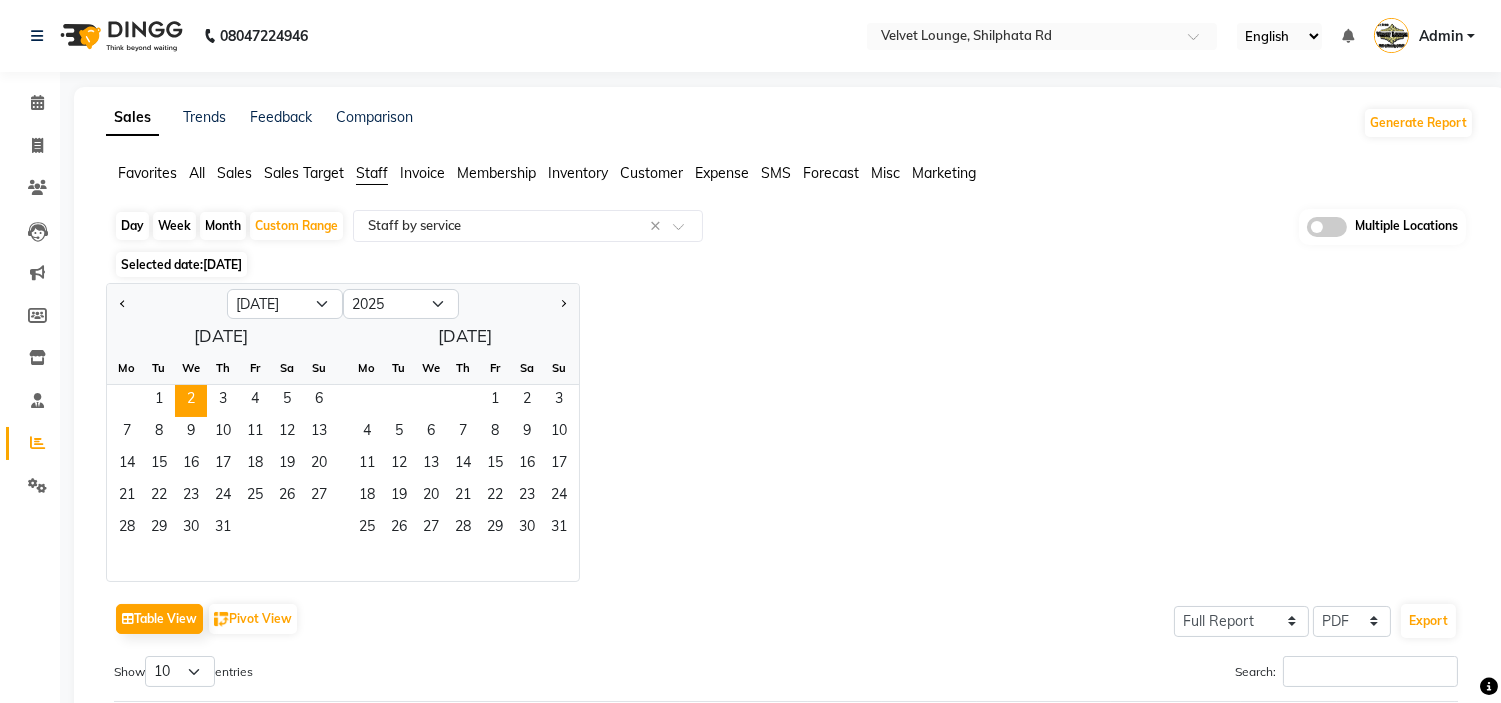 click on "Day" 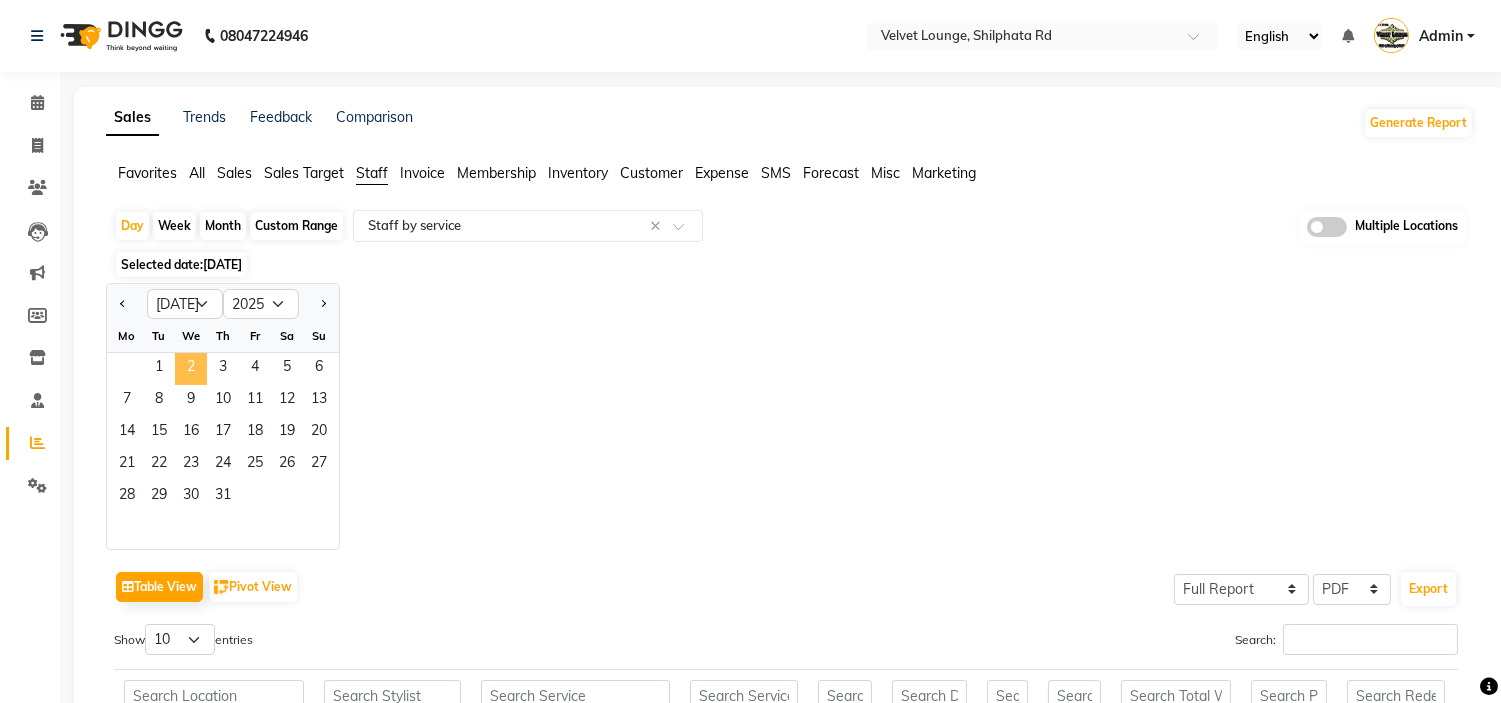 click on "2" 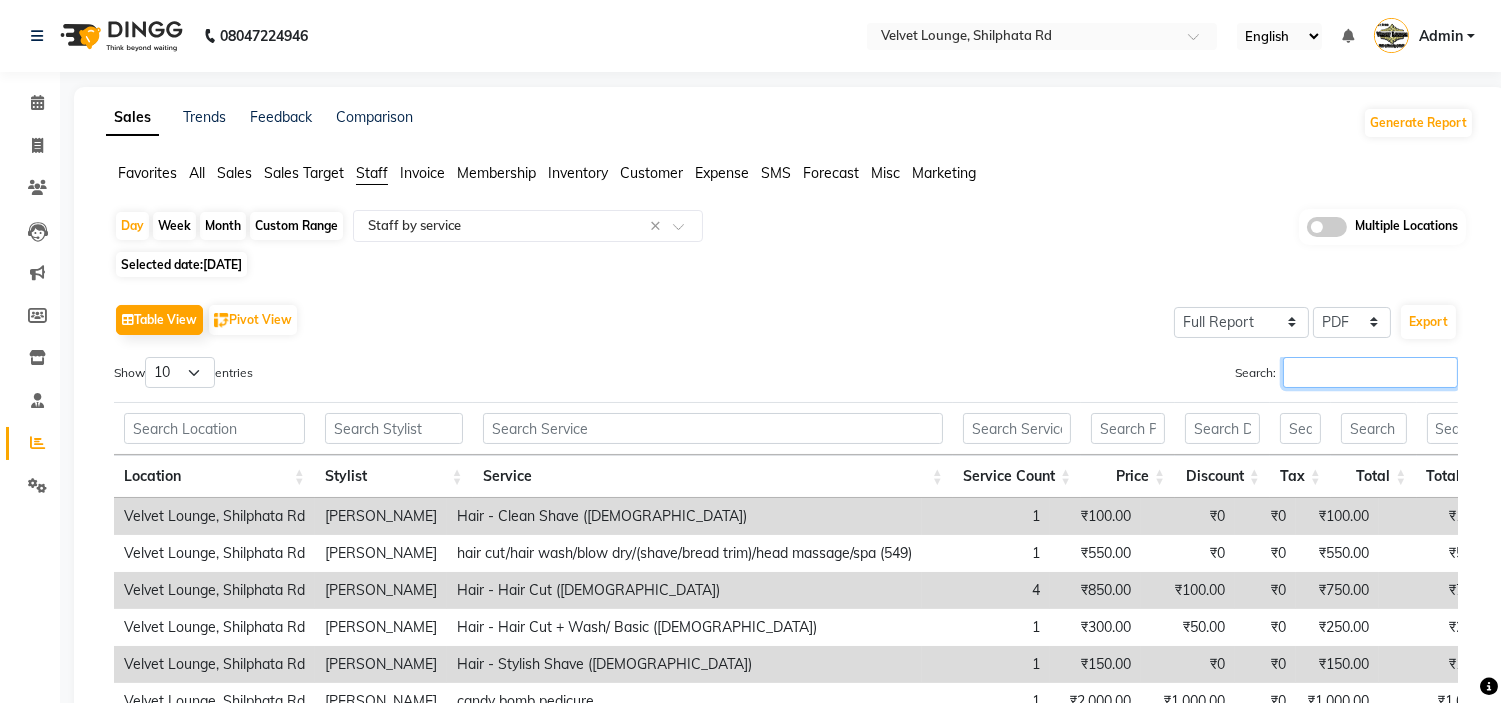 click on "Search:" at bounding box center (1370, 372) 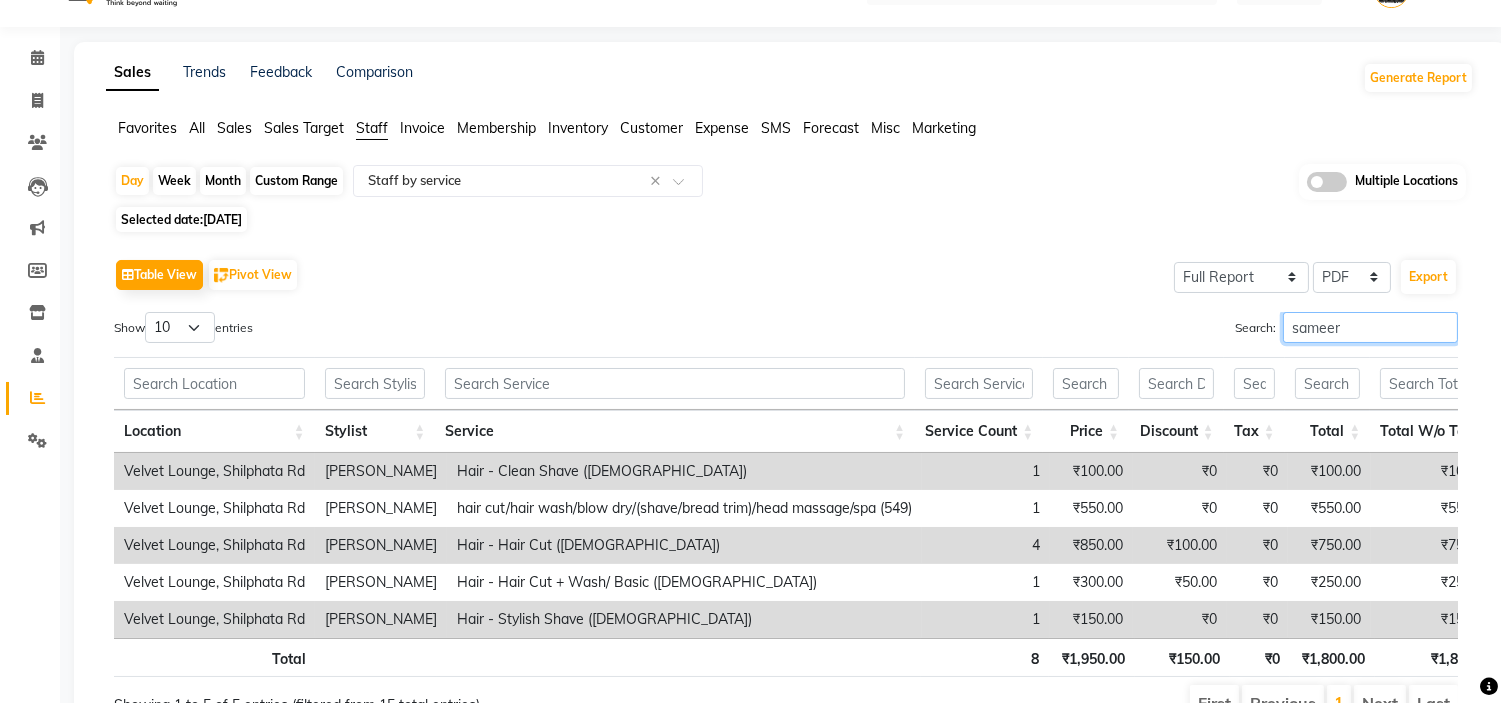 scroll, scrollTop: 24, scrollLeft: 0, axis: vertical 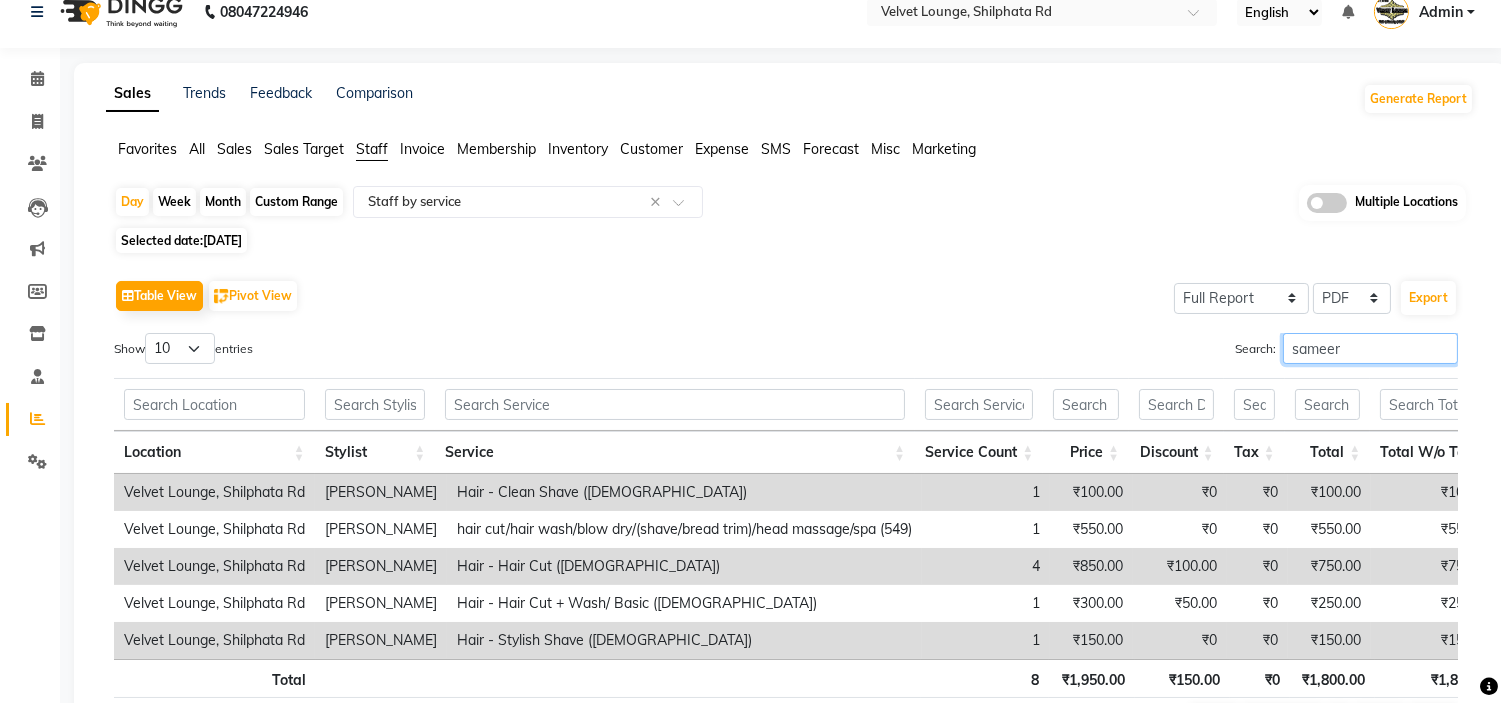 type on "sameer" 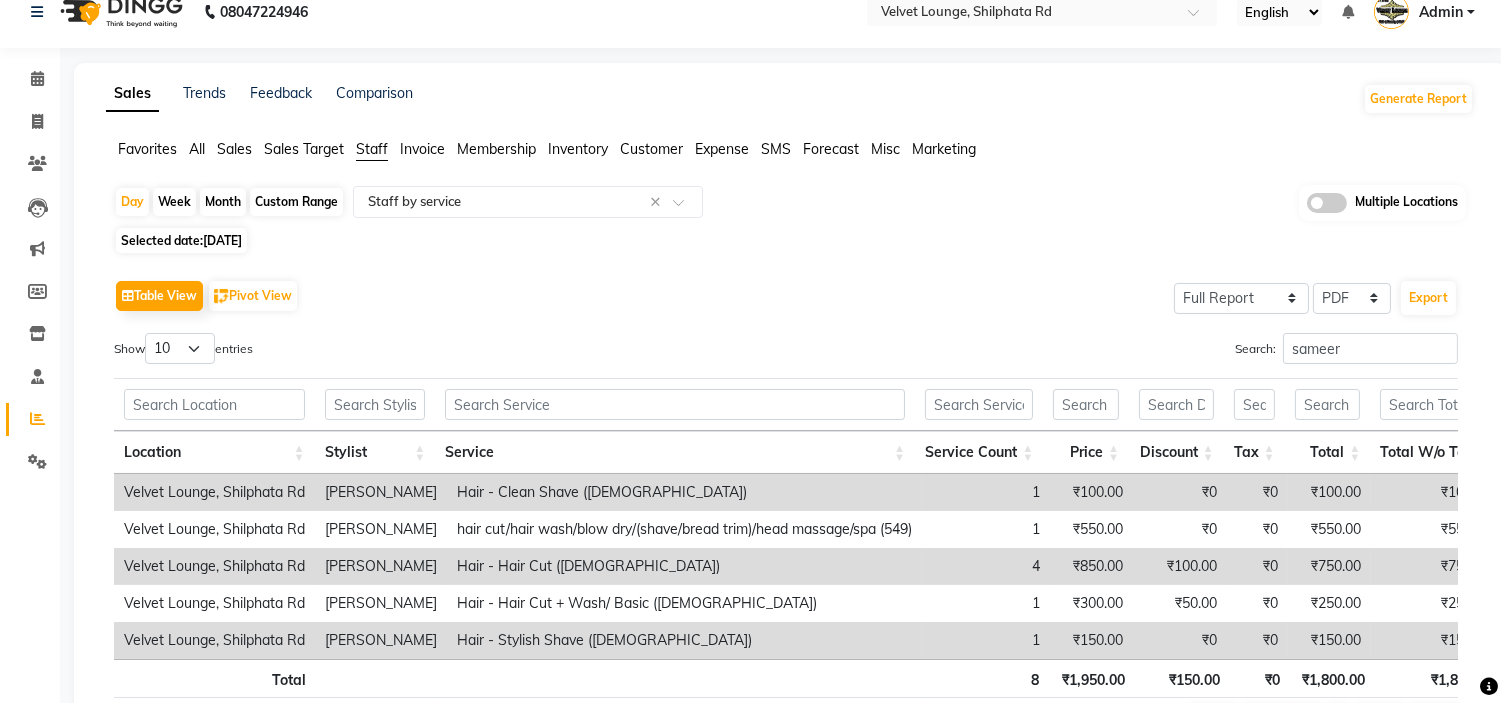click on "Selected date:  [DATE]" 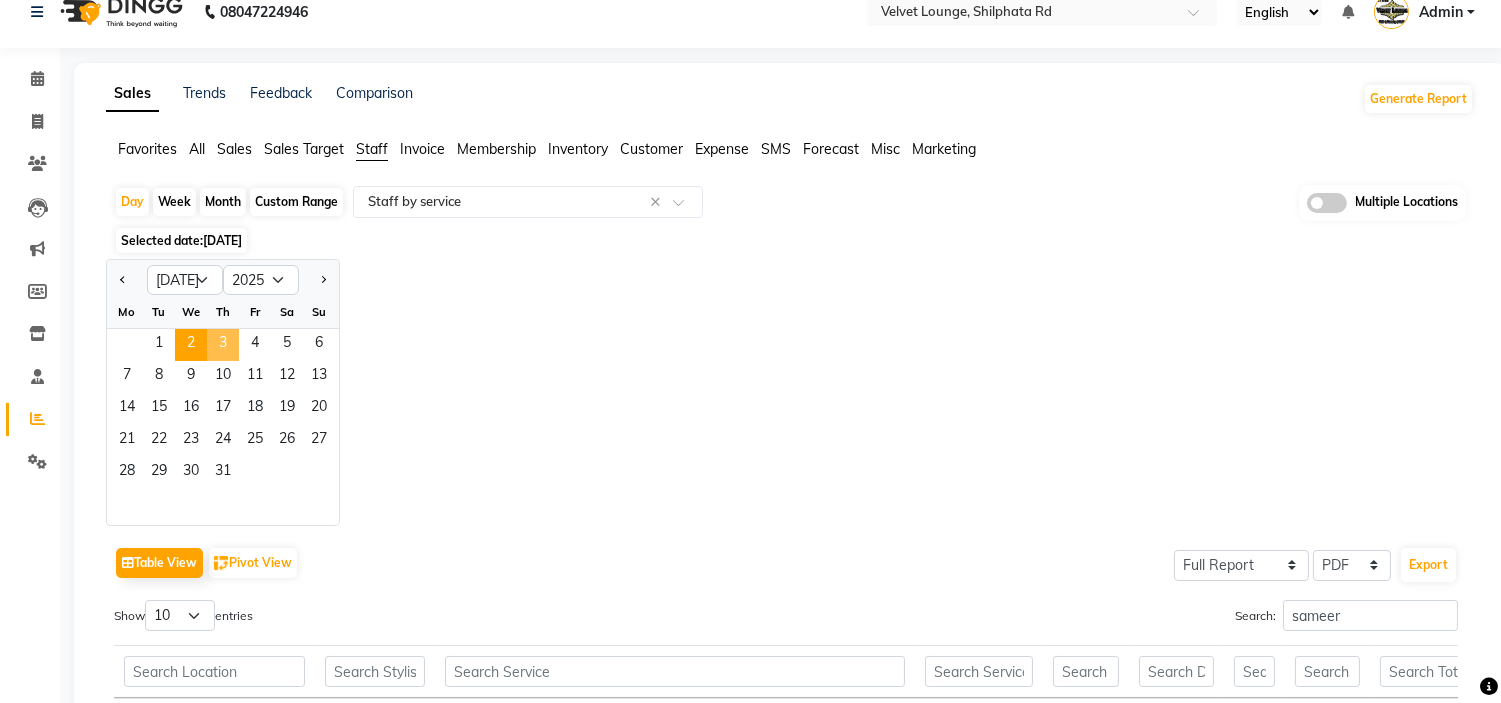 click on "3" 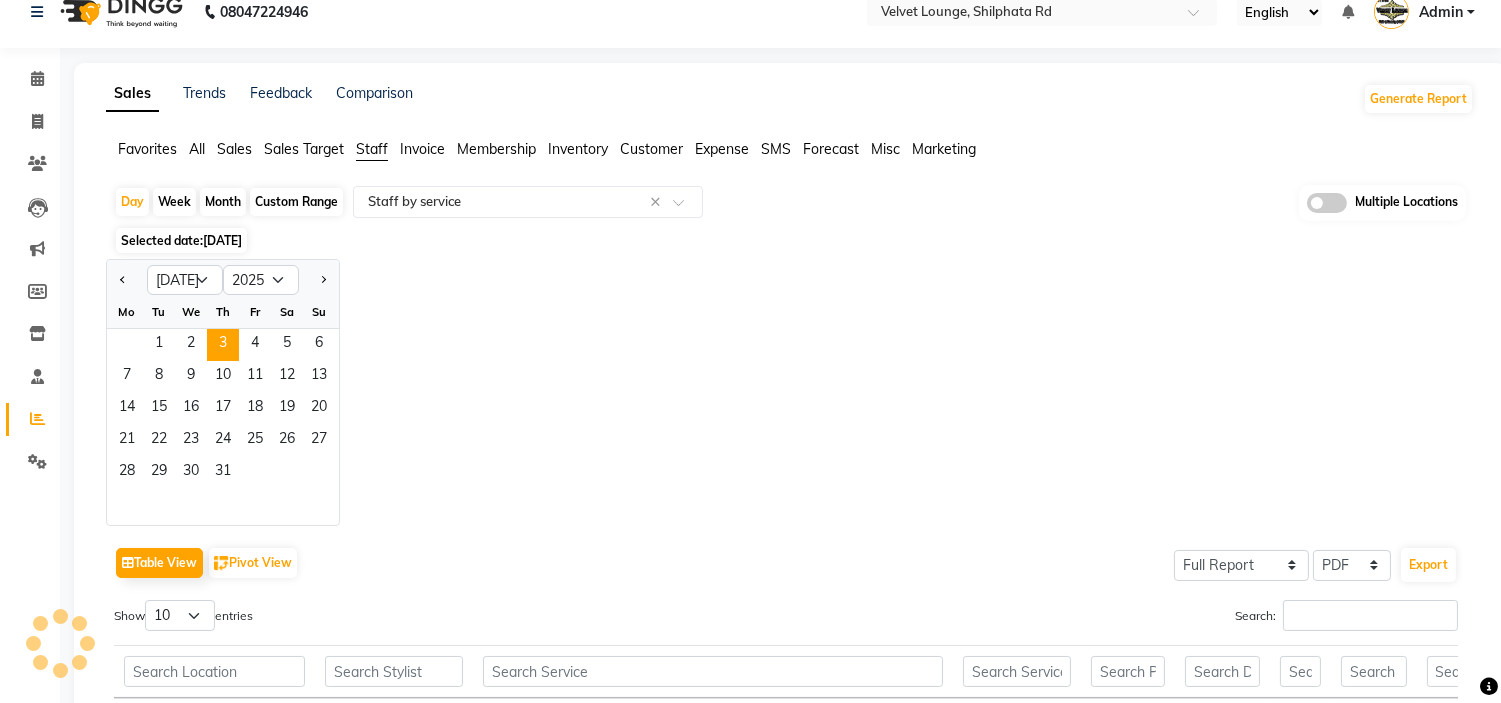 scroll, scrollTop: 0, scrollLeft: 0, axis: both 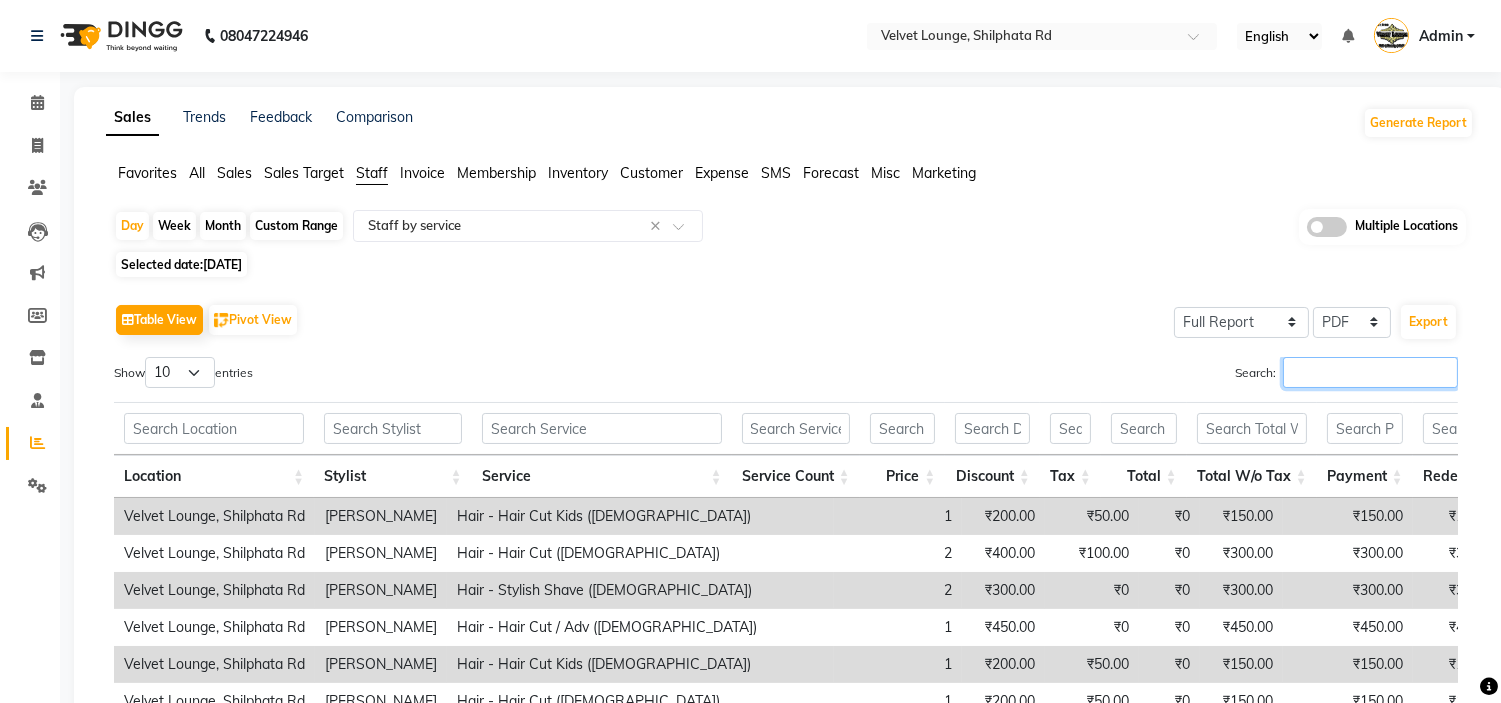 click on "Search:" at bounding box center (1370, 372) 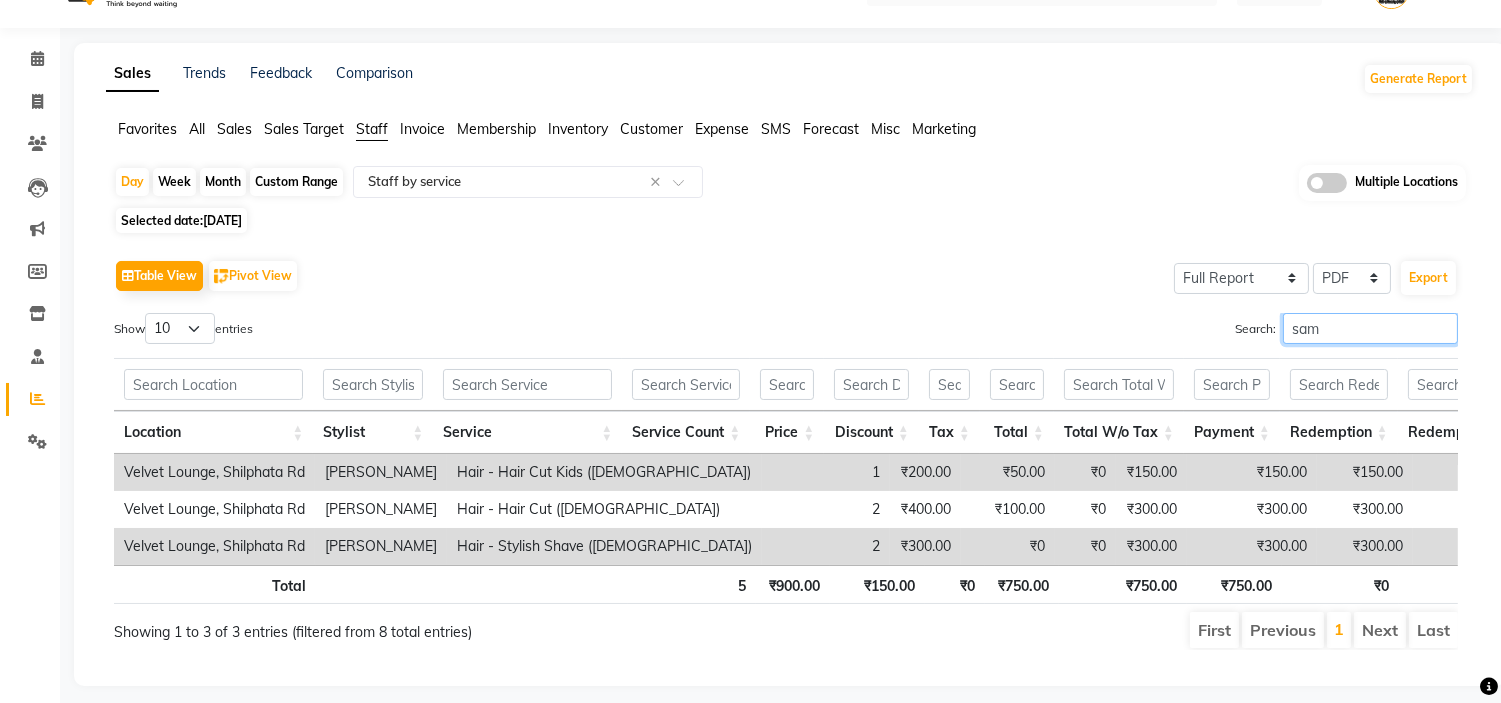 scroll, scrollTop: 0, scrollLeft: 0, axis: both 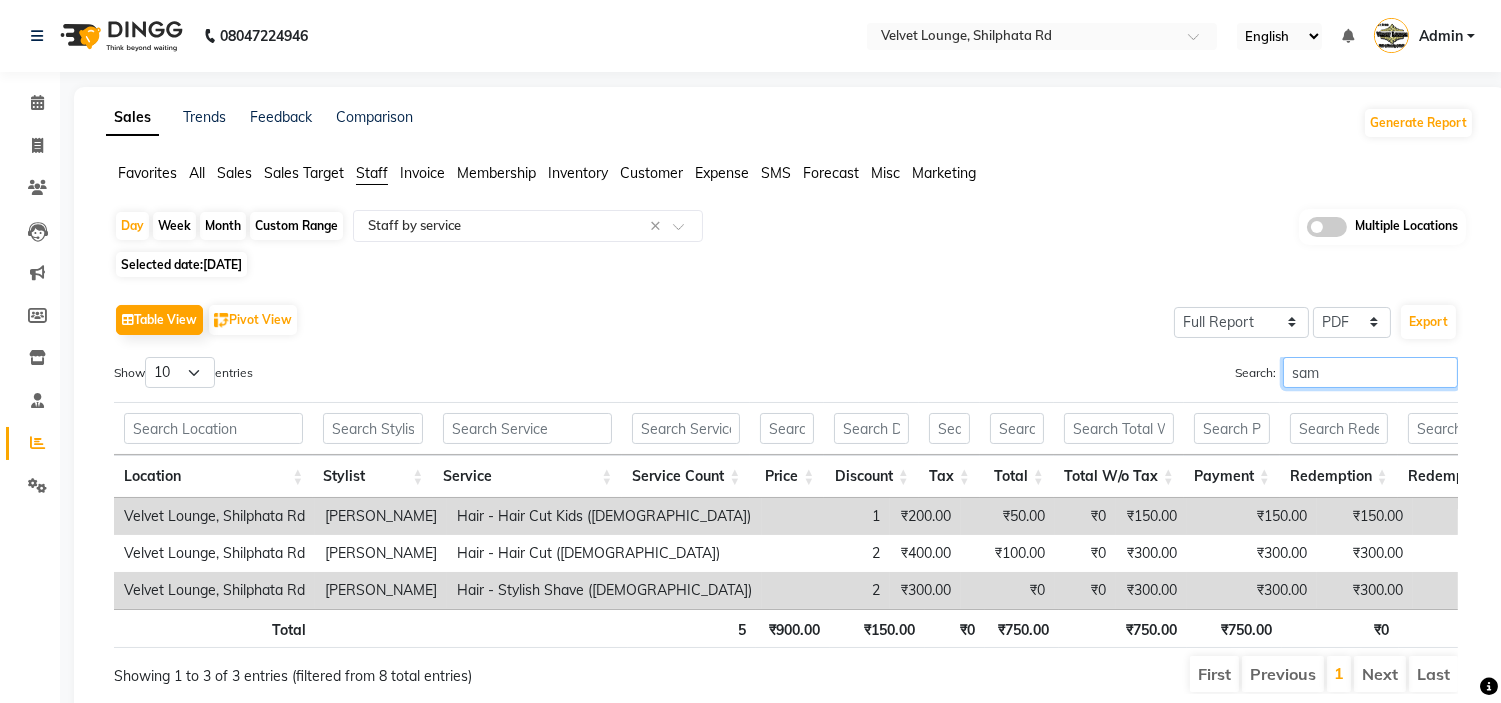 type on "sam" 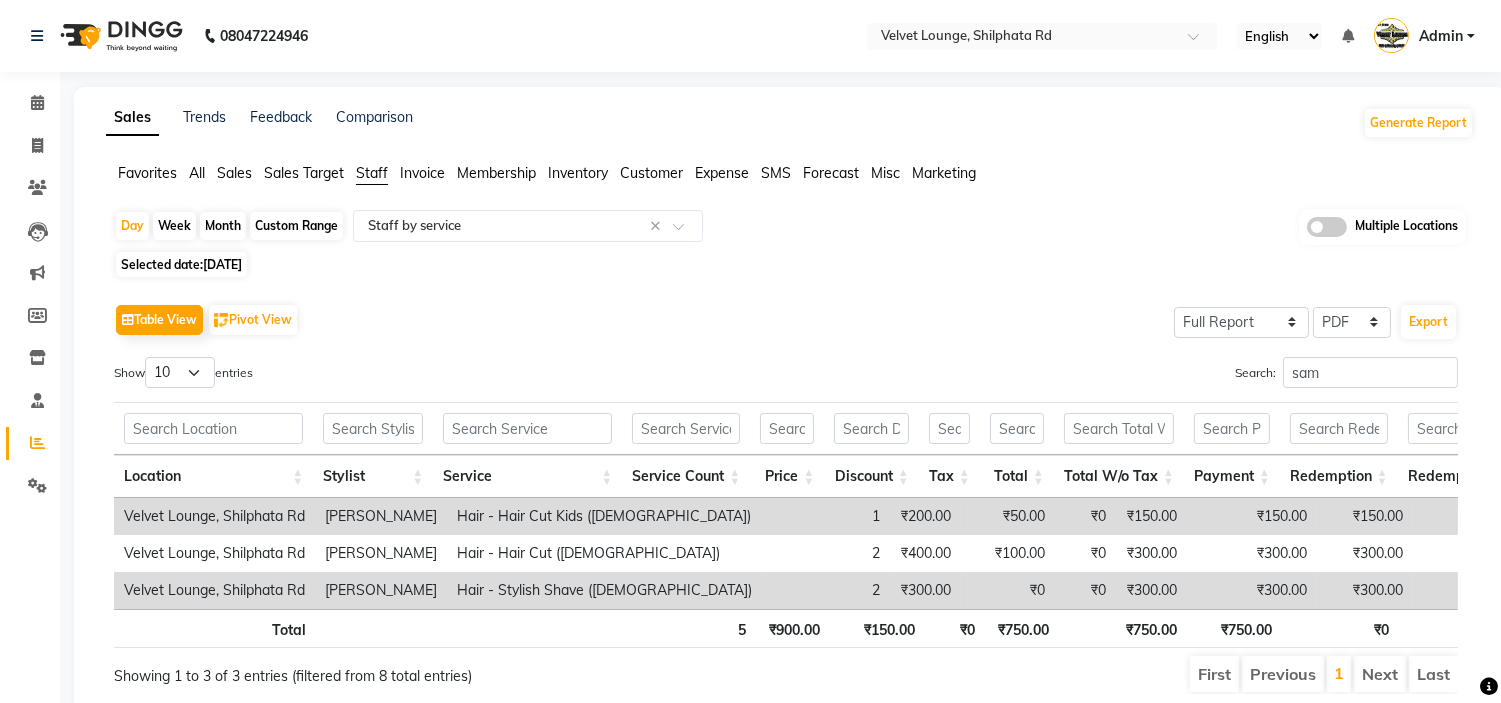 click on "[DATE]" 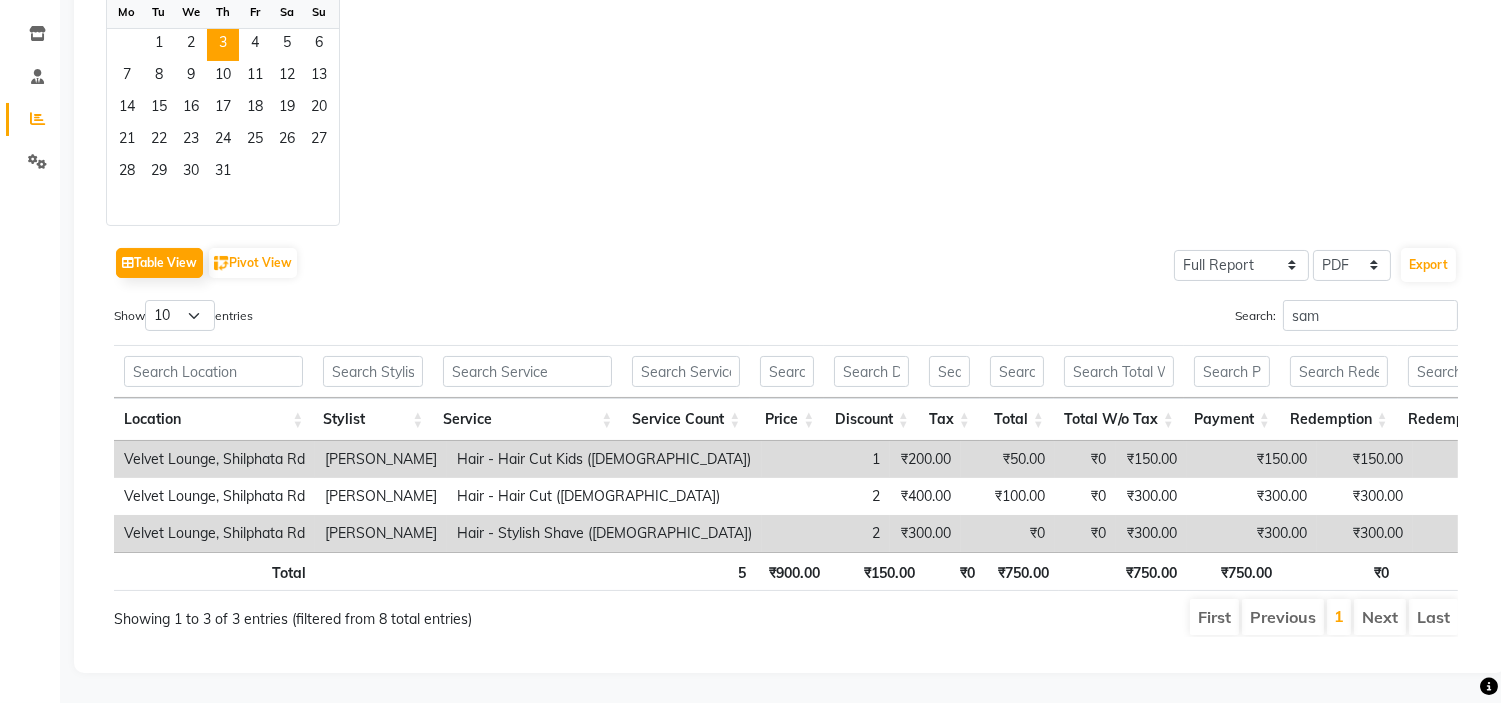 scroll, scrollTop: 0, scrollLeft: 0, axis: both 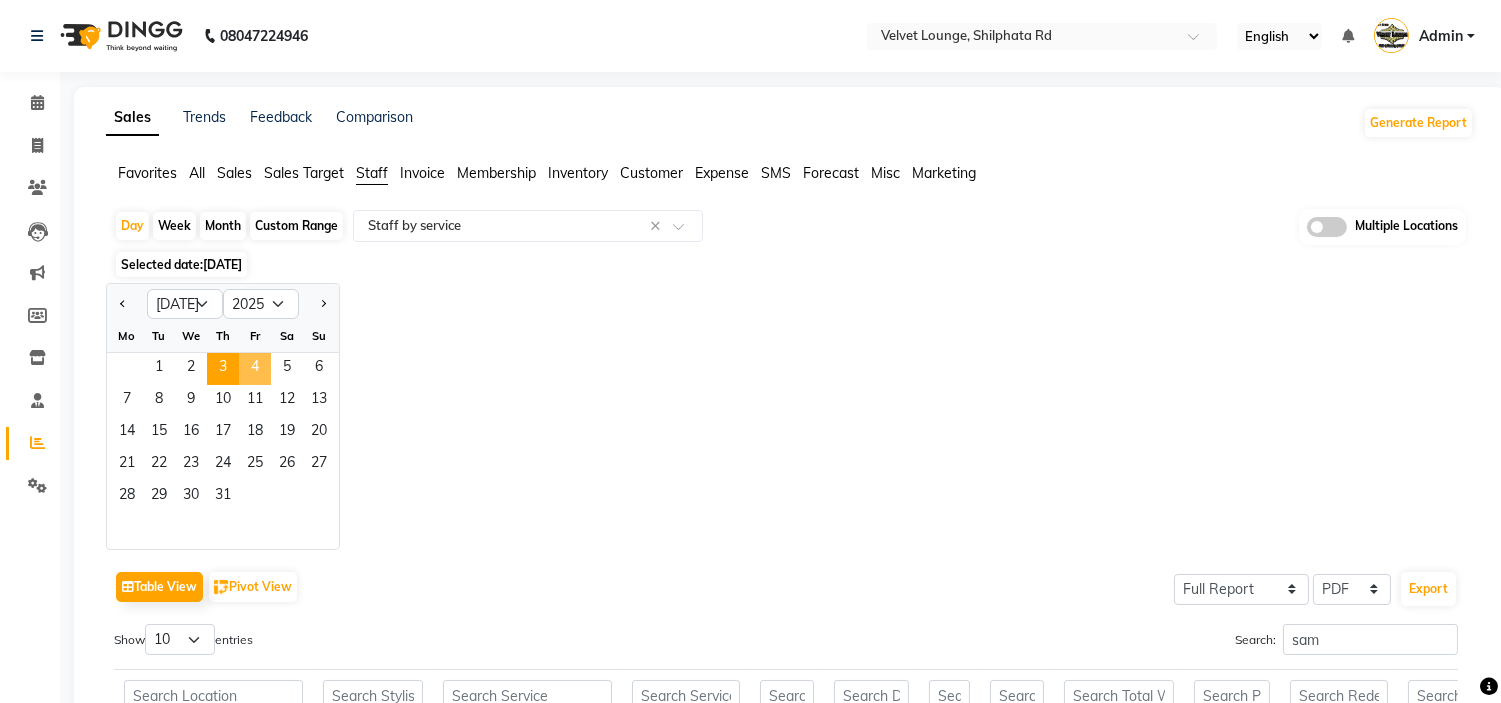 click on "4" 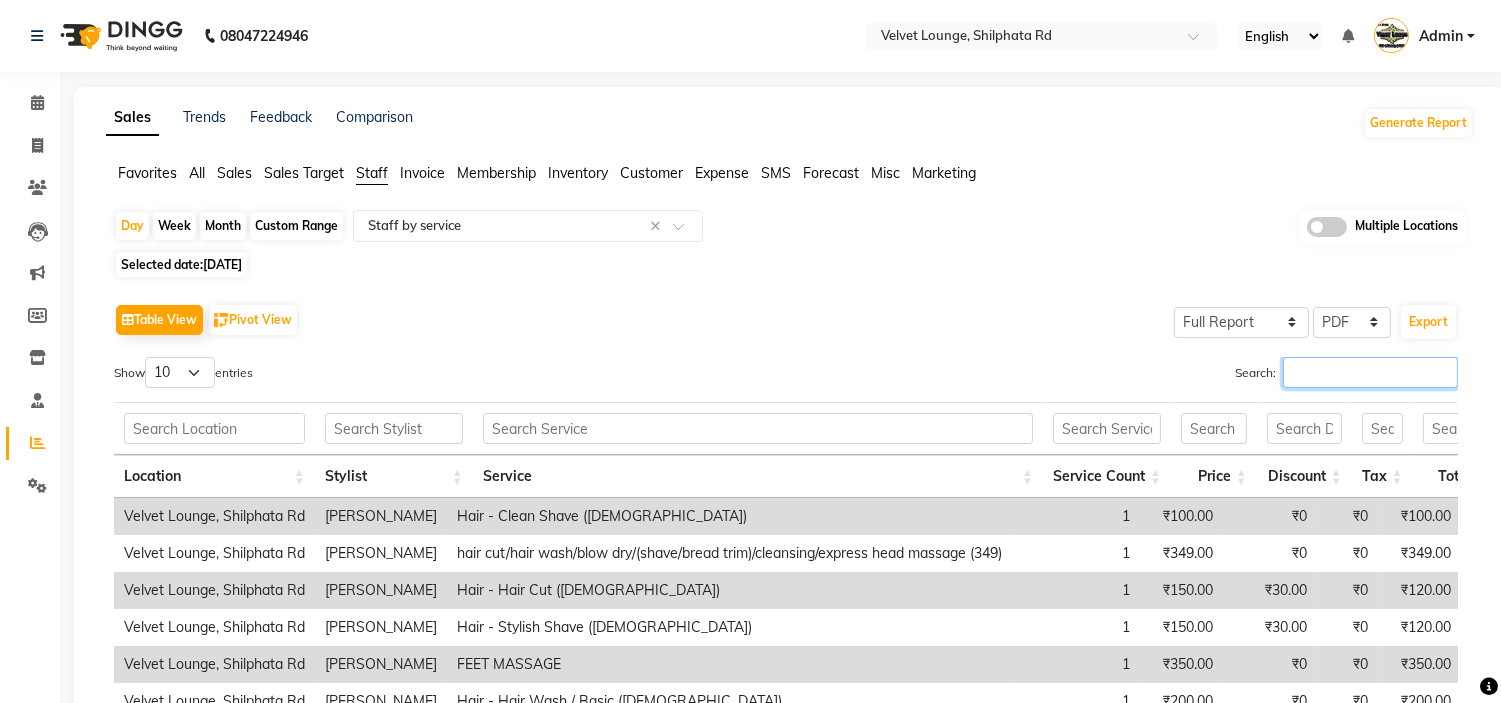 click on "Search:" at bounding box center (1370, 372) 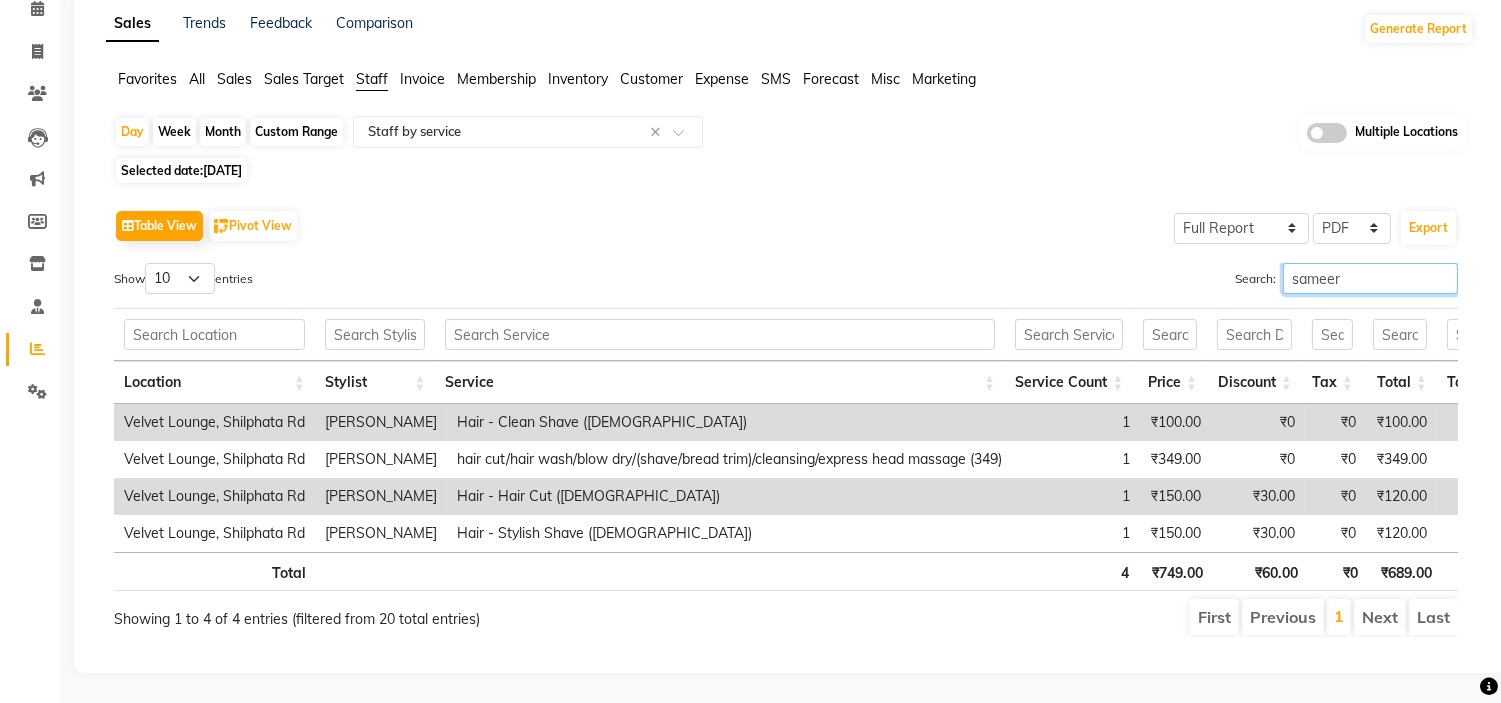 scroll, scrollTop: 0, scrollLeft: 0, axis: both 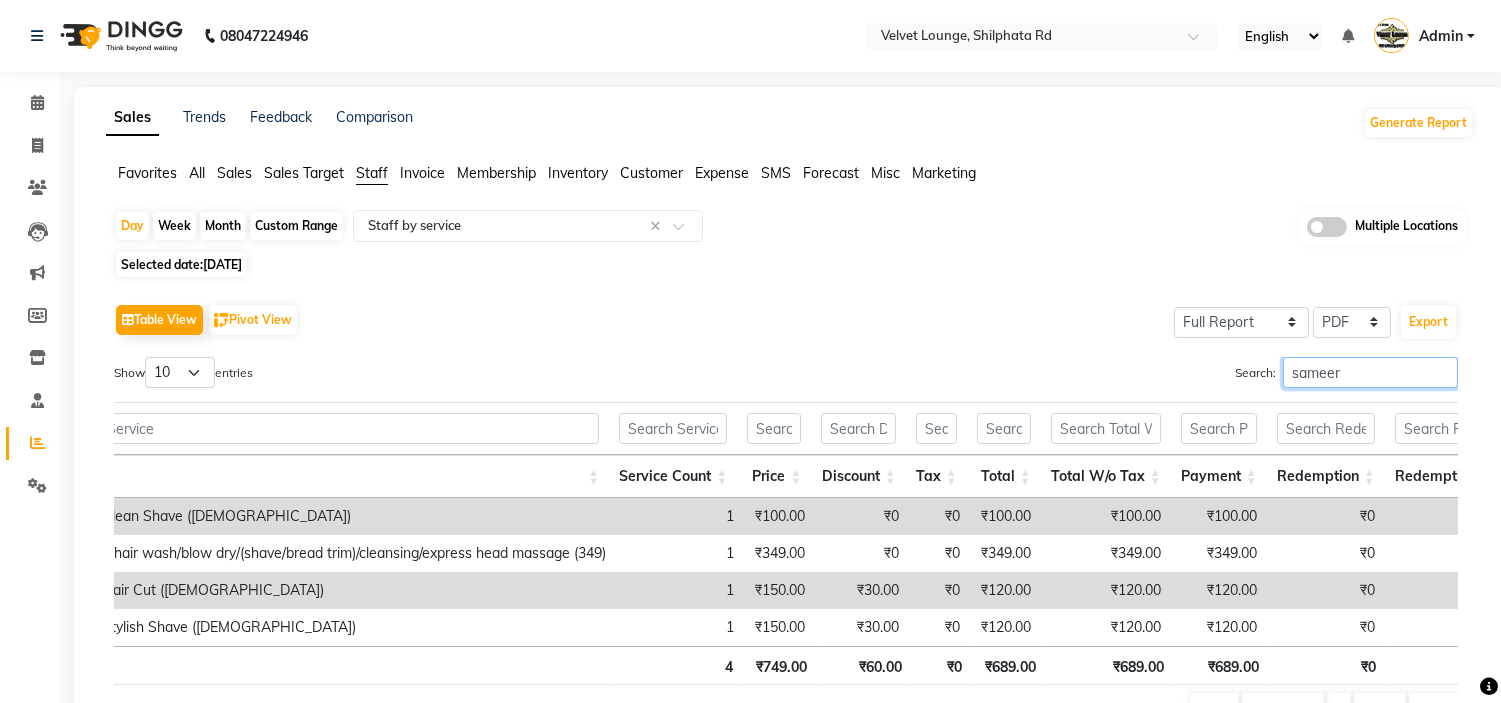 type on "sameer" 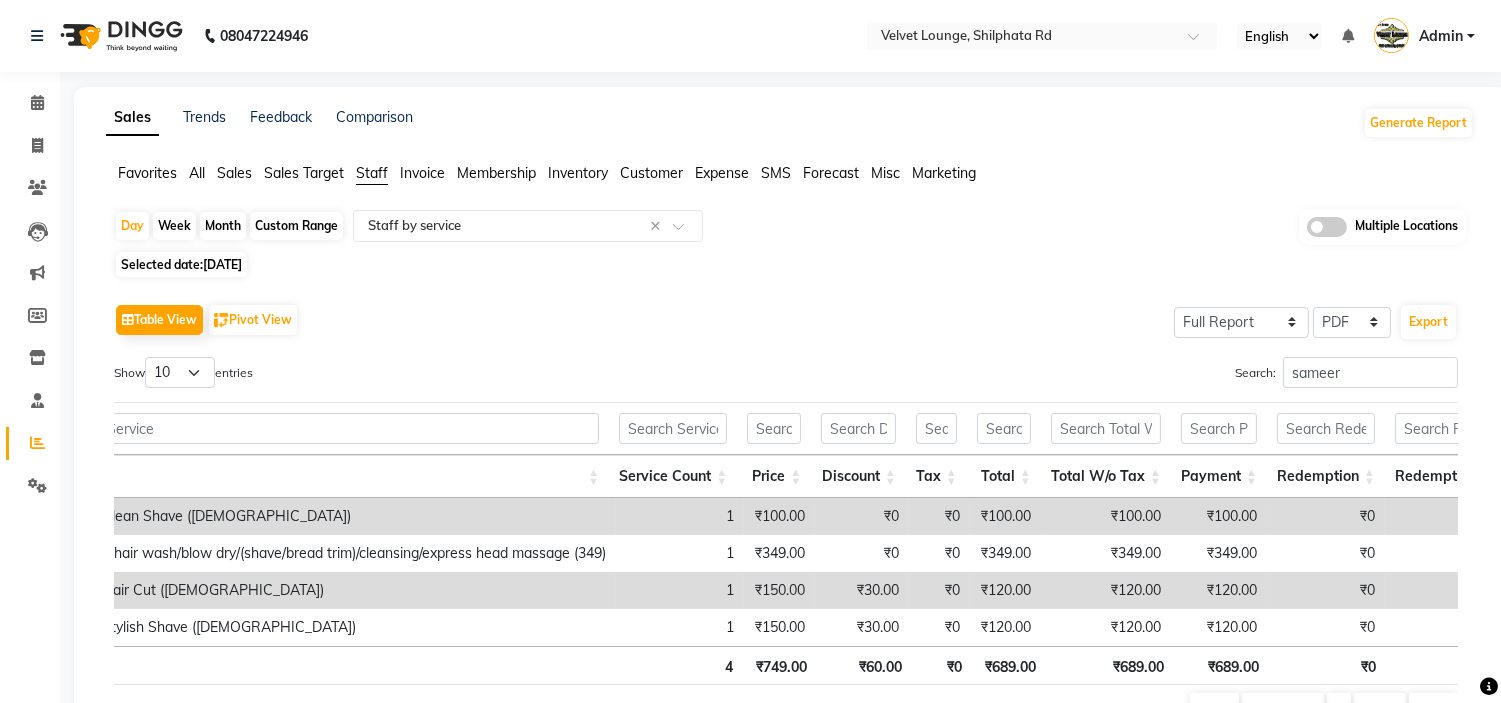 click on "Selected date:  [DATE]" 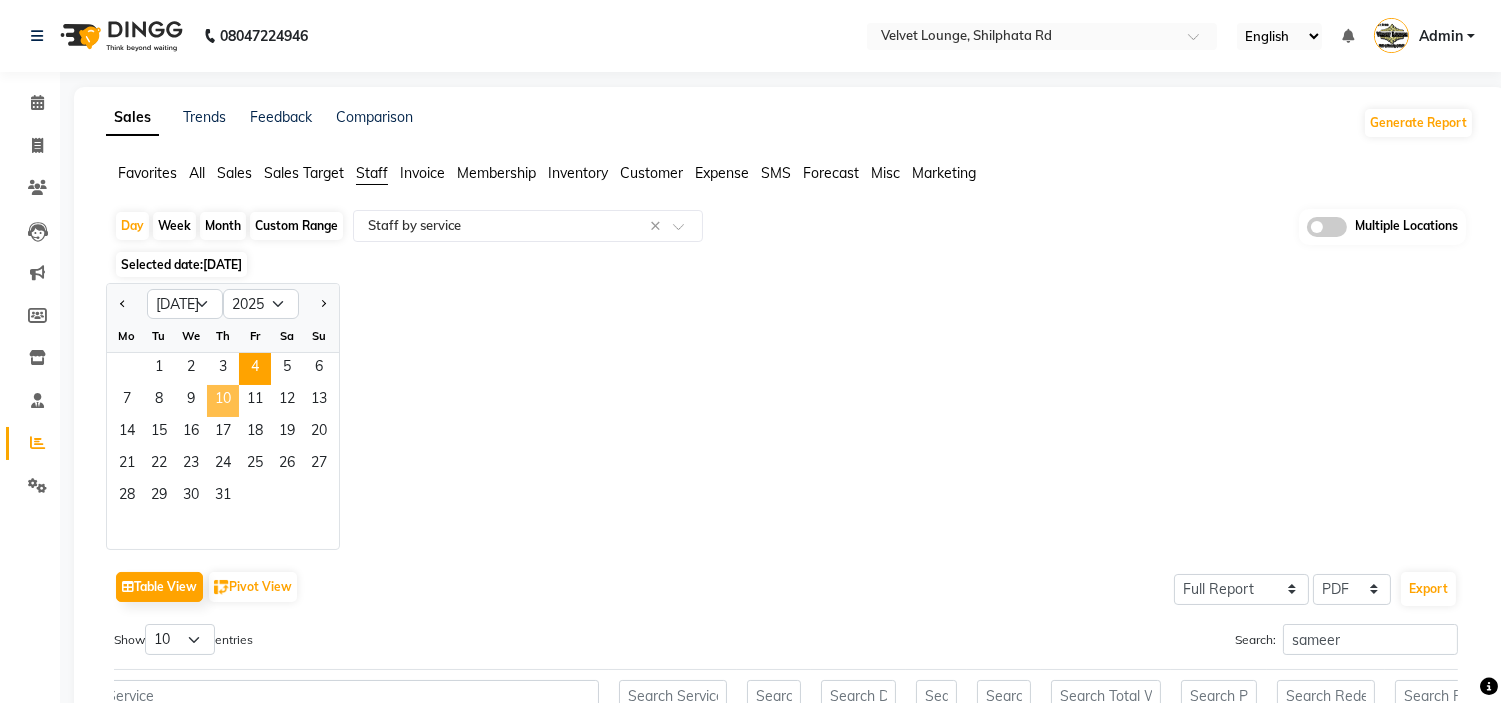 click on "10" 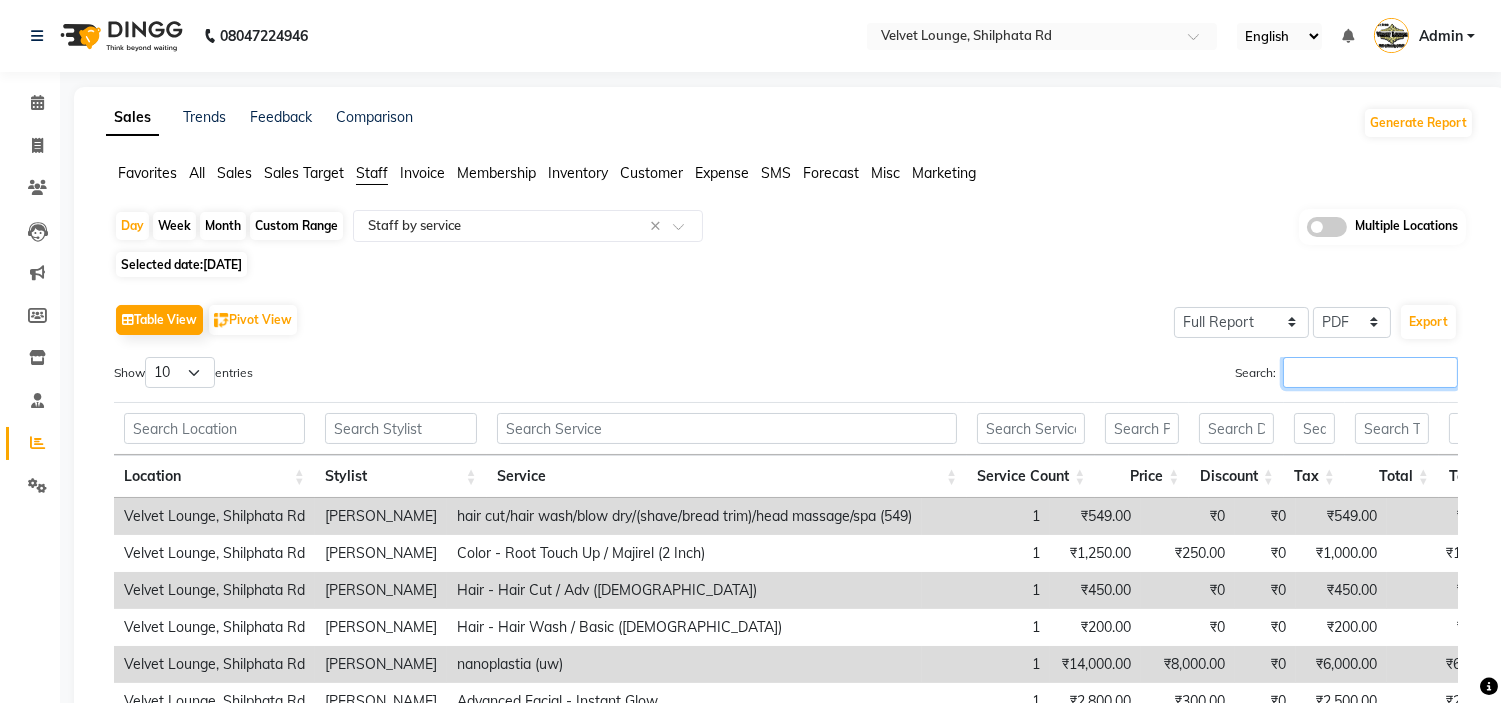 click on "Search:" at bounding box center [1370, 372] 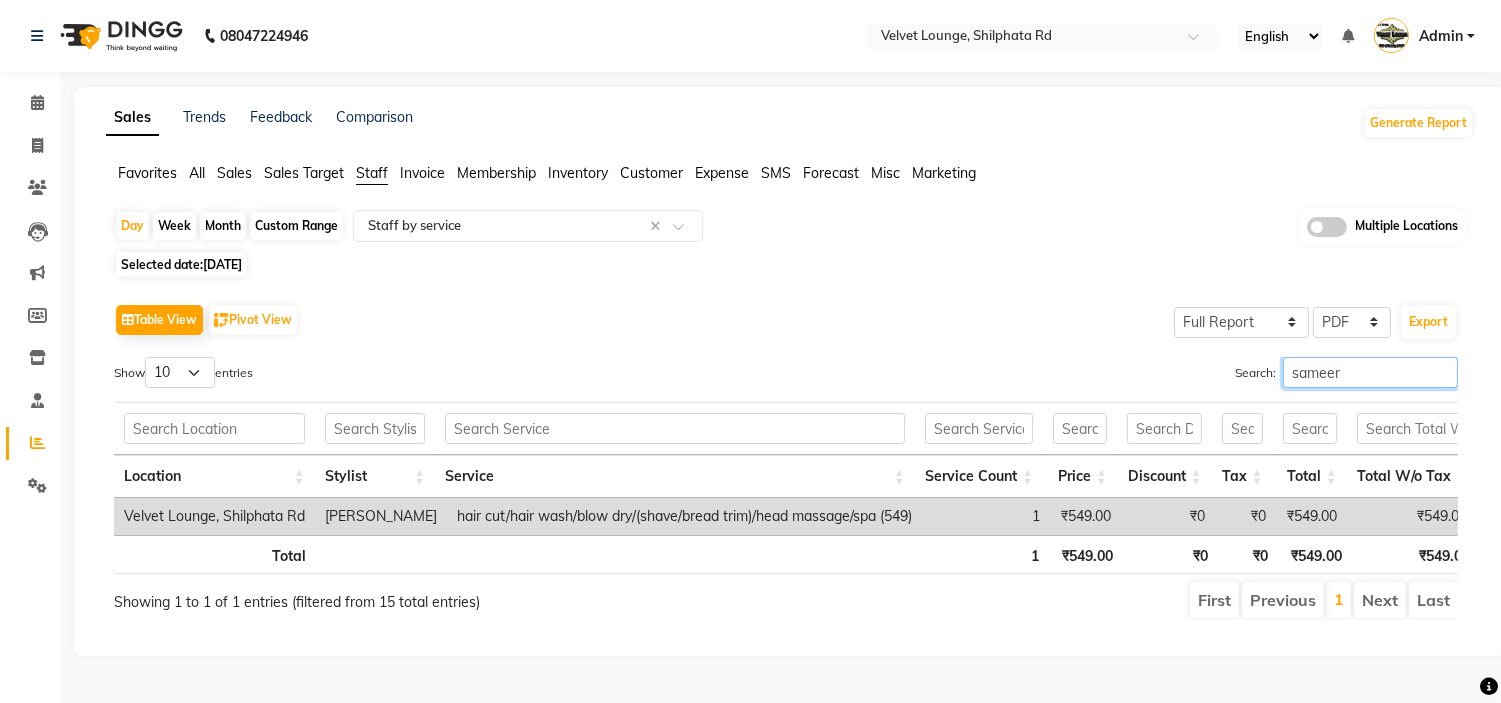 scroll, scrollTop: 0, scrollLeft: 490, axis: horizontal 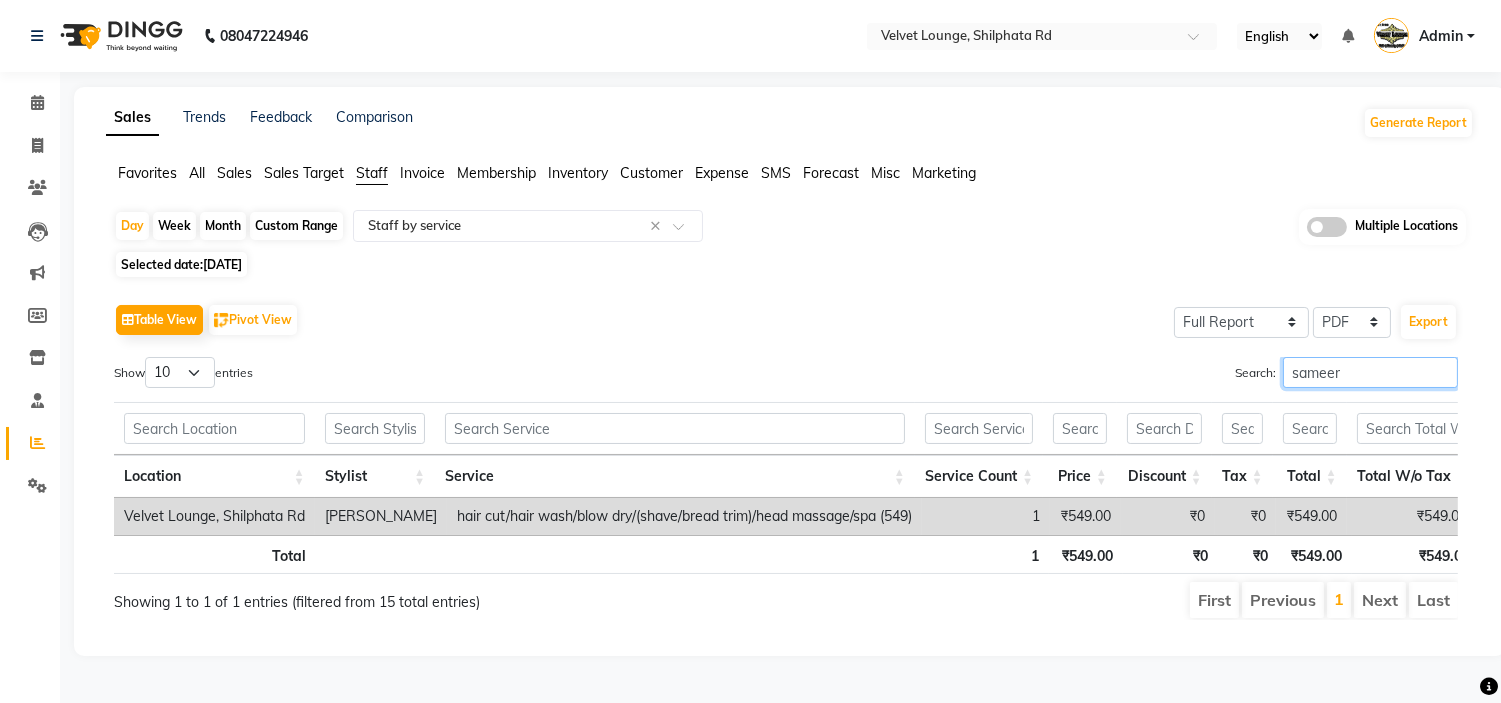 type on "sameer" 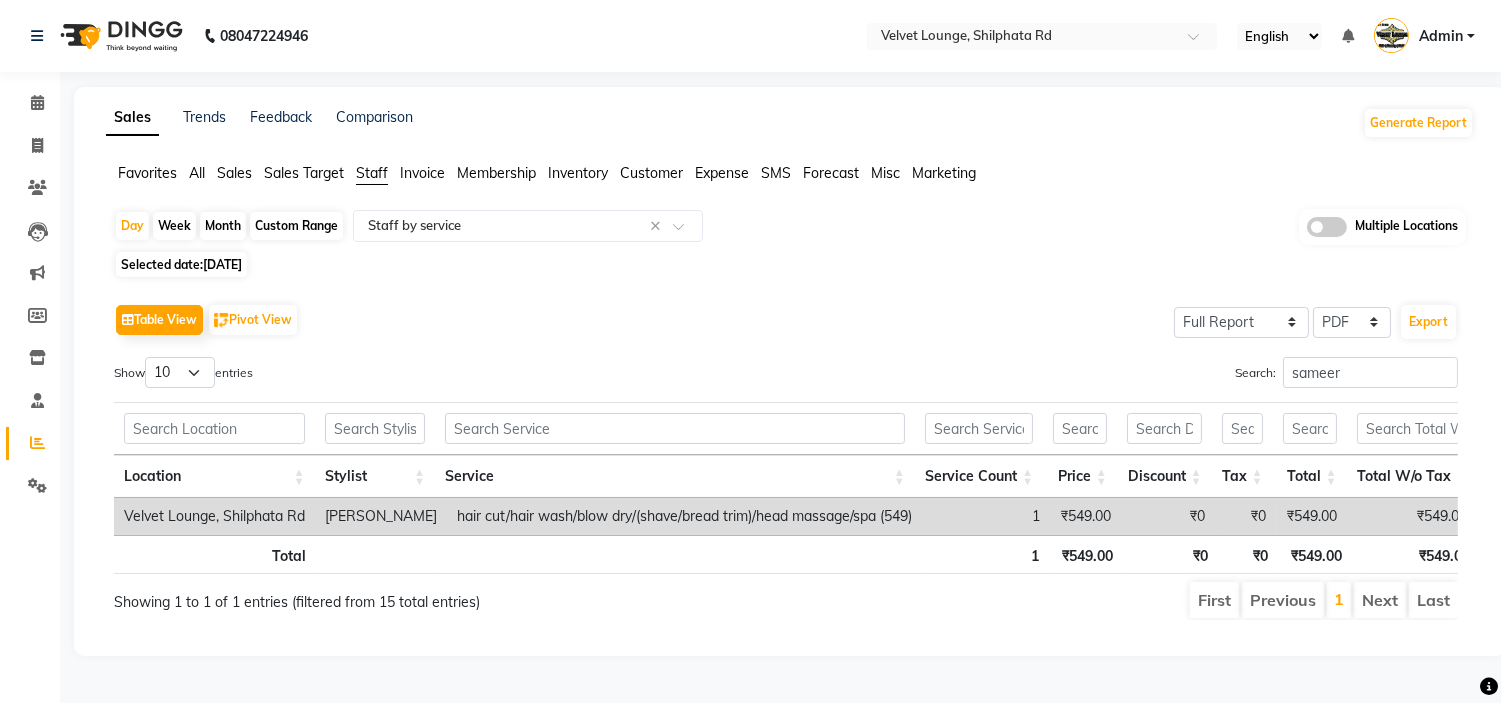 click on "Search: sameer" at bounding box center (1129, 376) 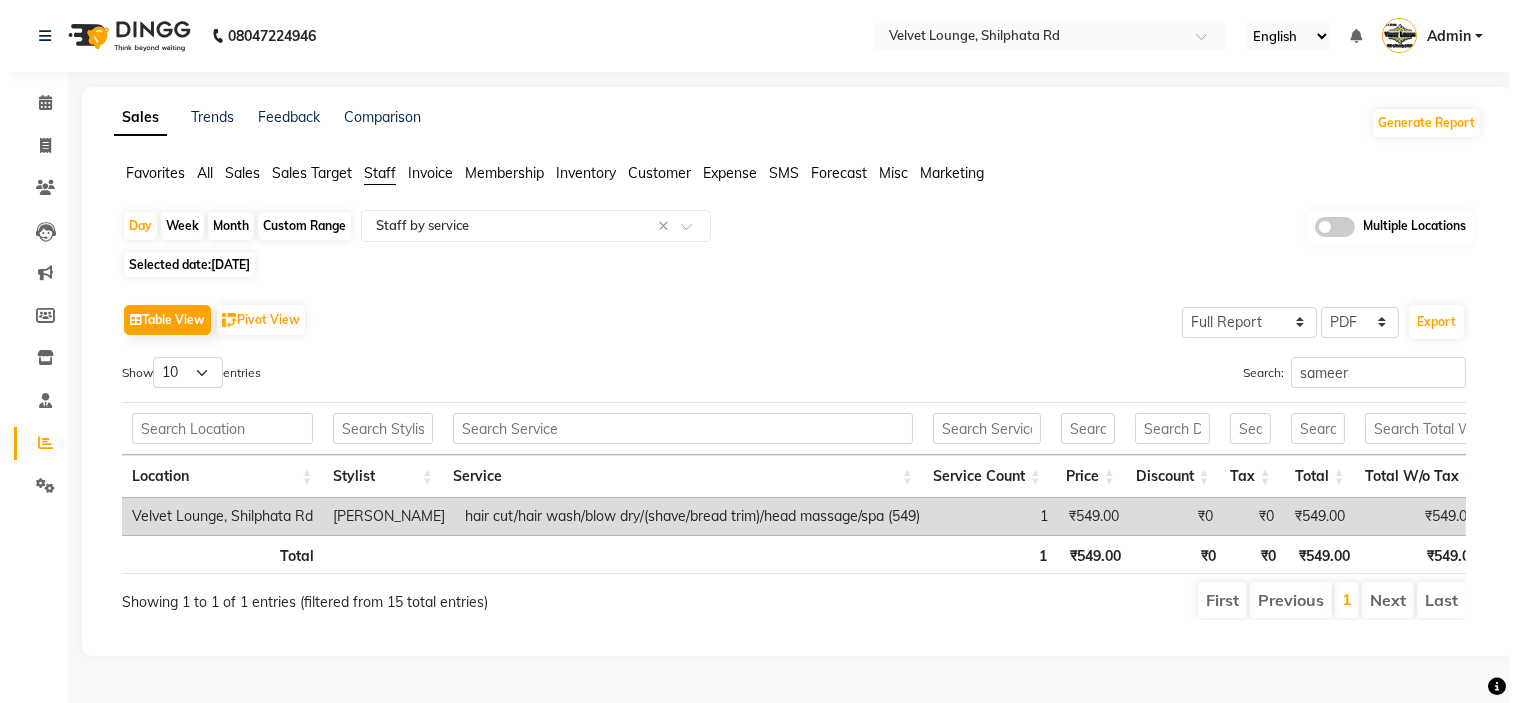 scroll, scrollTop: 0, scrollLeft: 0, axis: both 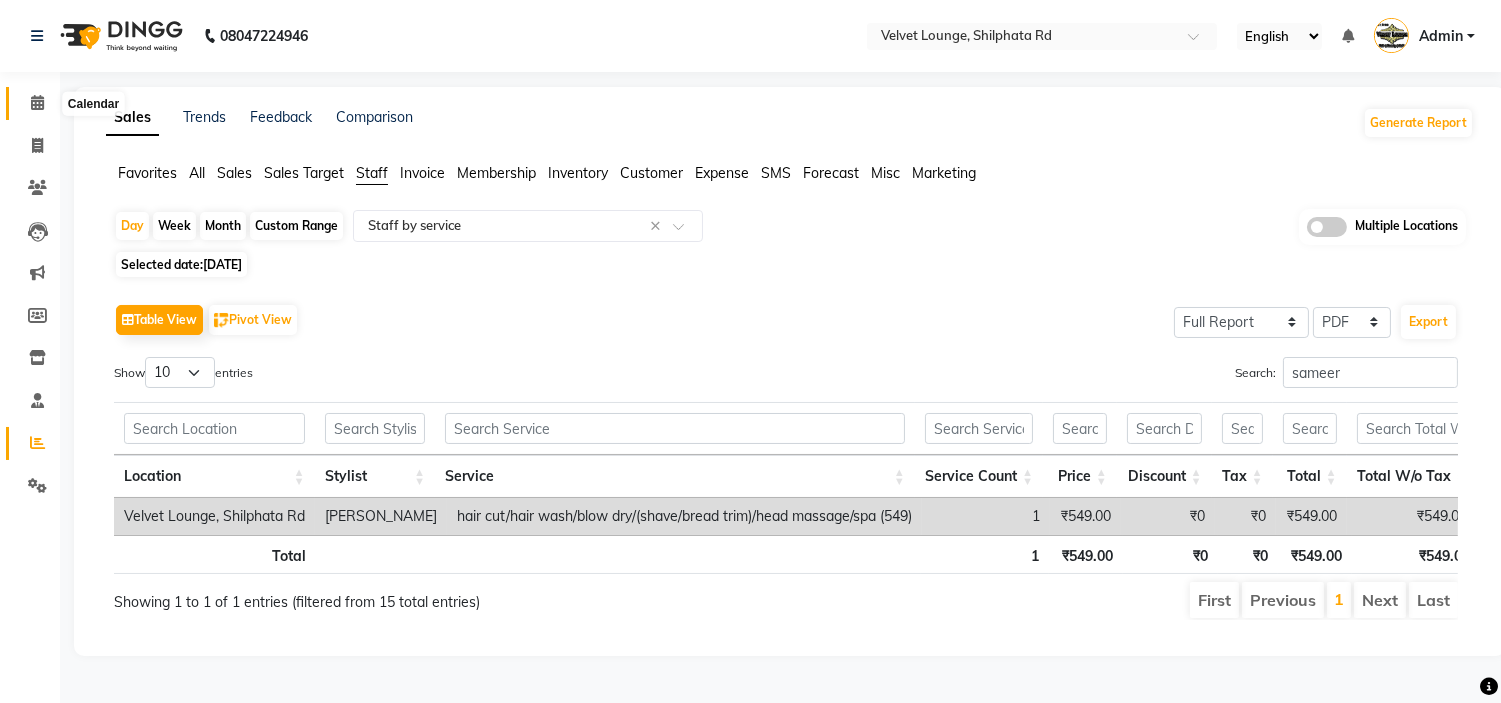 click 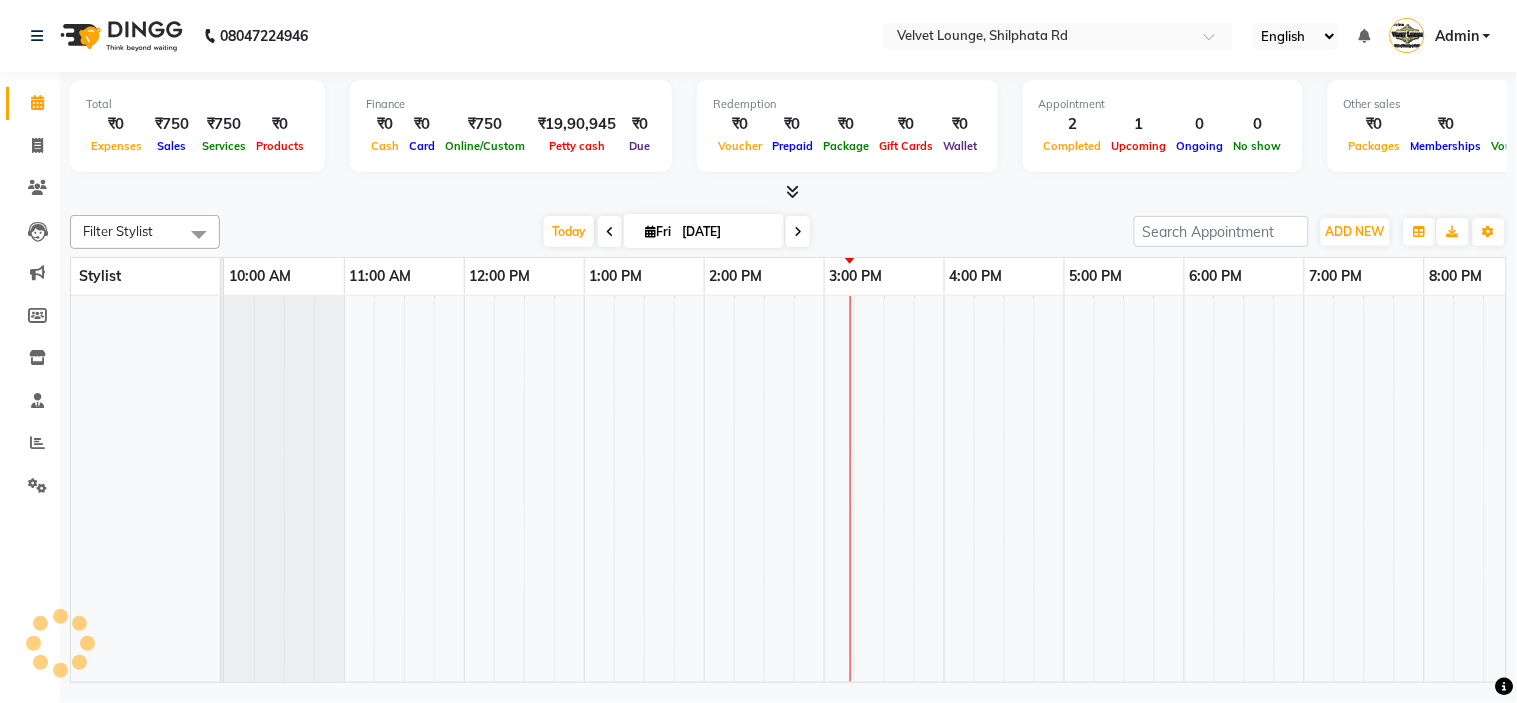 click at bounding box center [788, 192] 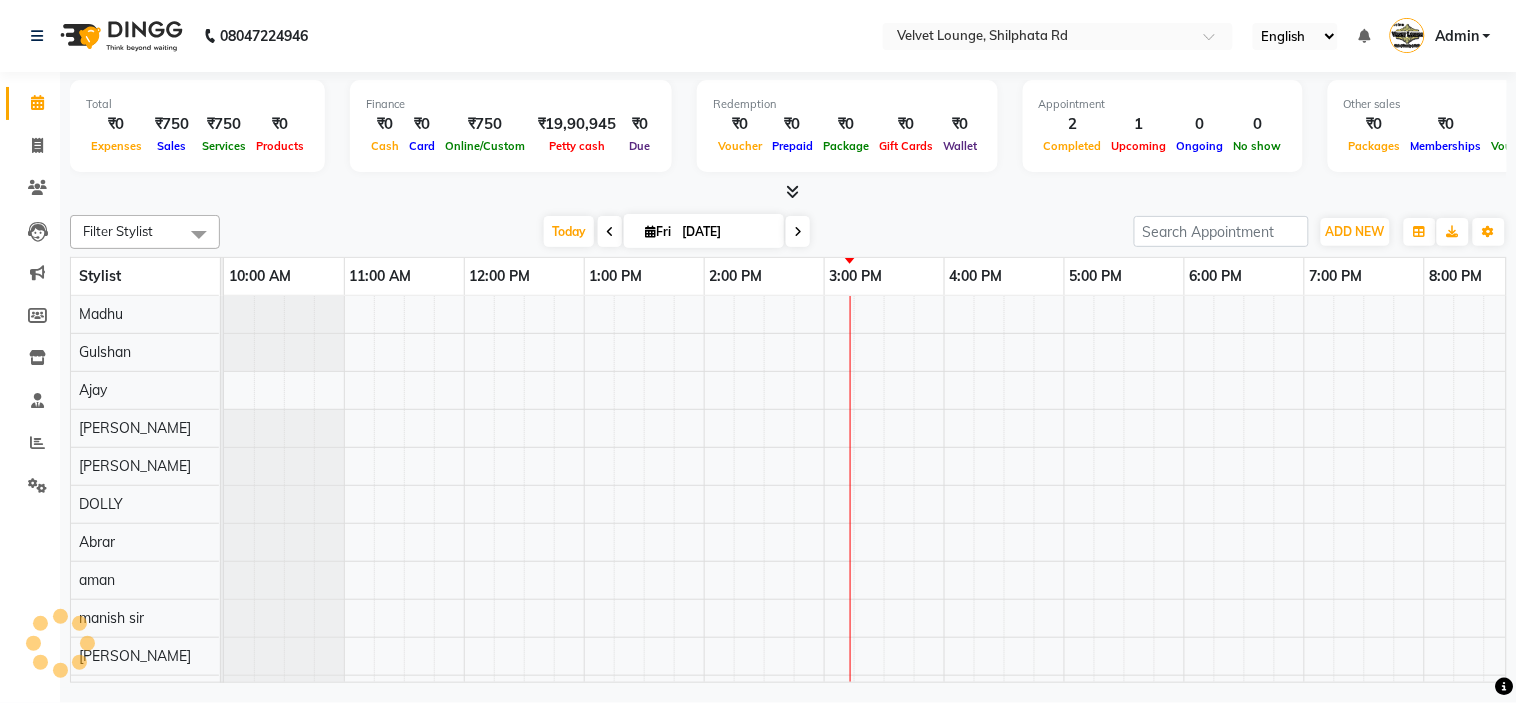 scroll, scrollTop: 0, scrollLeft: 0, axis: both 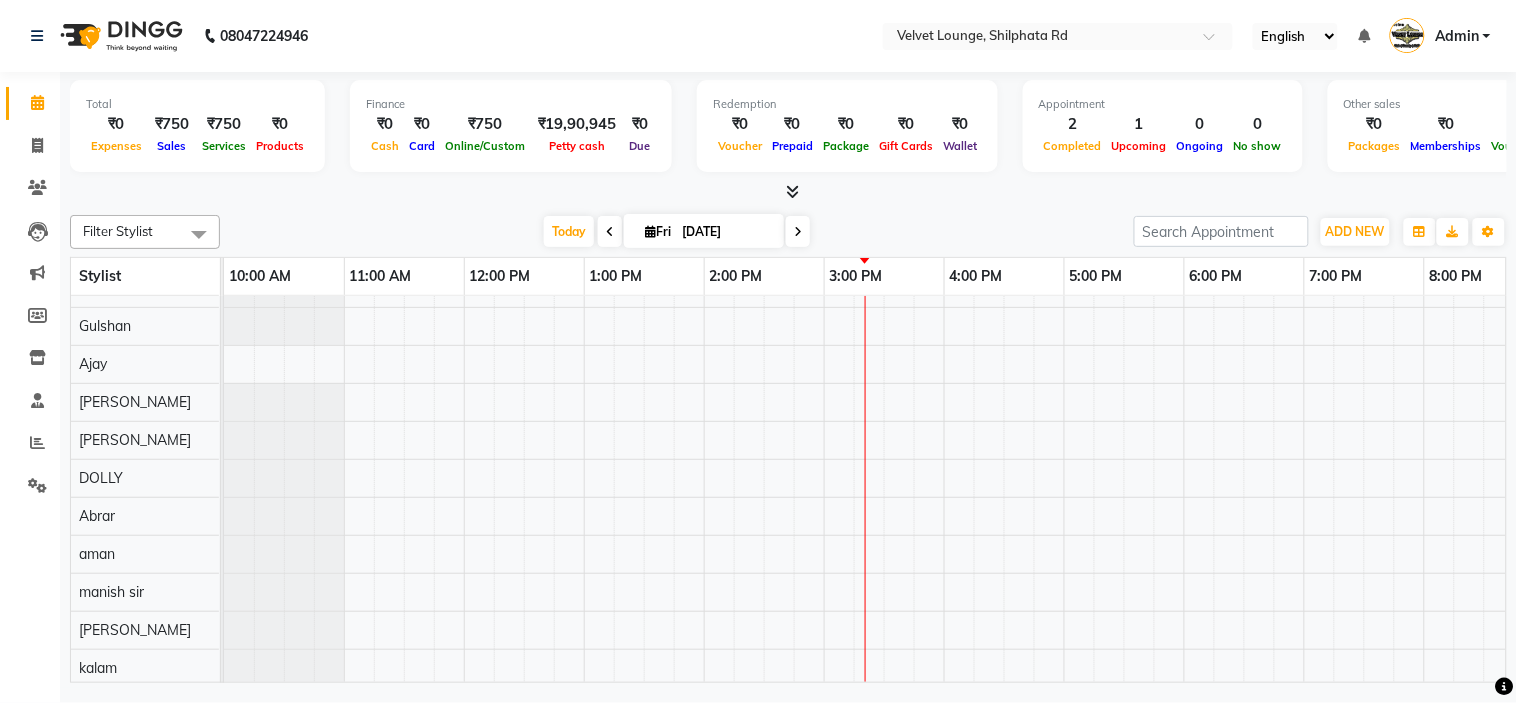click on "Filter Stylist Select All  [PERSON_NAME] [PERSON_NAME] [PERSON_NAME]  [PERSON_NAME] [PERSON_NAME] [PERSON_NAME] [PERSON_NAME] [PERSON_NAME] [PERSON_NAME]  [PERSON_NAME] [PERSON_NAME] ashwini palem  [PERSON_NAME] [PERSON_NAME]  [PERSON_NAME] [PERSON_NAME] Gulshan [PERSON_NAME] [PERSON_NAME] kalam [PERSON_NAME] [PERSON_NAME] sir miraj [PERSON_NAME] [PERSON_NAME] neha tamatta [PERSON_NAME] [PERSON_NAME] [PERSON_NAME] [PERSON_NAME] [PERSON_NAME] [PERSON_NAME] [PERSON_NAME] [PERSON_NAME] [PERSON_NAME]  [PERSON_NAME] [PERSON_NAME] [PERSON_NAME]  [PERSON_NAME] [PERSON_NAME] [PERSON_NAME] [PERSON_NAME] [PERSON_NAME]  [PERSON_NAME] [PERSON_NAME] gurbani [PERSON_NAME] [DATE]  [DATE] Toggle Dropdown Add Appointment Add Invoice Add Expense Add Attendance Add Client Add Transaction Toggle Dropdown Add Appointment Add Invoice Add Expense Add Attendance Add Client ADD NEW Toggle Dropdown Add Appointment Add Invoice Add Expense Add Attendance Add Client Add Transaction Filter Stylist Select All  Mohmad [PERSON_NAME] [PERSON_NAME]  [PERSON_NAME] [PERSON_NAME] [PERSON_NAME] [PERSON_NAME]" 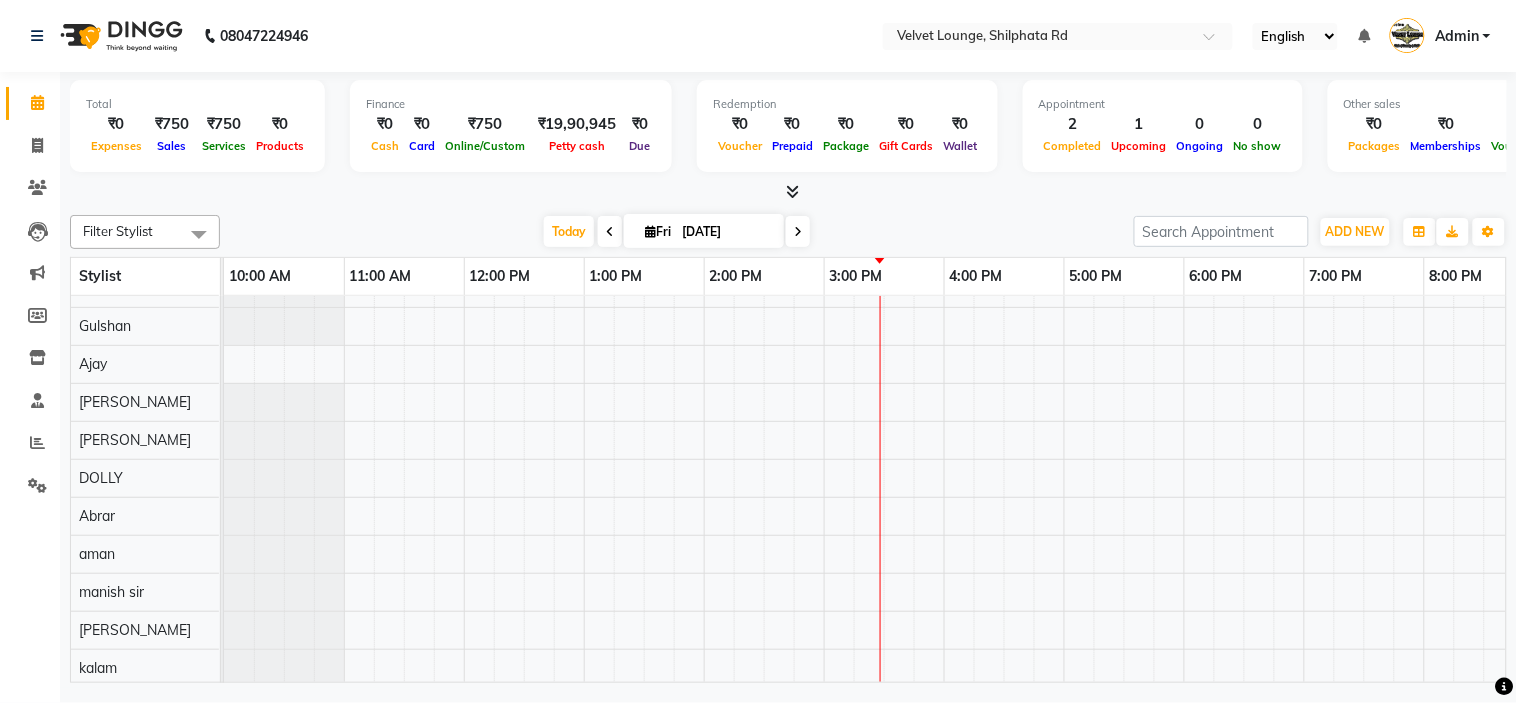 click on "Filter Stylist Select All  [PERSON_NAME] [PERSON_NAME] [PERSON_NAME]  [PERSON_NAME] [PERSON_NAME] [PERSON_NAME] [PERSON_NAME] [PERSON_NAME] [PERSON_NAME]  [PERSON_NAME] [PERSON_NAME] ashwini palem  [PERSON_NAME] [PERSON_NAME]  [PERSON_NAME] [PERSON_NAME] Gulshan [PERSON_NAME] [PERSON_NAME] kalam [PERSON_NAME] [PERSON_NAME] sir miraj [PERSON_NAME] [PERSON_NAME] neha tamatta [PERSON_NAME] [PERSON_NAME] [PERSON_NAME] [PERSON_NAME] [PERSON_NAME] [PERSON_NAME] [PERSON_NAME] [PERSON_NAME] [PERSON_NAME]  [PERSON_NAME] [PERSON_NAME] [PERSON_NAME]  [PERSON_NAME] [PERSON_NAME] [PERSON_NAME] [PERSON_NAME] [PERSON_NAME]  [PERSON_NAME] [PERSON_NAME] gurbani [PERSON_NAME] [DATE]  [DATE] Toggle Dropdown Add Appointment Add Invoice Add Expense Add Attendance Add Client Add Transaction Toggle Dropdown Add Appointment Add Invoice Add Expense Add Attendance Add Client ADD NEW Toggle Dropdown Add Appointment Add Invoice Add Expense Add Attendance Add Client Add Transaction Filter Stylist Select All  Mohmad [PERSON_NAME] [PERSON_NAME]  [PERSON_NAME] [PERSON_NAME] [PERSON_NAME] [PERSON_NAME]" 